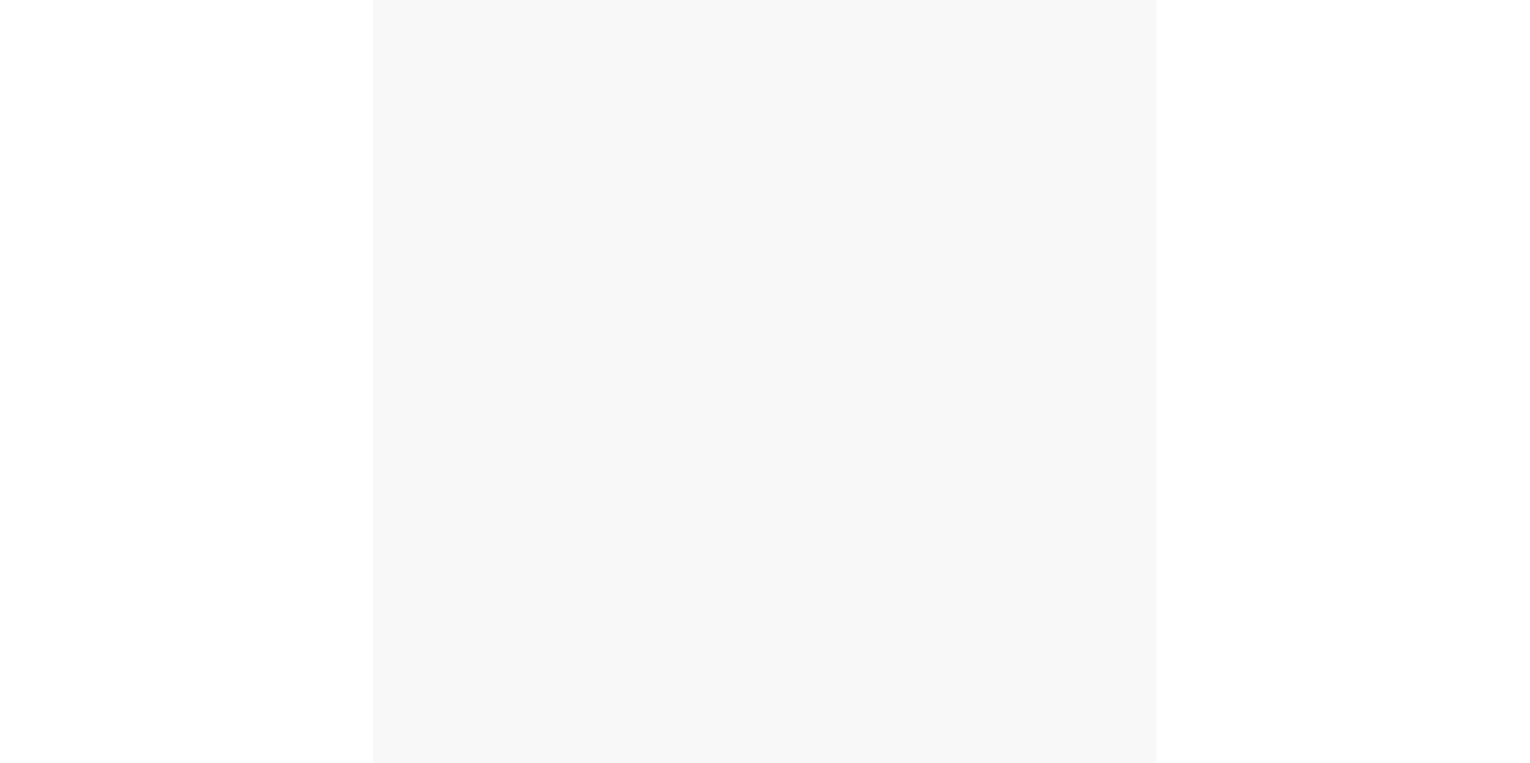 scroll, scrollTop: 0, scrollLeft: 0, axis: both 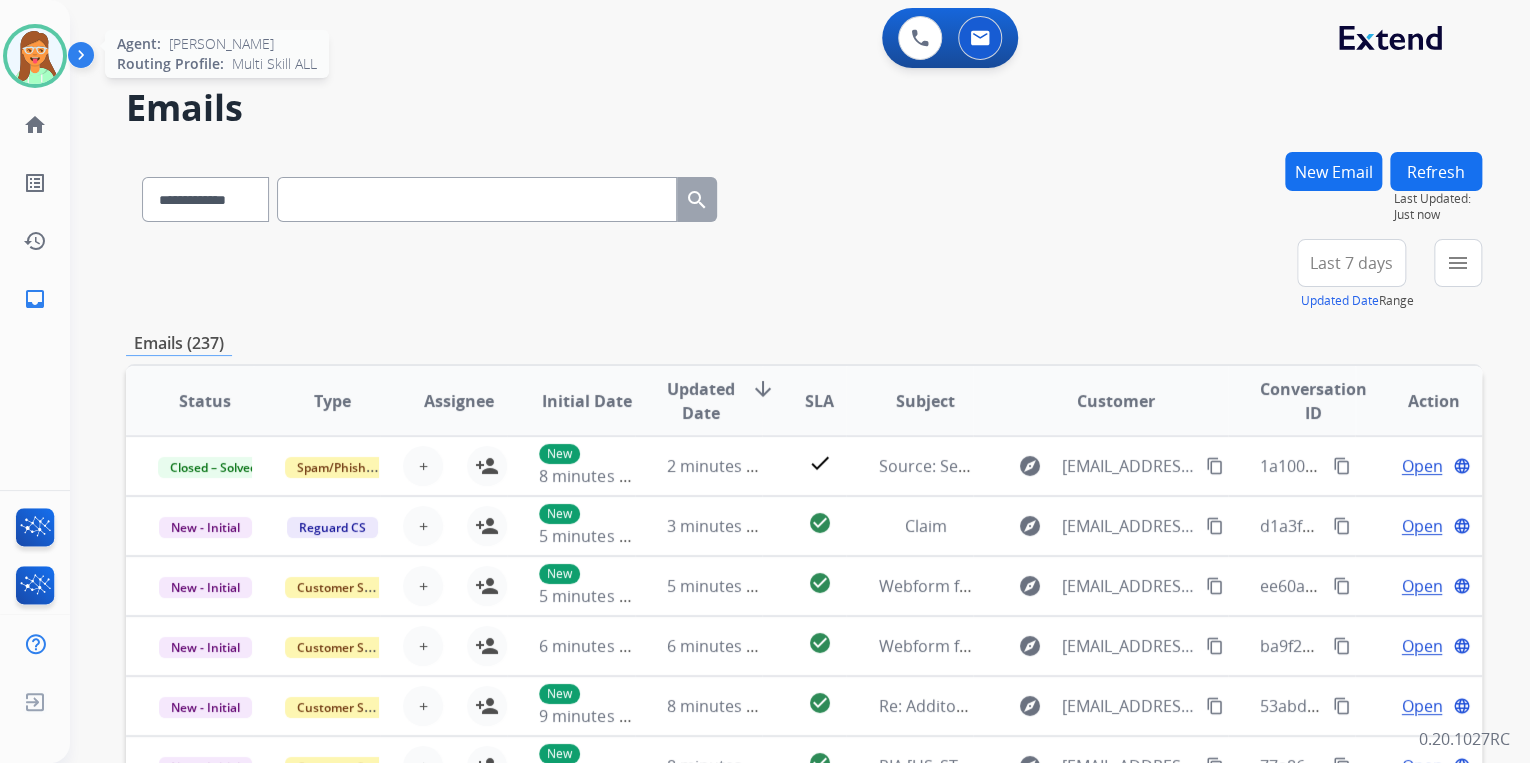 click at bounding box center (35, 56) 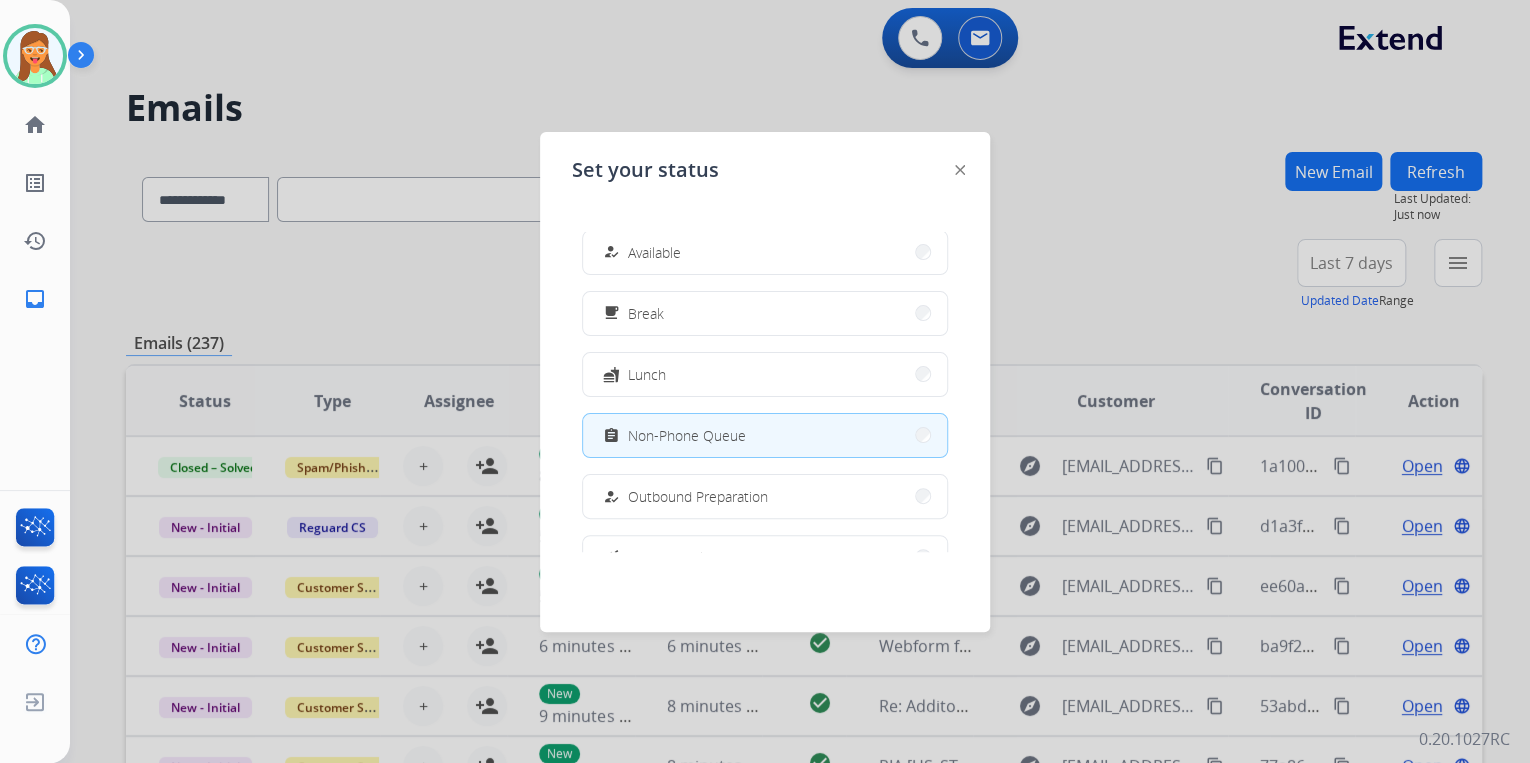 scroll, scrollTop: 0, scrollLeft: 0, axis: both 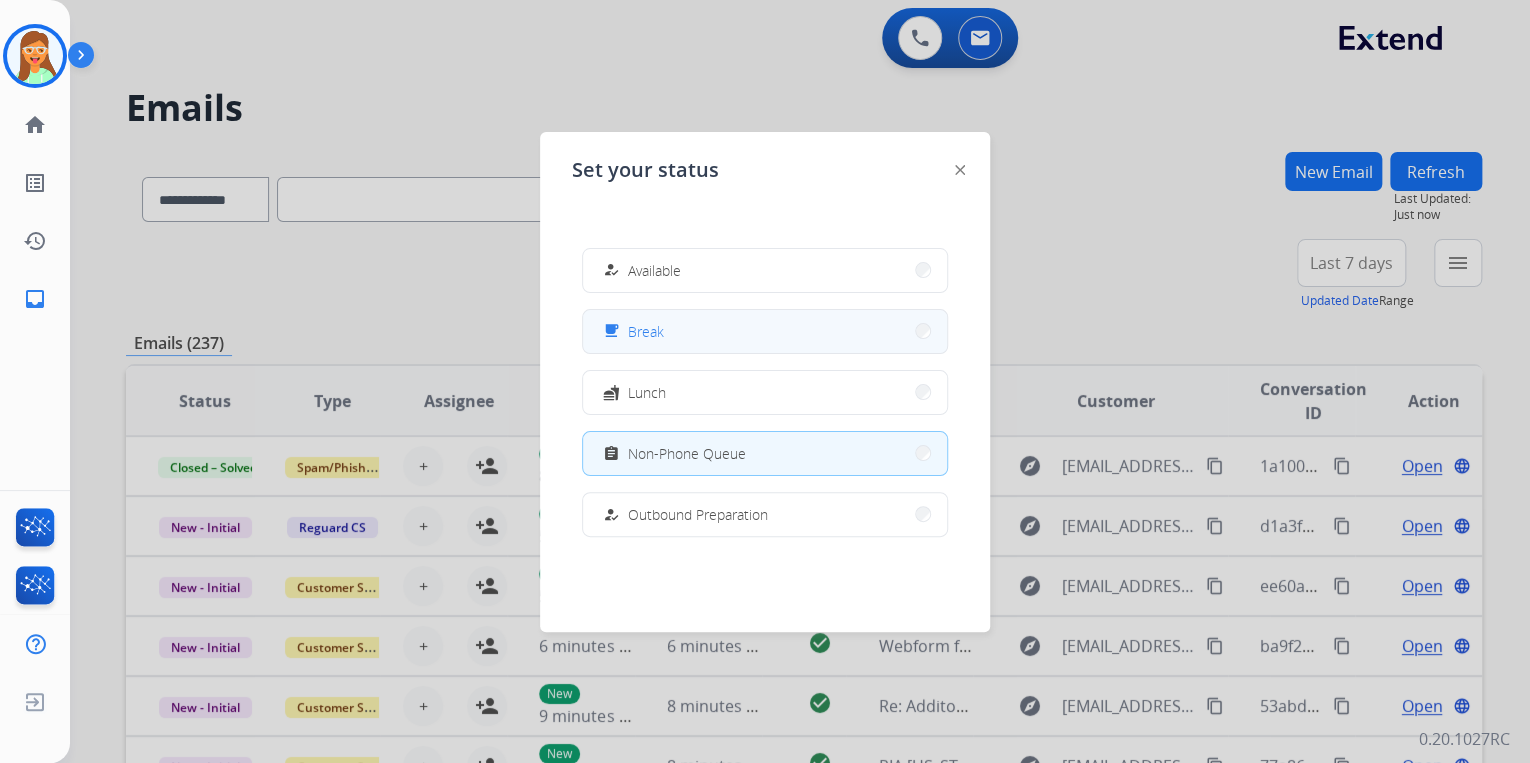 click on "free_breakfast Break" at bounding box center [765, 331] 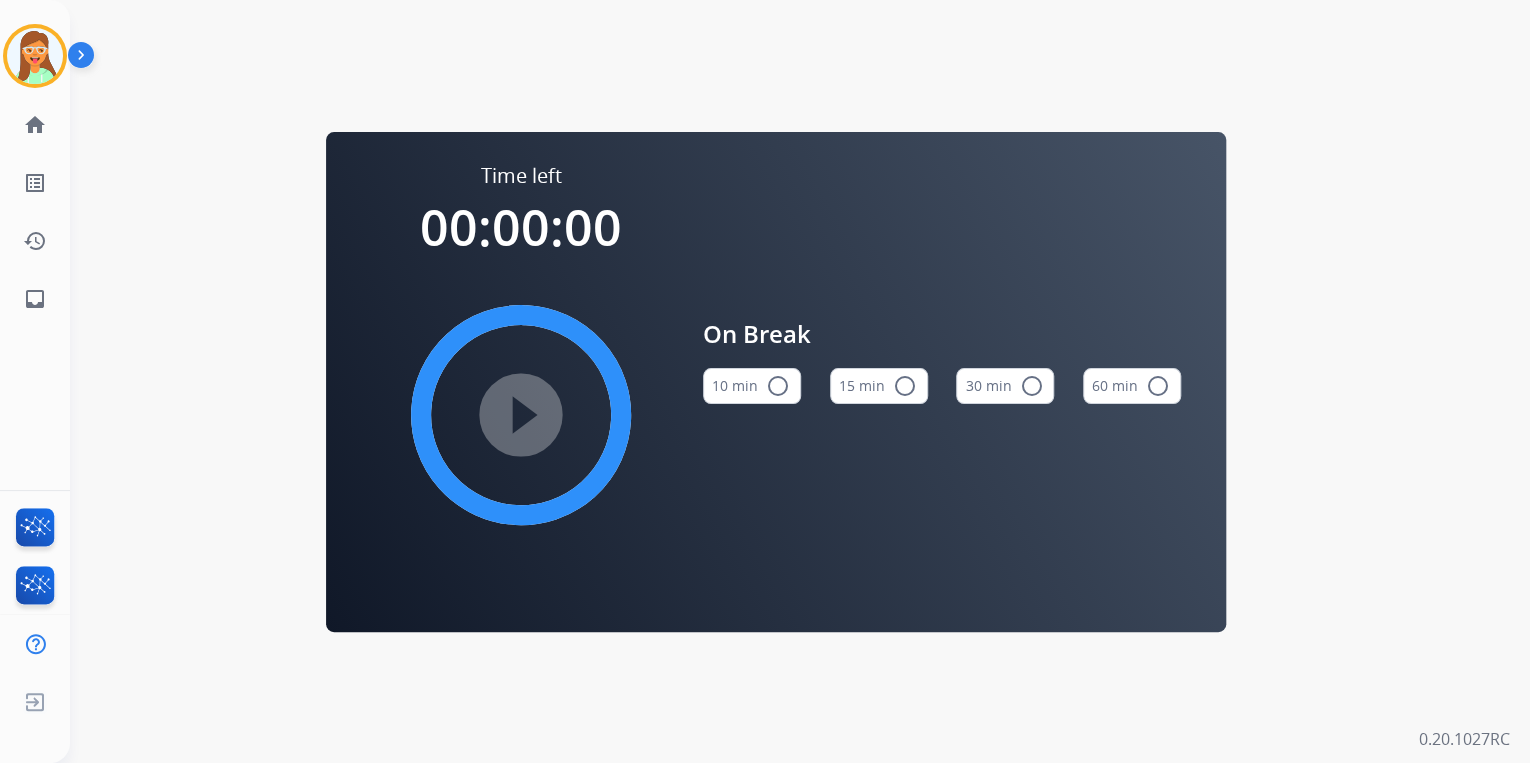 click on "15 min  radio_button_unchecked" at bounding box center [879, 386] 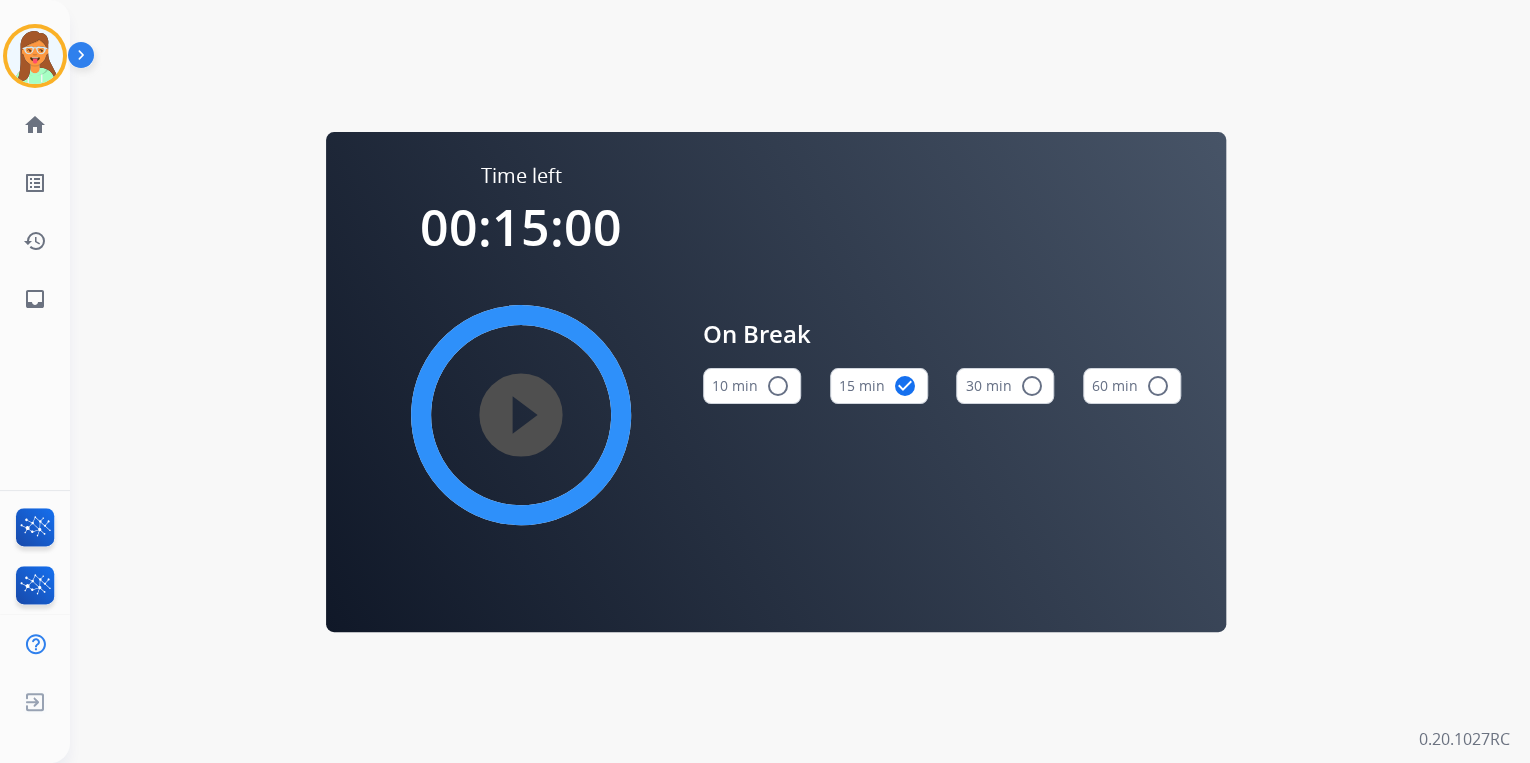 click on "play_circle_filled" at bounding box center [521, 415] 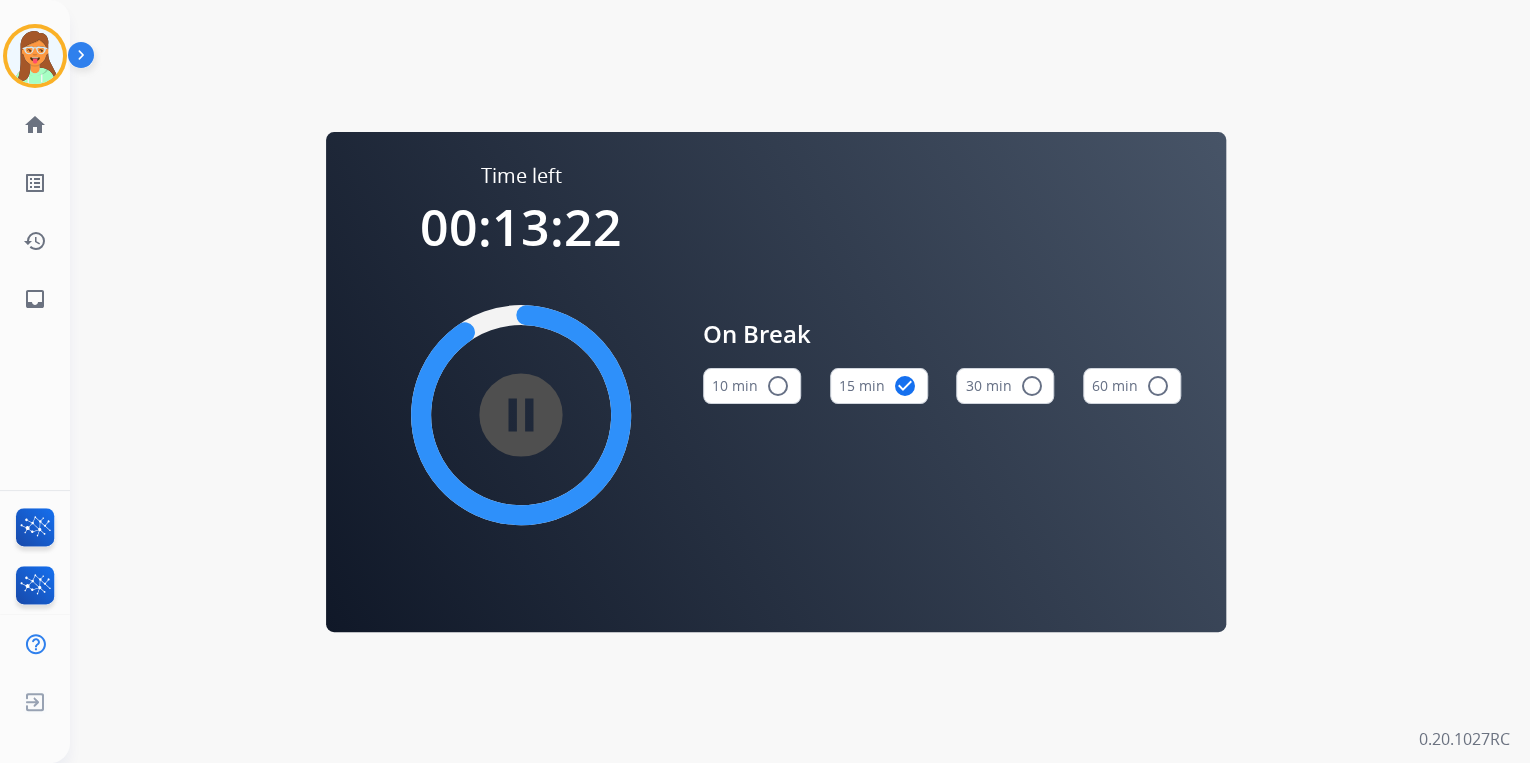drag, startPoint x: -4, startPoint y: 585, endPoint x: -4, endPoint y: 804, distance: 219 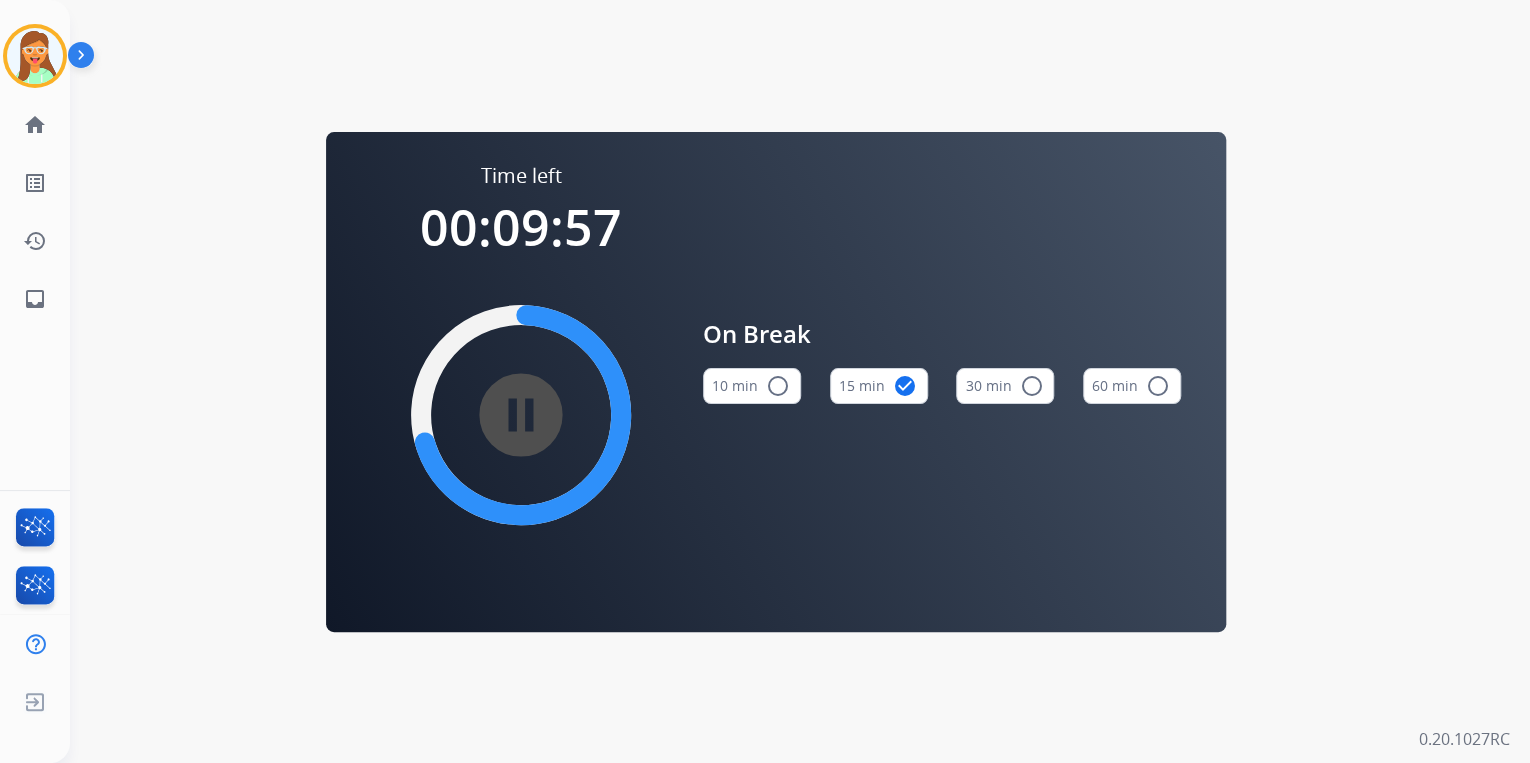 drag, startPoint x: -4, startPoint y: 804, endPoint x: 1451, endPoint y: 219, distance: 1568.1996 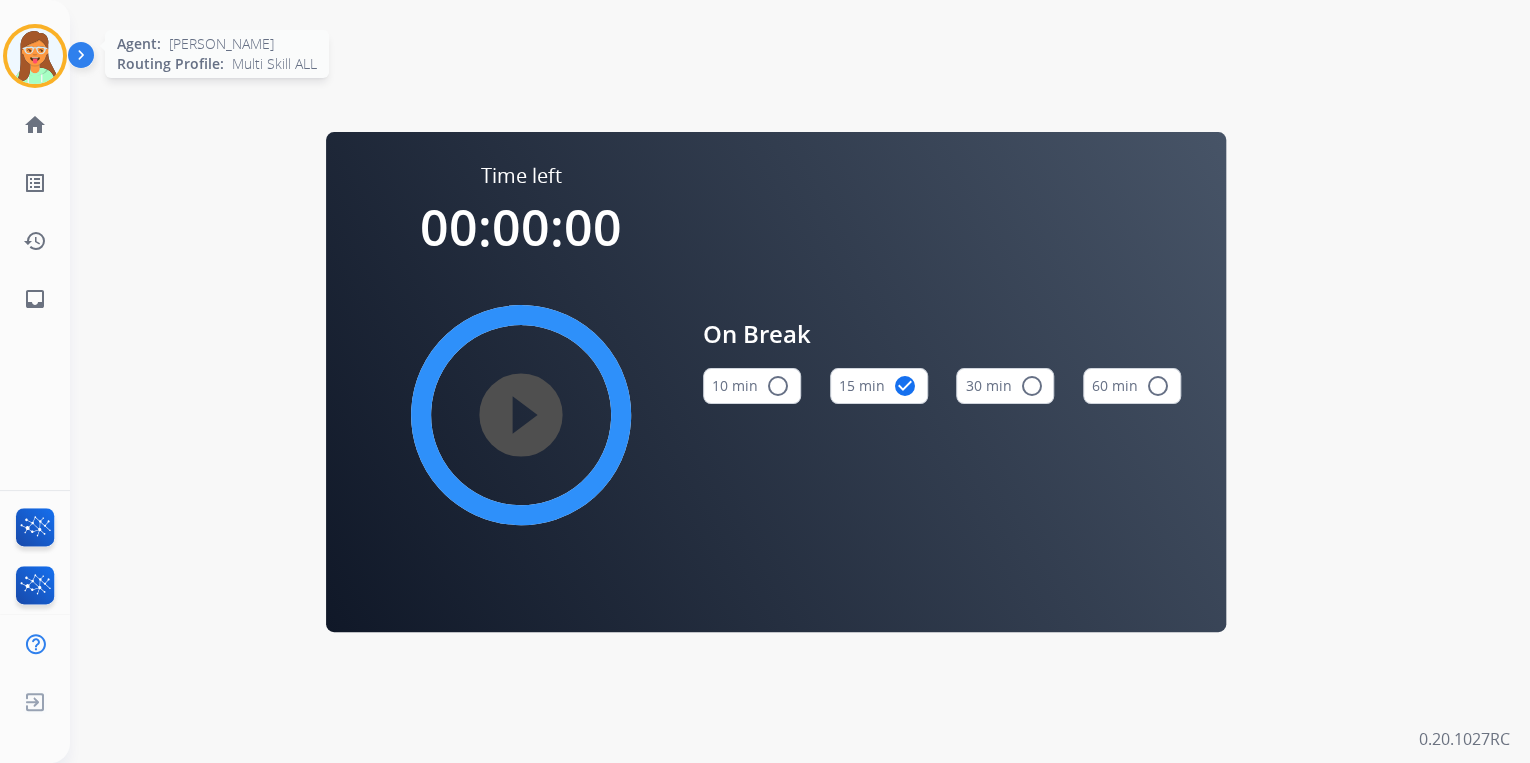 click at bounding box center (35, 56) 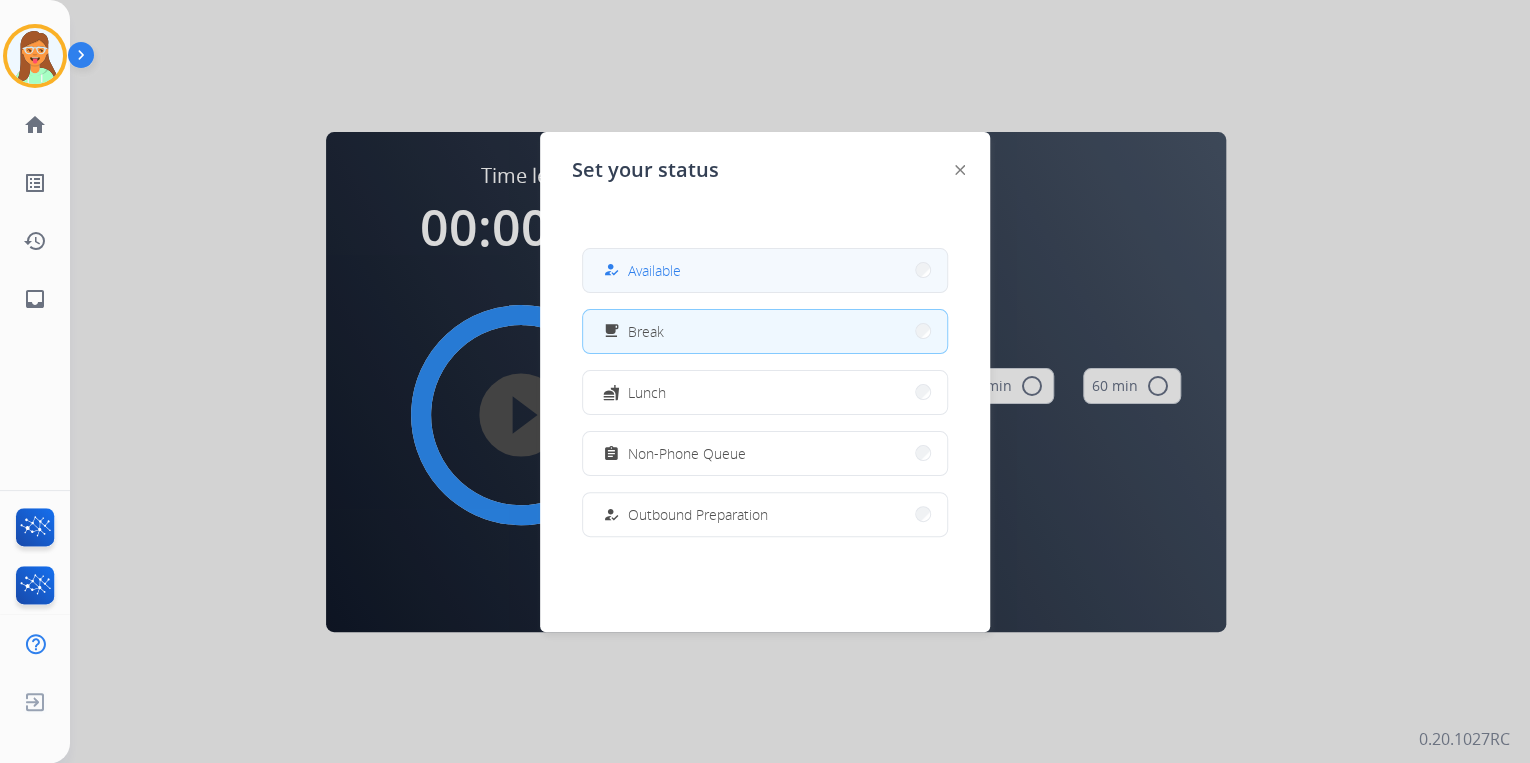 click on "how_to_reg Available" at bounding box center [765, 270] 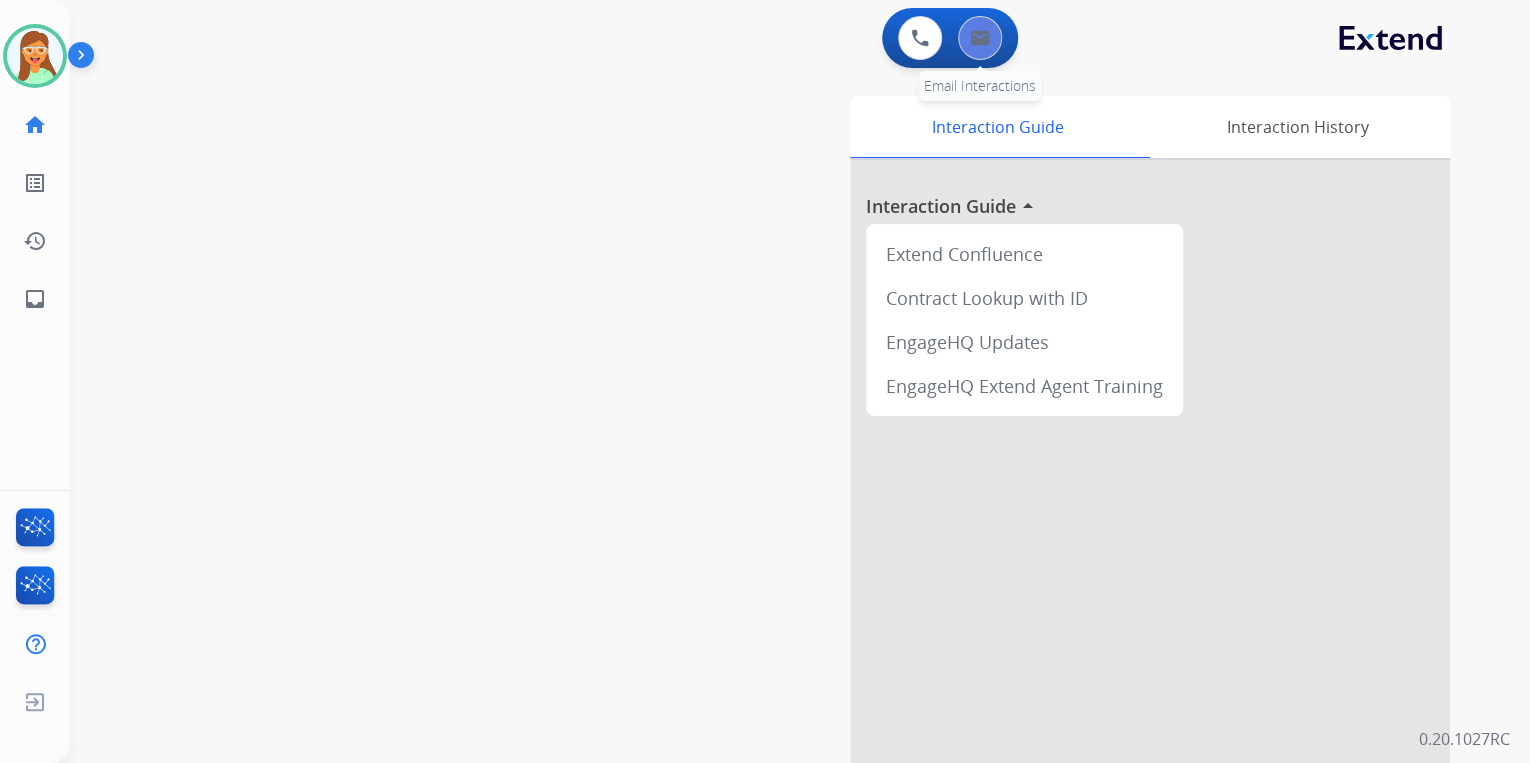 click at bounding box center (980, 38) 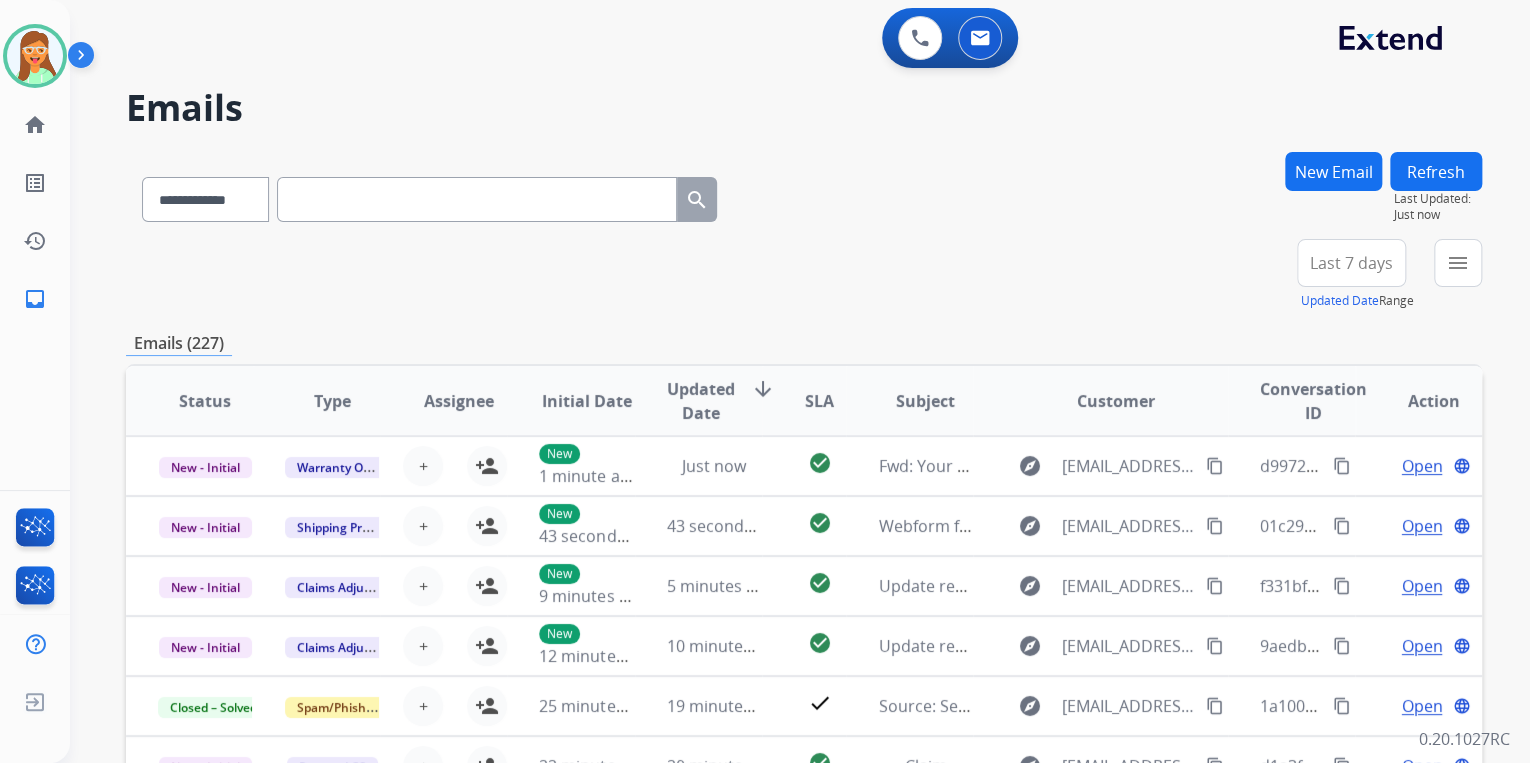 click on "New Email" at bounding box center [1333, 171] 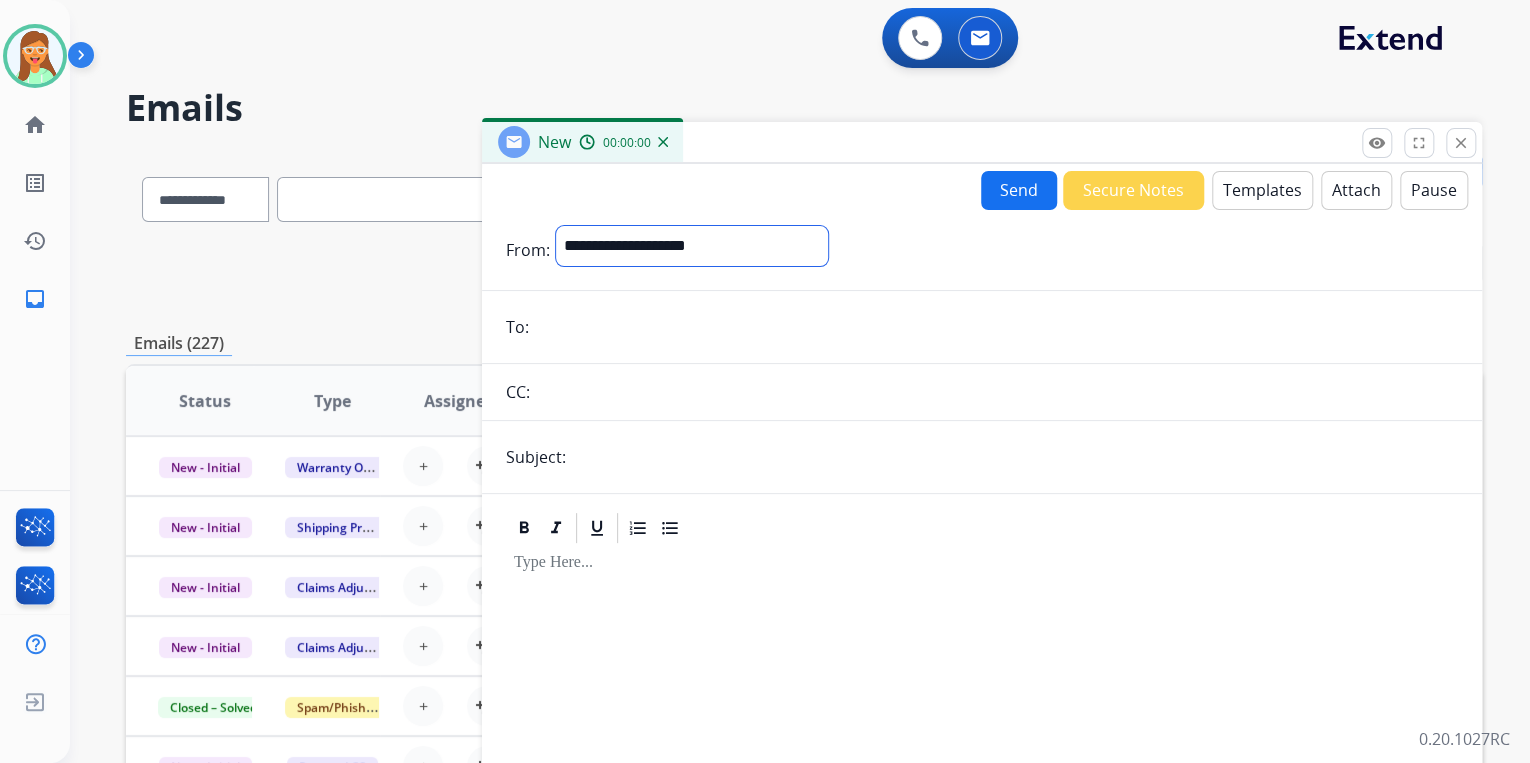 drag, startPoint x: 722, startPoint y: 245, endPoint x: 725, endPoint y: 260, distance: 15.297058 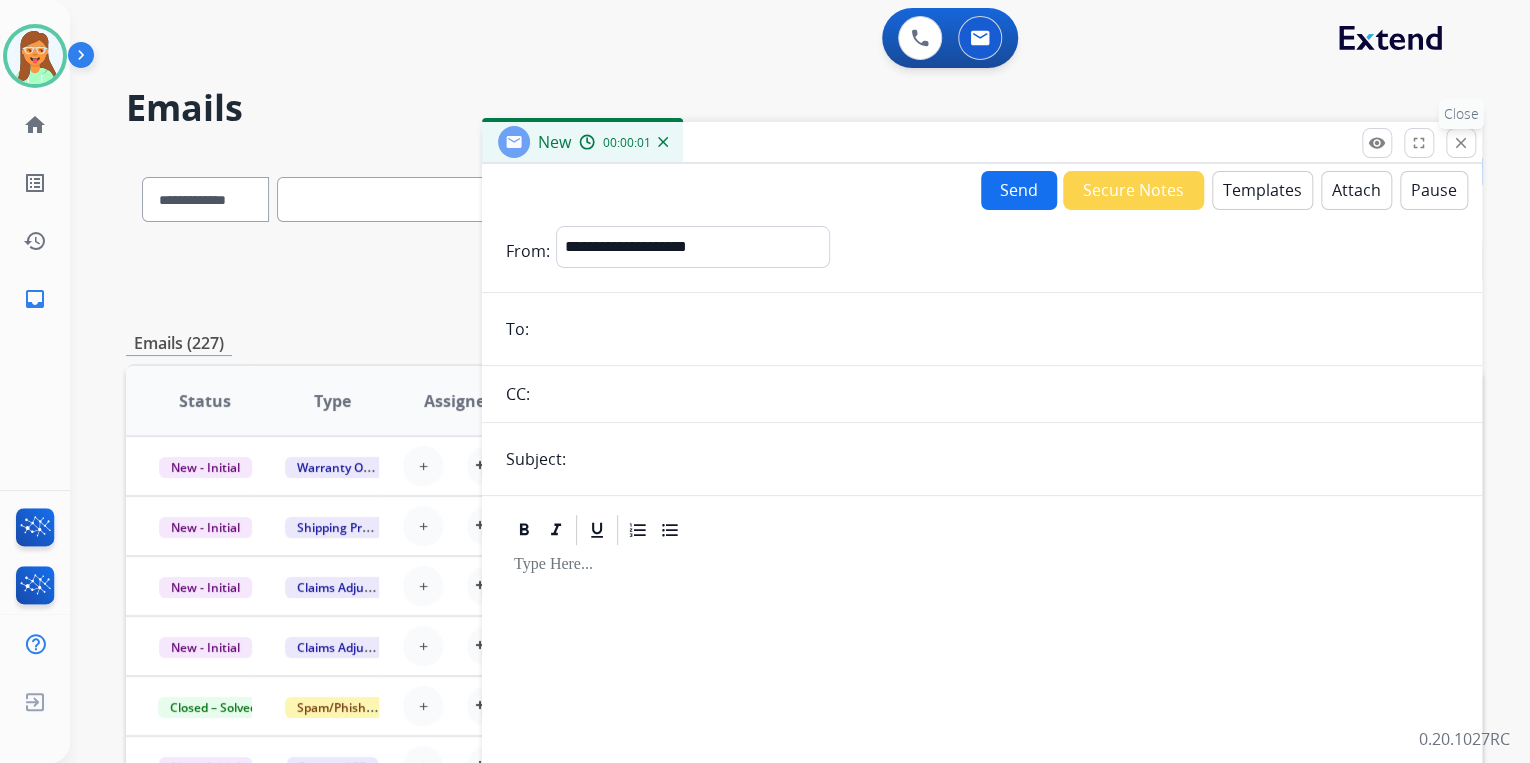 click on "New  00:00:01" at bounding box center [982, 143] 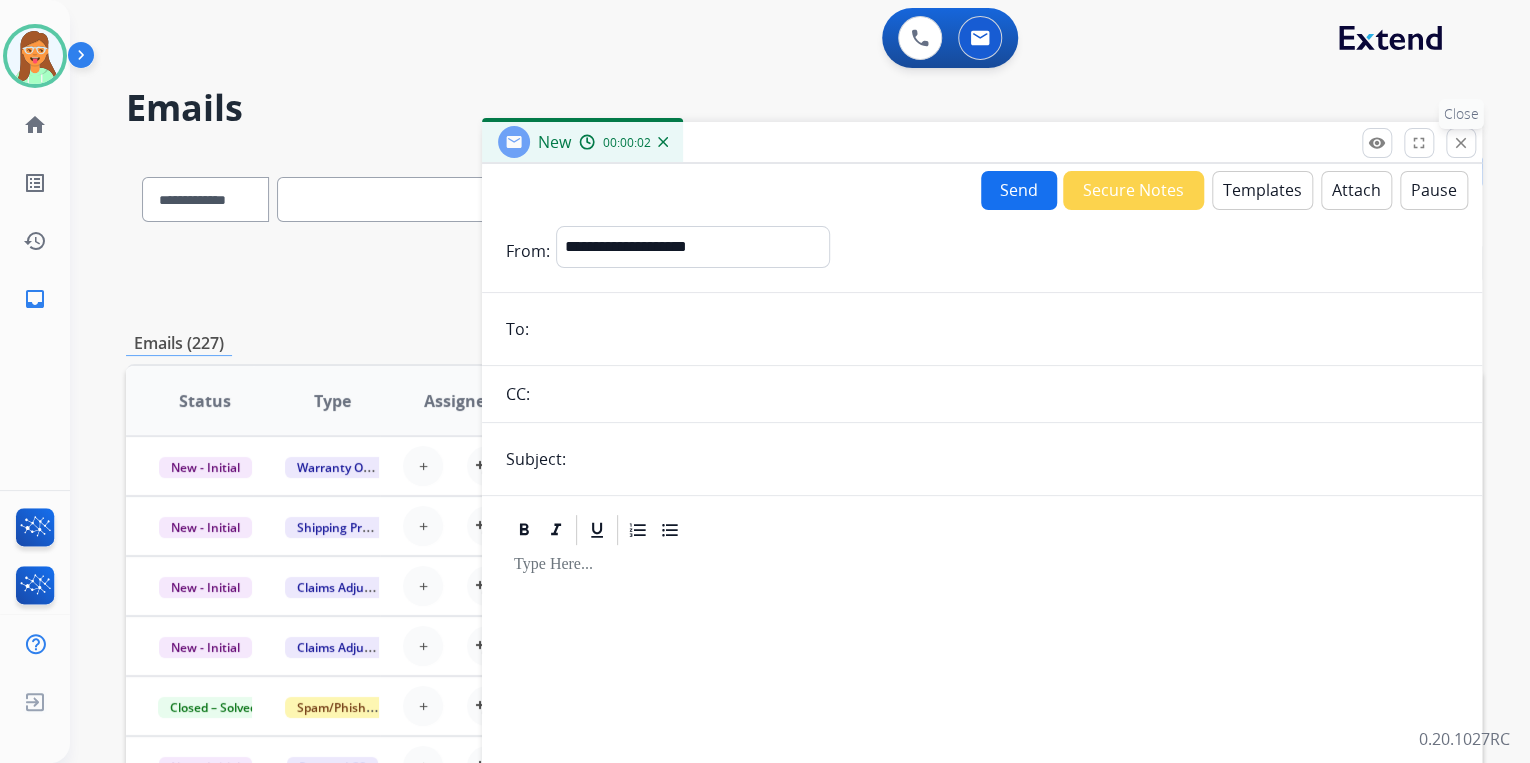 click on "close" at bounding box center (1461, 143) 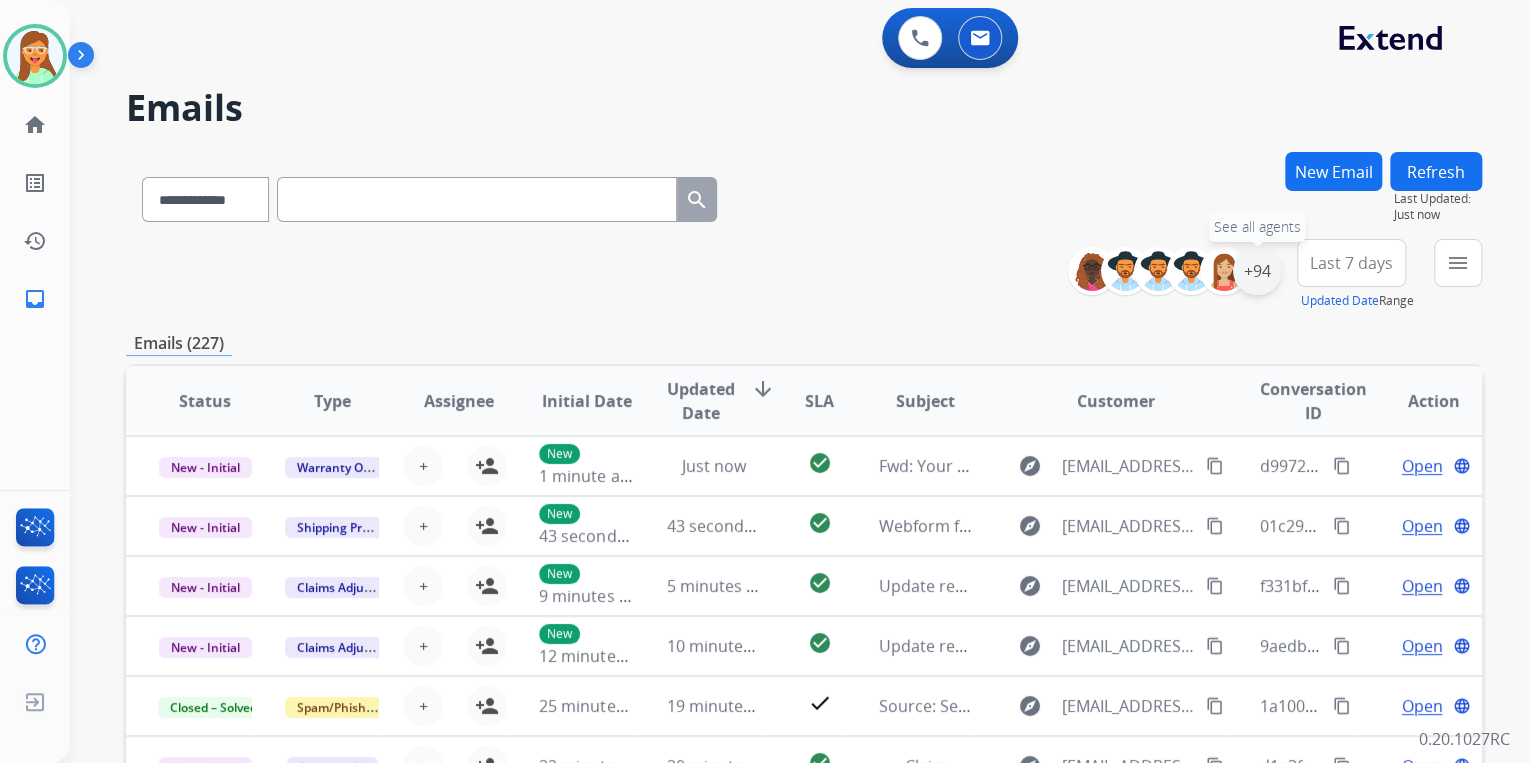 click on "+94" at bounding box center (1257, 271) 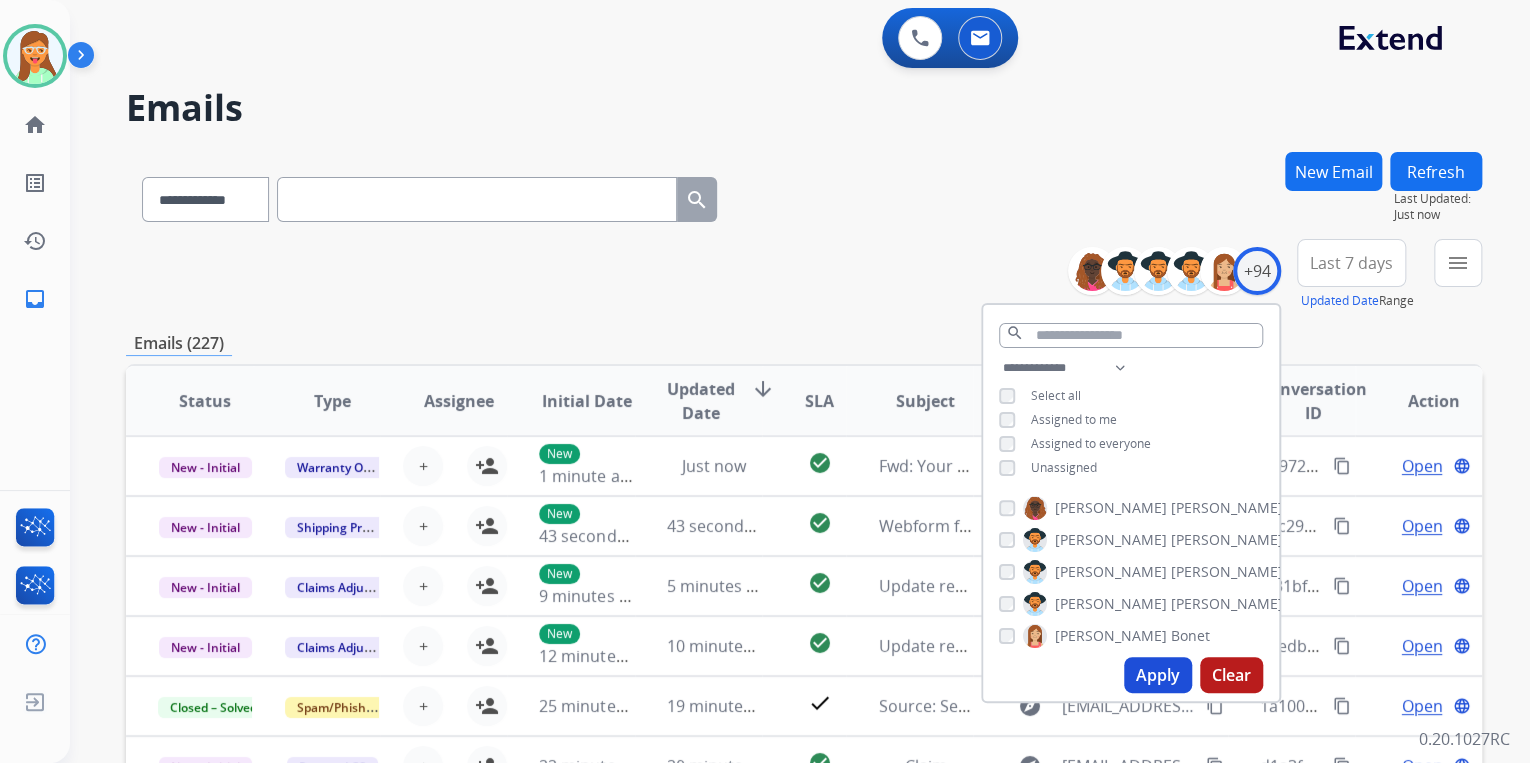 click on "Apply" at bounding box center [1158, 675] 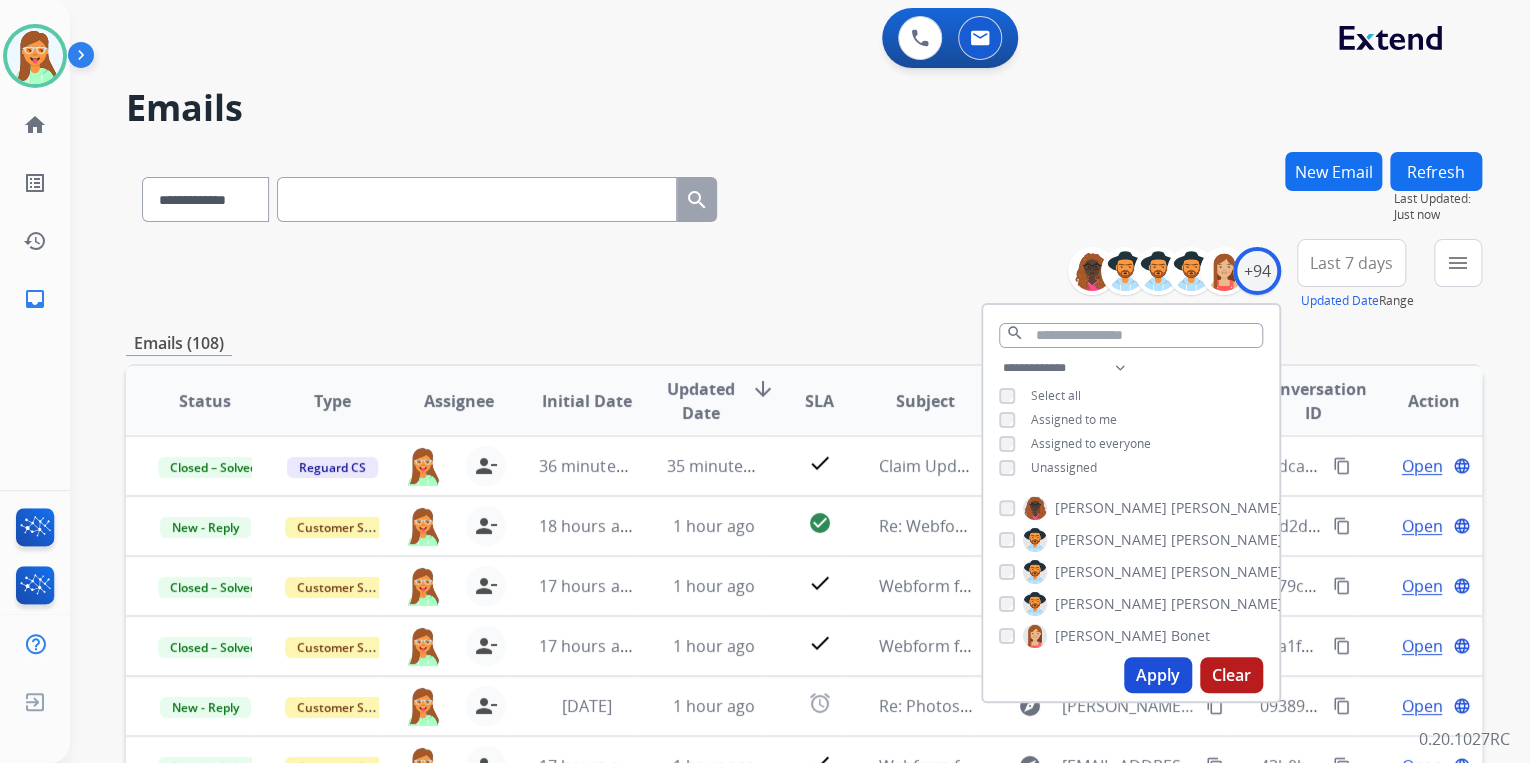 click on "**********" at bounding box center (804, 645) 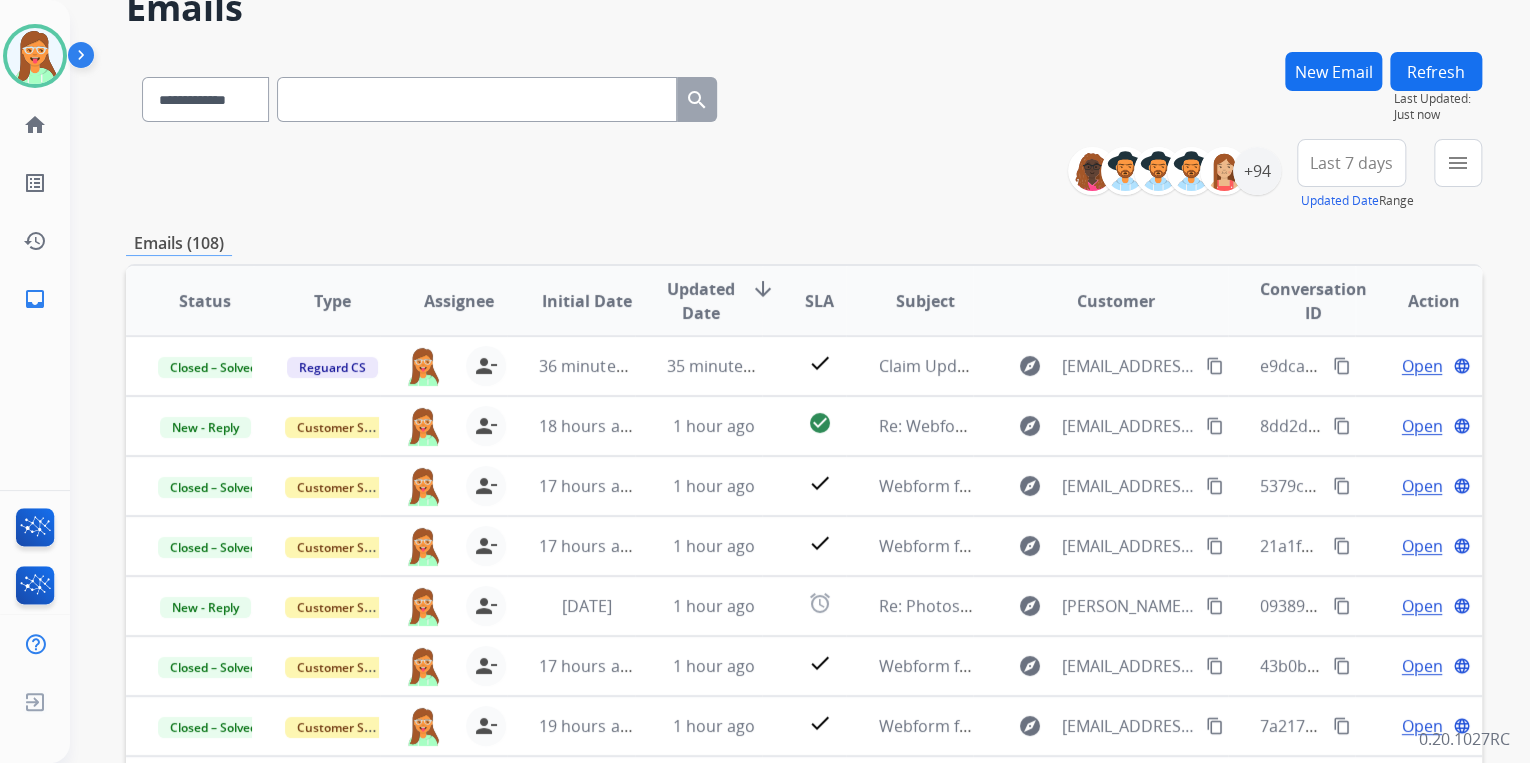 scroll, scrollTop: 320, scrollLeft: 0, axis: vertical 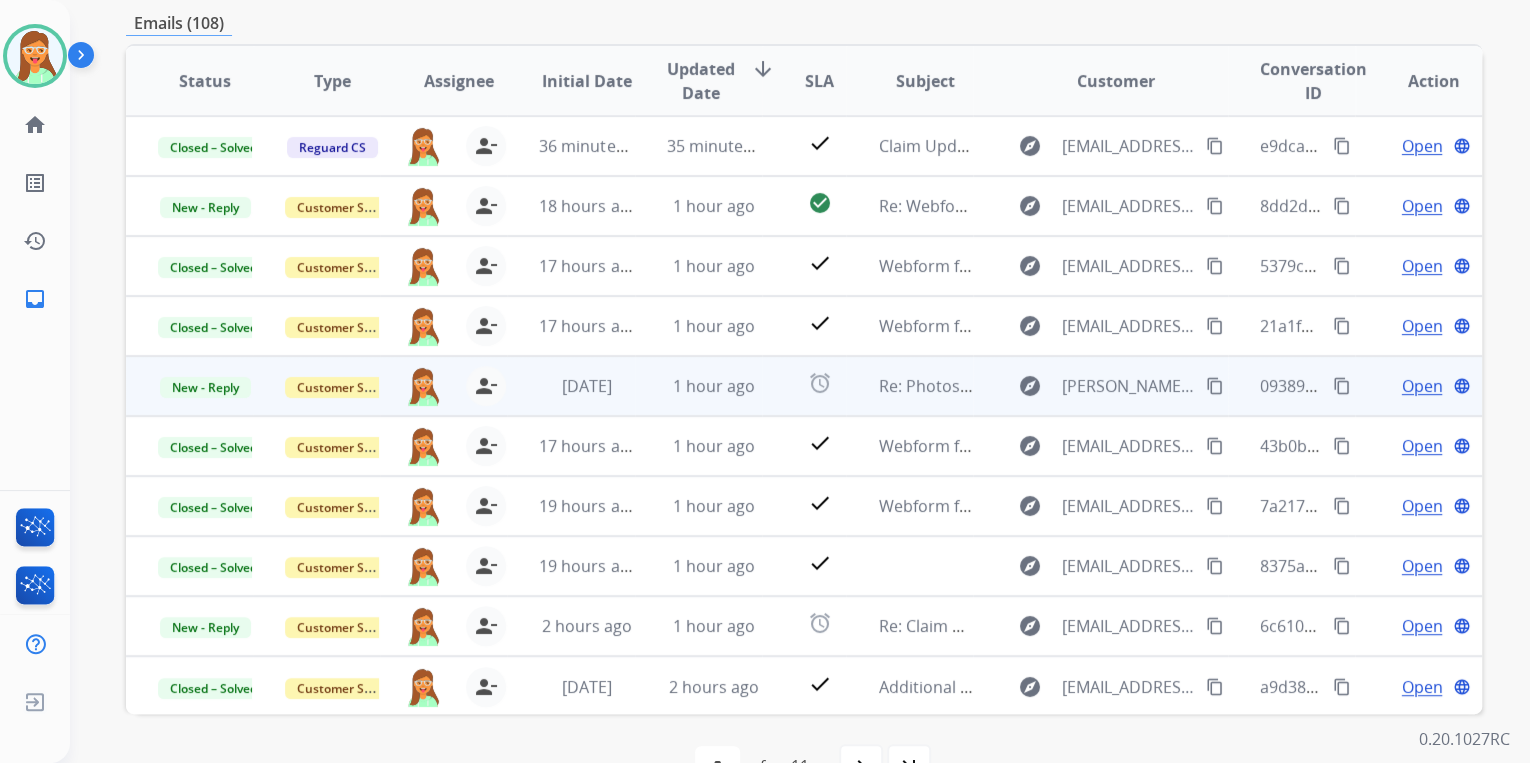 click on "Open" at bounding box center (1421, 386) 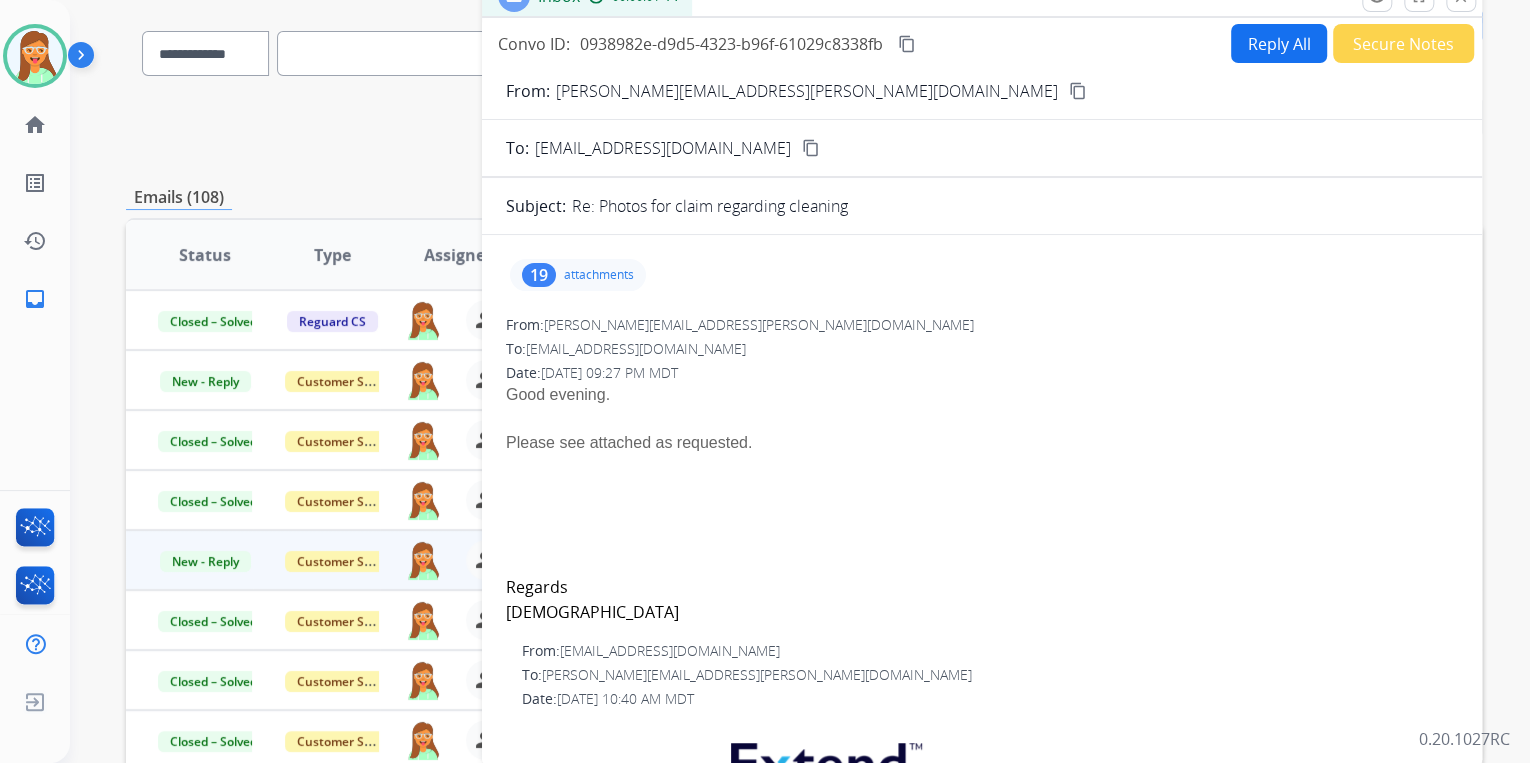 scroll, scrollTop: 0, scrollLeft: 0, axis: both 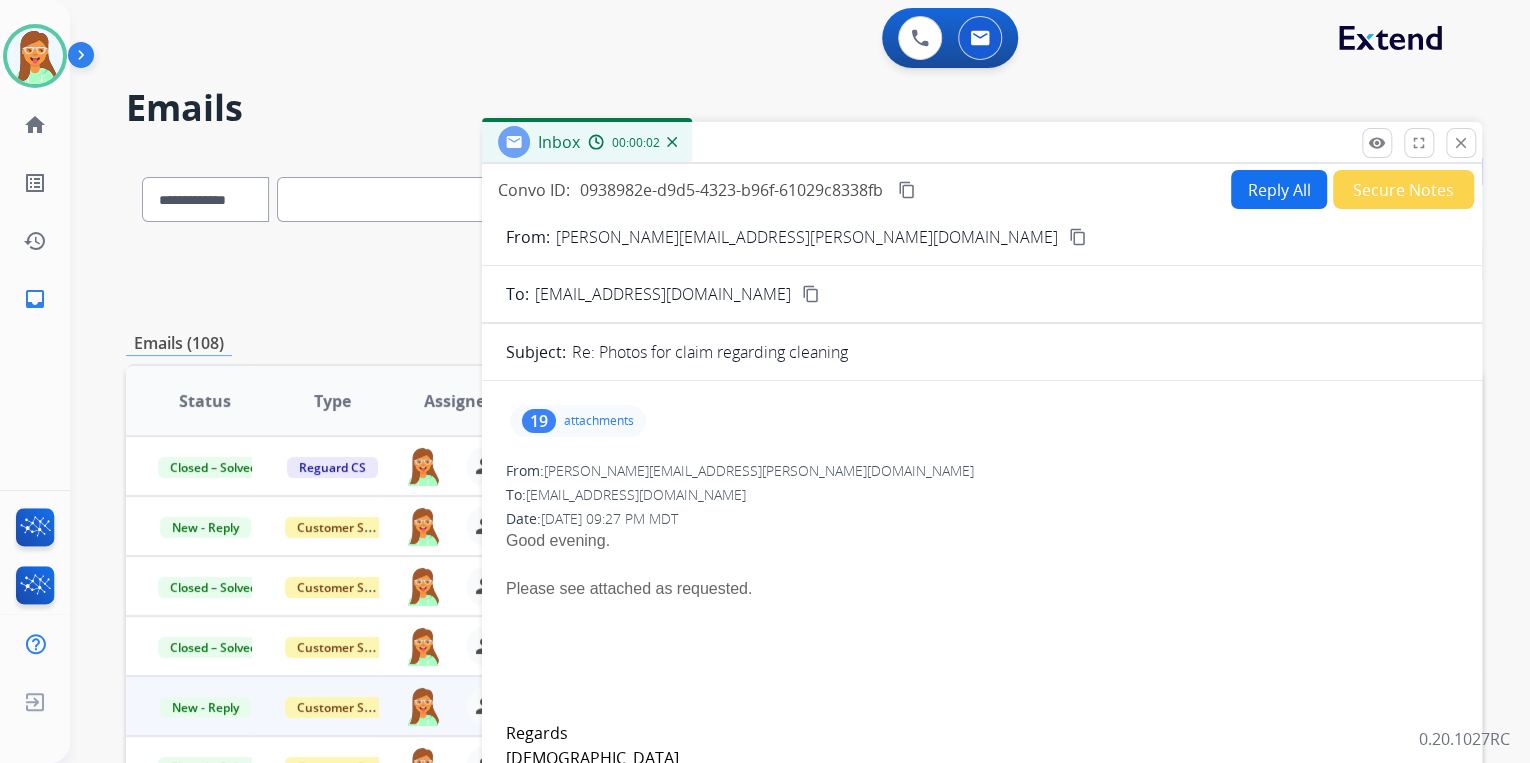click on "Reply All" at bounding box center [1279, 189] 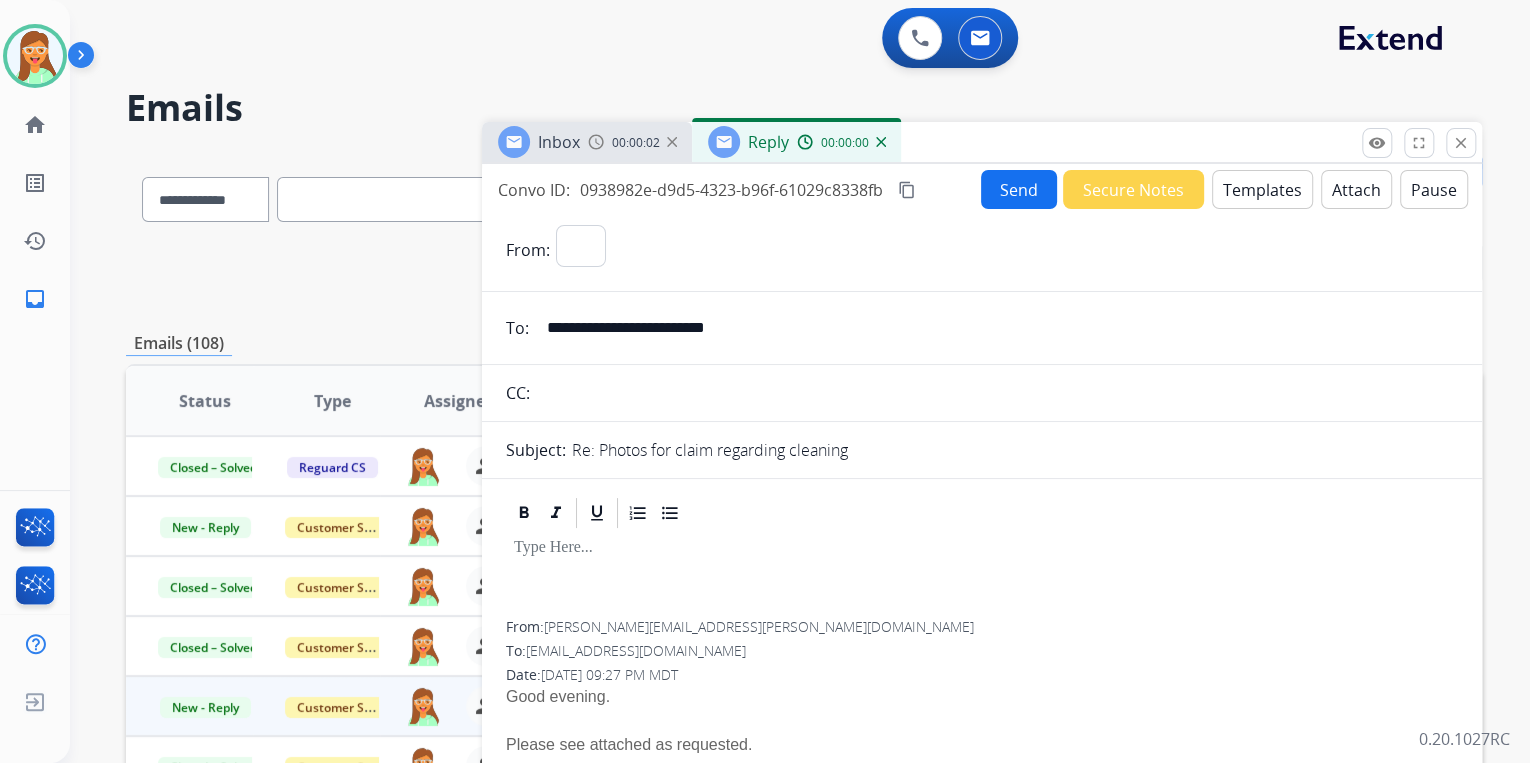 click on "Templates" at bounding box center (1262, 189) 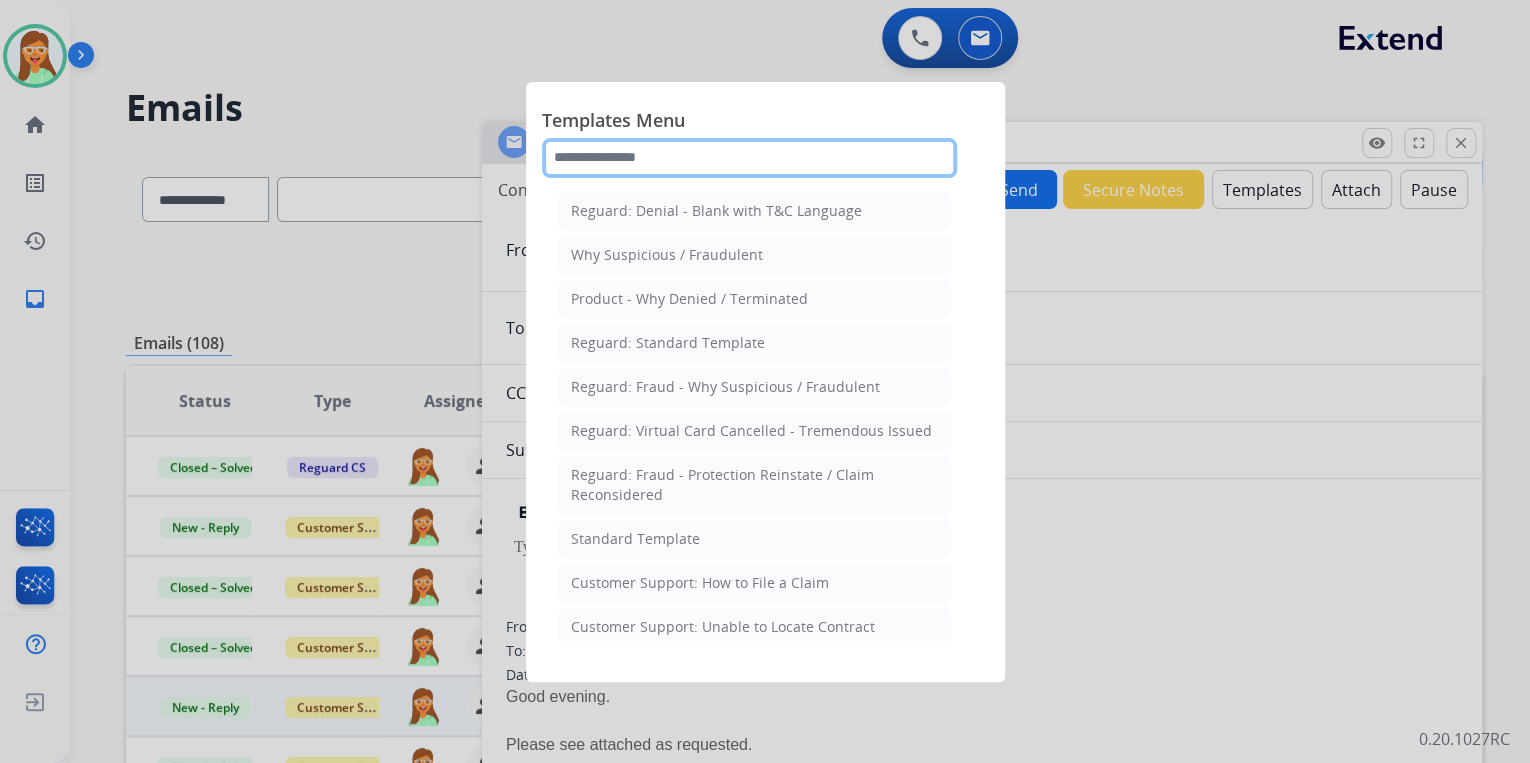 click 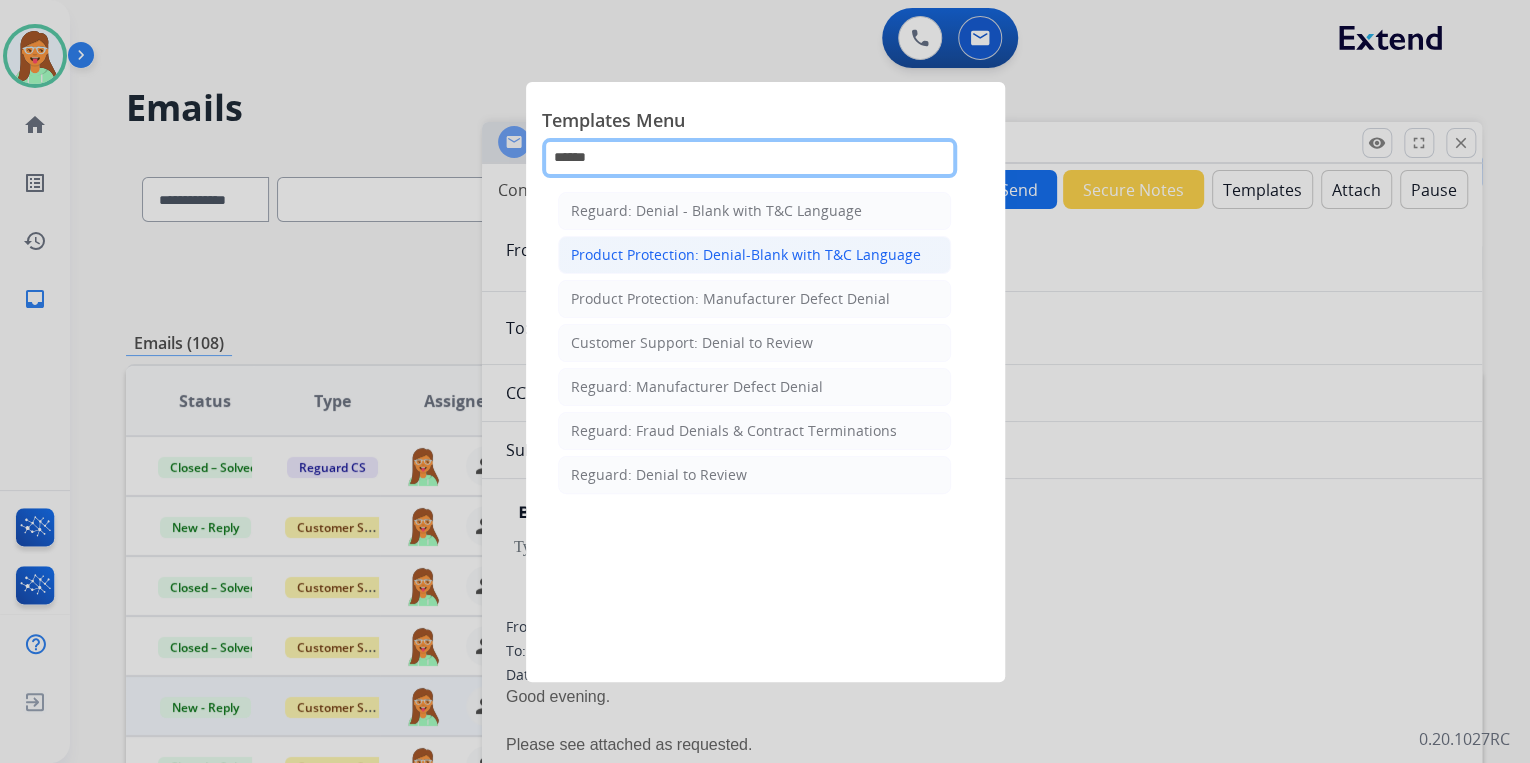type on "******" 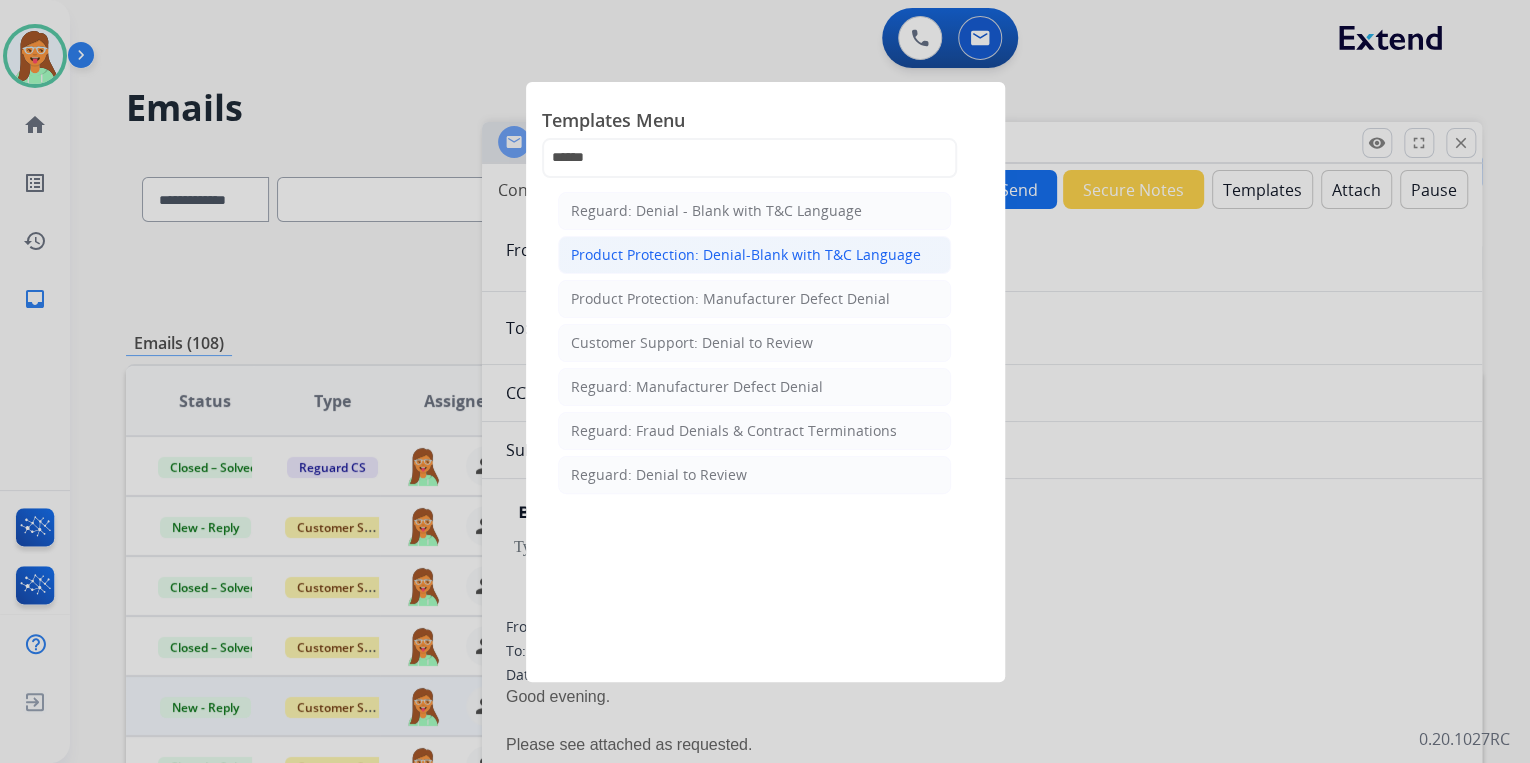 click on "Product Protection: Denial-Blank with T&C Language" 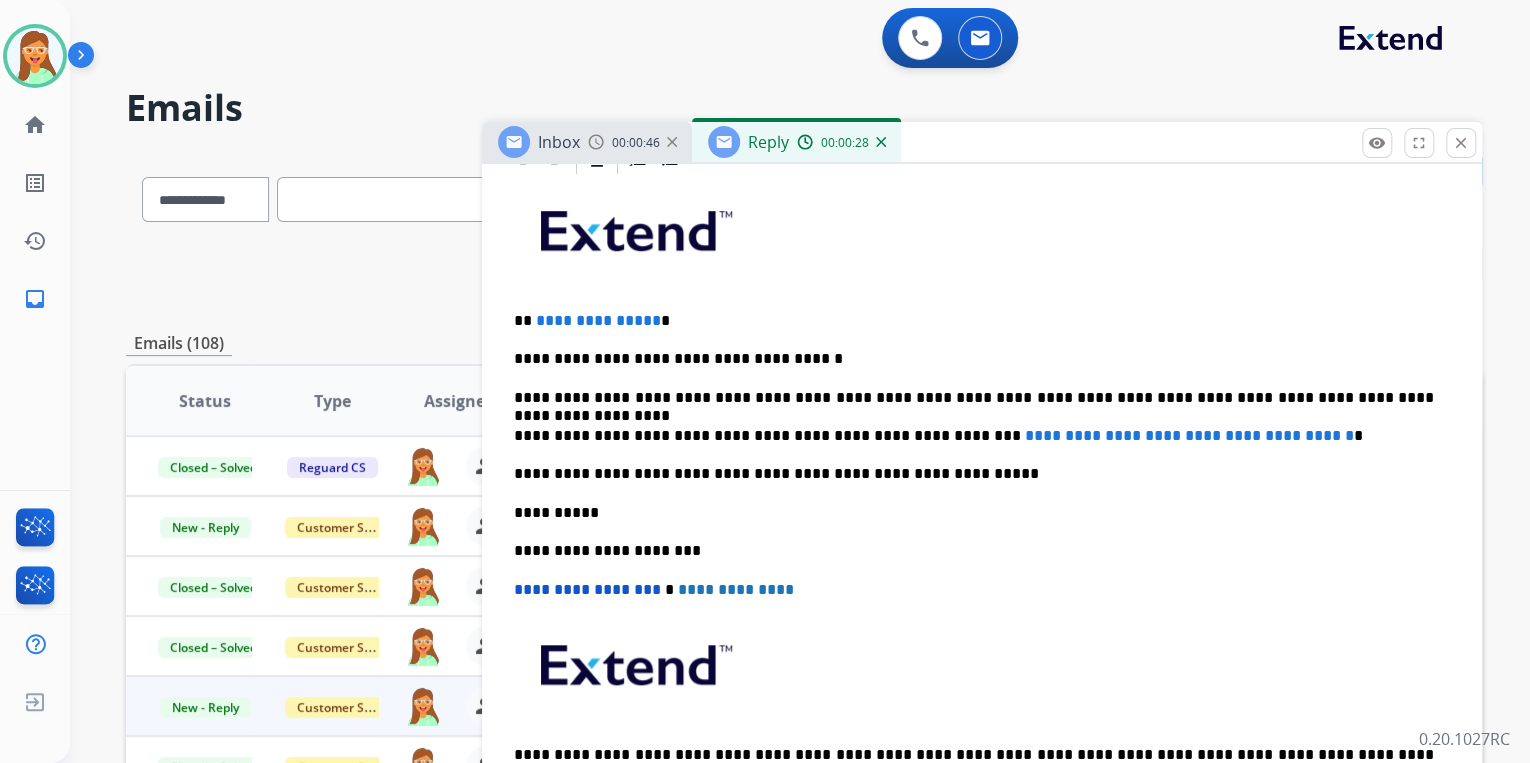 scroll, scrollTop: 560, scrollLeft: 0, axis: vertical 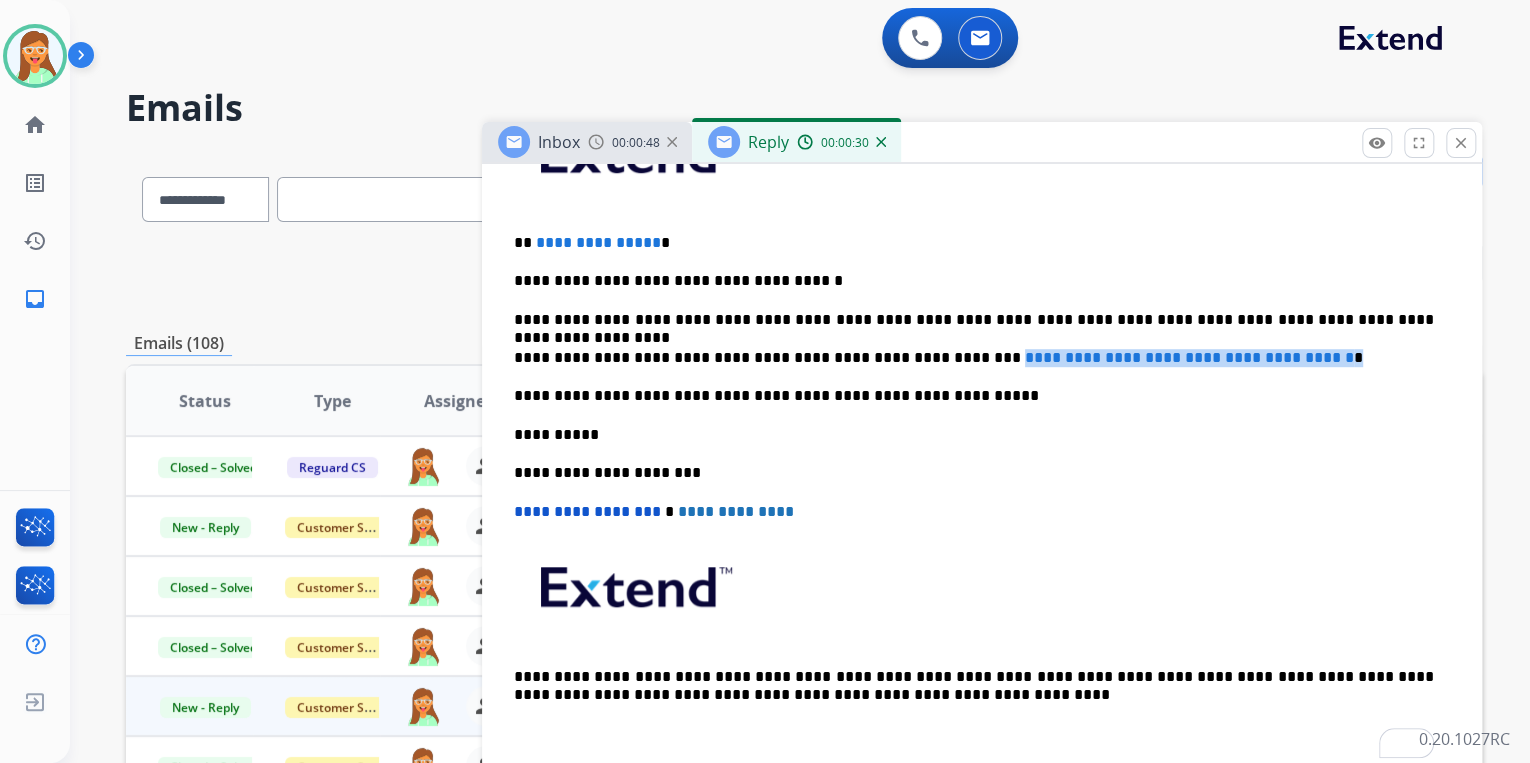 drag, startPoint x: 924, startPoint y: 352, endPoint x: 1327, endPoint y: 356, distance: 403.01984 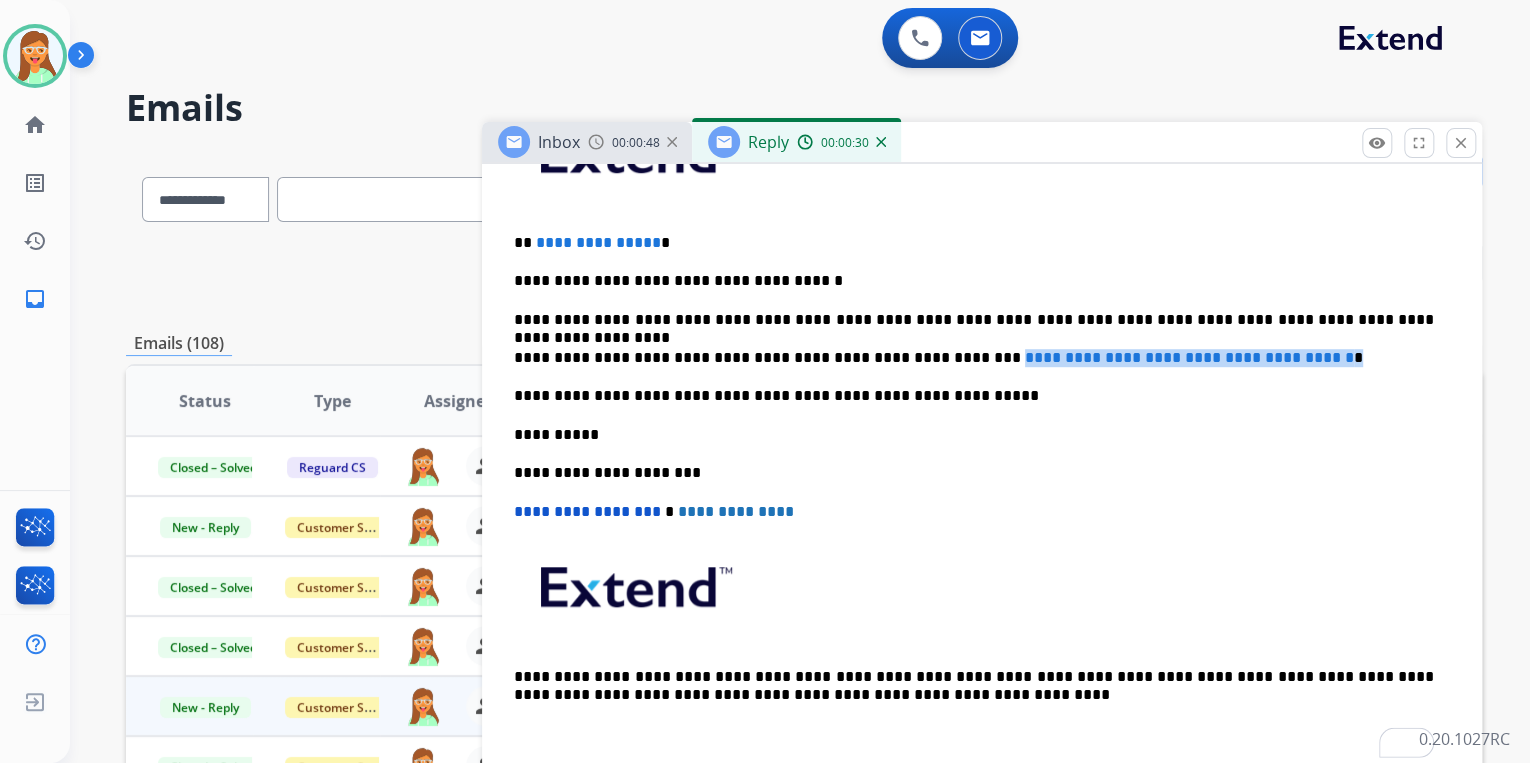 paste 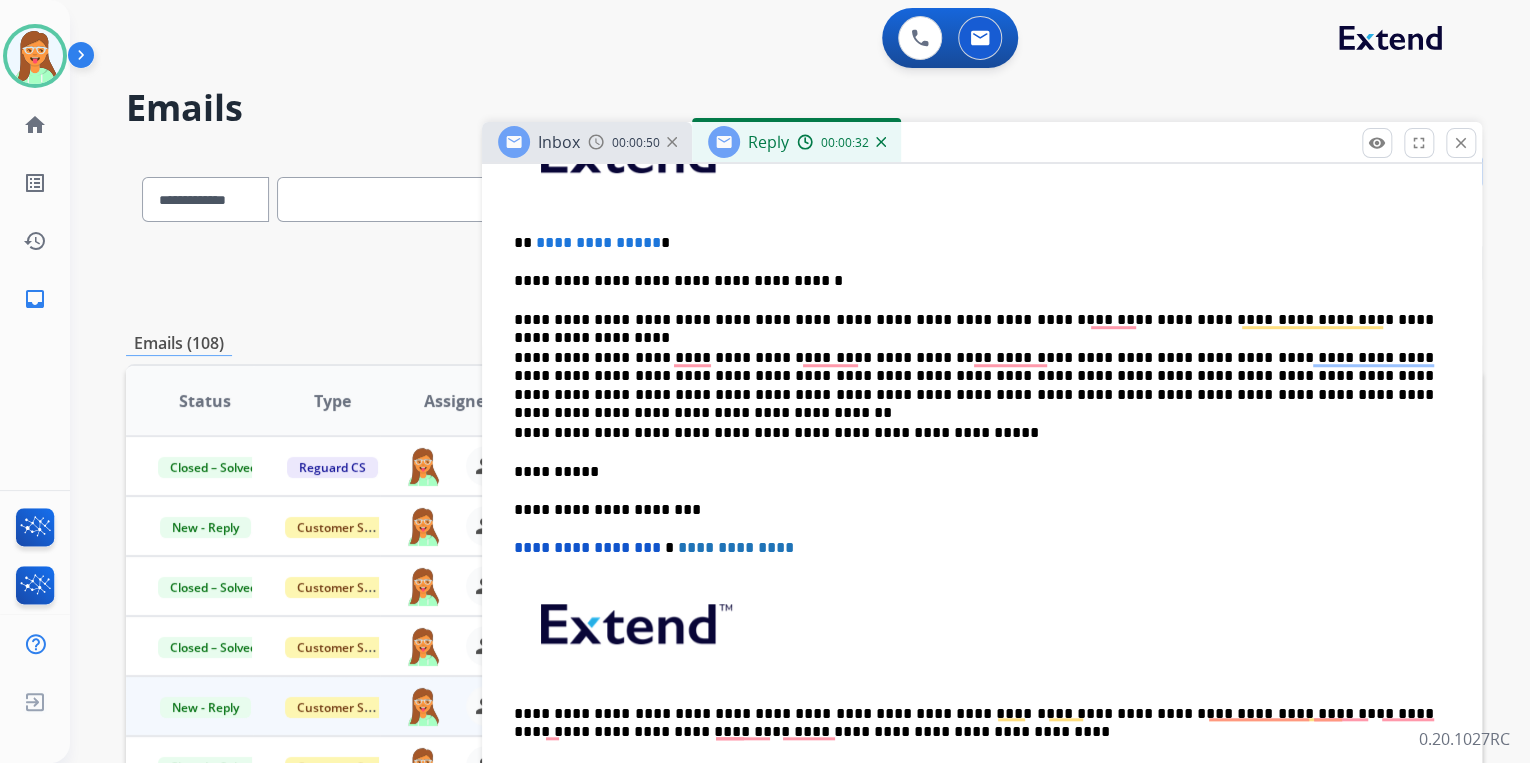 type 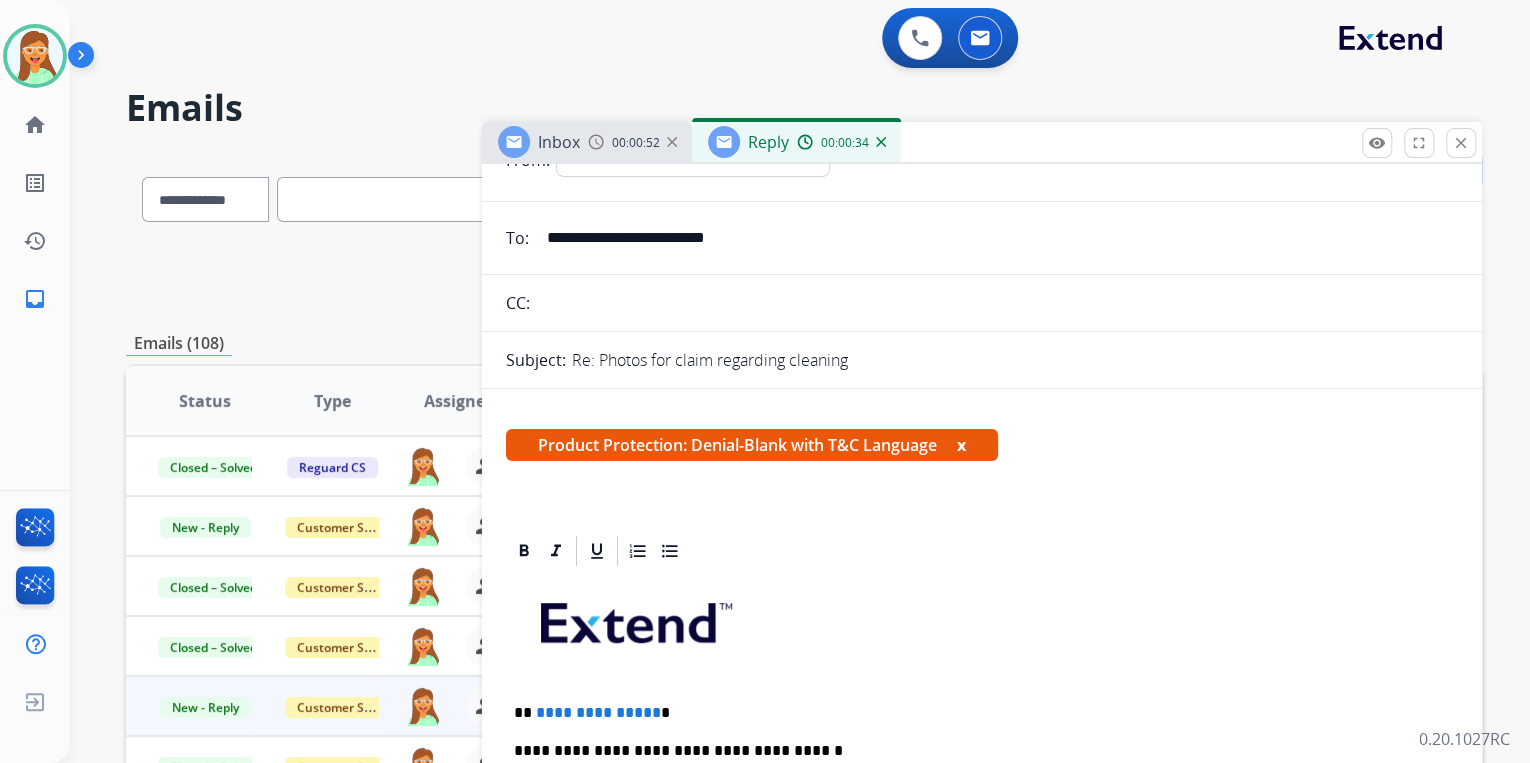 scroll, scrollTop: 0, scrollLeft: 0, axis: both 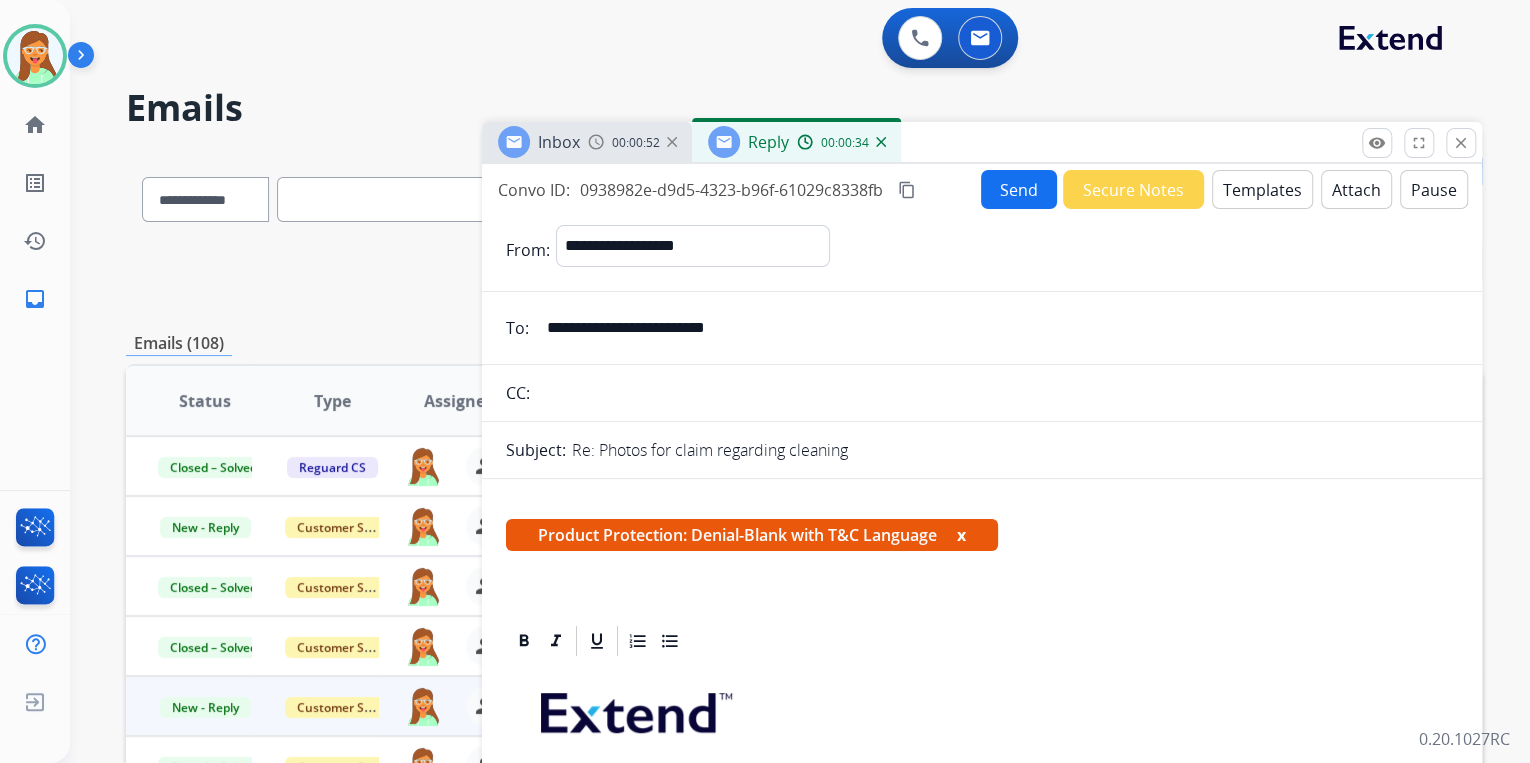 click on "Attach" at bounding box center (1356, 189) 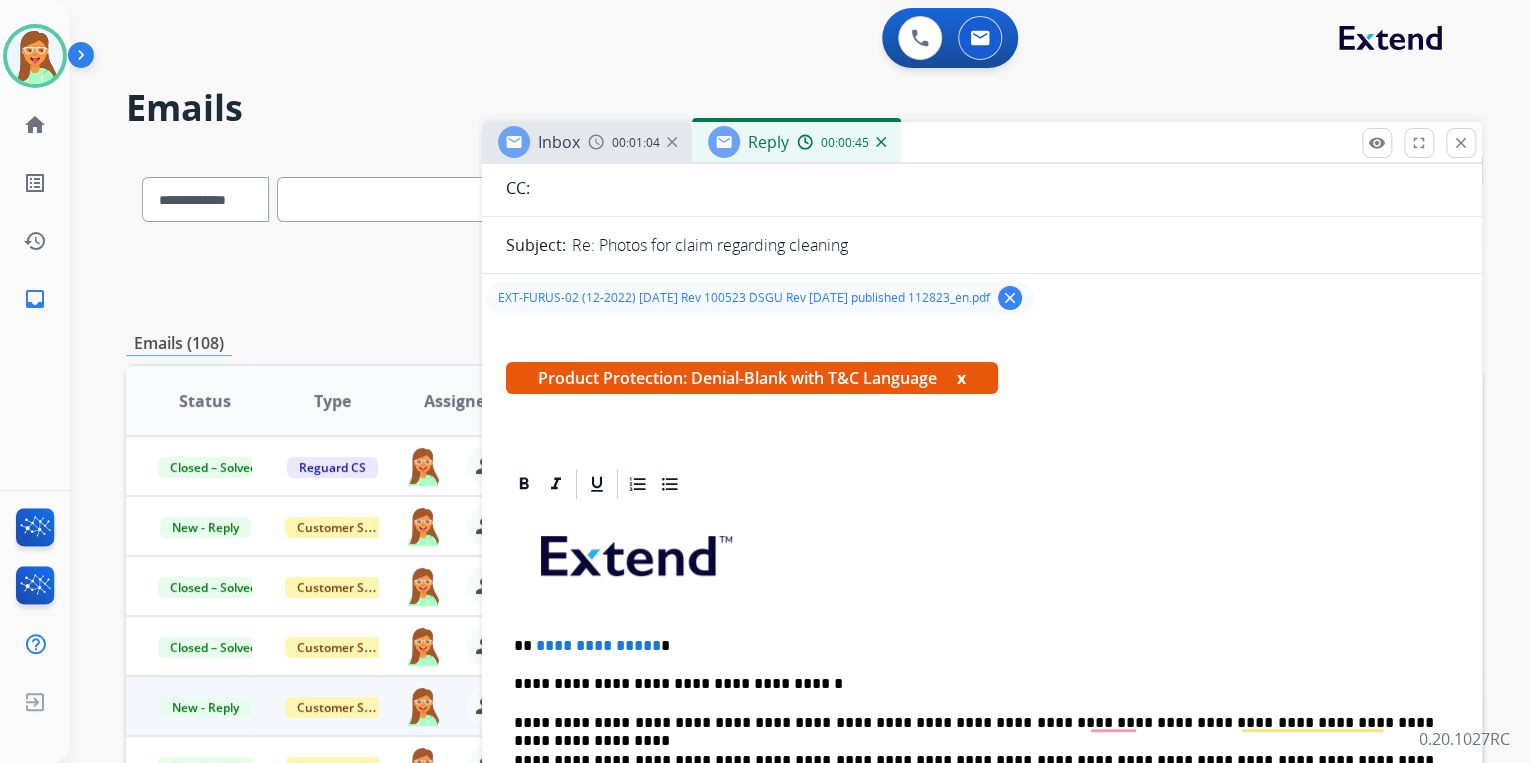 scroll, scrollTop: 400, scrollLeft: 0, axis: vertical 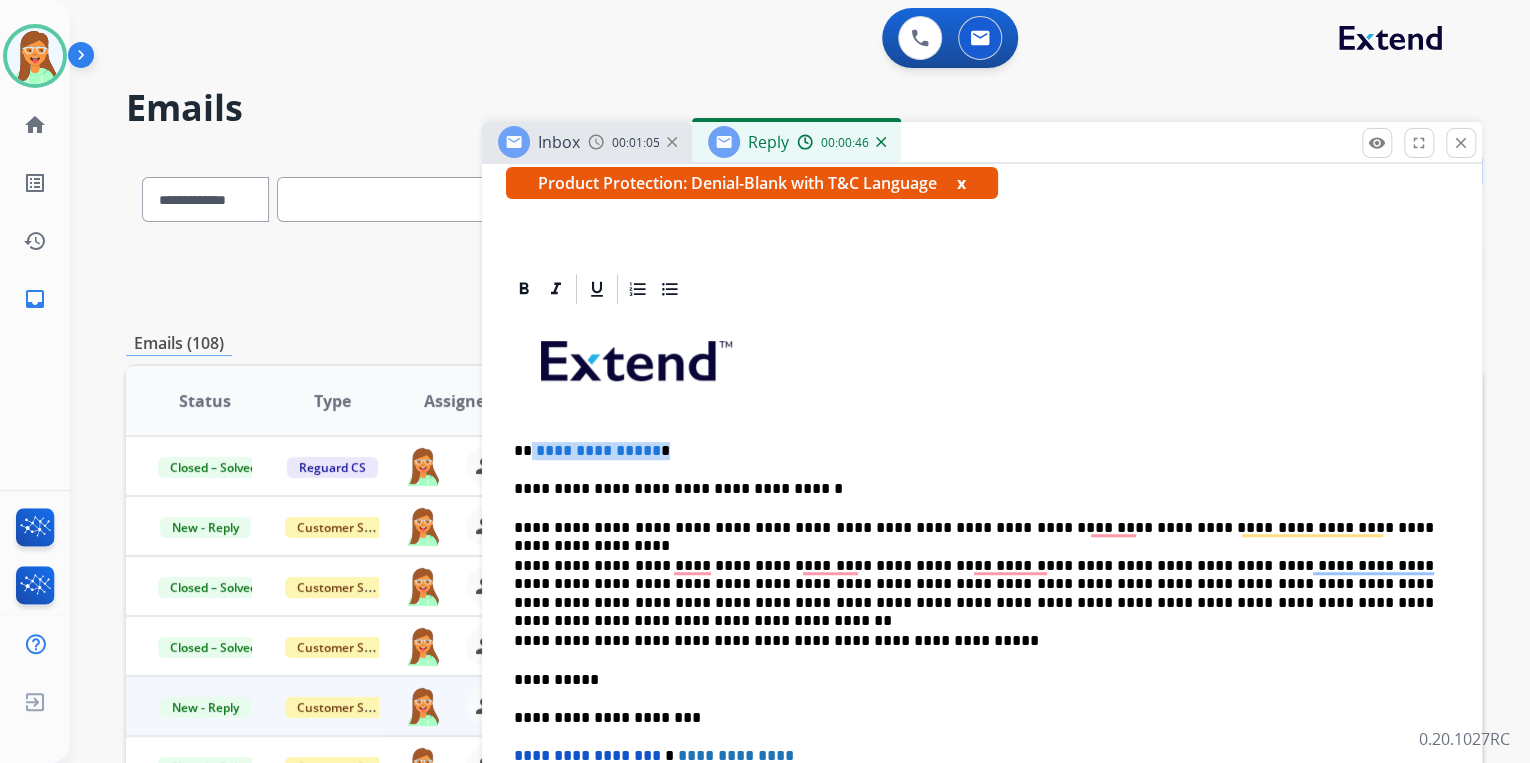 drag, startPoint x: 734, startPoint y: 444, endPoint x: 530, endPoint y: 439, distance: 204.06126 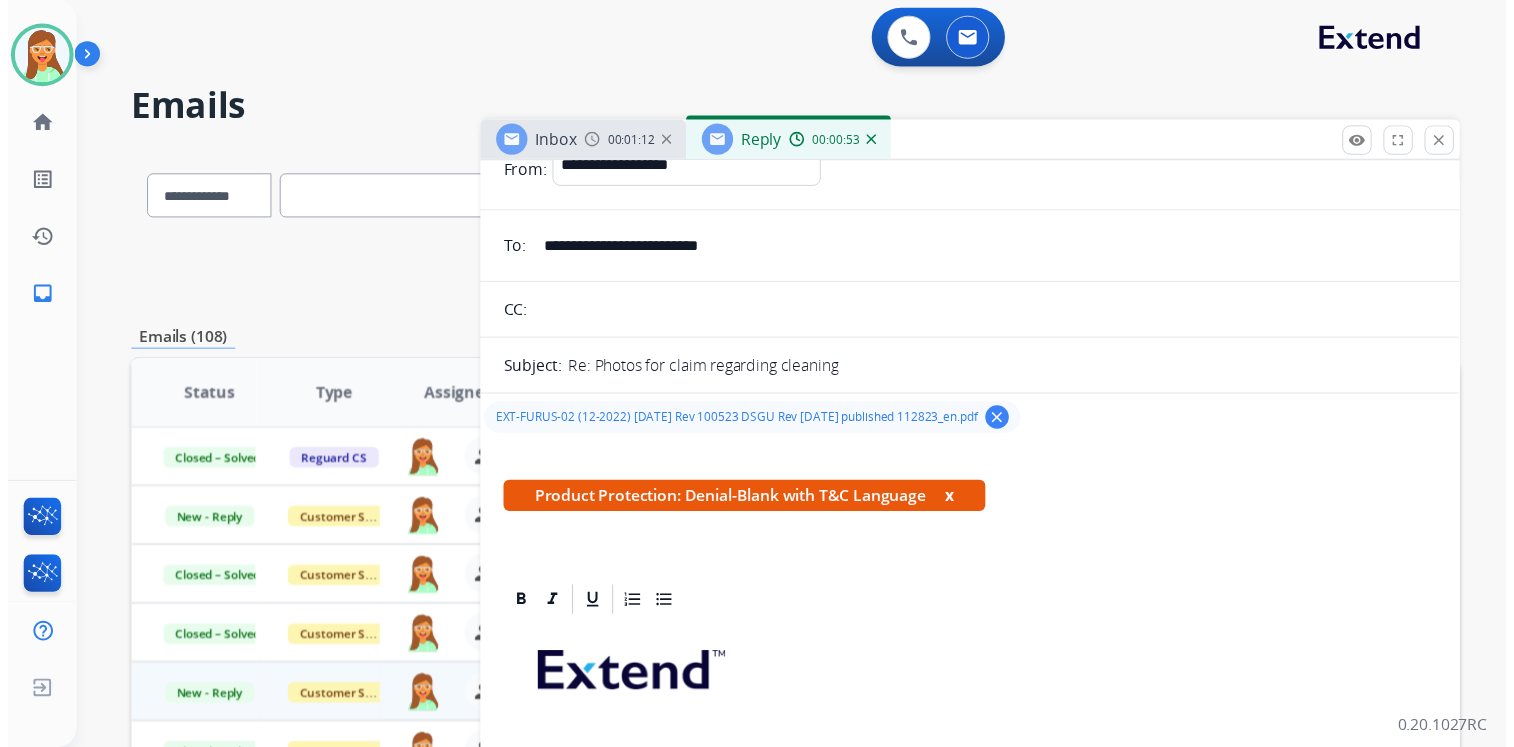 scroll, scrollTop: 0, scrollLeft: 0, axis: both 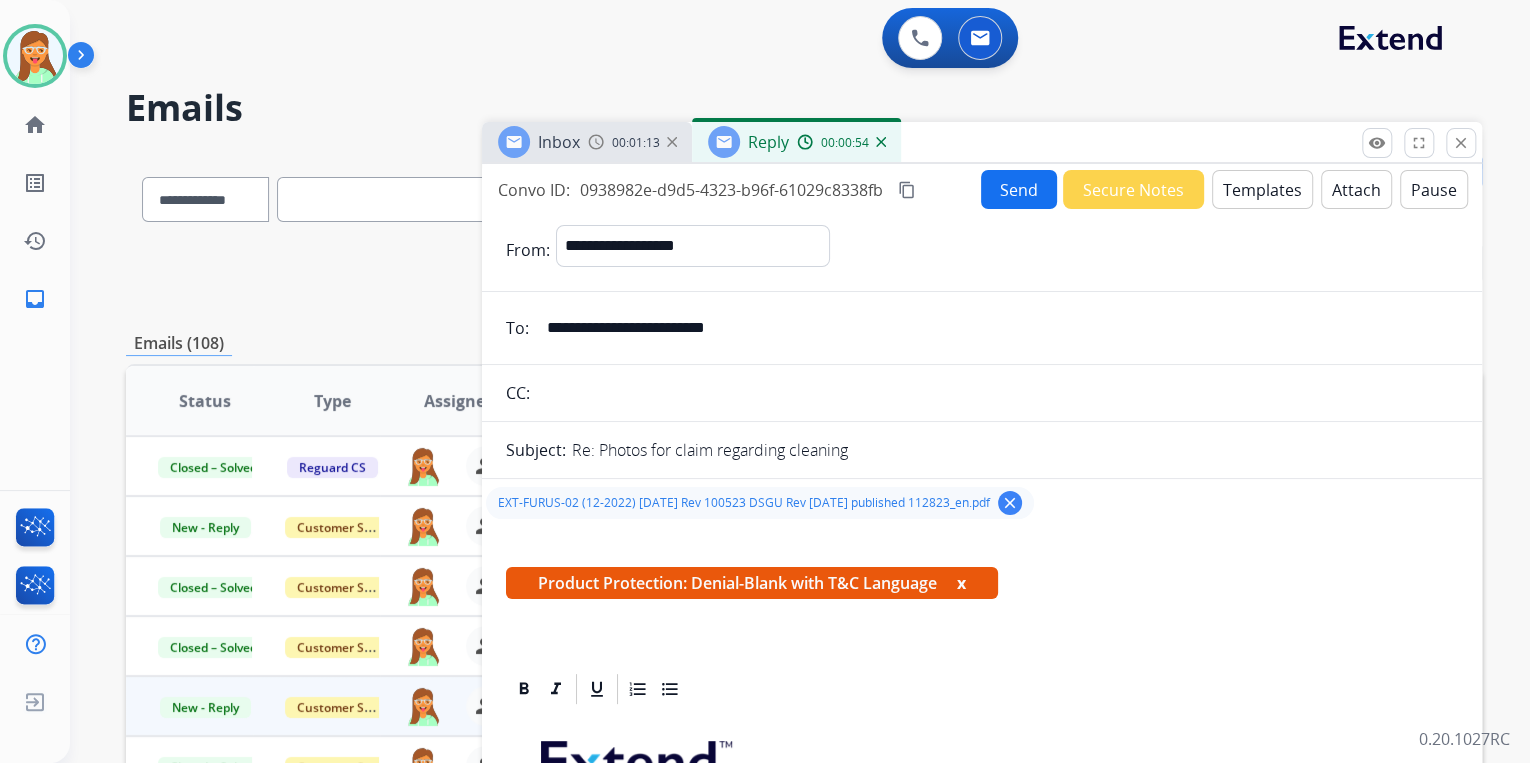 click on "Send" at bounding box center [1019, 189] 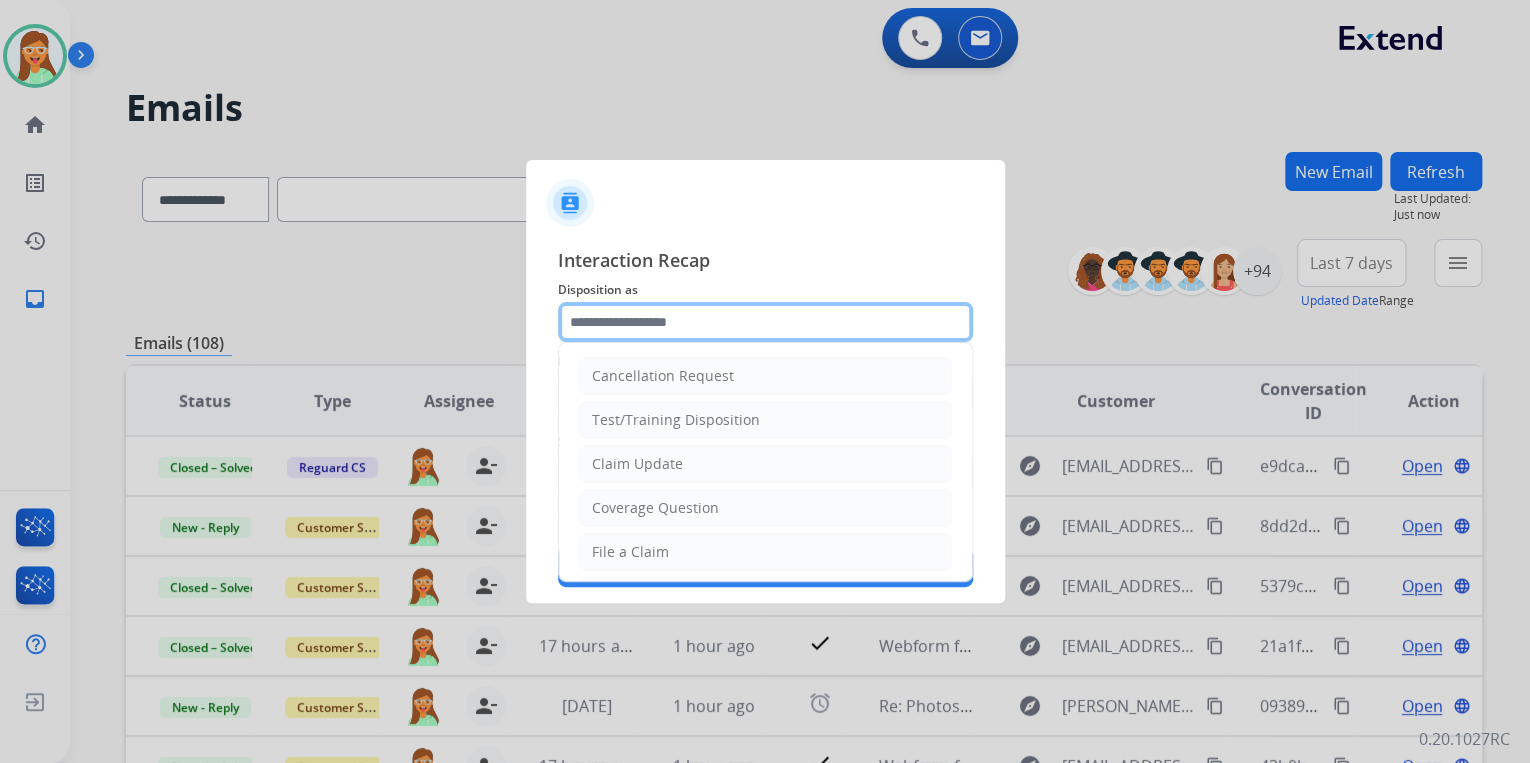 click 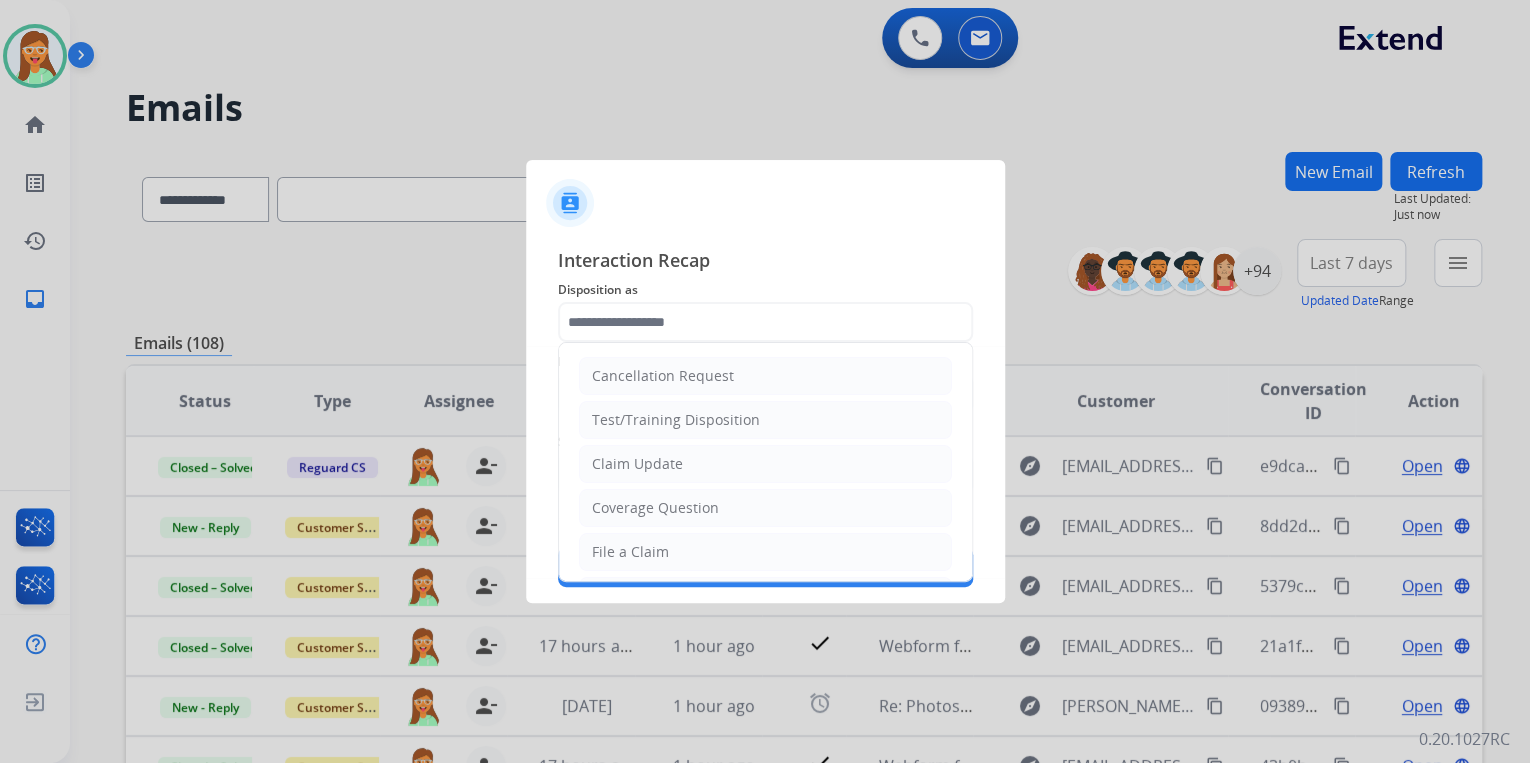 click on "Claim Update" 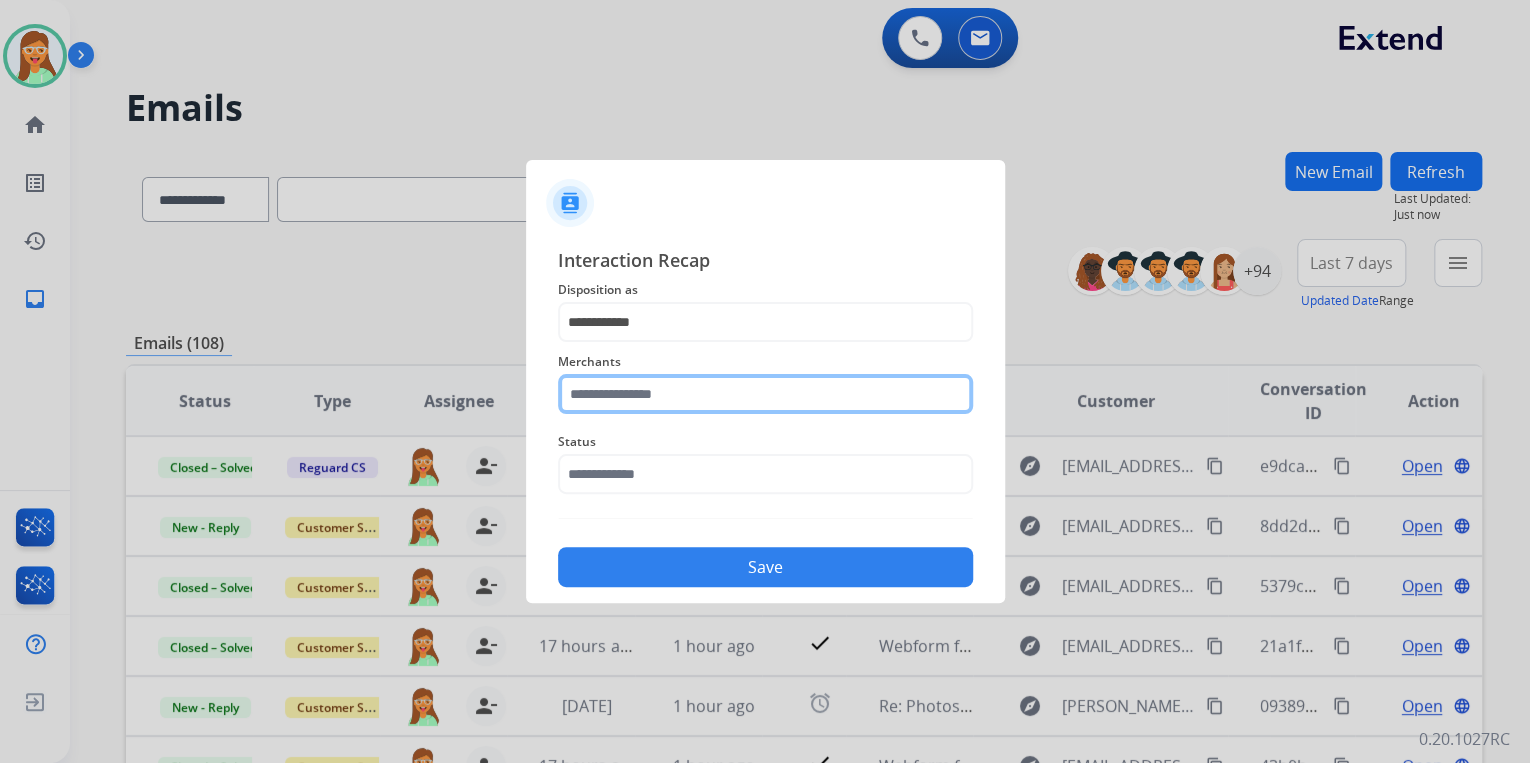 click 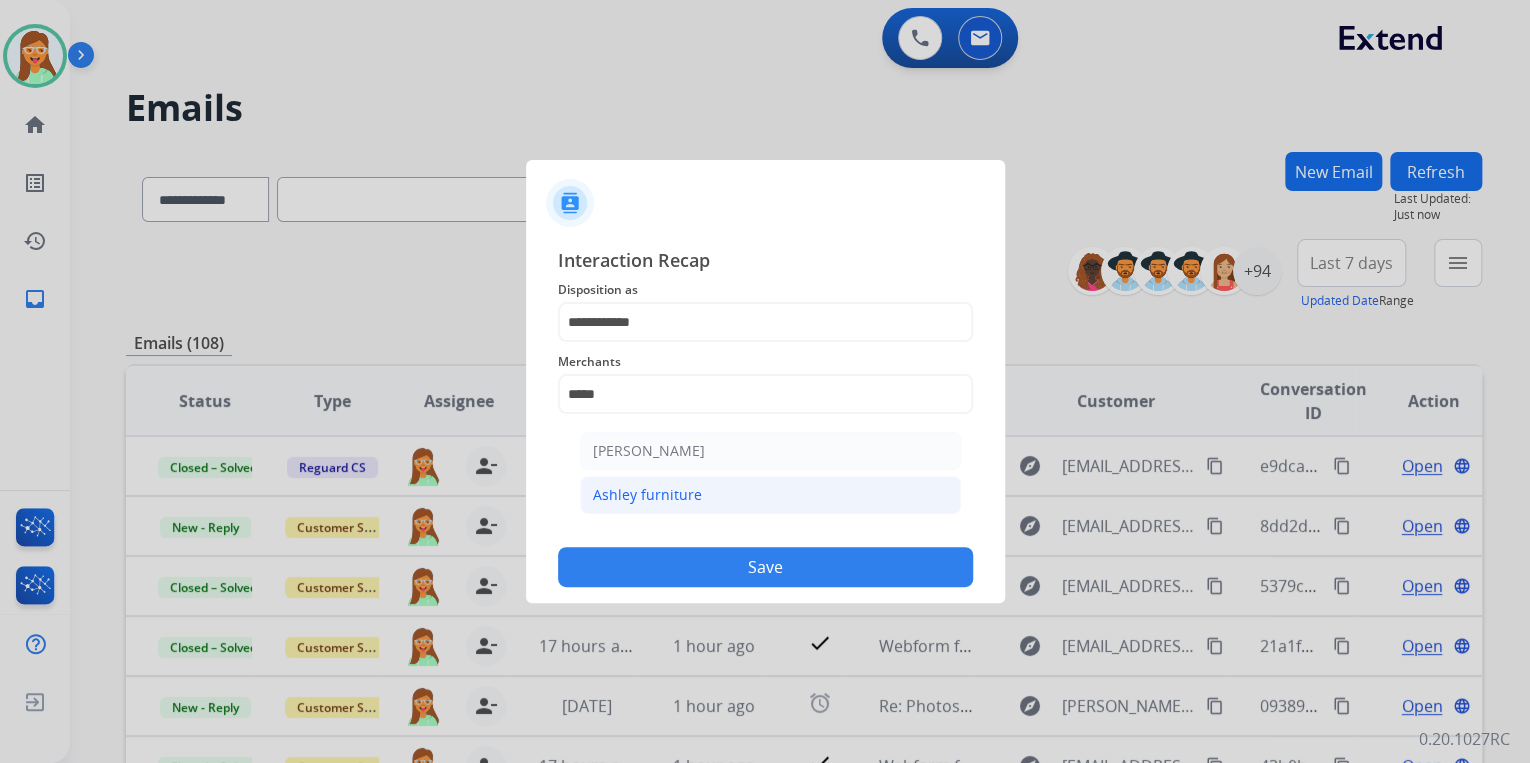 click on "Ashley furniture" 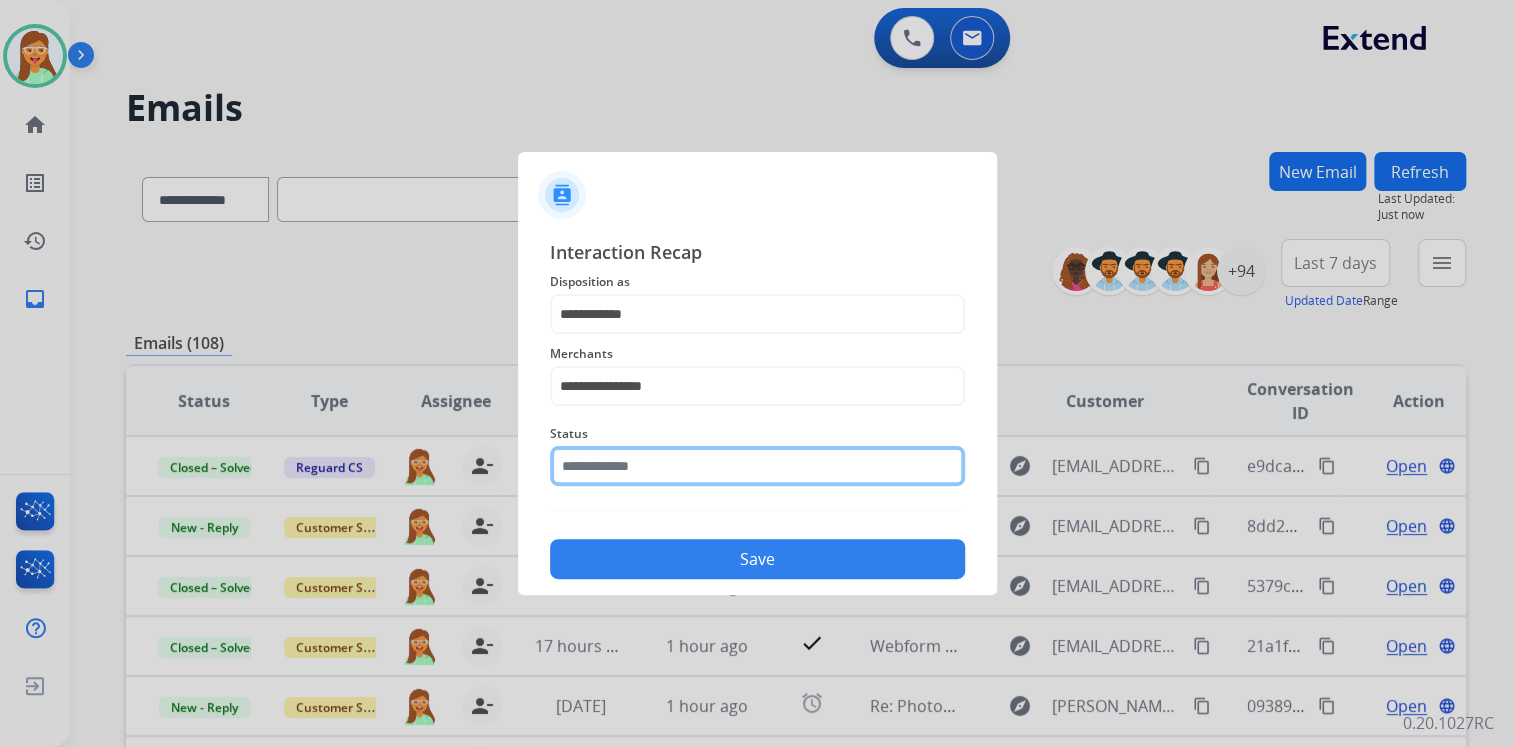 click 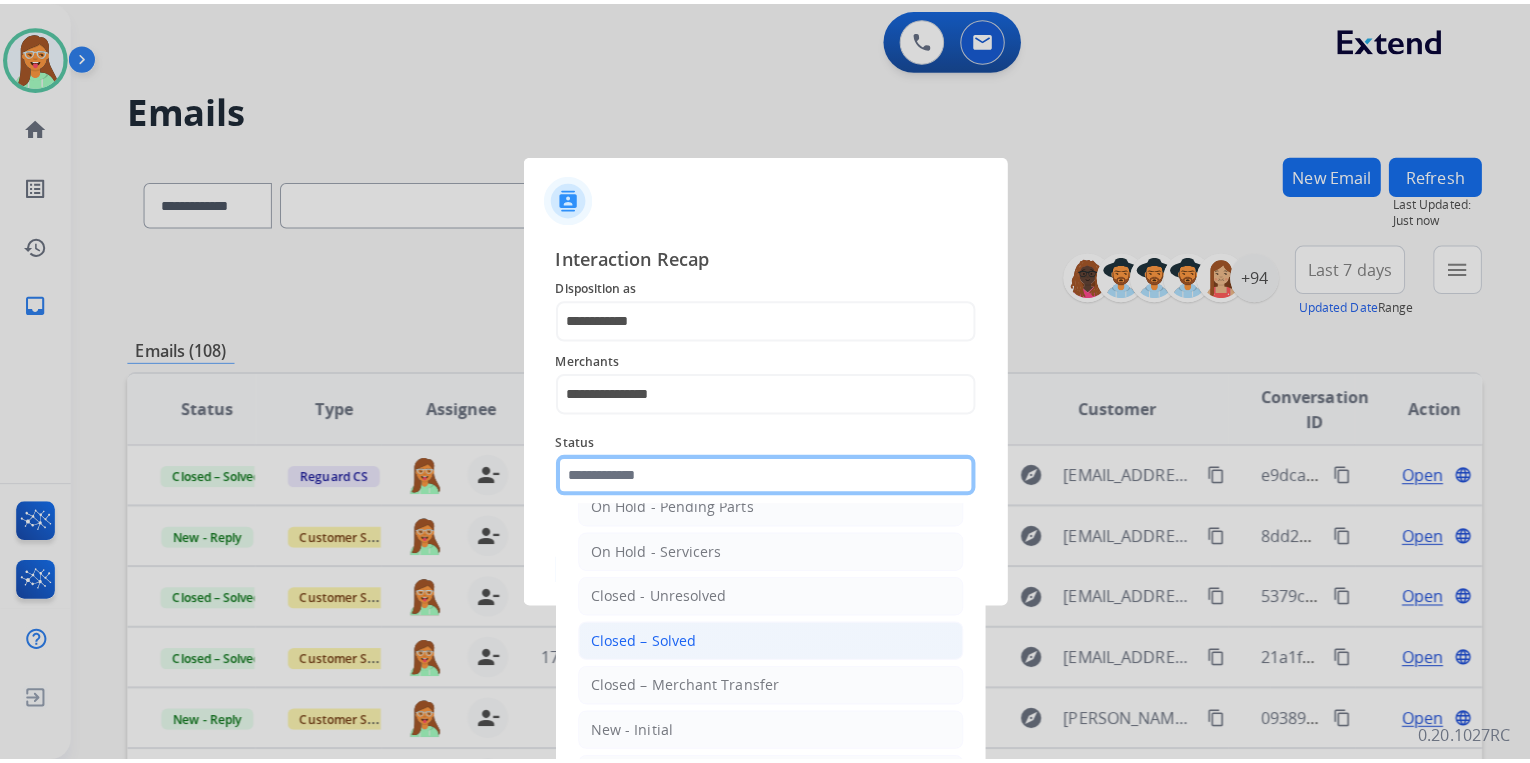 scroll, scrollTop: 116, scrollLeft: 0, axis: vertical 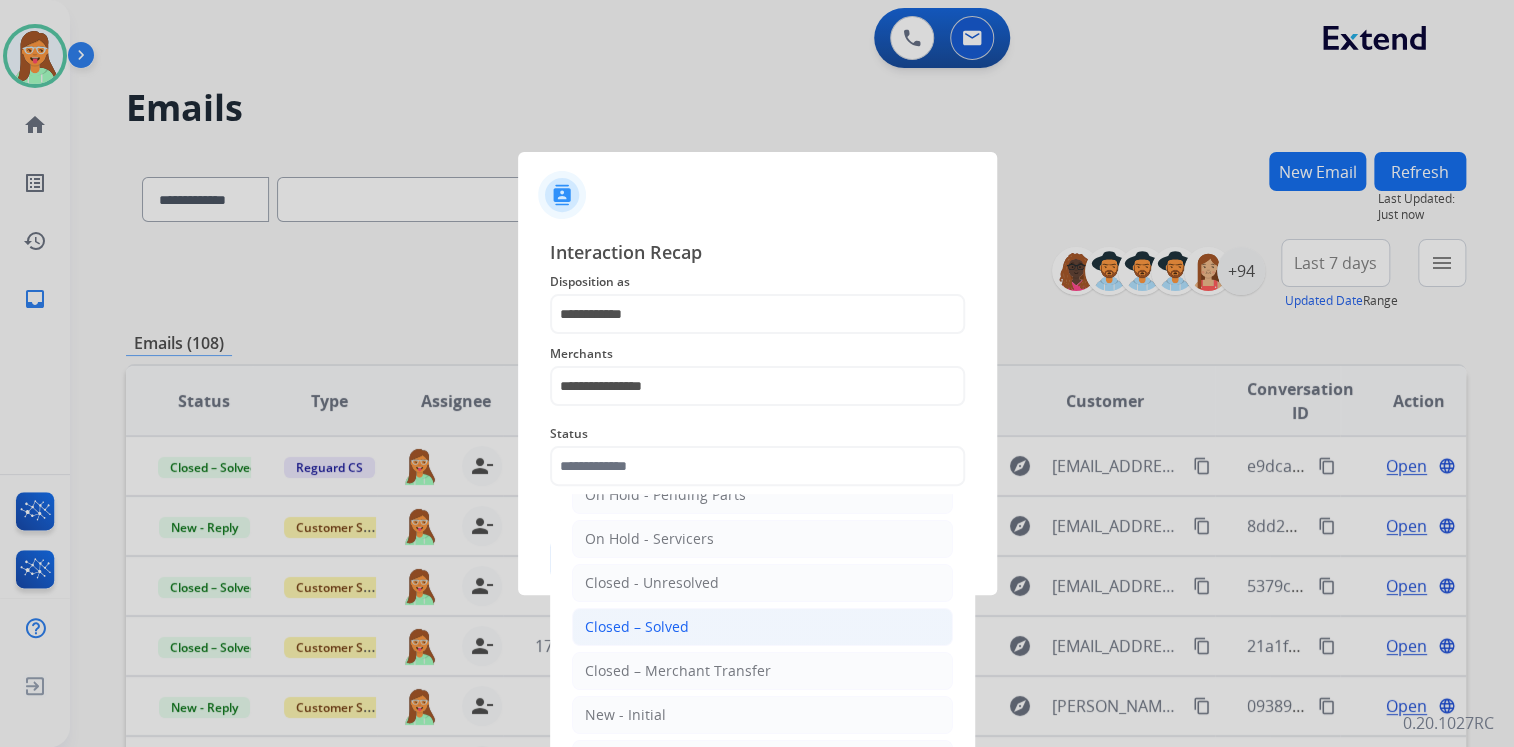 click on "Closed – Solved" 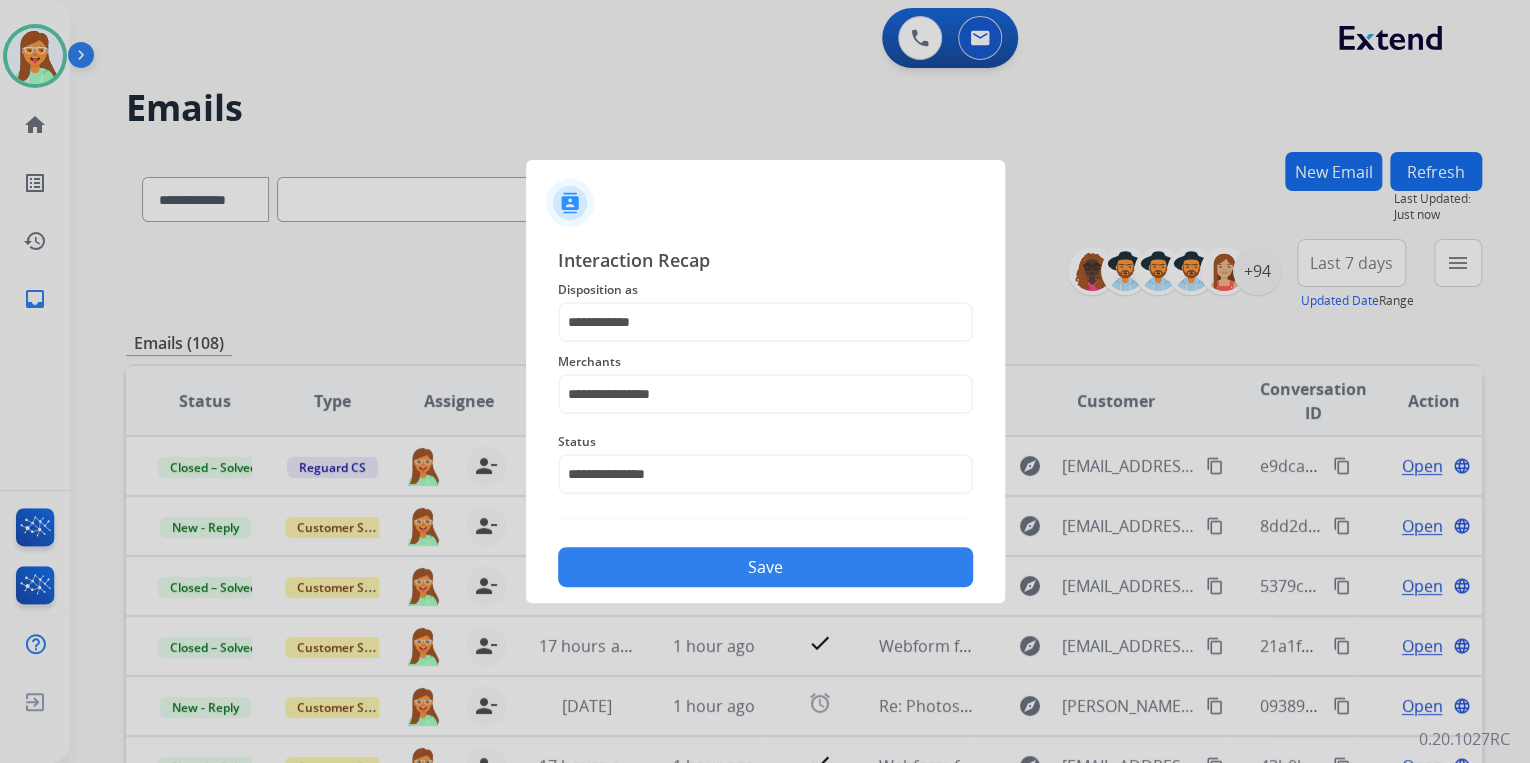 click on "Save" 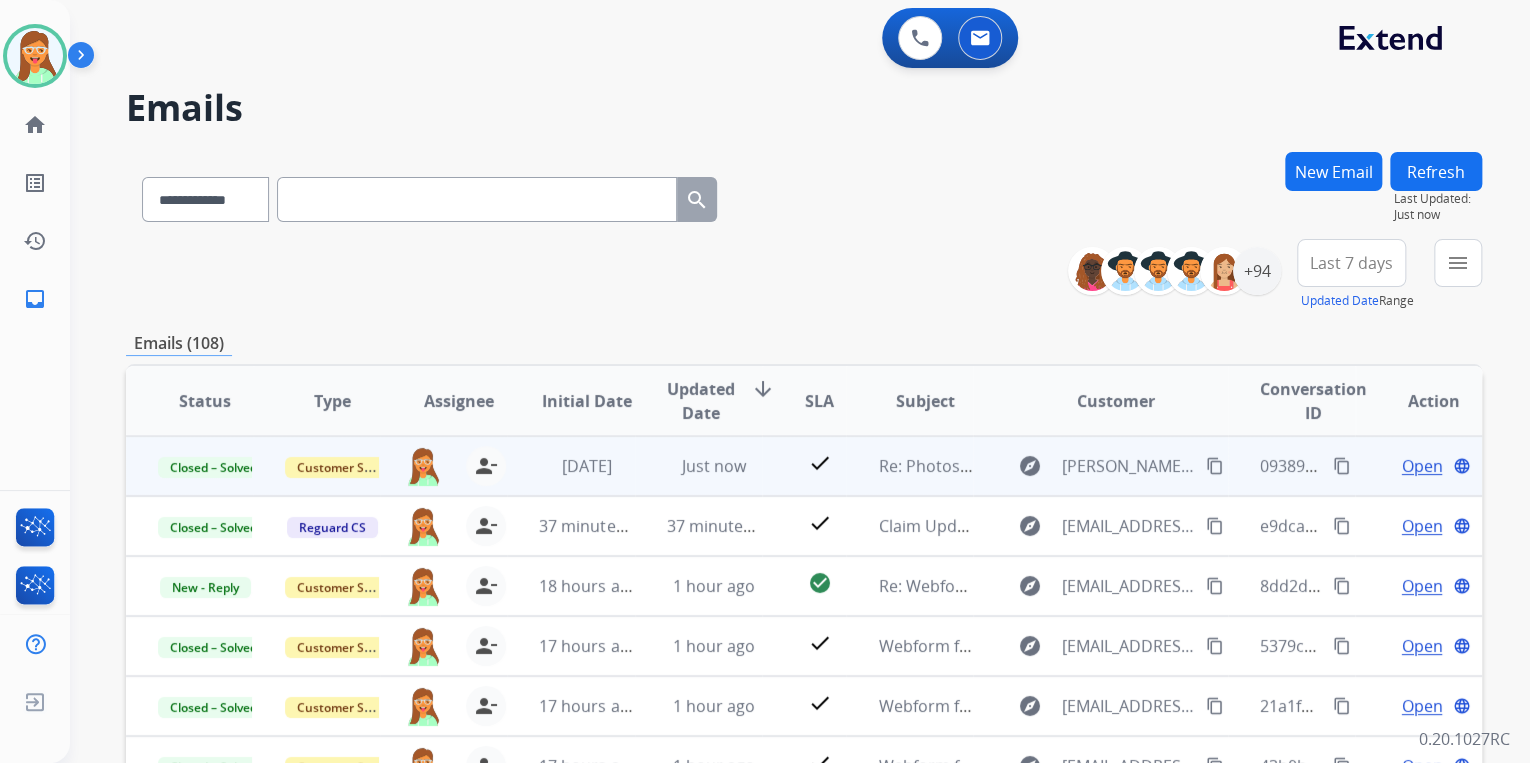 click on "content_copy" at bounding box center (1342, 466) 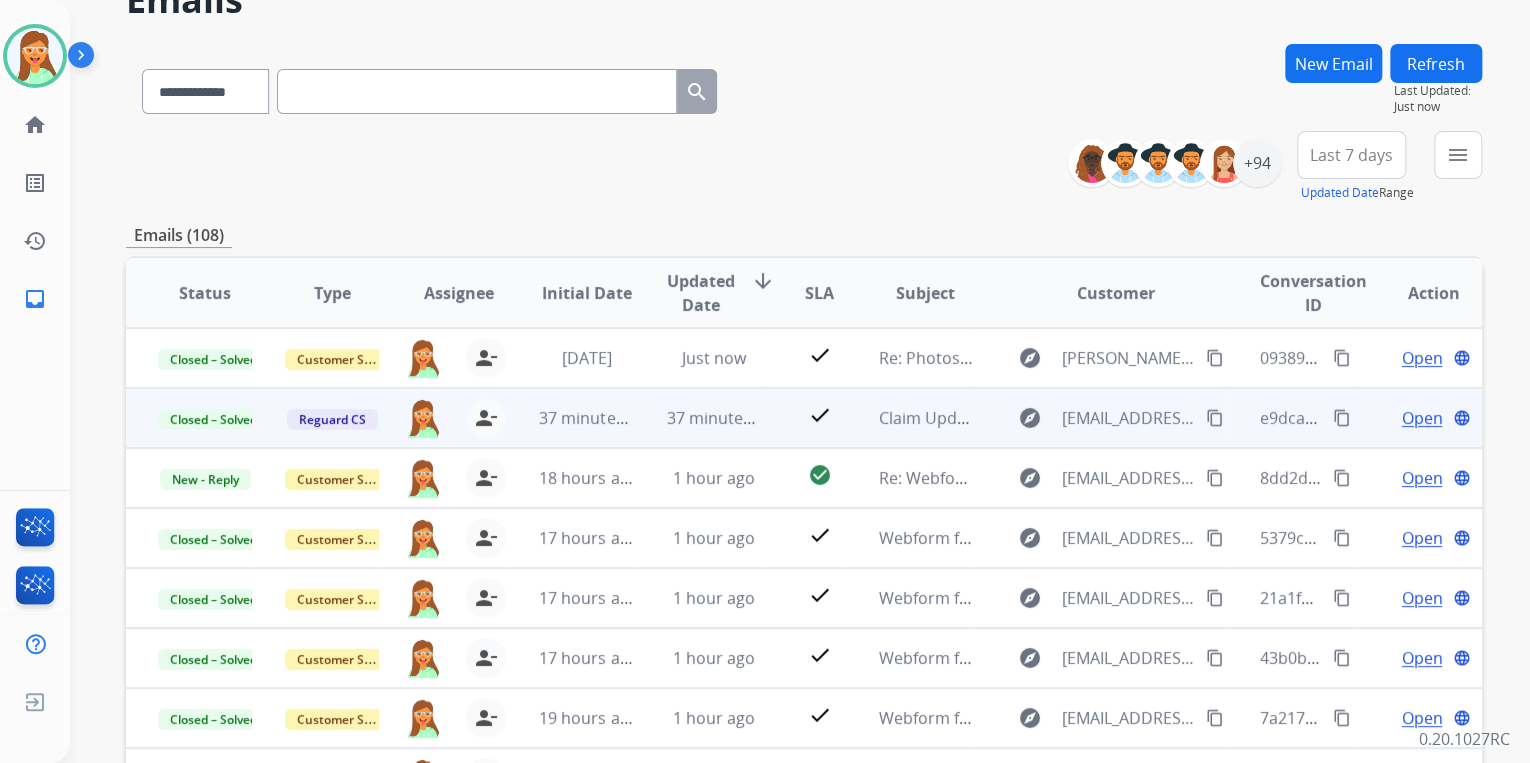 scroll, scrollTop: 240, scrollLeft: 0, axis: vertical 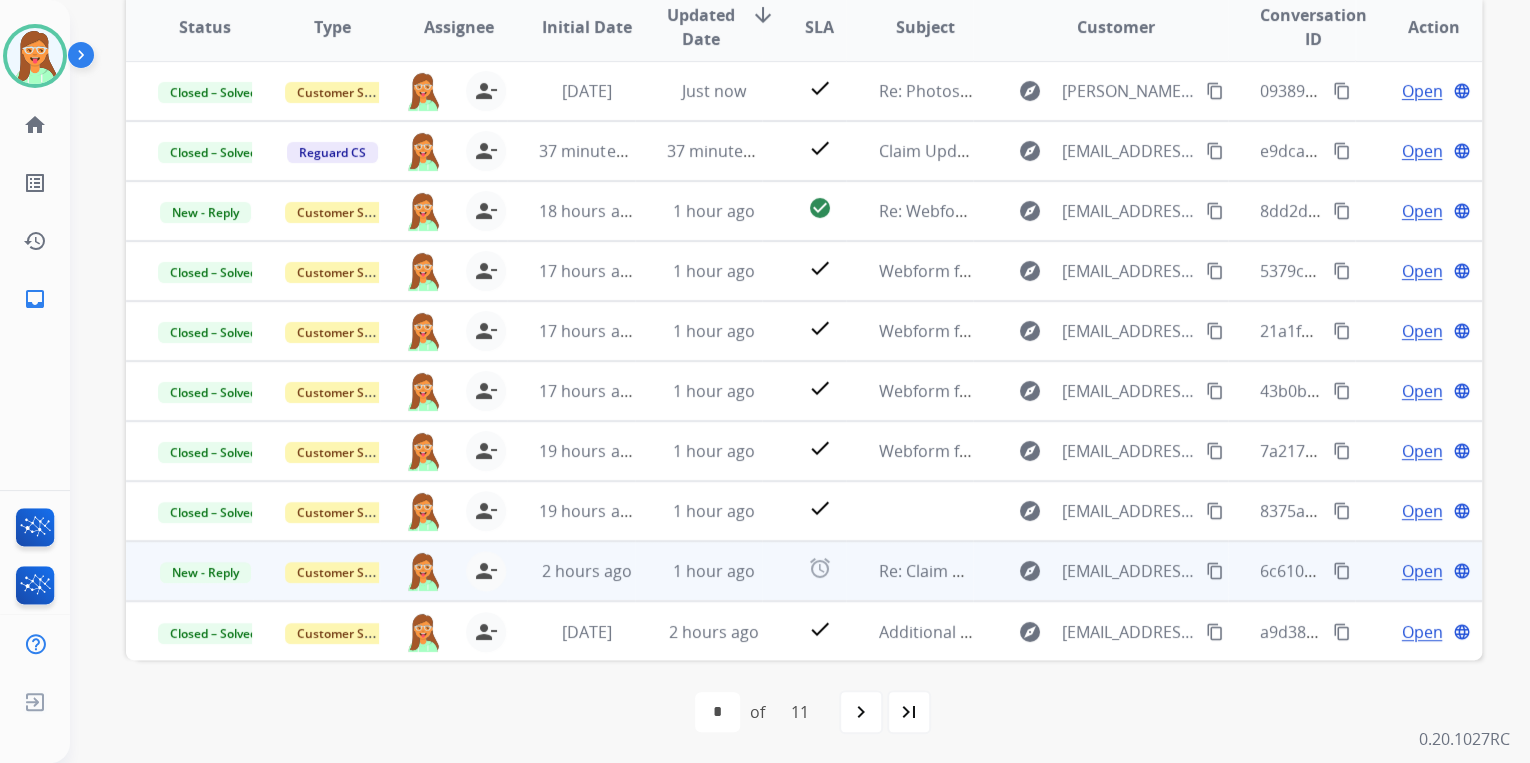 click on "explore jdjohnson86@gmail.com content_copy" at bounding box center [1100, 571] 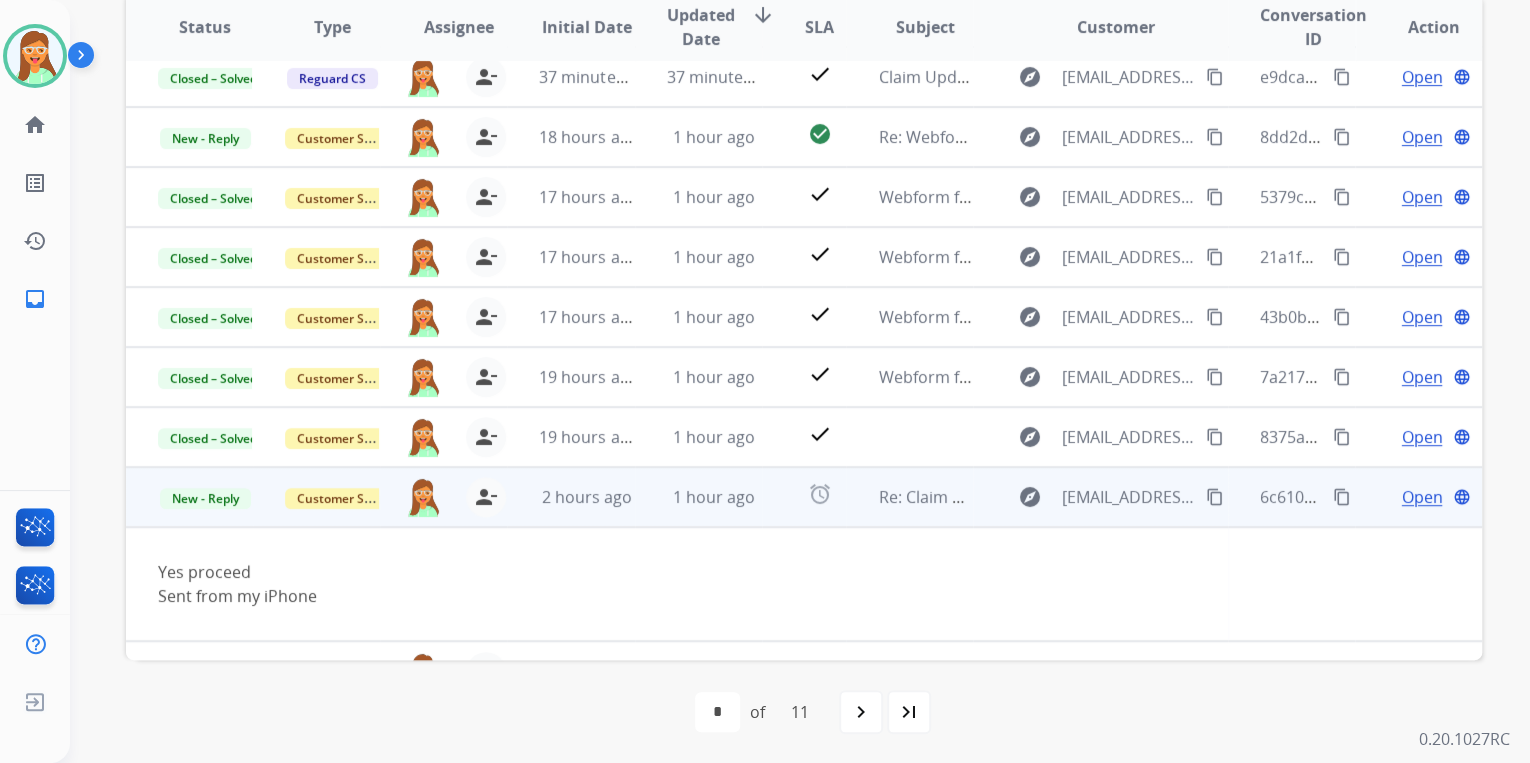 scroll, scrollTop: 115, scrollLeft: 0, axis: vertical 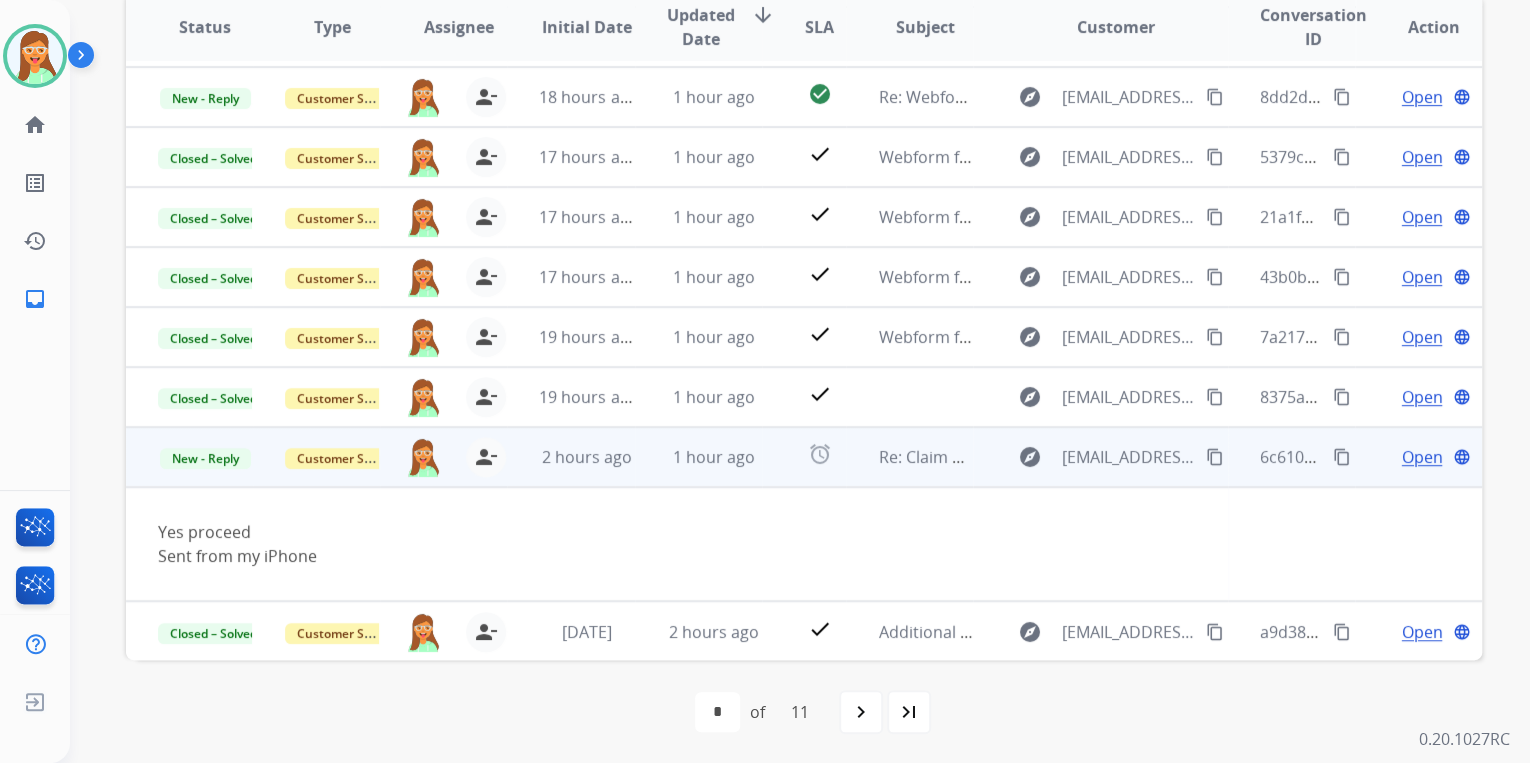 click on "Open" at bounding box center [1421, 457] 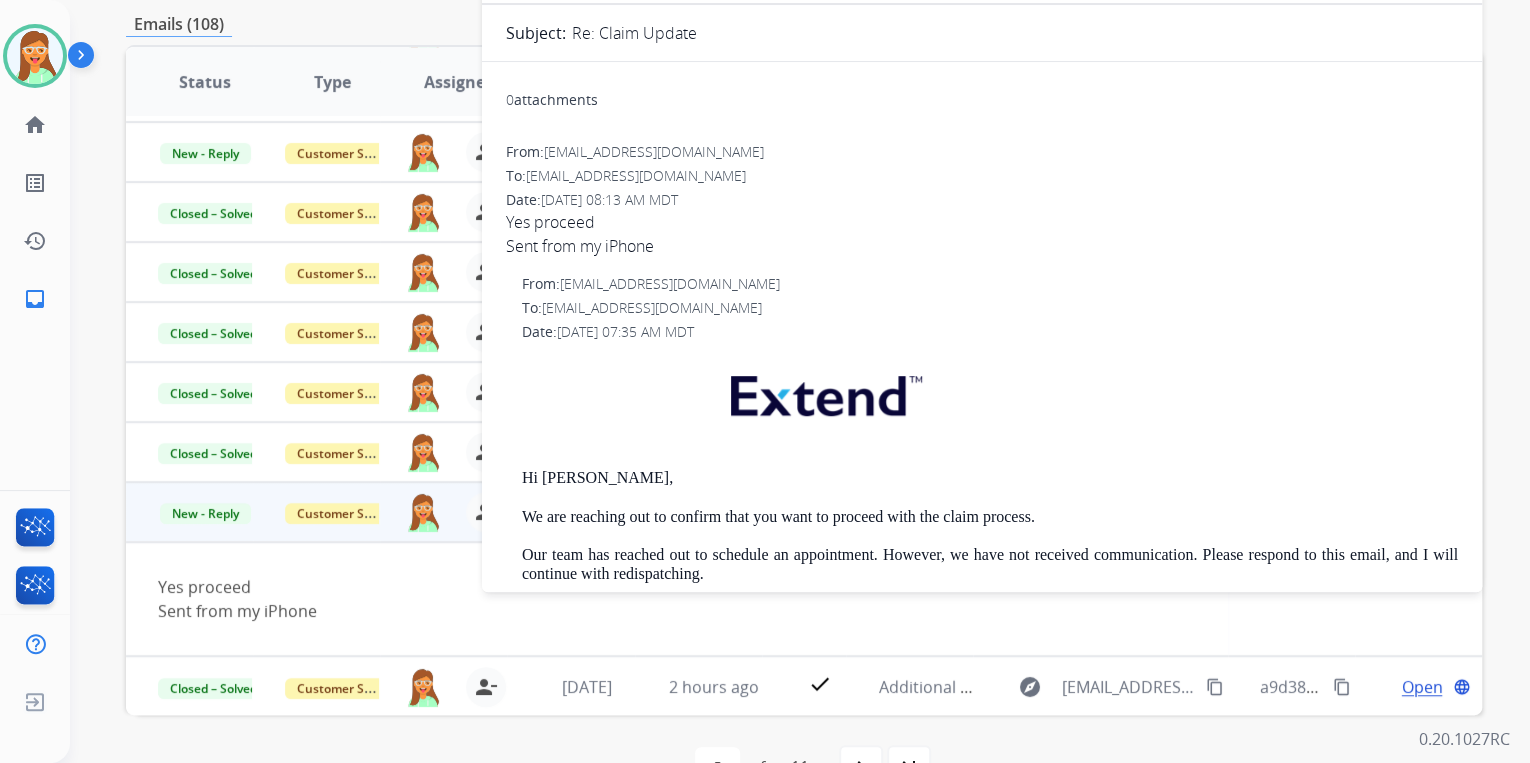 scroll, scrollTop: 294, scrollLeft: 0, axis: vertical 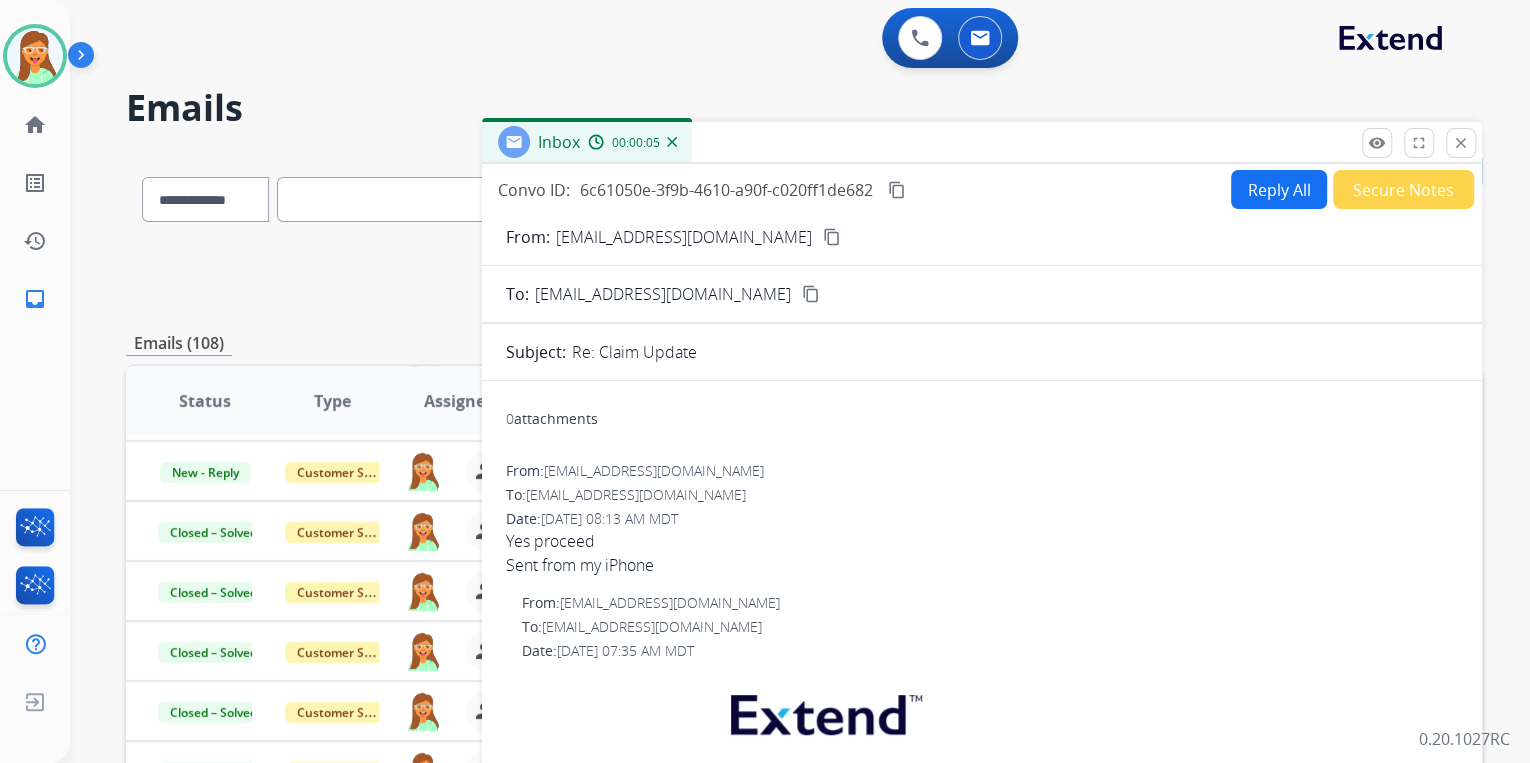click on "content_copy" at bounding box center [832, 237] 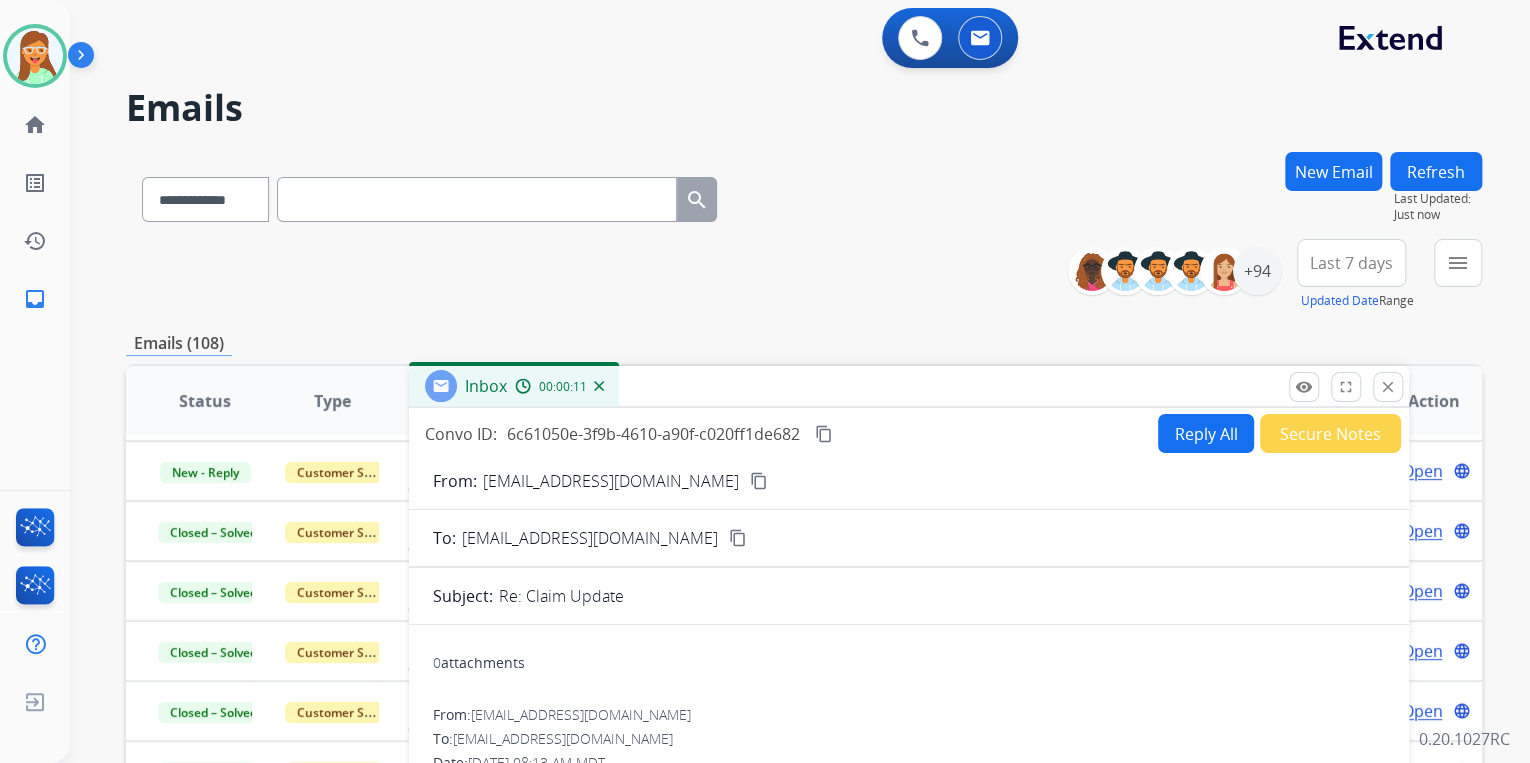 drag, startPoint x: 788, startPoint y: 142, endPoint x: 419, endPoint y: 251, distance: 384.76227 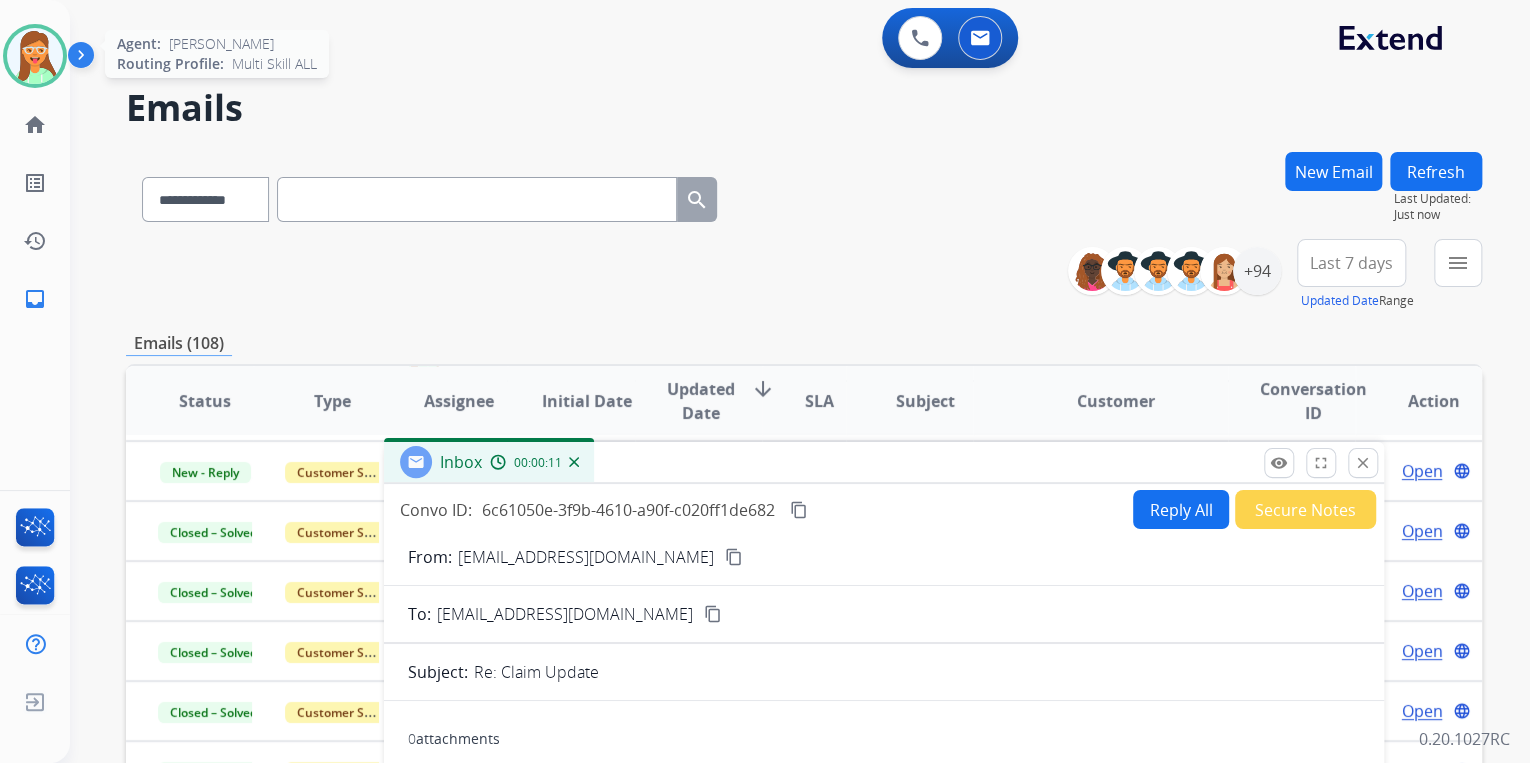 click at bounding box center (35, 56) 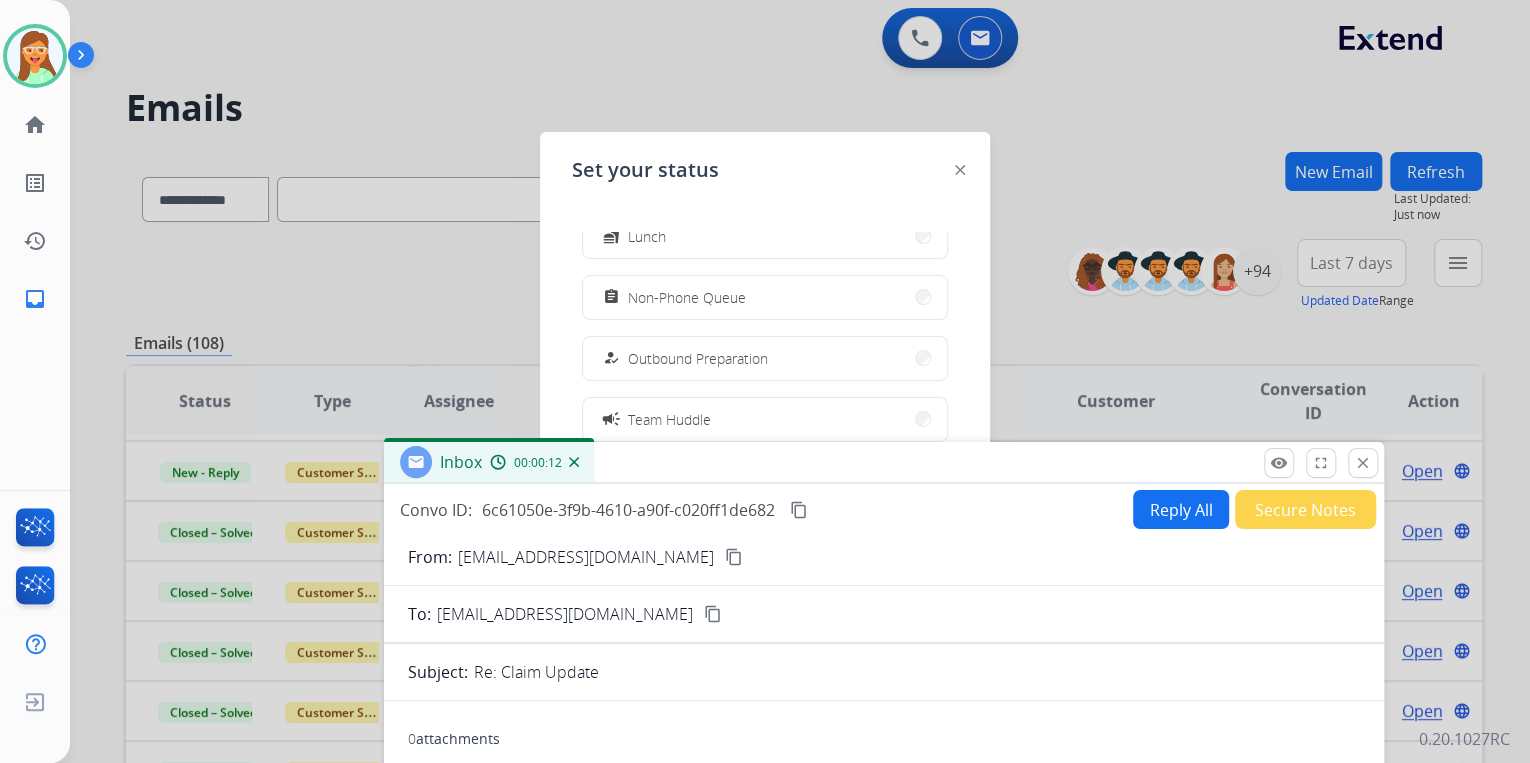 scroll, scrollTop: 160, scrollLeft: 0, axis: vertical 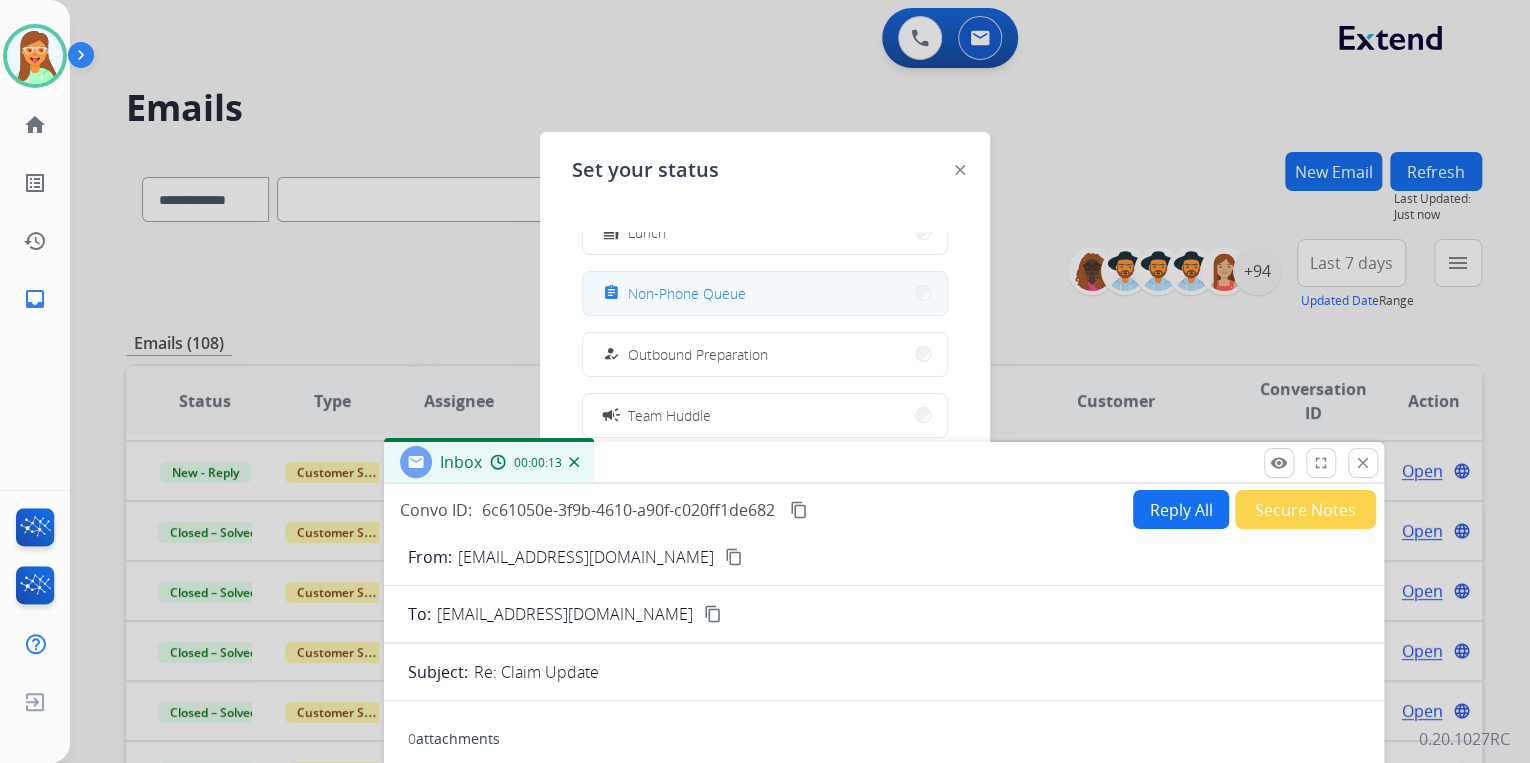 click on "assignment Non-Phone Queue" at bounding box center (765, 293) 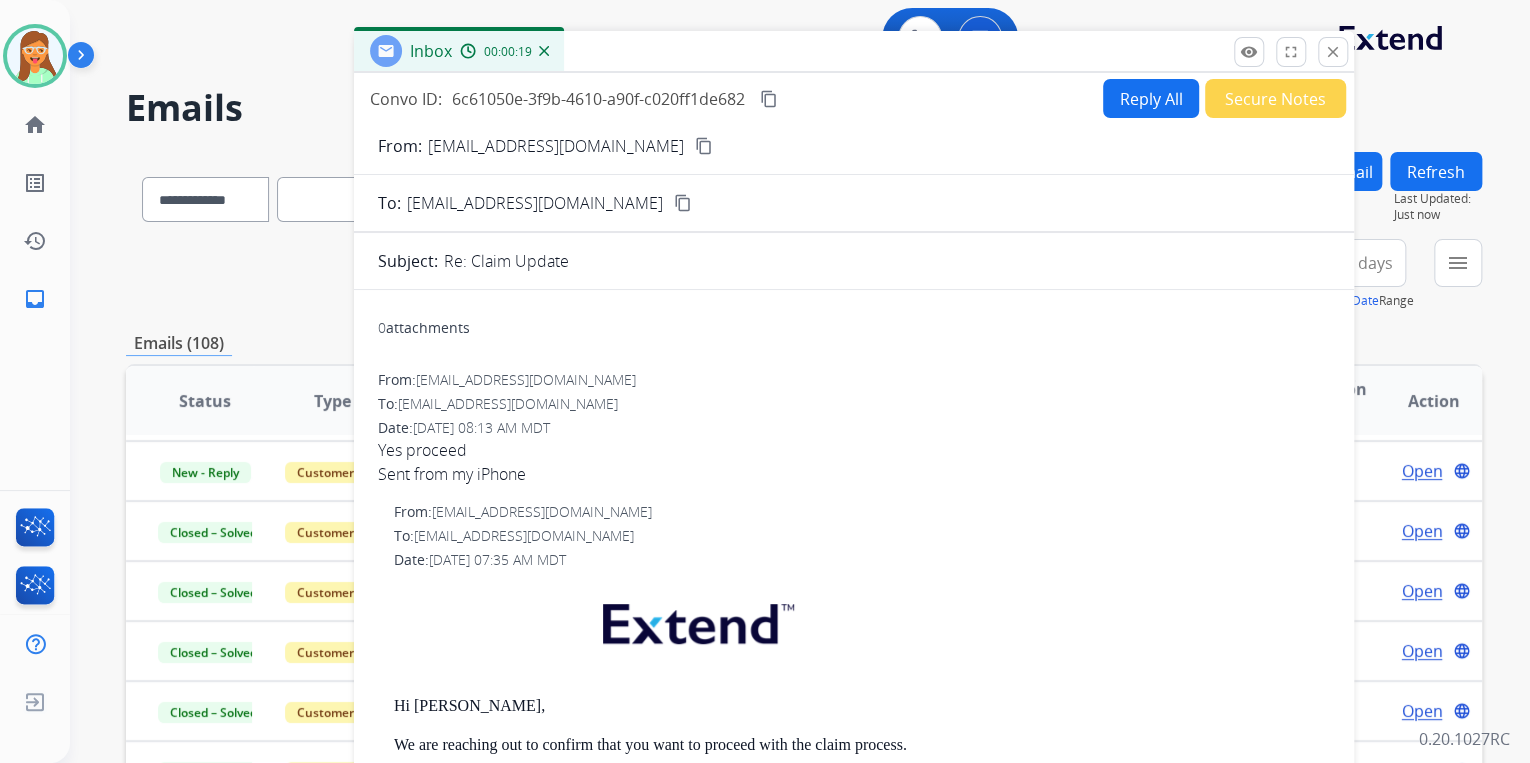 drag, startPoint x: 940, startPoint y: 458, endPoint x: 910, endPoint y: 47, distance: 412.09344 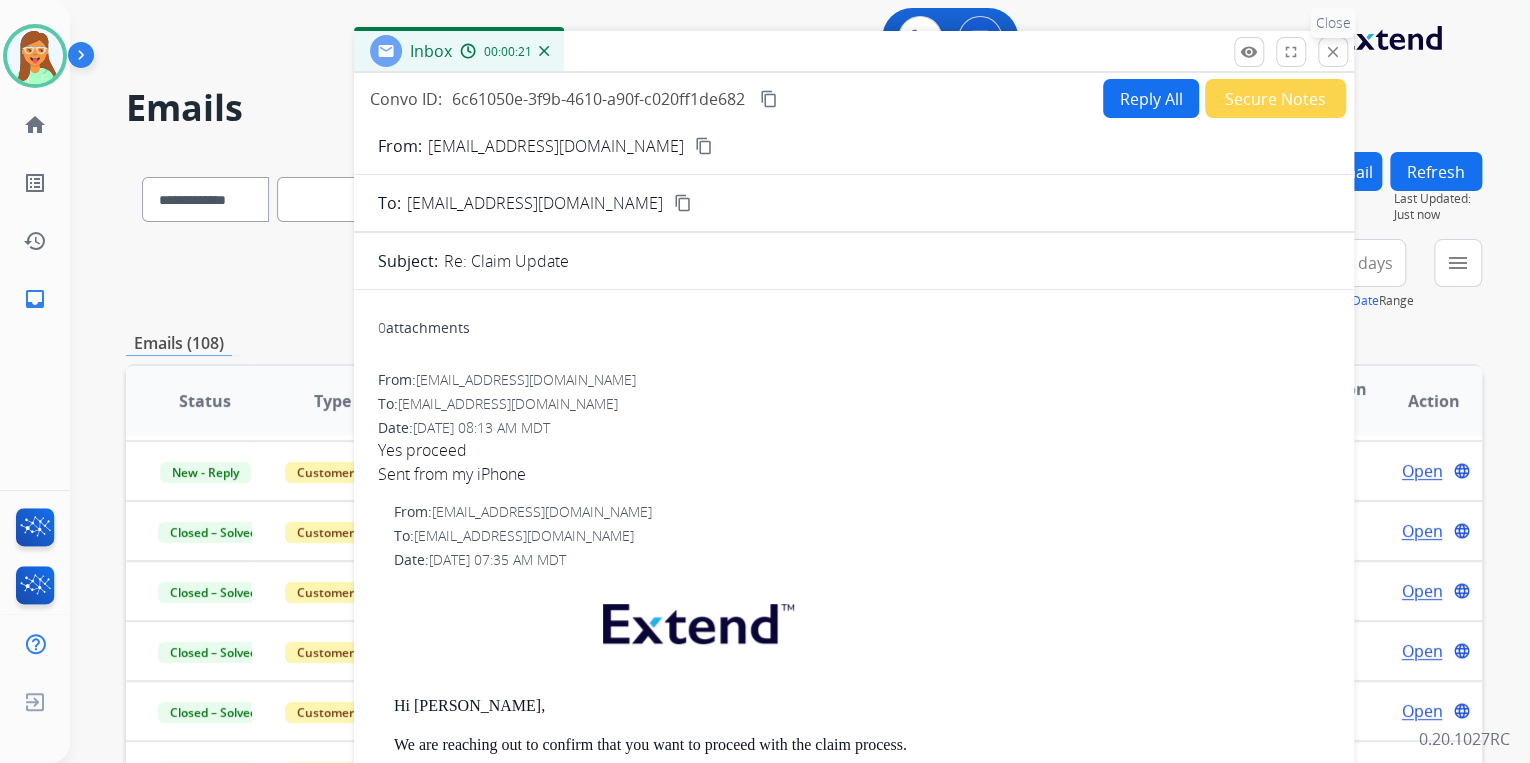 click on "close" at bounding box center [1333, 52] 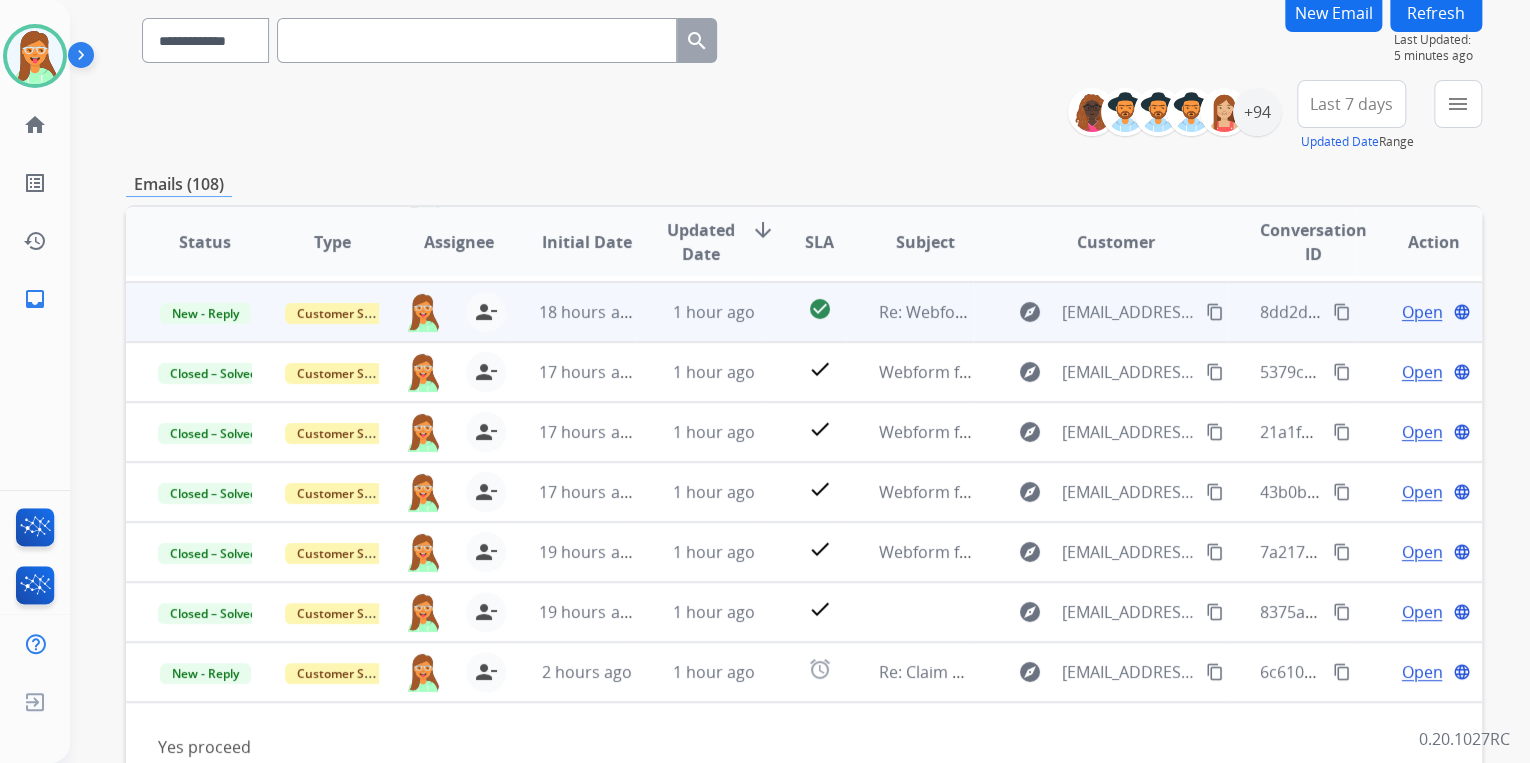 scroll, scrollTop: 160, scrollLeft: 0, axis: vertical 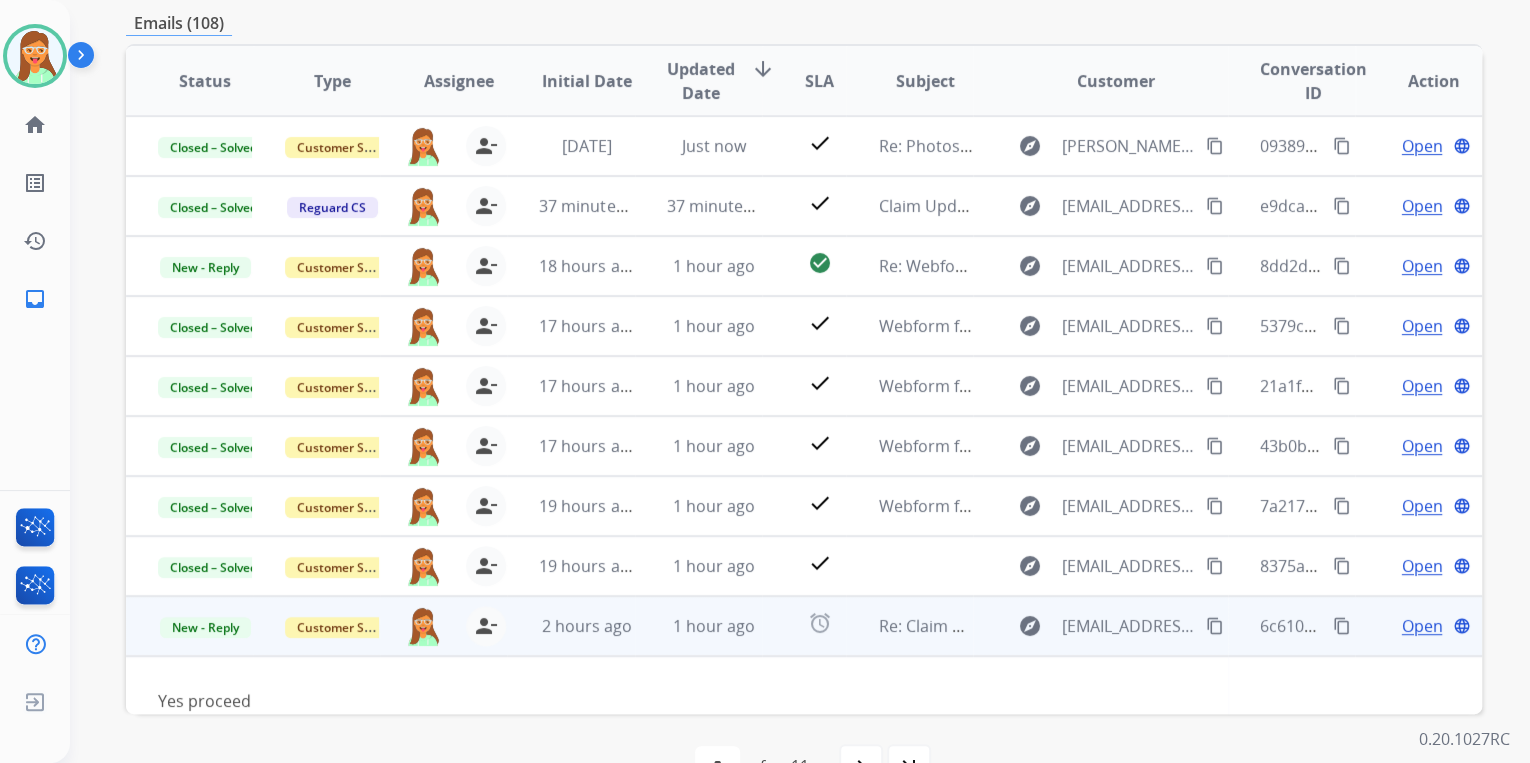 click on "Open" at bounding box center (1421, 626) 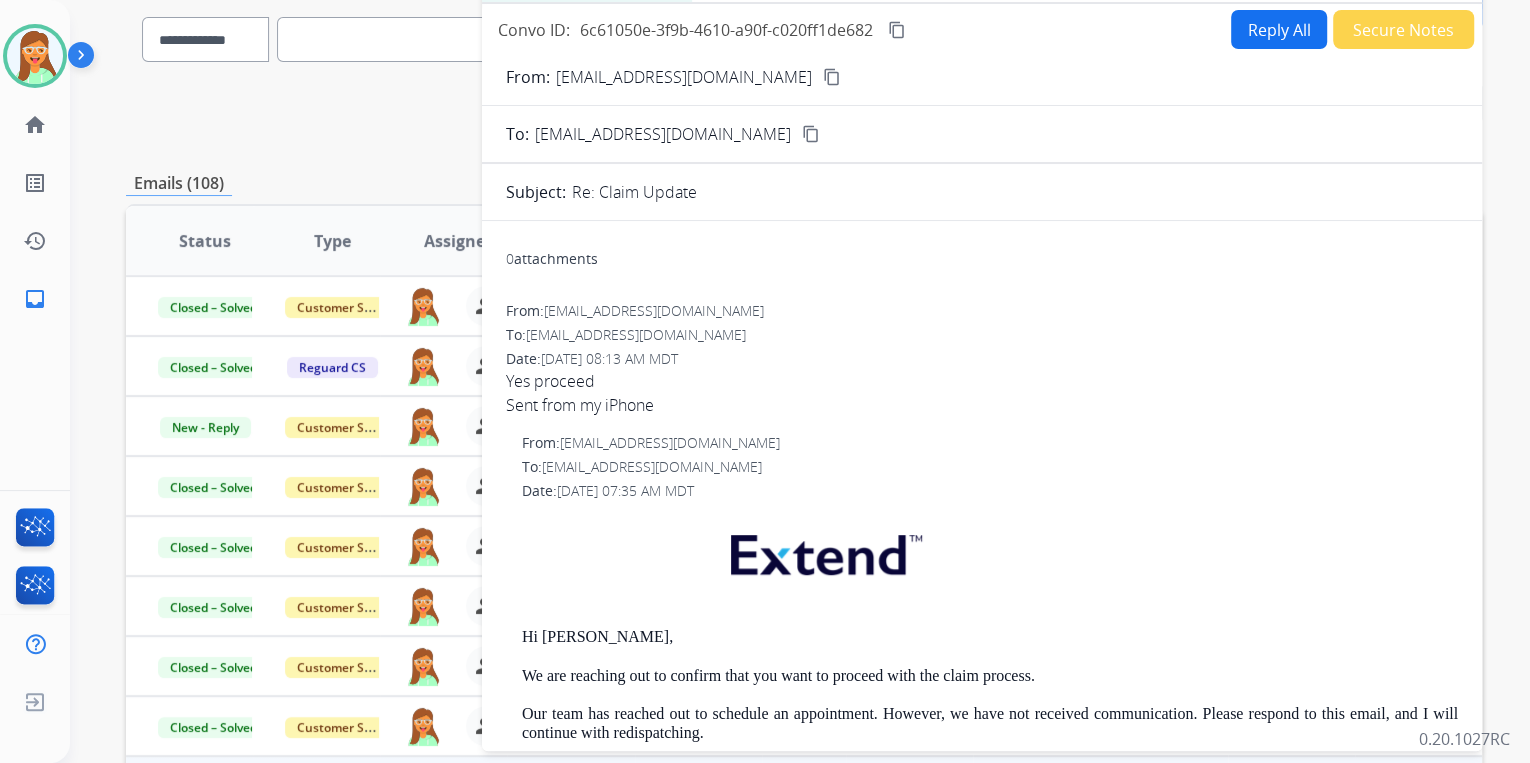 scroll, scrollTop: 0, scrollLeft: 0, axis: both 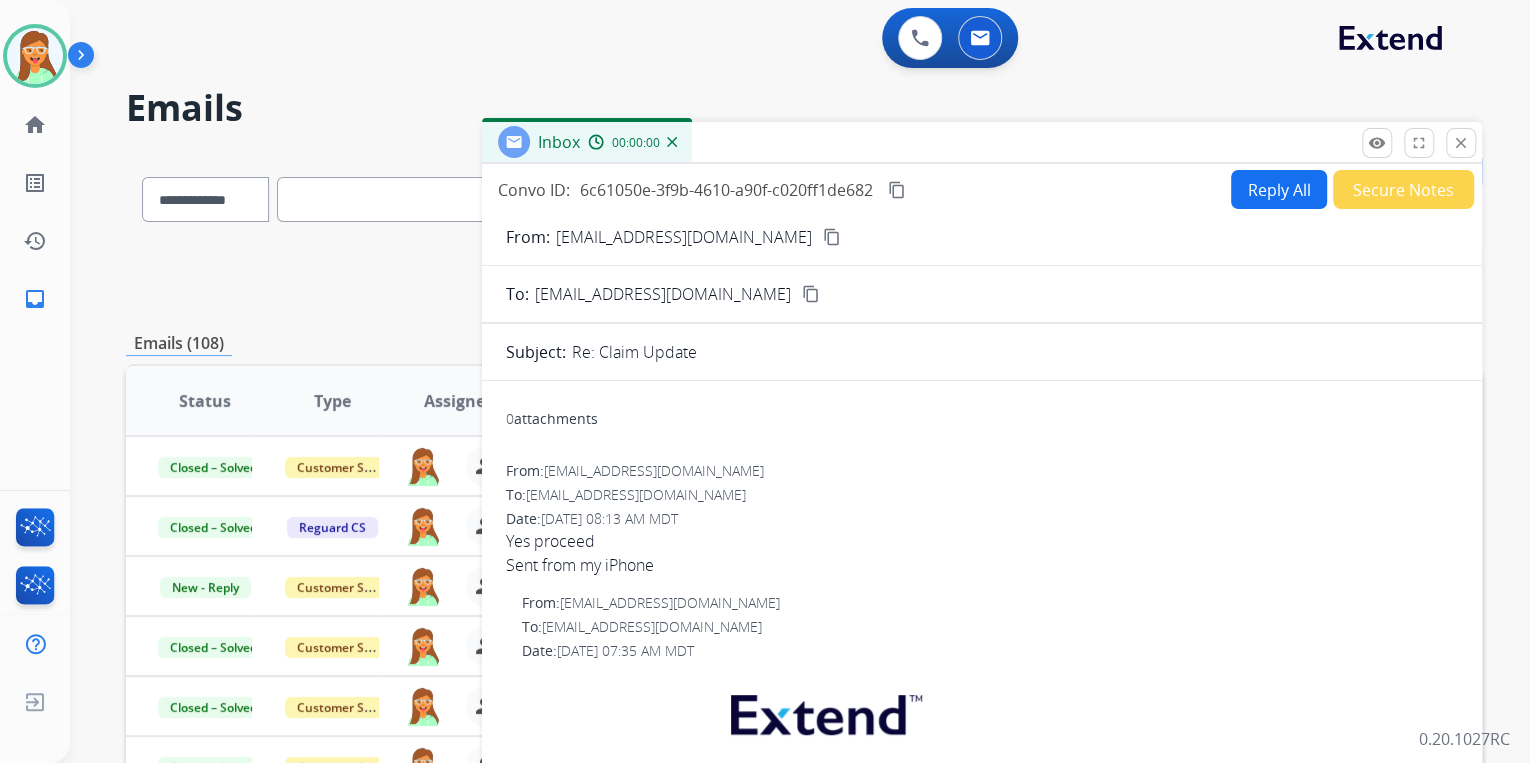 click on "Reply All" at bounding box center [1279, 189] 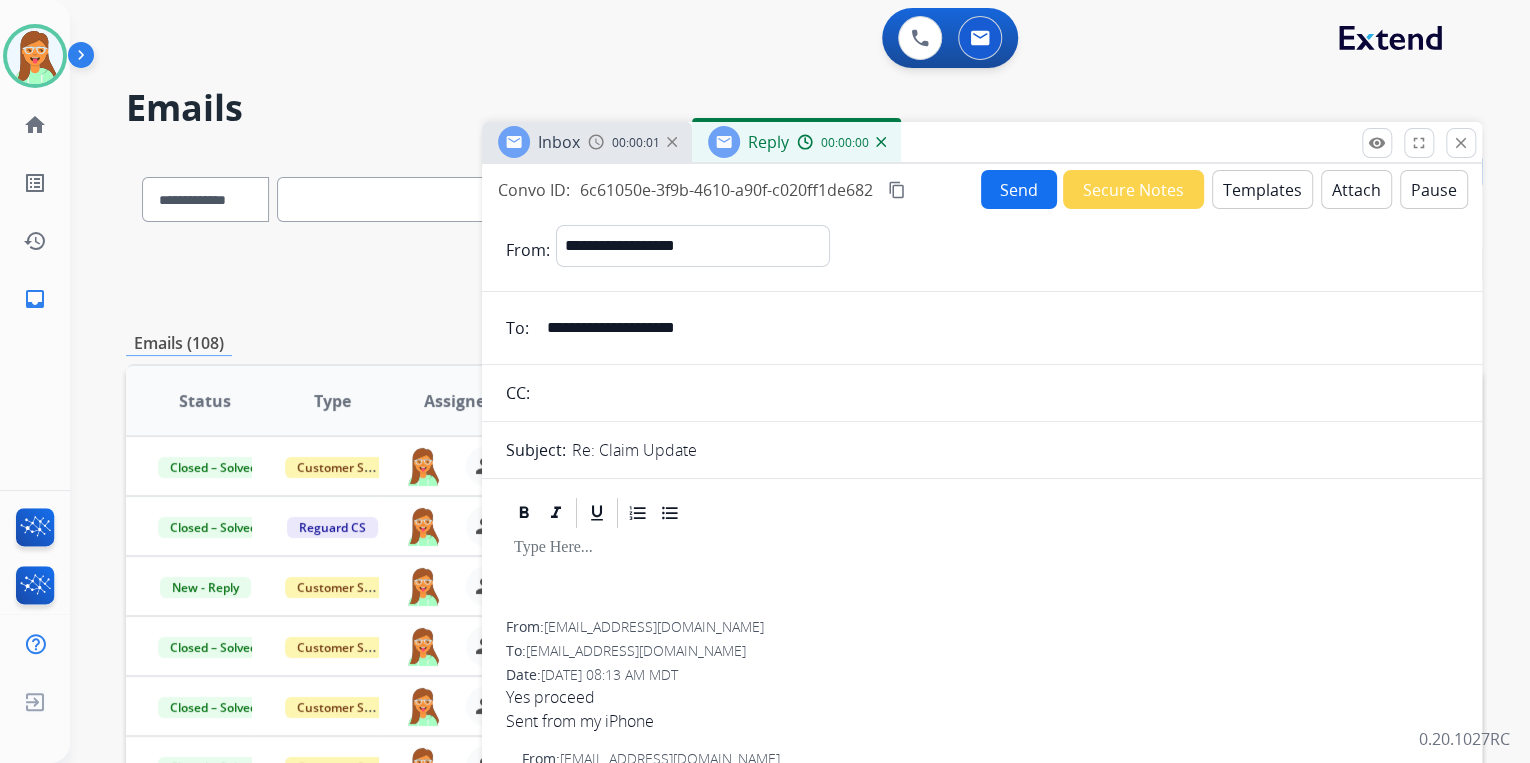 click on "Templates" at bounding box center (1262, 189) 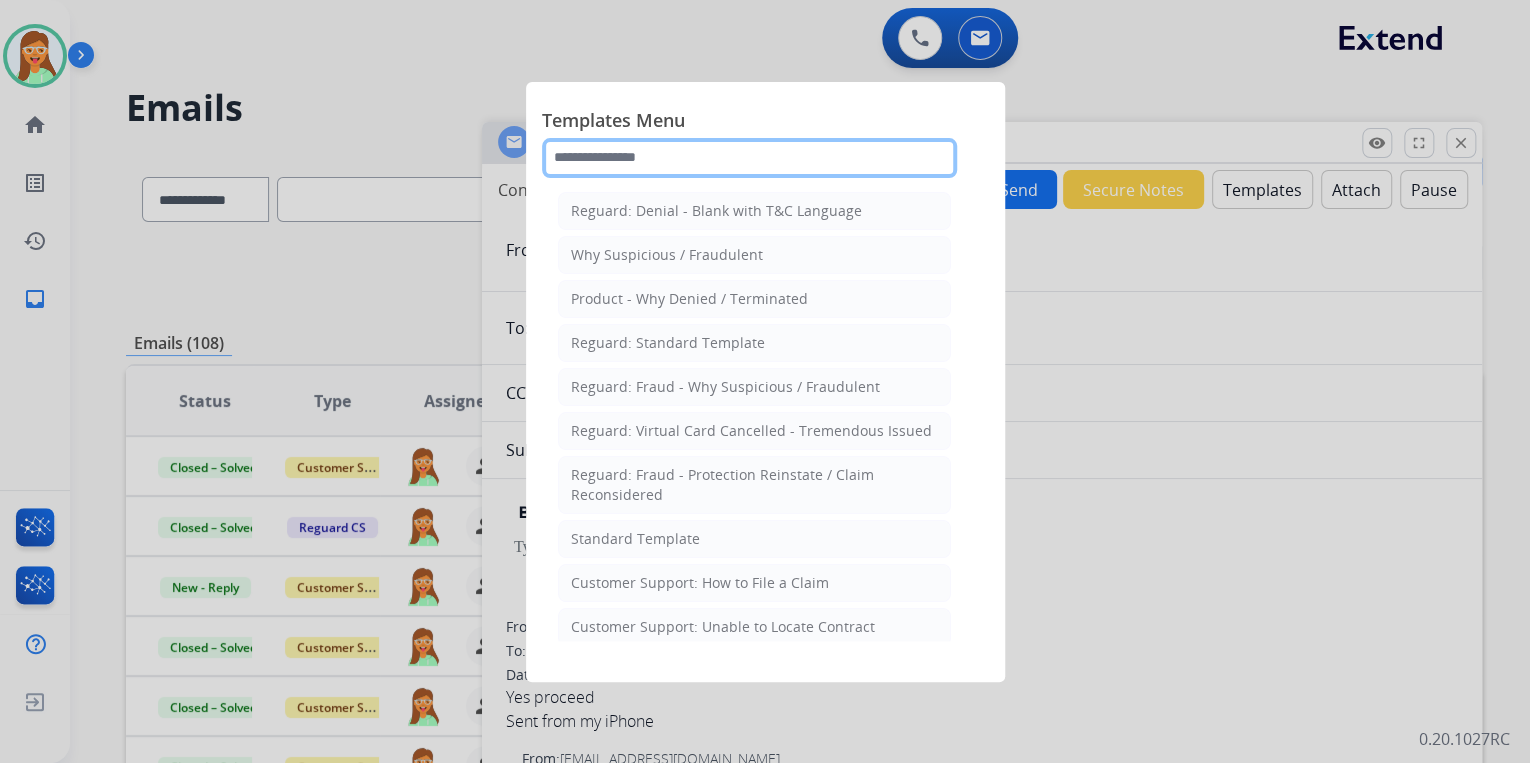 click 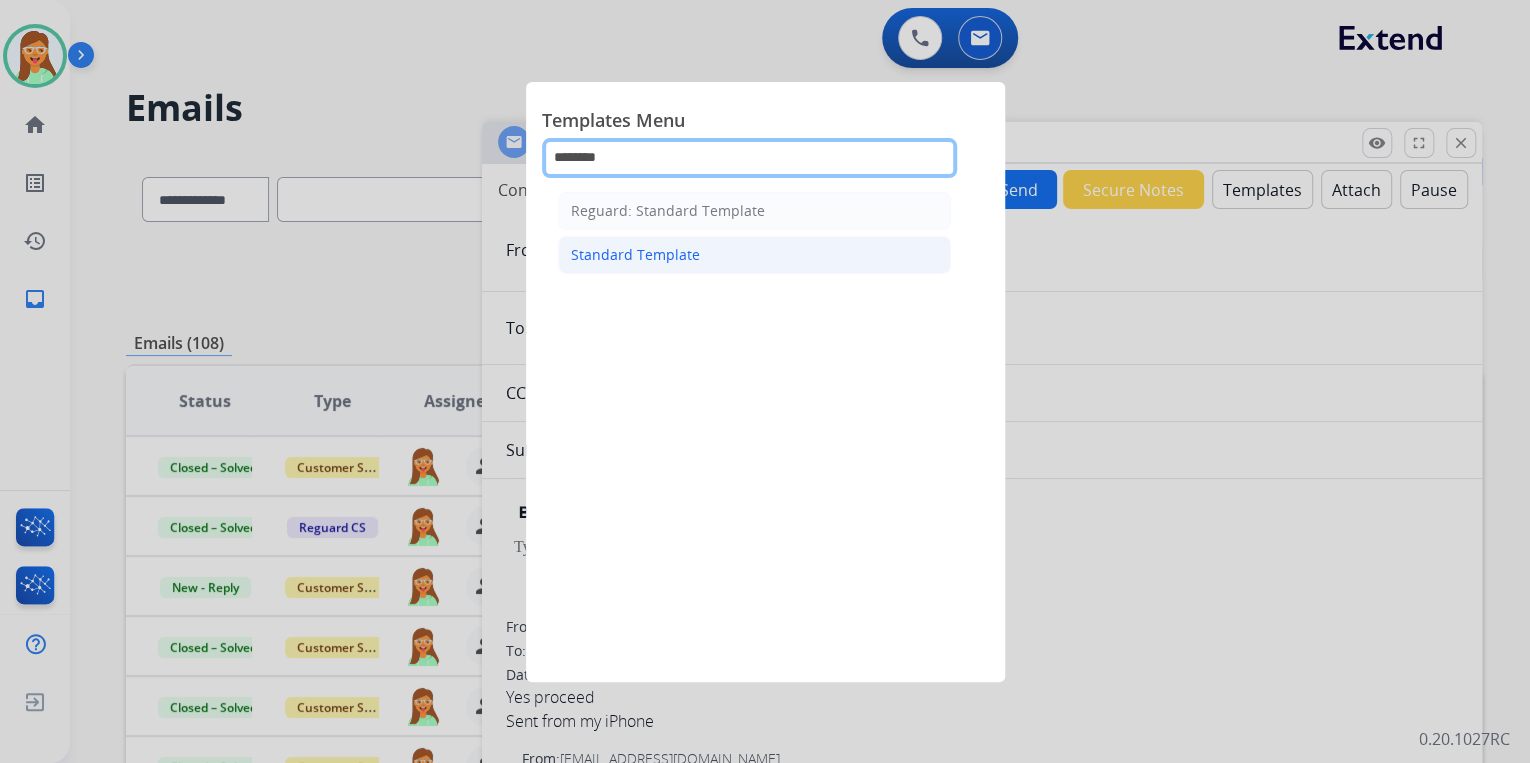 type on "********" 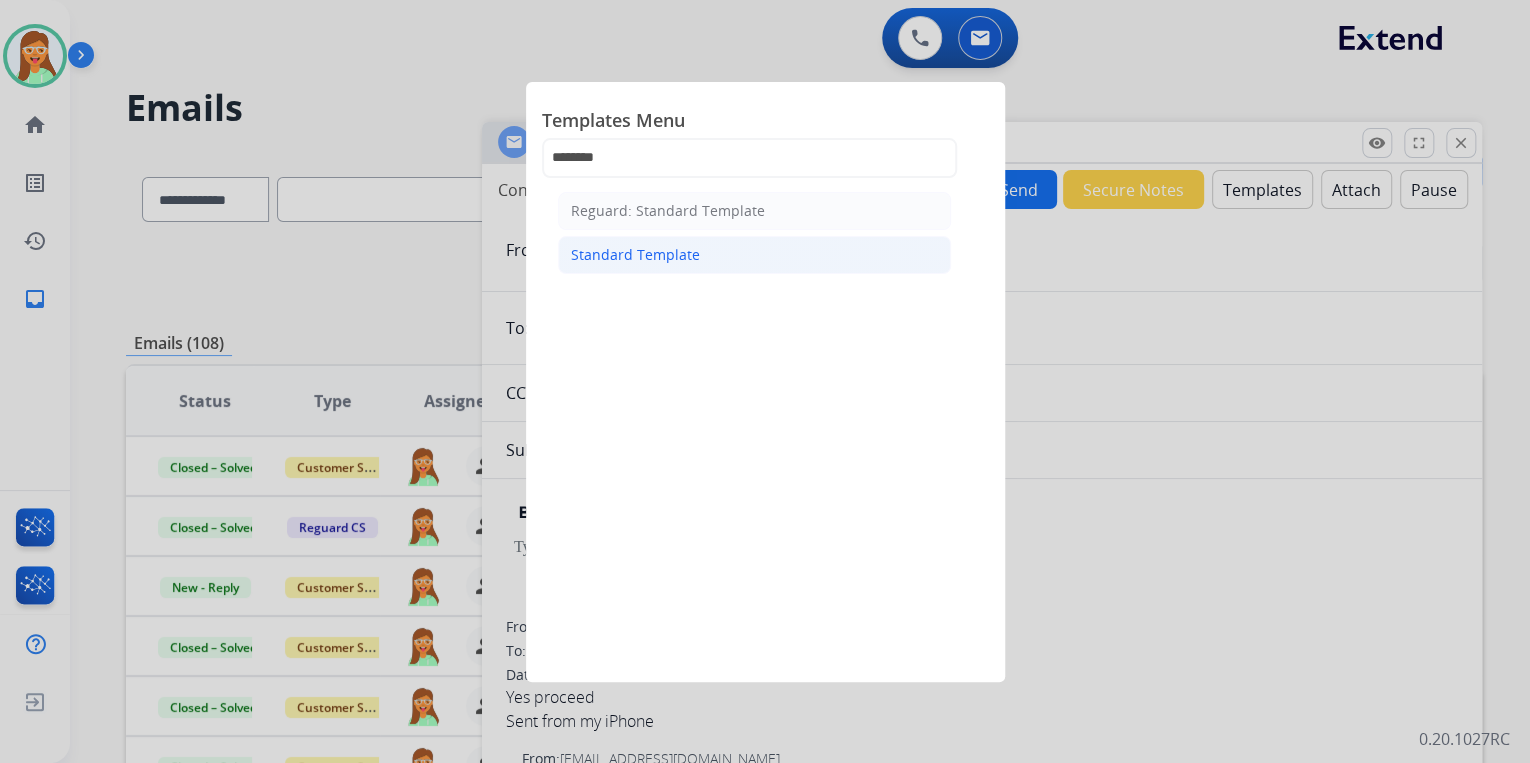 click on "Standard Template" 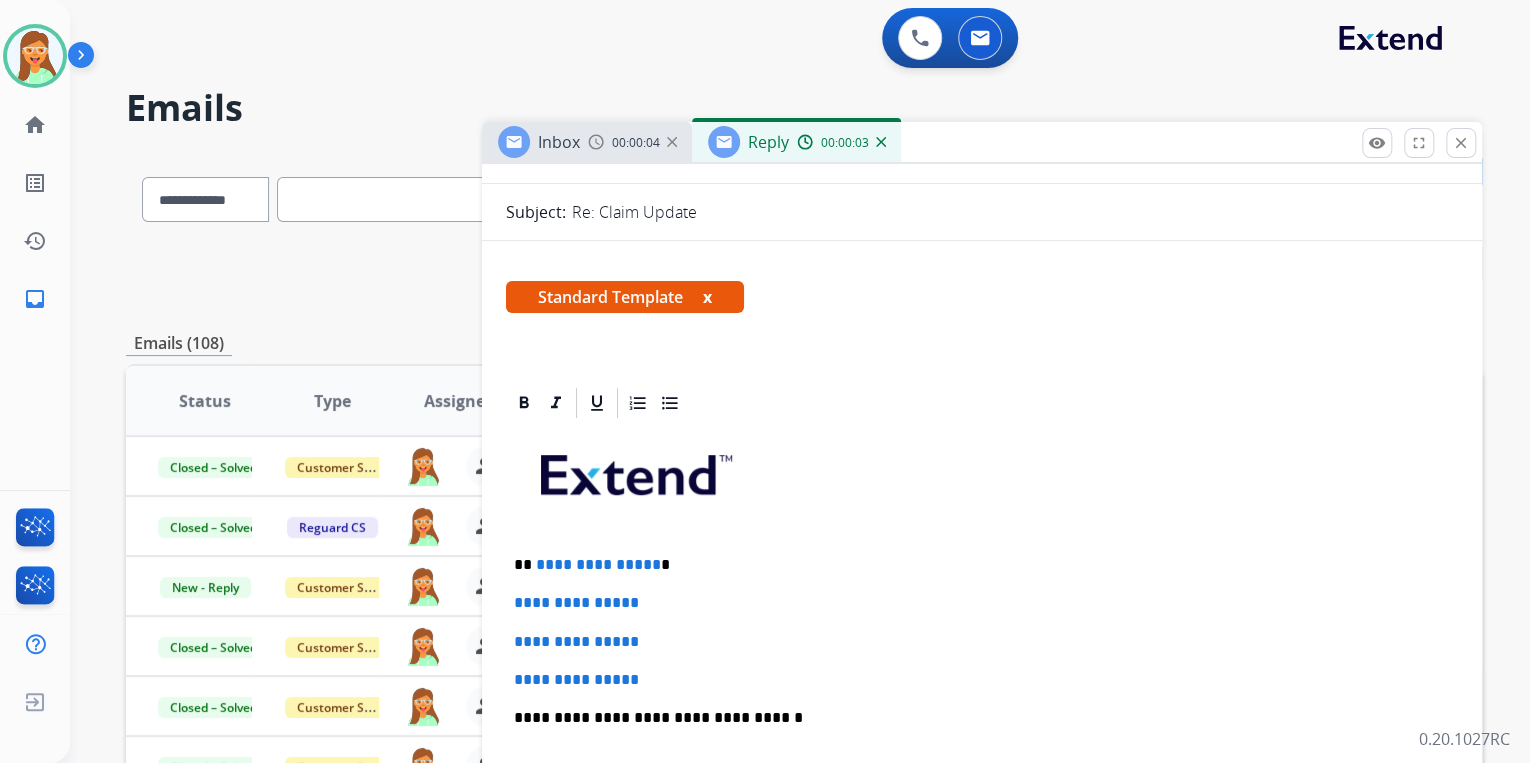 scroll, scrollTop: 400, scrollLeft: 0, axis: vertical 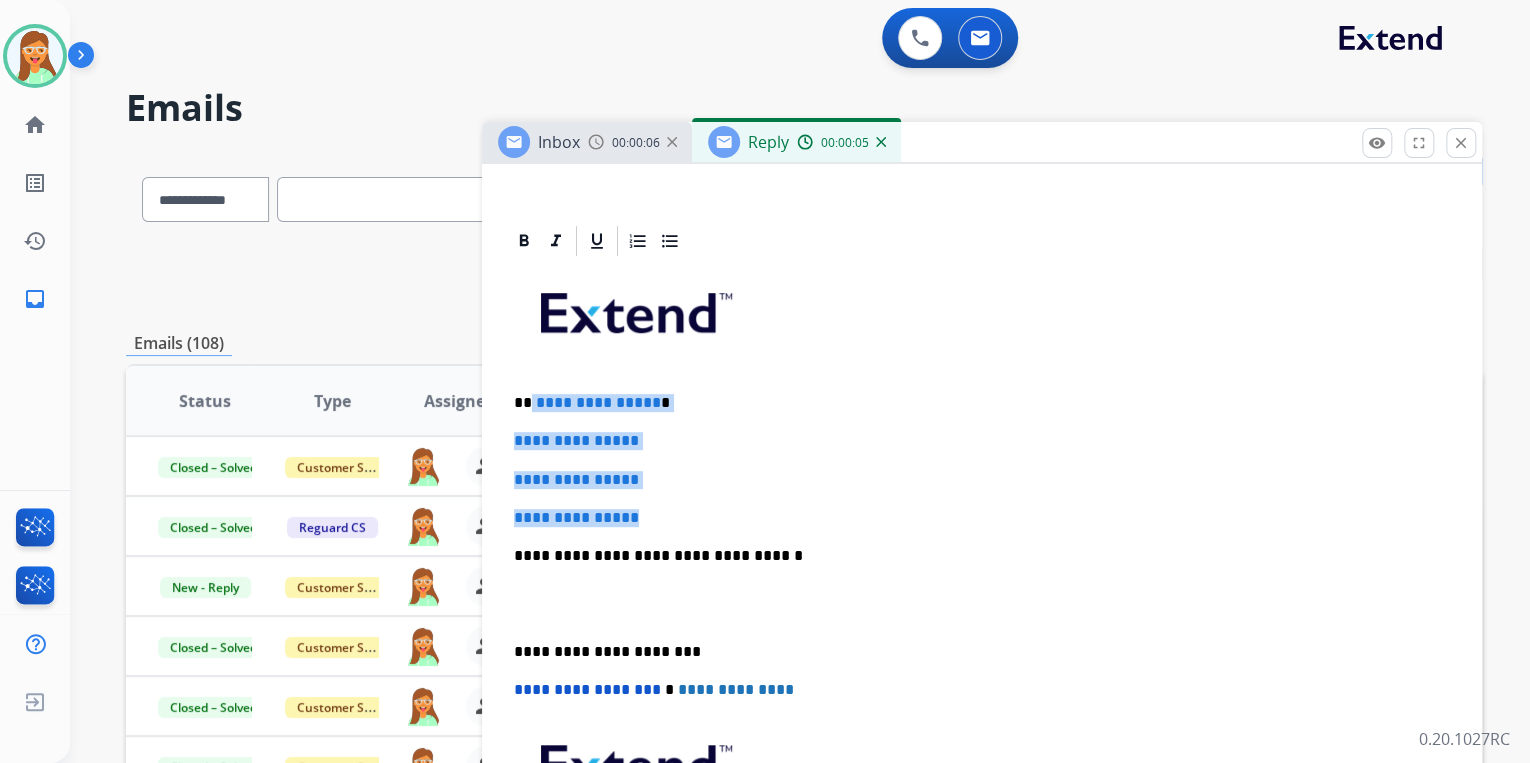 drag, startPoint x: 648, startPoint y: 509, endPoint x: 528, endPoint y: 388, distance: 170.4142 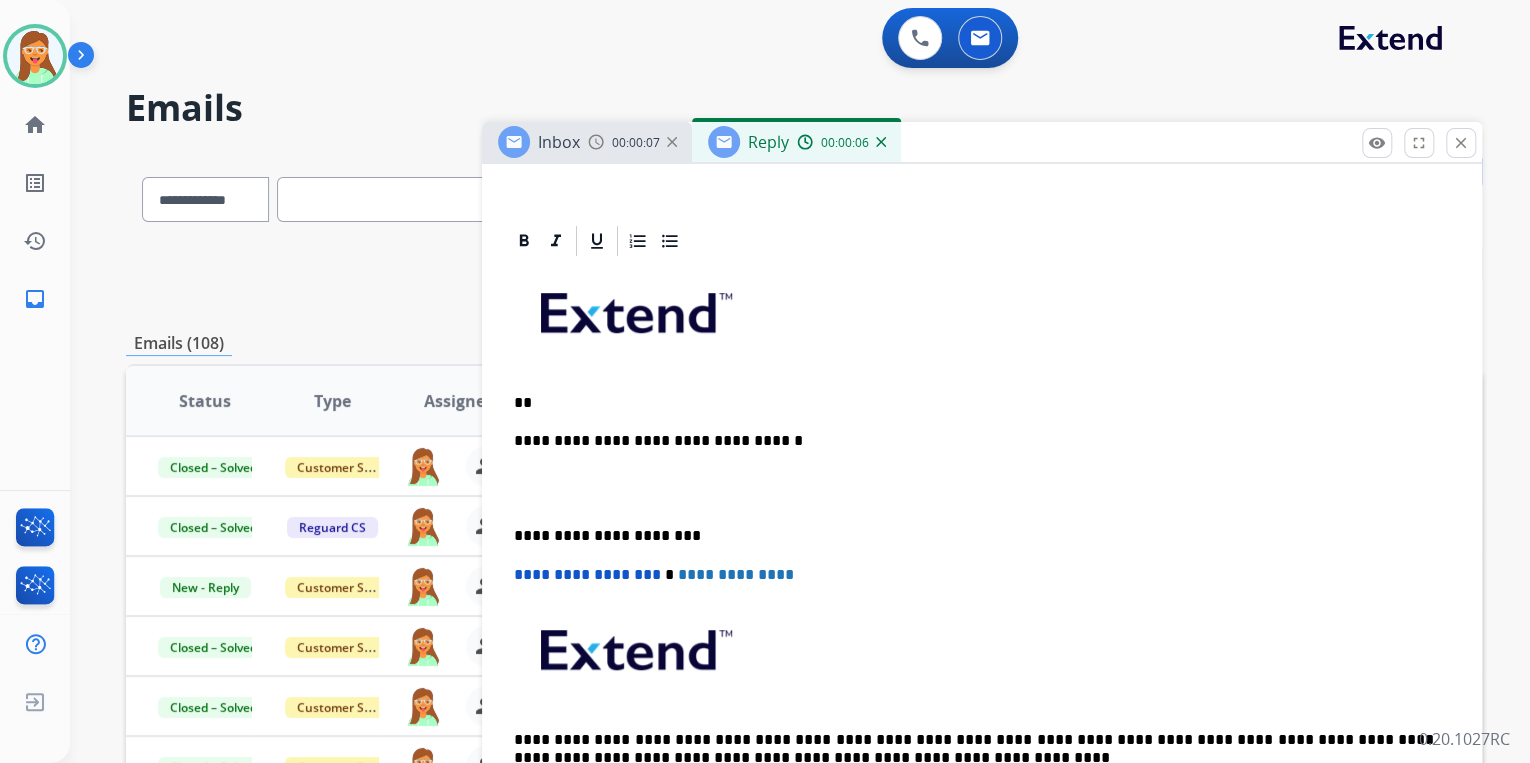 type 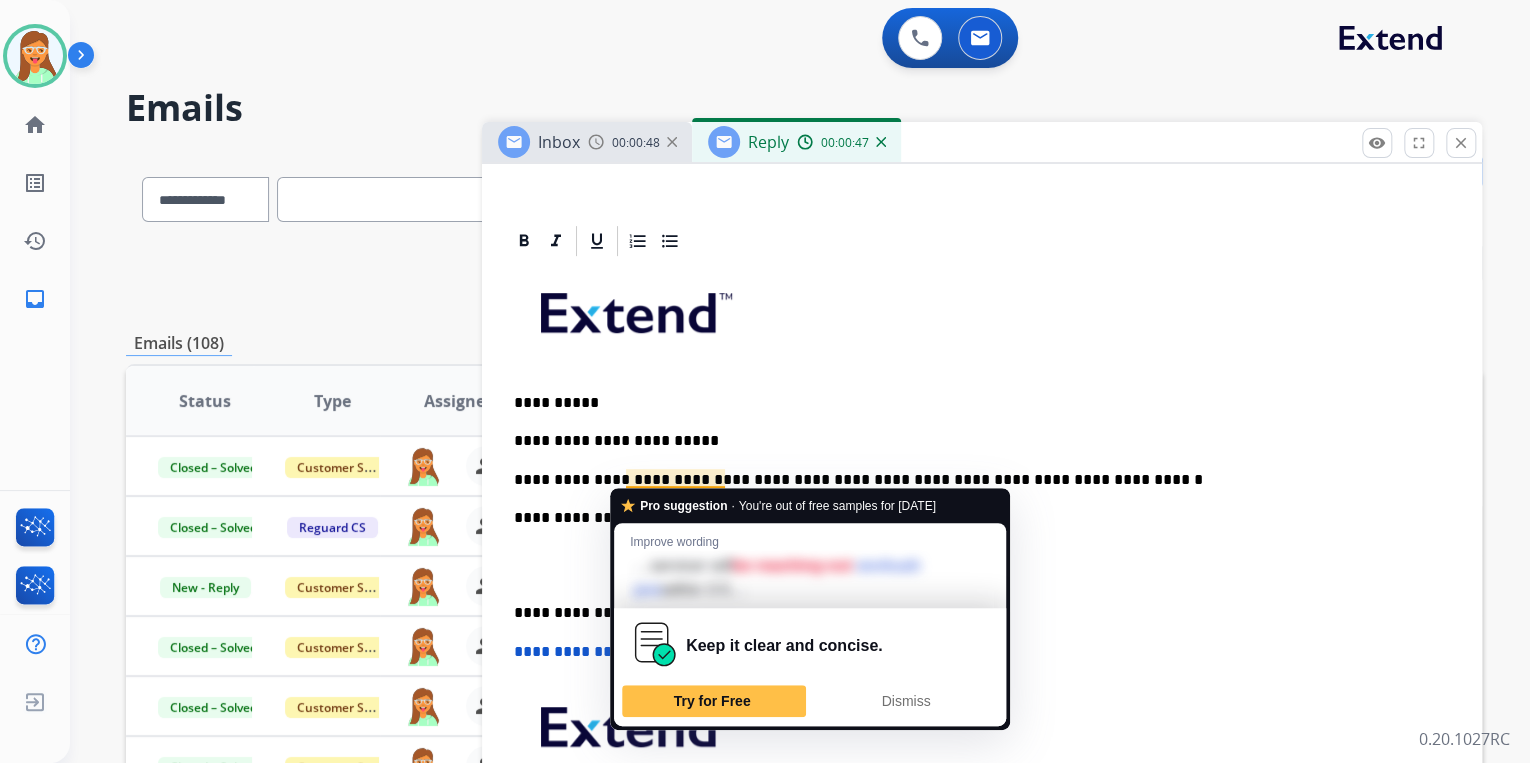 click on "**********" at bounding box center [974, 480] 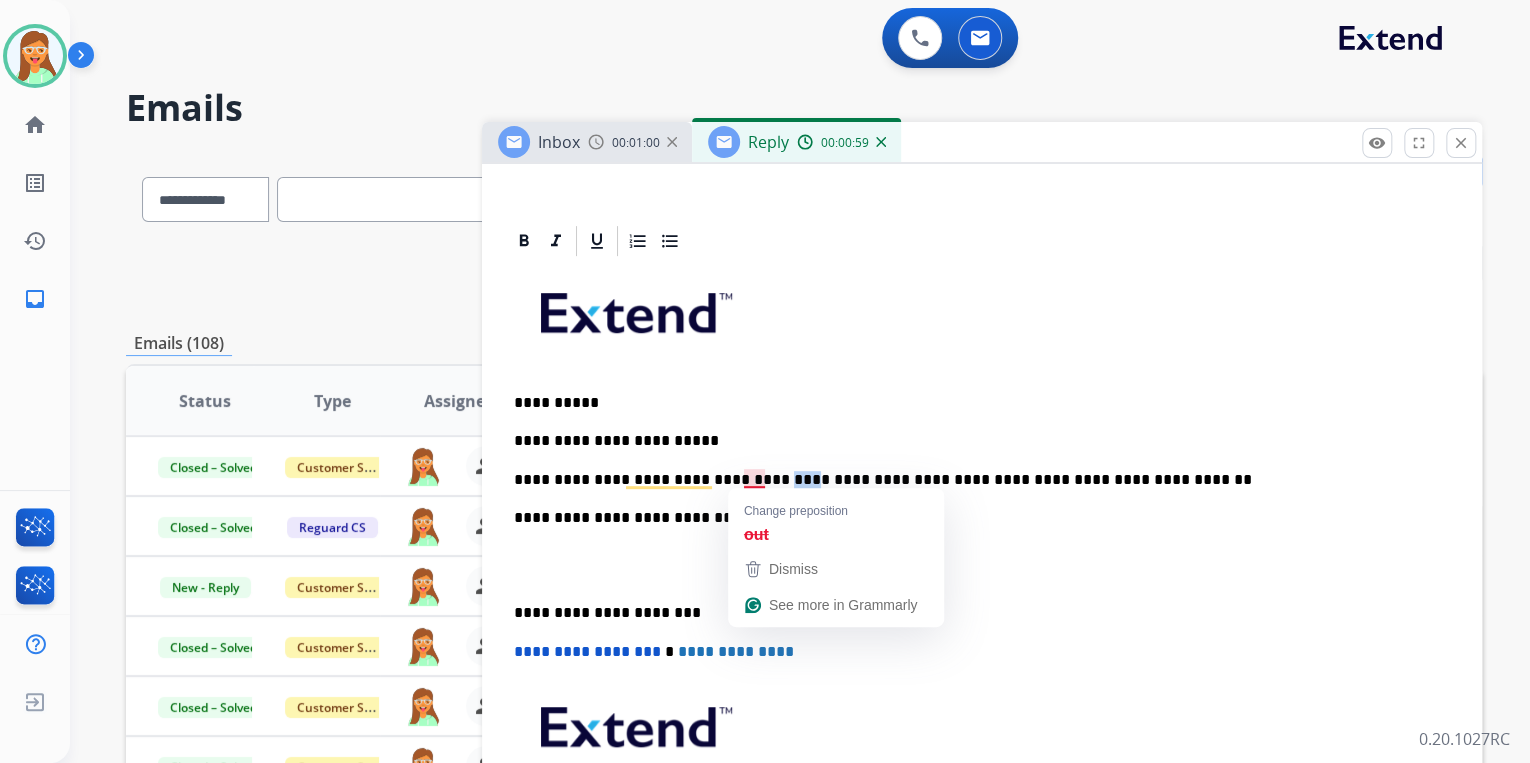 drag, startPoint x: 760, startPoint y: 477, endPoint x: 740, endPoint y: 476, distance: 20.024984 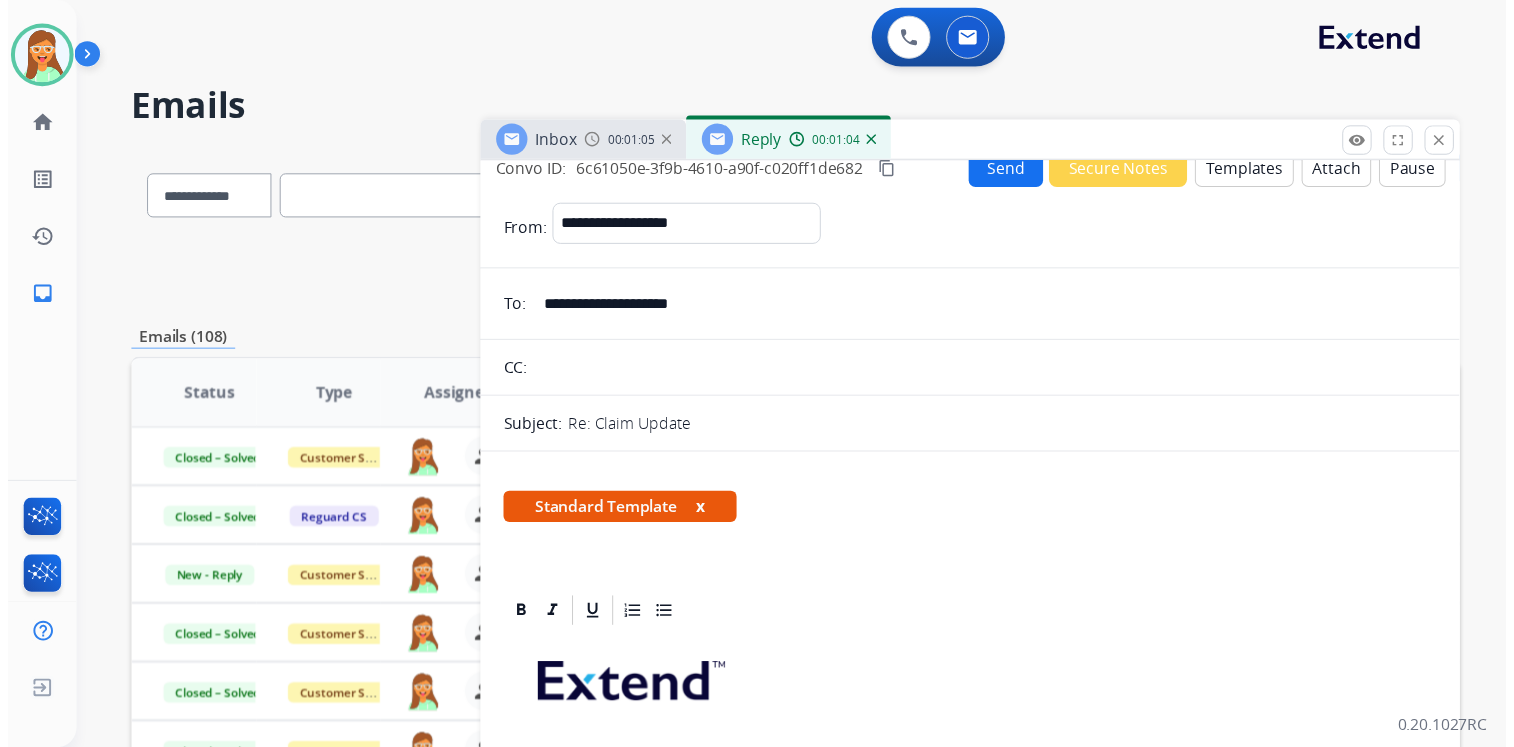 scroll, scrollTop: 0, scrollLeft: 0, axis: both 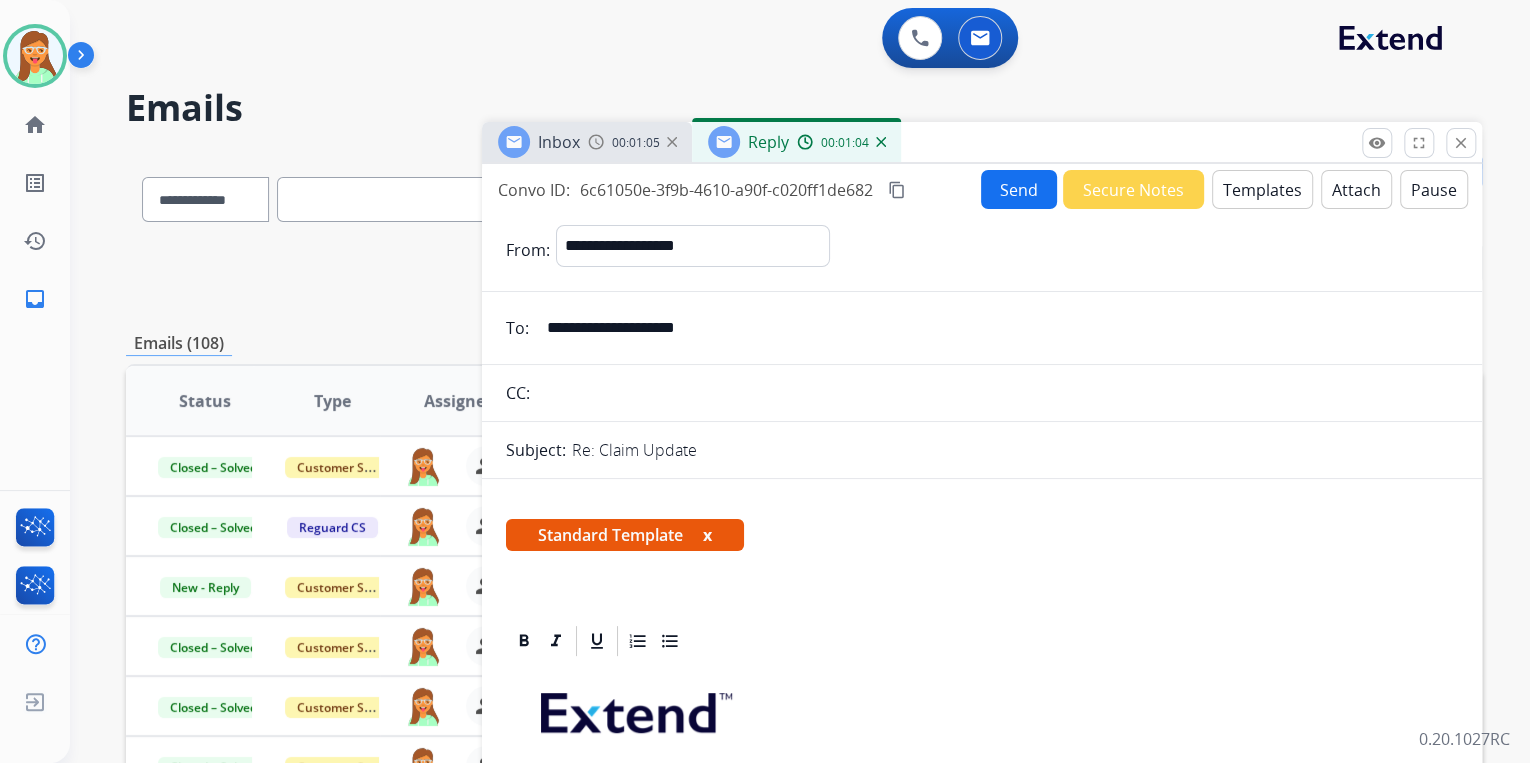 click on "Send" at bounding box center (1019, 189) 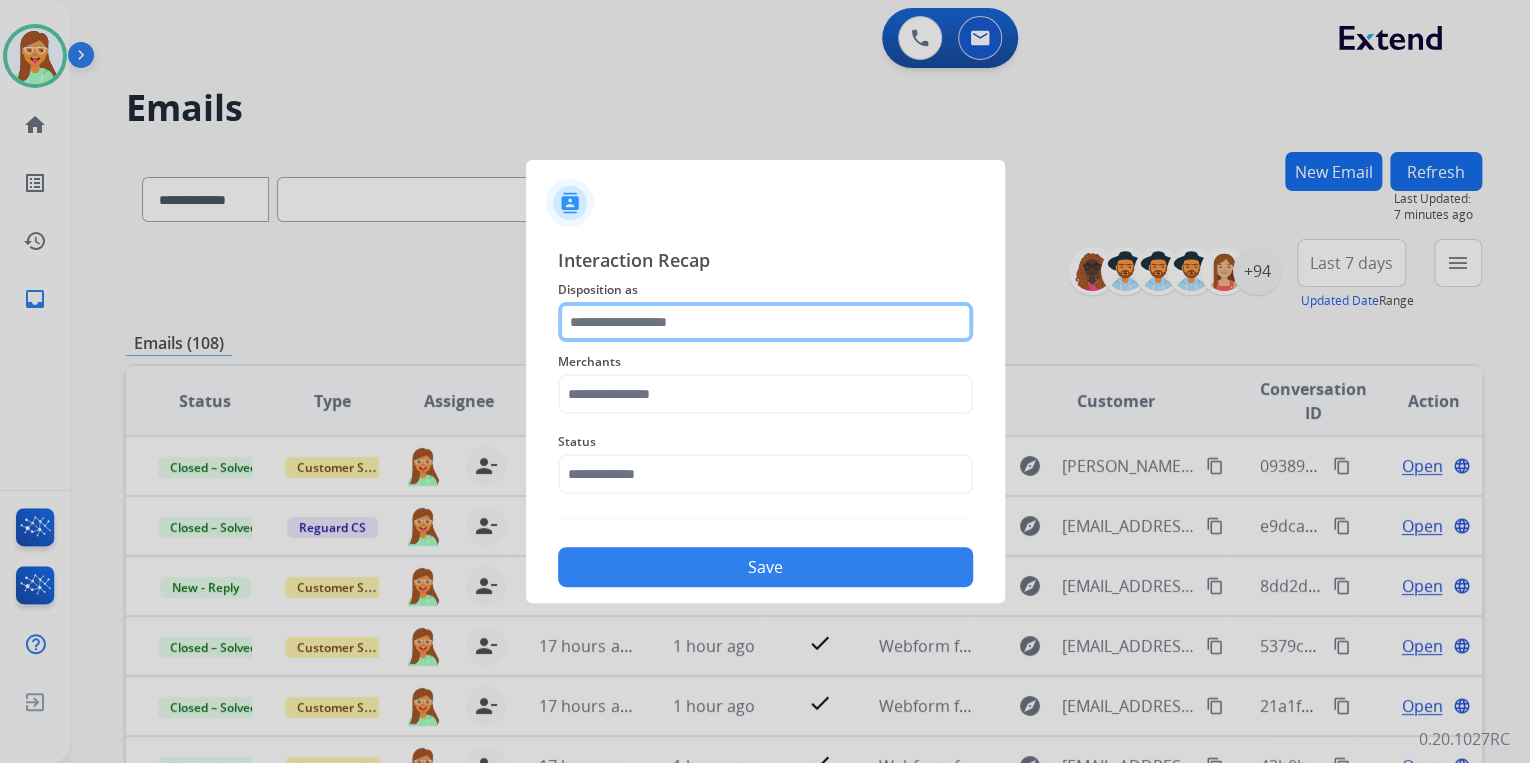 click 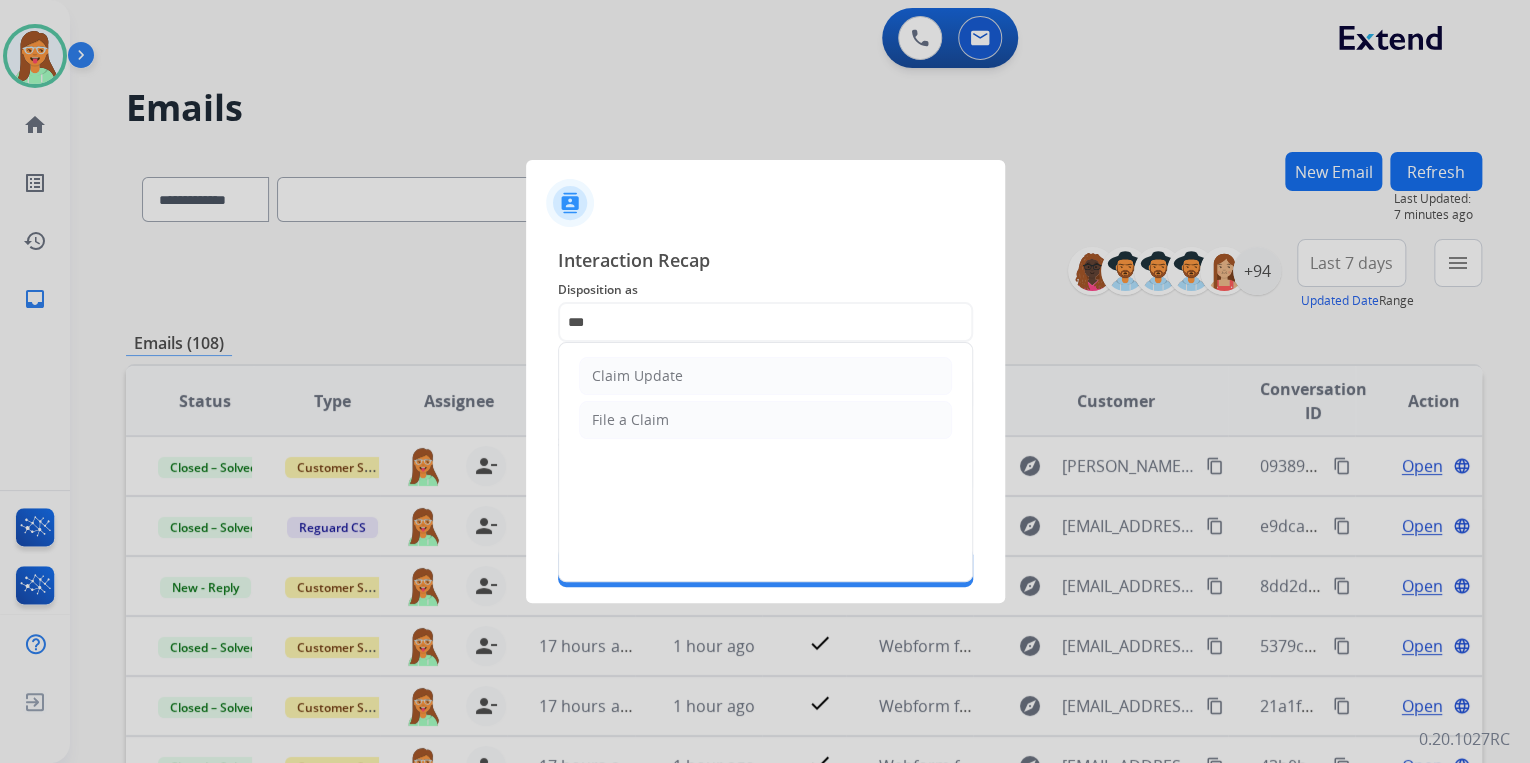 drag, startPoint x: 721, startPoint y: 382, endPoint x: 708, endPoint y: 397, distance: 19.849434 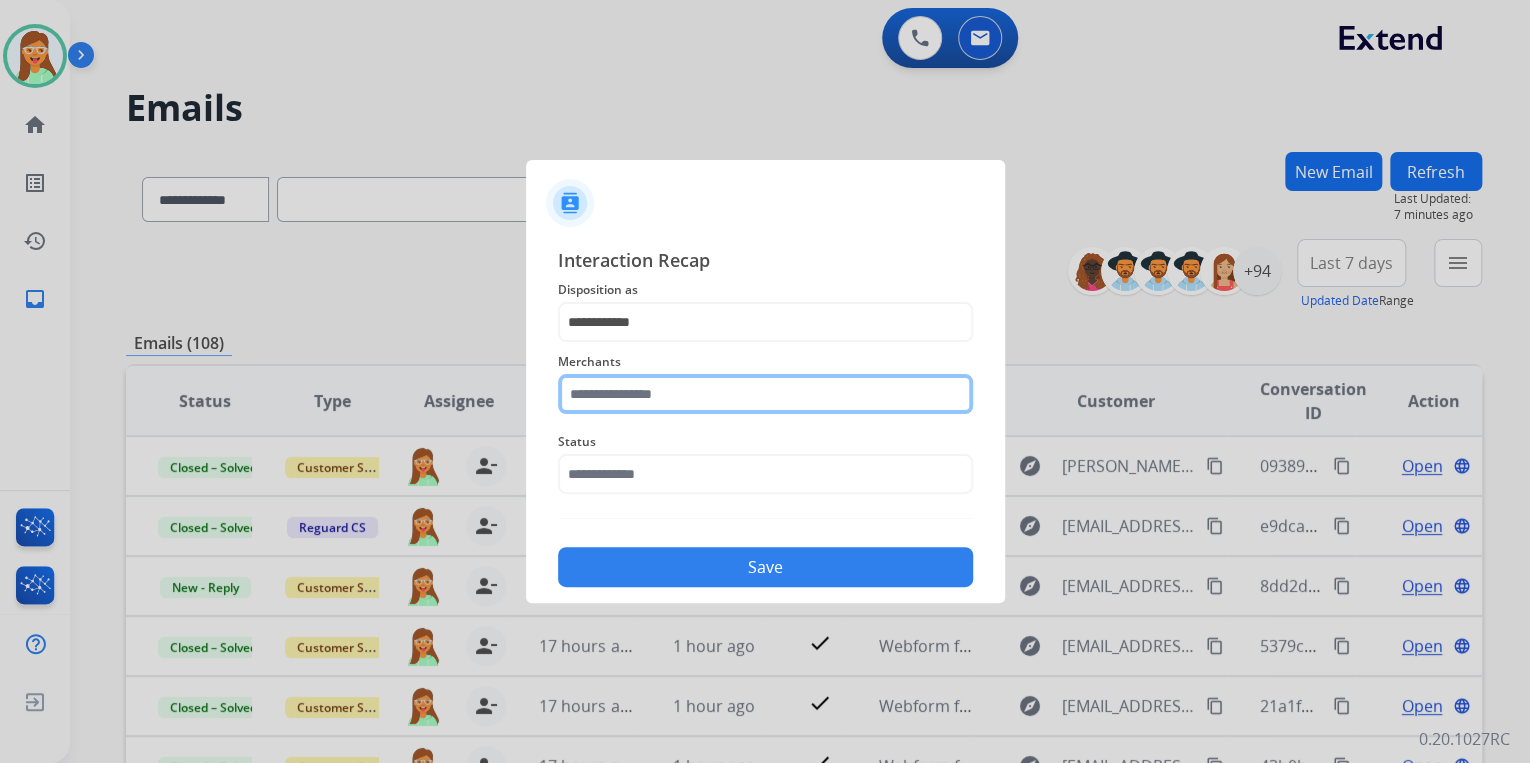 click 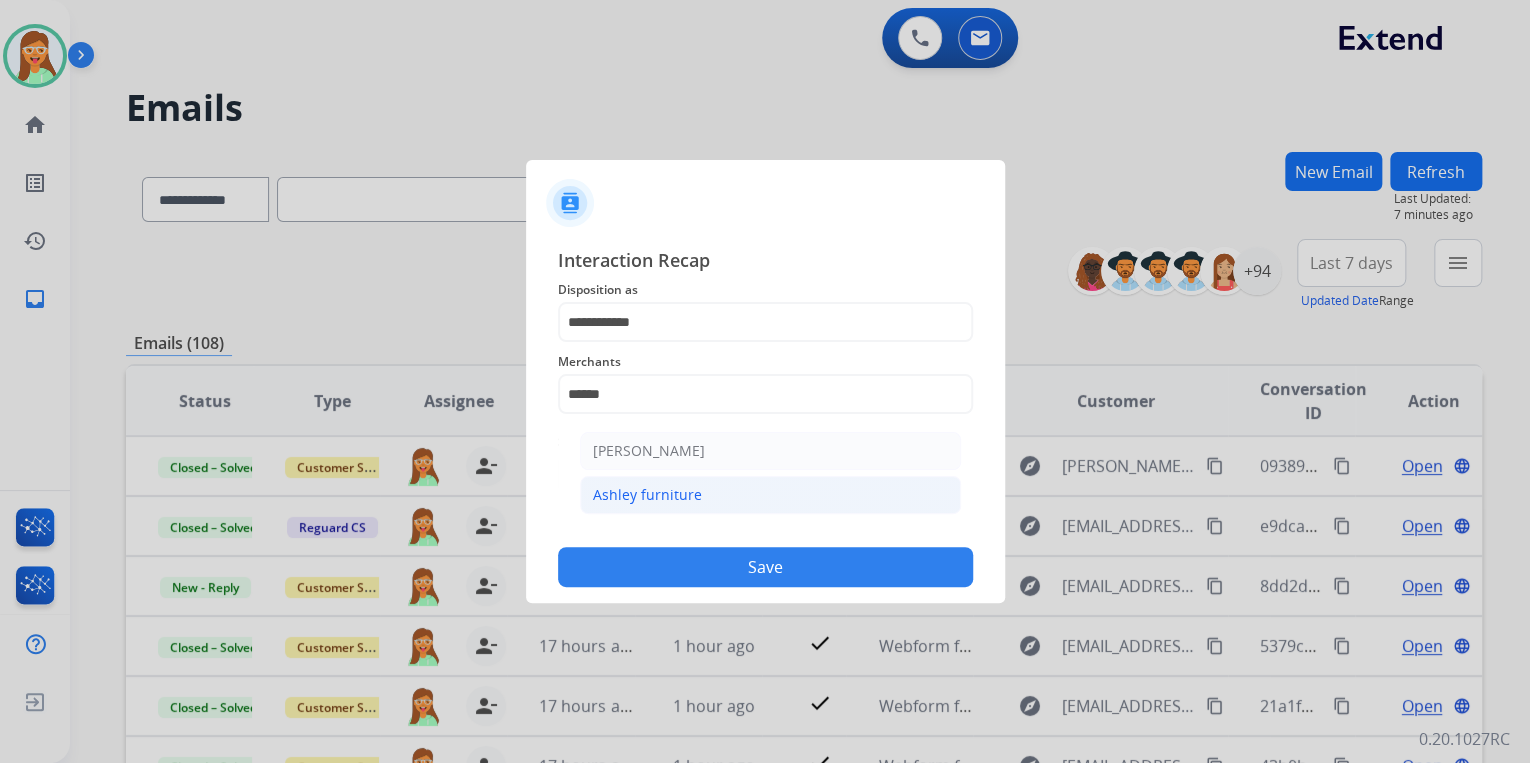 click on "Ashley furniture" 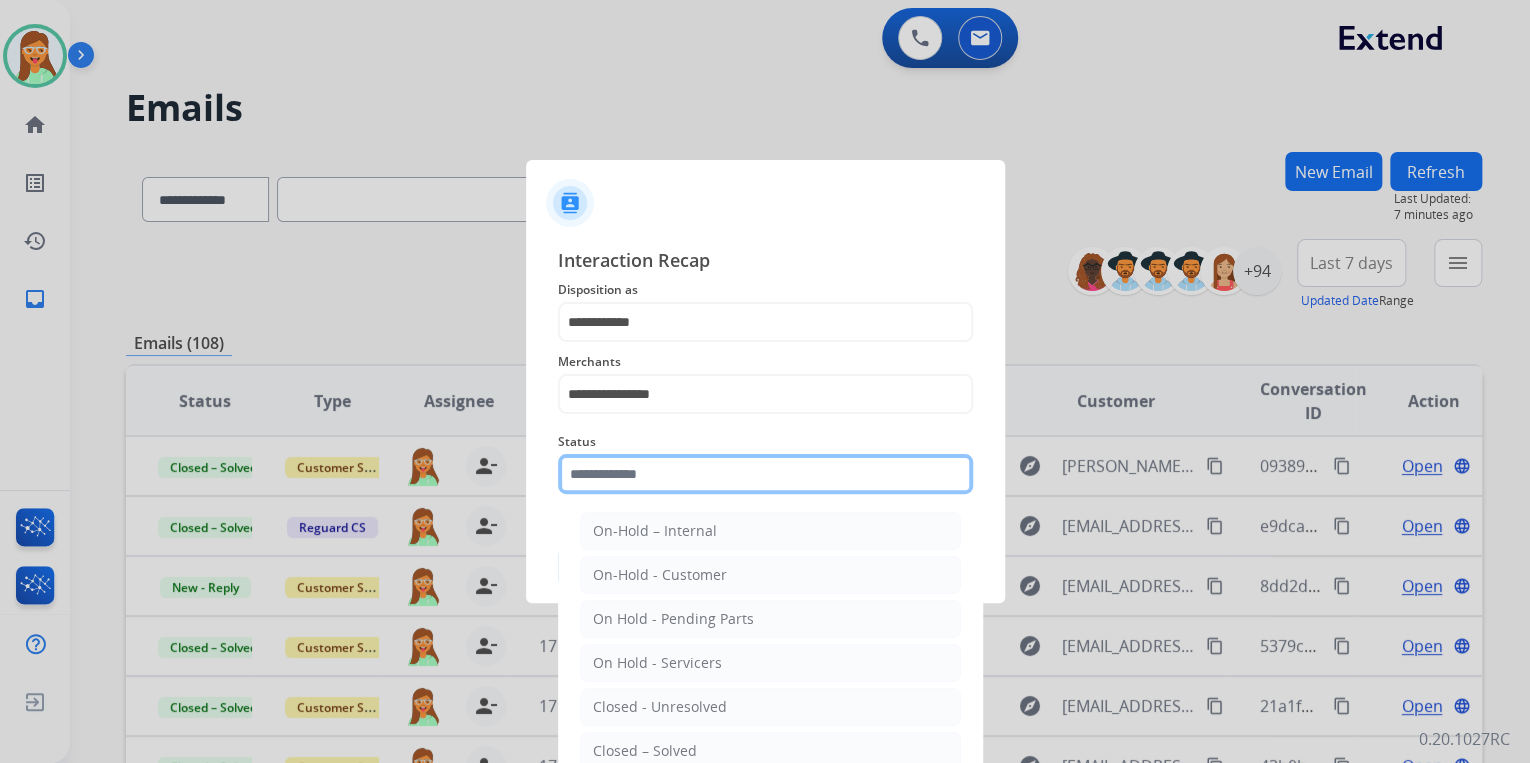 click 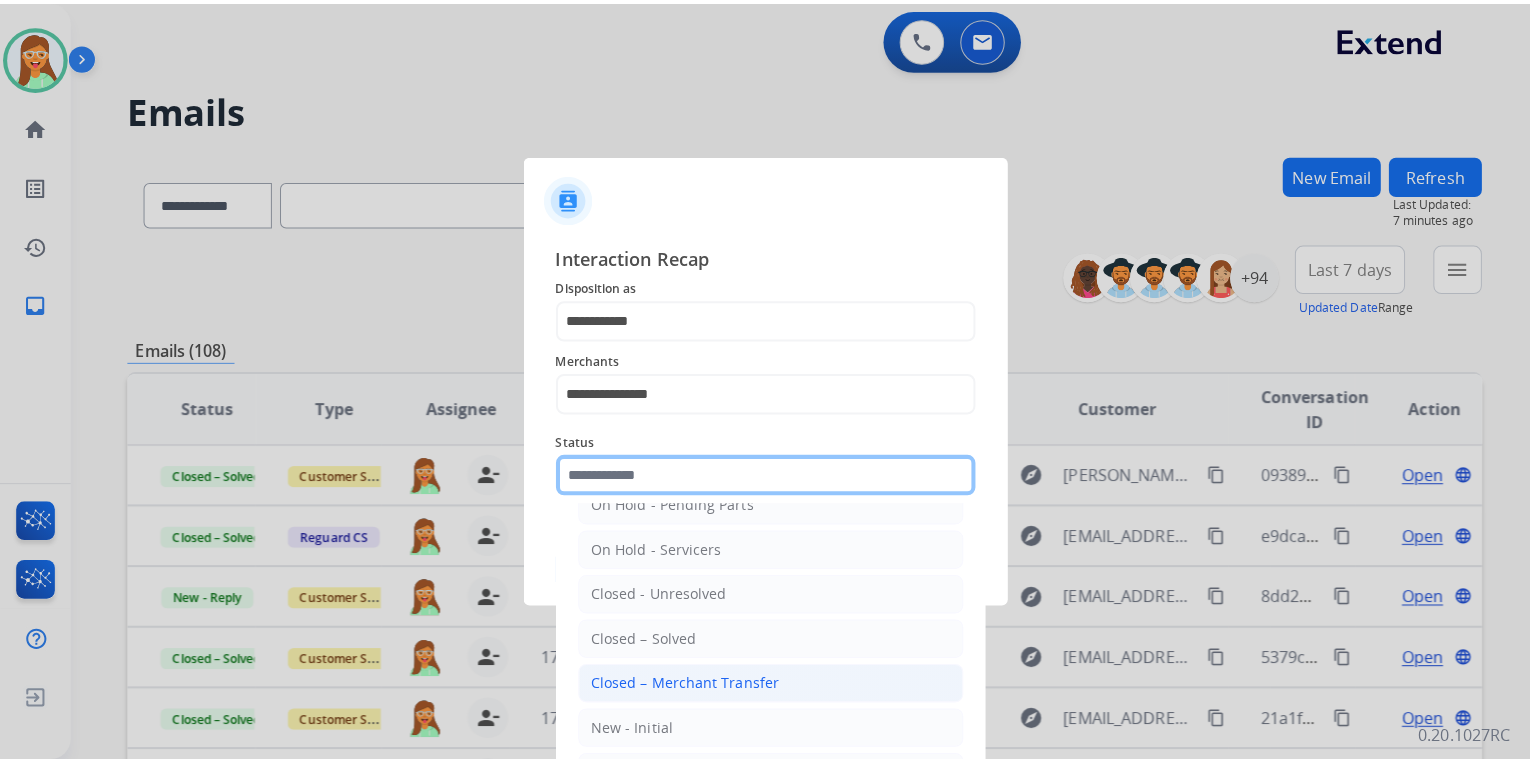 scroll, scrollTop: 116, scrollLeft: 0, axis: vertical 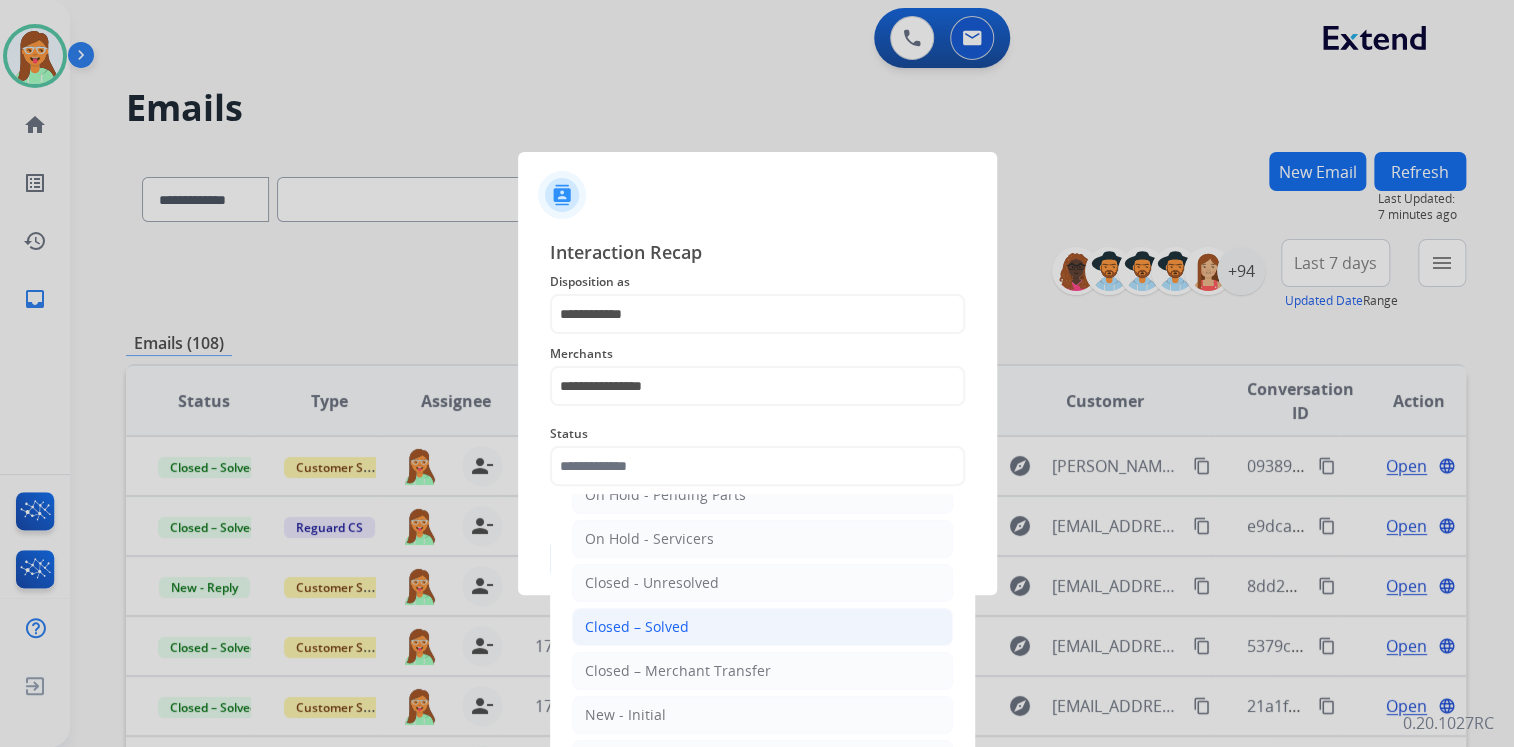 click on "Closed – Solved" 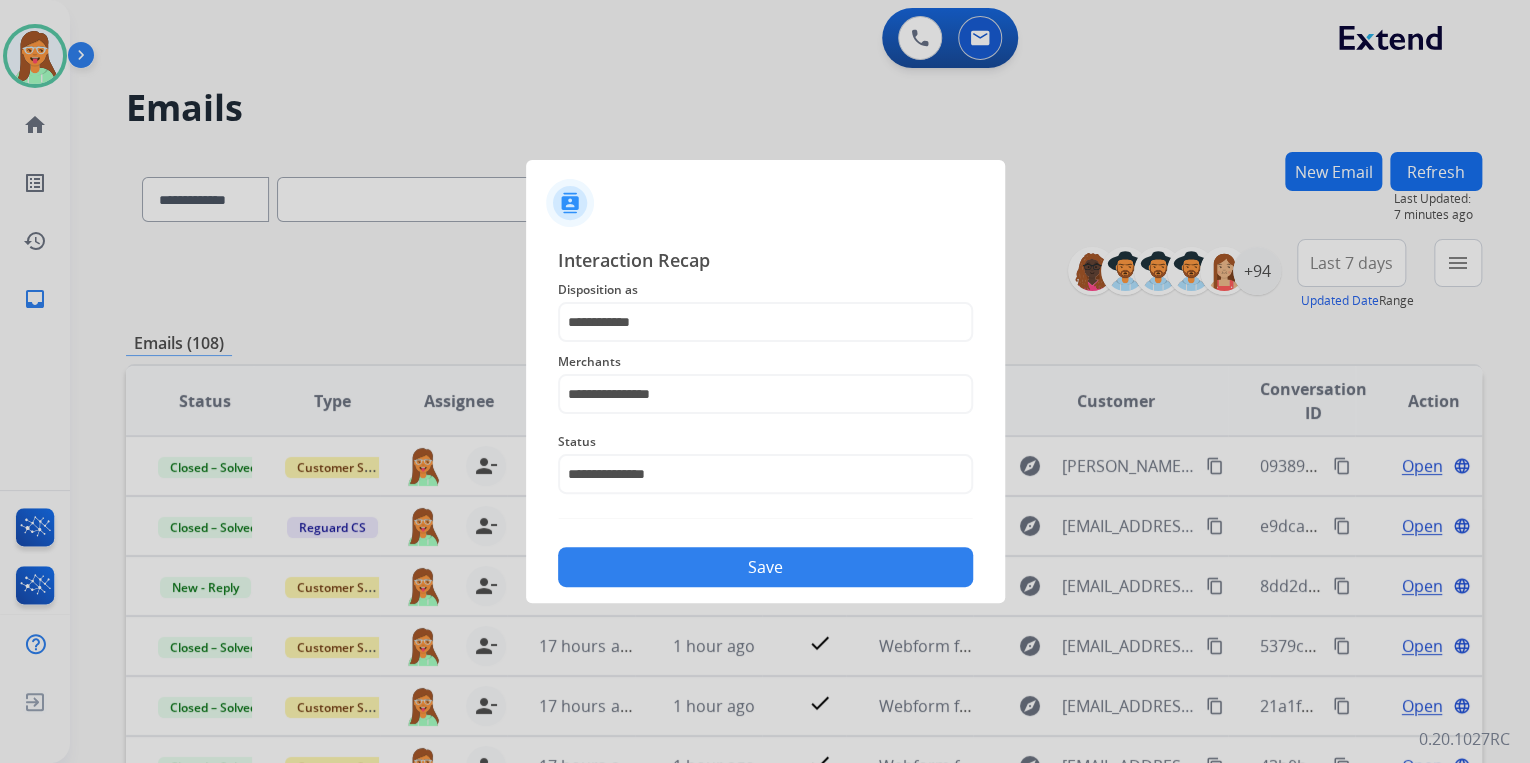 click on "Save" 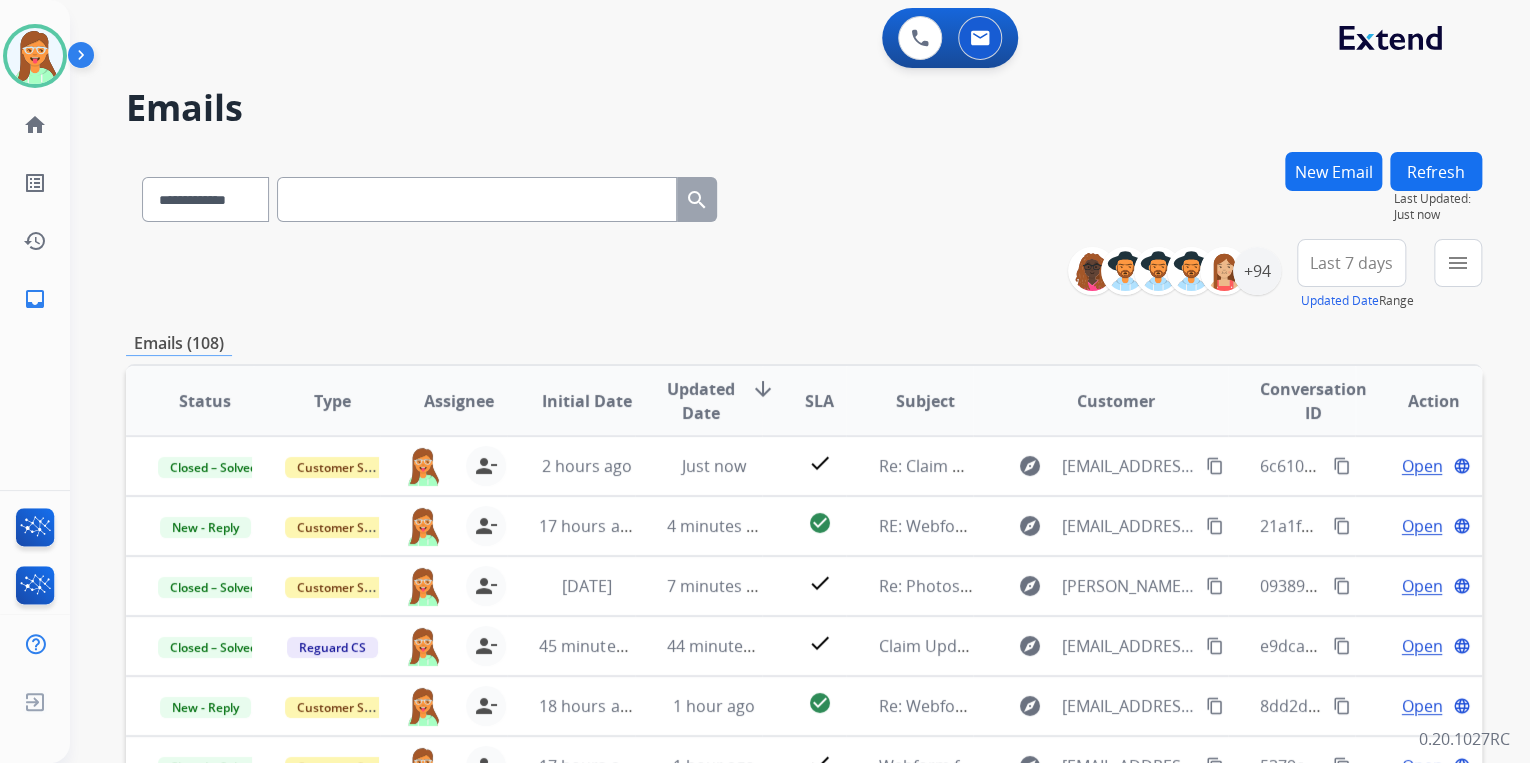 click on "**********" at bounding box center (804, 275) 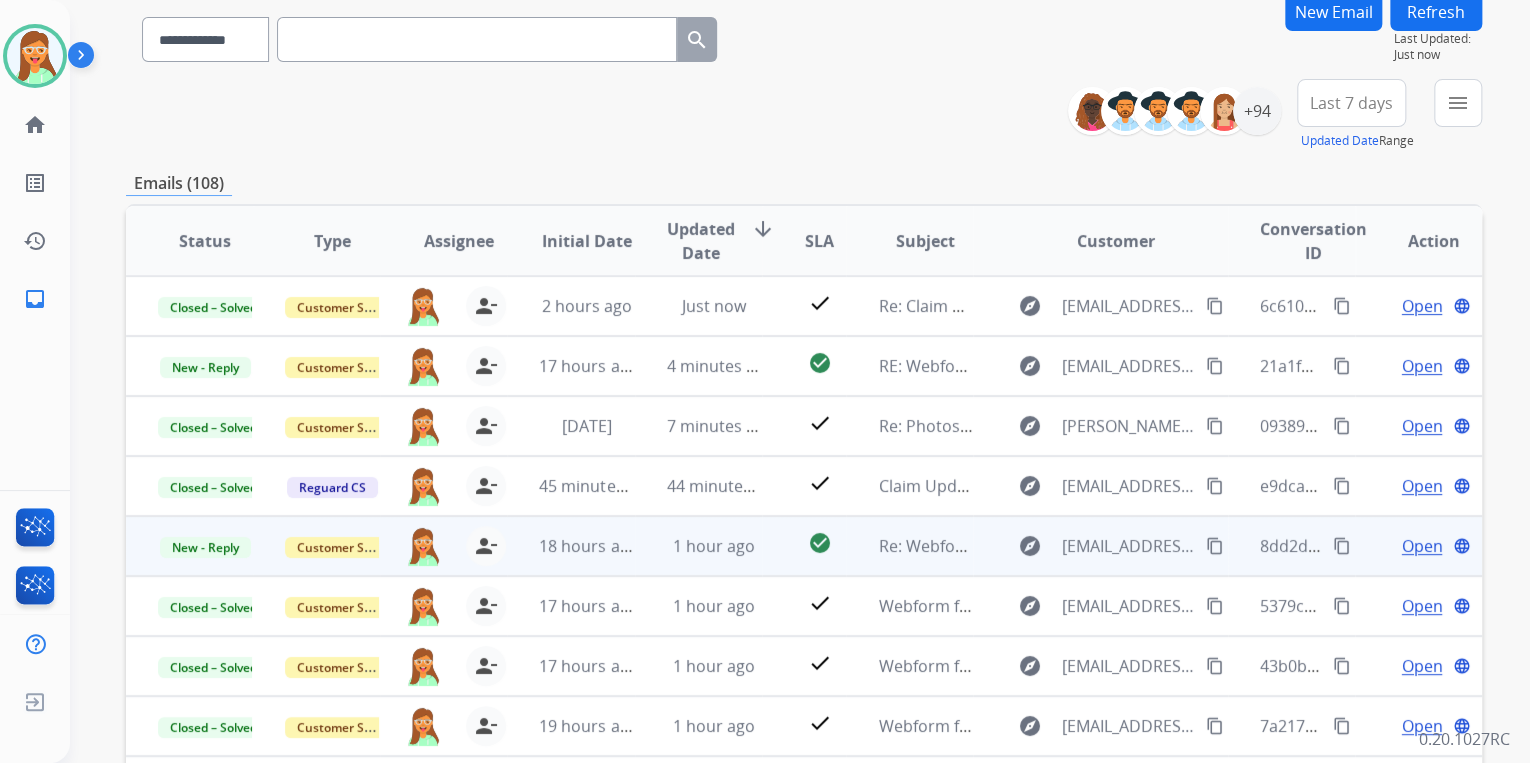 scroll, scrollTop: 320, scrollLeft: 0, axis: vertical 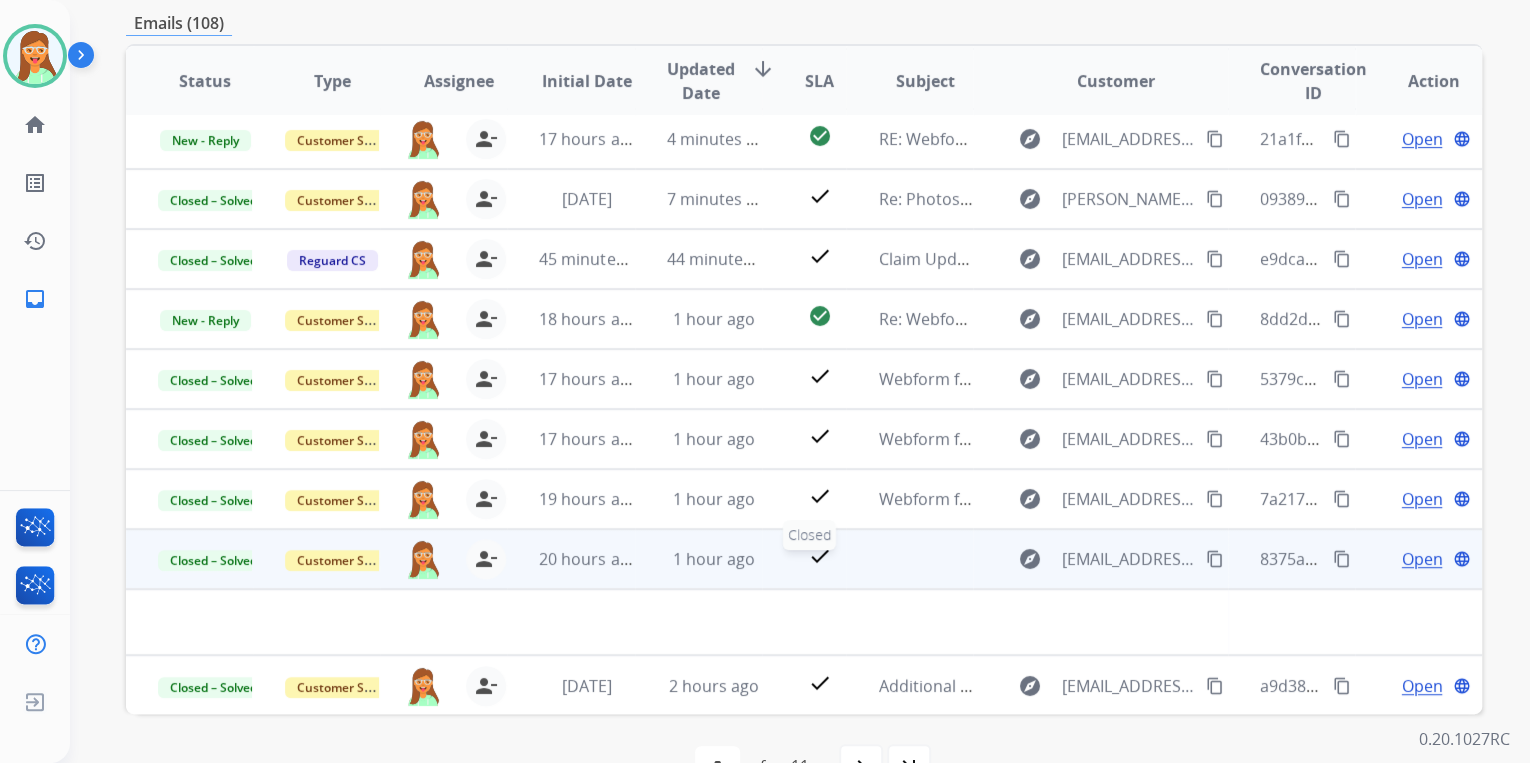 click on "check" at bounding box center (820, 559) 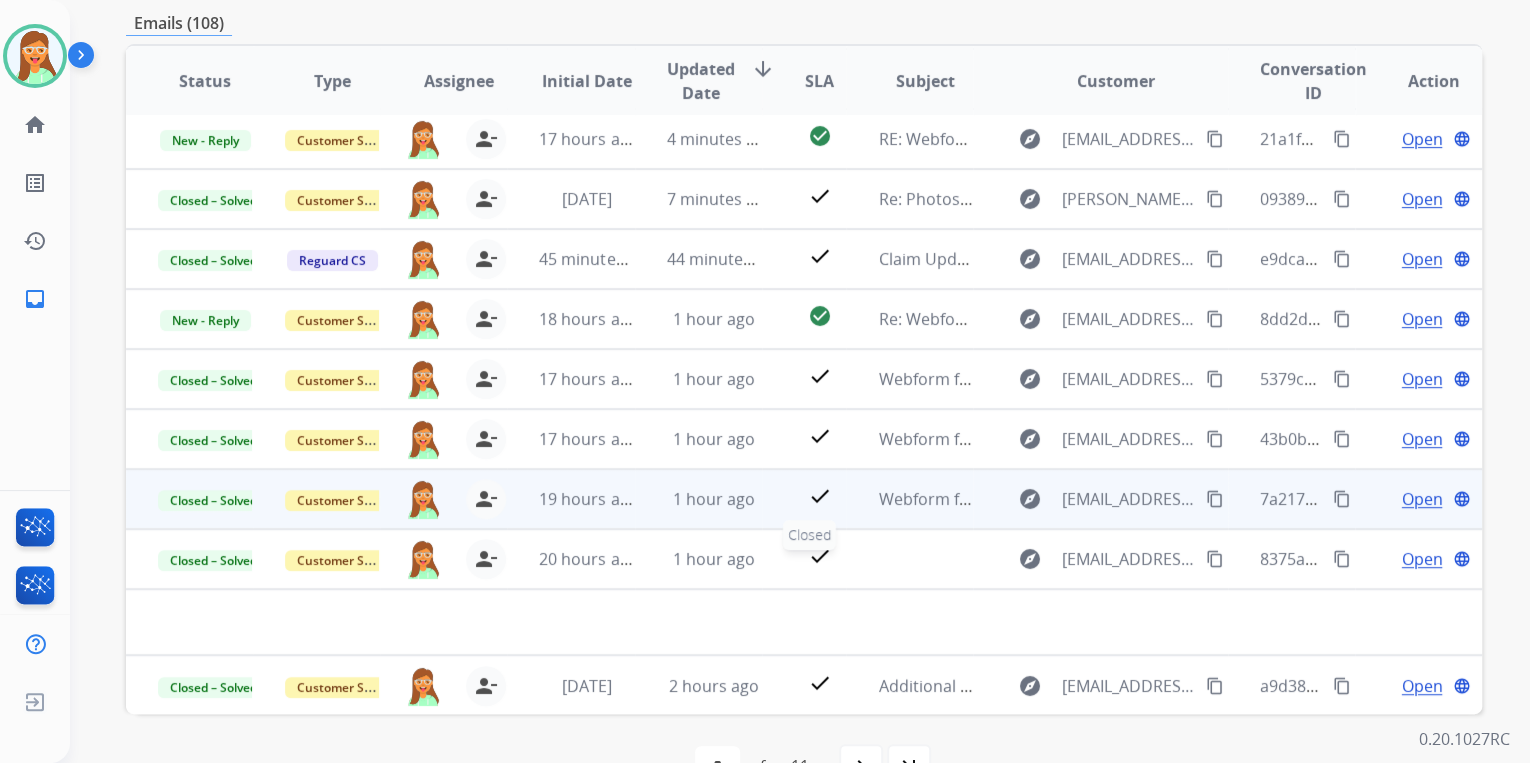 scroll, scrollTop: 1, scrollLeft: 0, axis: vertical 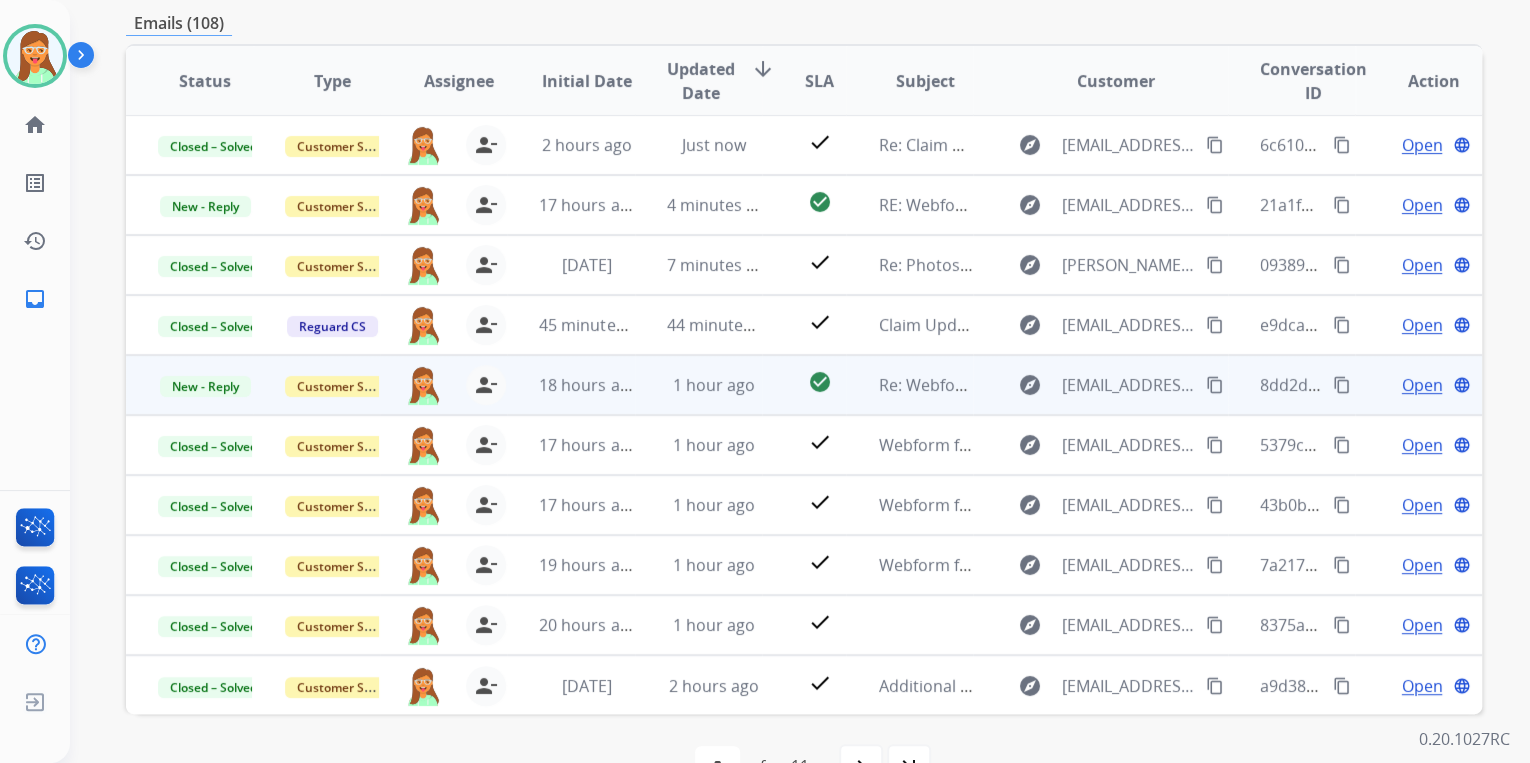 click on "explore Ajgehart@gmail.com content_copy" at bounding box center (1115, 385) 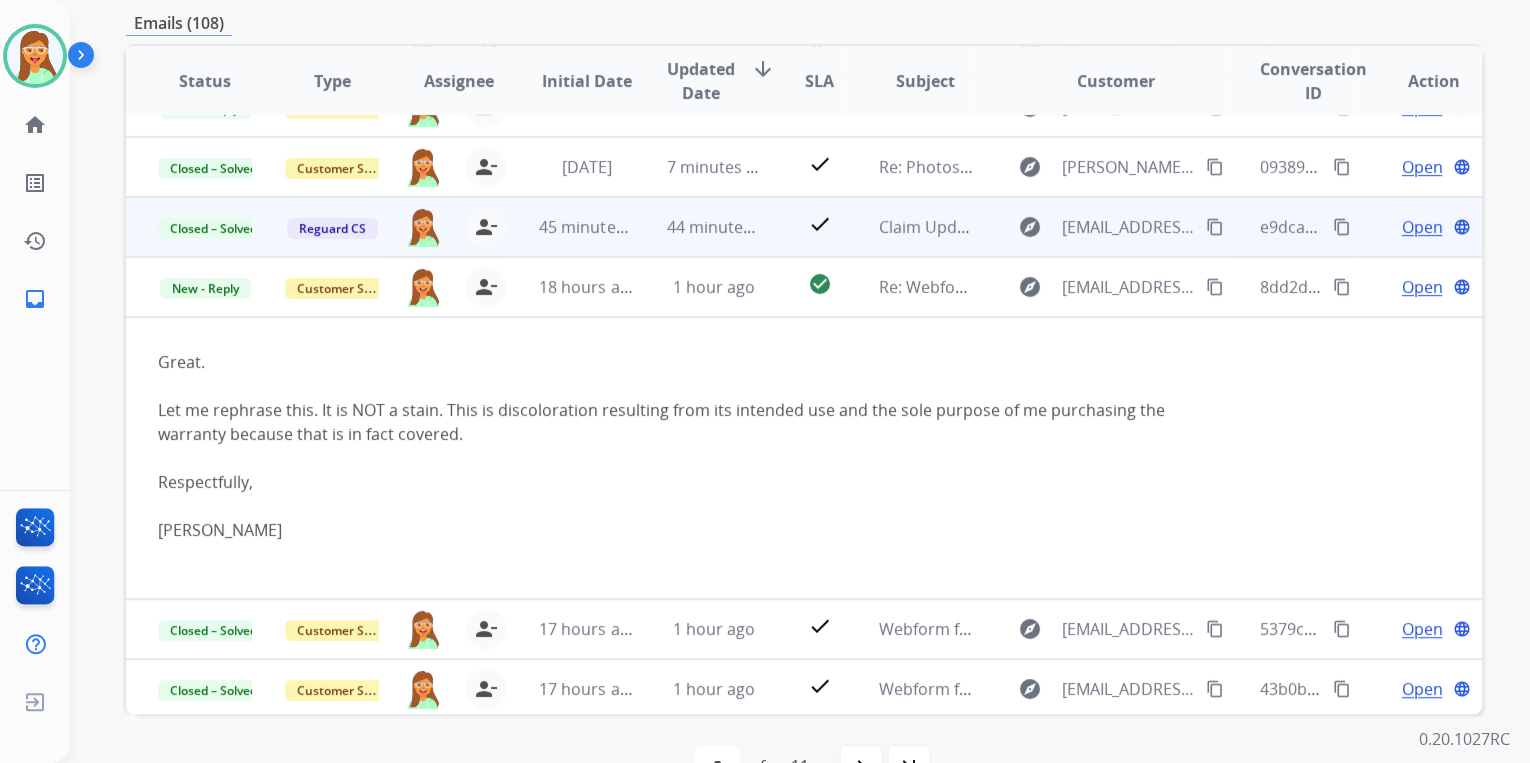 scroll, scrollTop: 80, scrollLeft: 0, axis: vertical 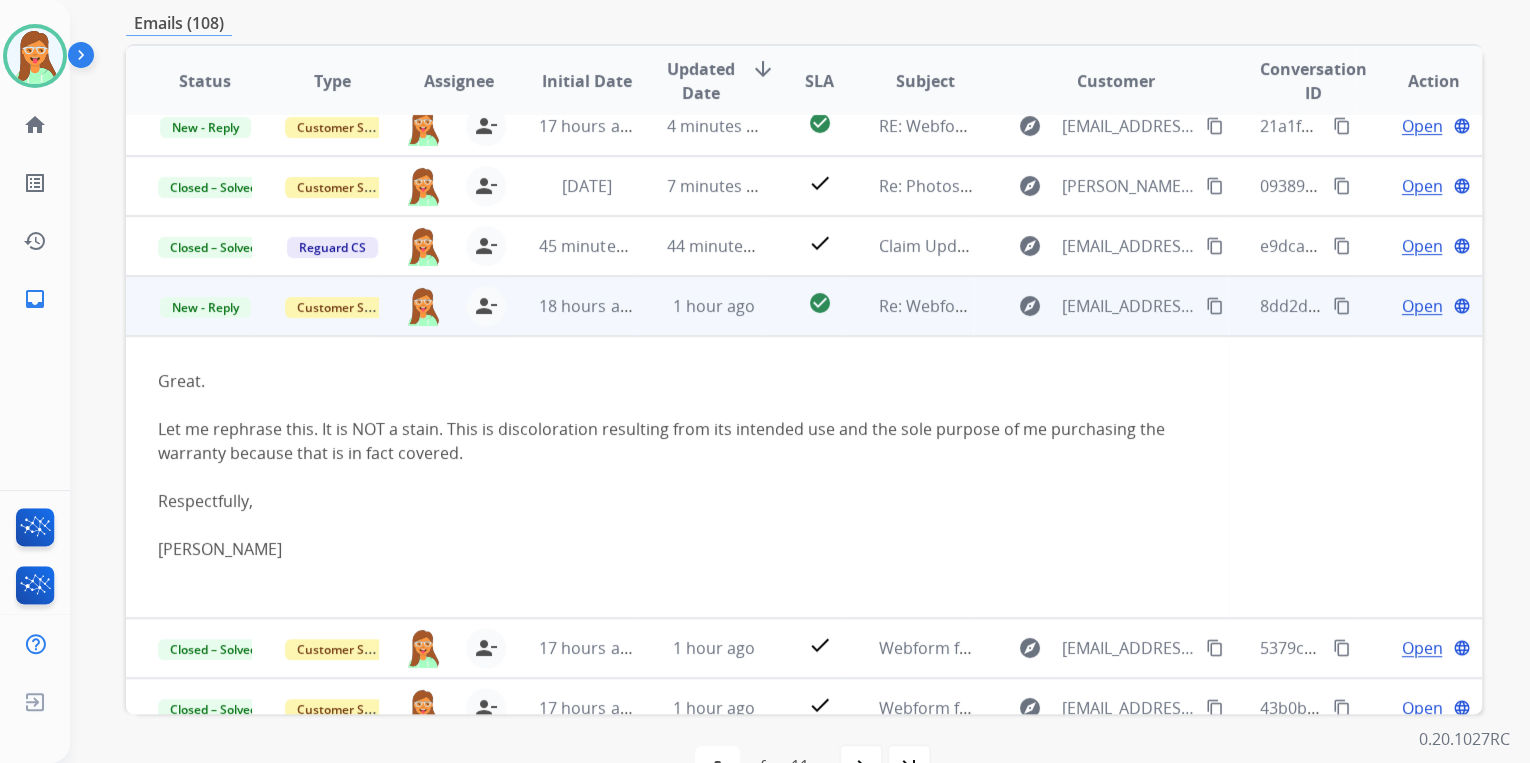 click on "Open" at bounding box center (1421, 306) 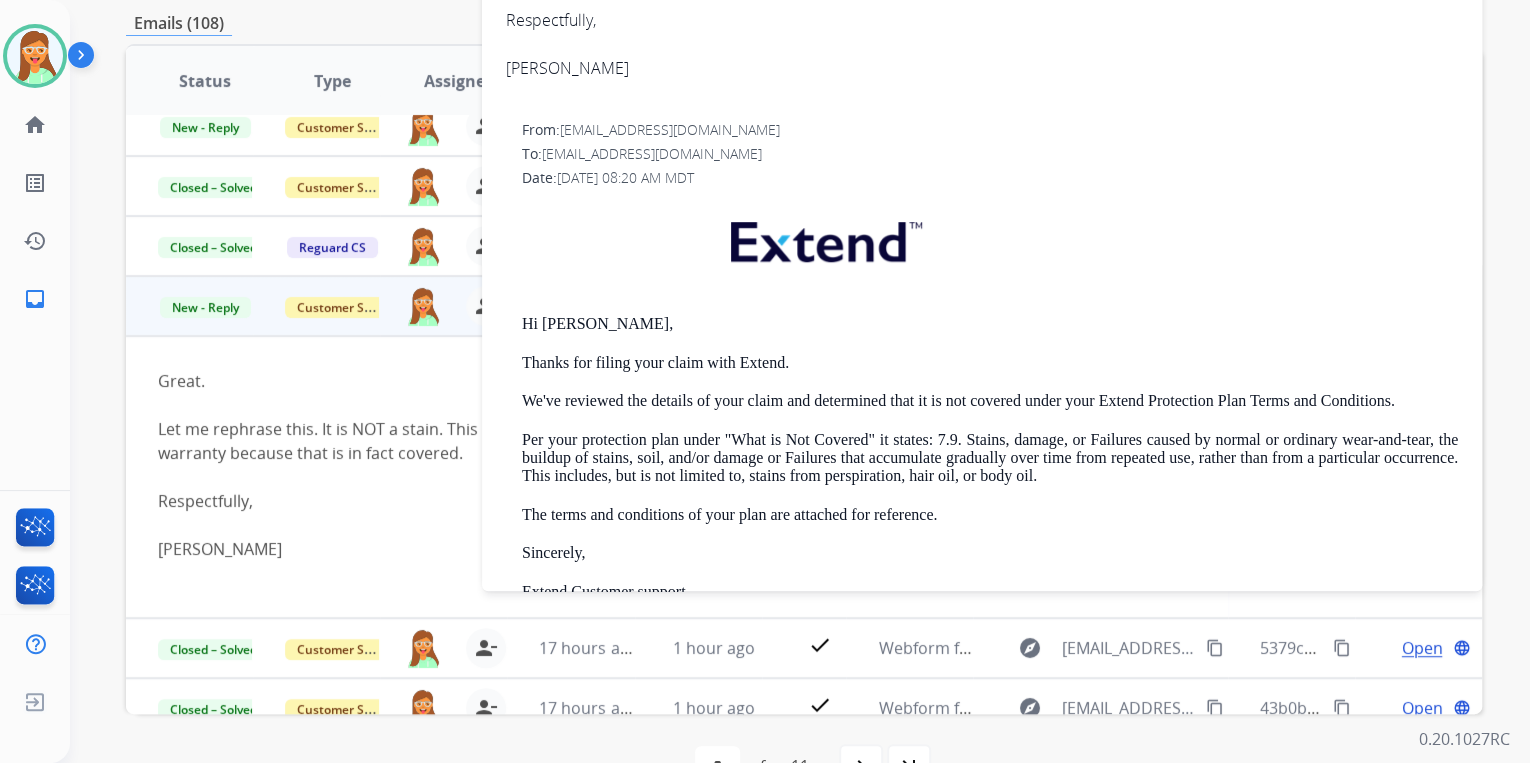 scroll, scrollTop: 0, scrollLeft: 0, axis: both 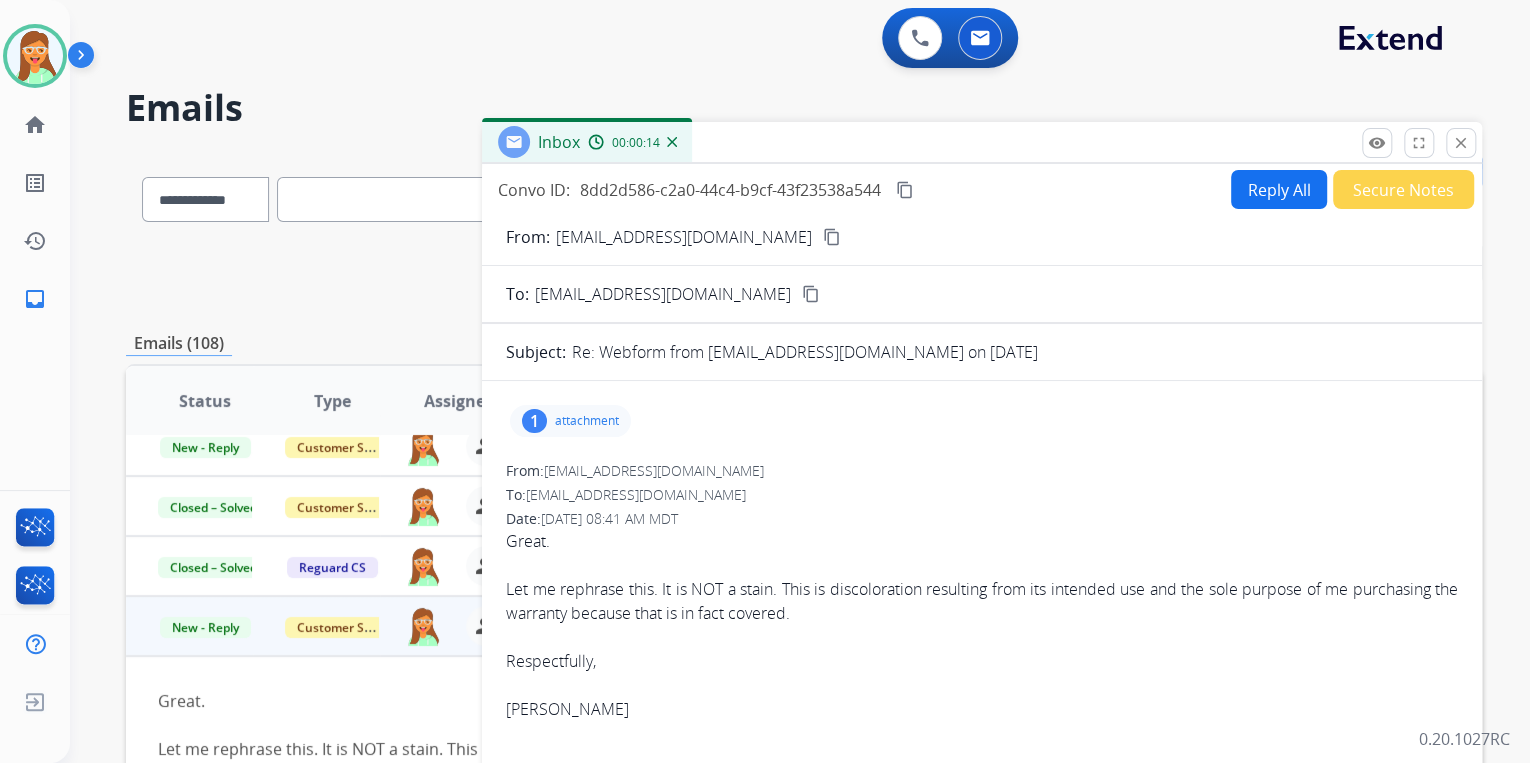 click on "Reply All" at bounding box center (1279, 189) 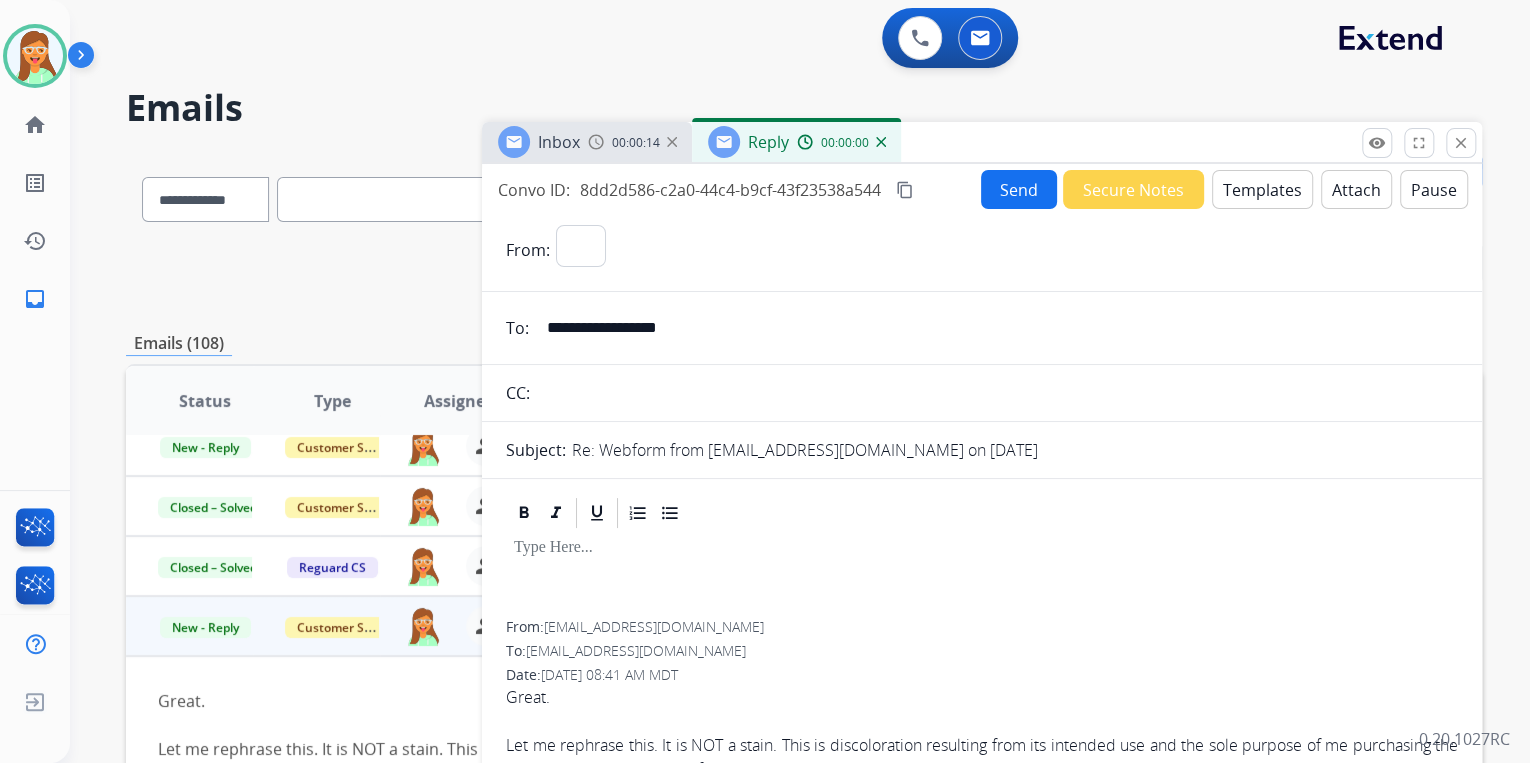 select on "**********" 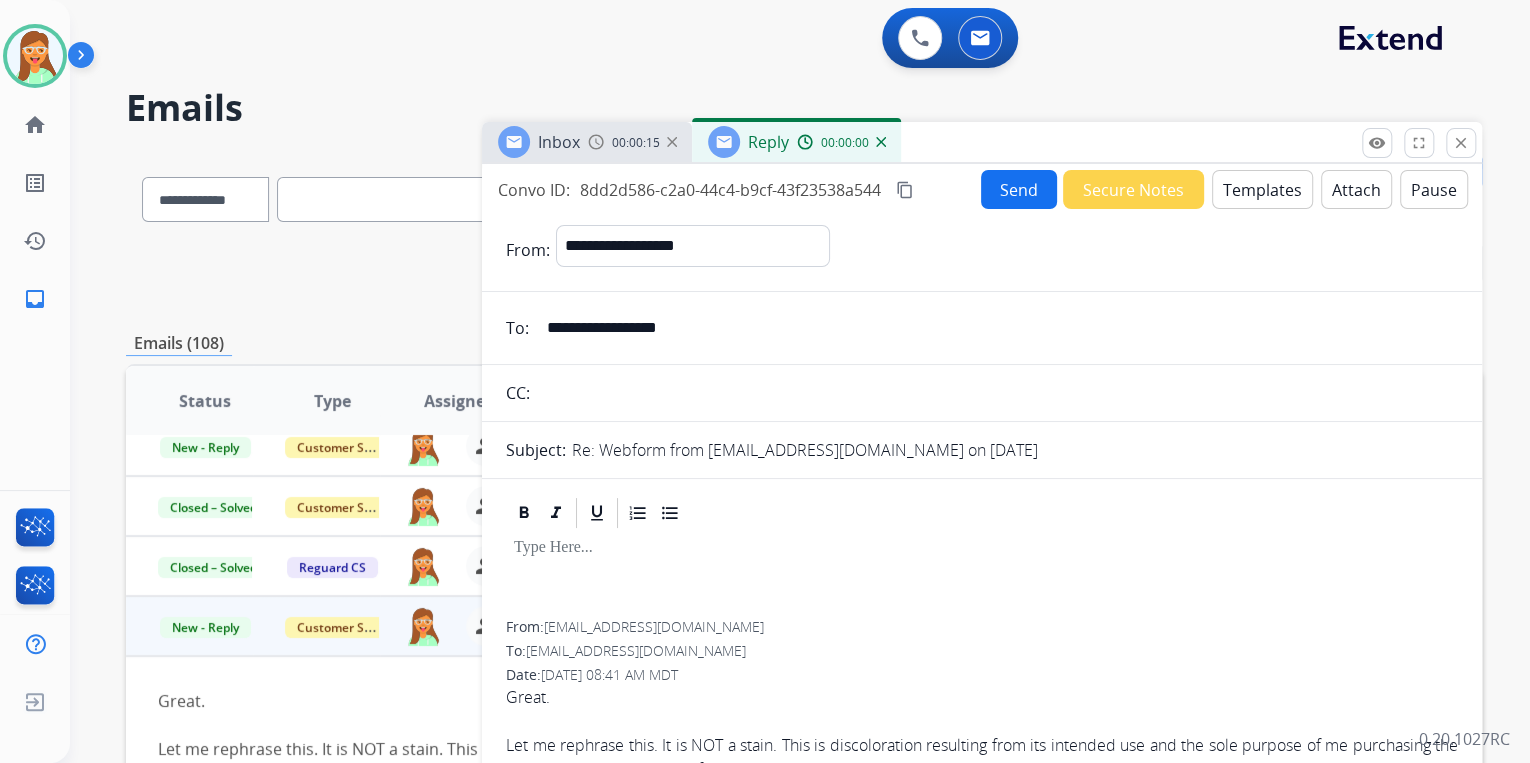 click on "Templates" at bounding box center [1262, 189] 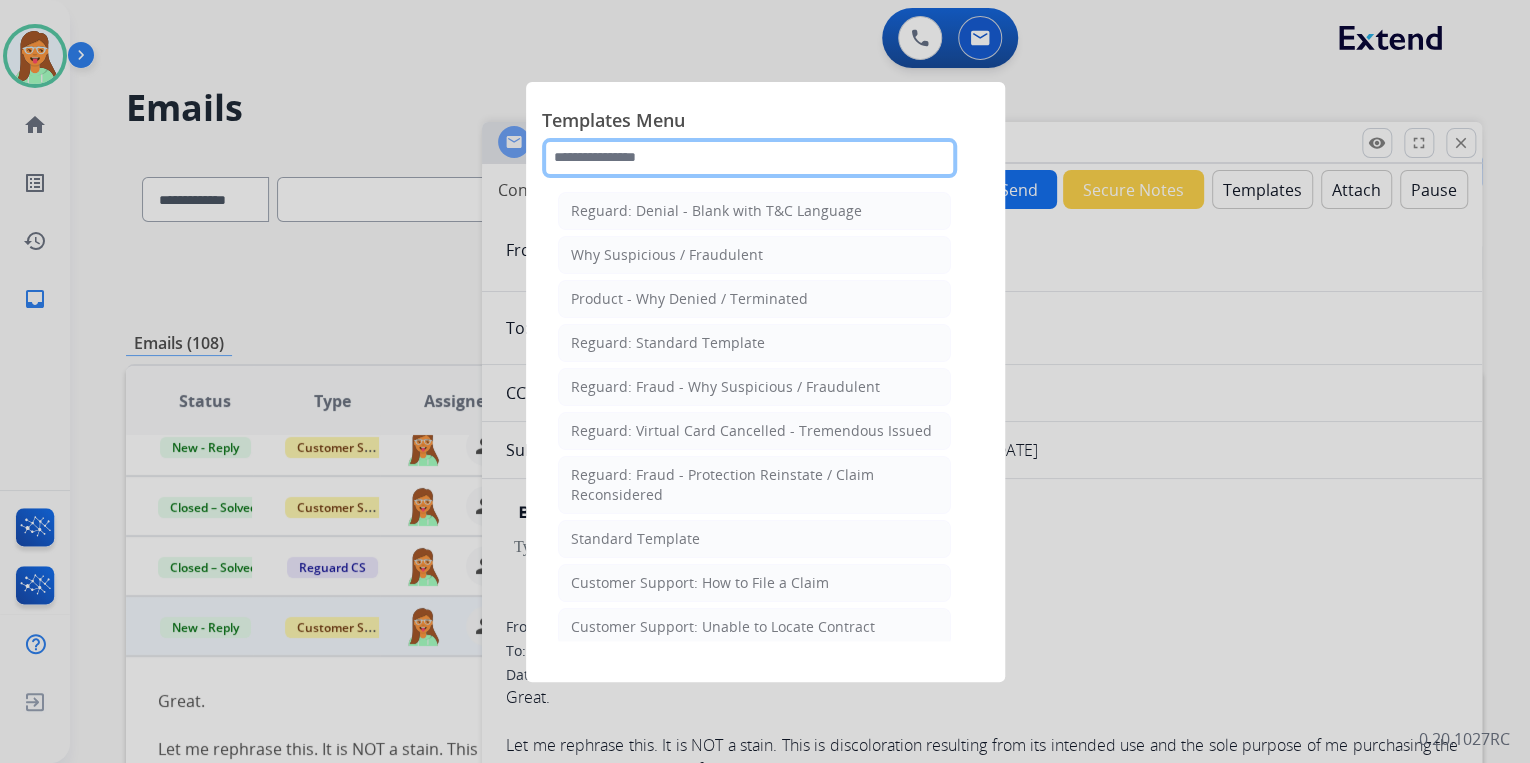 click 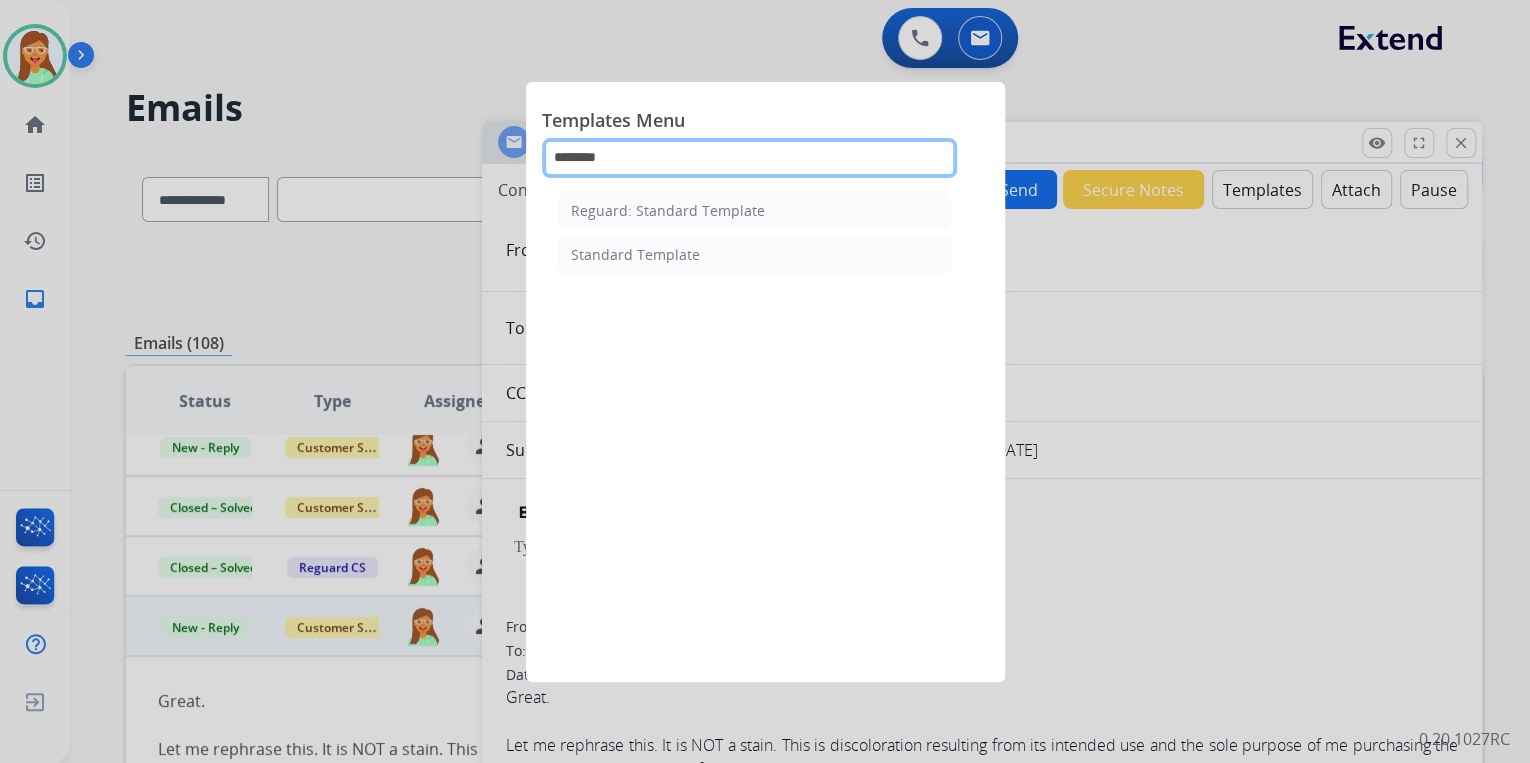 type on "********" 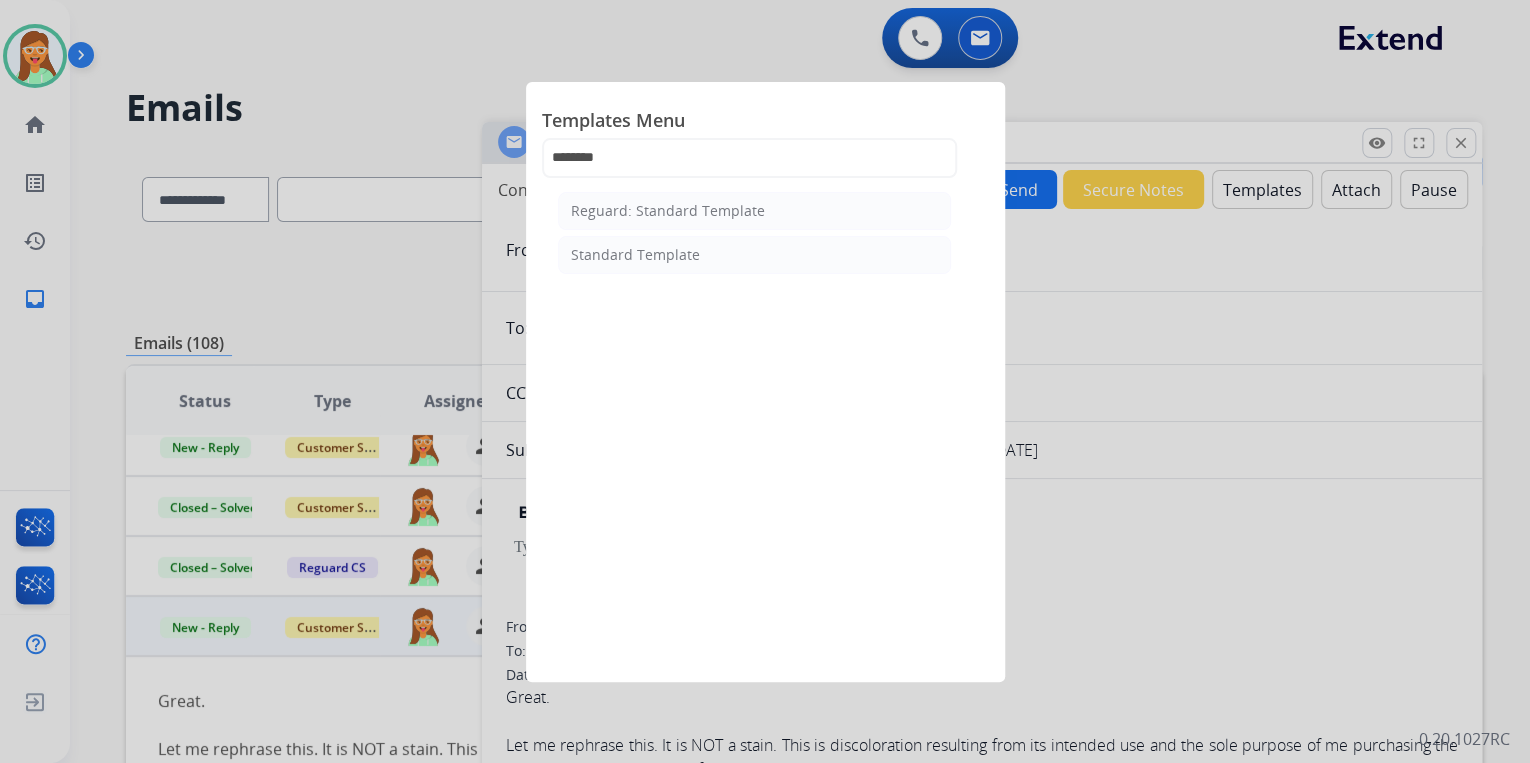 click on "Reguard: Standard Template   Standard Template" 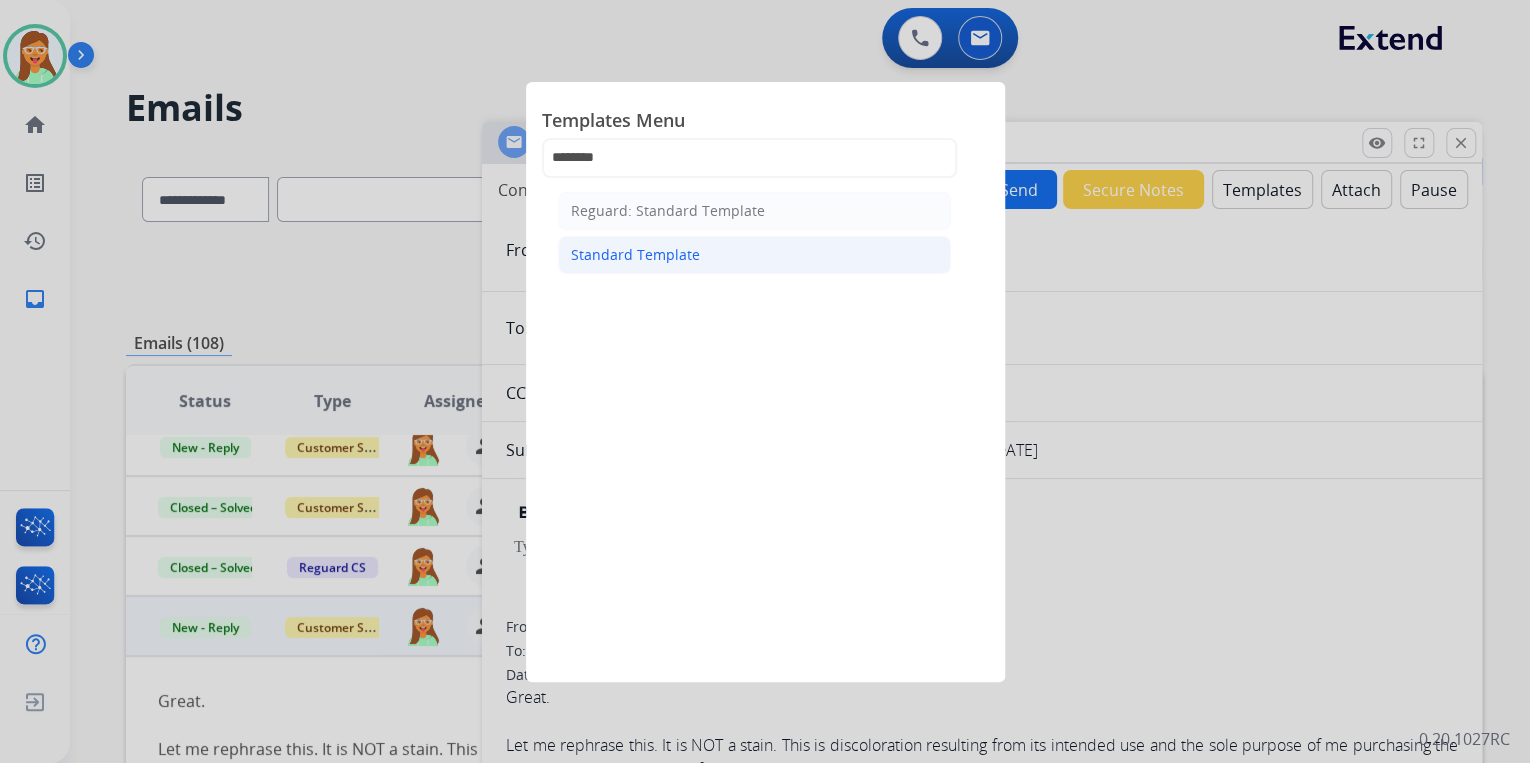 click on "Standard Template" 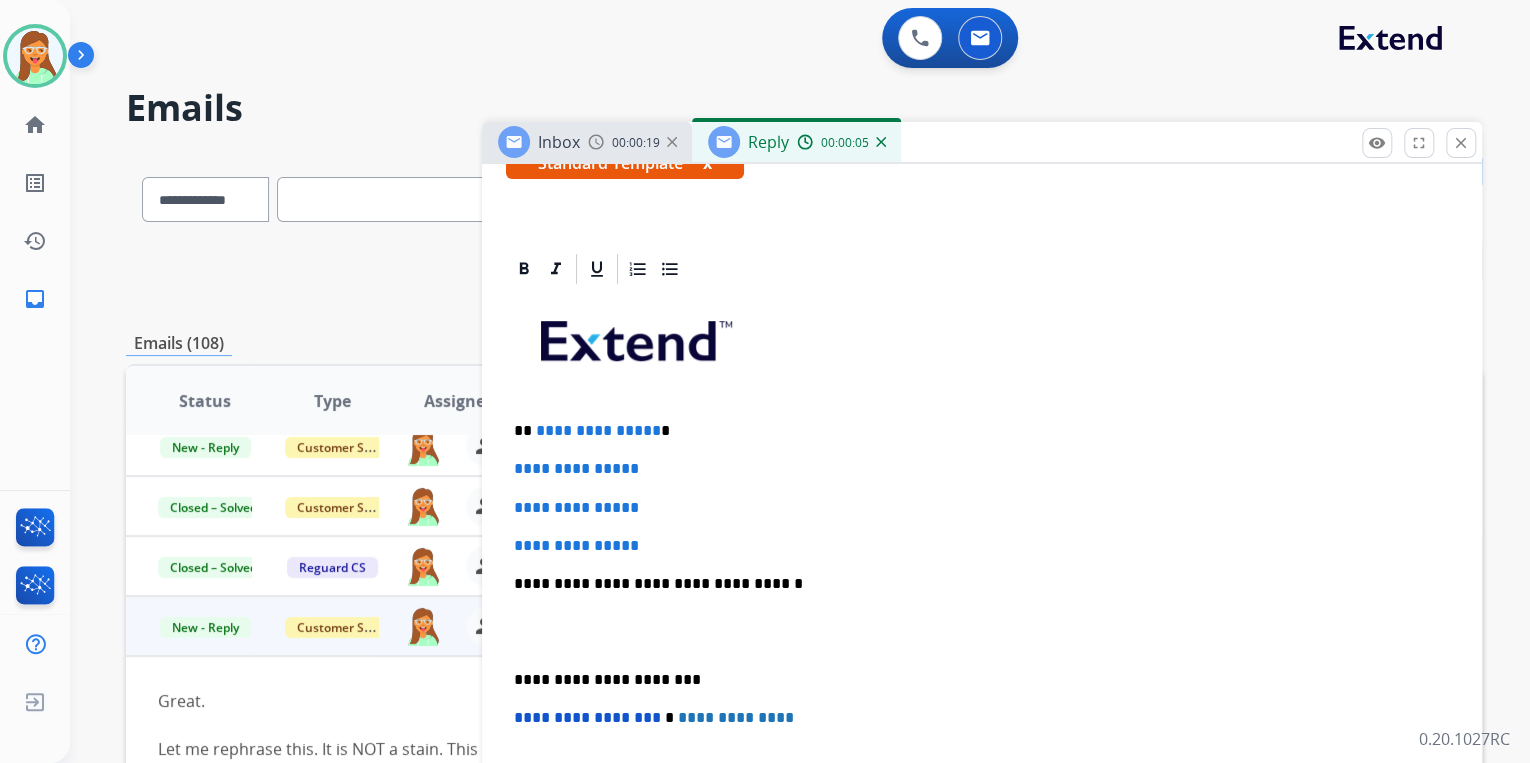 scroll, scrollTop: 400, scrollLeft: 0, axis: vertical 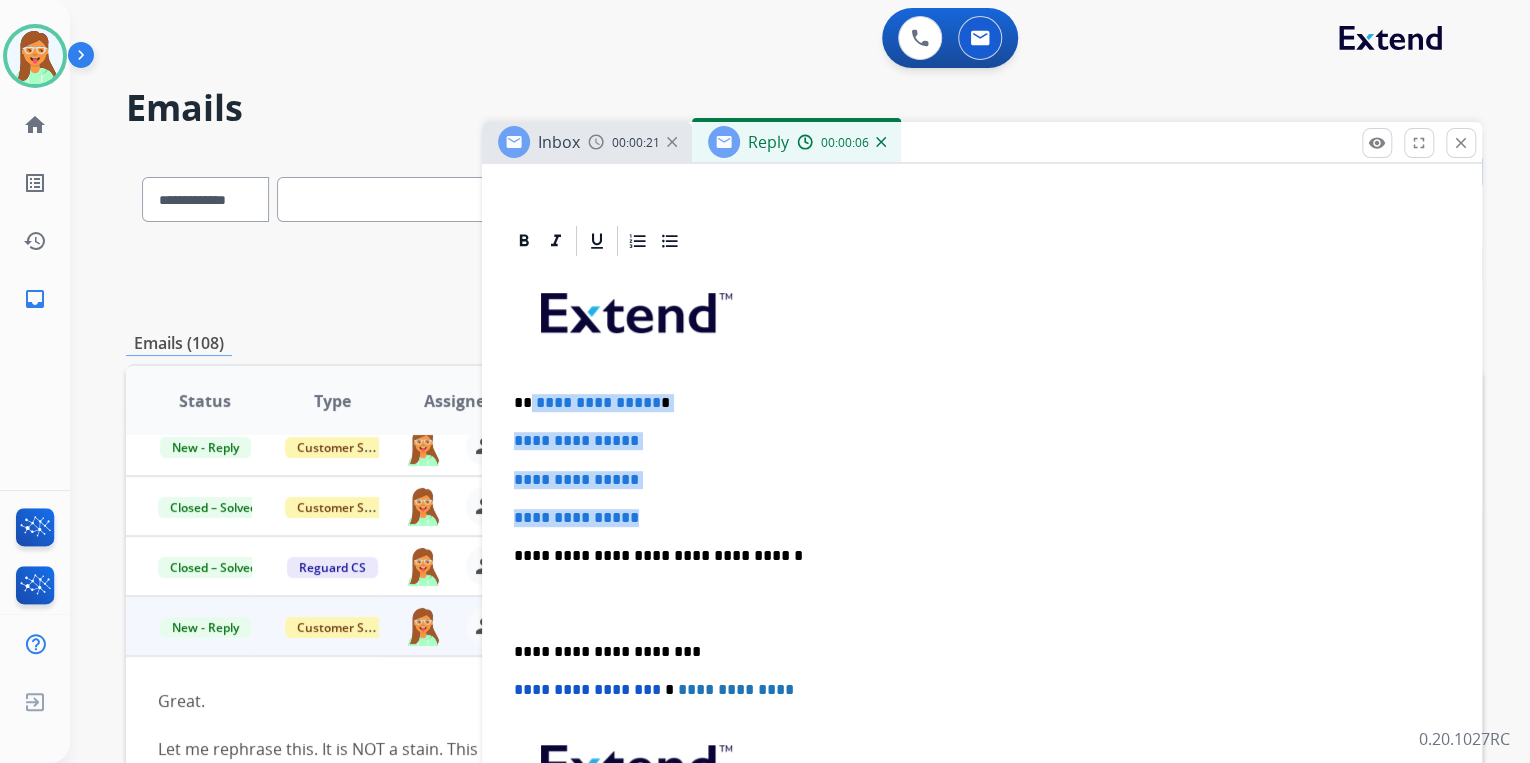 drag, startPoint x: 672, startPoint y: 498, endPoint x: 531, endPoint y: 380, distance: 183.86136 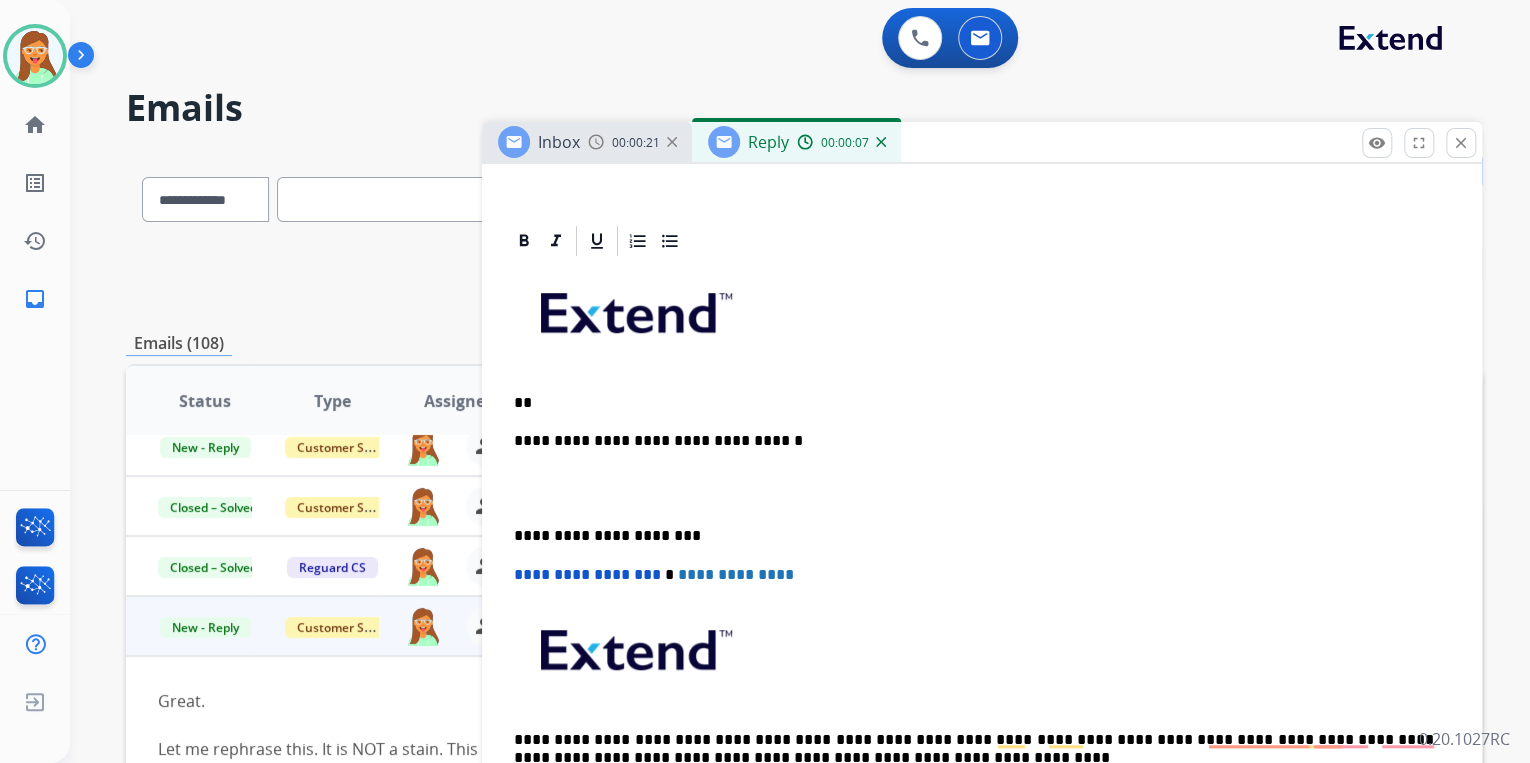 type 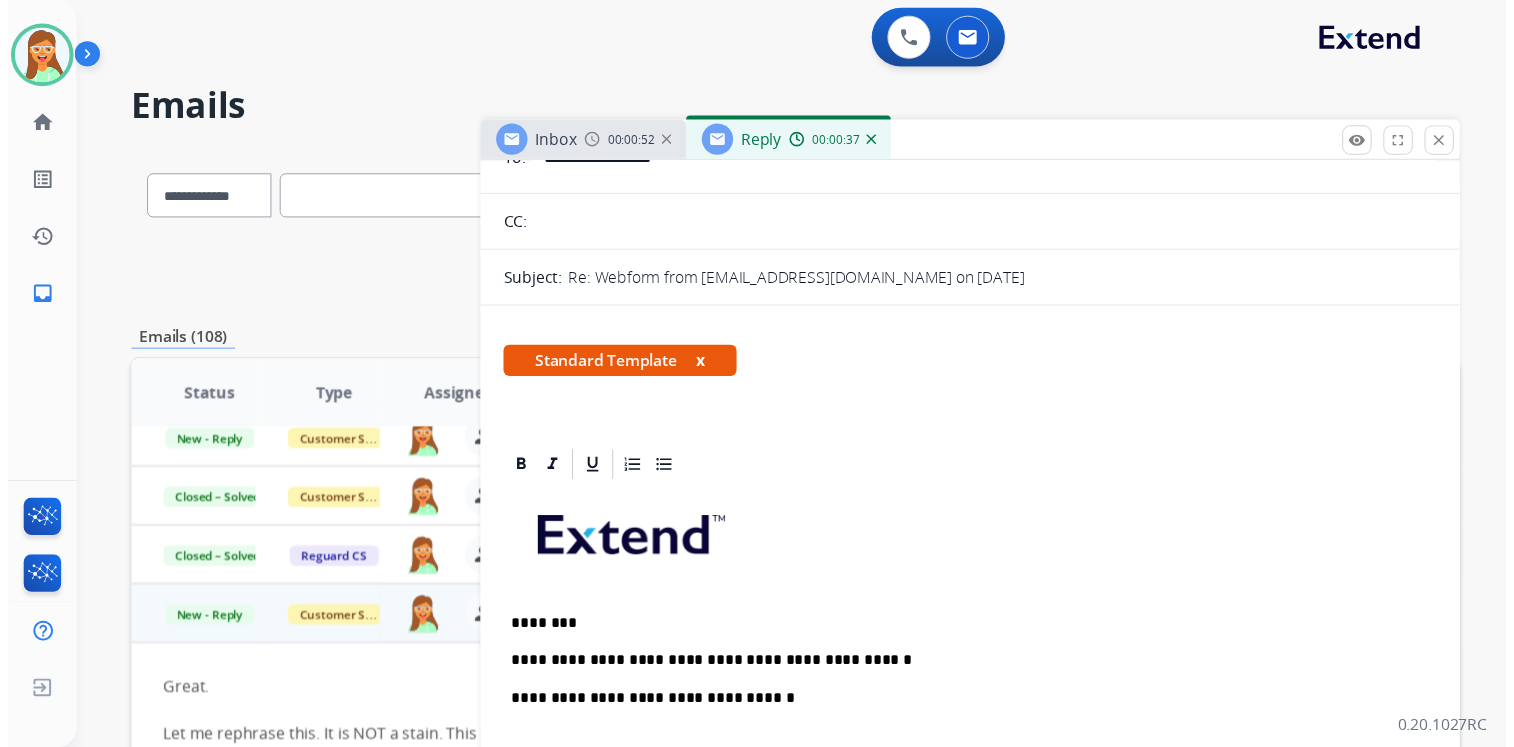 scroll, scrollTop: 0, scrollLeft: 0, axis: both 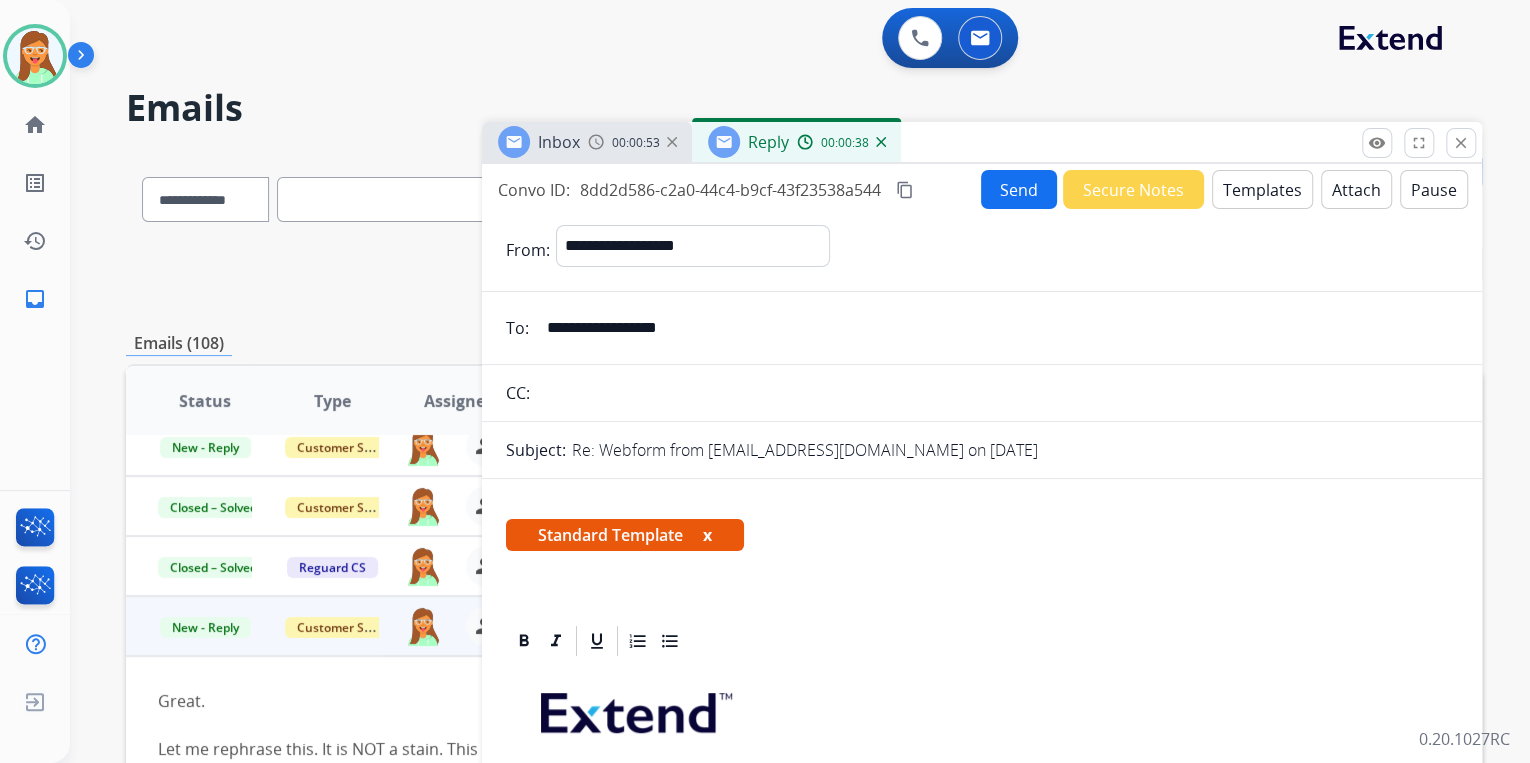 click on "**********" at bounding box center (982, 533) 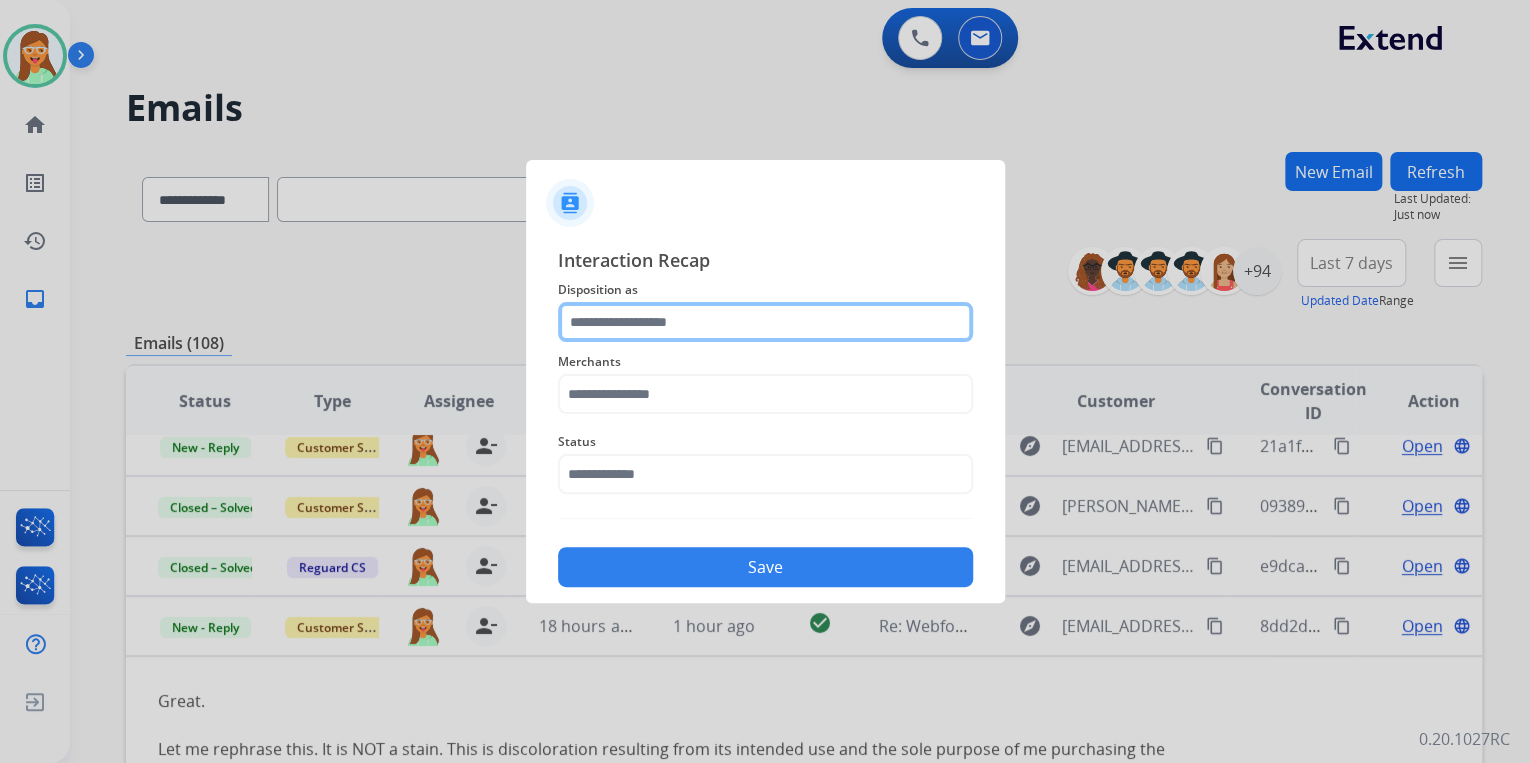 click 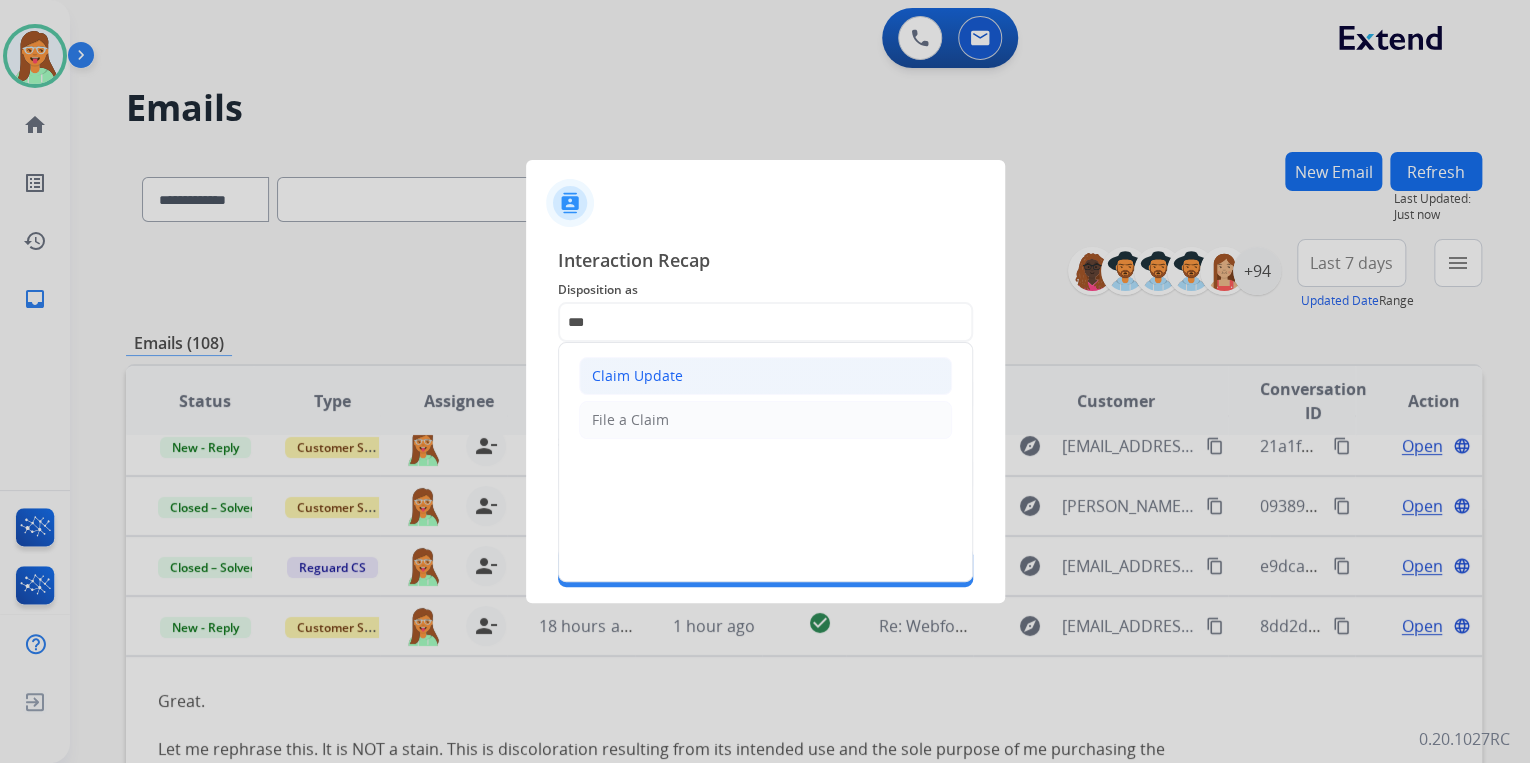 click on "Claim Update" 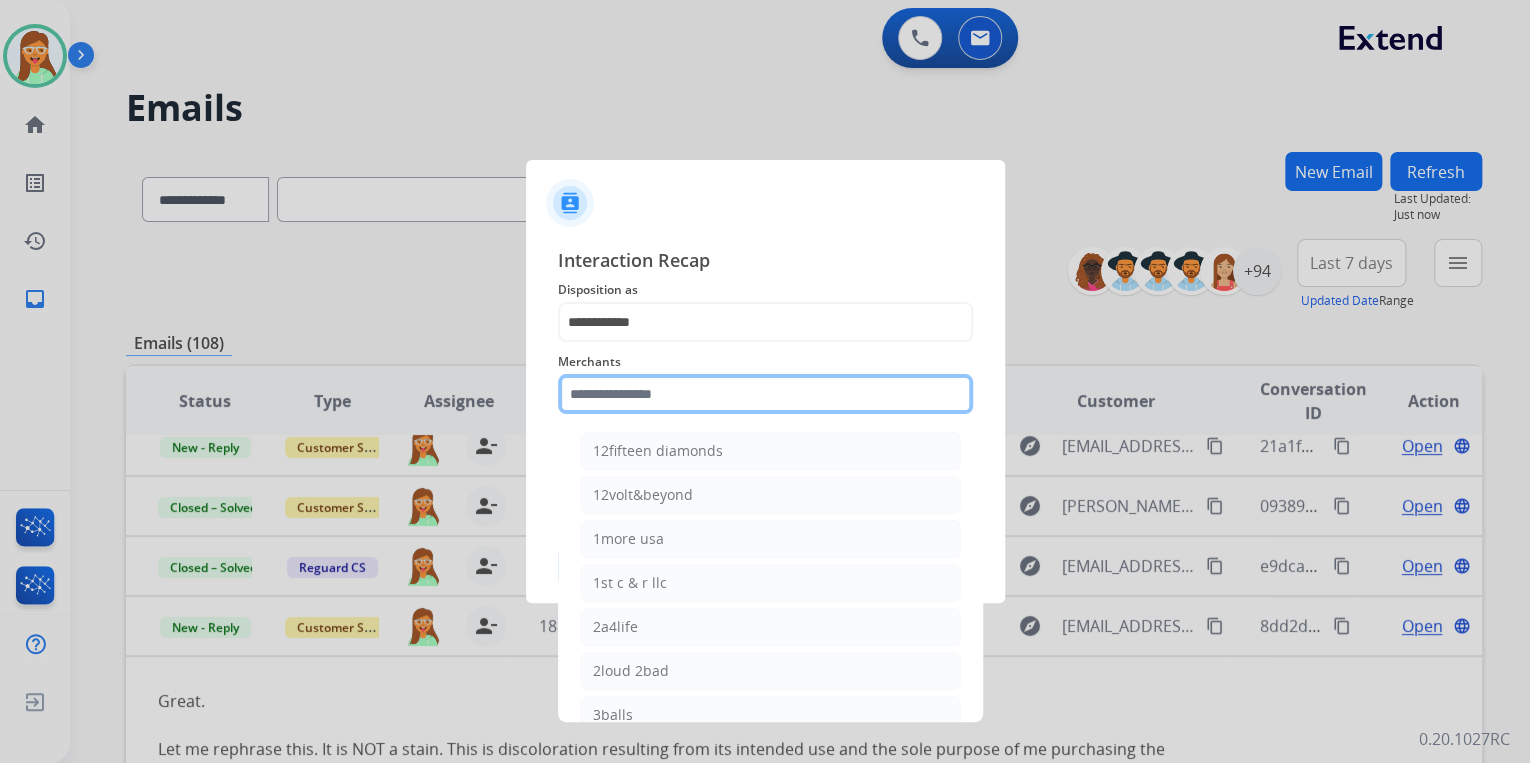 click 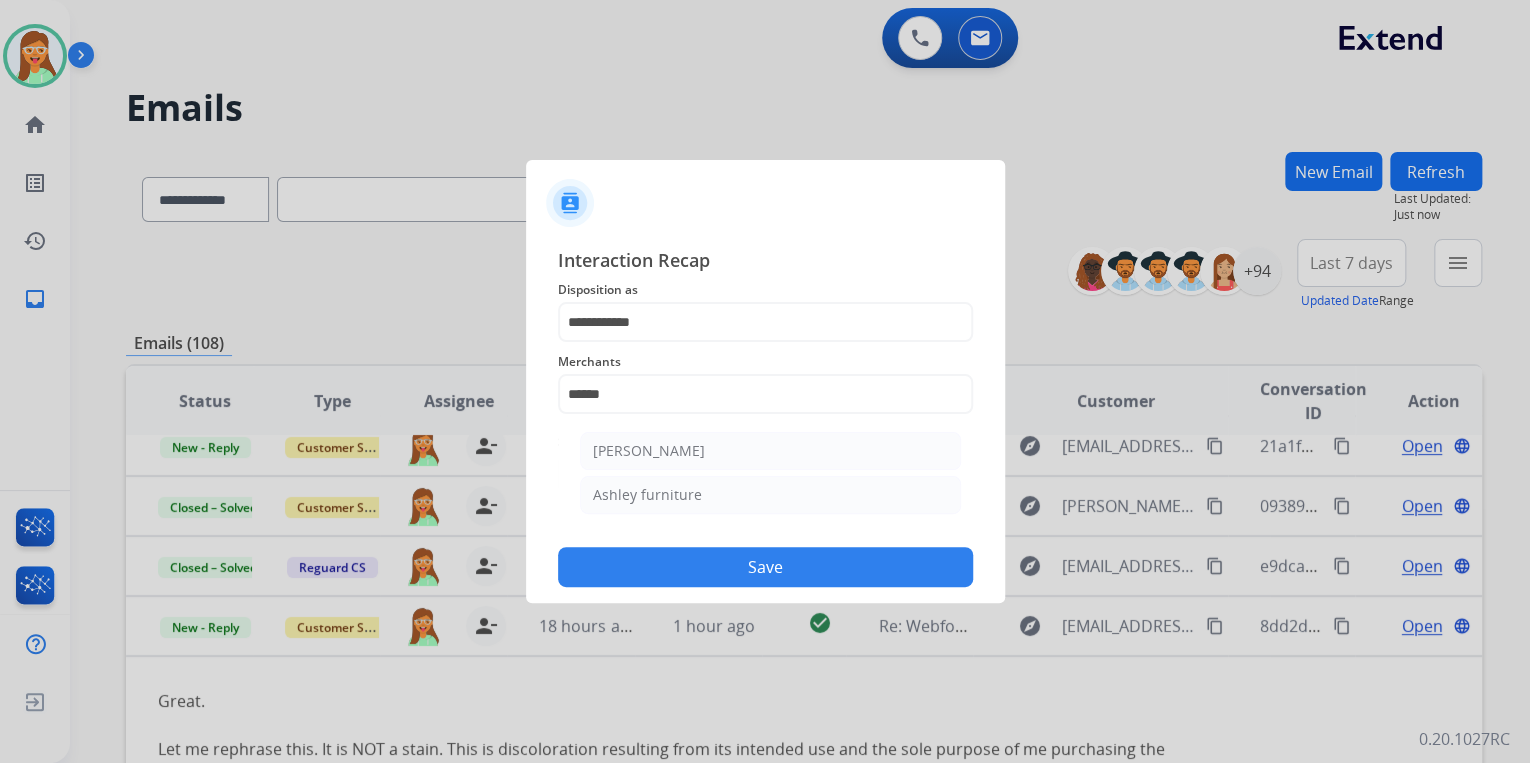 drag, startPoint x: 716, startPoint y: 501, endPoint x: 710, endPoint y: 452, distance: 49.365982 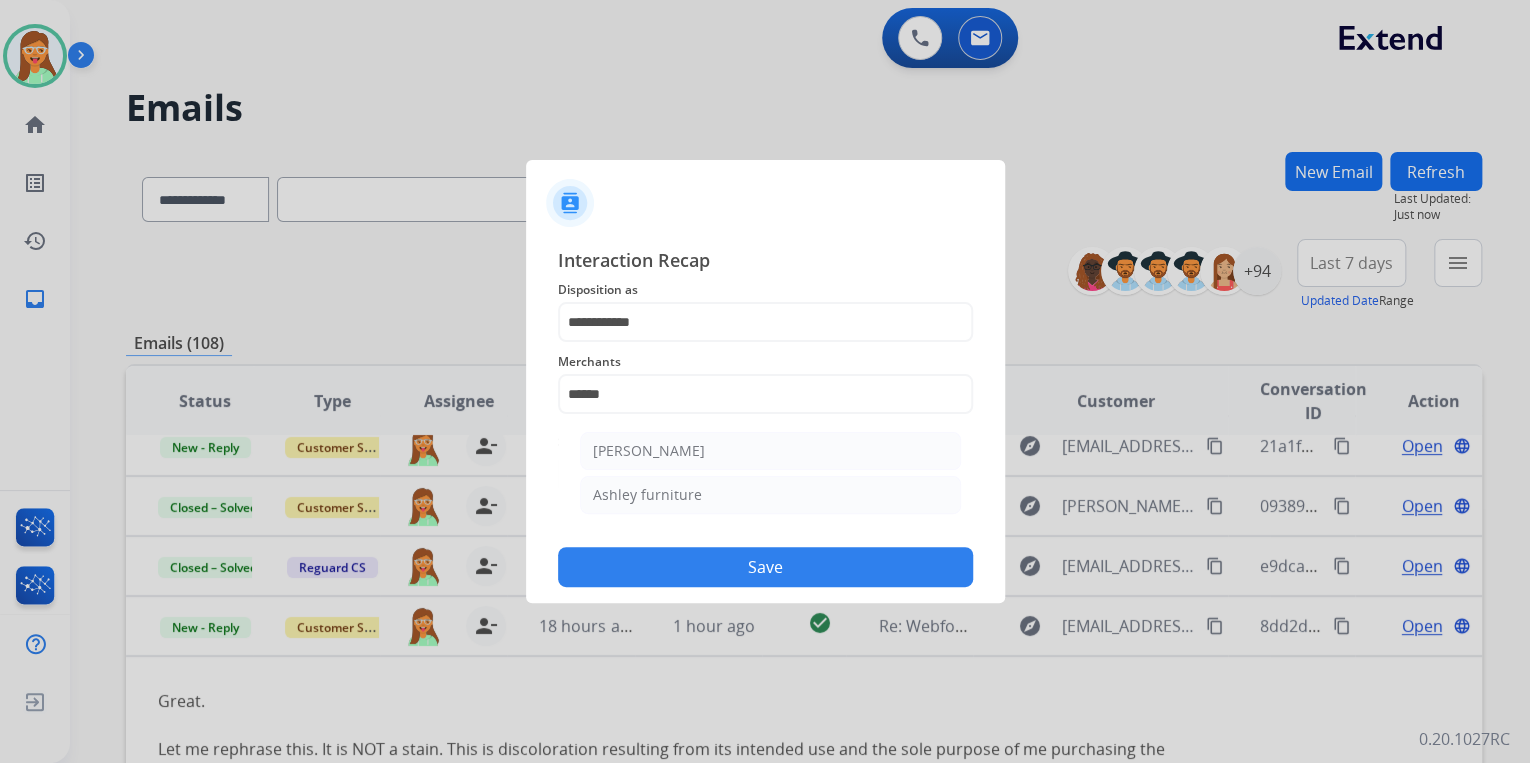 click on "Ashley furniture" 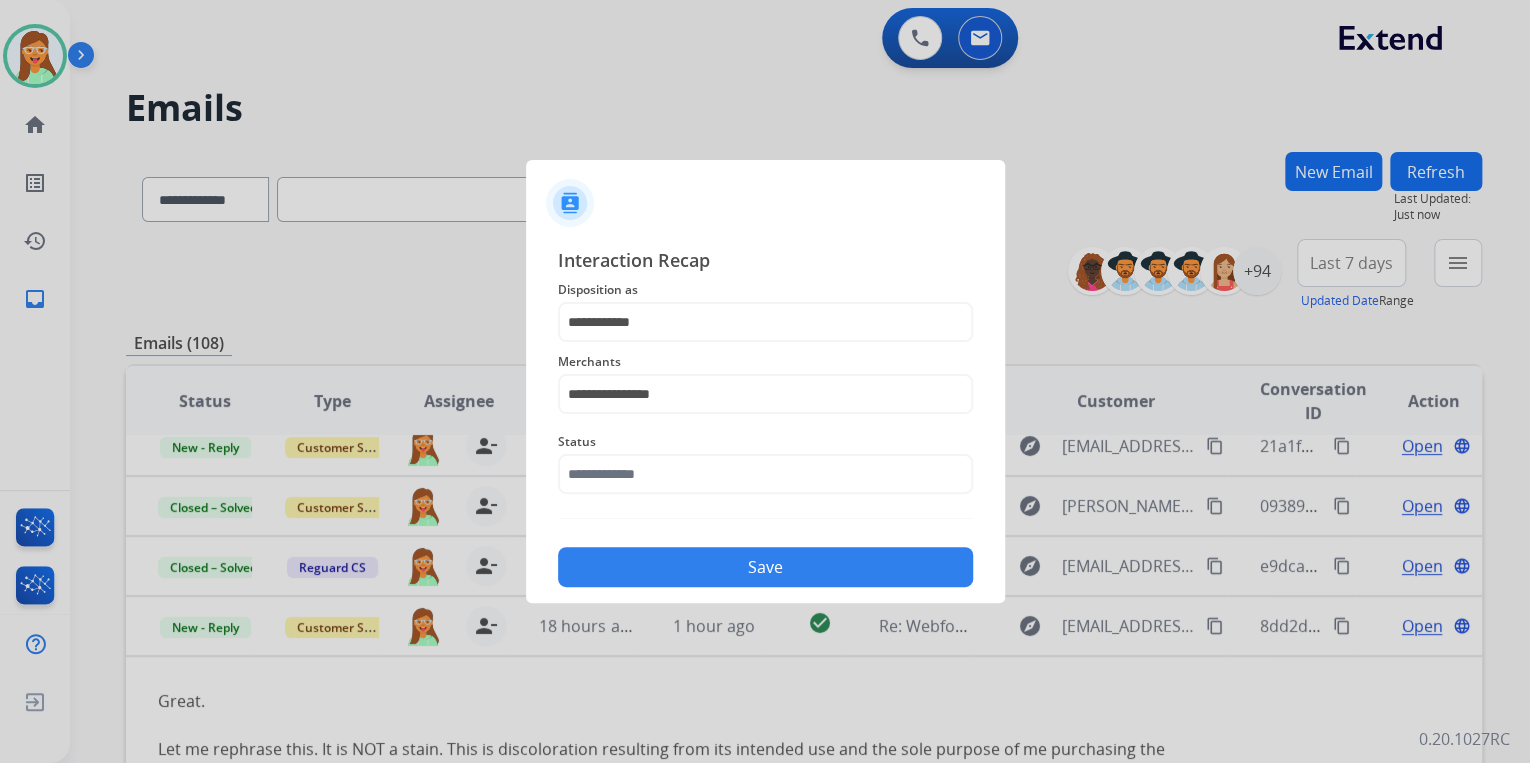 click on "Status" 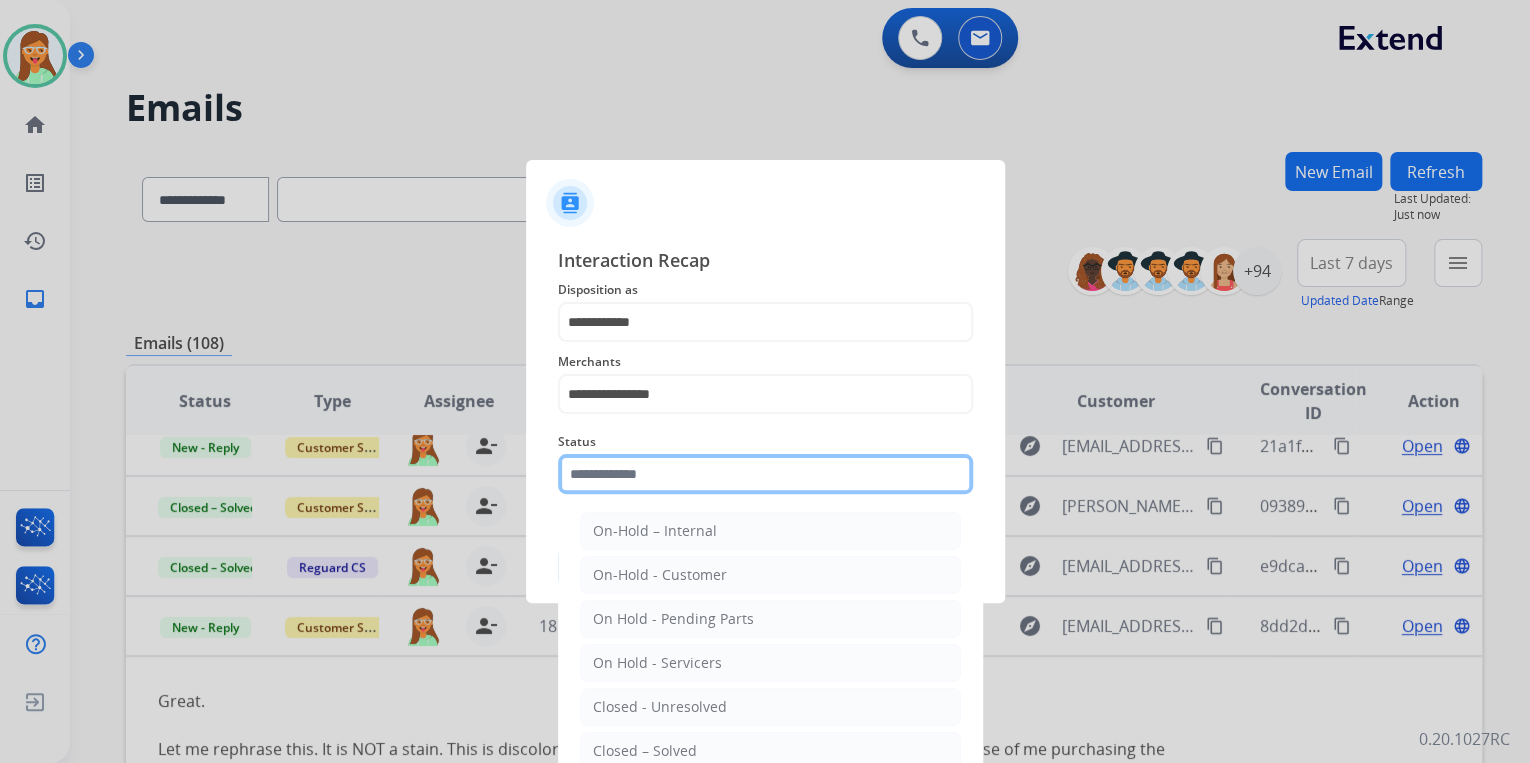 click 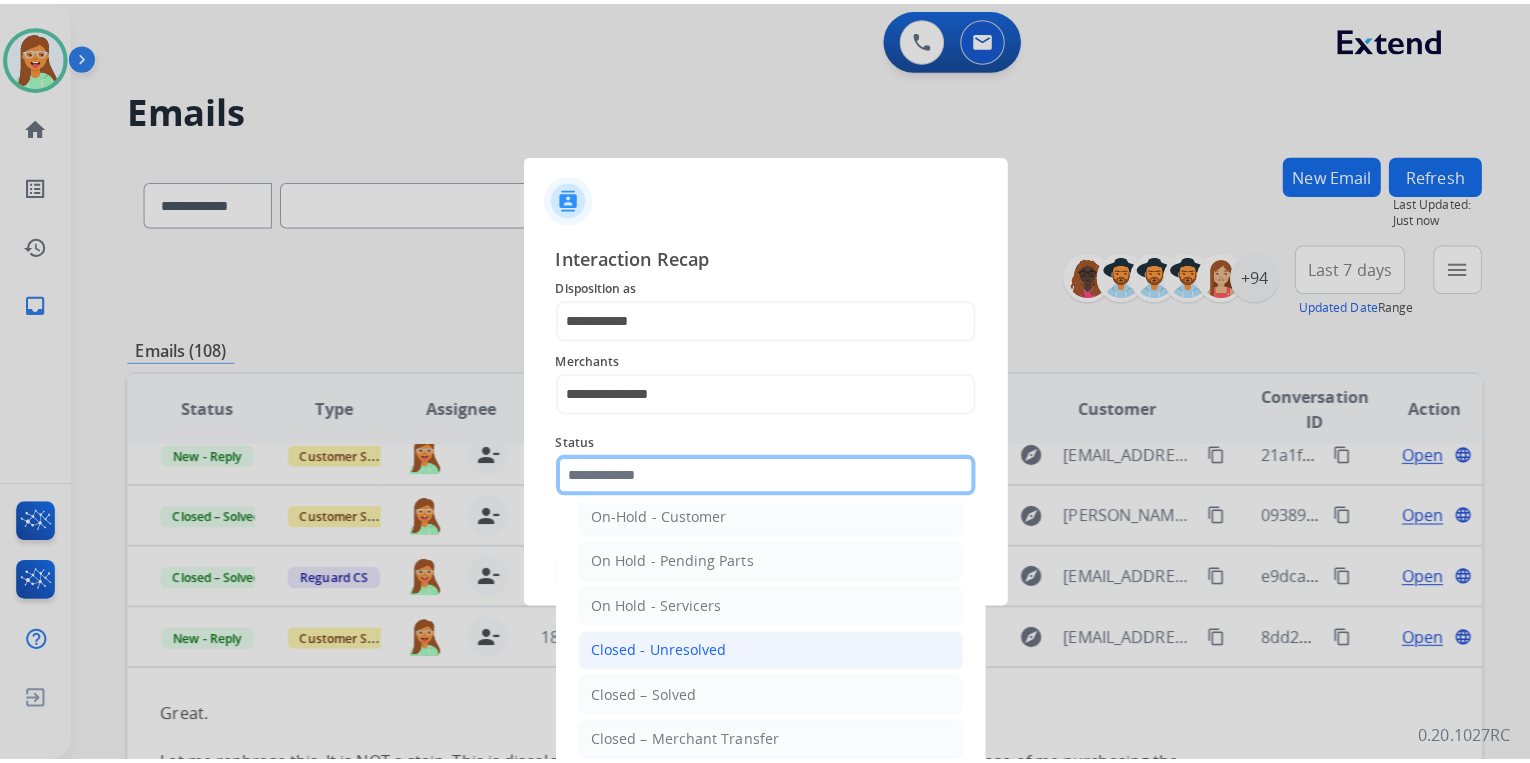 scroll, scrollTop: 116, scrollLeft: 0, axis: vertical 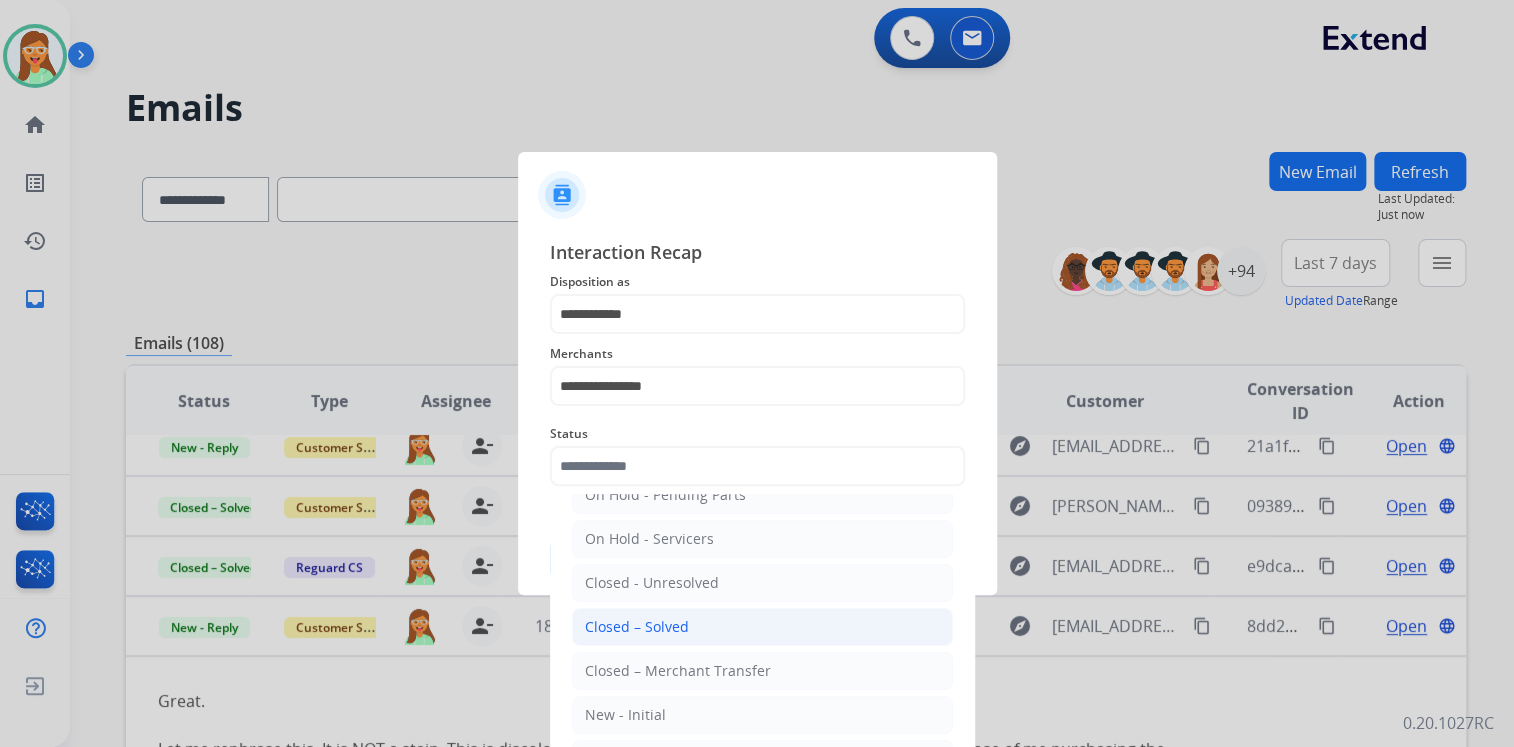 click on "Closed – Solved" 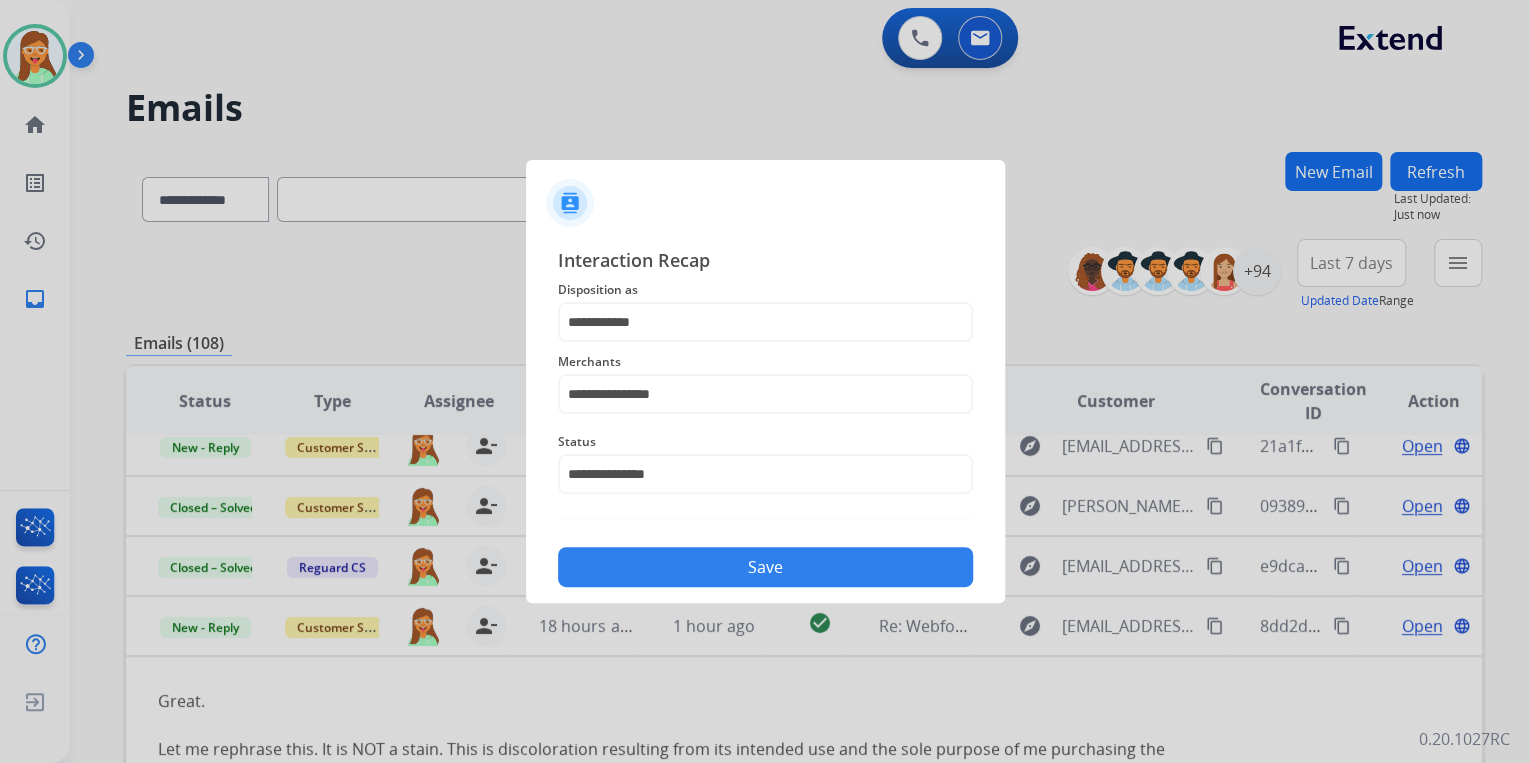 click on "Save" 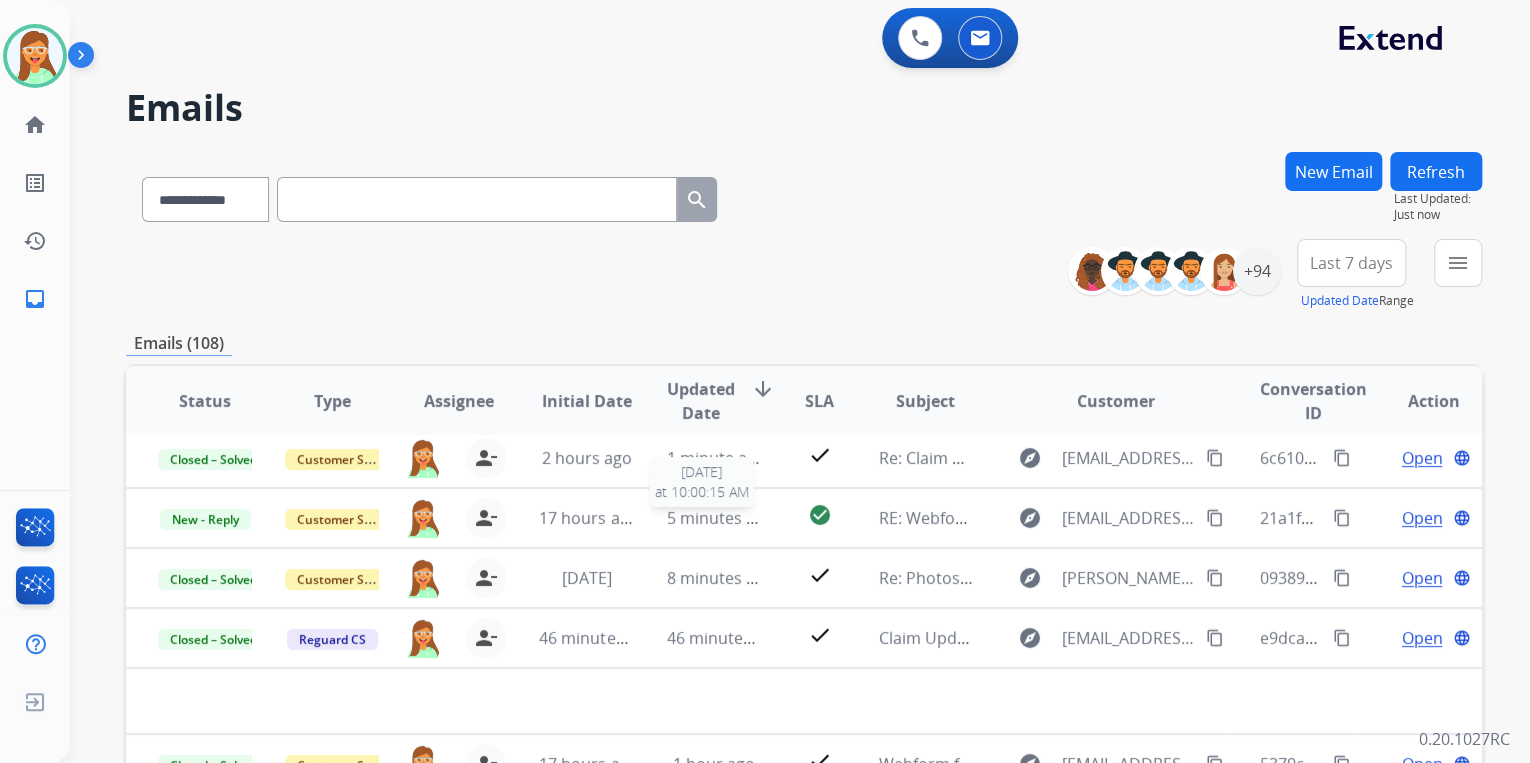 scroll, scrollTop: 67, scrollLeft: 0, axis: vertical 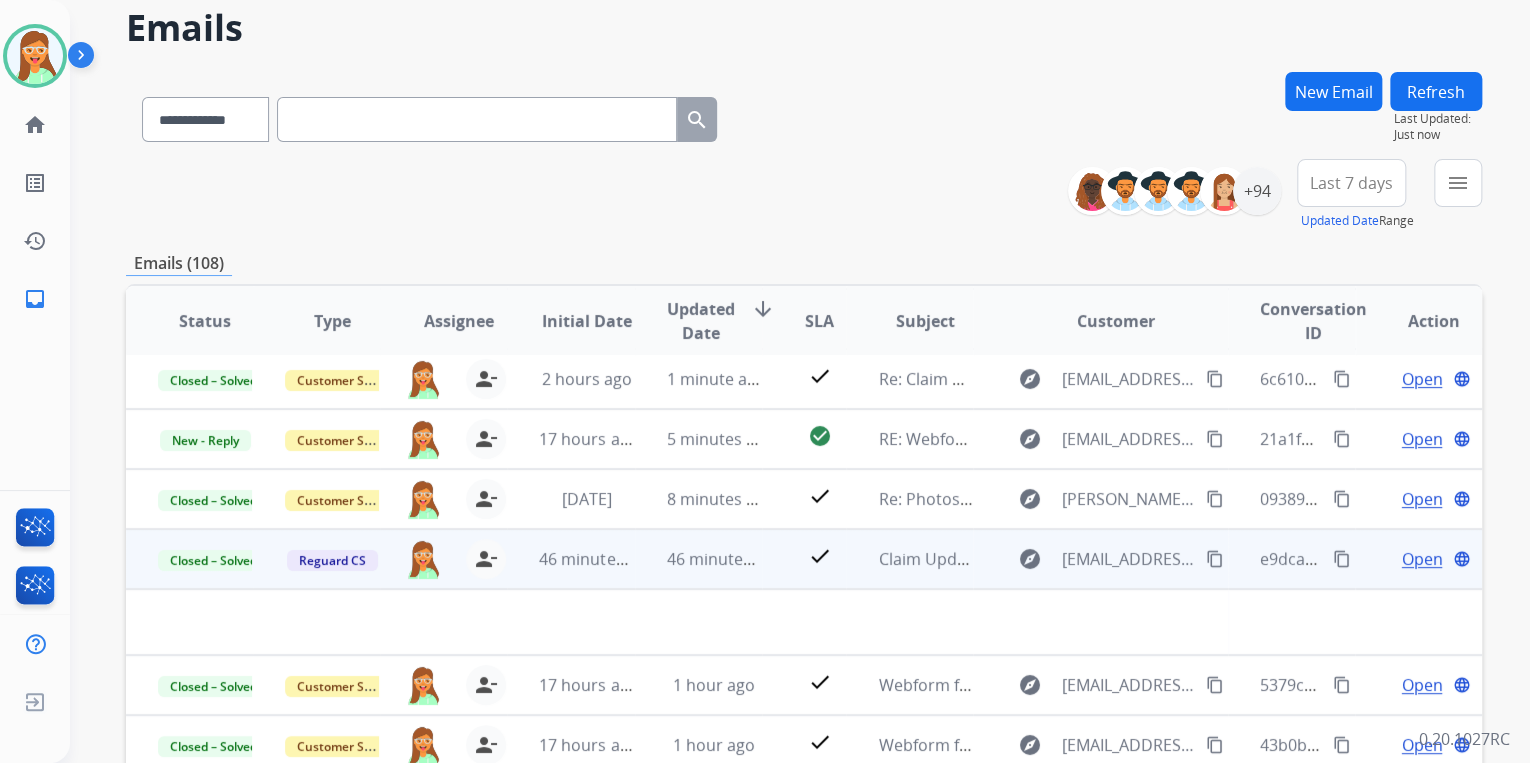 click on "check" at bounding box center [804, 559] 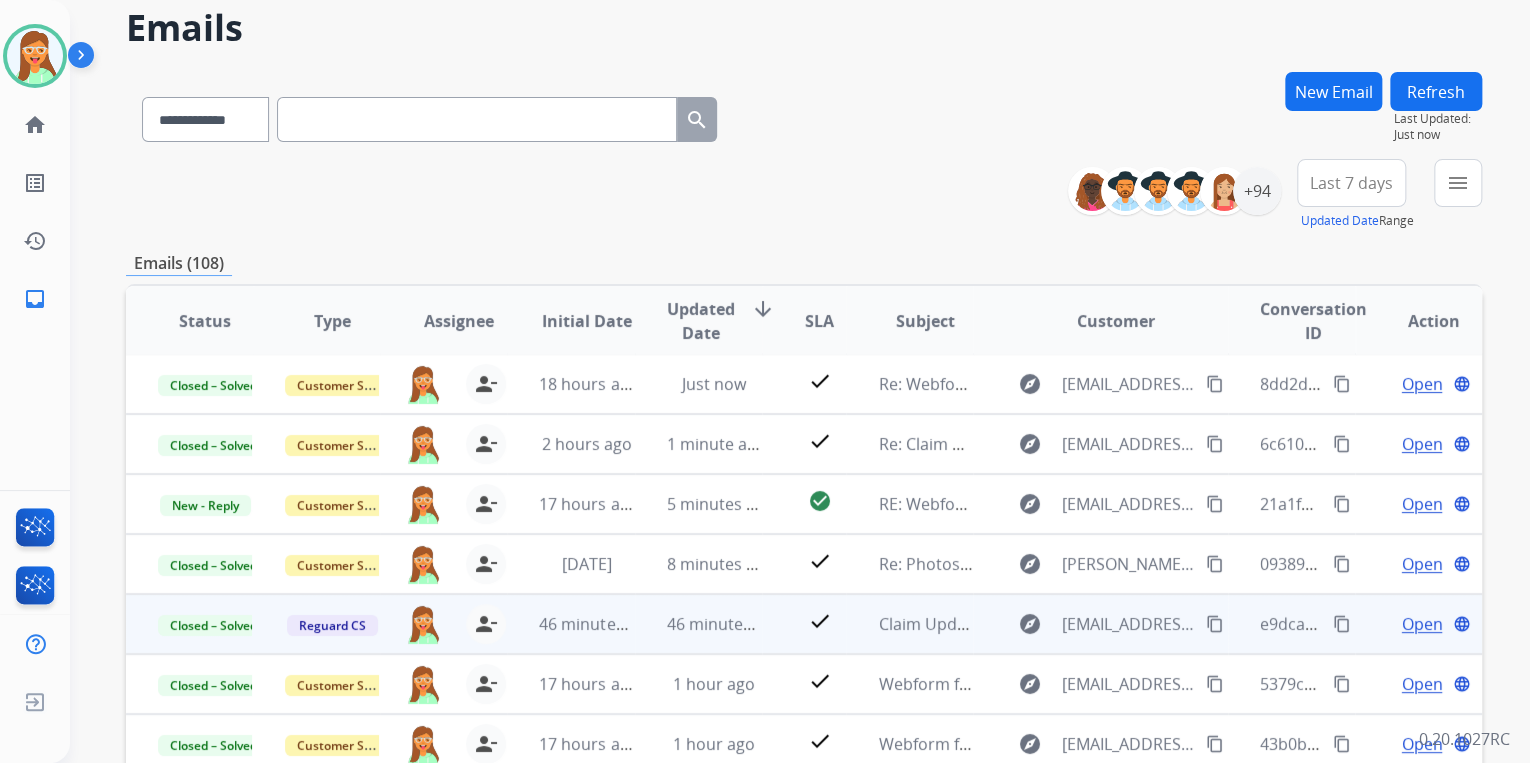scroll, scrollTop: 1, scrollLeft: 0, axis: vertical 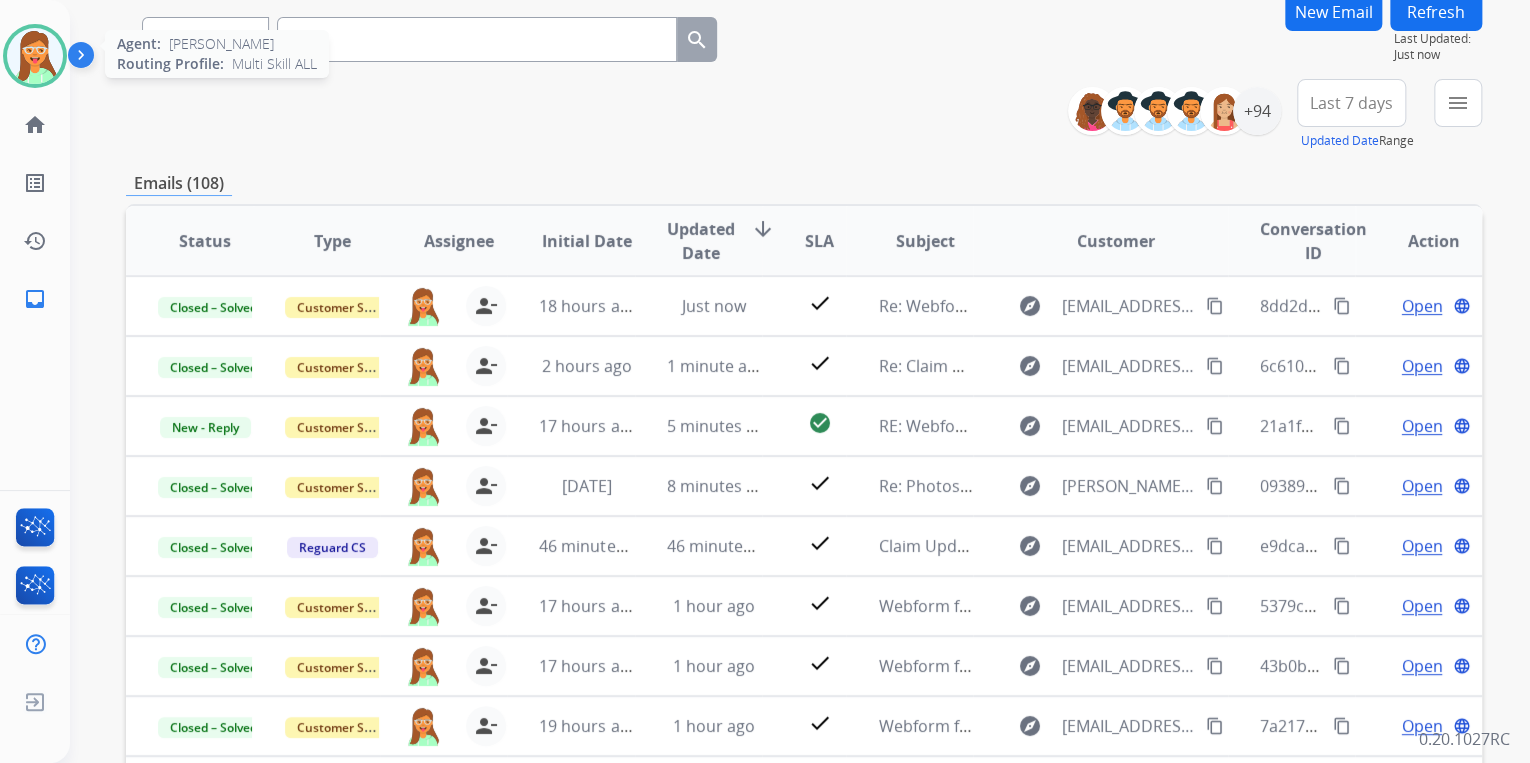 click at bounding box center (35, 56) 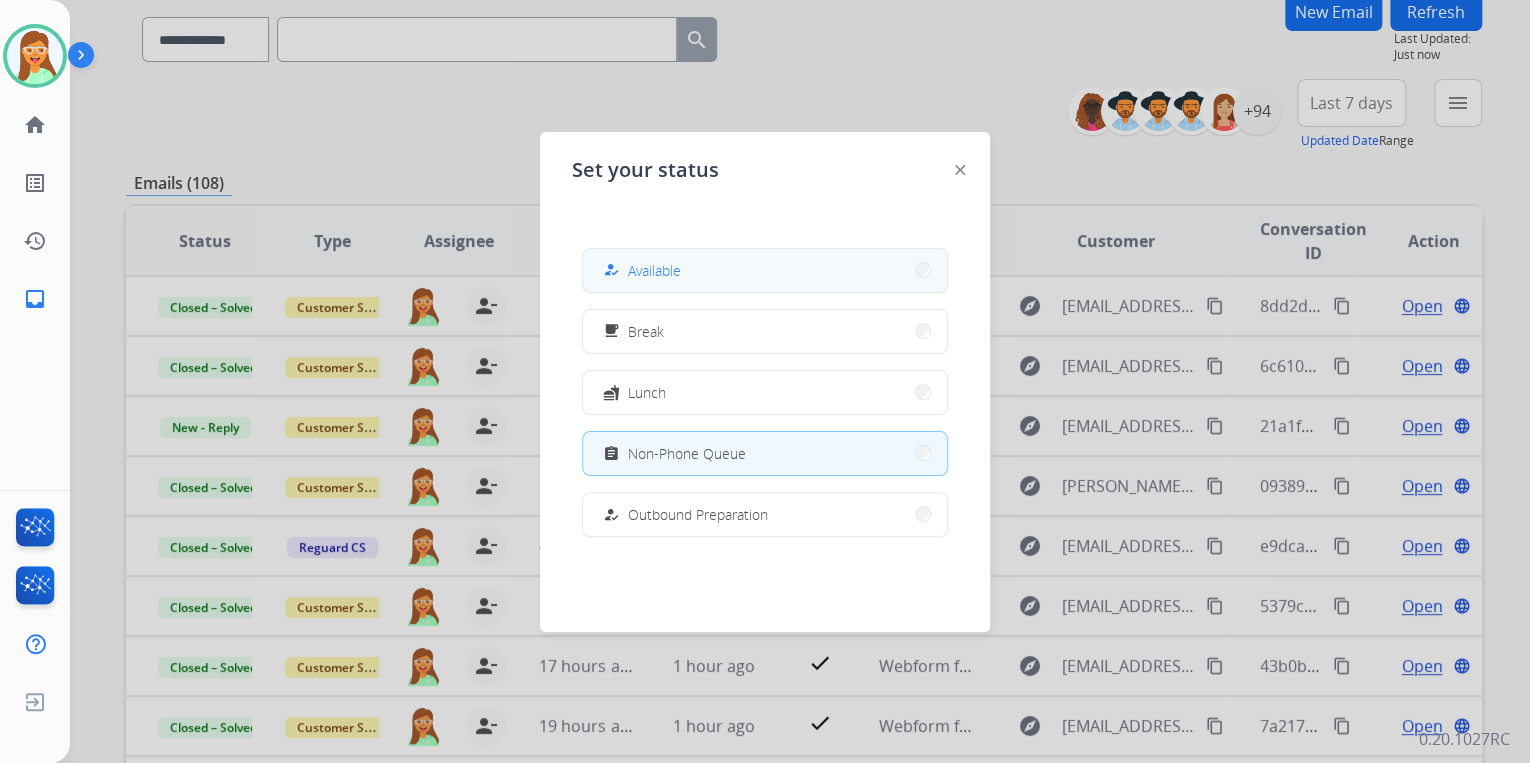 click on "Available" at bounding box center [654, 270] 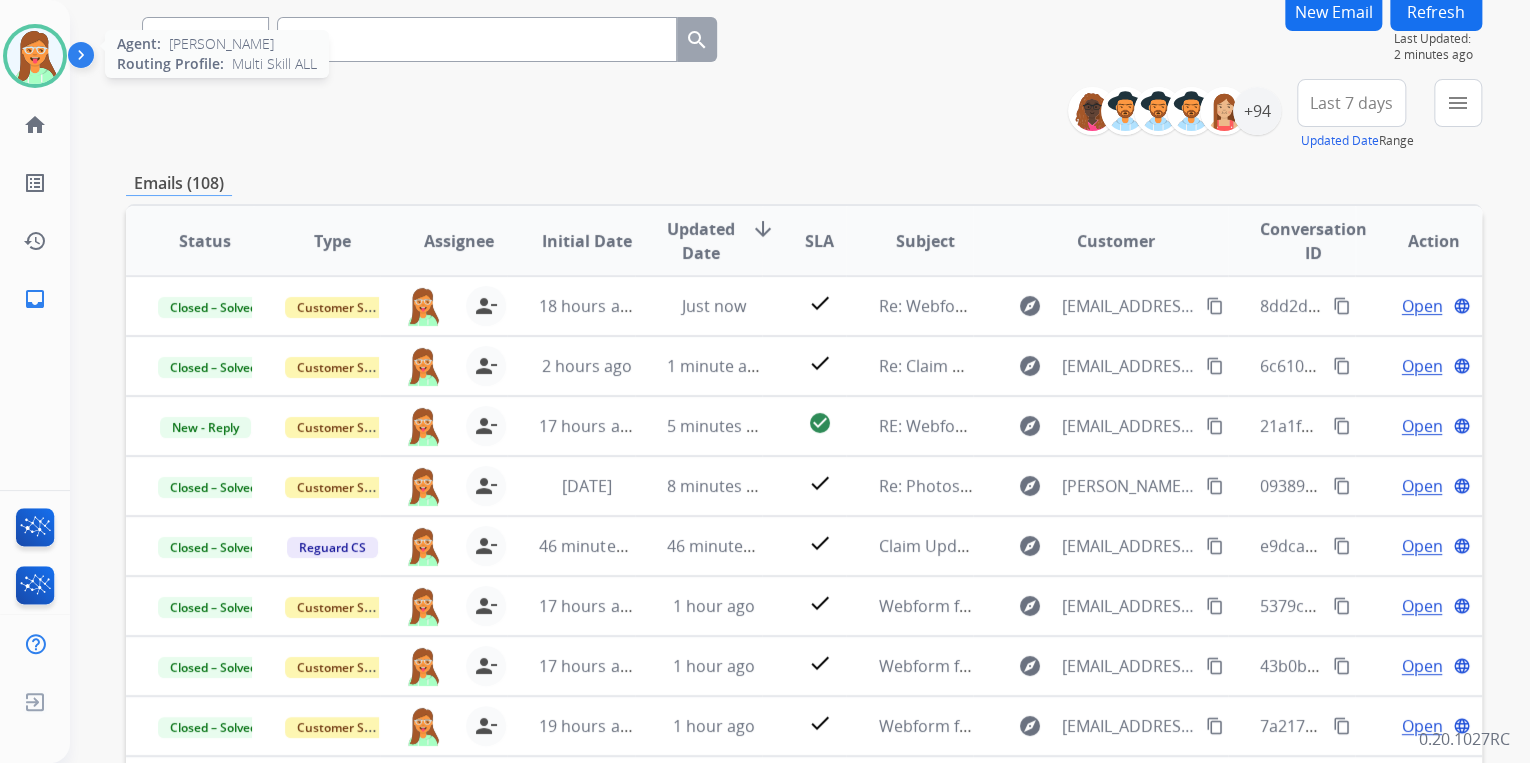 click at bounding box center [35, 56] 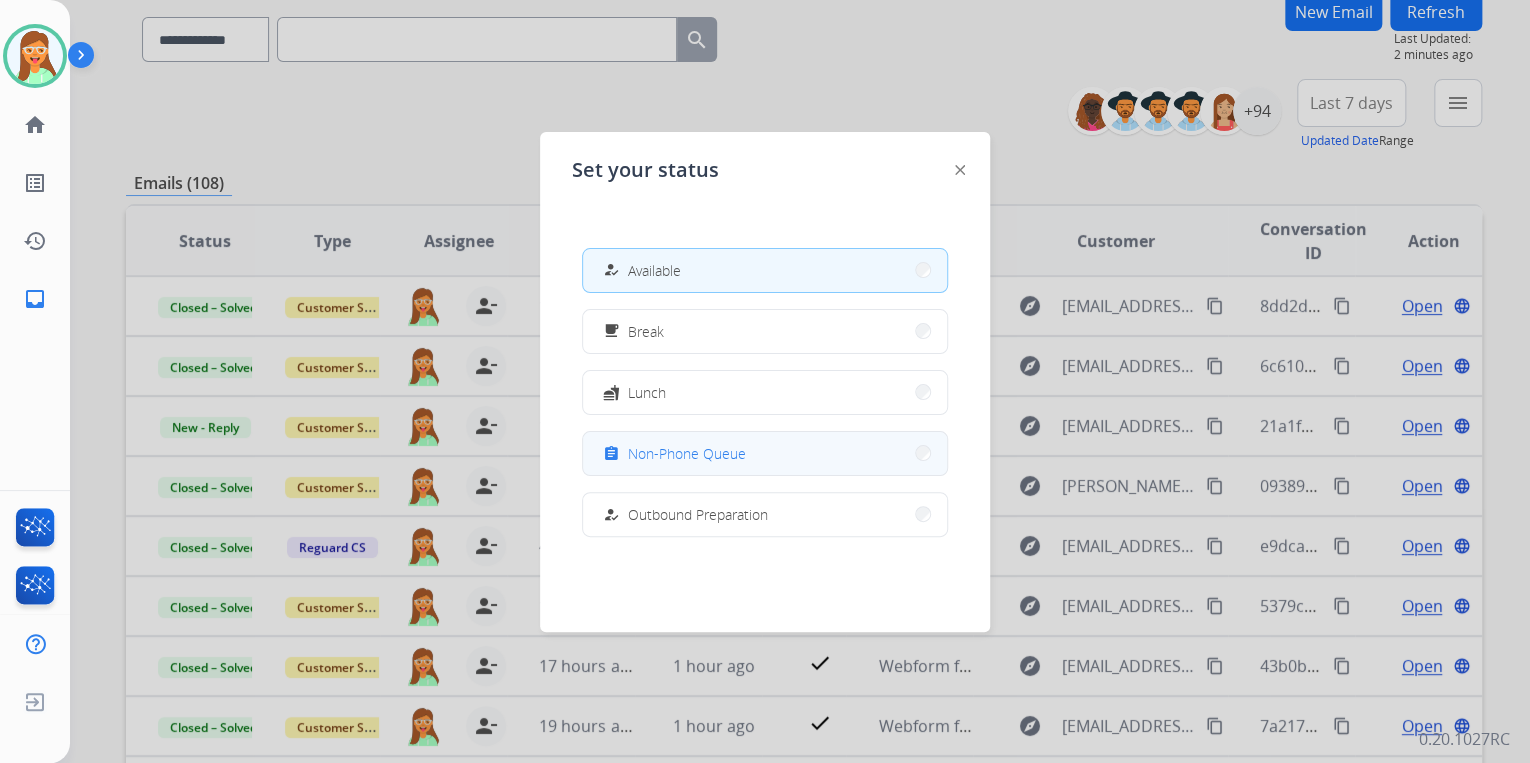 click on "Non-Phone Queue" at bounding box center (687, 453) 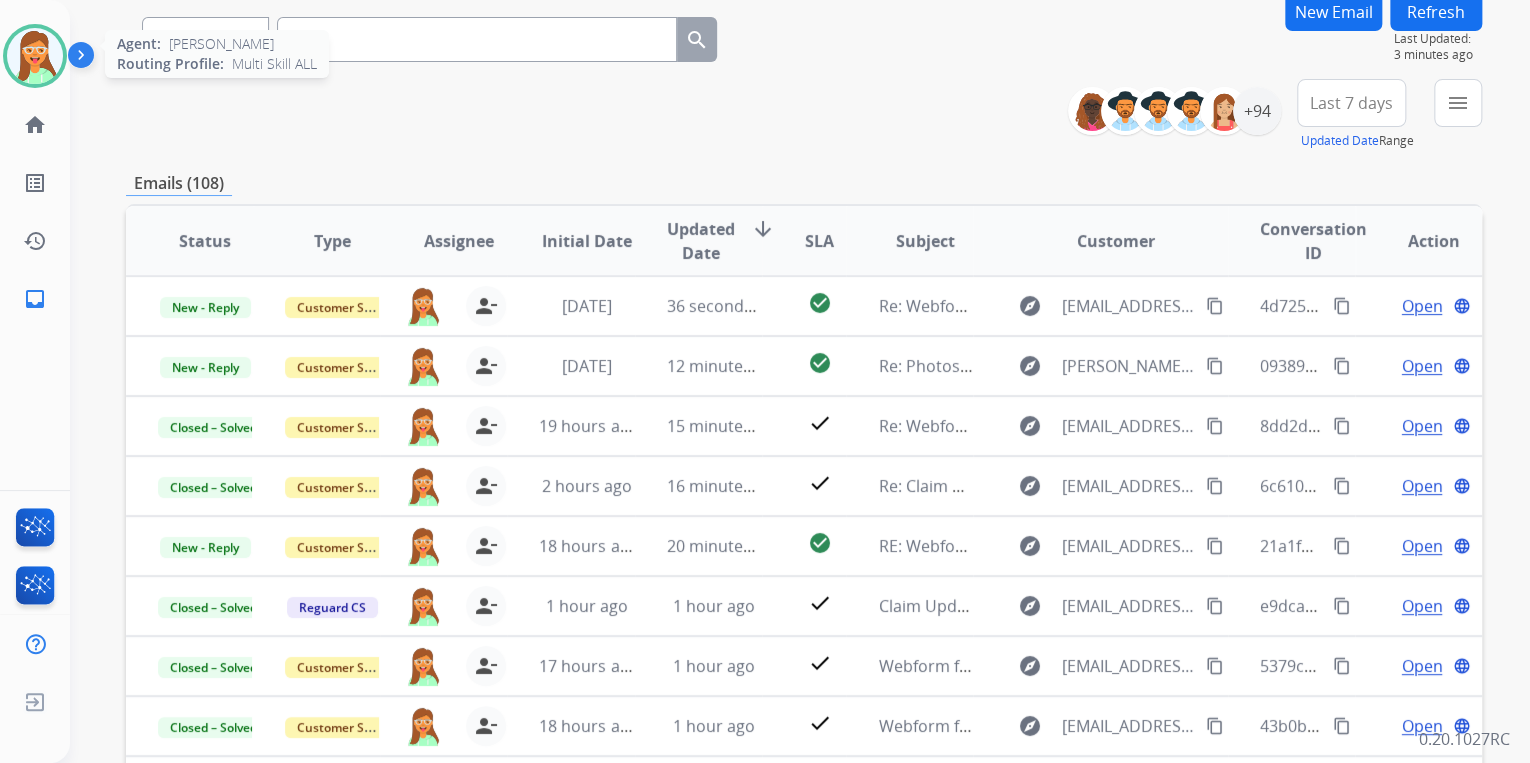 click at bounding box center (35, 56) 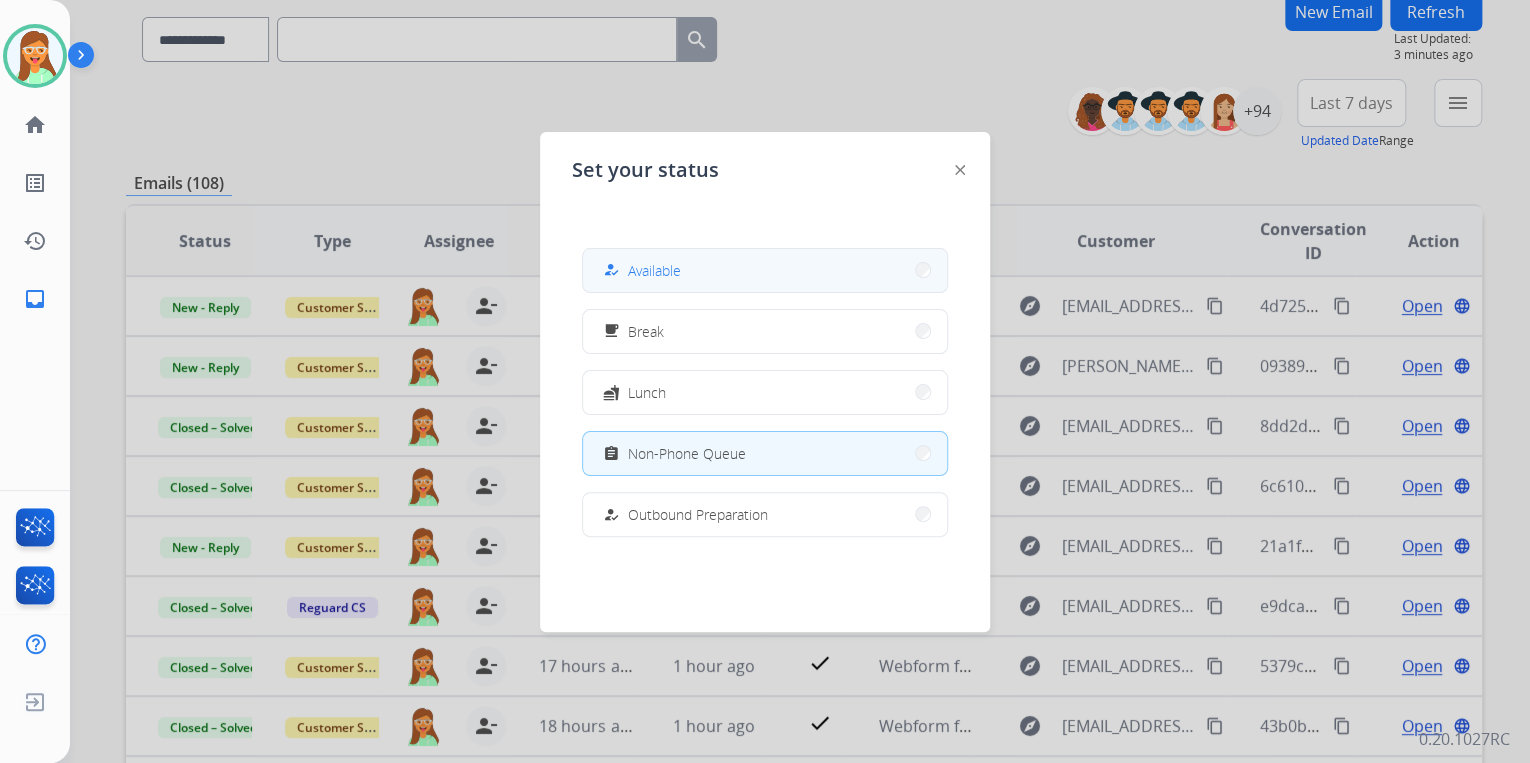 click on "how_to_reg Available" at bounding box center (765, 270) 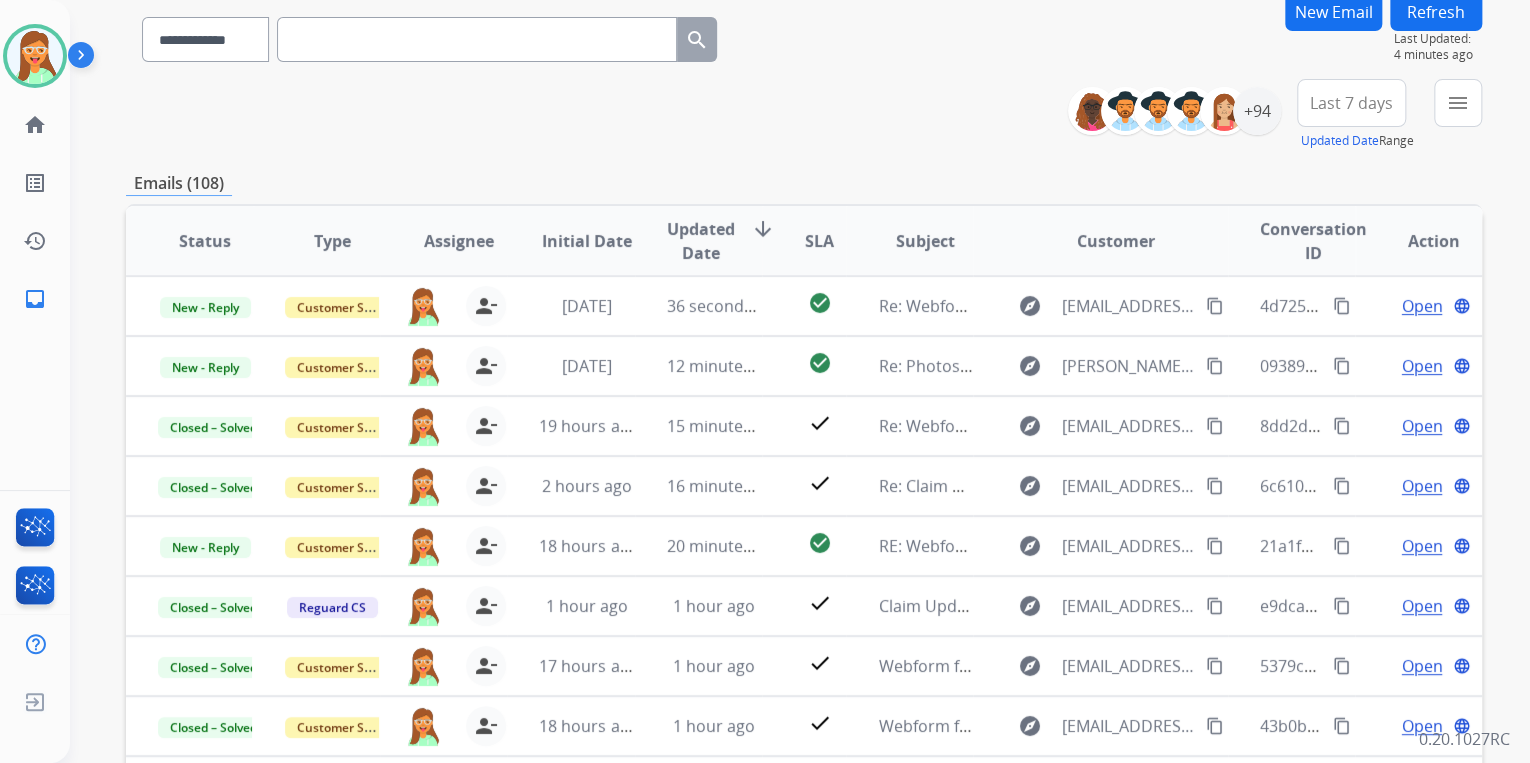 scroll, scrollTop: 1, scrollLeft: 0, axis: vertical 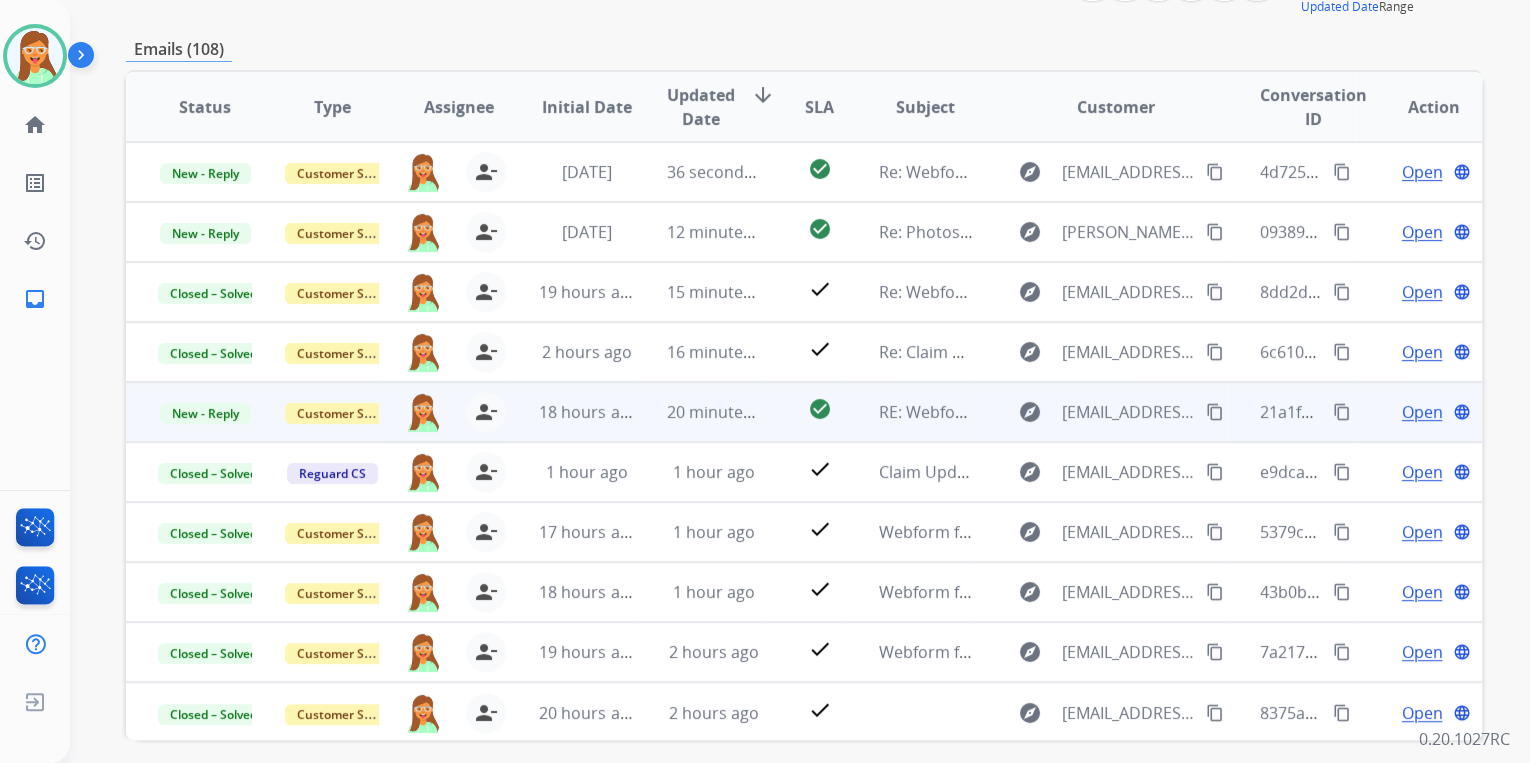 click on "explore jhohnbaum@huttonbuilds.com content_copy" at bounding box center (1100, 412) 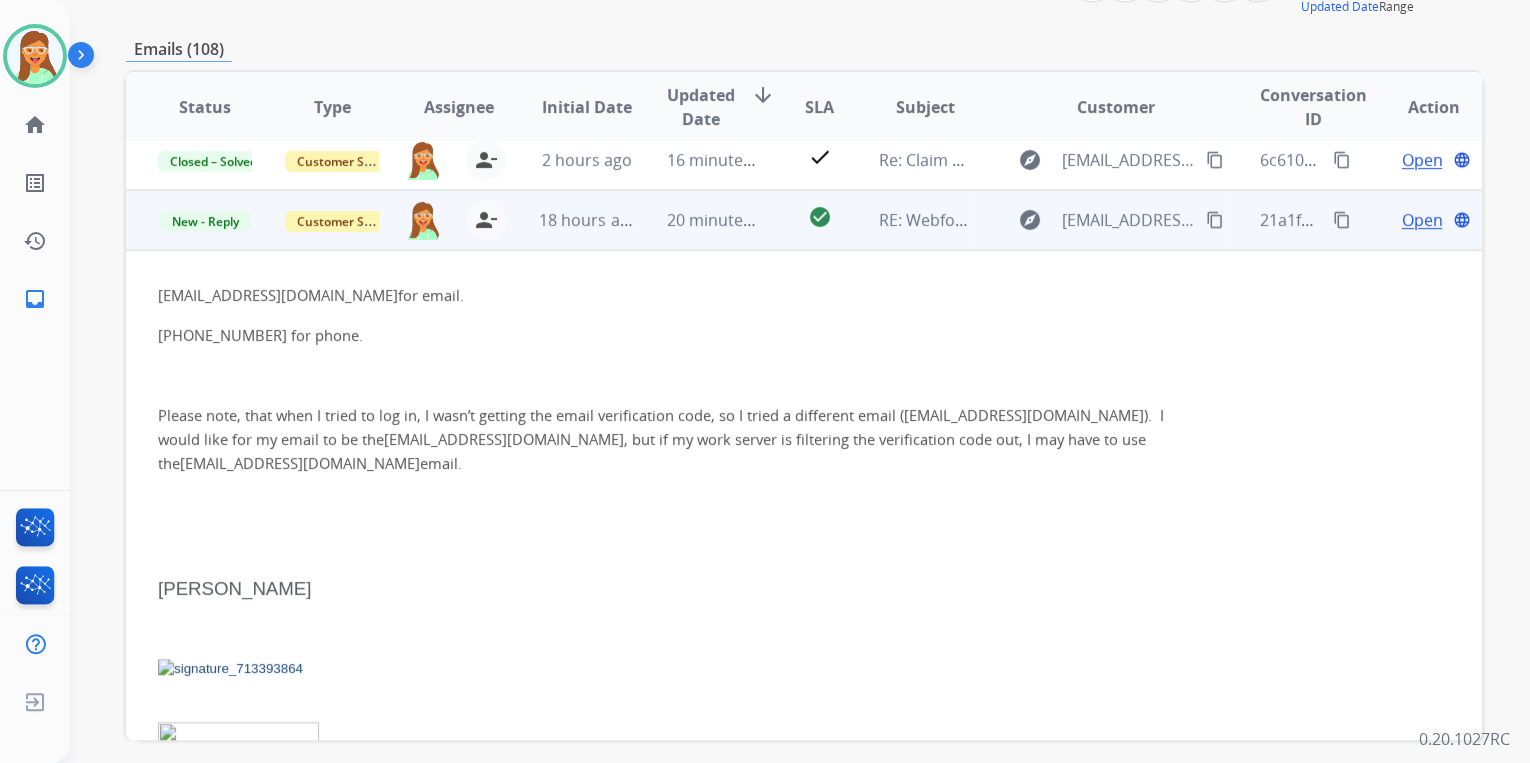 scroll, scrollTop: 240, scrollLeft: 0, axis: vertical 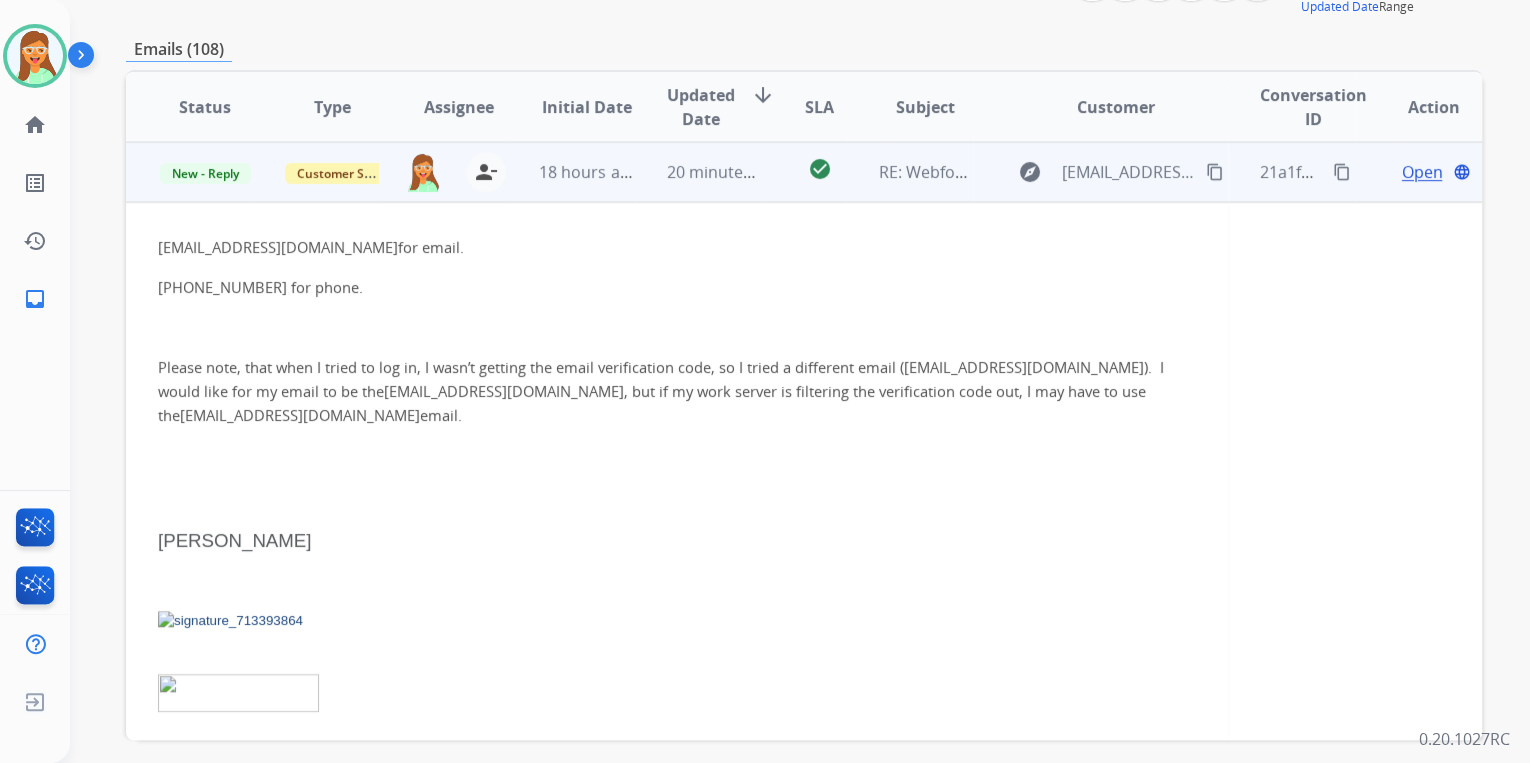 click on "Open" at bounding box center [1421, 172] 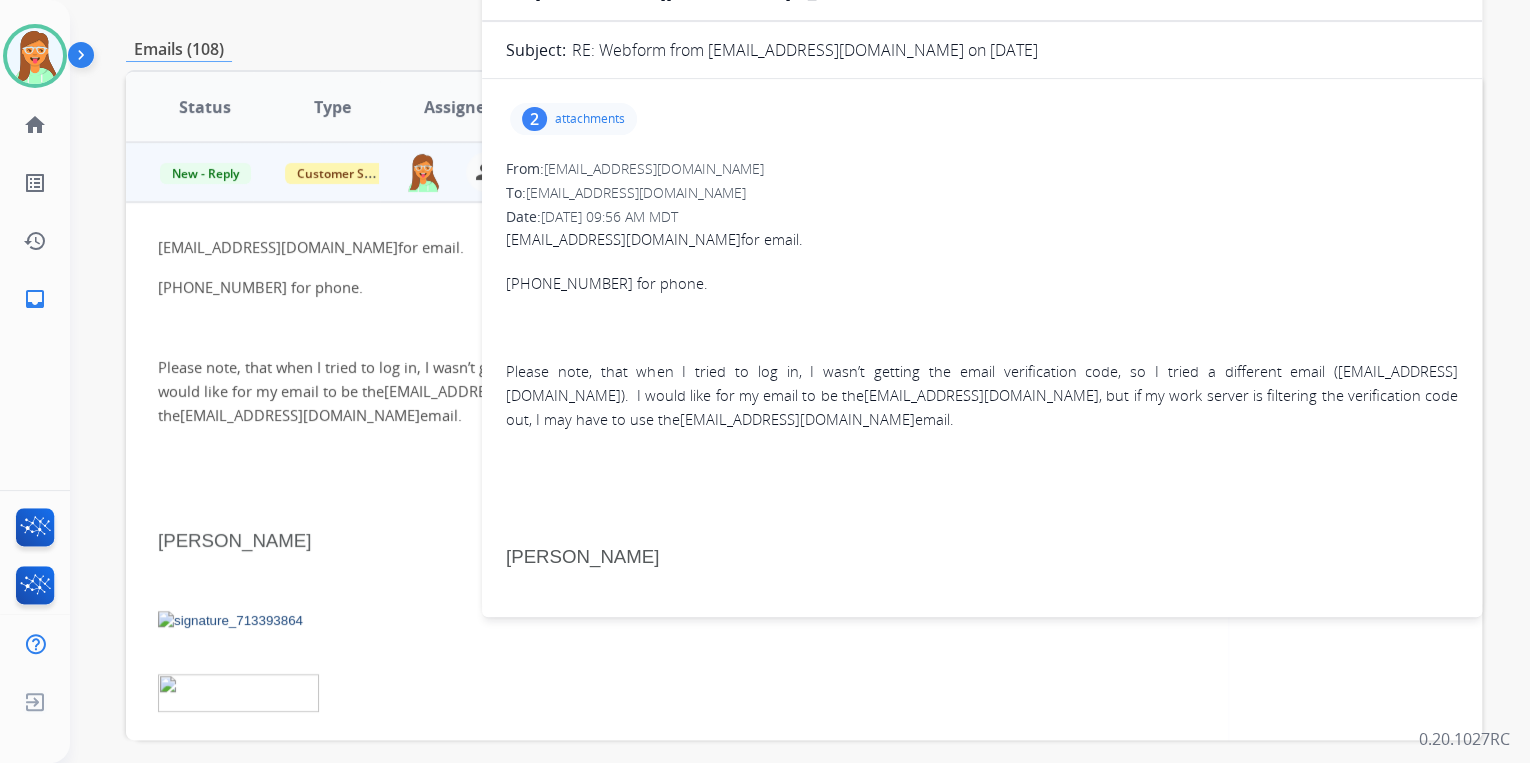 scroll, scrollTop: 0, scrollLeft: 0, axis: both 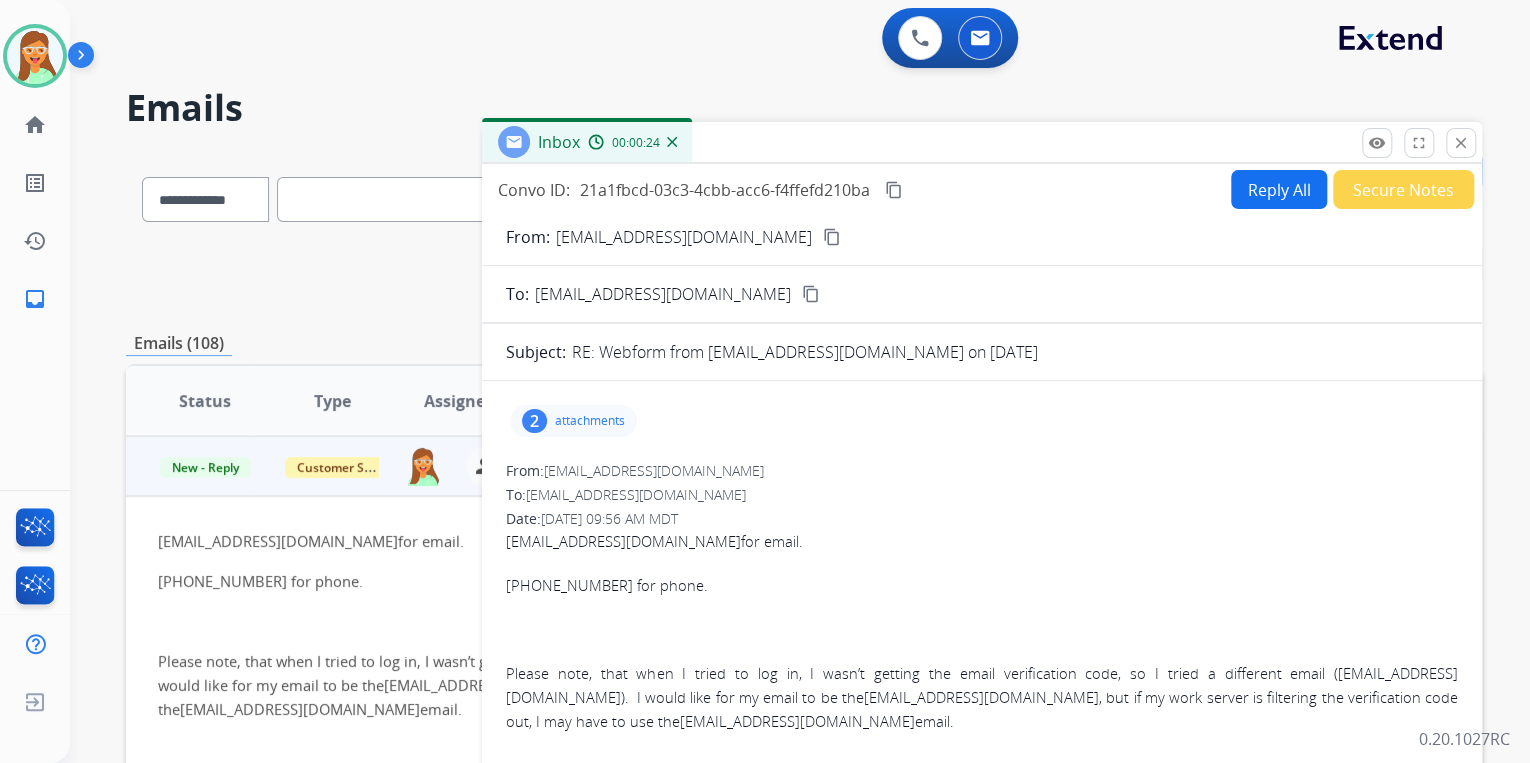 click on "content_copy" at bounding box center (832, 237) 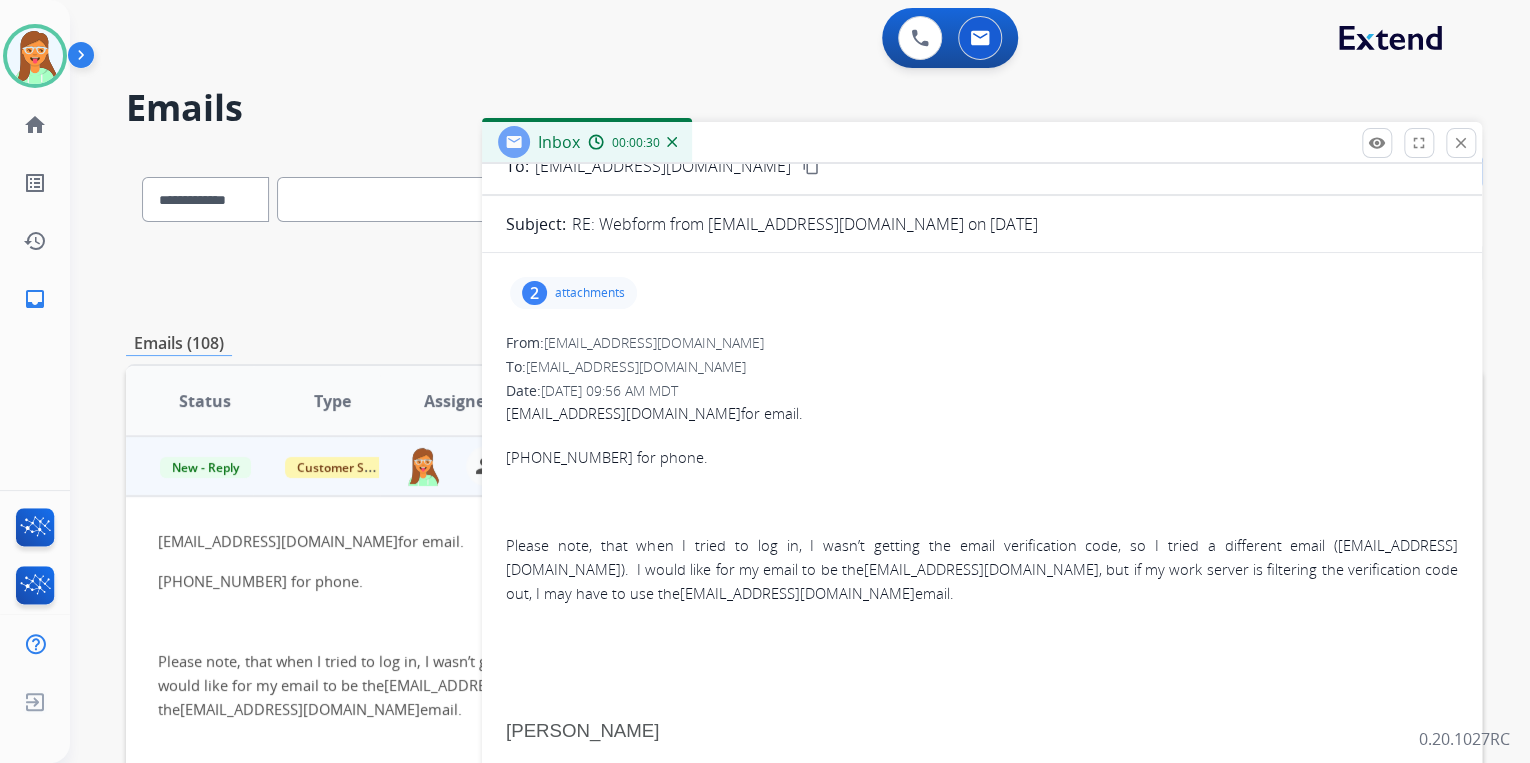 scroll, scrollTop: 160, scrollLeft: 0, axis: vertical 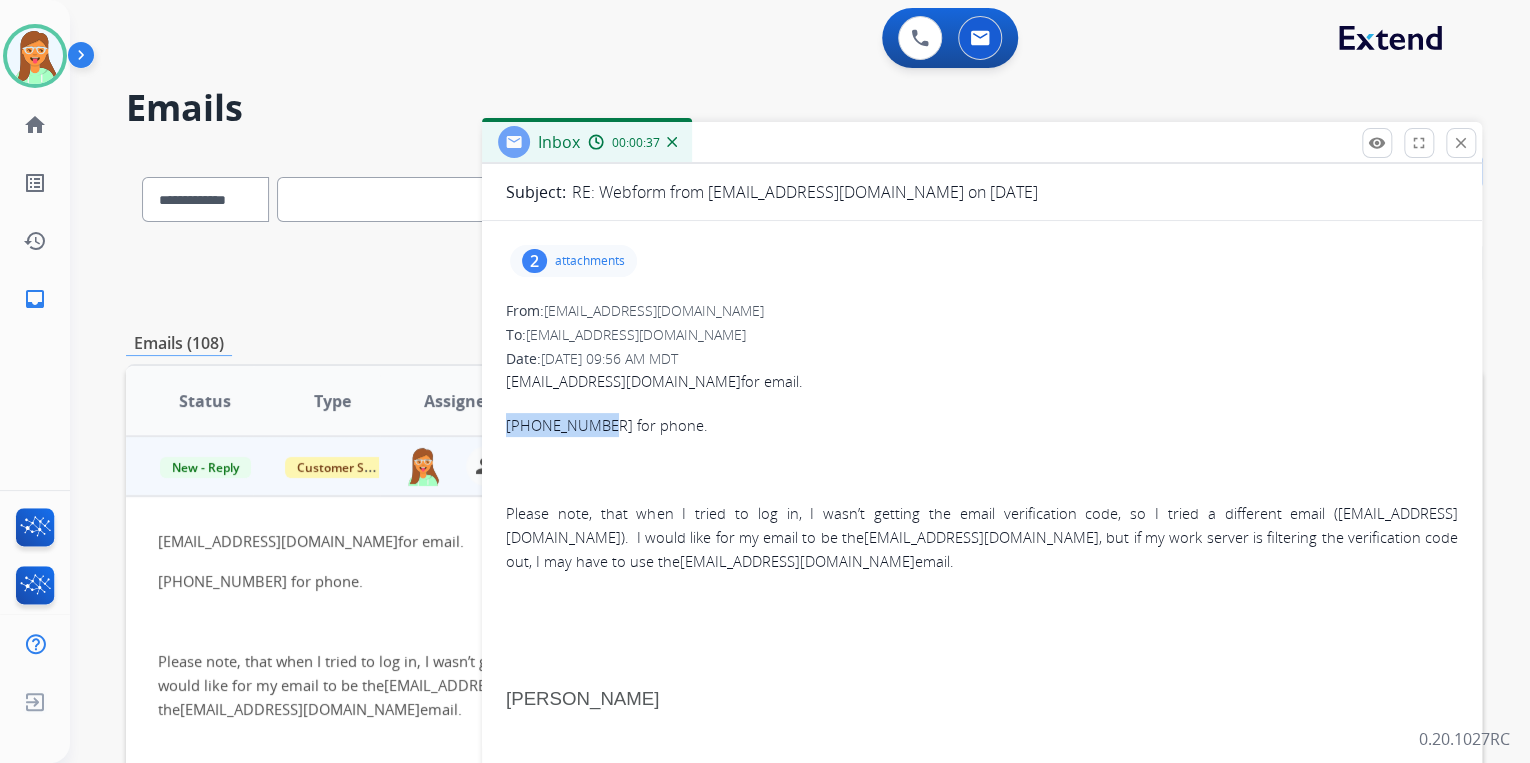 drag, startPoint x: 596, startPoint y: 427, endPoint x: 508, endPoint y: 427, distance: 88 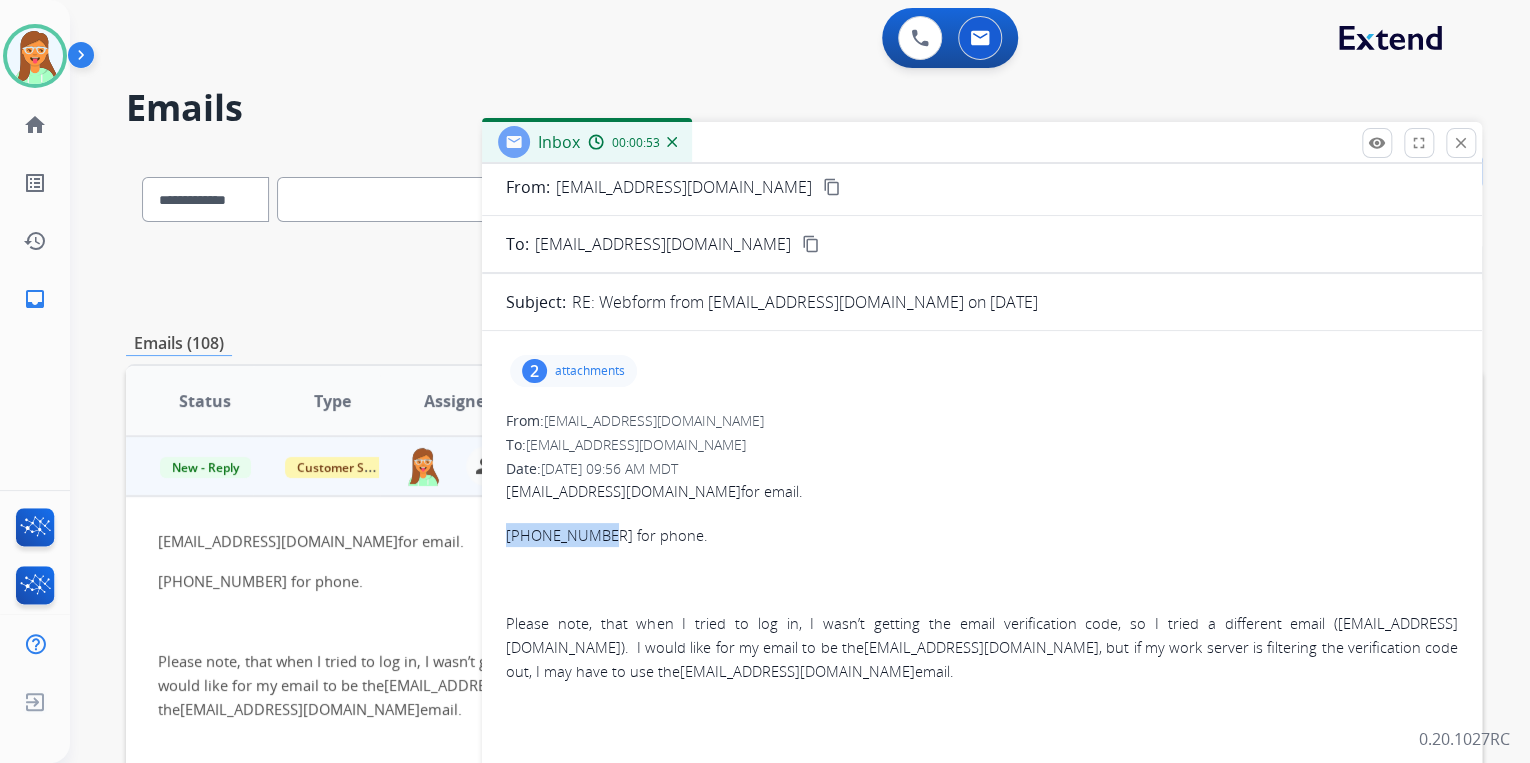 scroll, scrollTop: 0, scrollLeft: 0, axis: both 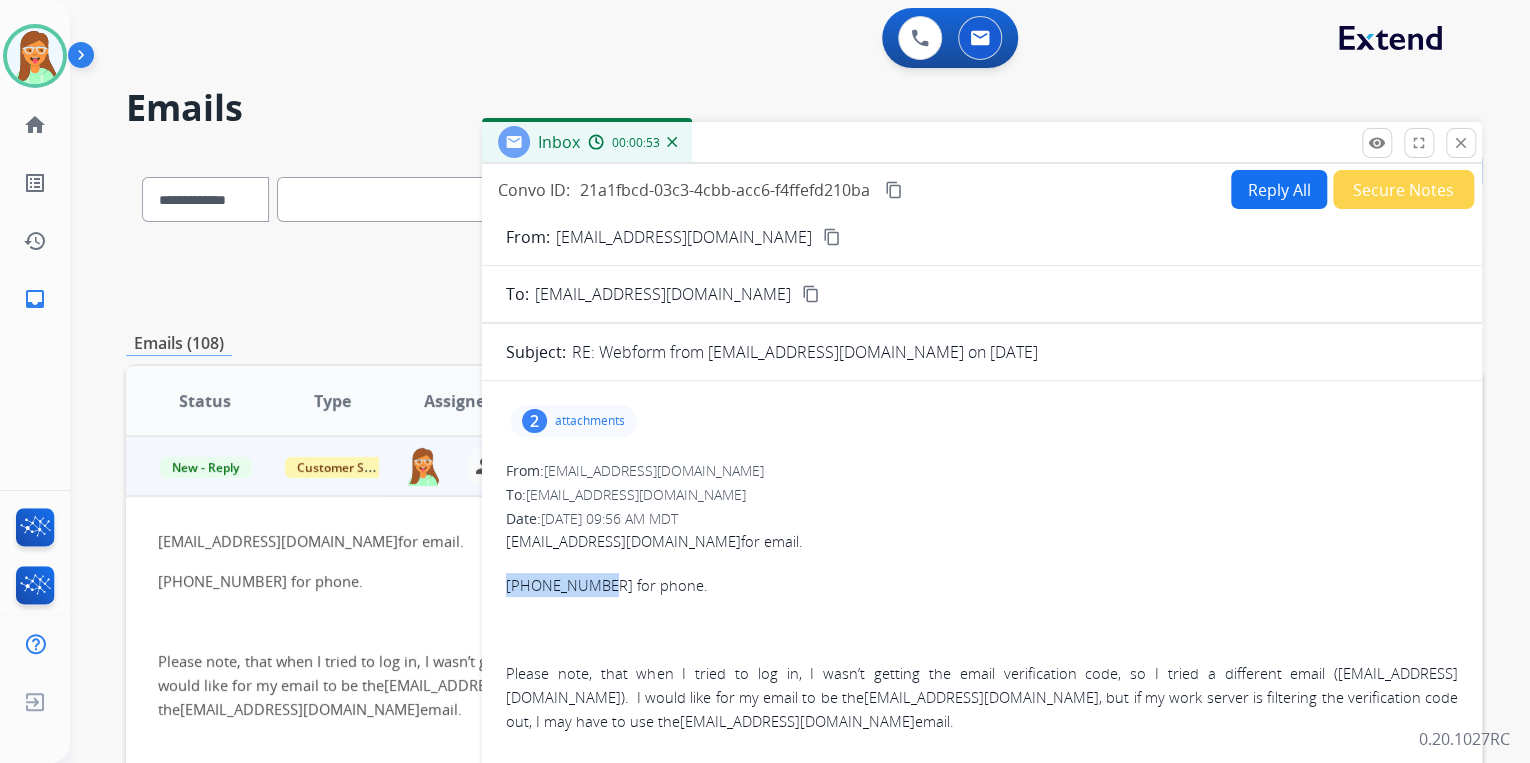 click on "Reply All" at bounding box center [1279, 189] 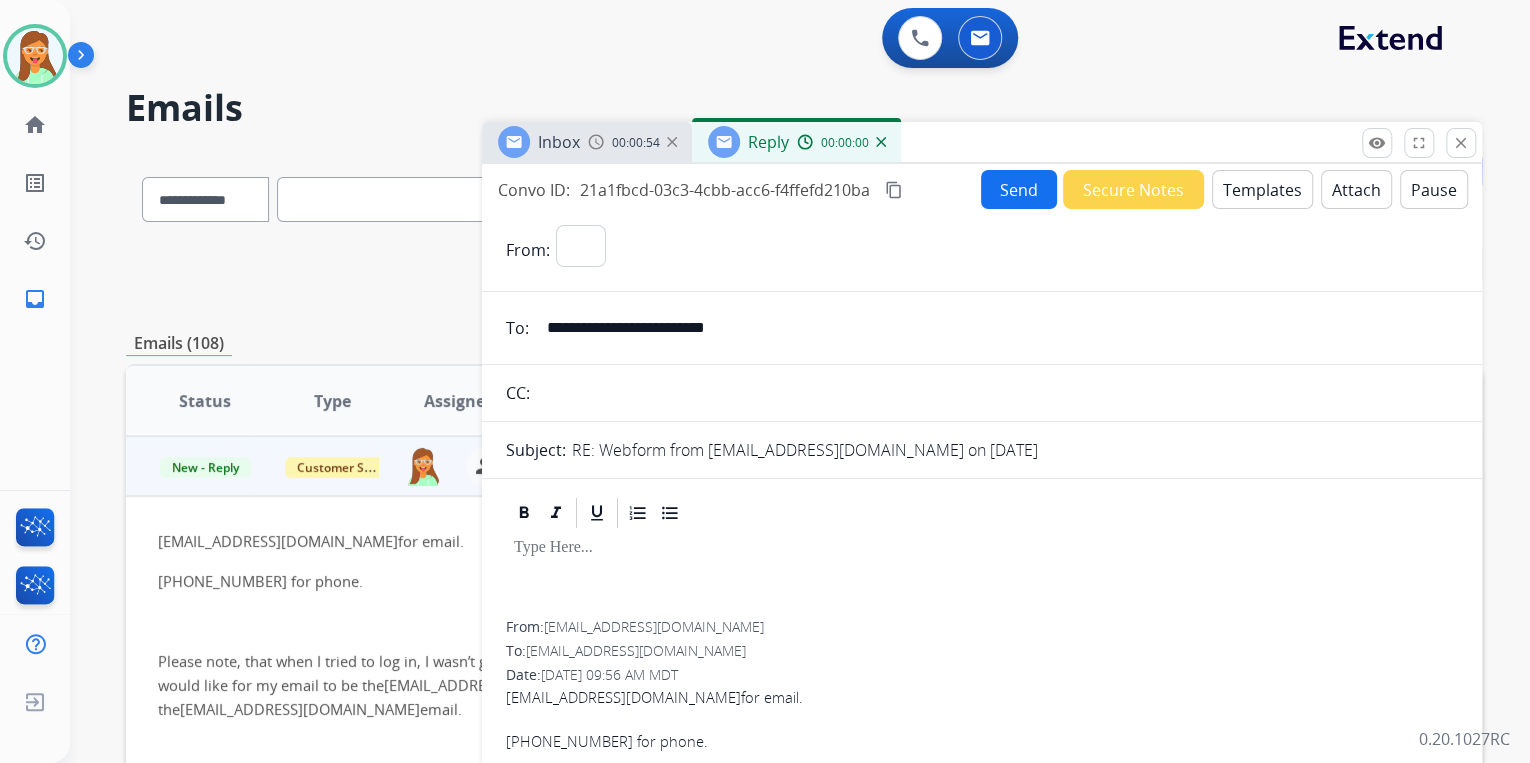 click on "Templates" at bounding box center [1262, 189] 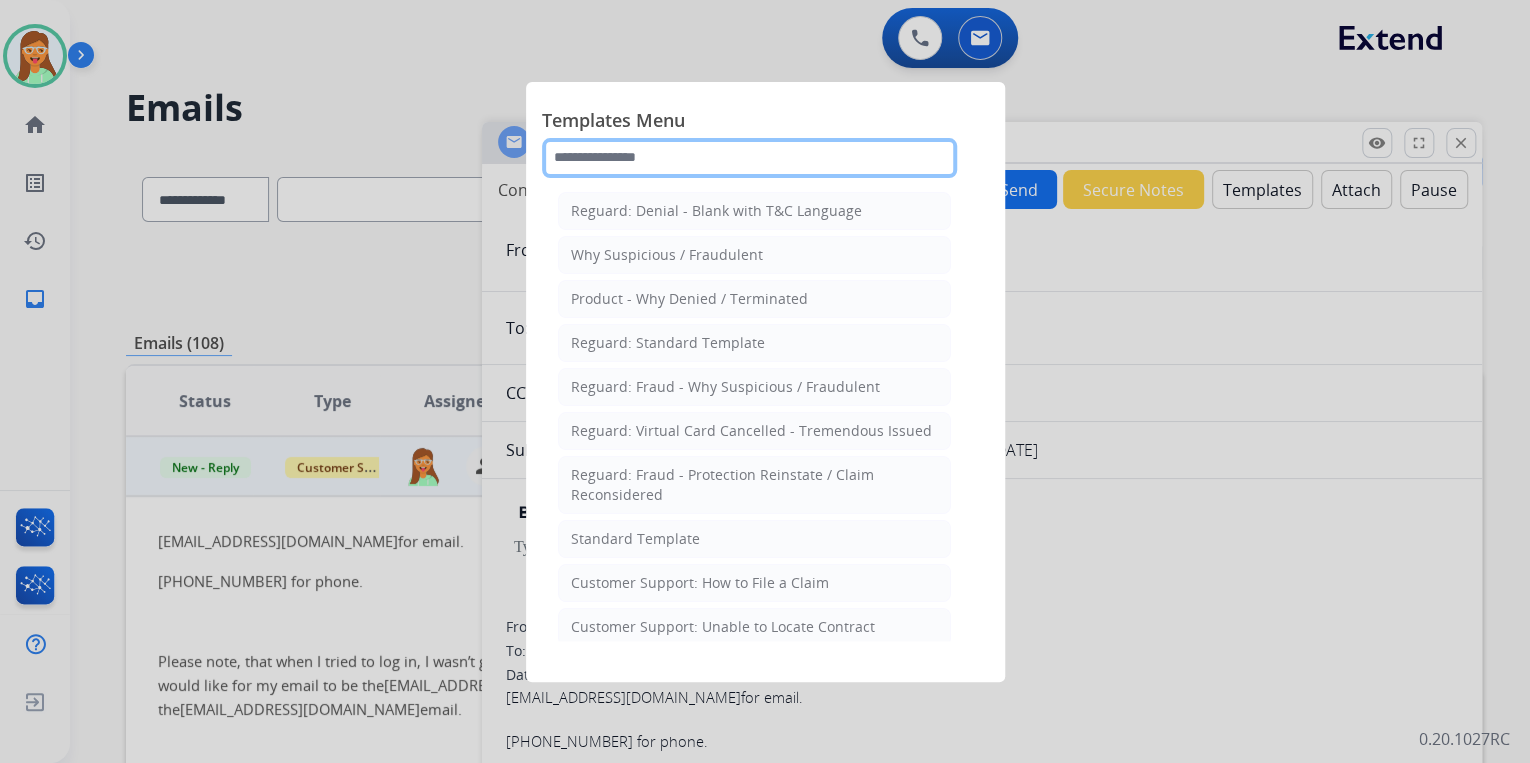 drag, startPoint x: 716, startPoint y: 153, endPoint x: 707, endPoint y: 145, distance: 12.0415945 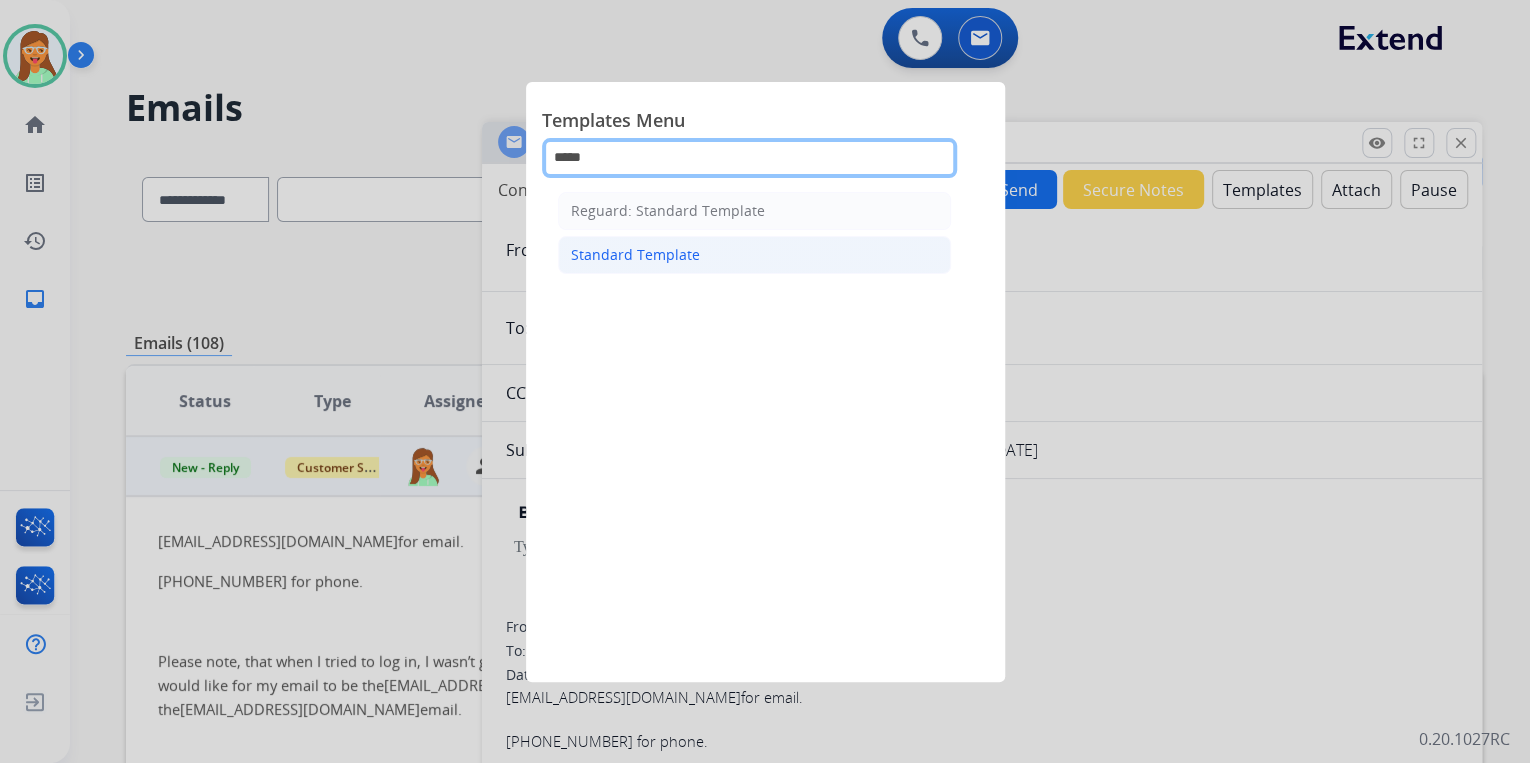 type on "*****" 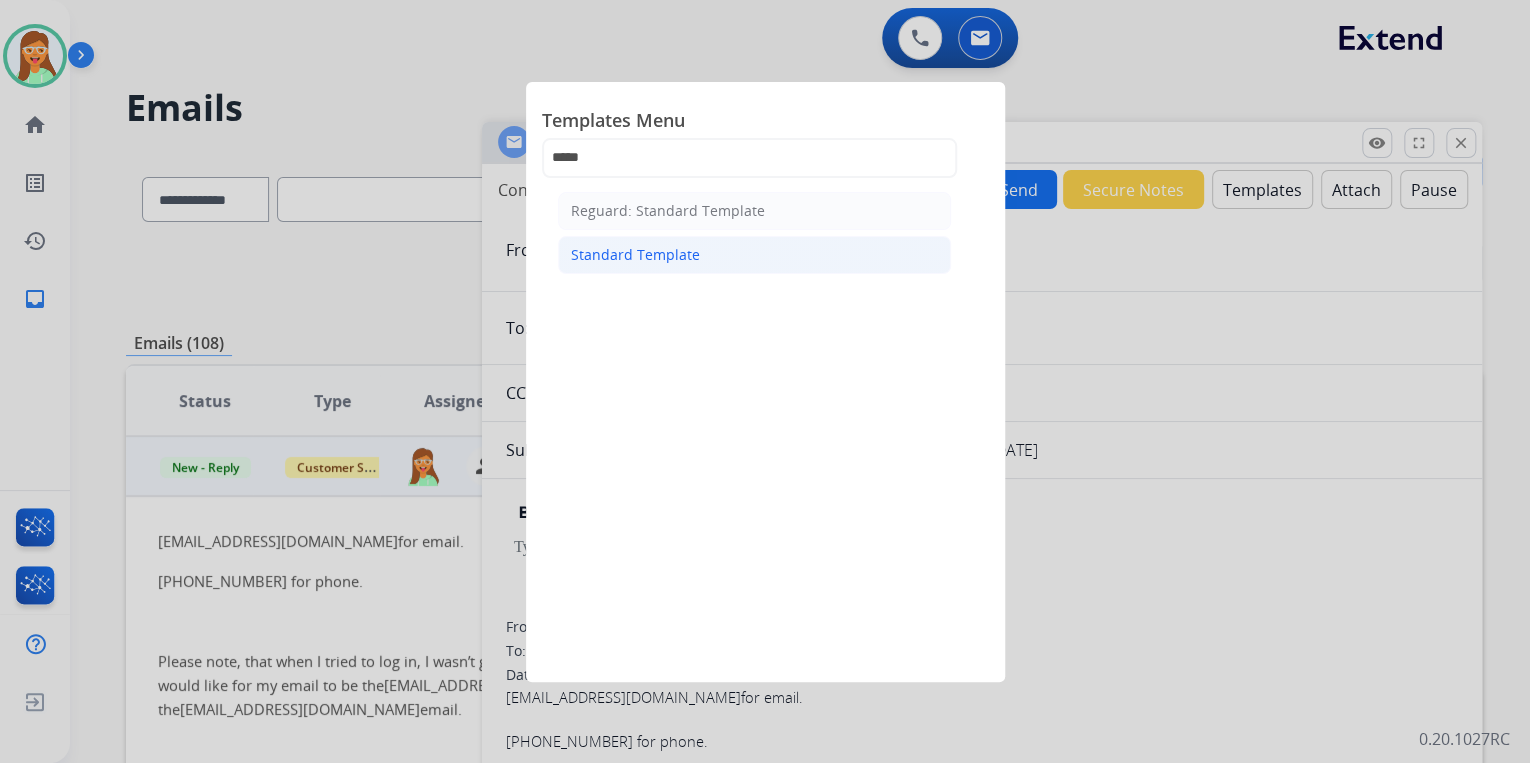 click on "Standard Template" 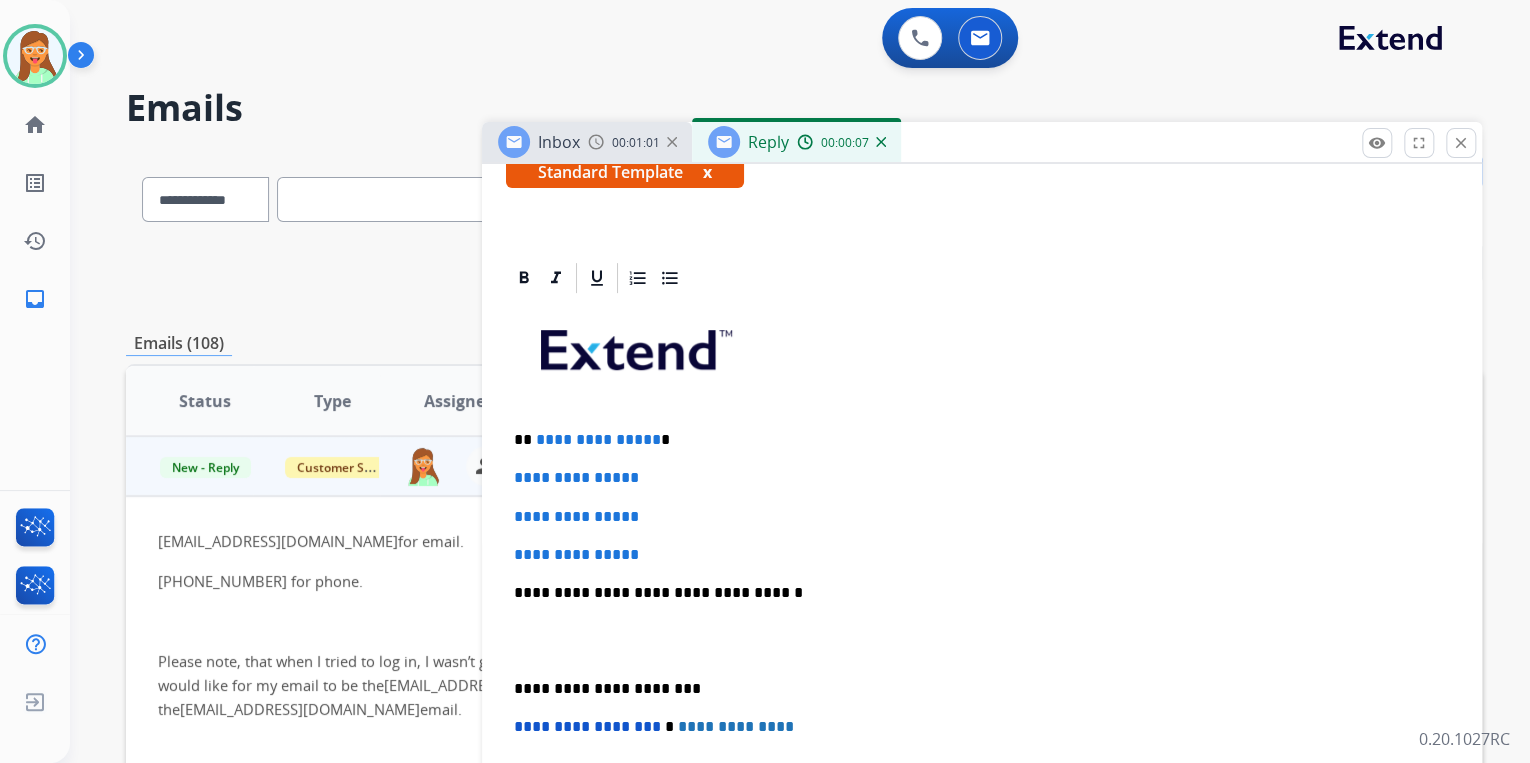 scroll, scrollTop: 560, scrollLeft: 0, axis: vertical 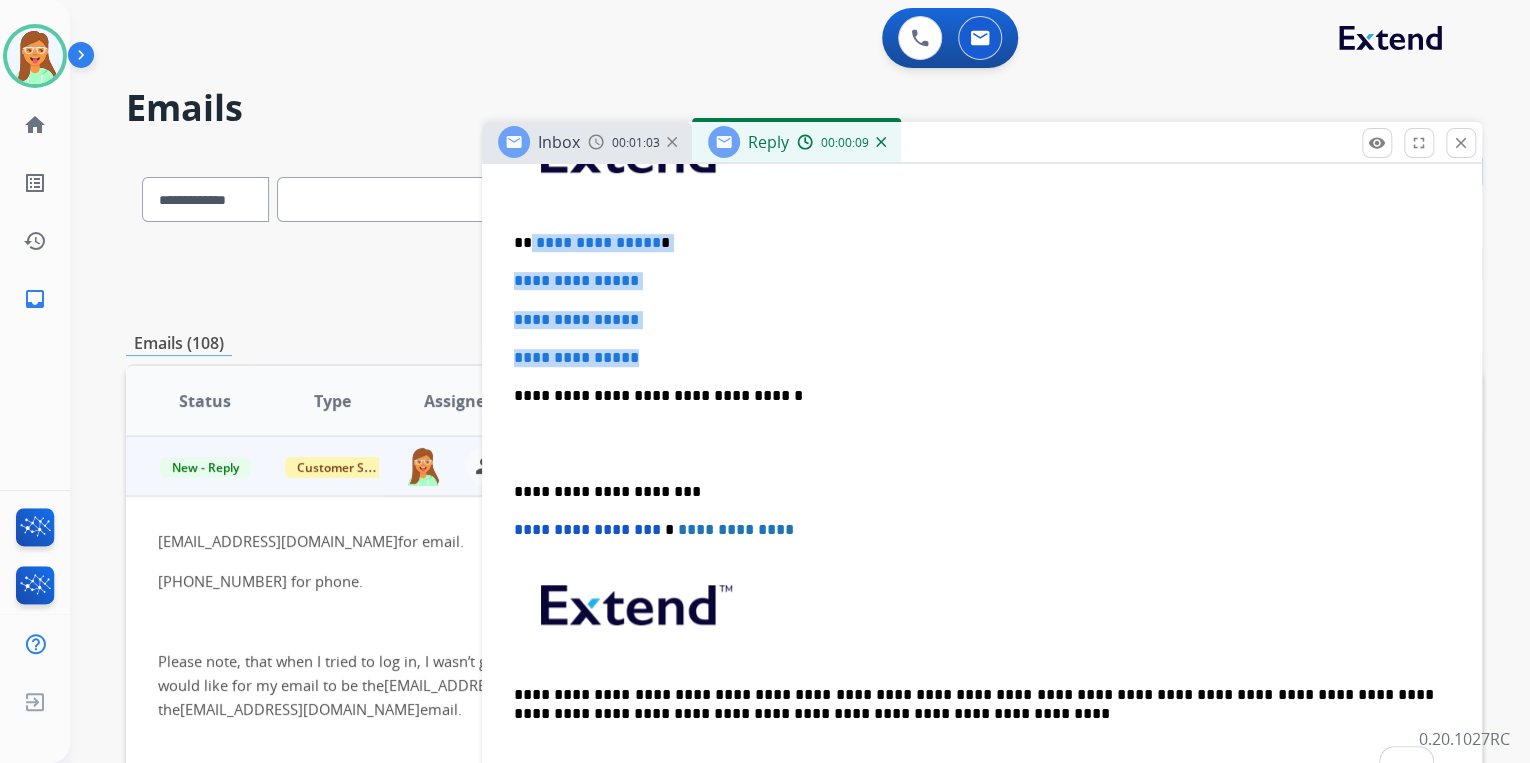 drag, startPoint x: 623, startPoint y: 335, endPoint x: 528, endPoint y: 215, distance: 153.05228 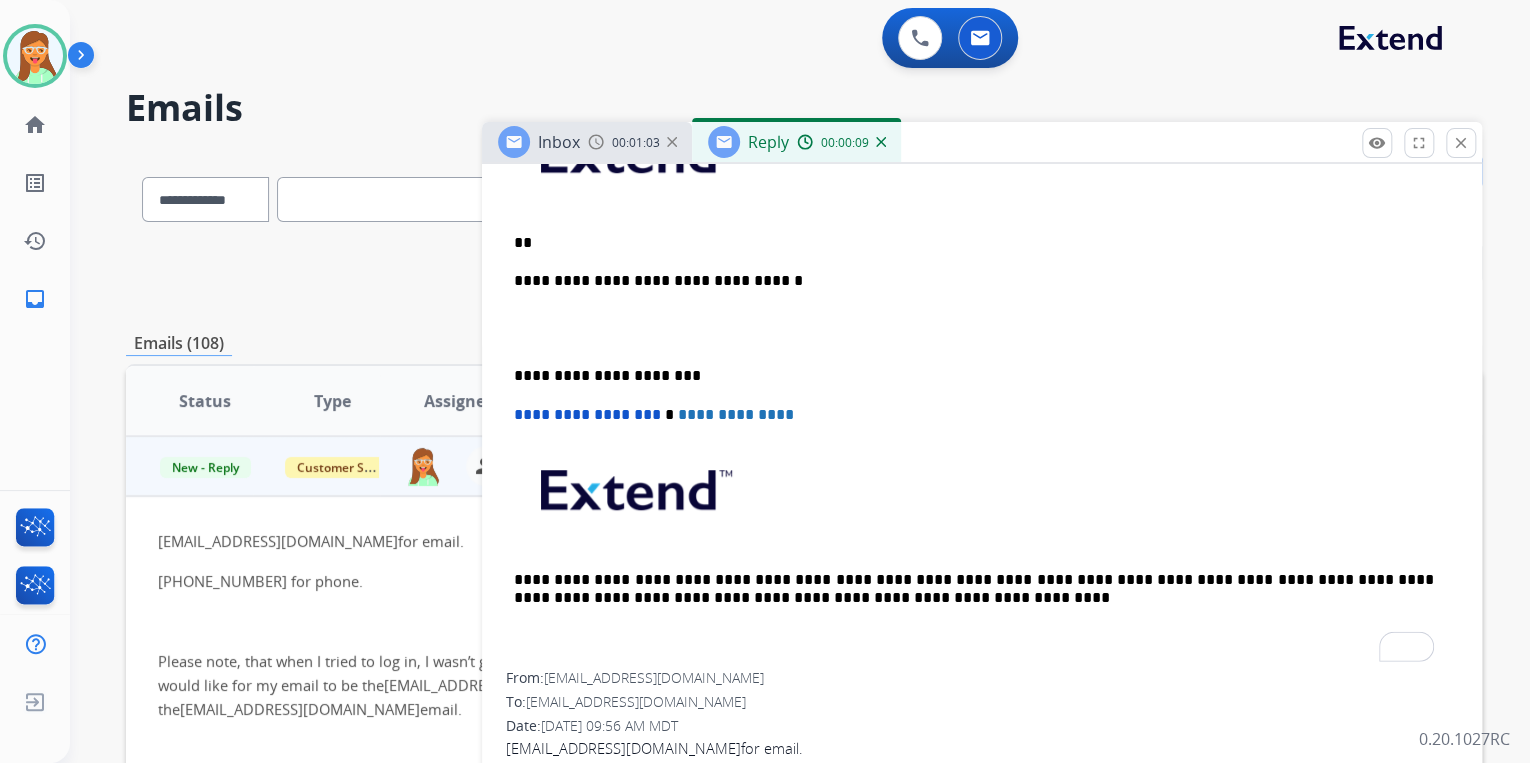 type 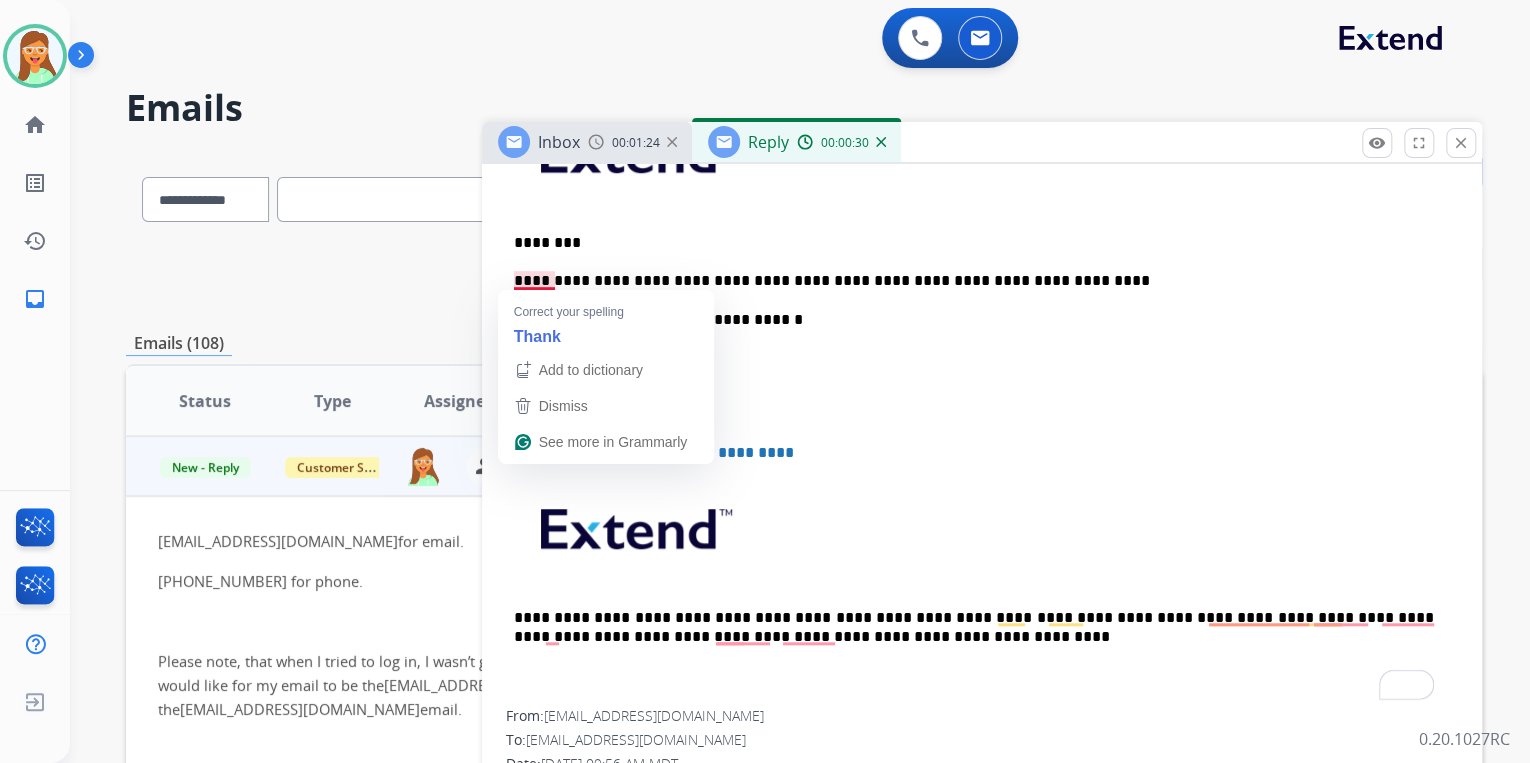 click on "**********" at bounding box center [974, 281] 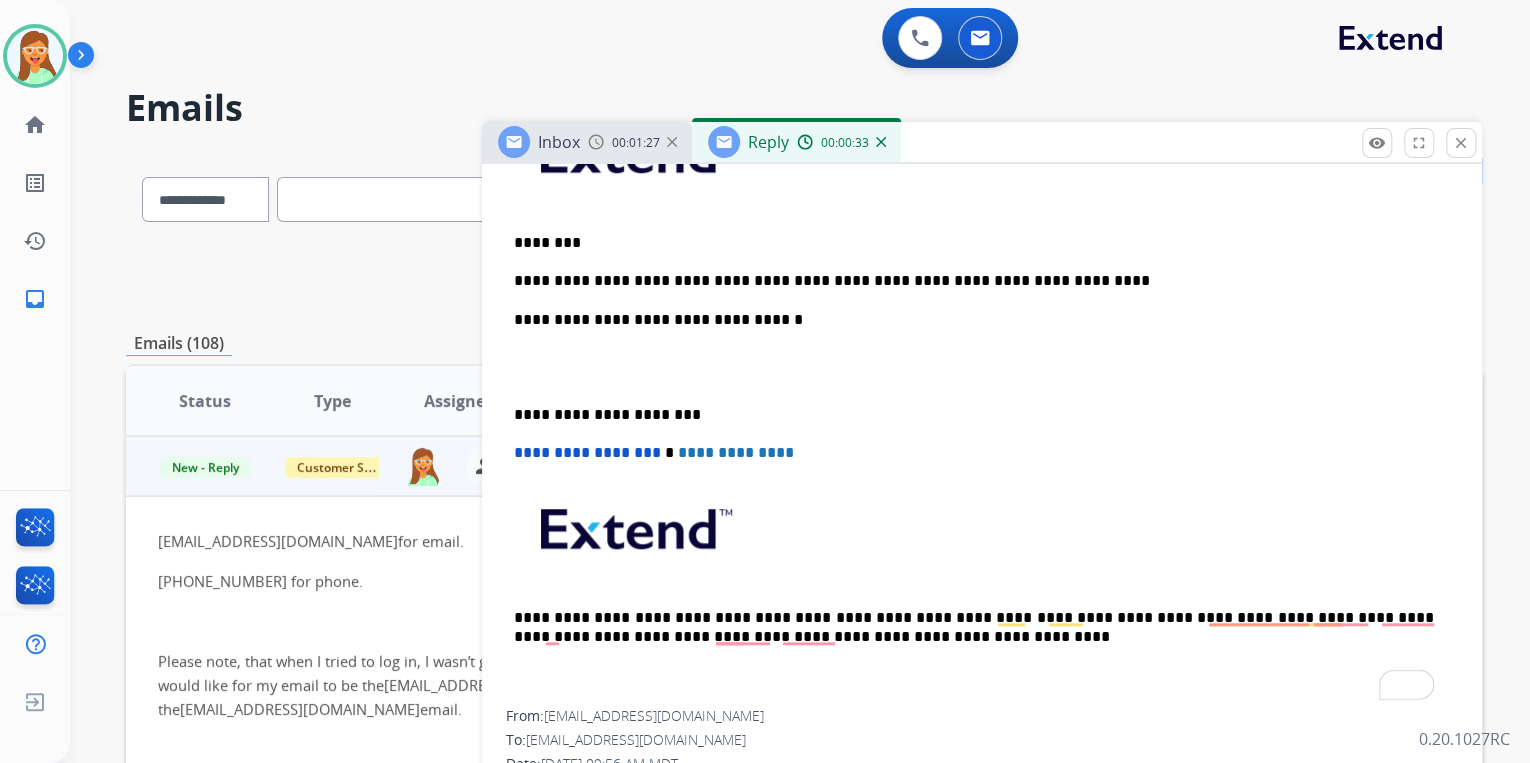 click on "**********" at bounding box center (982, 404) 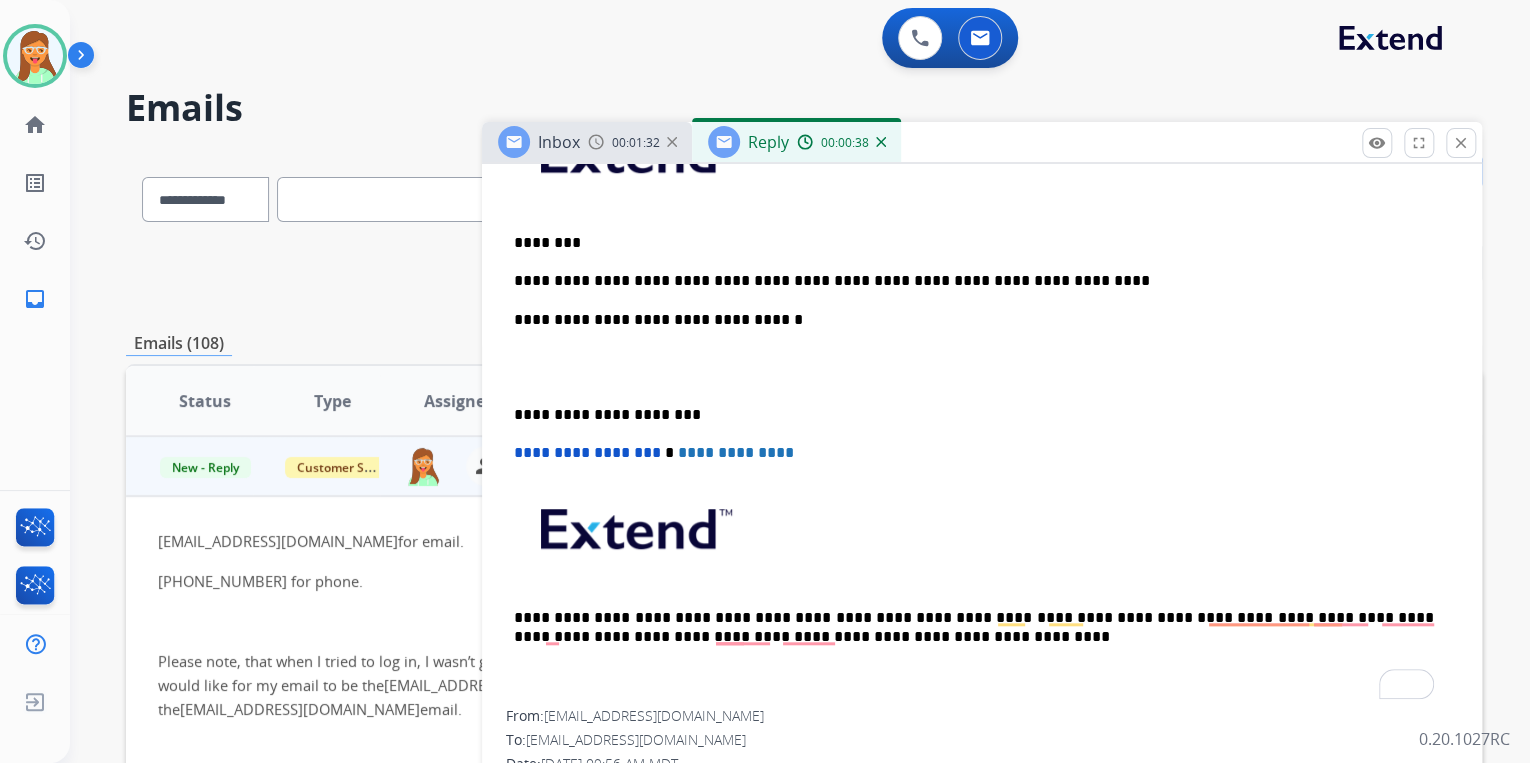 click on "**********" at bounding box center [974, 281] 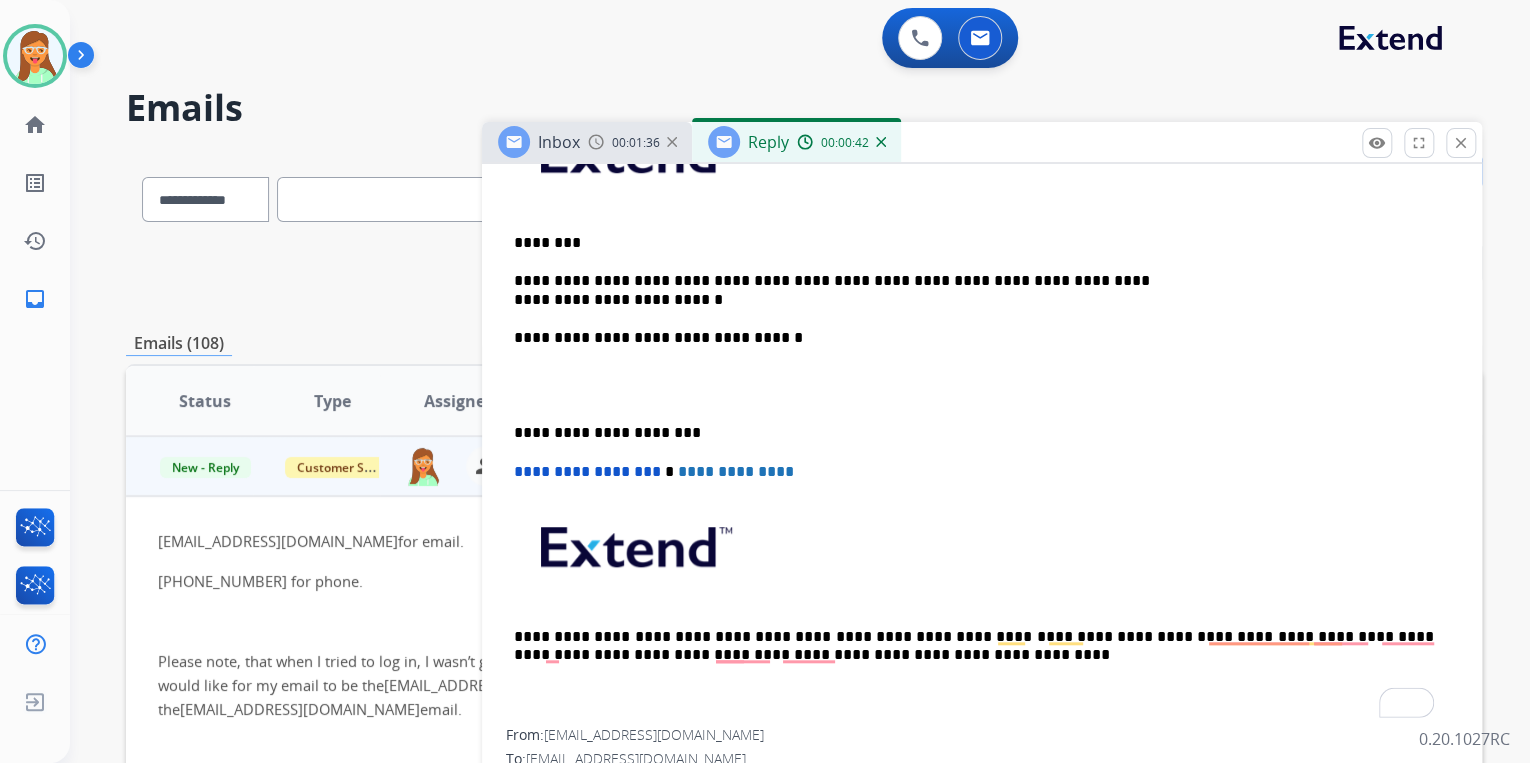 click on "**********" at bounding box center (982, 414) 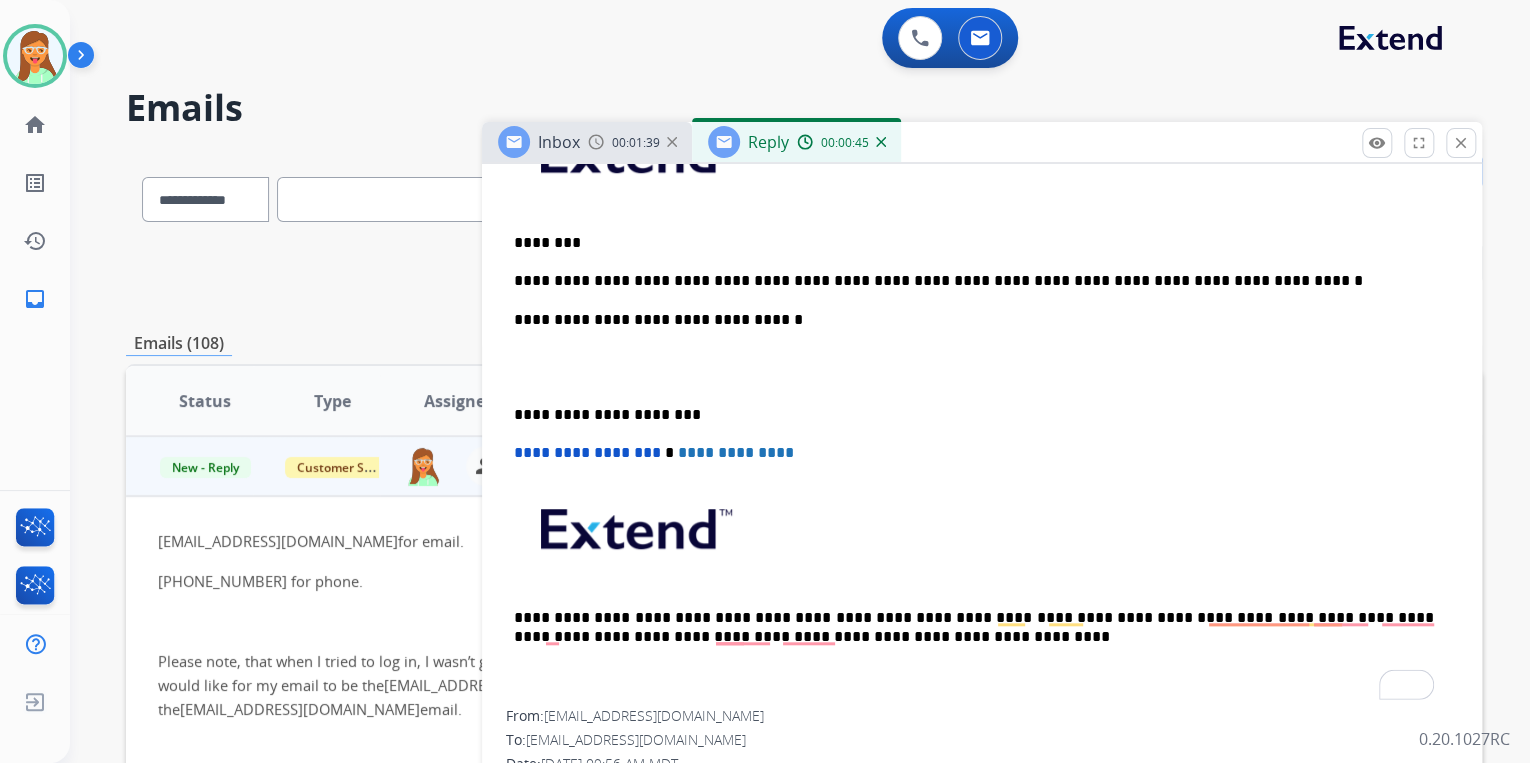 click on "**********" at bounding box center (974, 281) 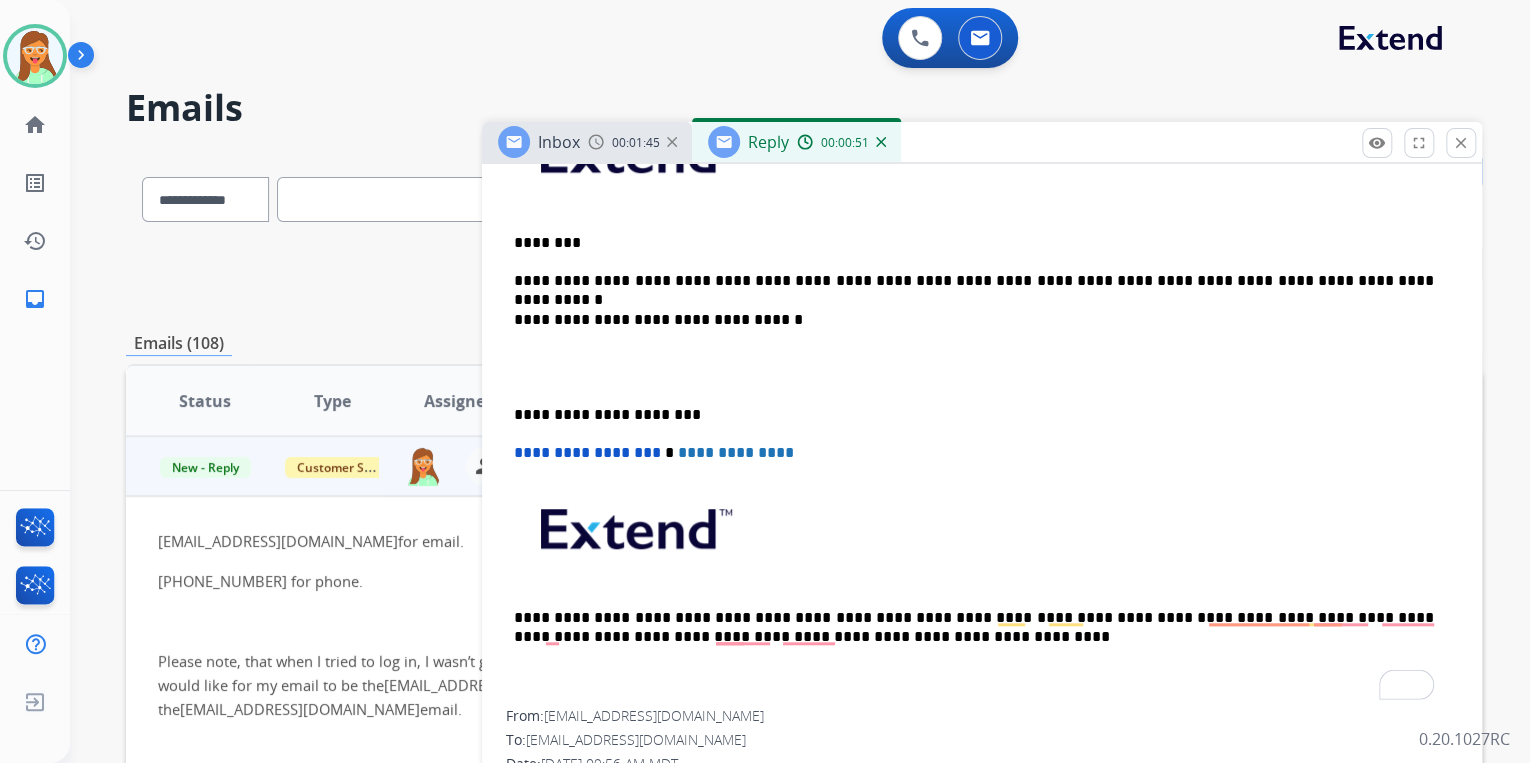 click on "**********" at bounding box center [974, 281] 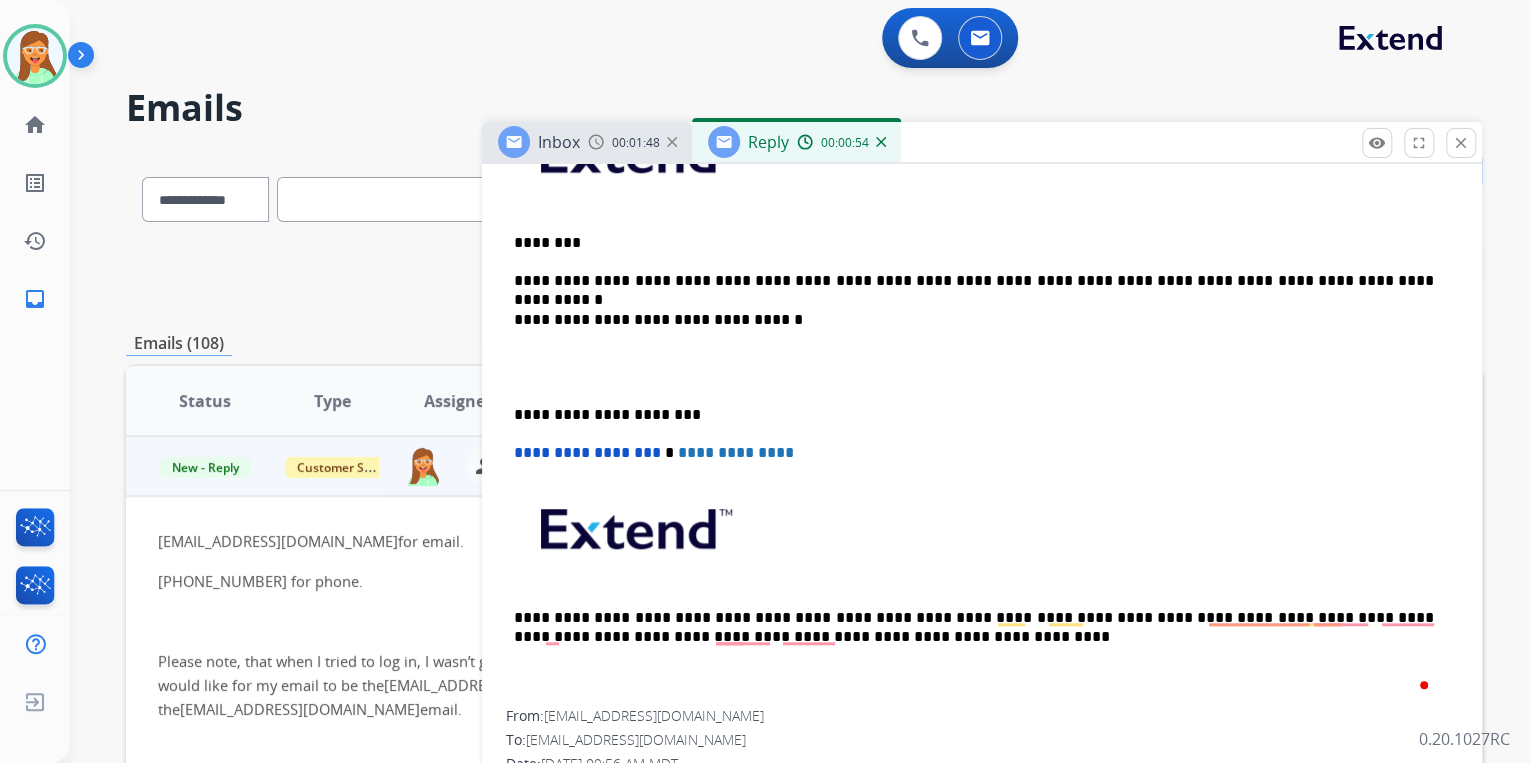 click on "**********" at bounding box center (982, 404) 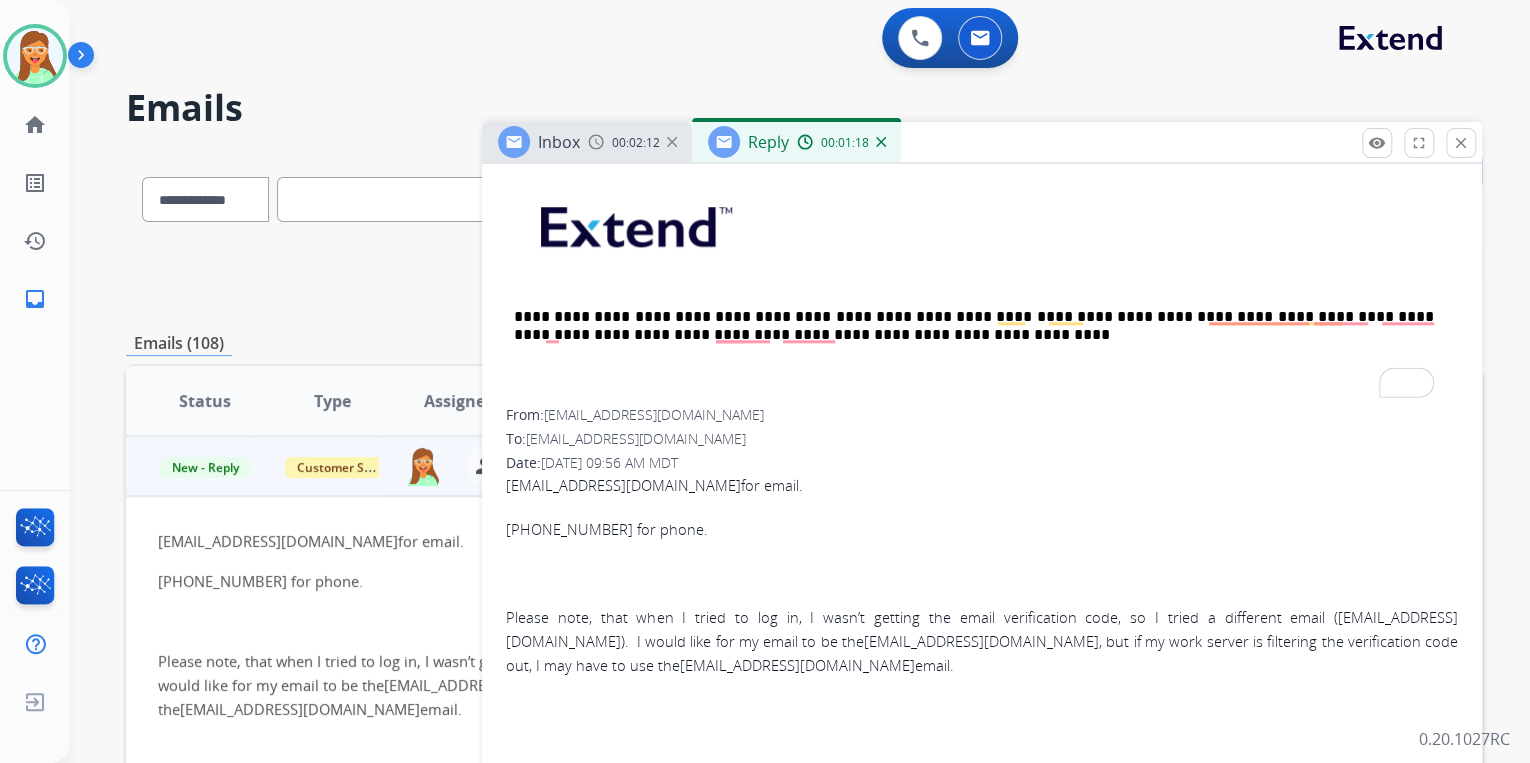 scroll, scrollTop: 1200, scrollLeft: 0, axis: vertical 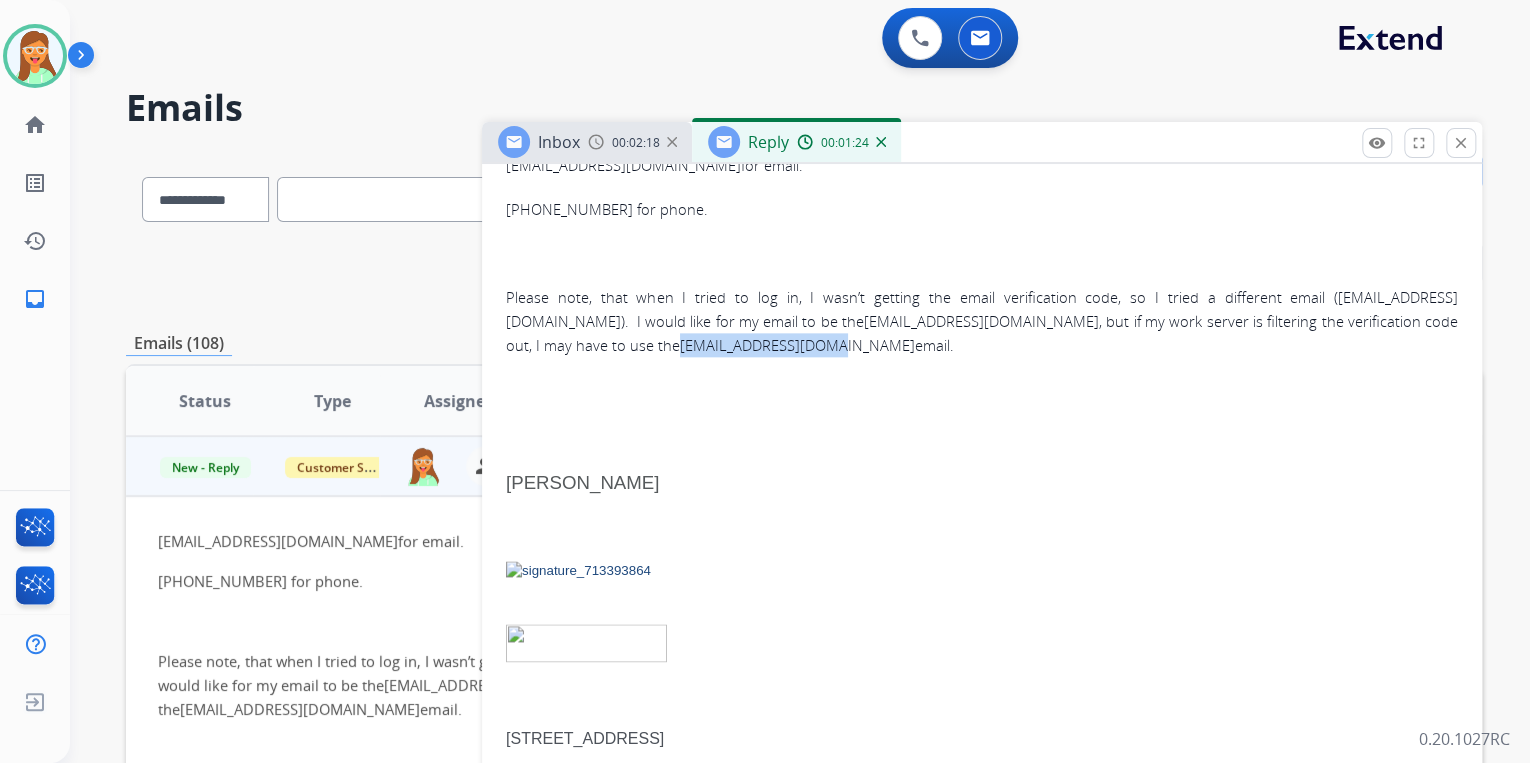 drag, startPoint x: 693, startPoint y: 344, endPoint x: 529, endPoint y: 344, distance: 164 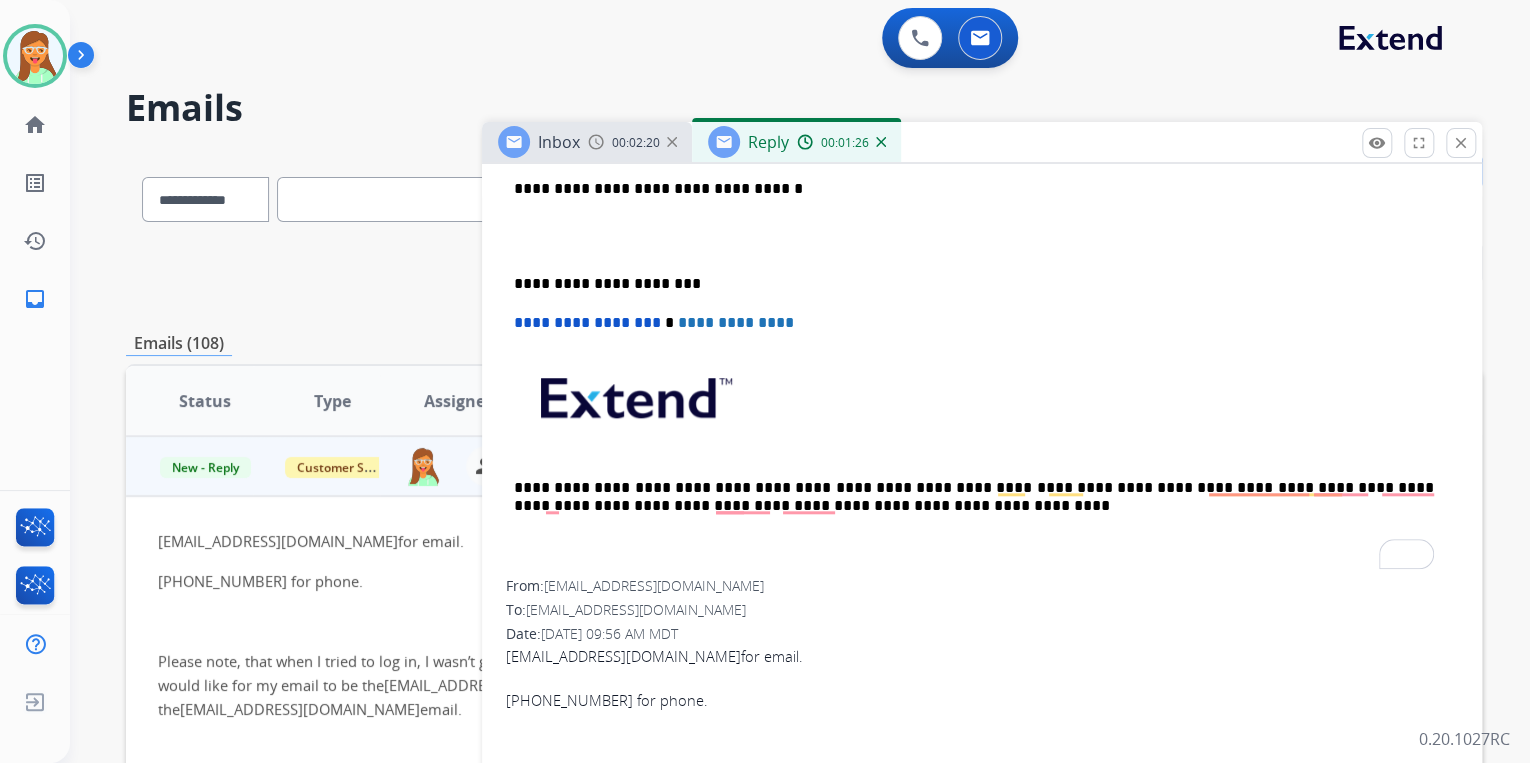 scroll, scrollTop: 560, scrollLeft: 0, axis: vertical 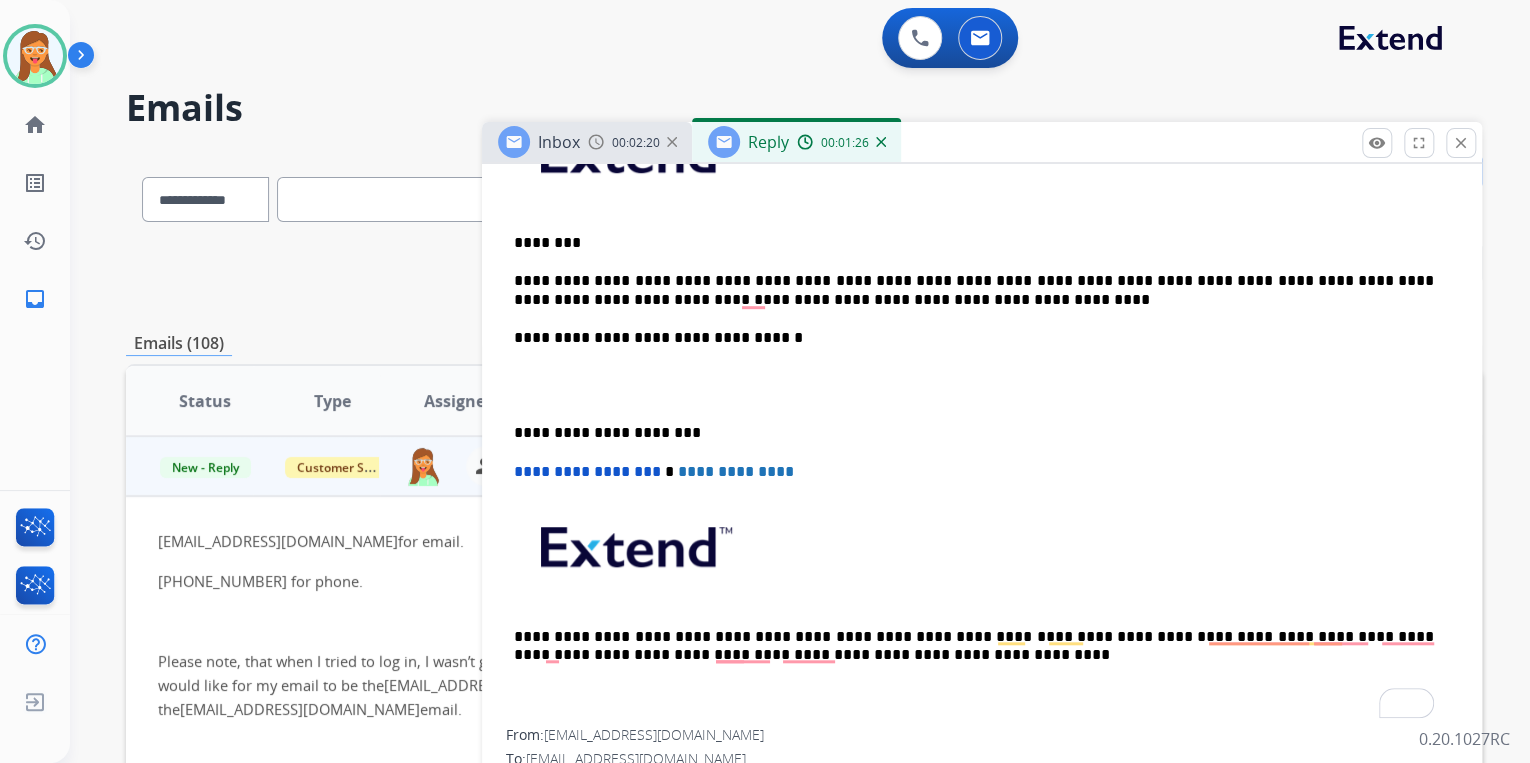 click on "**********" at bounding box center (974, 290) 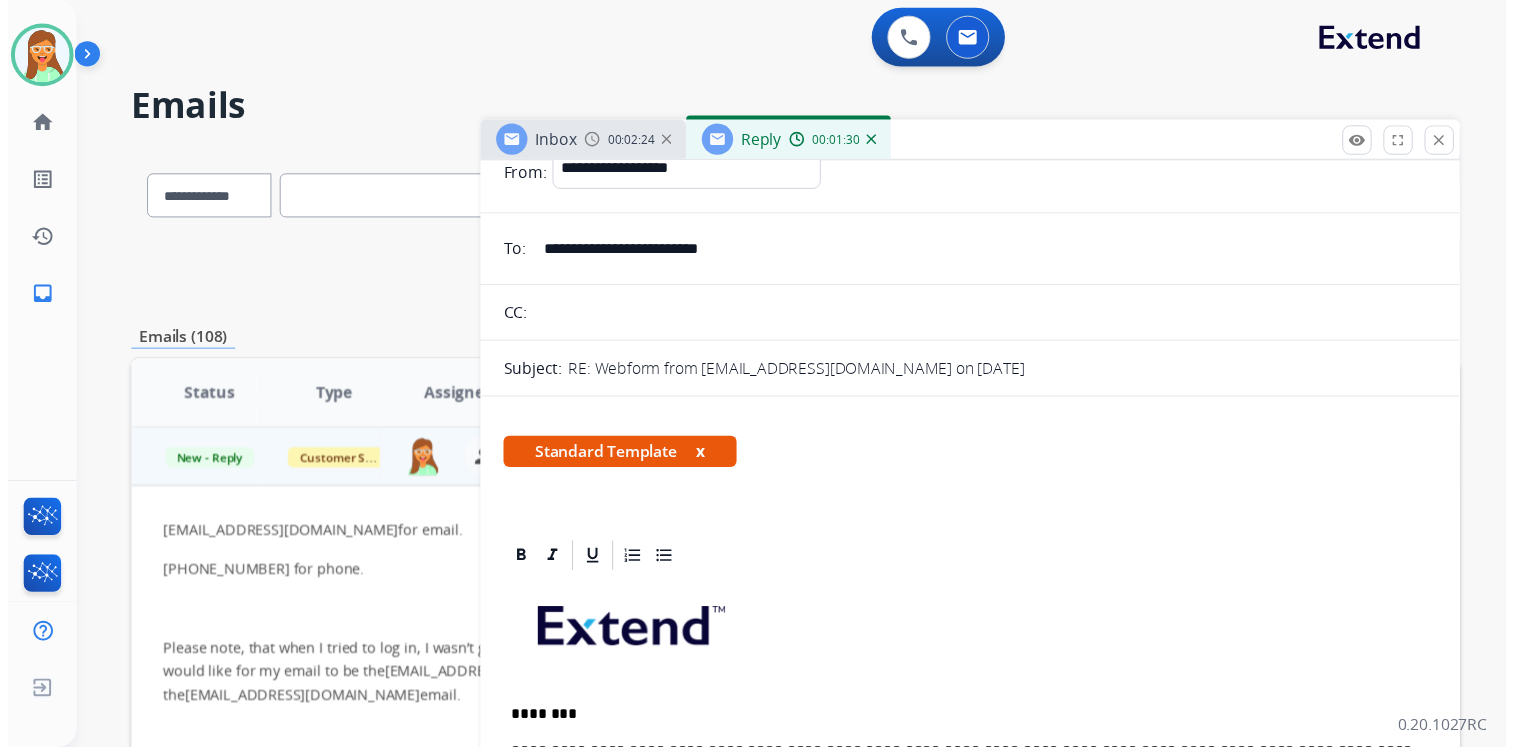 scroll, scrollTop: 0, scrollLeft: 0, axis: both 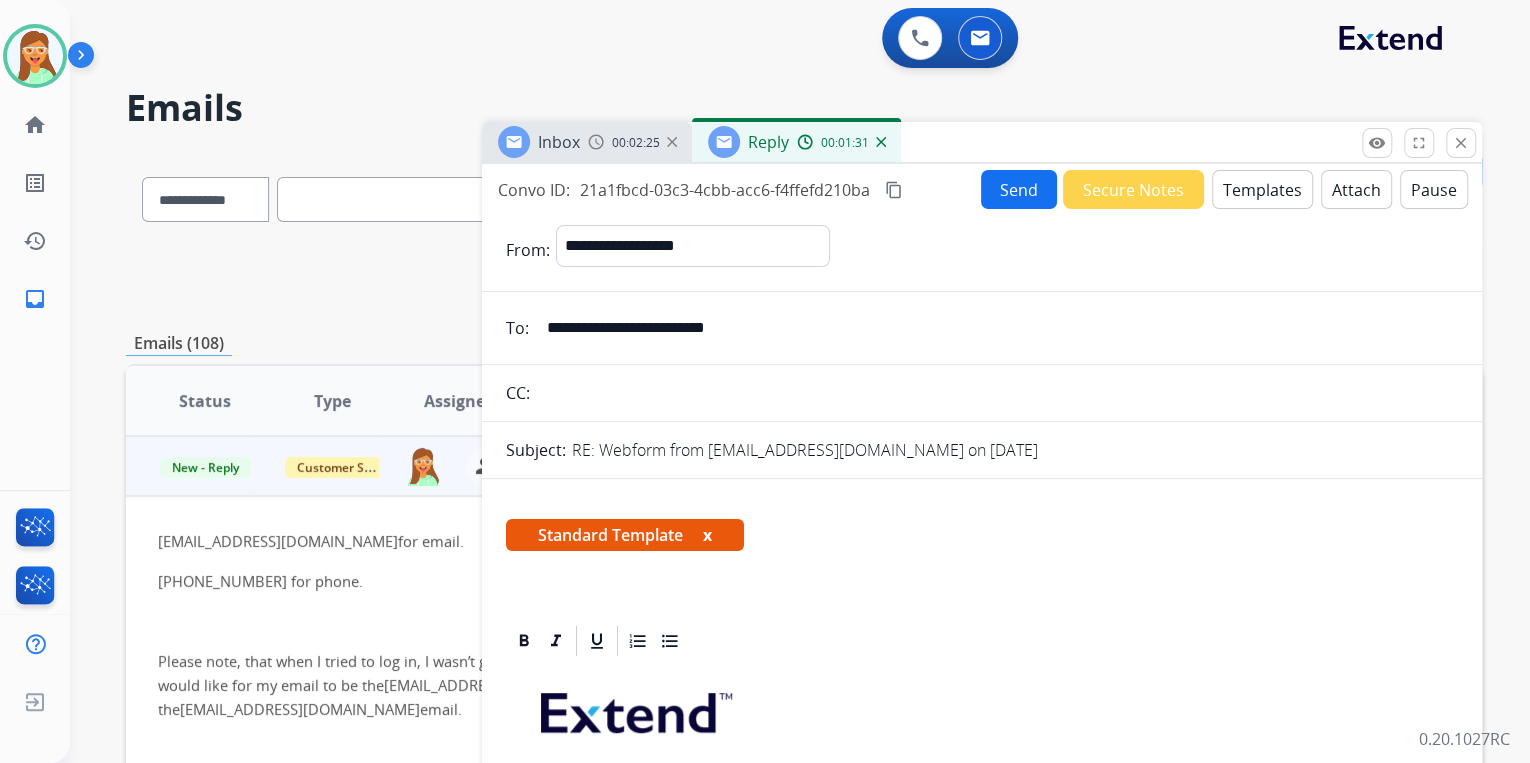 click on "Send" at bounding box center [1019, 189] 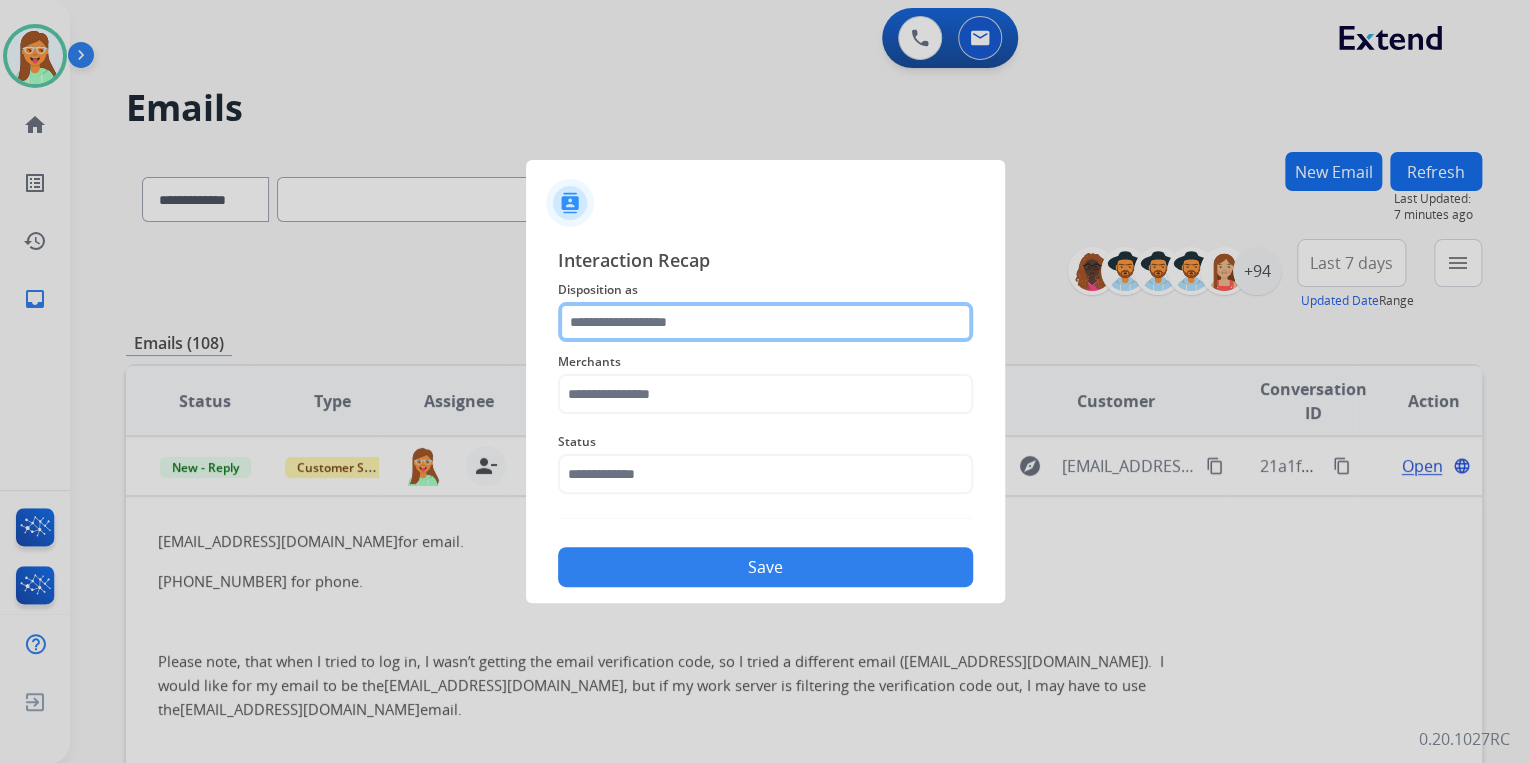 click 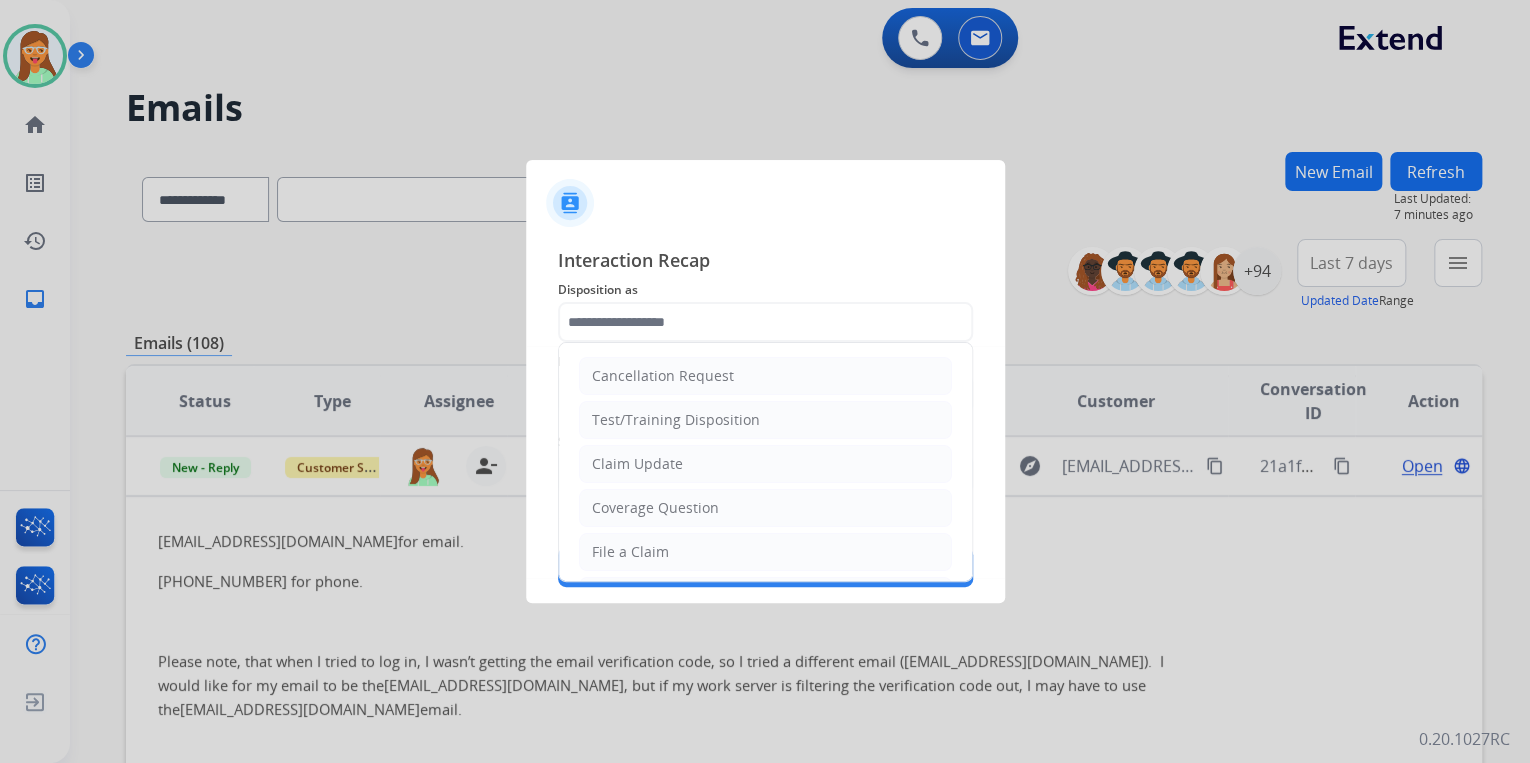 click on "Disposition as" 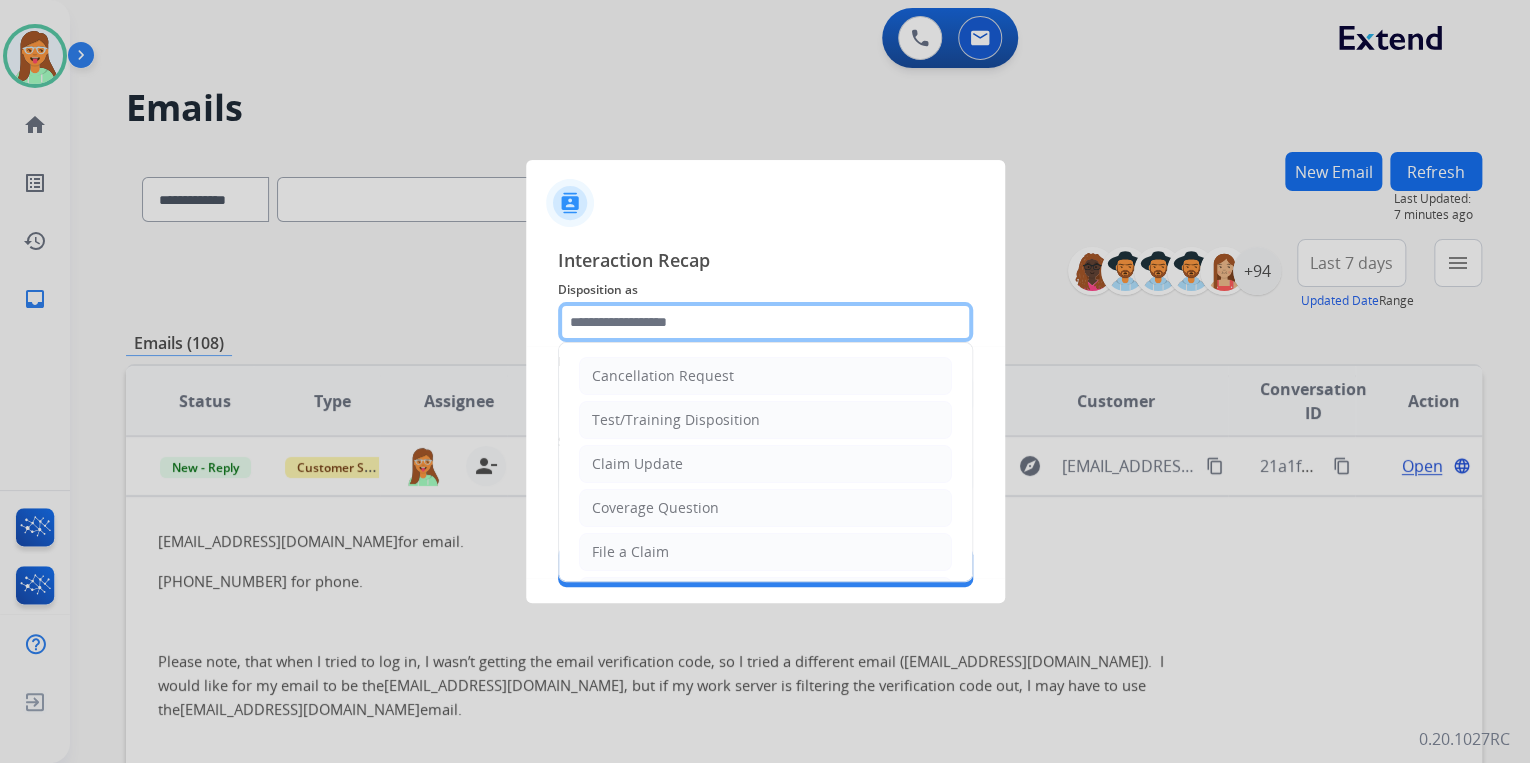click 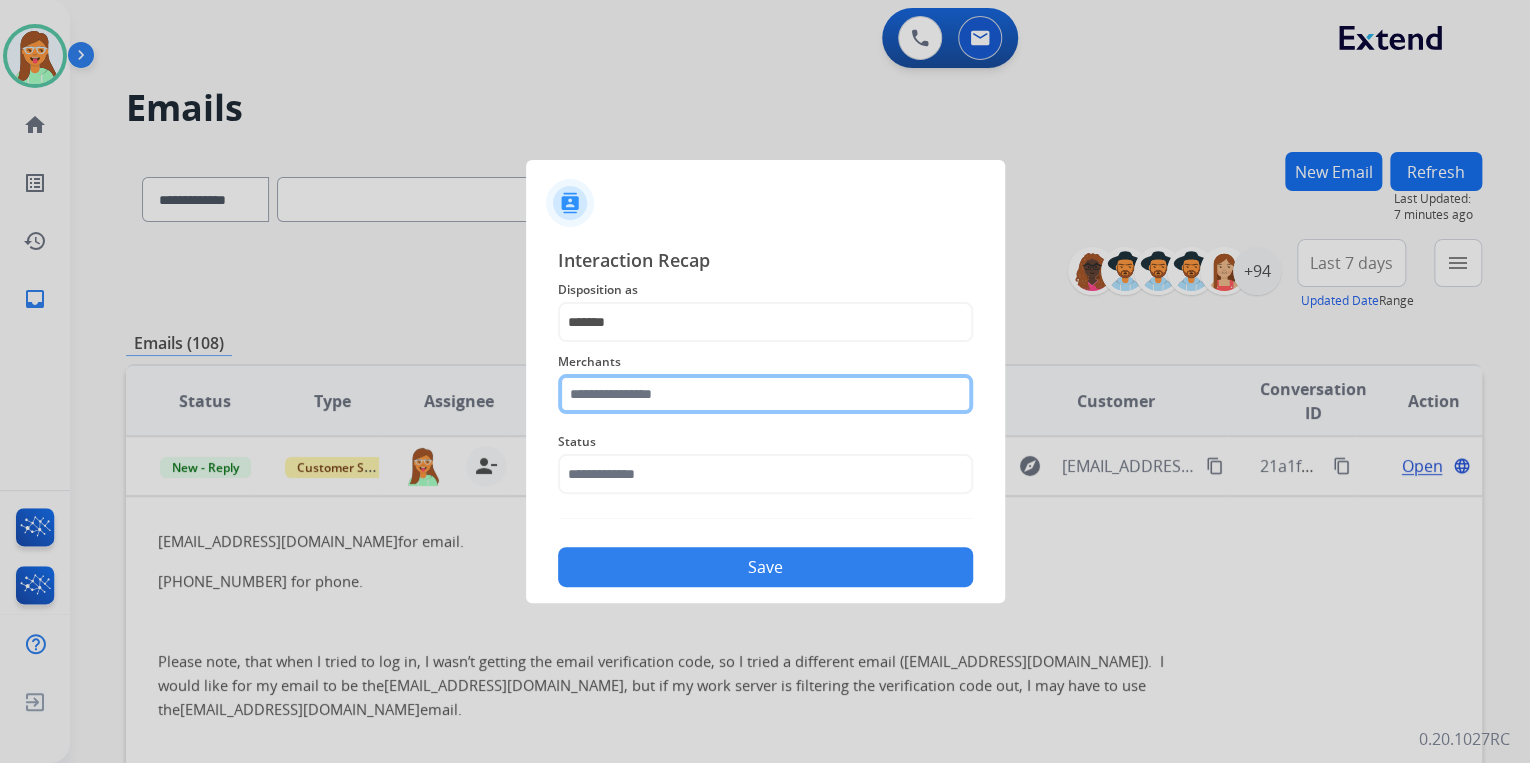 click 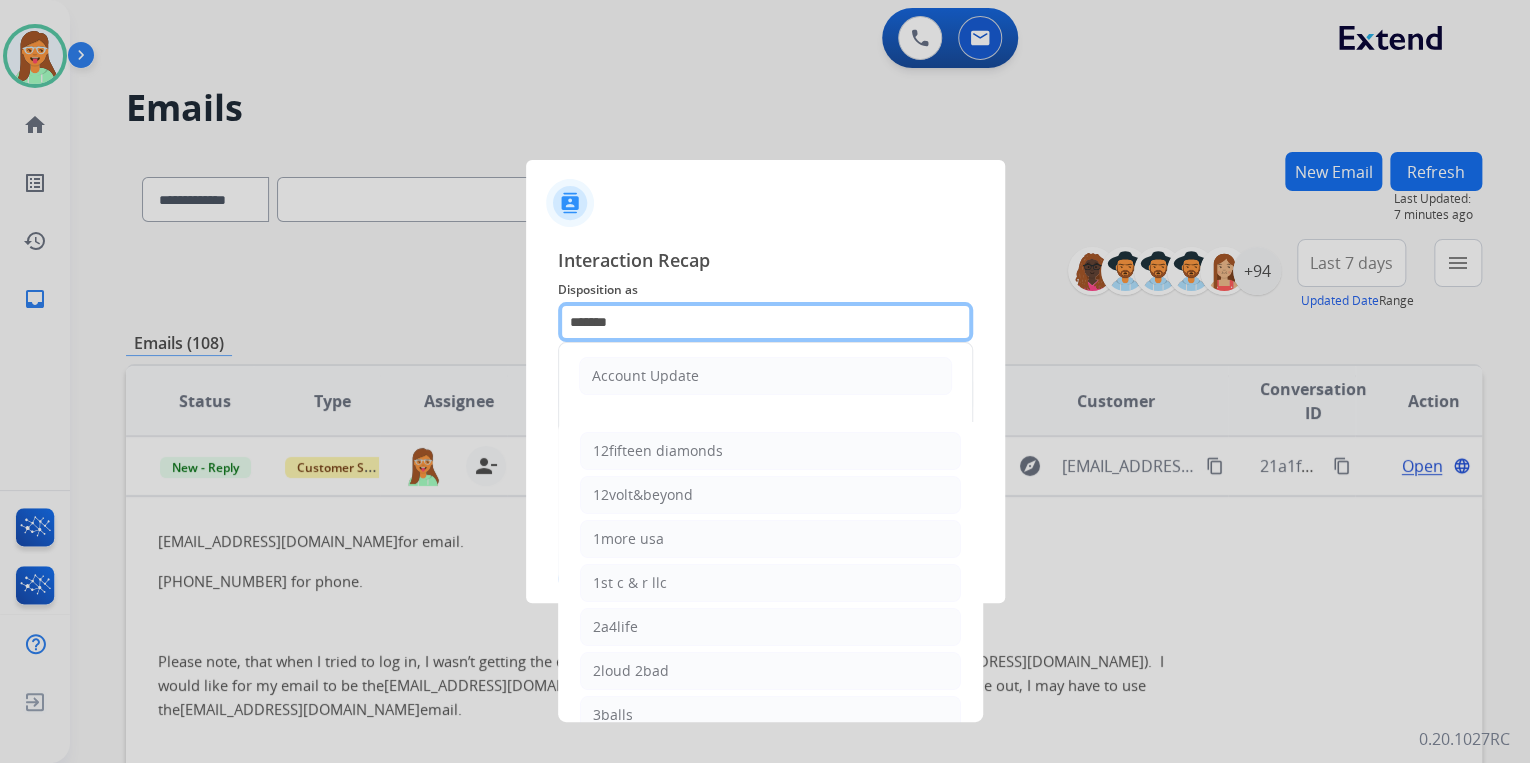 click on "*******" 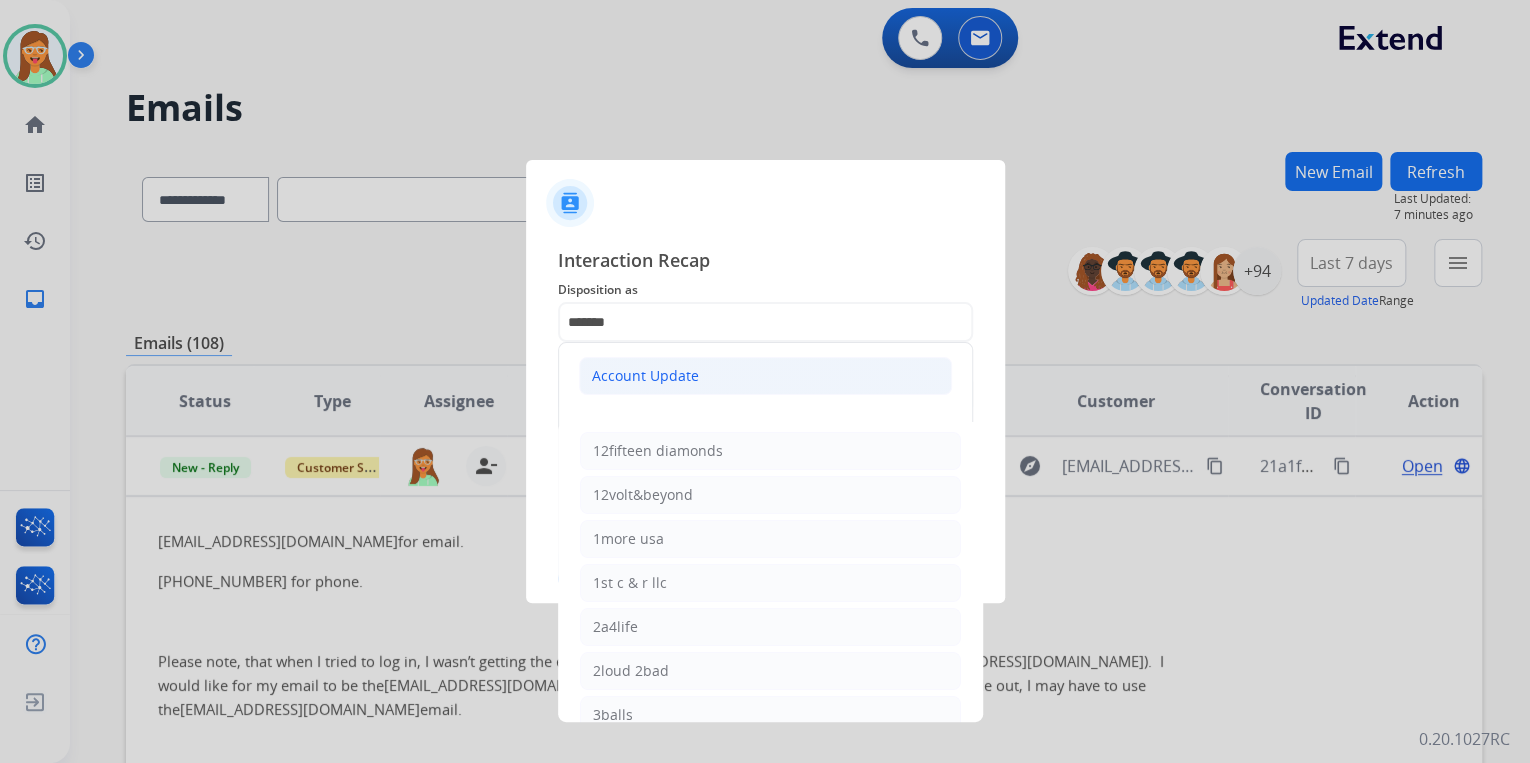 click on "Account Update" 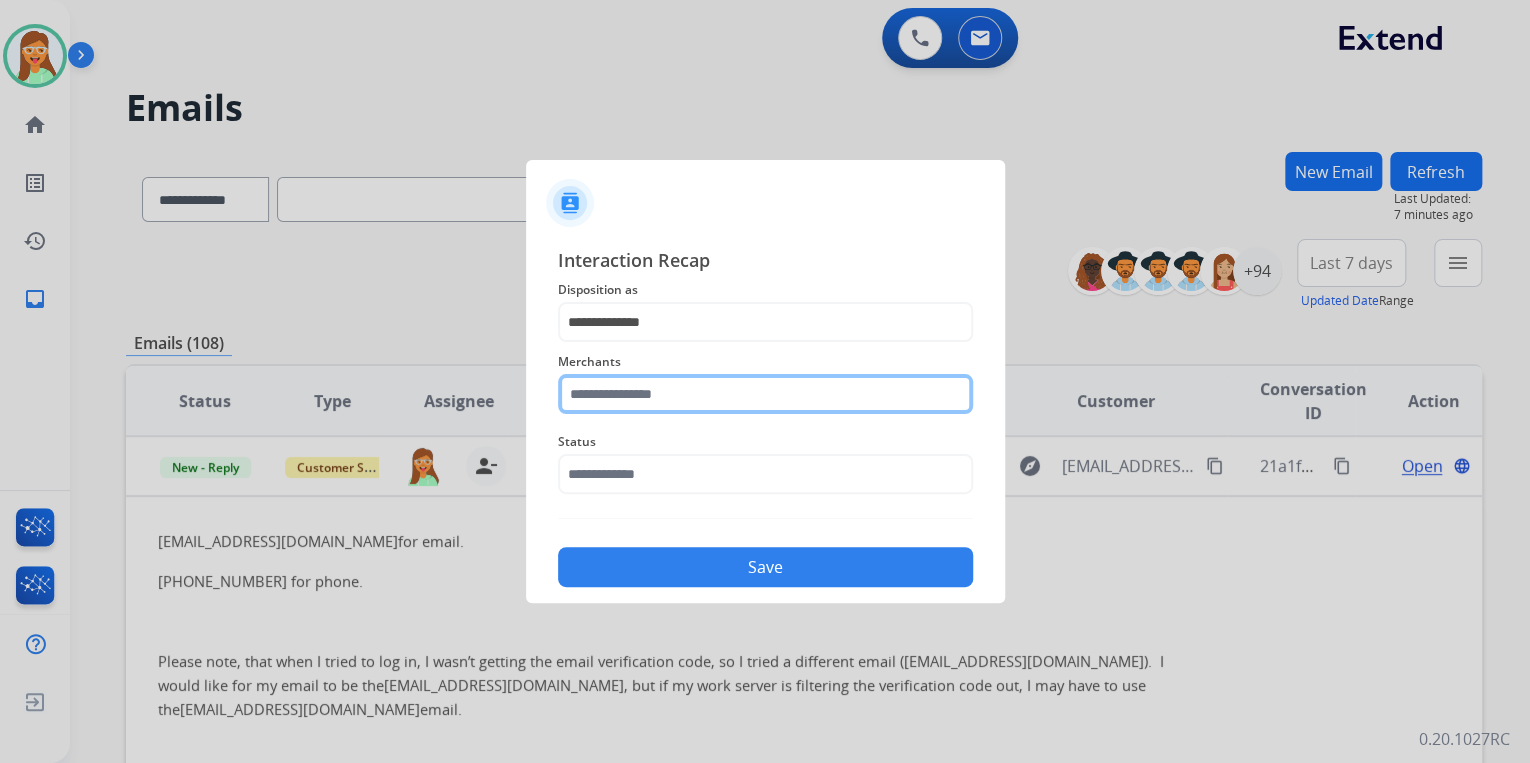 click 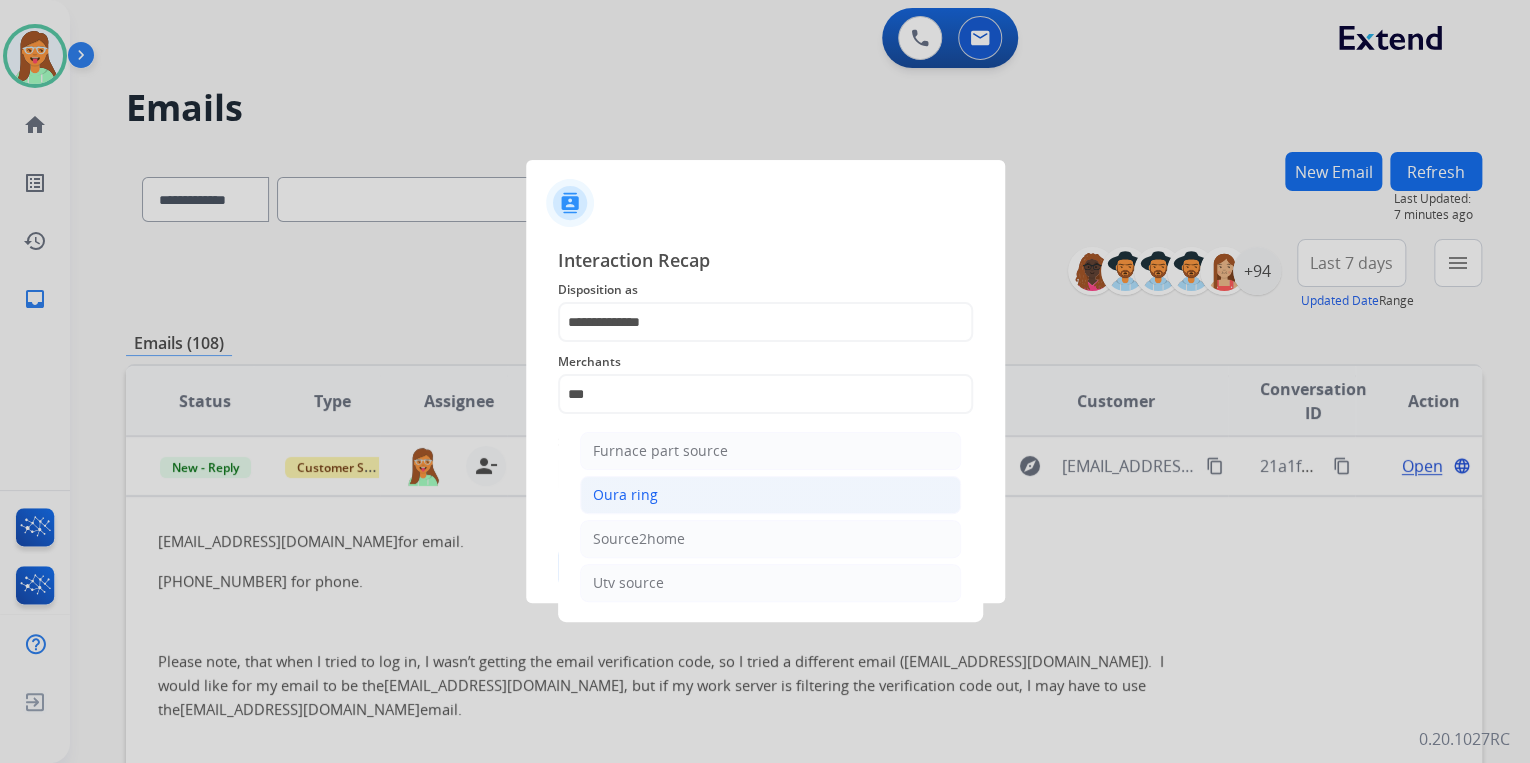 click on "Oura ring" 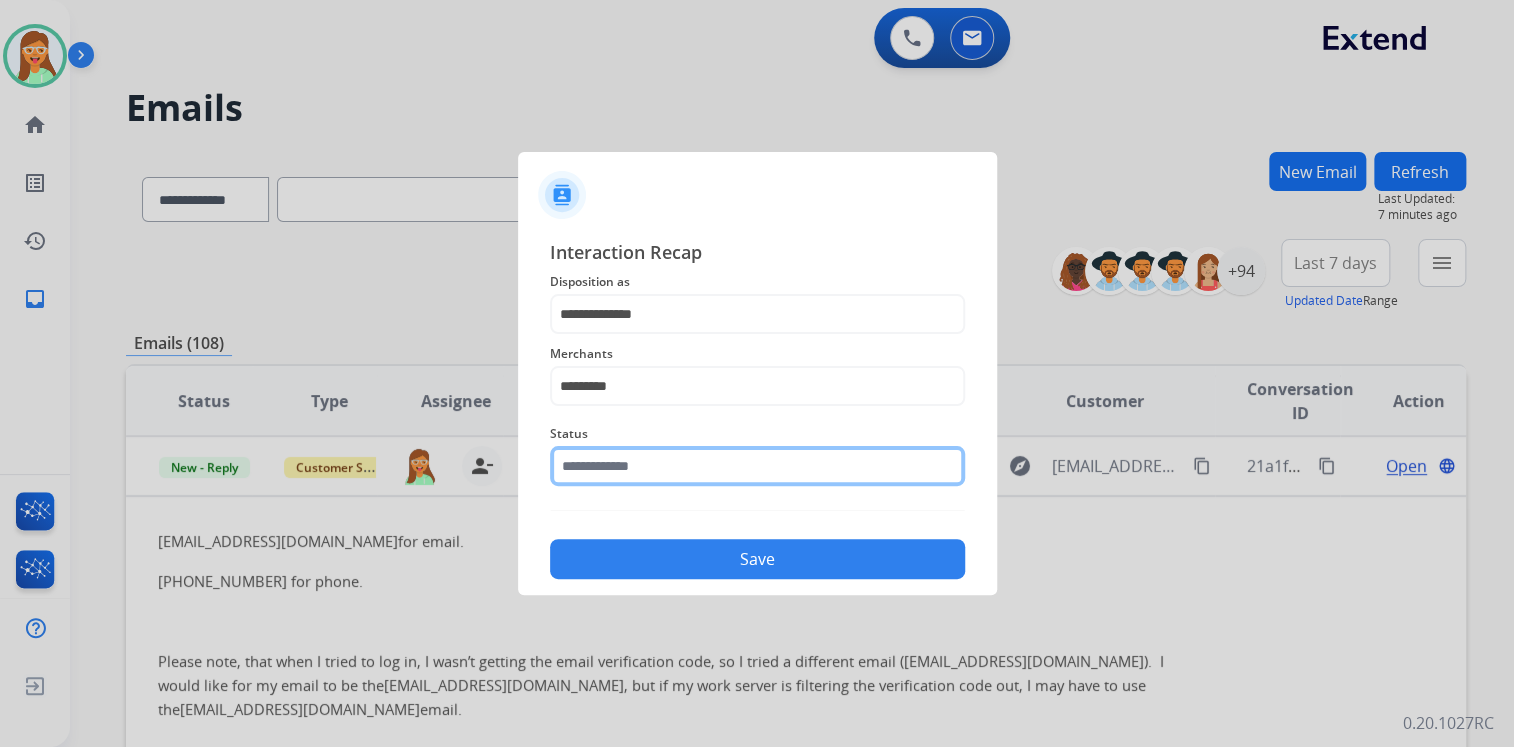 click 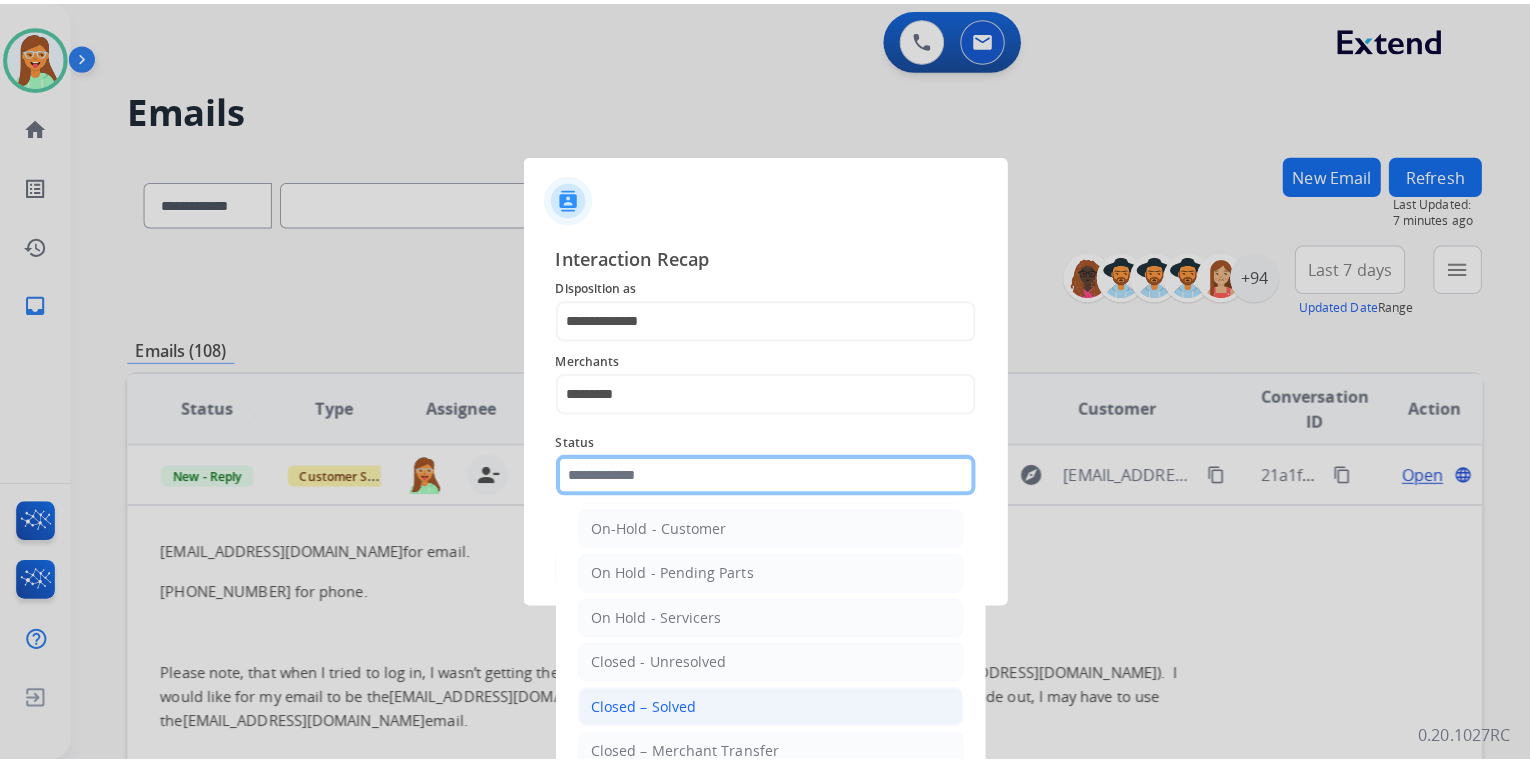 scroll, scrollTop: 116, scrollLeft: 0, axis: vertical 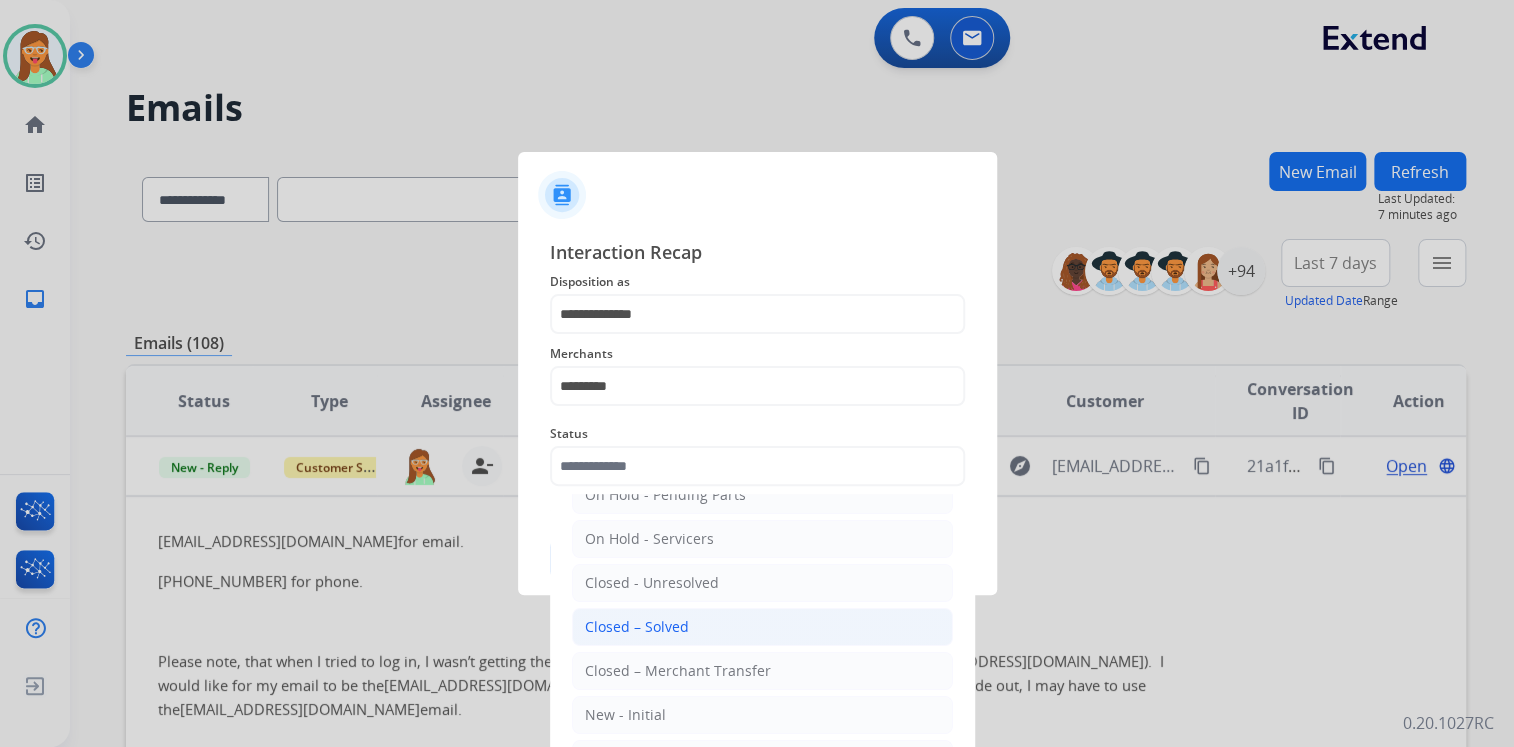 click on "Closed – Solved" 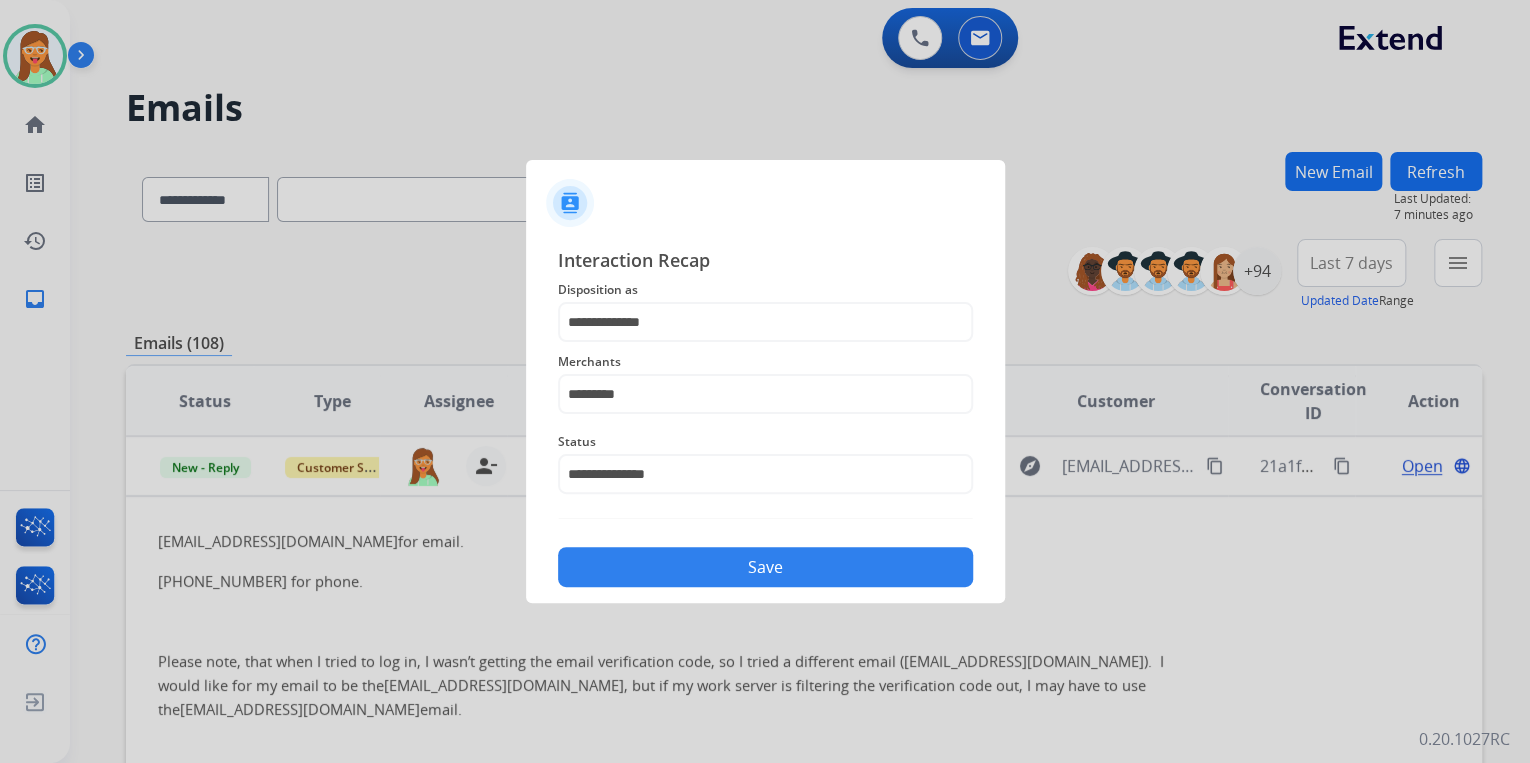 click on "Save" 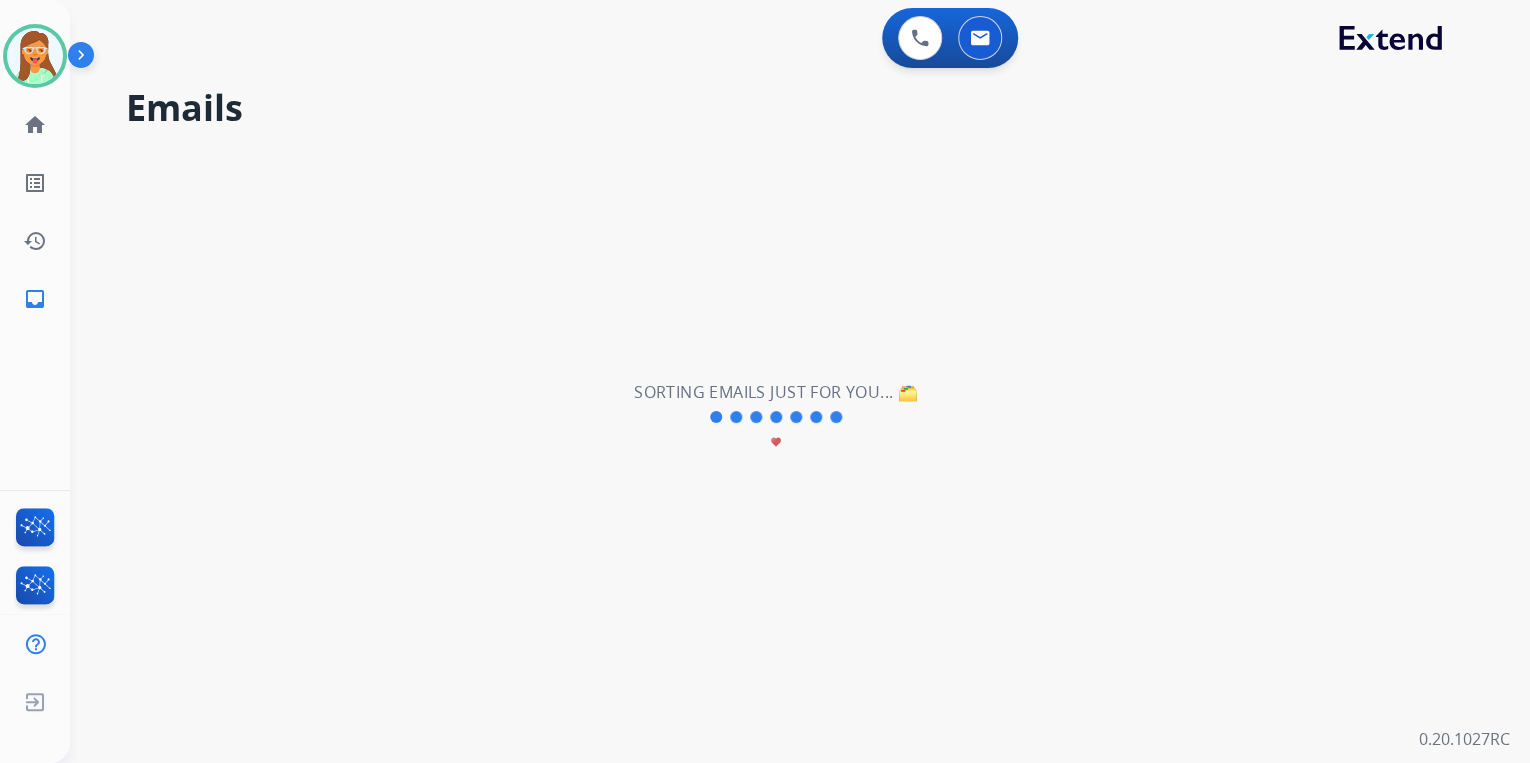scroll, scrollTop: 67, scrollLeft: 0, axis: vertical 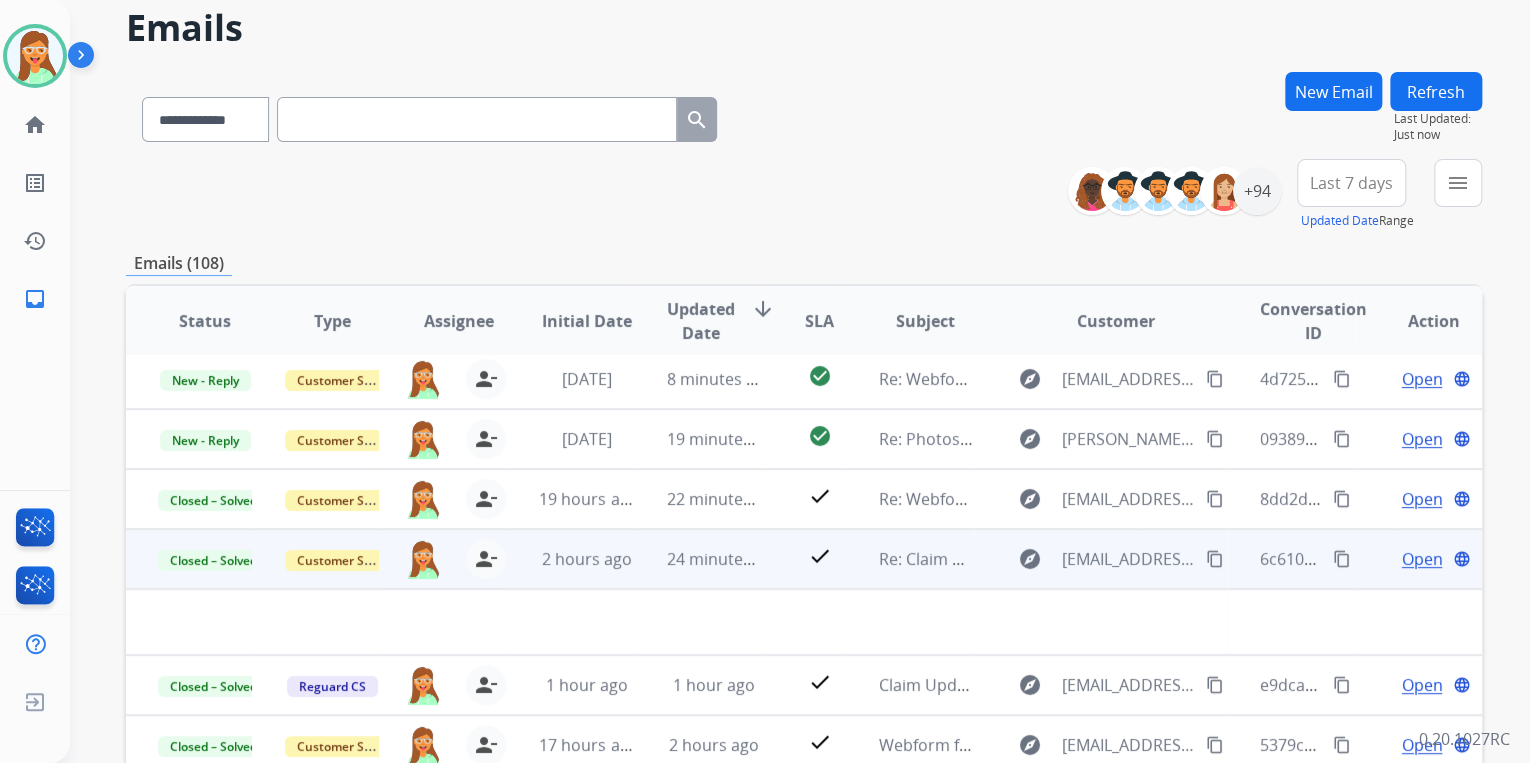 click on "check" at bounding box center [804, 559] 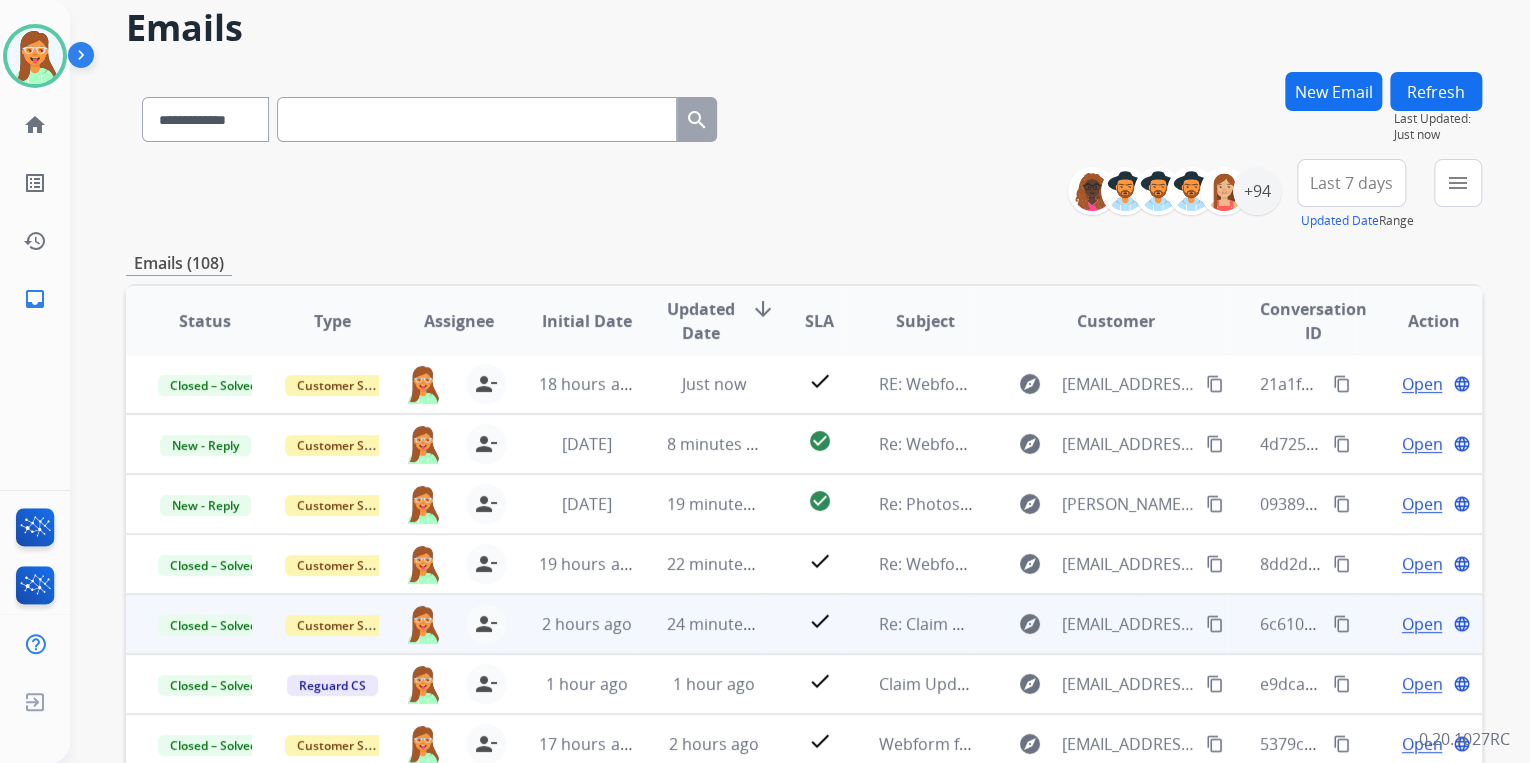 scroll, scrollTop: 1, scrollLeft: 0, axis: vertical 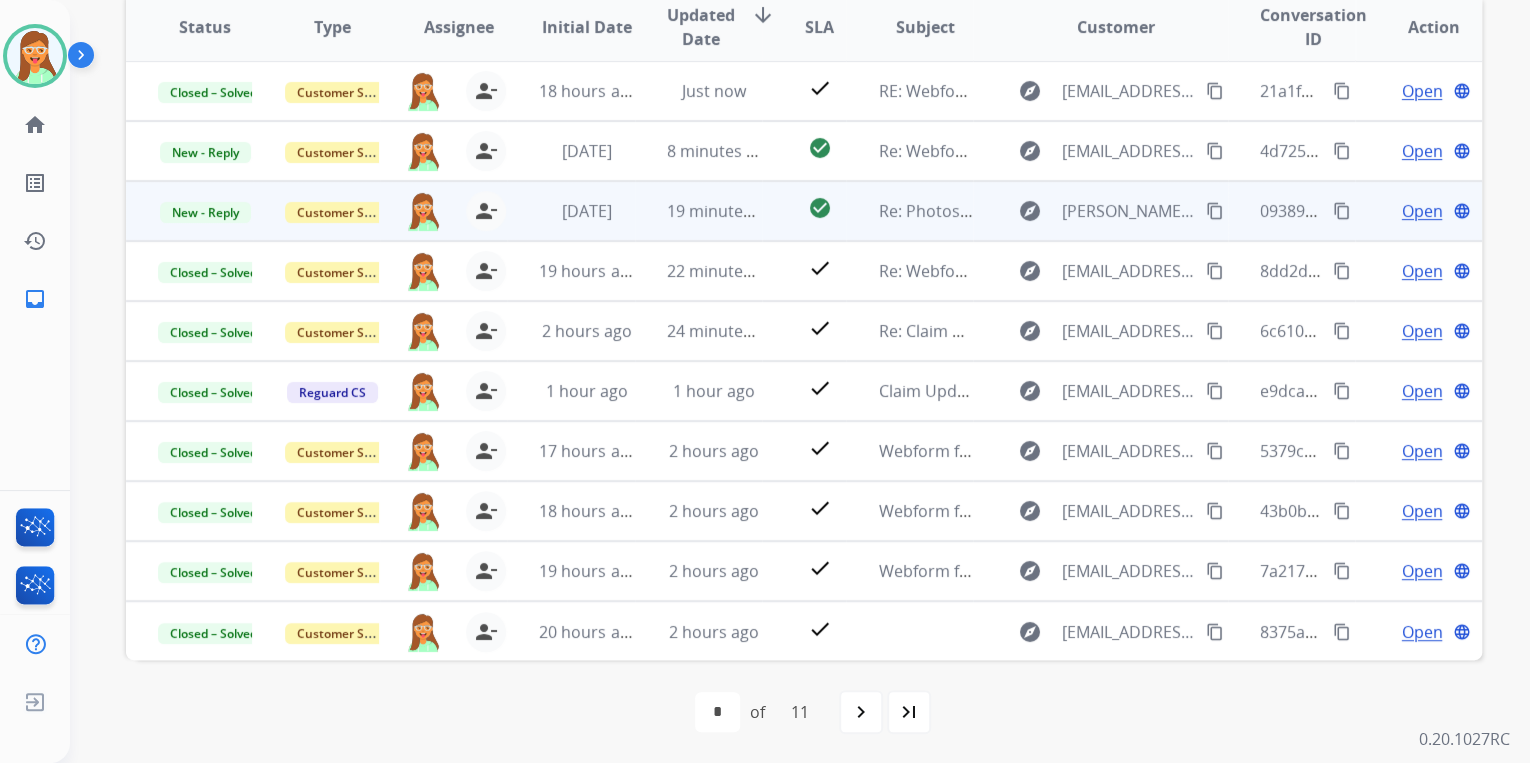 click on "19 minutes ago" at bounding box center [698, 211] 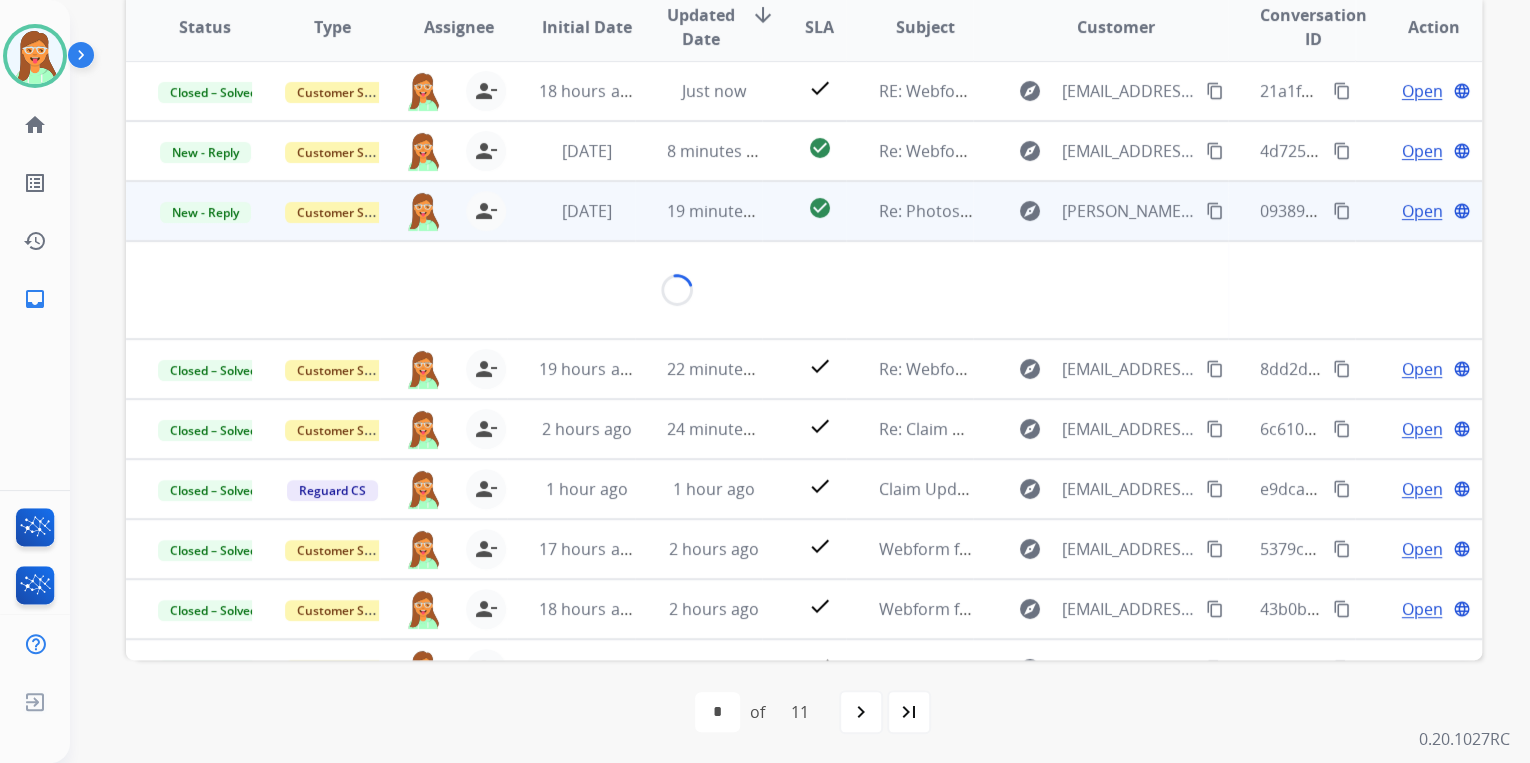 scroll, scrollTop: 67, scrollLeft: 0, axis: vertical 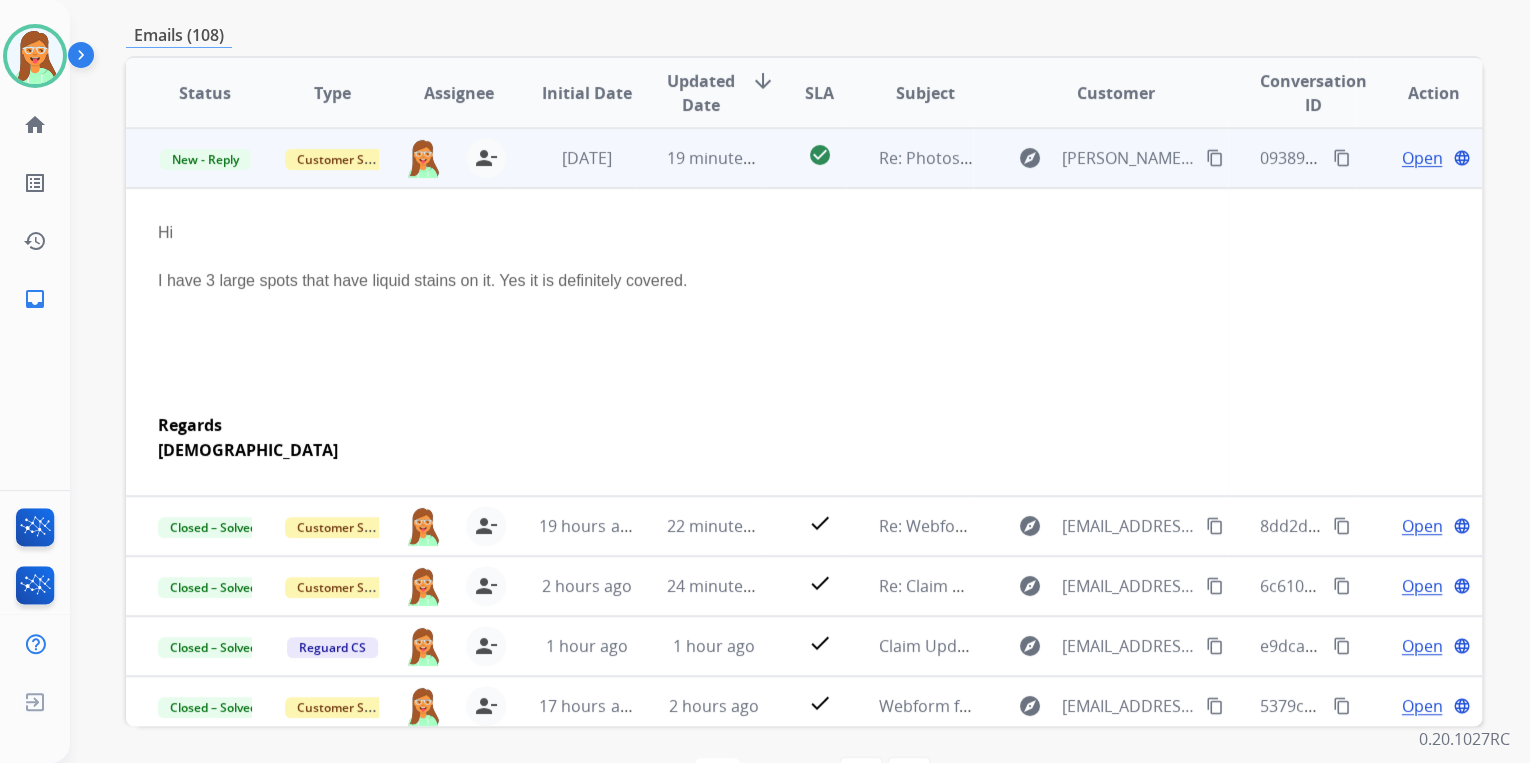 click on "Open" at bounding box center [1421, 158] 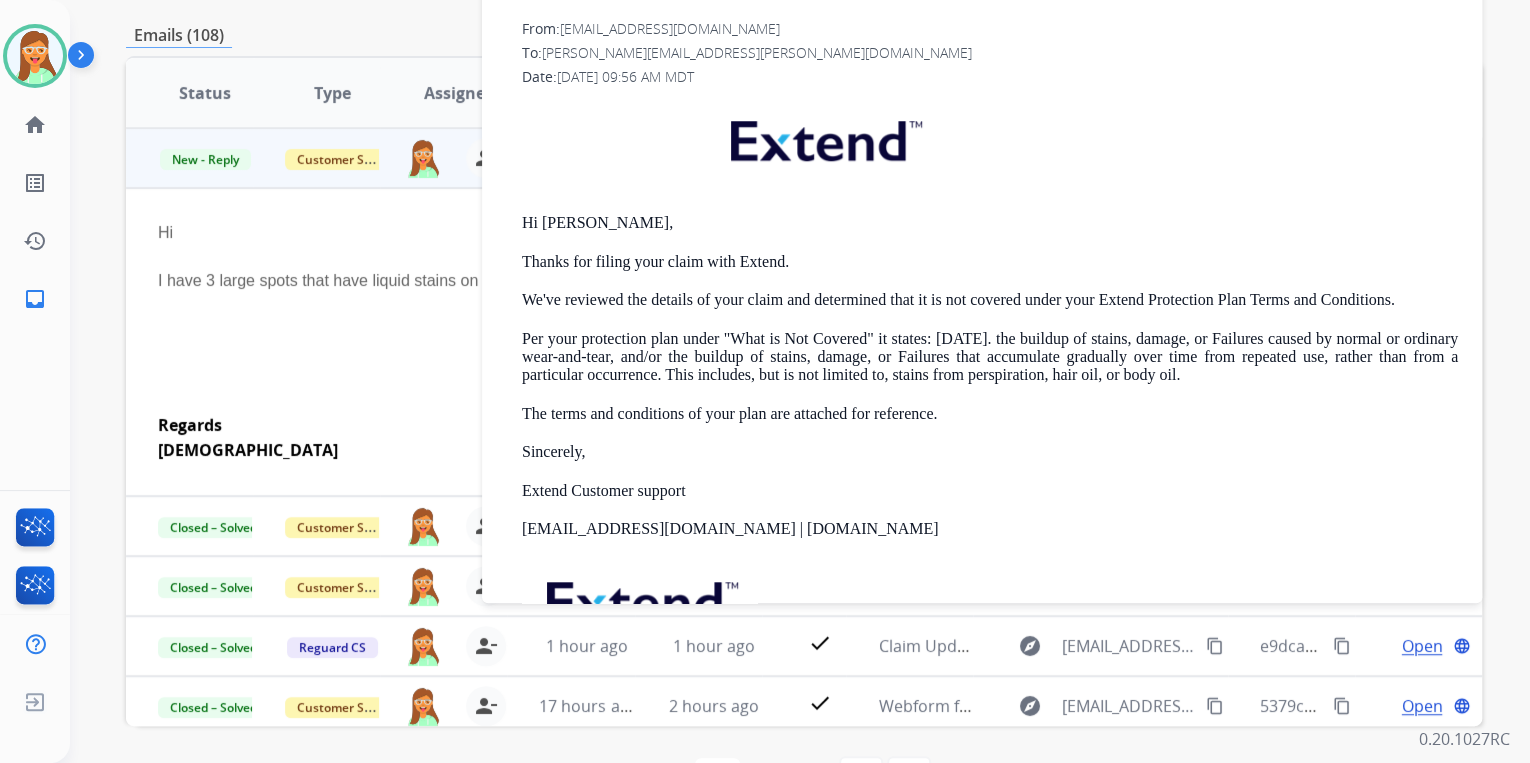 scroll, scrollTop: 560, scrollLeft: 0, axis: vertical 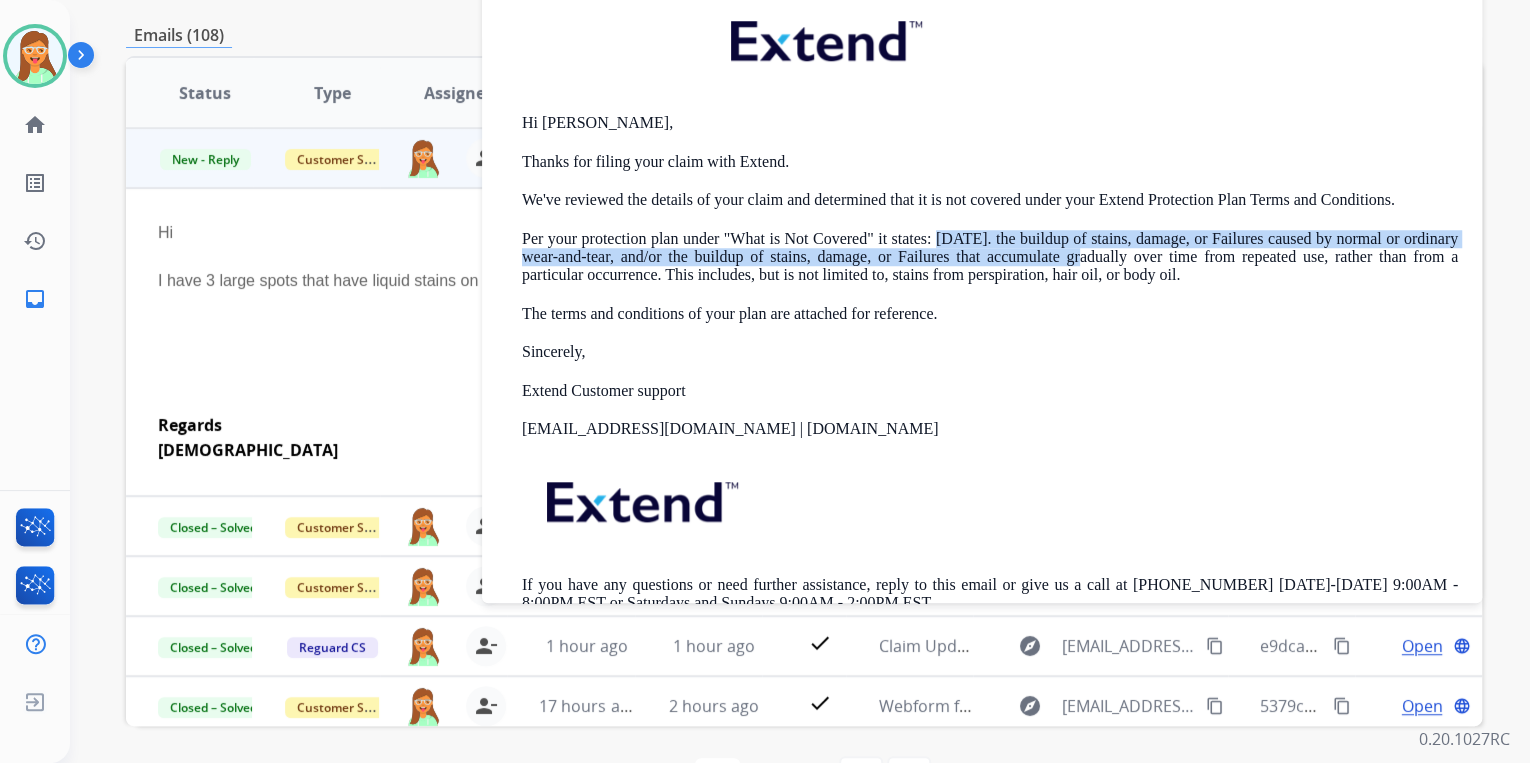 drag, startPoint x: 933, startPoint y: 232, endPoint x: 1067, endPoint y: 254, distance: 135.79396 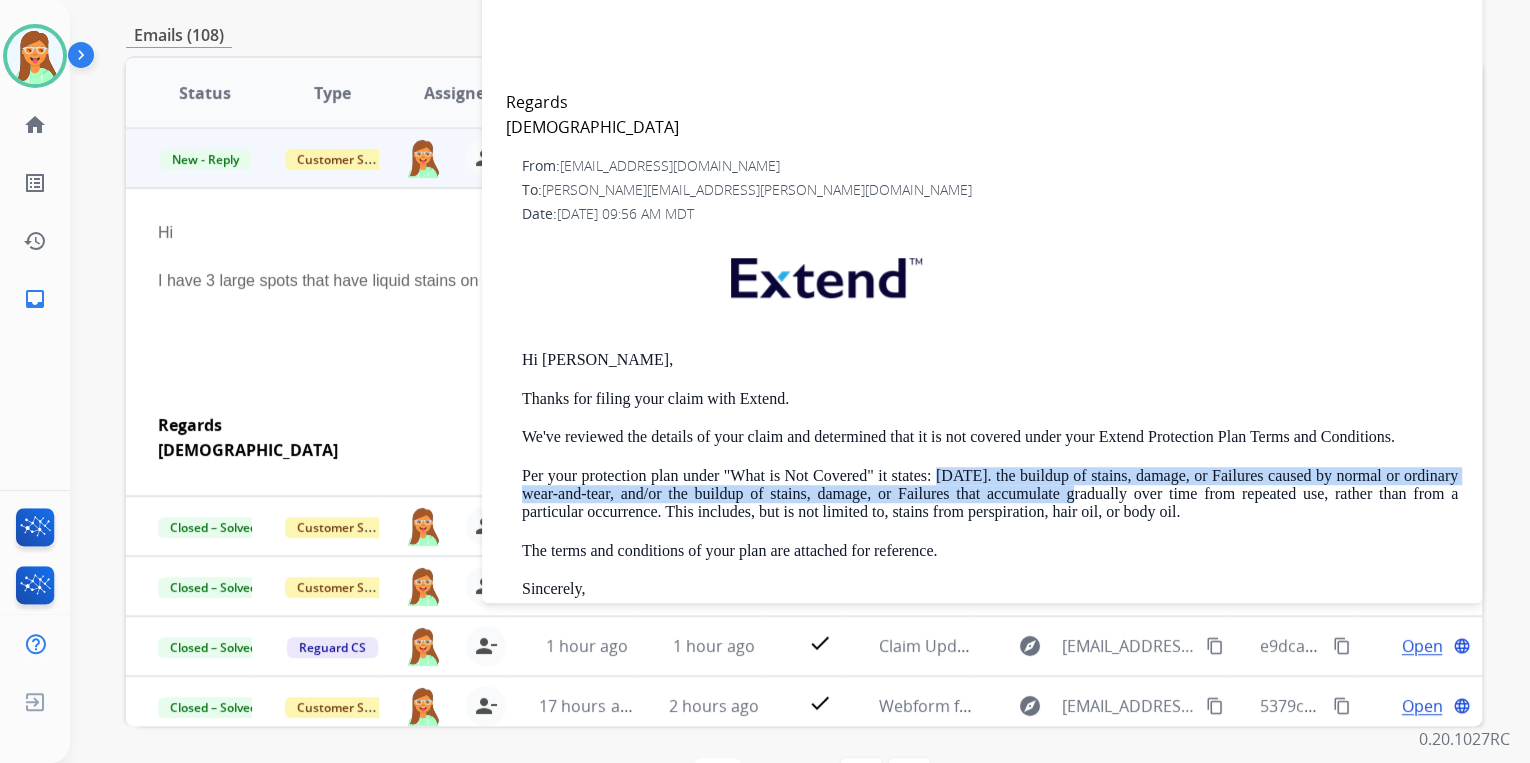 scroll, scrollTop: 560, scrollLeft: 0, axis: vertical 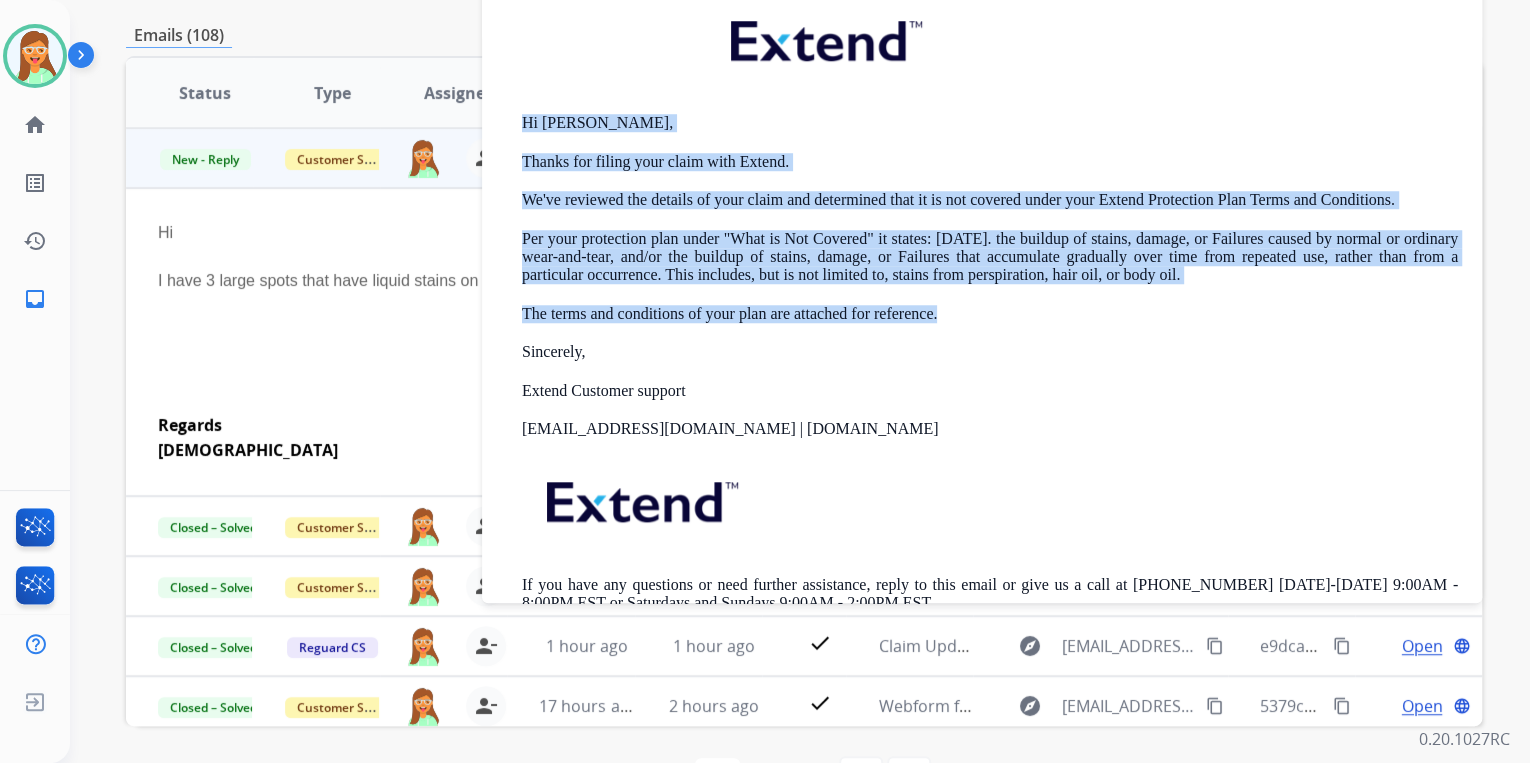 drag, startPoint x: 937, startPoint y: 311, endPoint x: 492, endPoint y: 108, distance: 489.11554 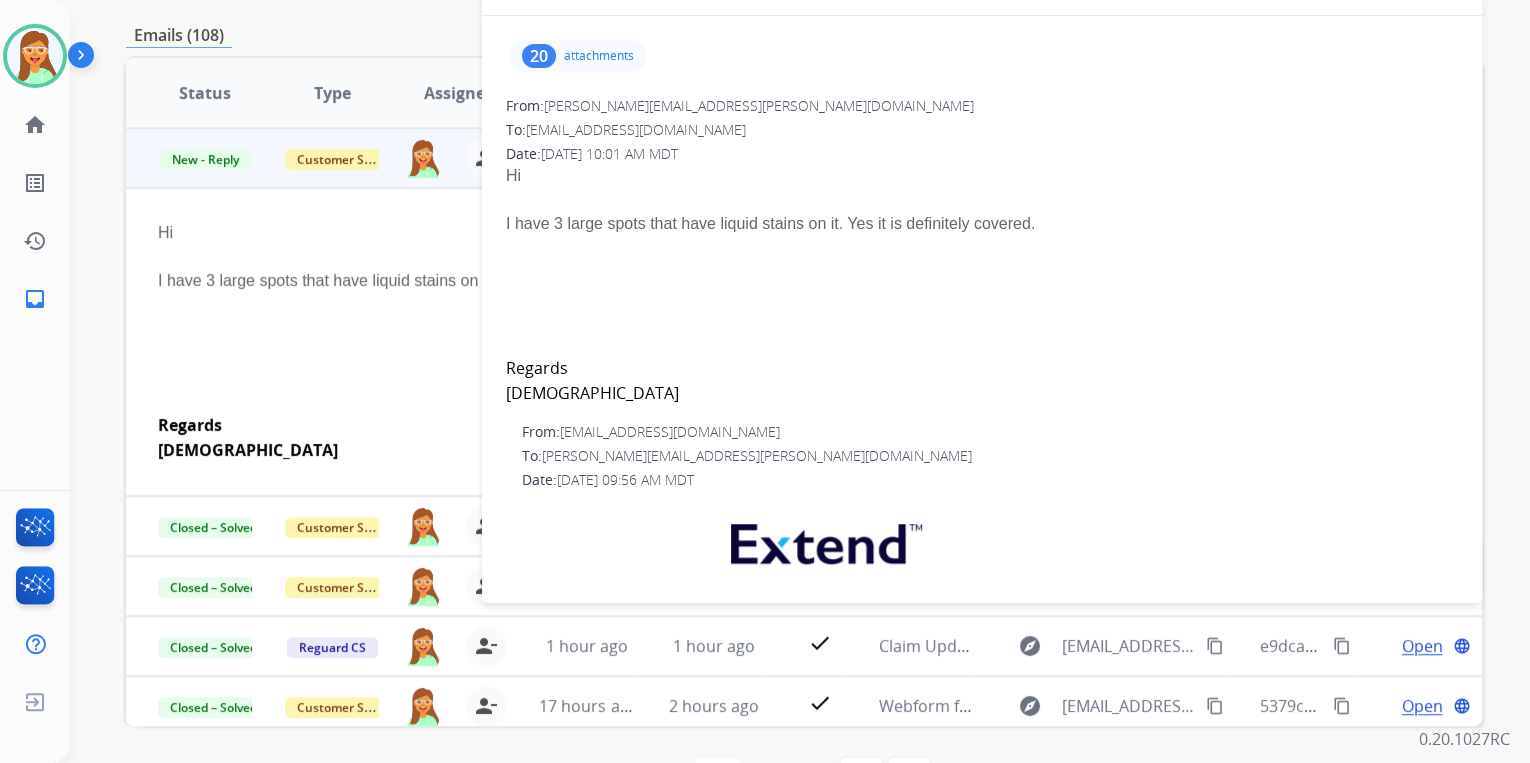 scroll, scrollTop: 0, scrollLeft: 0, axis: both 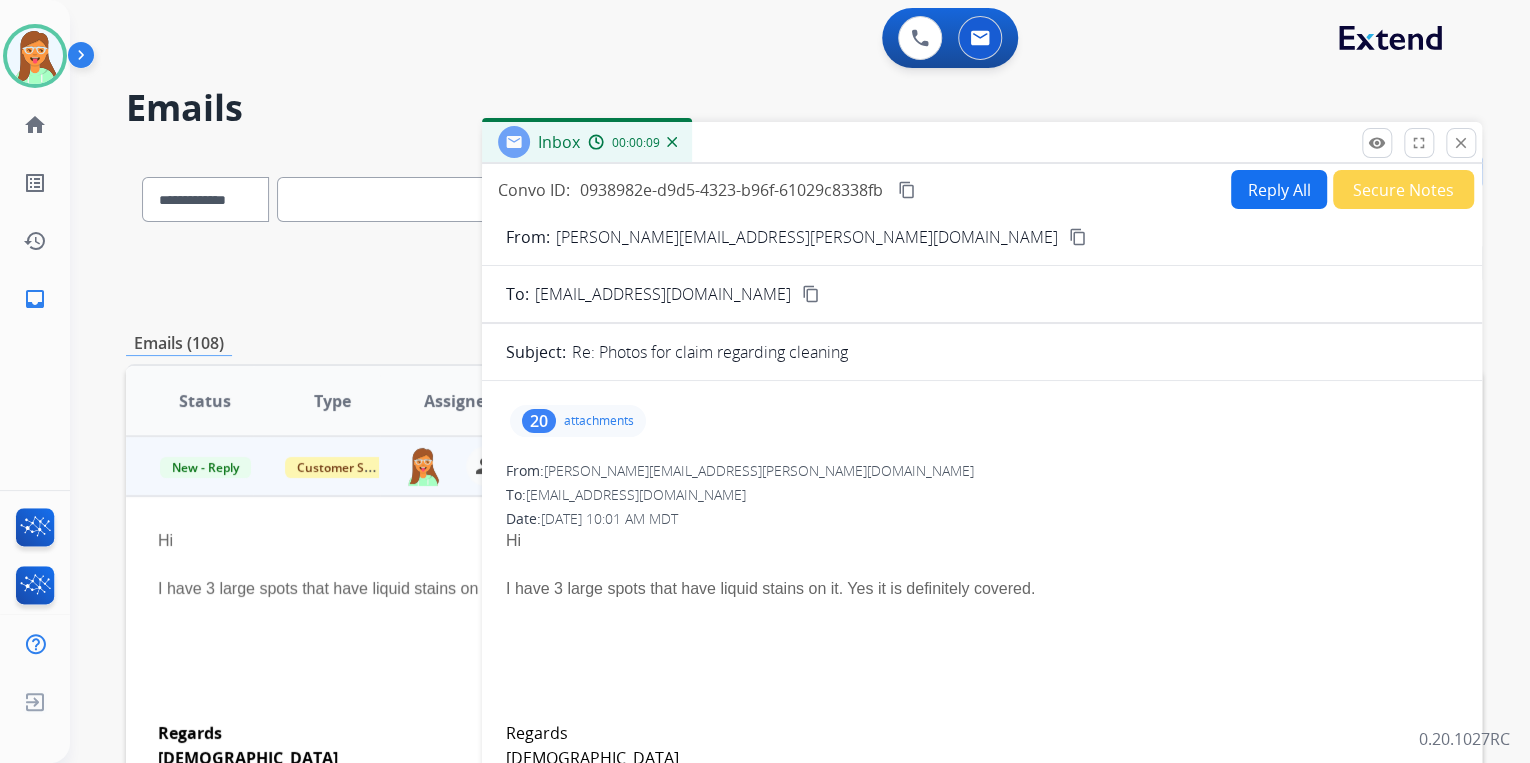 click on "Reply All" at bounding box center (1279, 189) 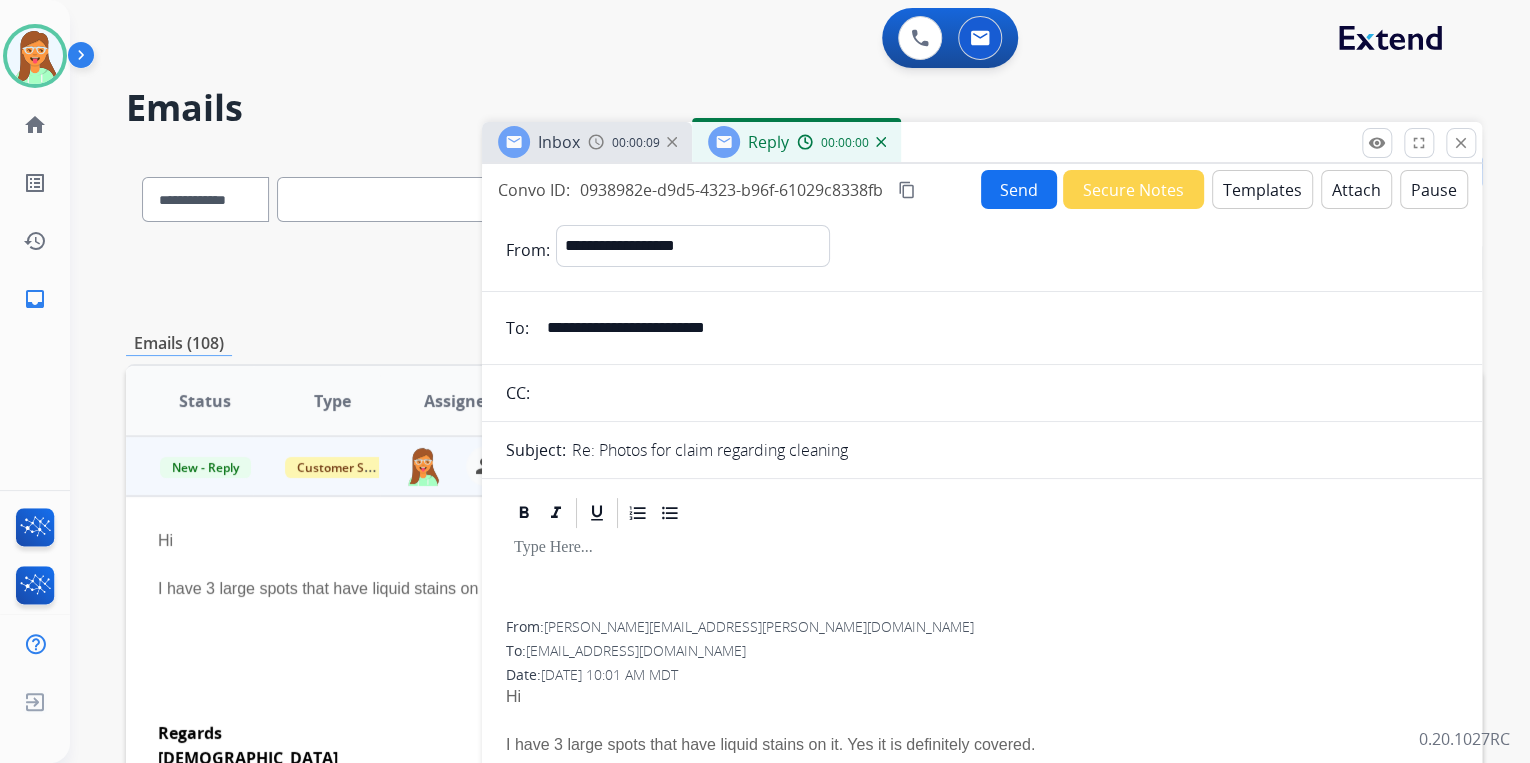 click on "Templates" at bounding box center [1262, 189] 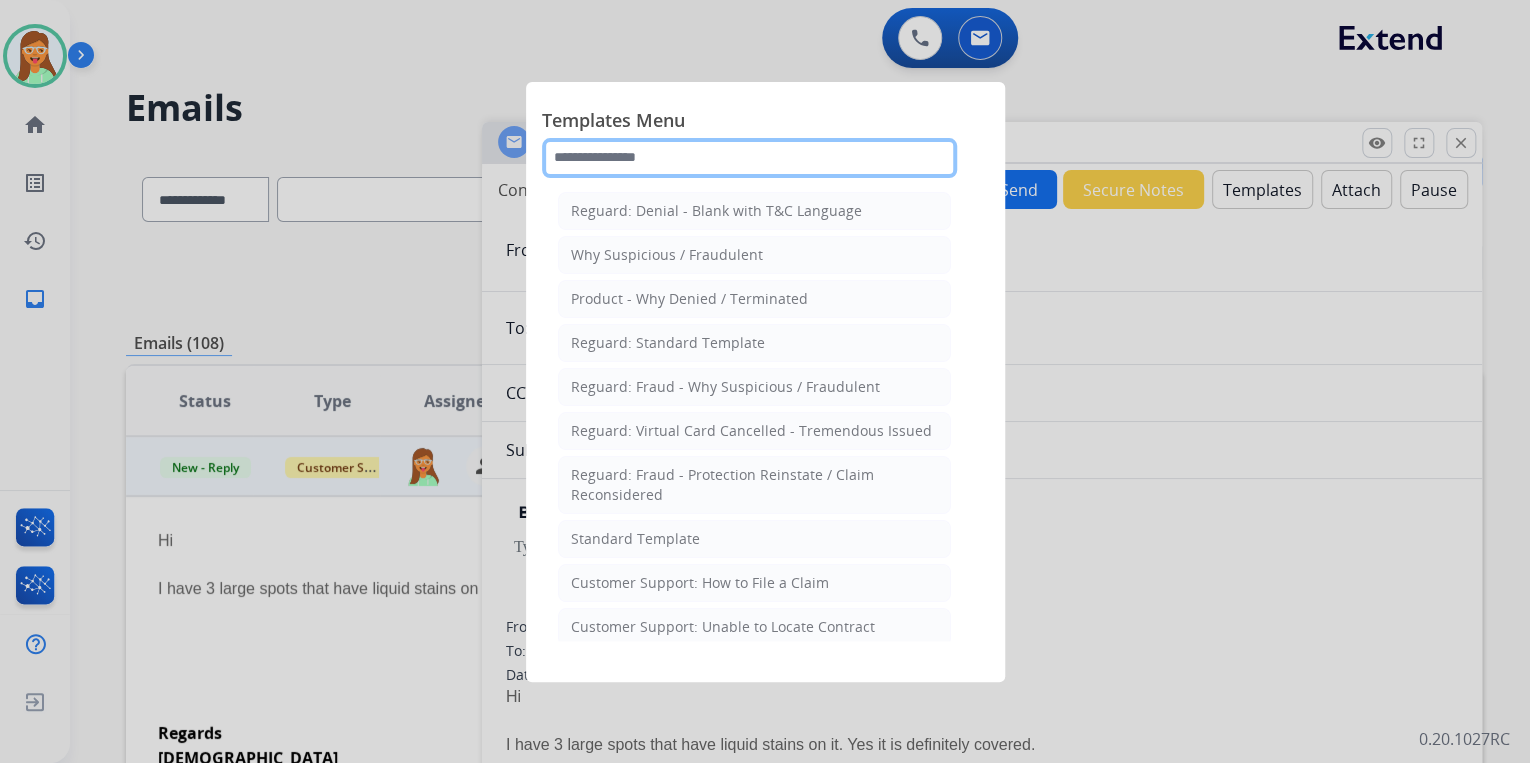 click 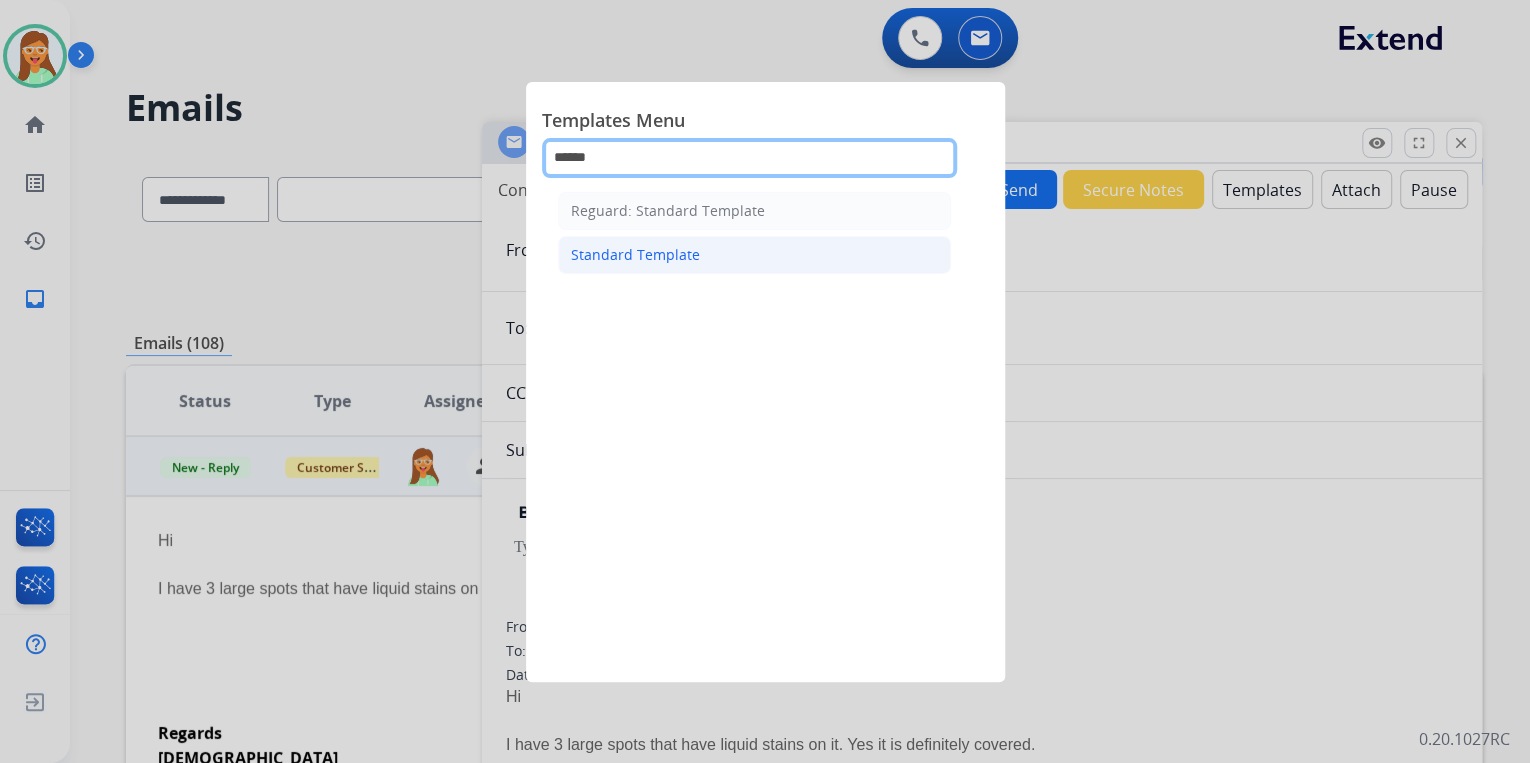 type on "******" 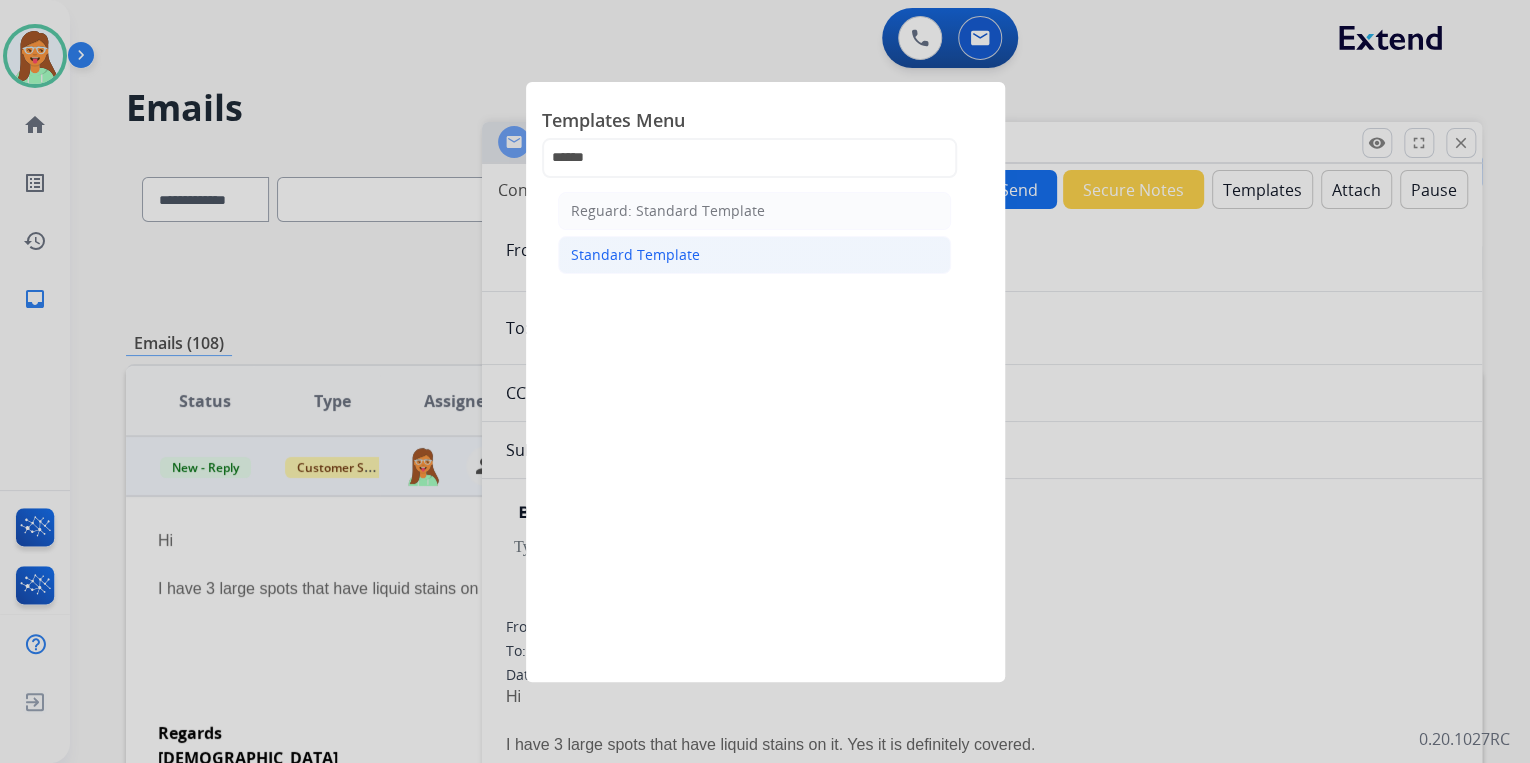 click on "Standard Template" 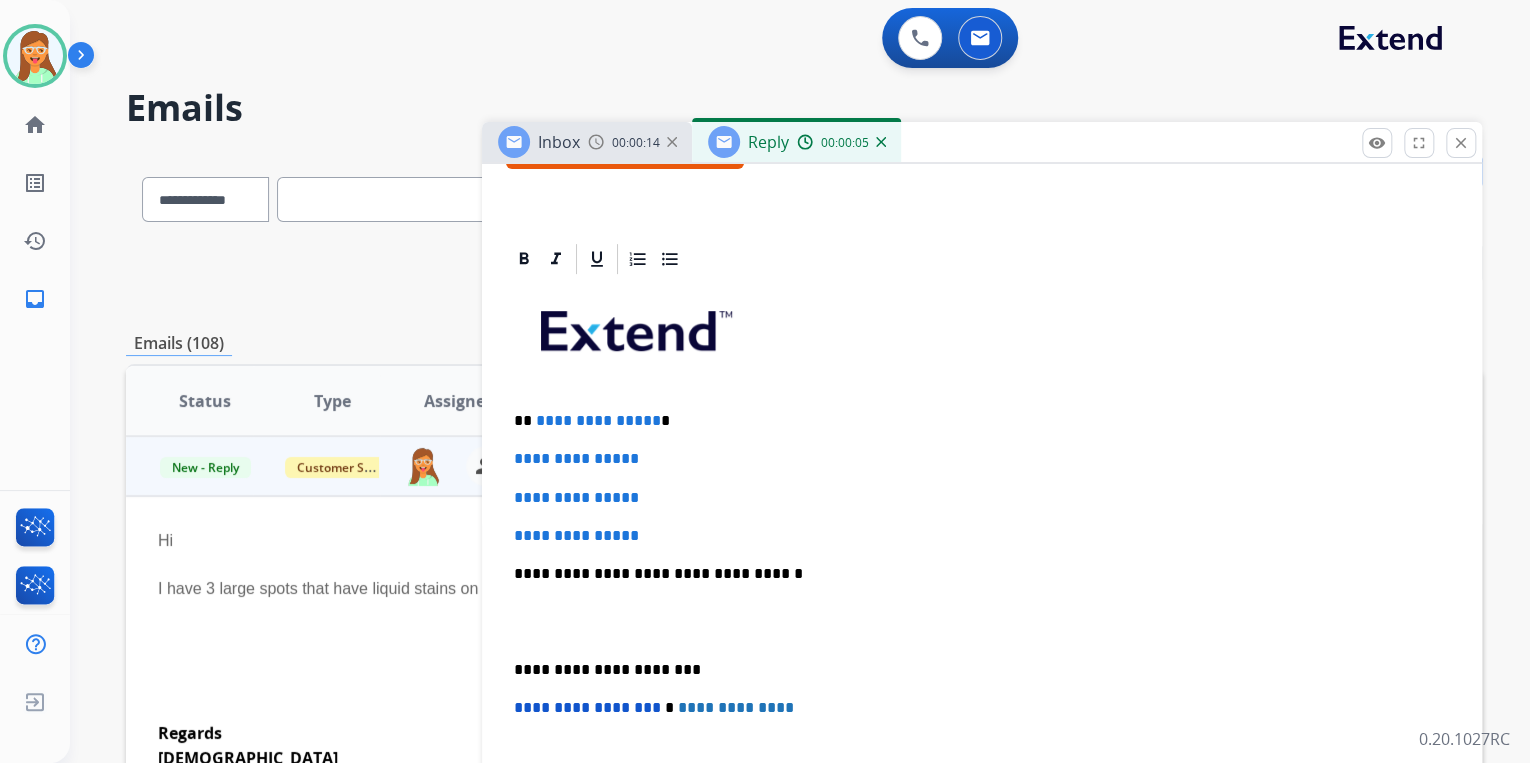 scroll, scrollTop: 400, scrollLeft: 0, axis: vertical 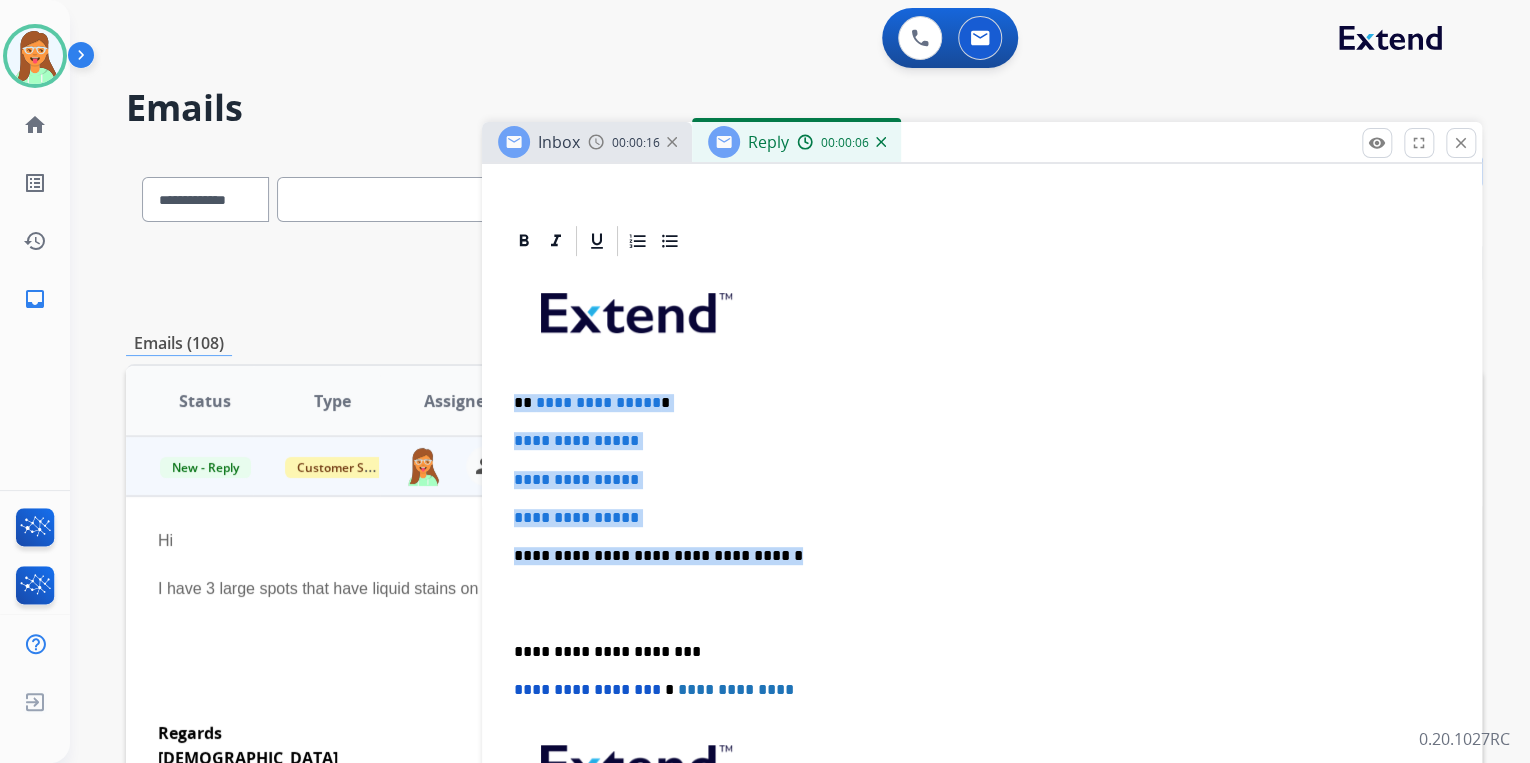 drag, startPoint x: 593, startPoint y: 468, endPoint x: 506, endPoint y: 394, distance: 114.21471 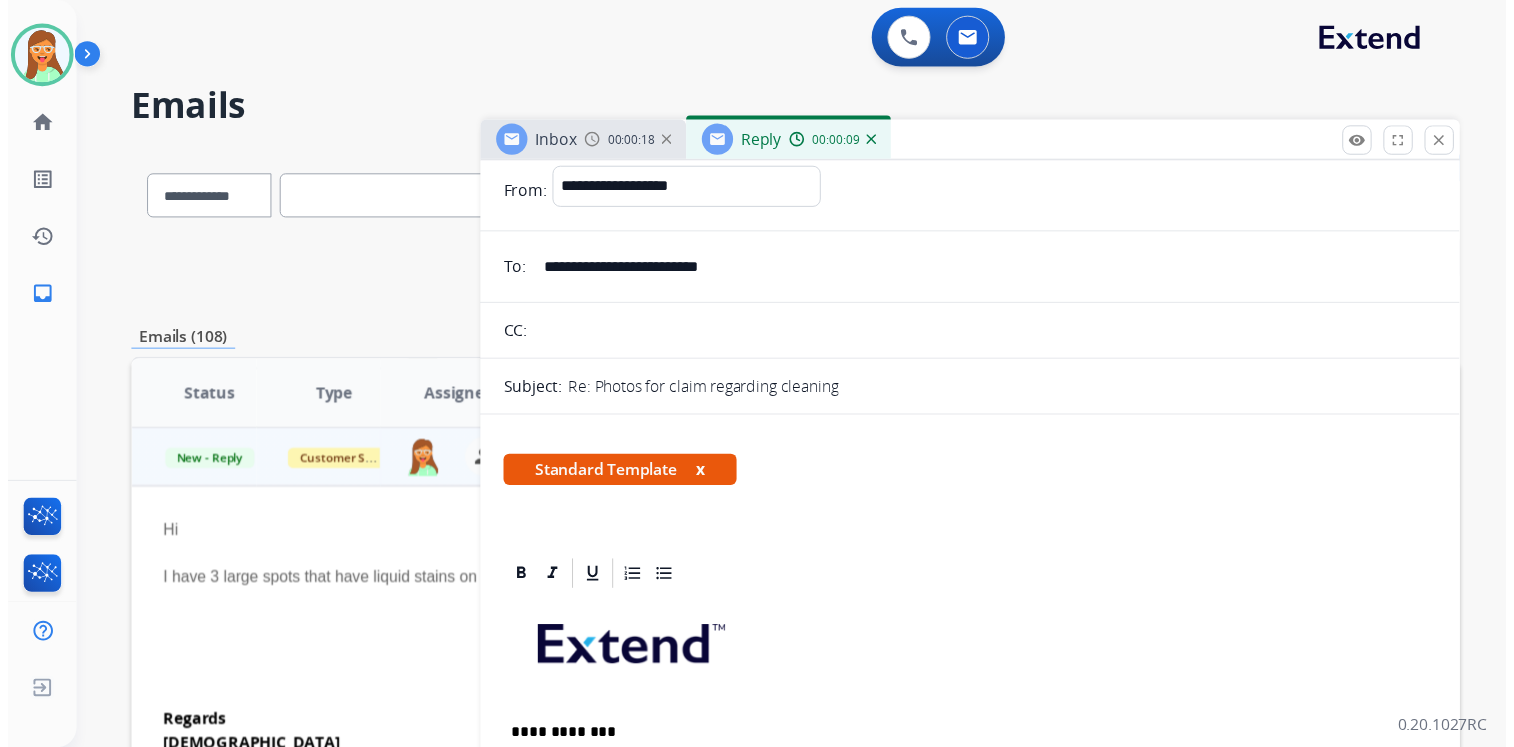 scroll, scrollTop: 0, scrollLeft: 0, axis: both 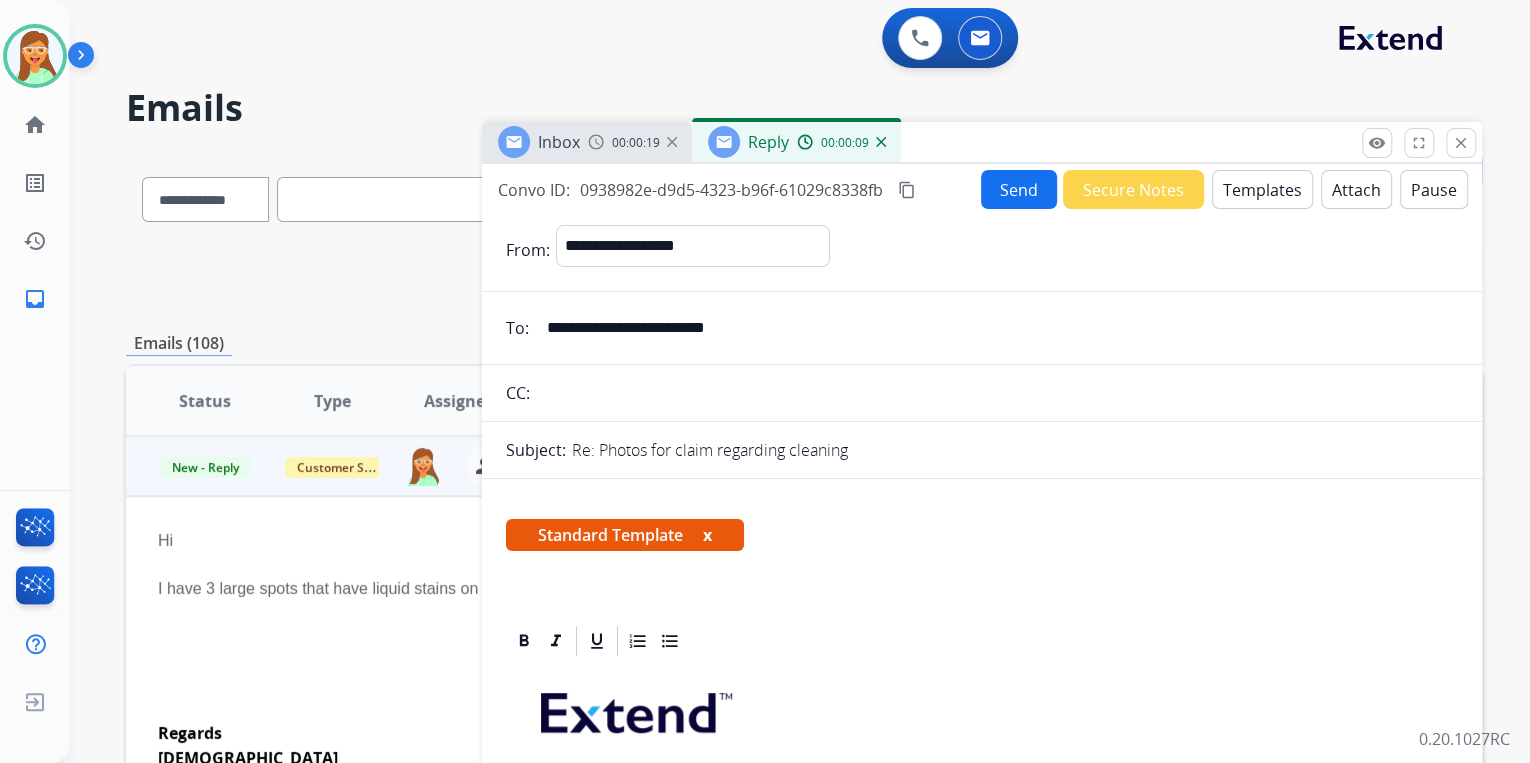 click on "Send" at bounding box center [1019, 189] 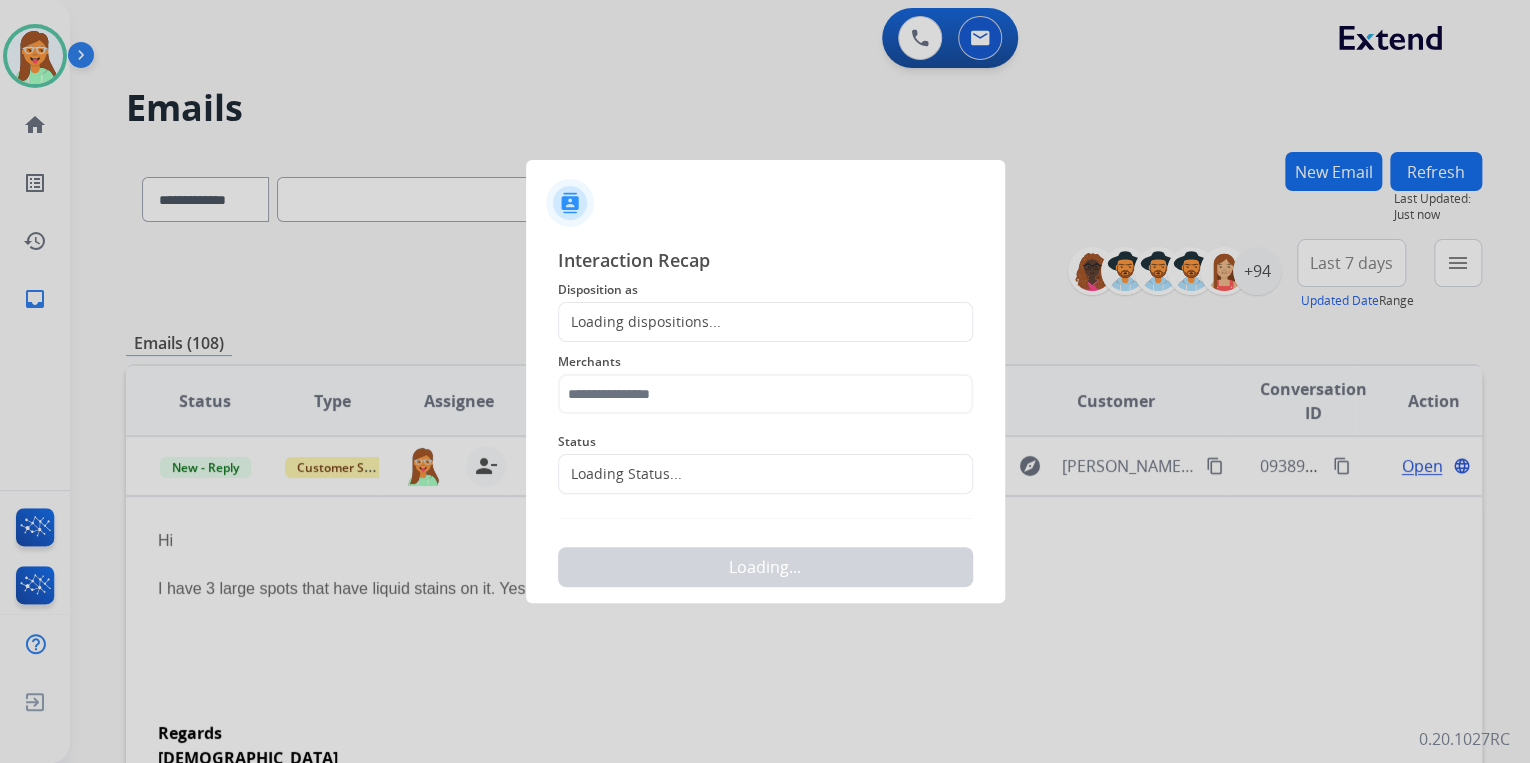 click on "Loading dispositions..." 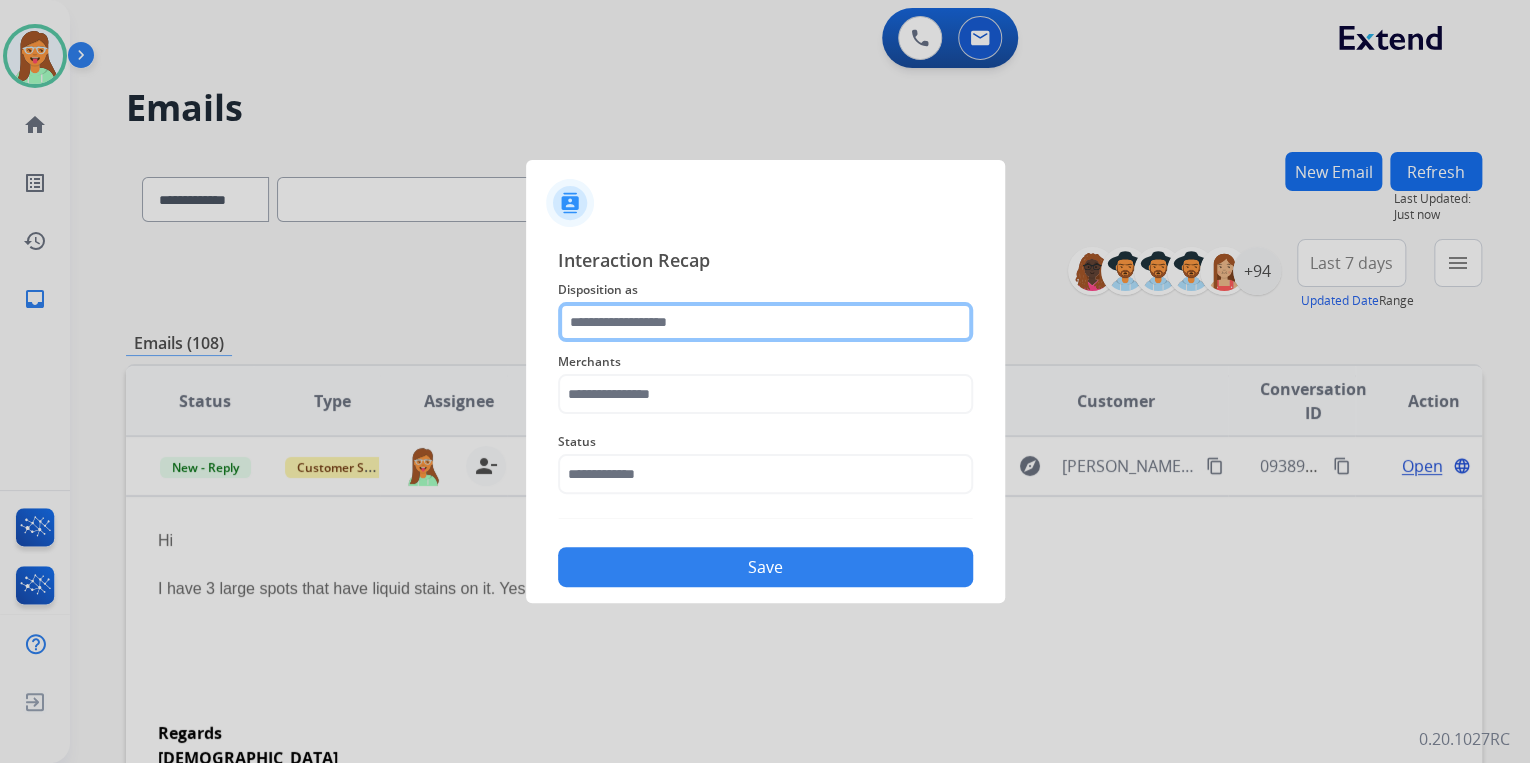 drag, startPoint x: 664, startPoint y: 320, endPoint x: 664, endPoint y: 336, distance: 16 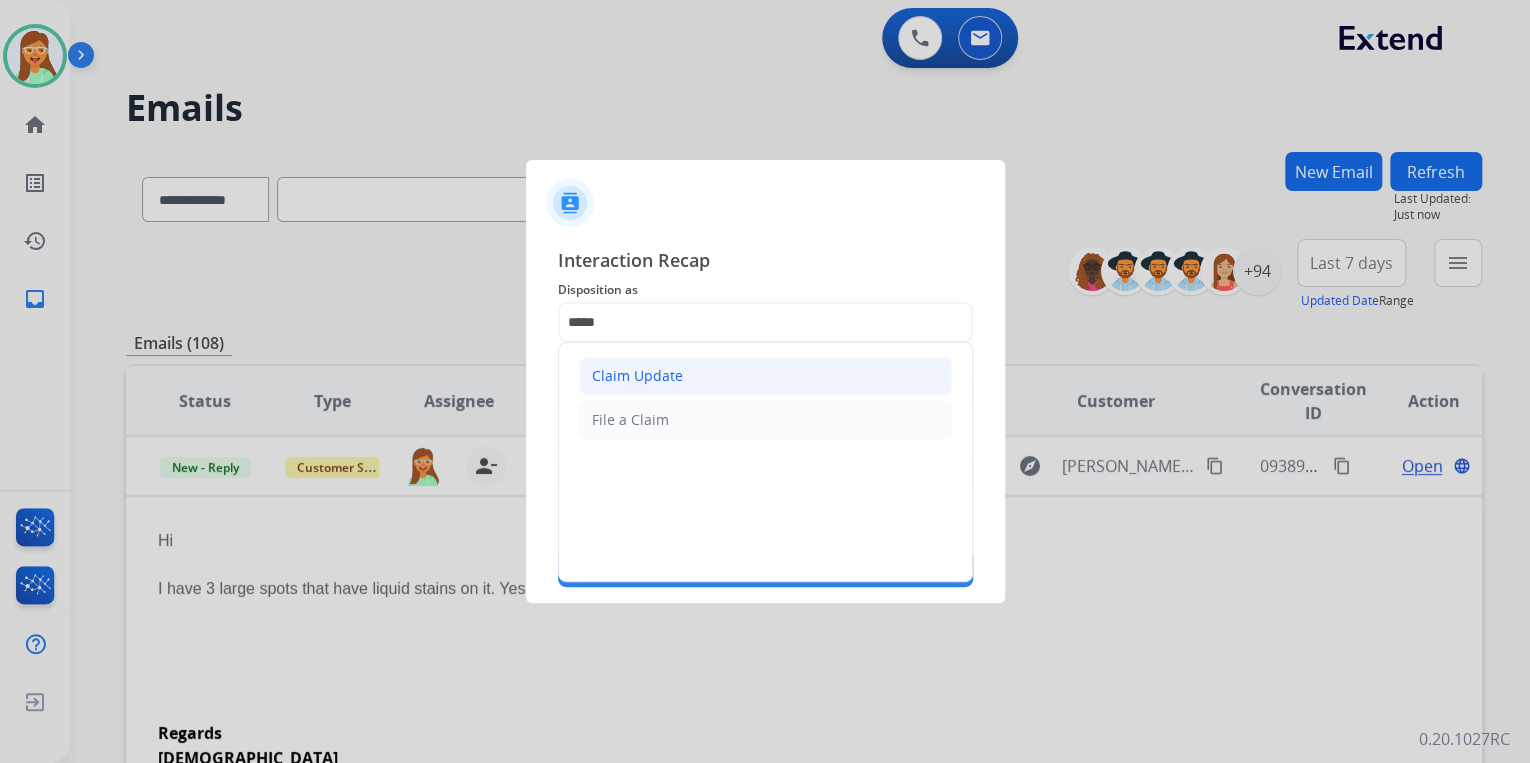 click on "Claim Update" 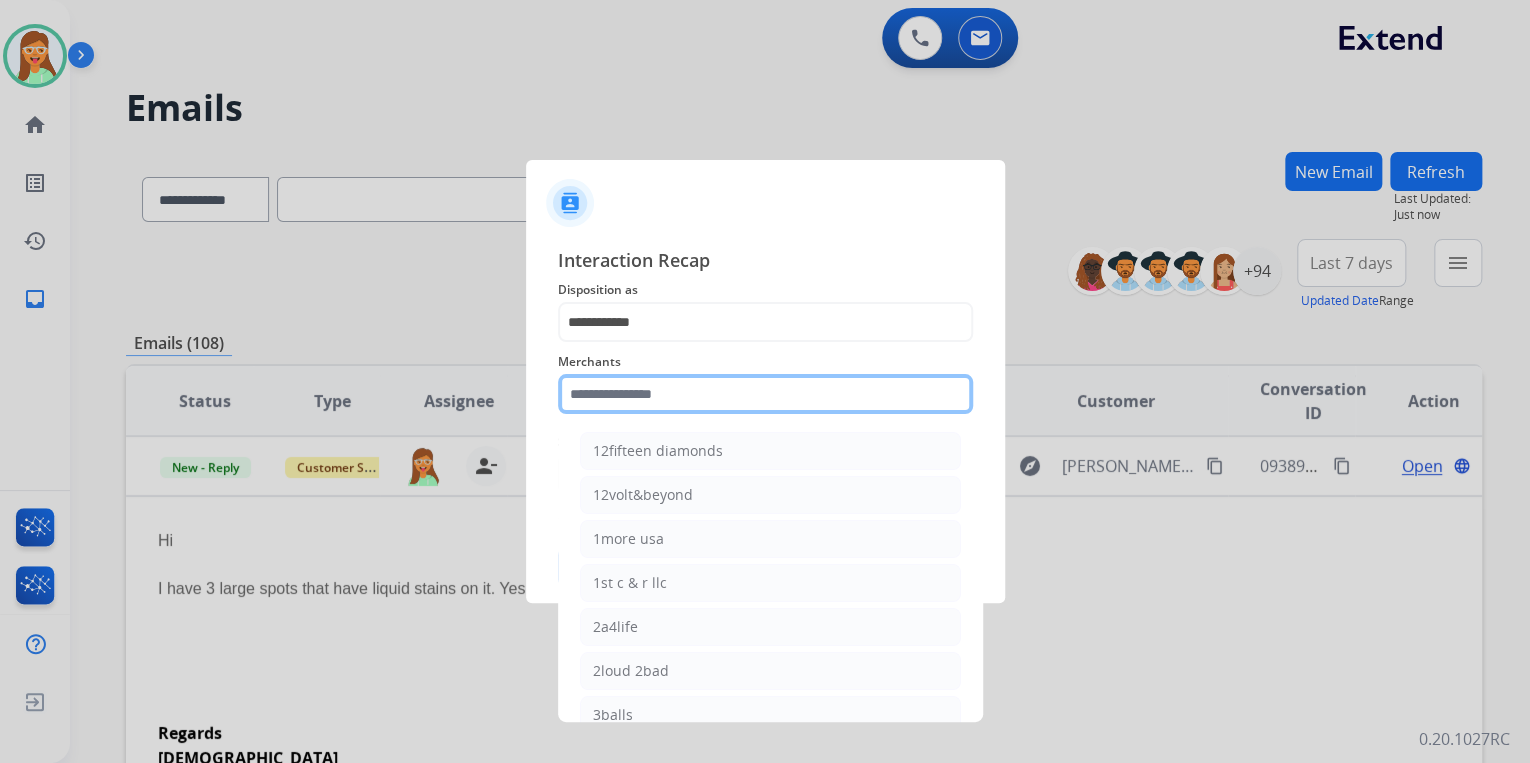 click 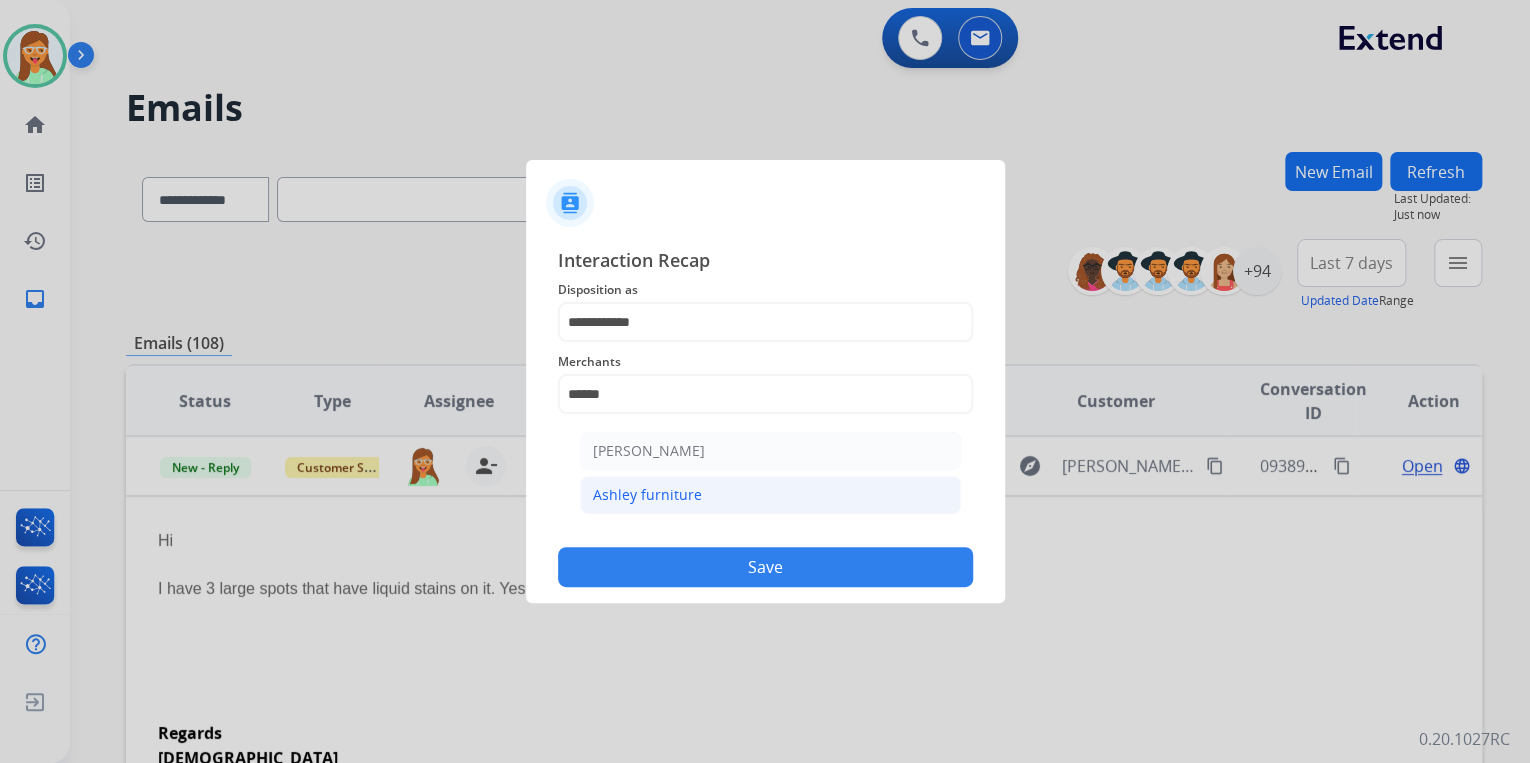 click on "Ashley furniture" 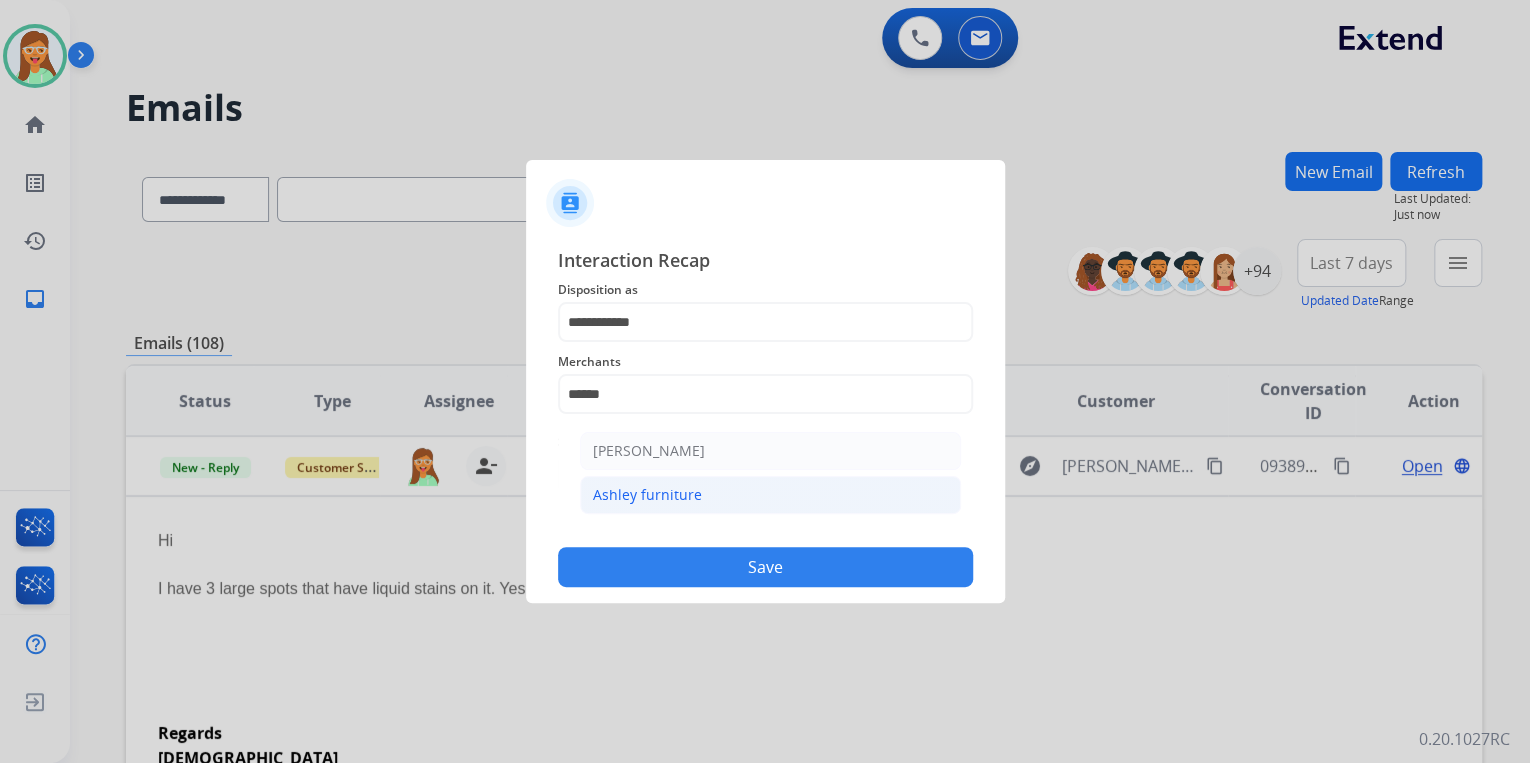 type on "**********" 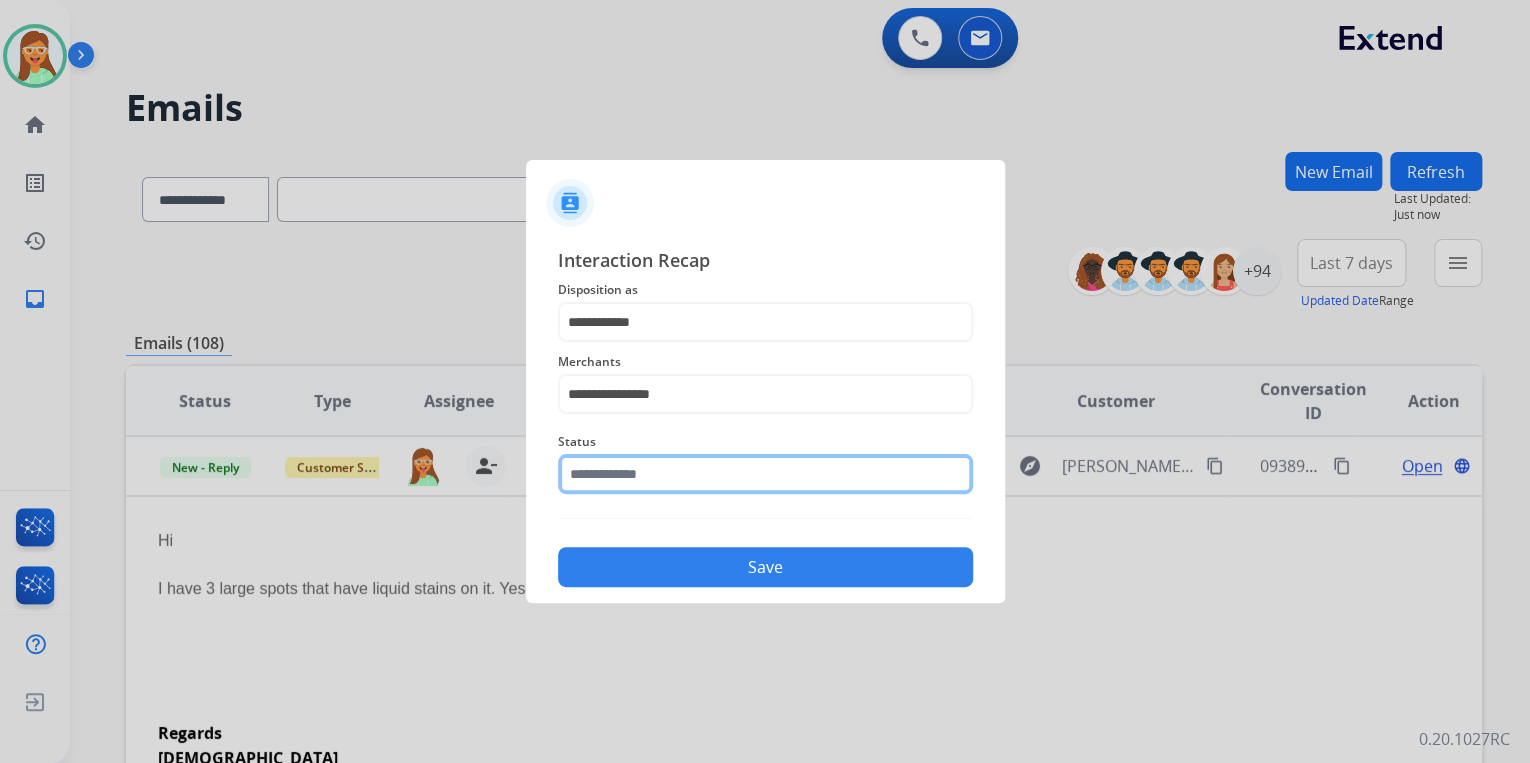 click 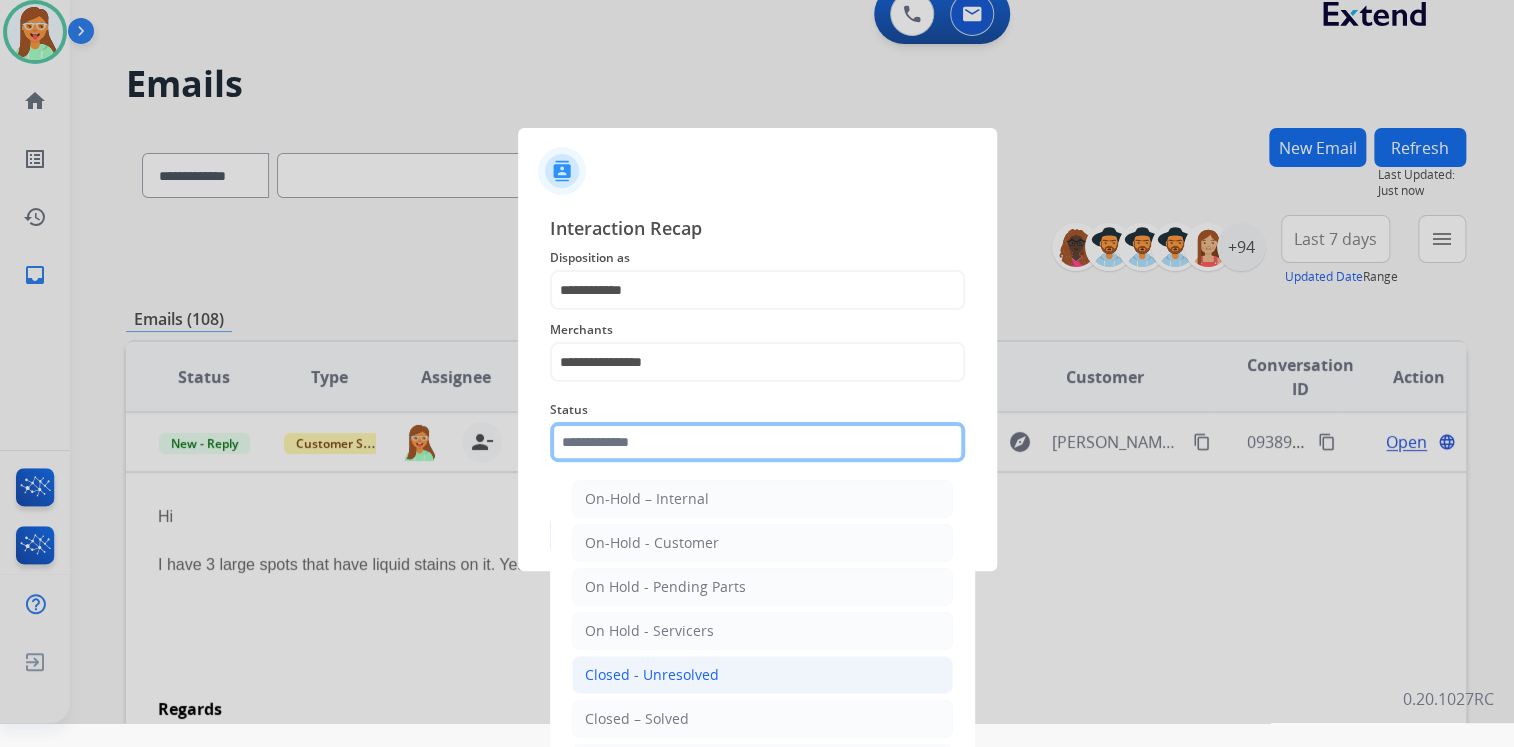 scroll, scrollTop: 47, scrollLeft: 0, axis: vertical 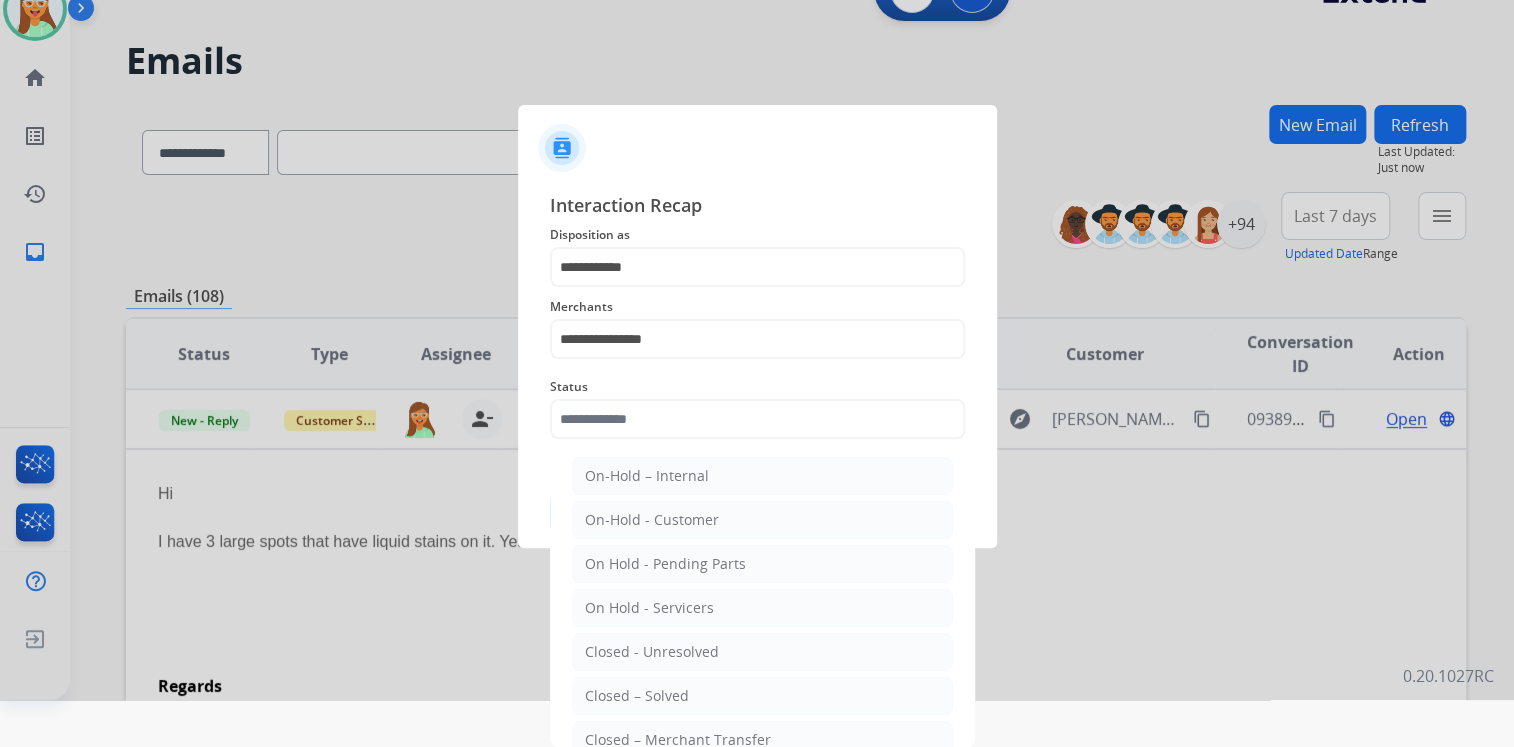 drag, startPoint x: 711, startPoint y: 687, endPoint x: 709, endPoint y: 663, distance: 24.083189 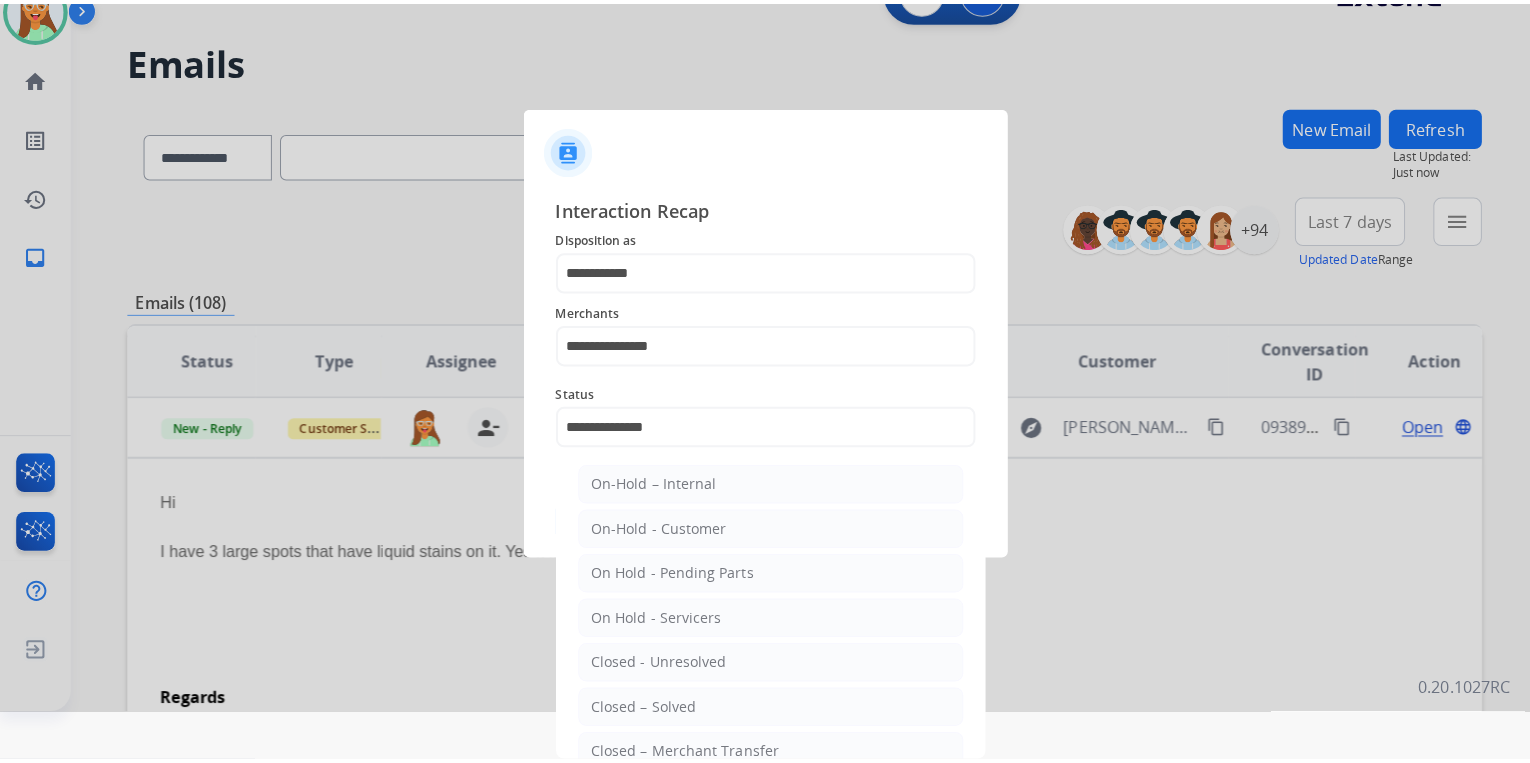 scroll, scrollTop: 0, scrollLeft: 0, axis: both 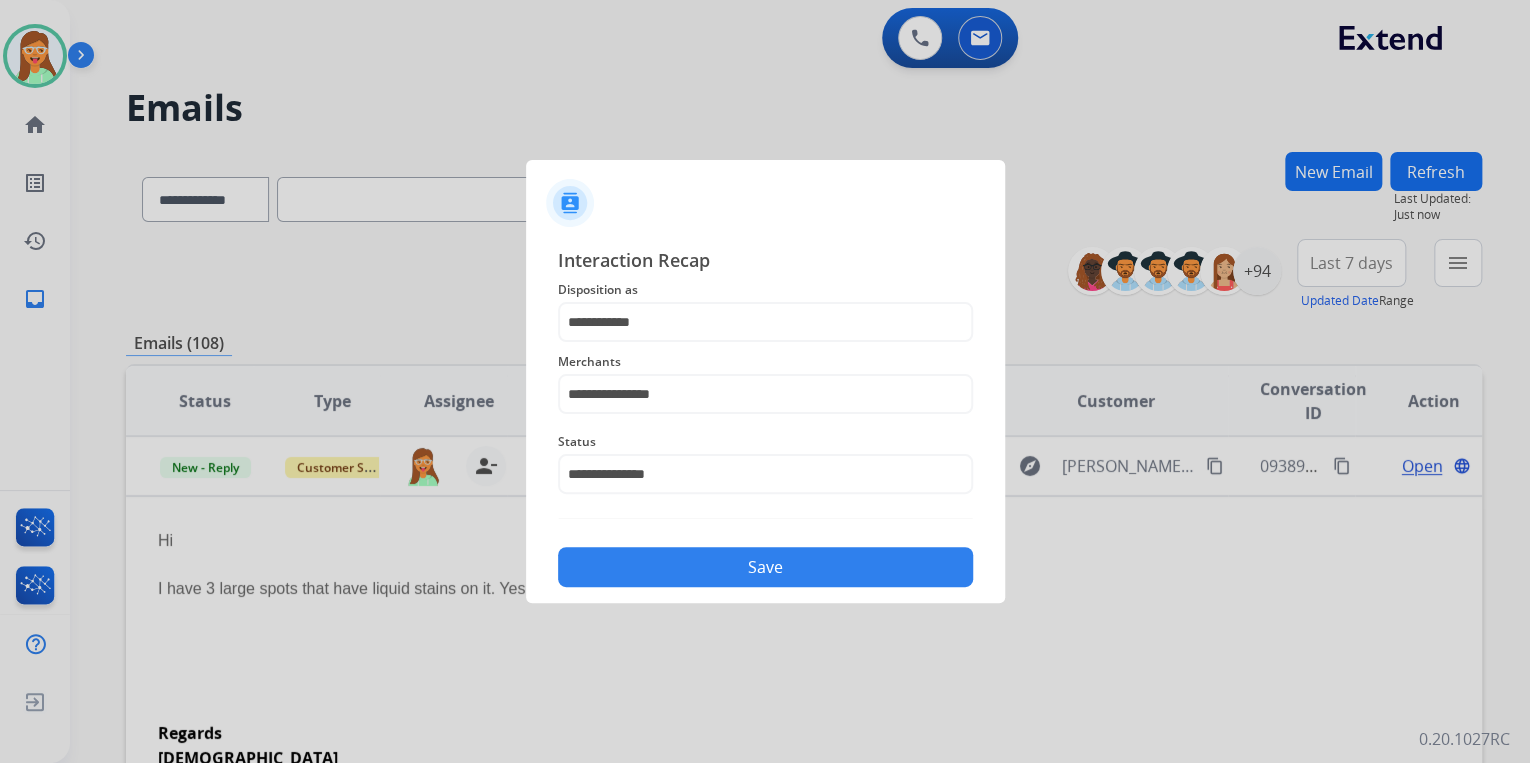 click on "Save" 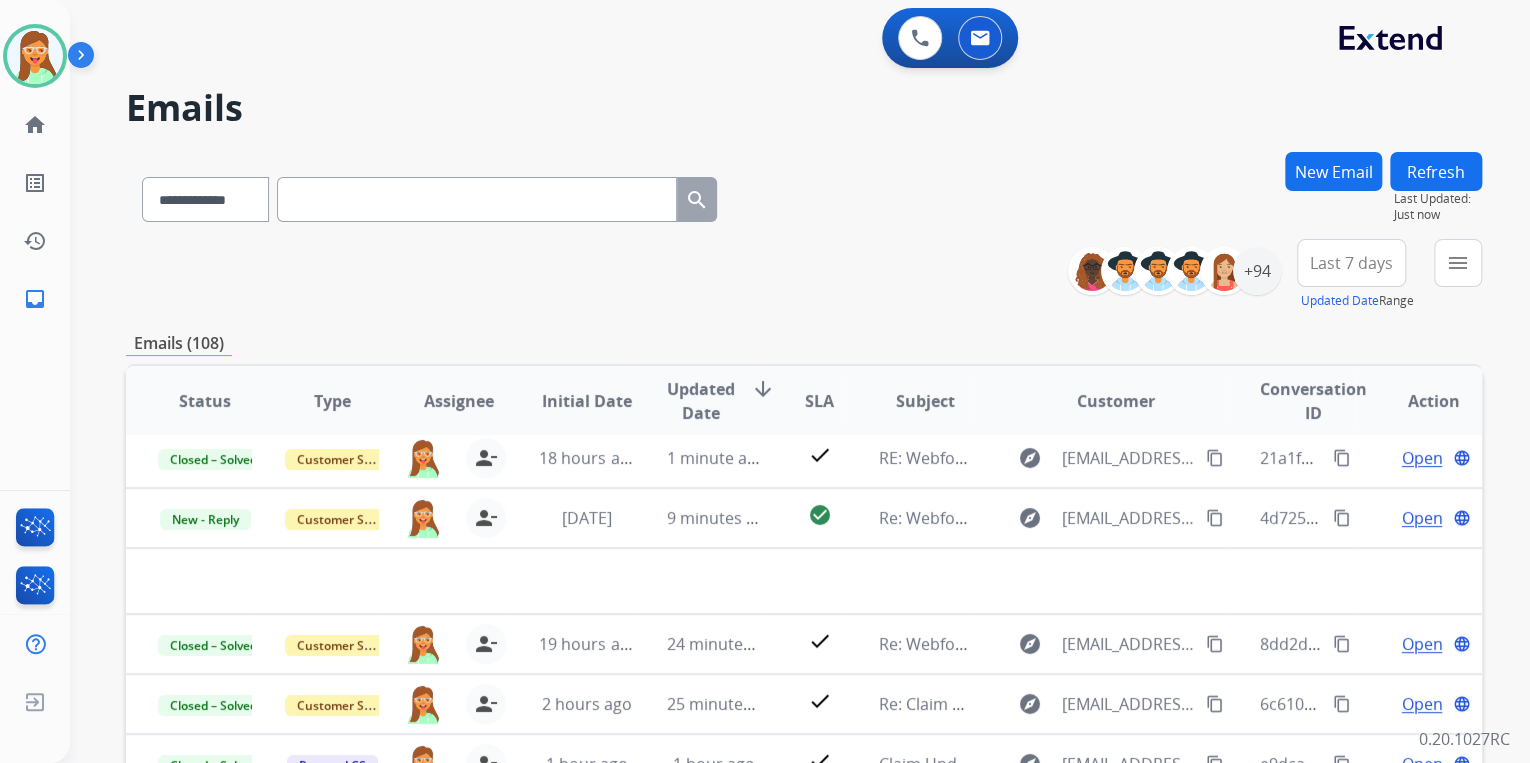 scroll, scrollTop: 67, scrollLeft: 0, axis: vertical 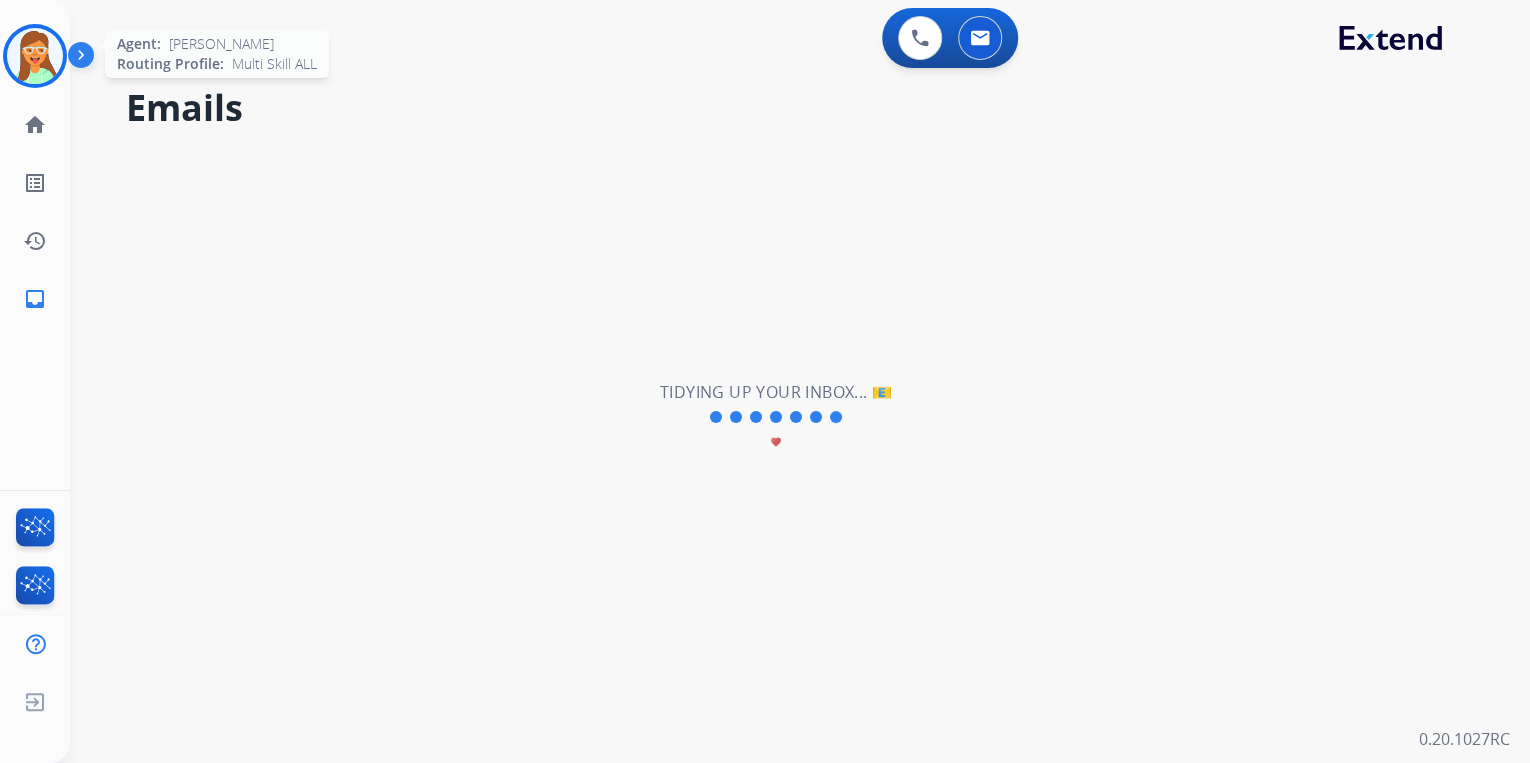 click at bounding box center (35, 56) 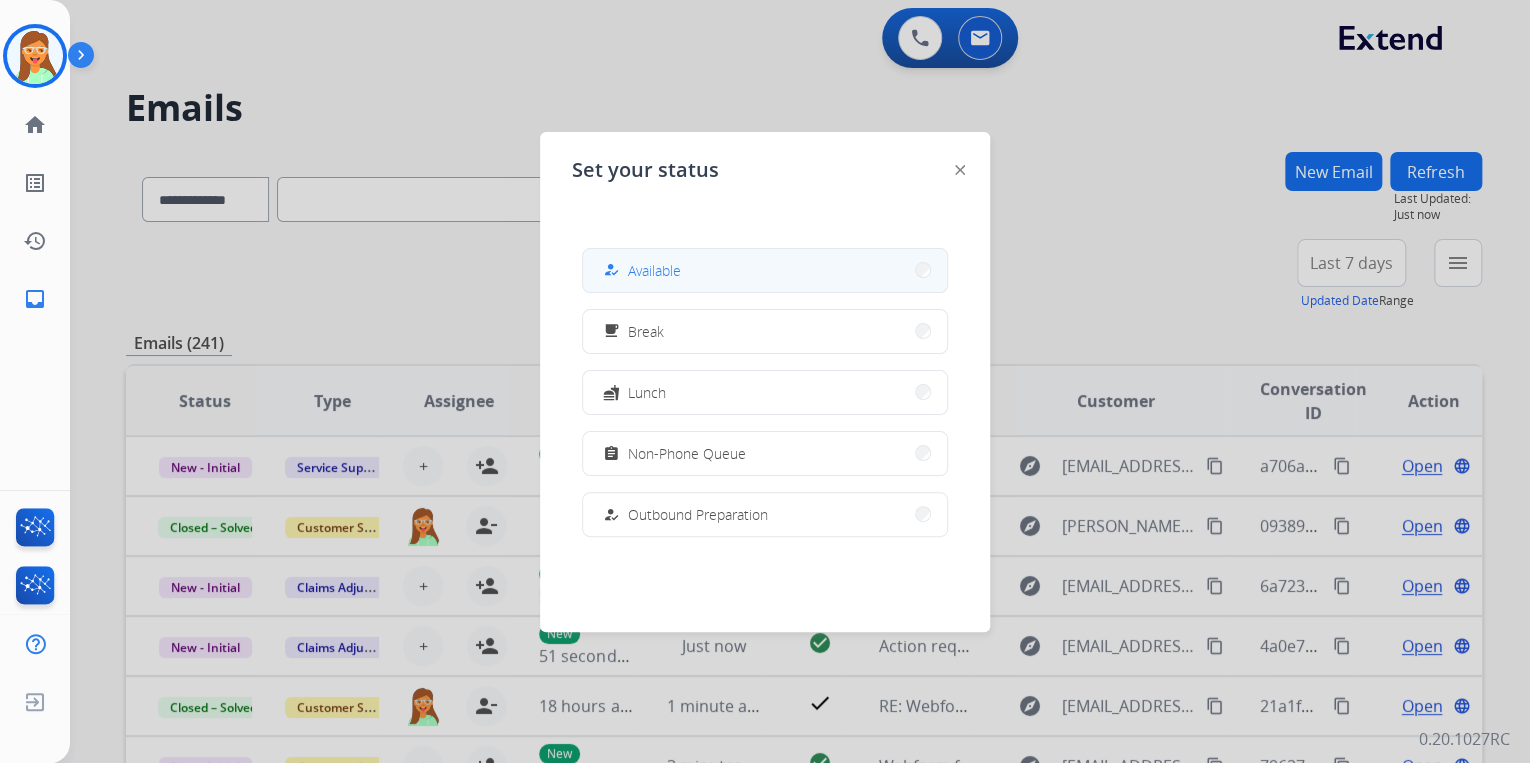 click on "how_to_reg Available" at bounding box center [765, 270] 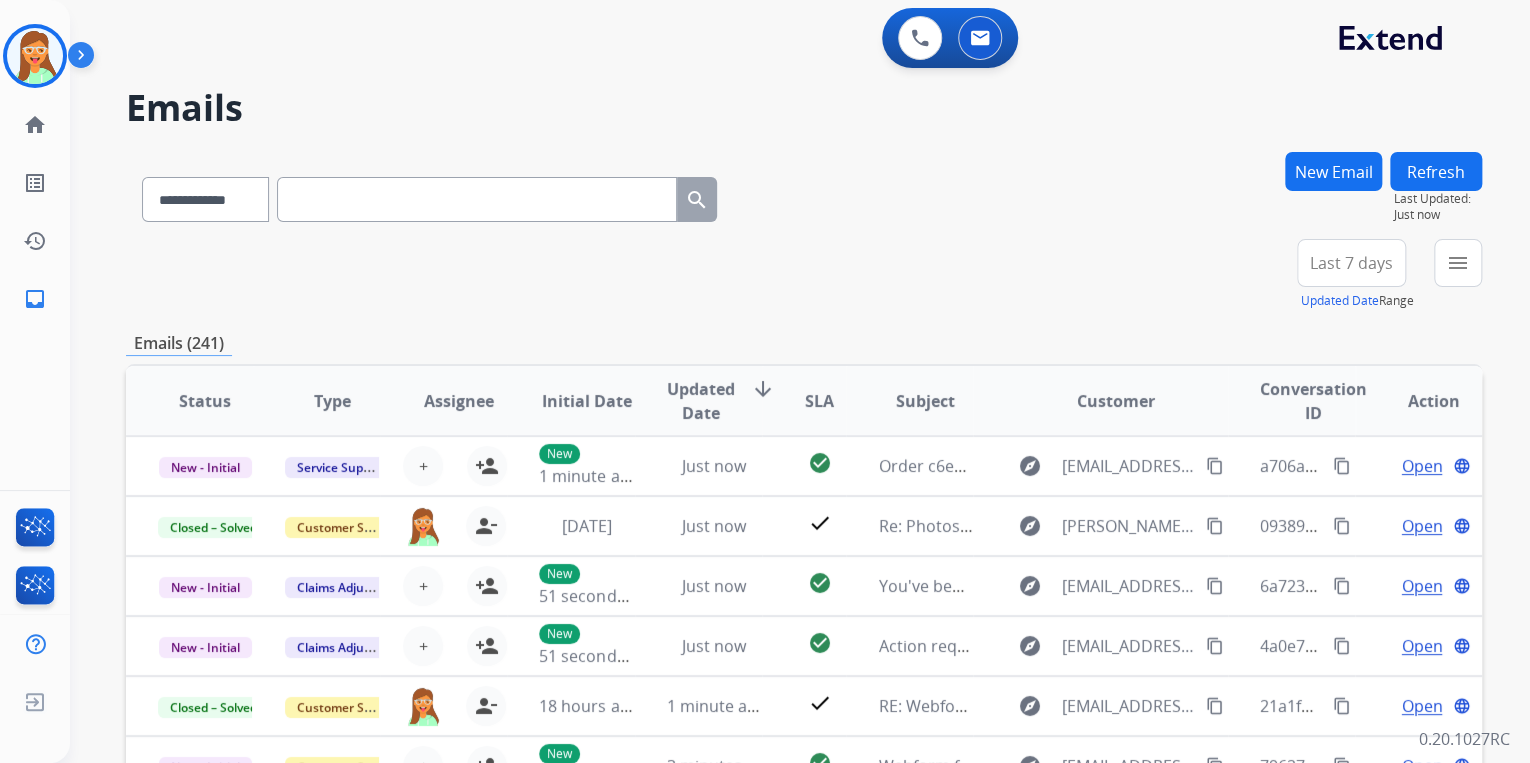 click on "**********" at bounding box center [804, 195] 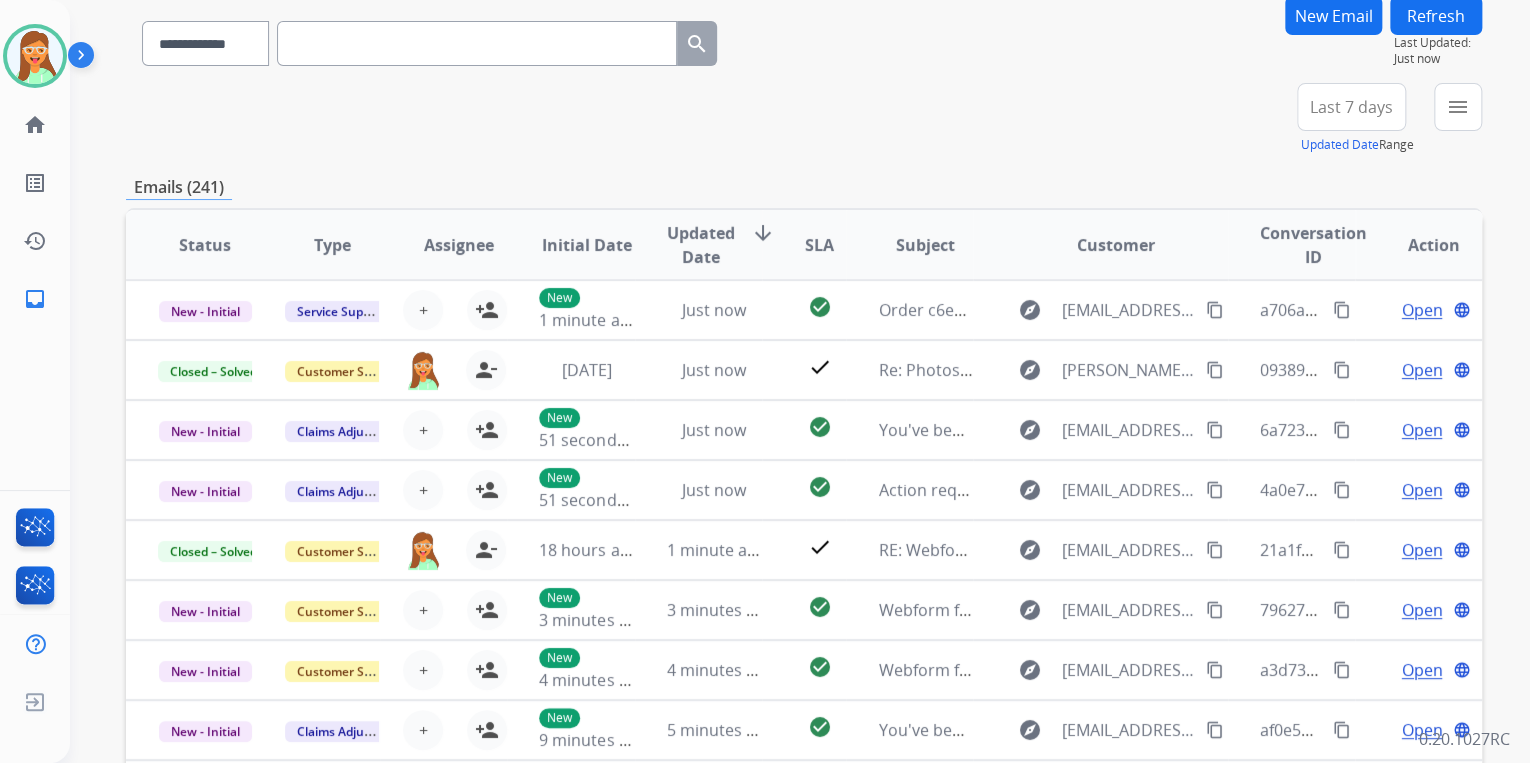 scroll, scrollTop: 160, scrollLeft: 0, axis: vertical 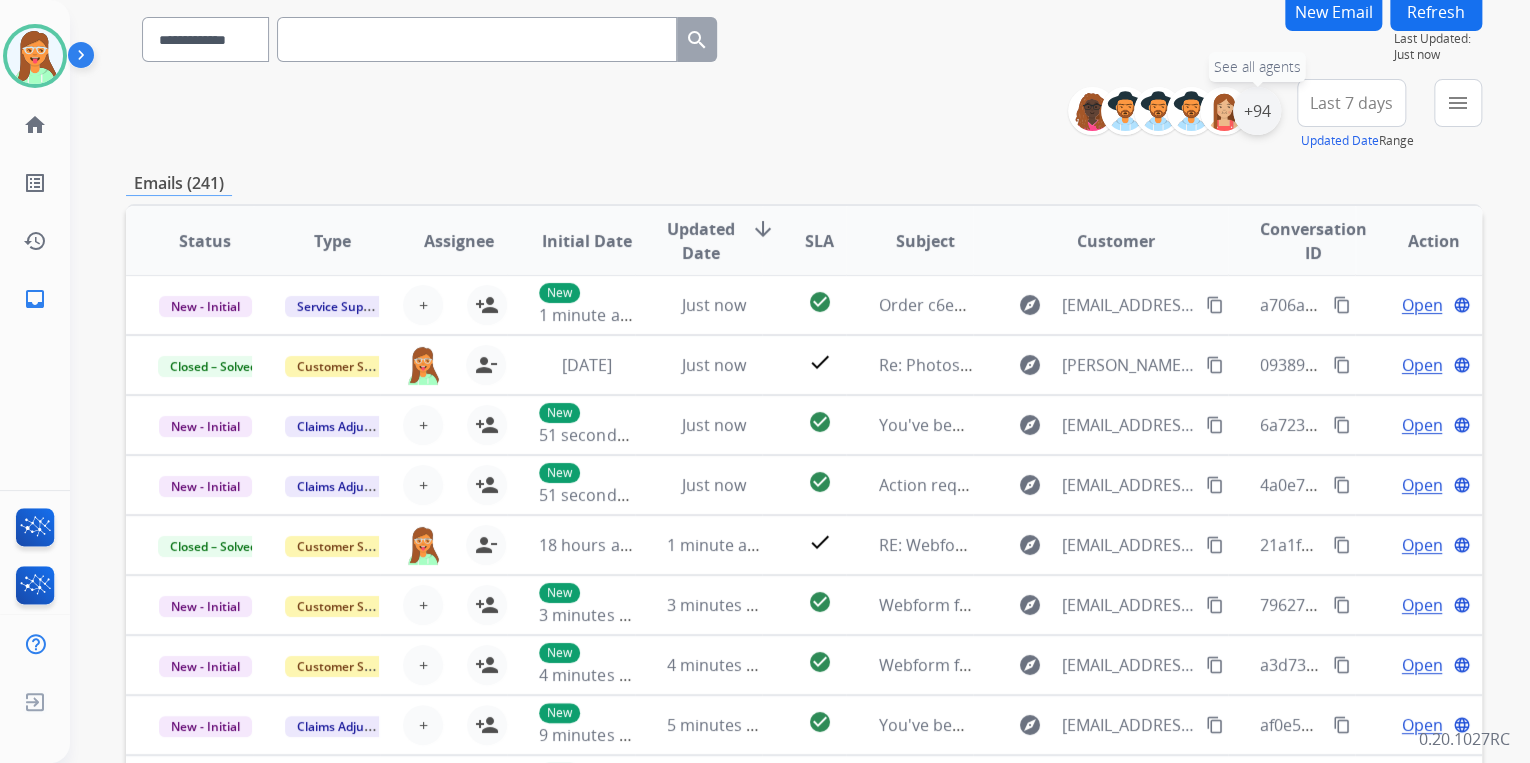 click on "+94" at bounding box center [1257, 111] 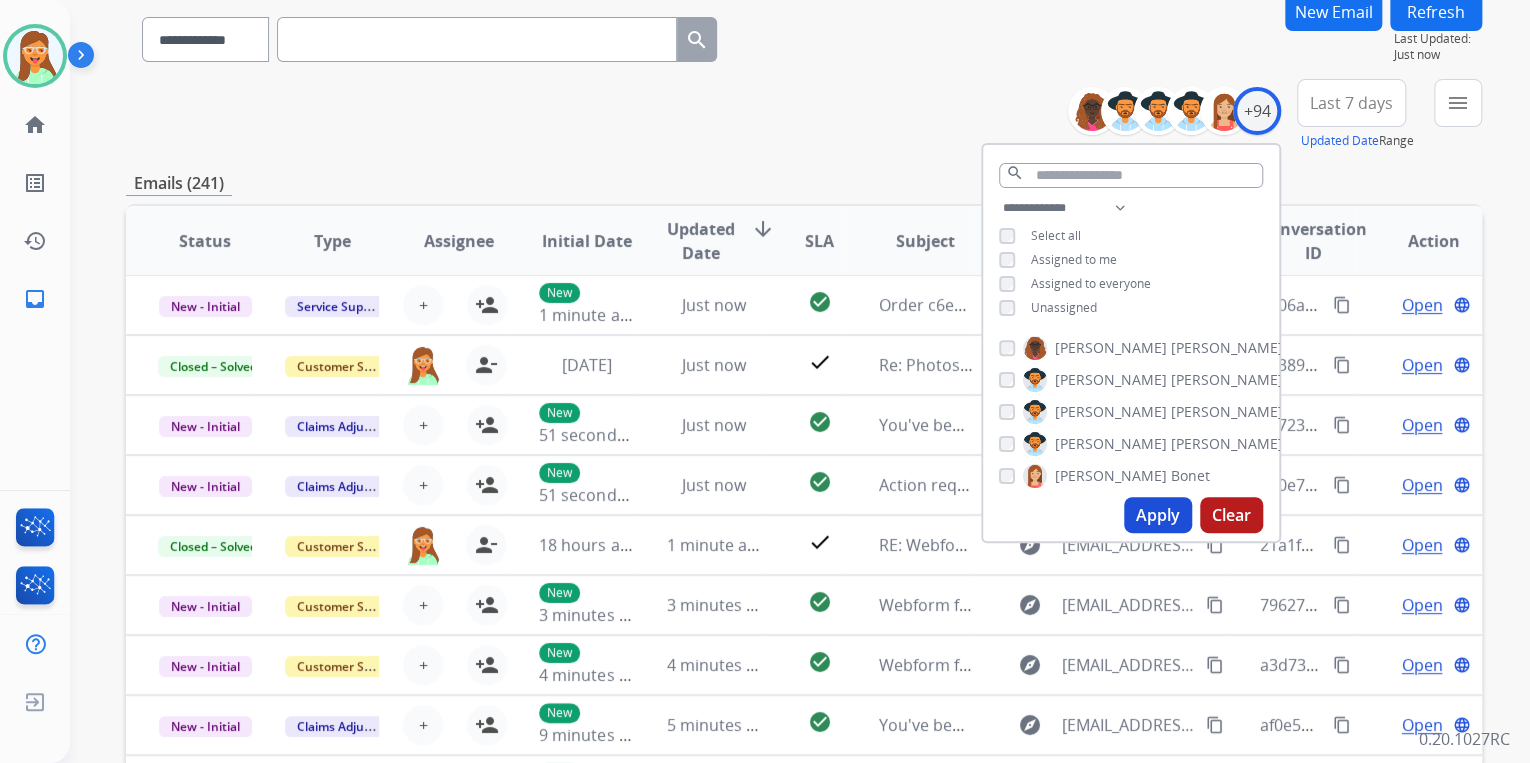 drag, startPoint x: 1166, startPoint y: 520, endPoint x: 1144, endPoint y: 489, distance: 38.013157 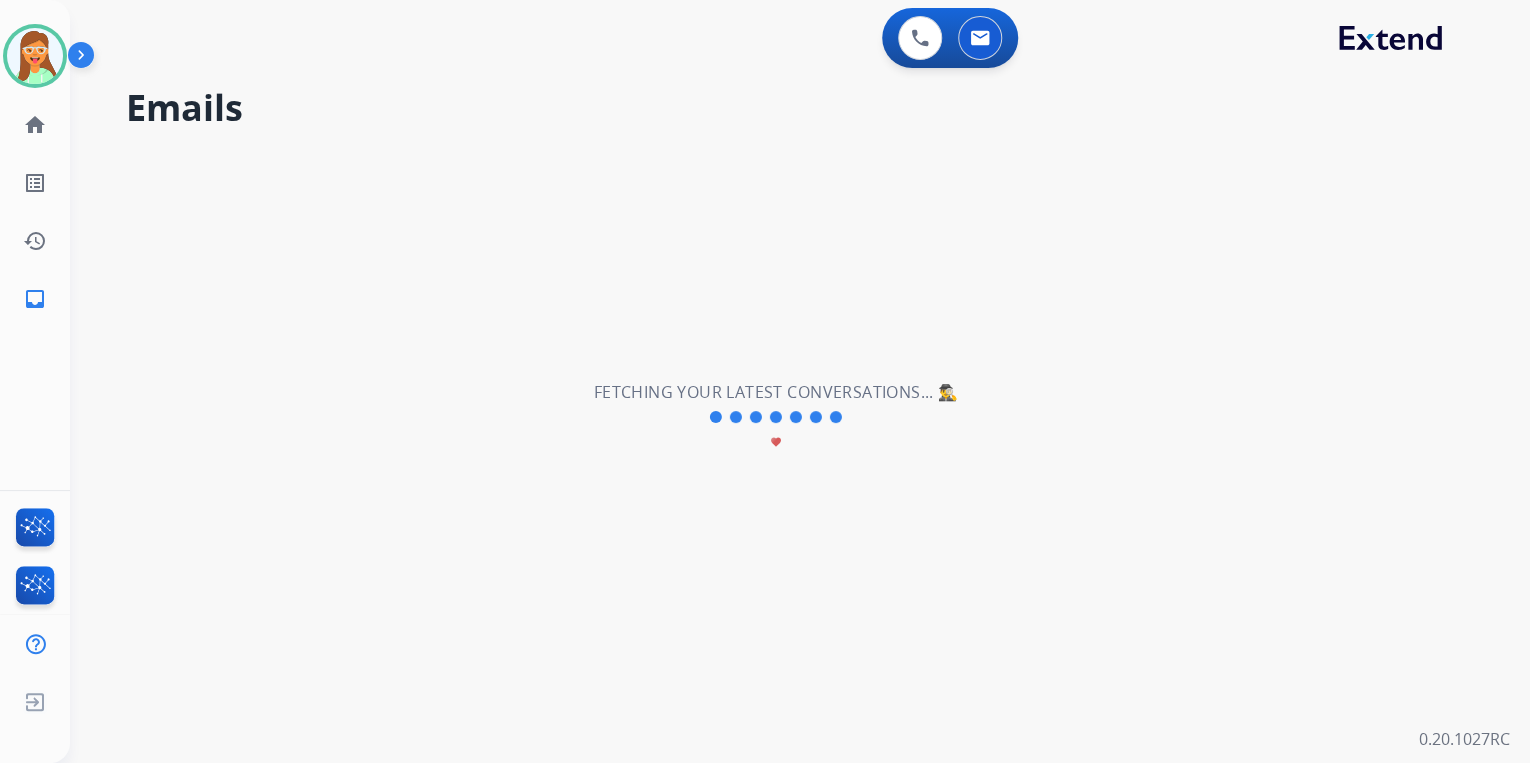 scroll, scrollTop: 0, scrollLeft: 0, axis: both 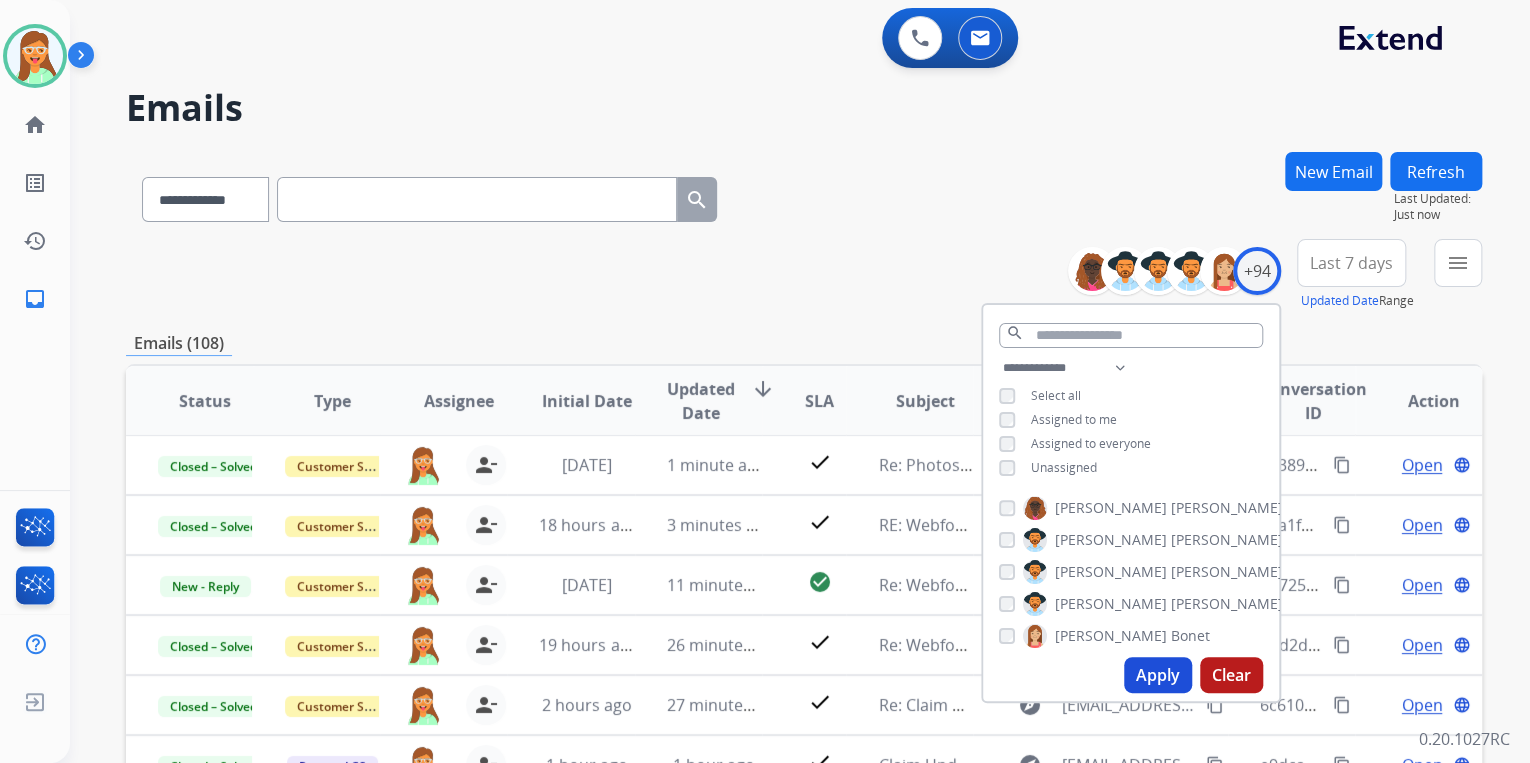 click on "**********" at bounding box center (776, 453) 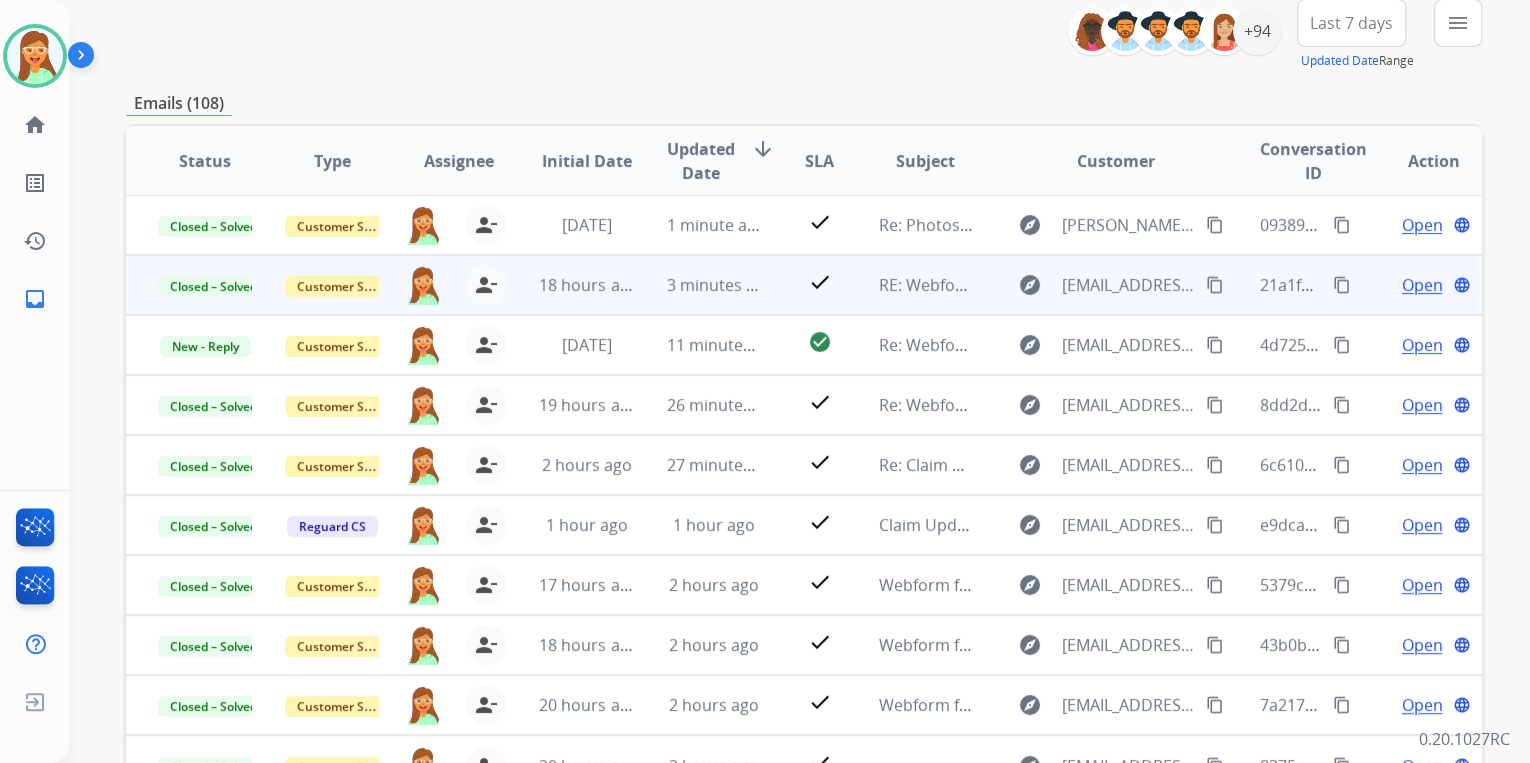 scroll, scrollTop: 374, scrollLeft: 0, axis: vertical 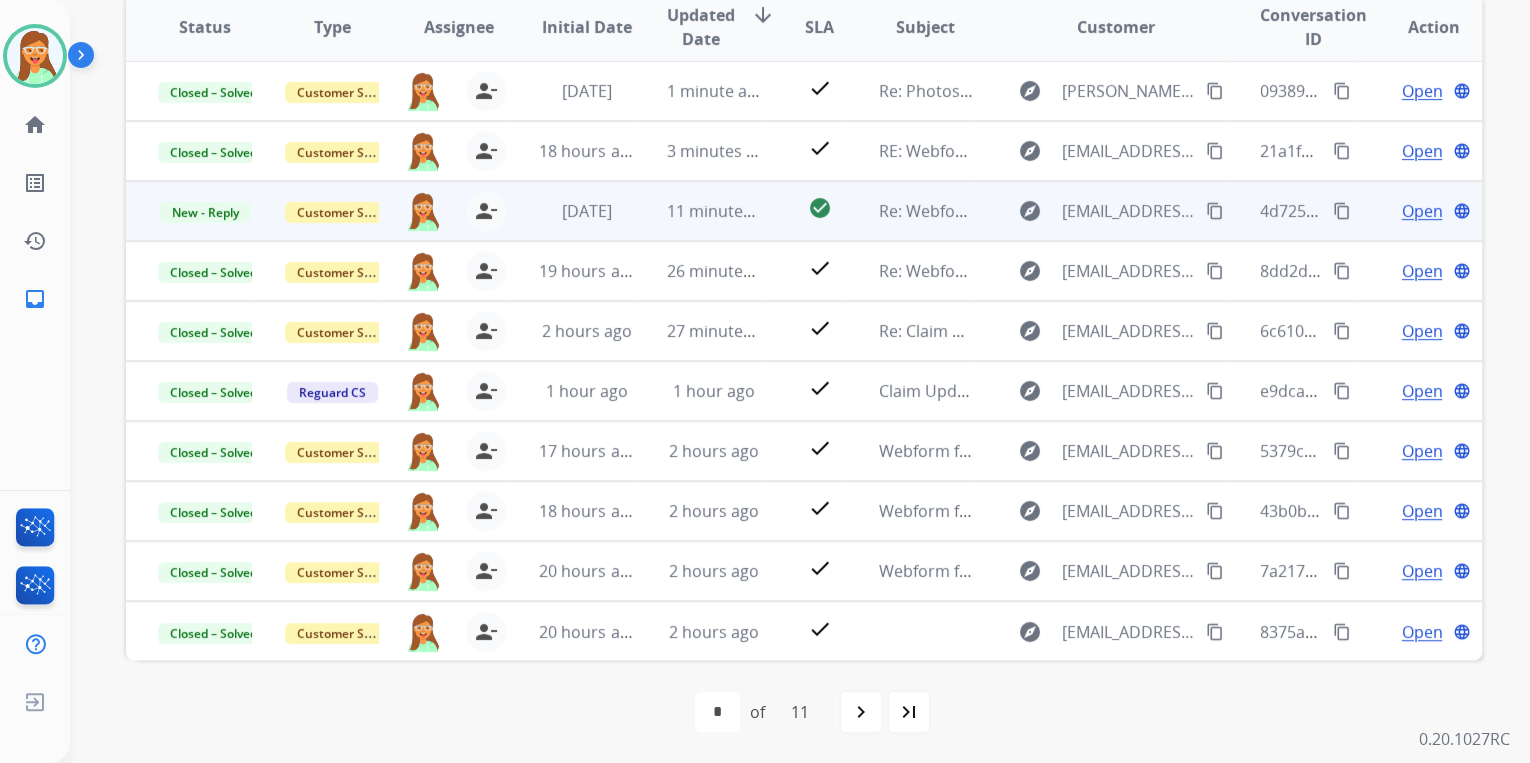 click on "Open" at bounding box center (1421, 211) 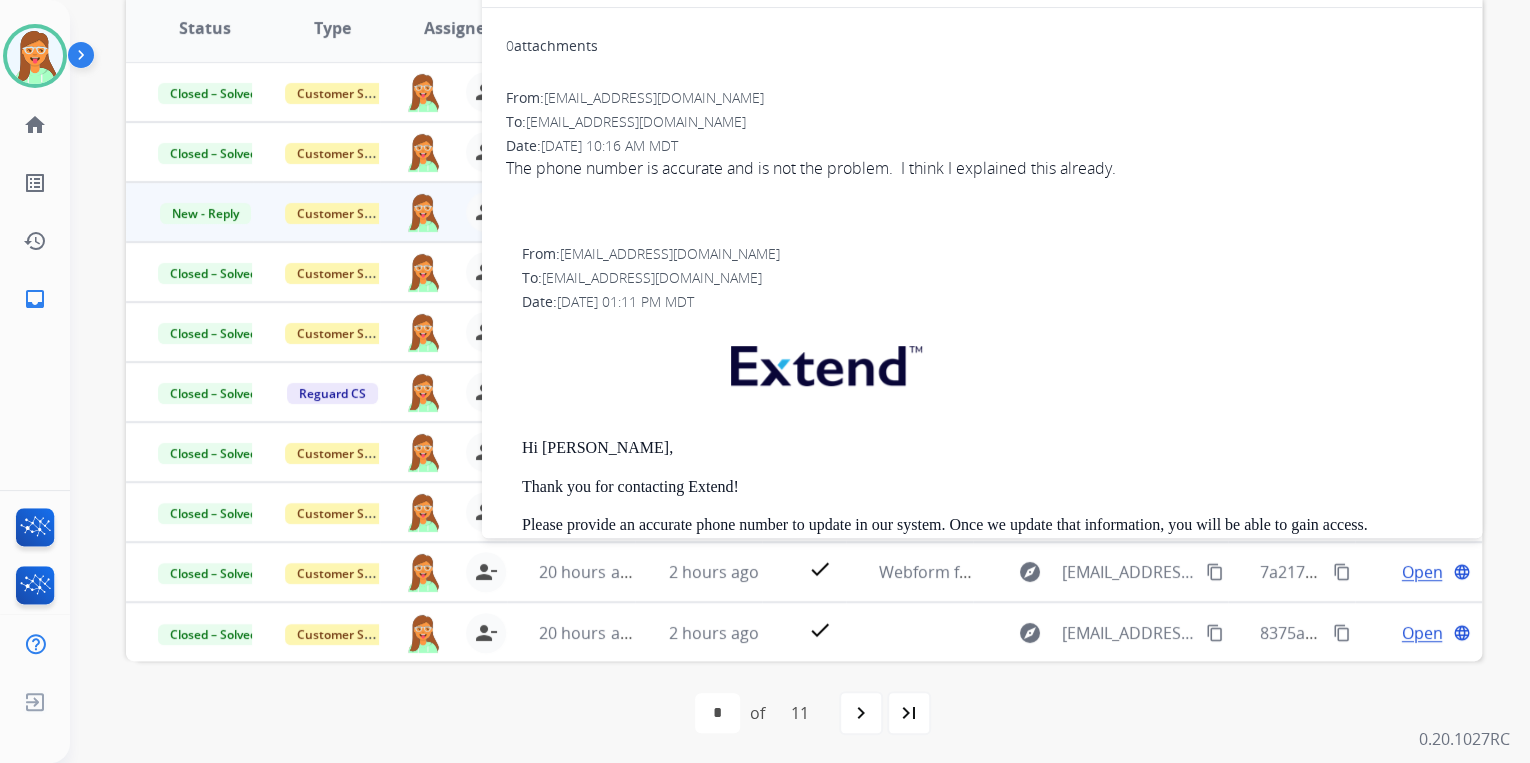scroll, scrollTop: 374, scrollLeft: 0, axis: vertical 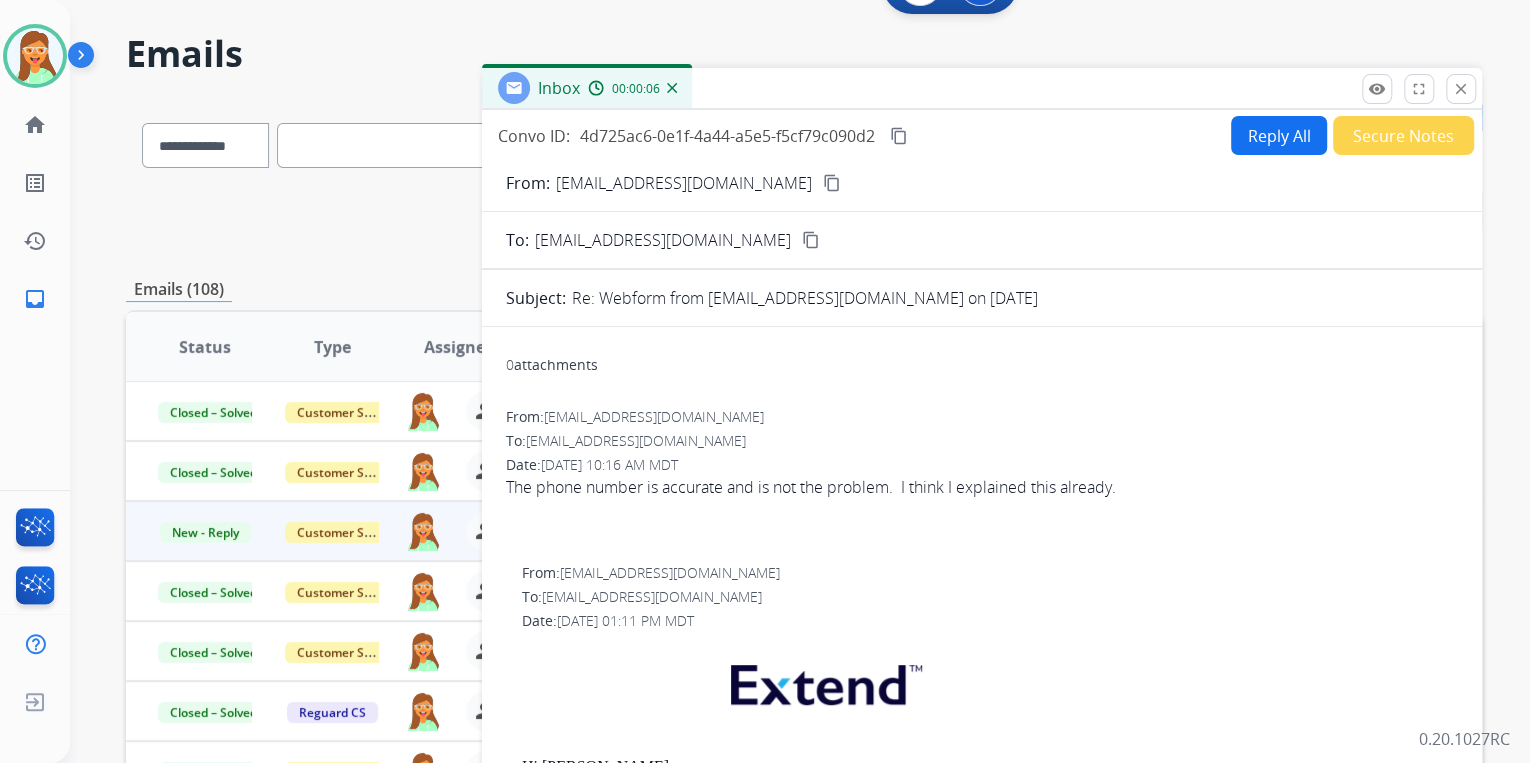 click on "content_copy" at bounding box center (832, 183) 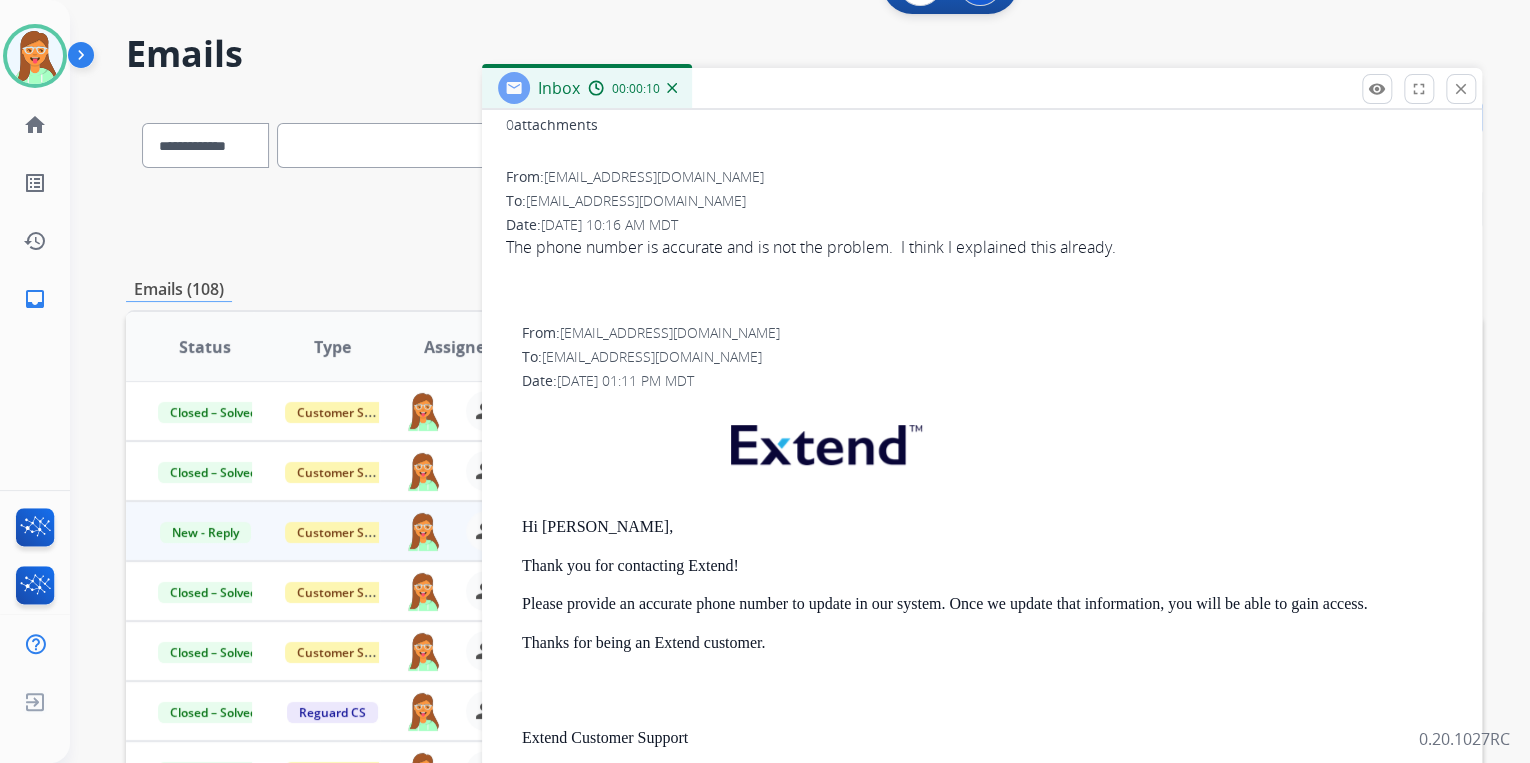 scroll, scrollTop: 0, scrollLeft: 0, axis: both 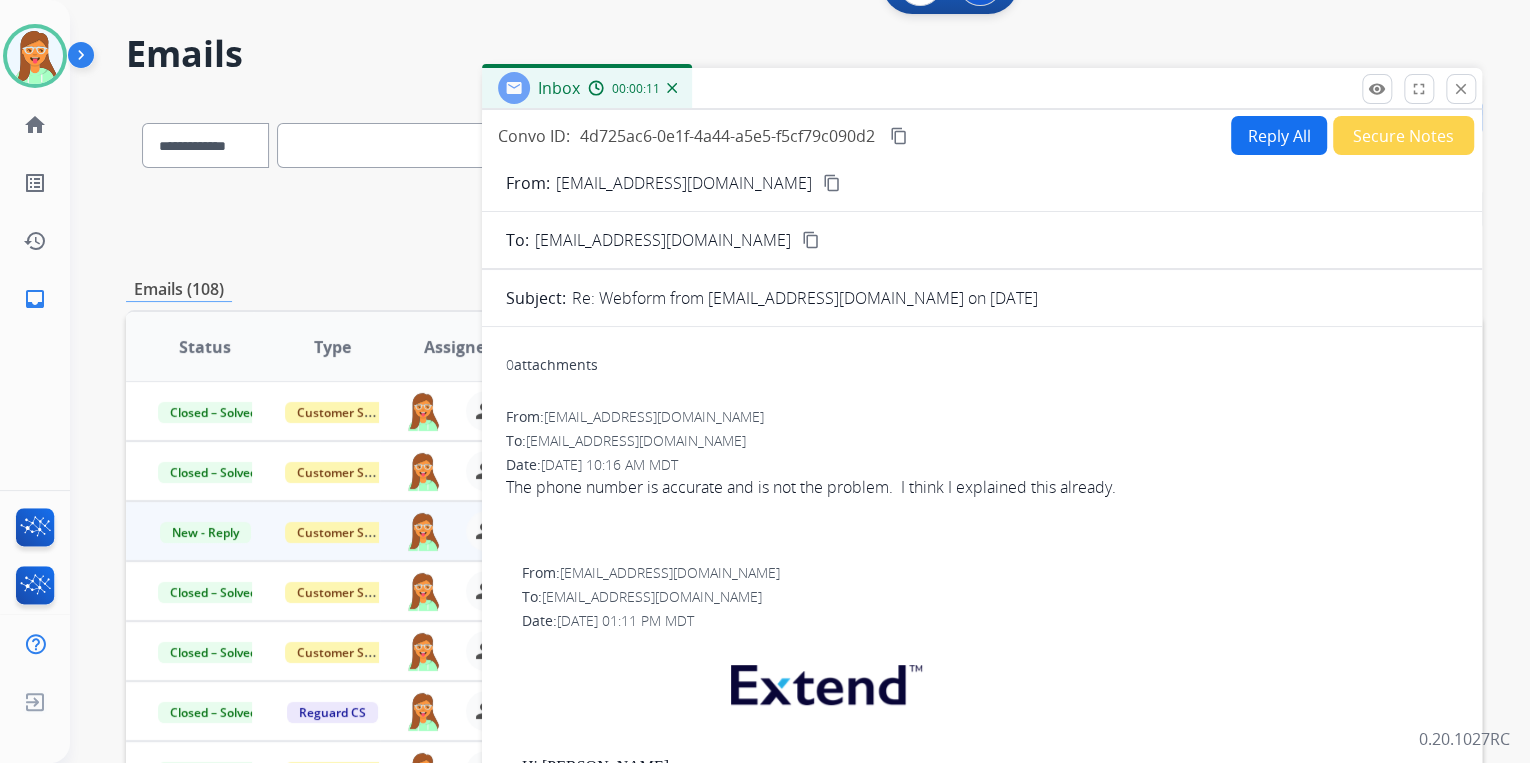 click on "Reply All" at bounding box center [1279, 135] 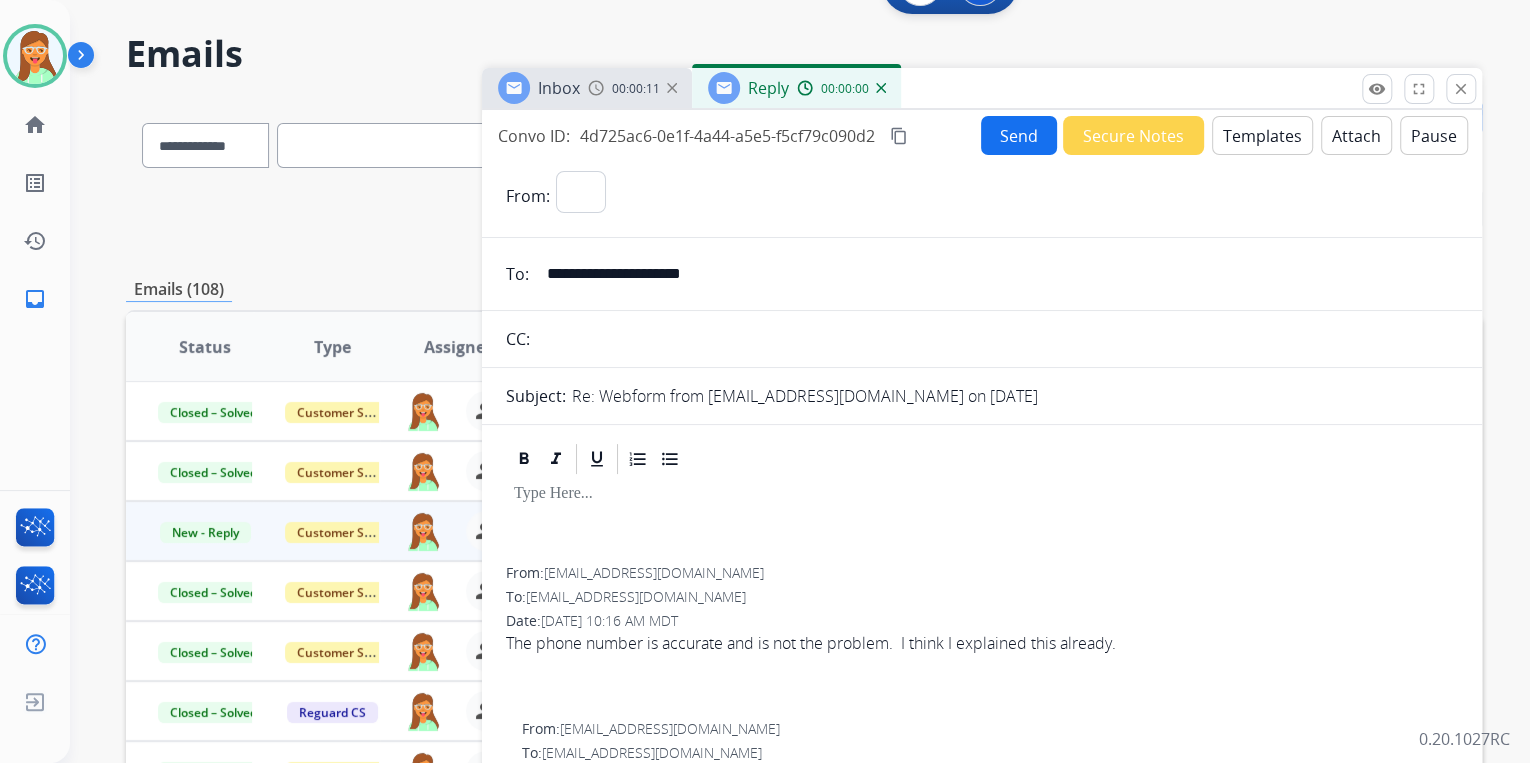 click on "Templates" at bounding box center [1262, 135] 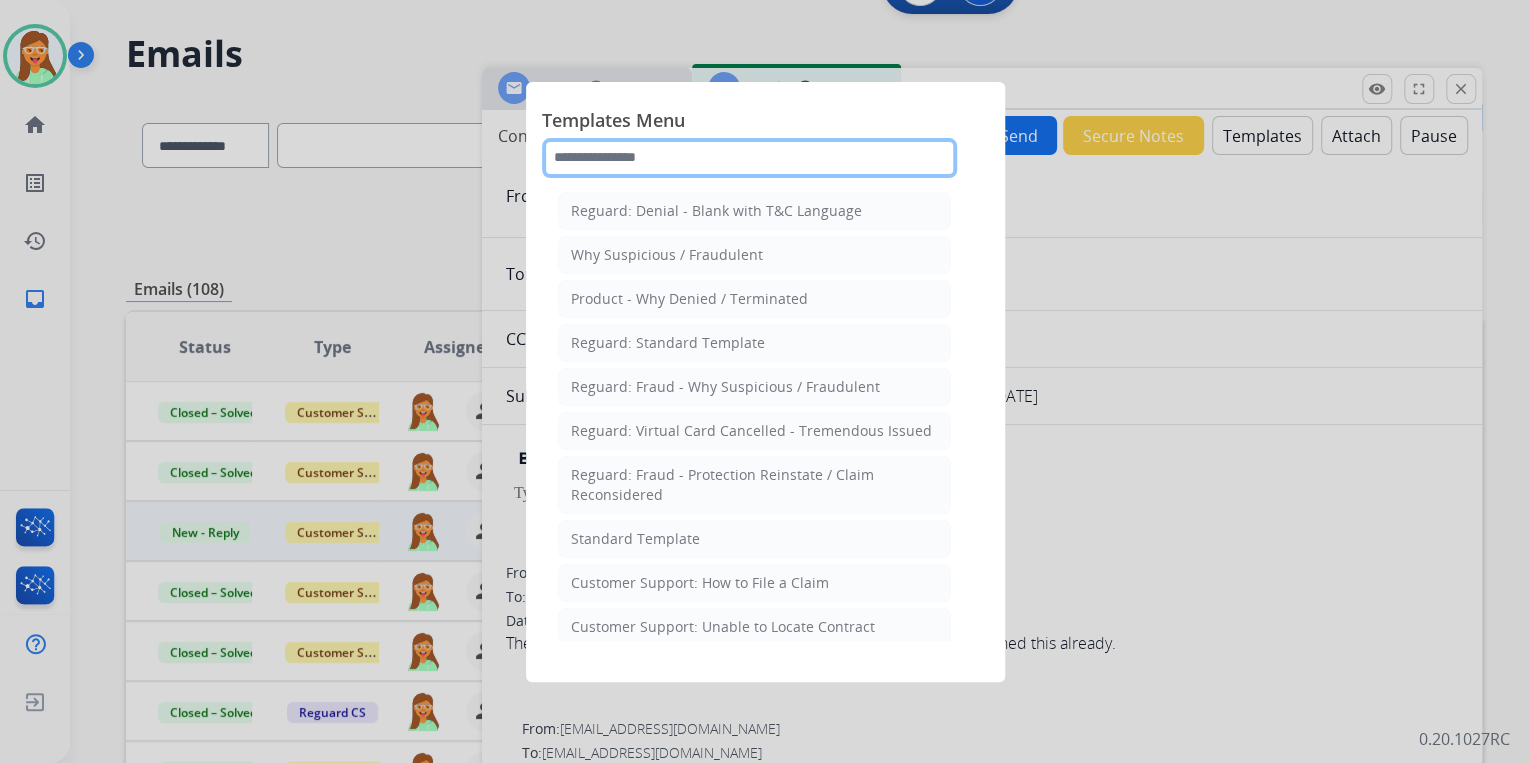 click 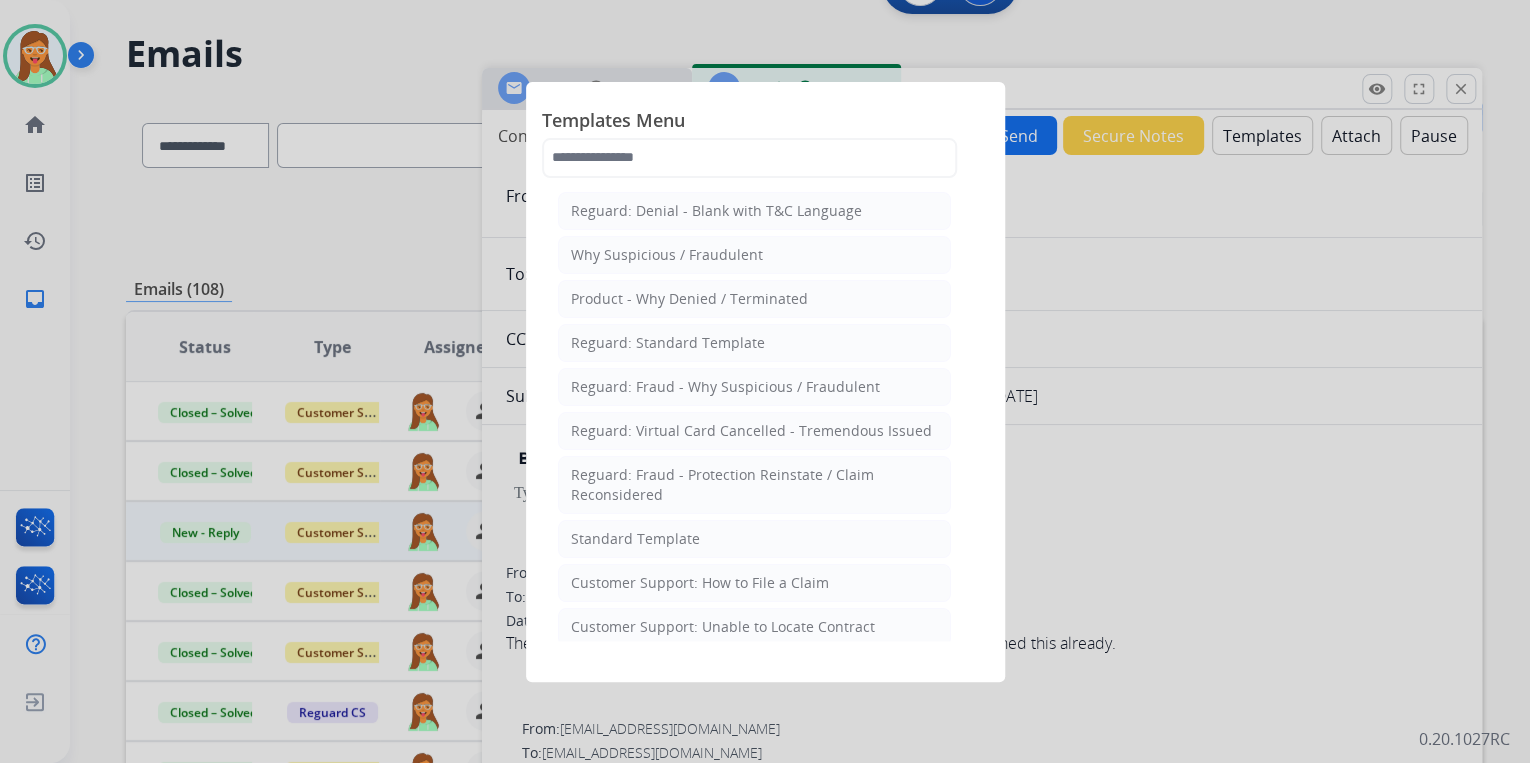 click 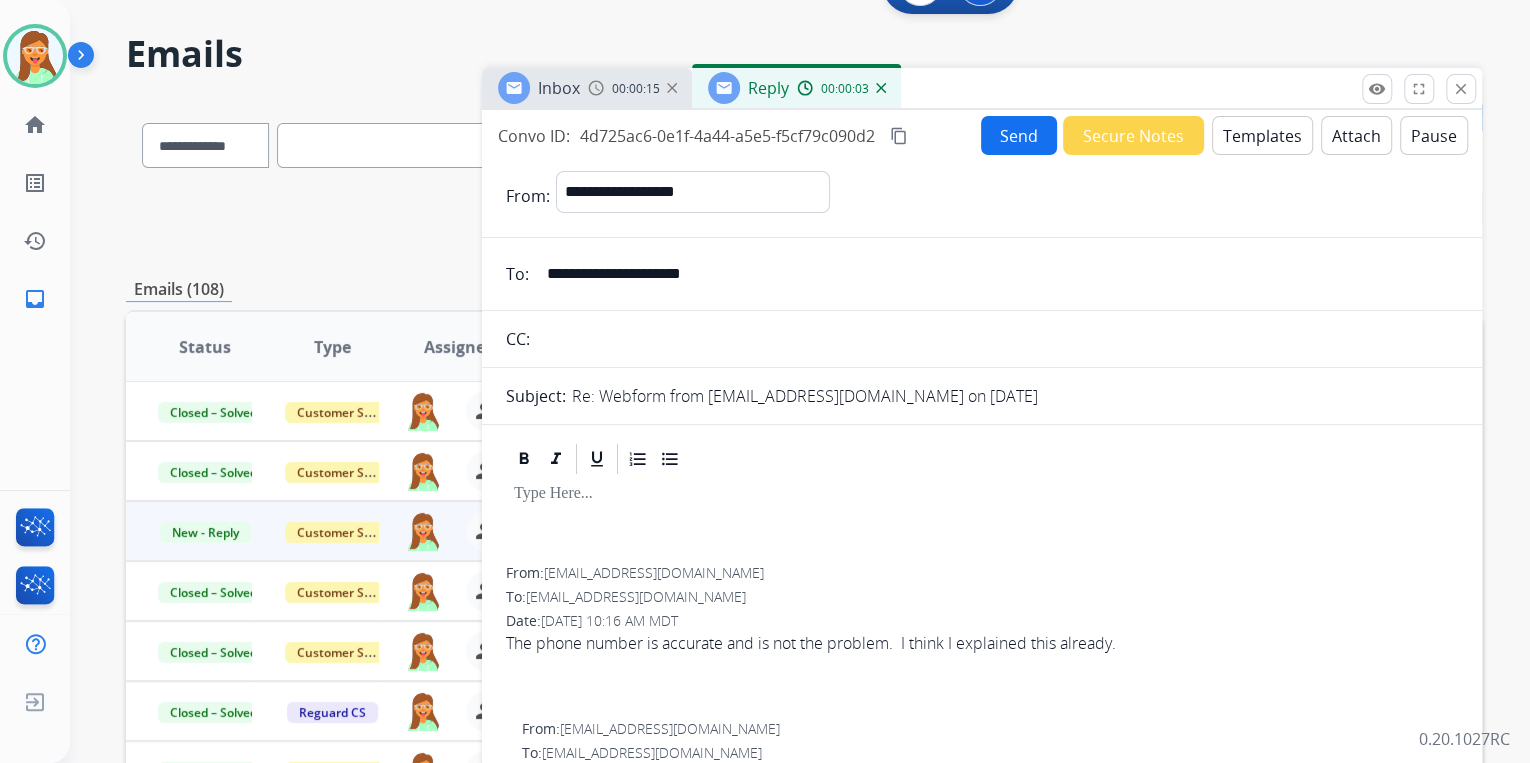 drag, startPoint x: 636, startPoint y: 295, endPoint x: 536, endPoint y: 280, distance: 101.118744 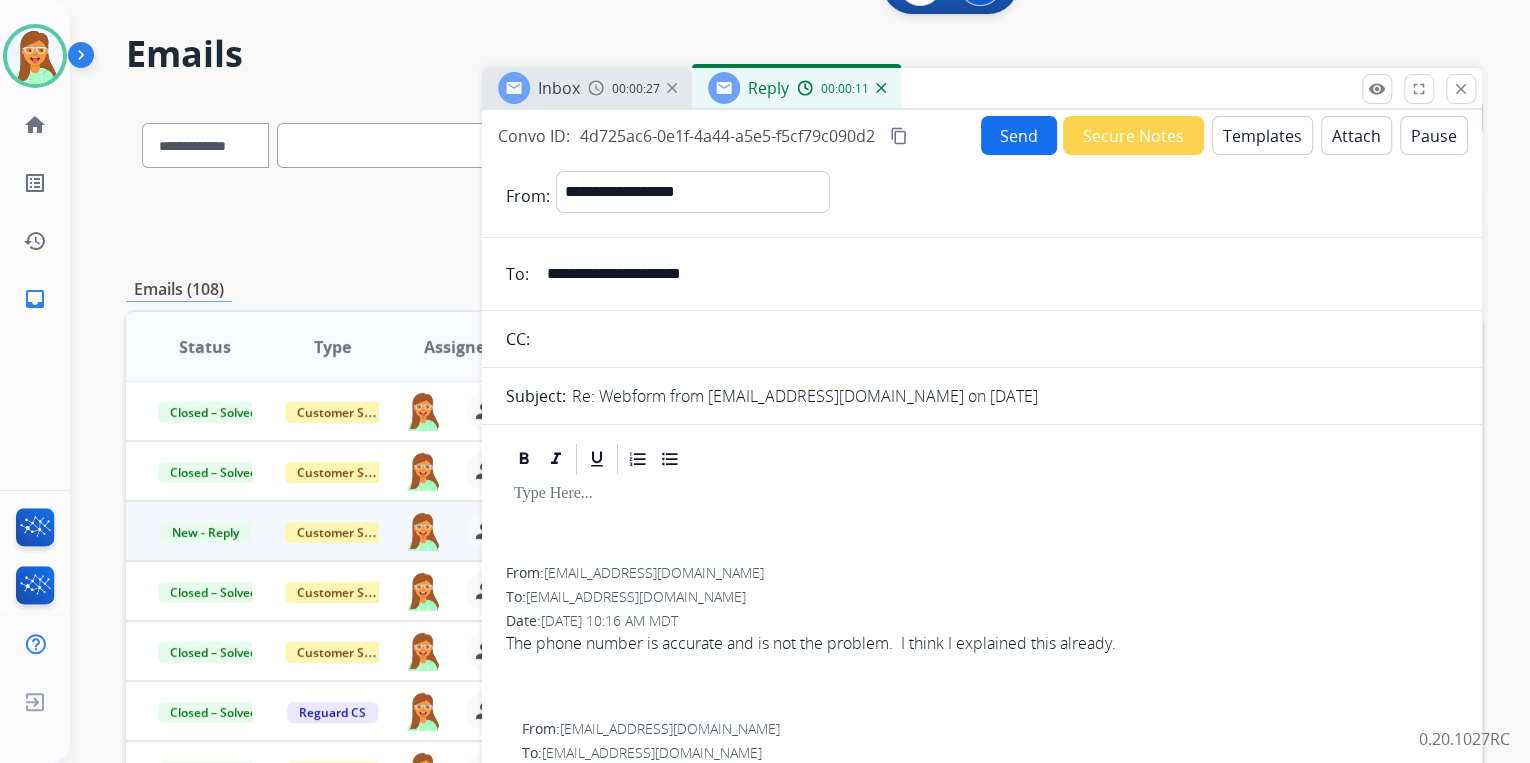 click on "Templates" at bounding box center [1262, 135] 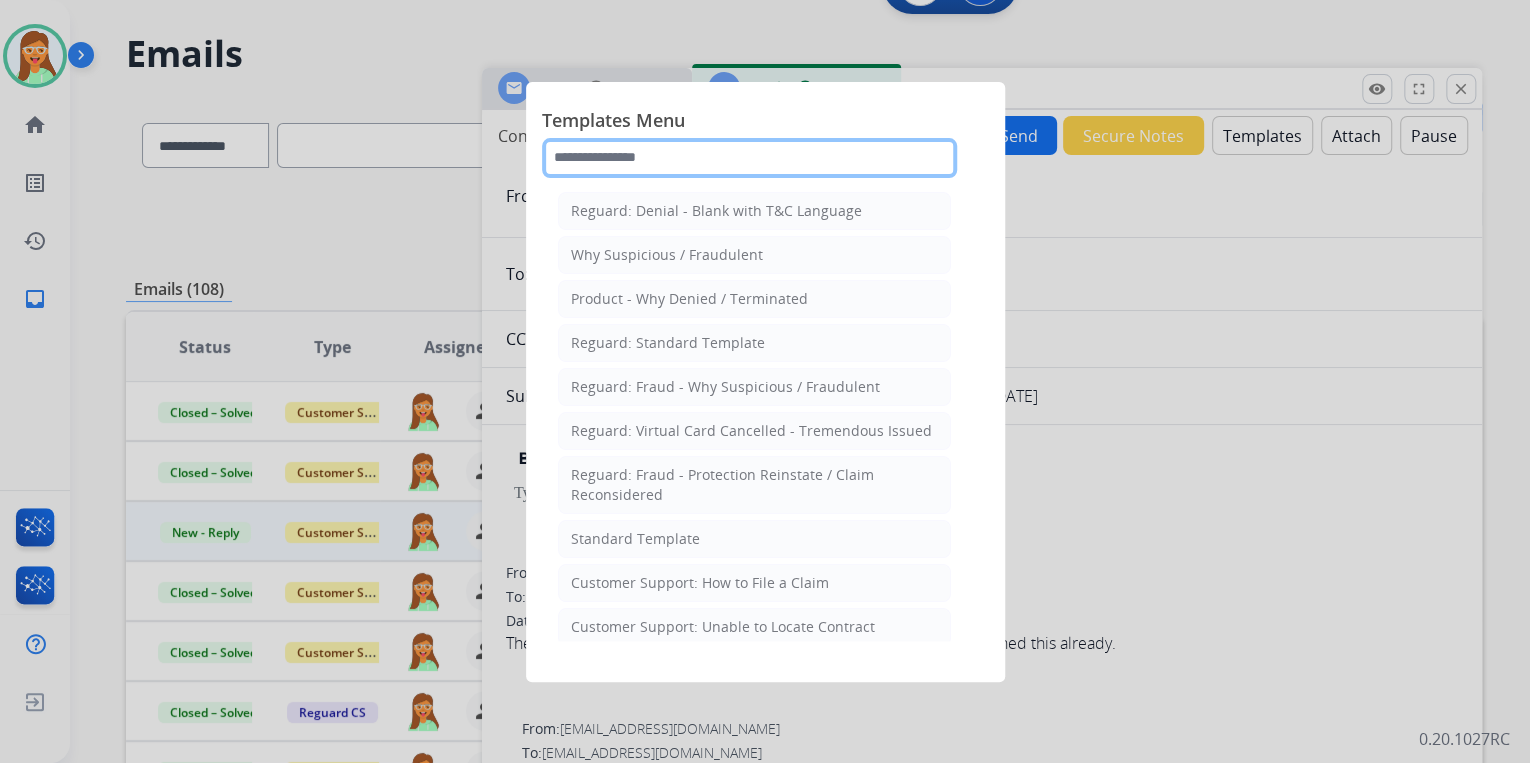 click 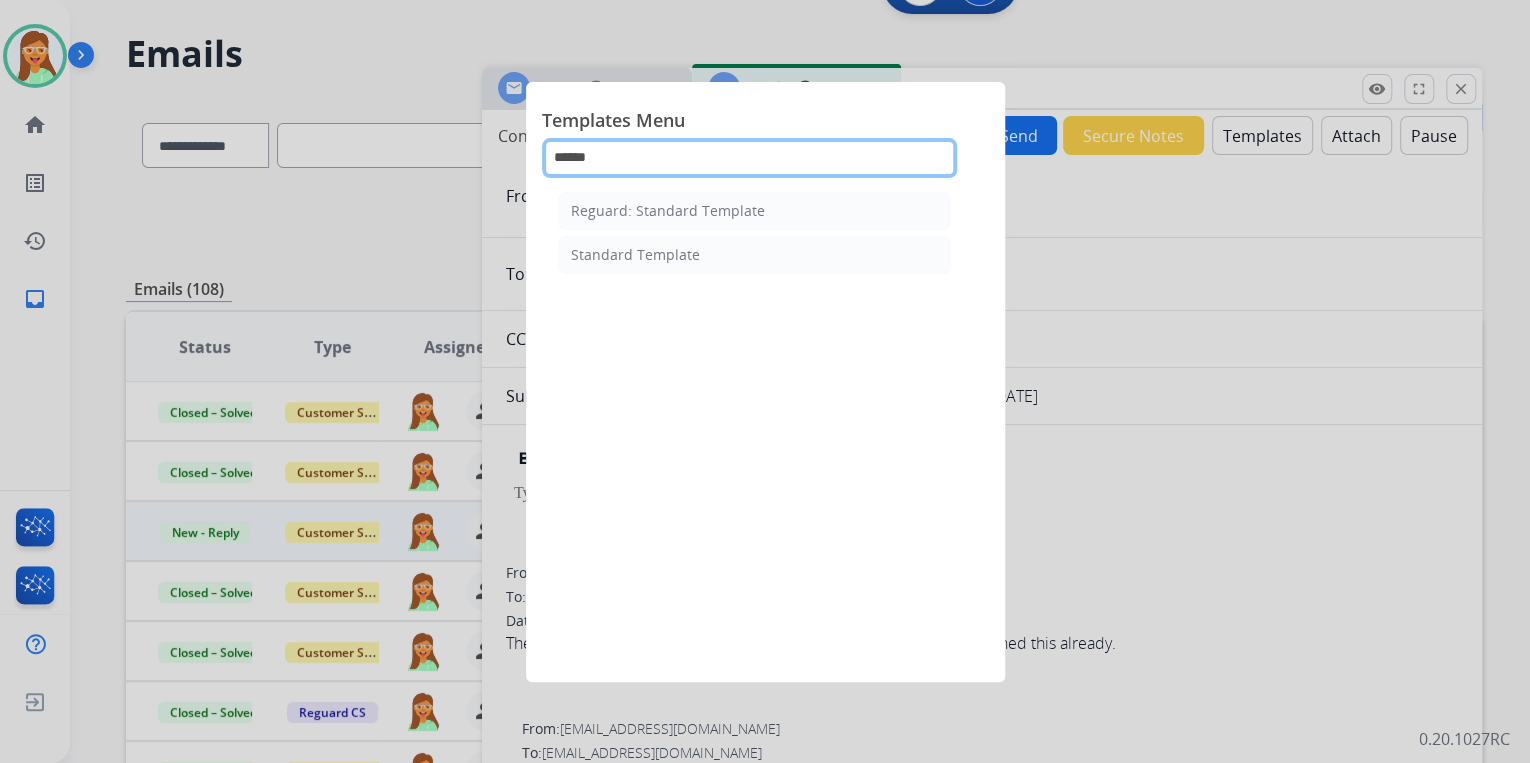 type on "******" 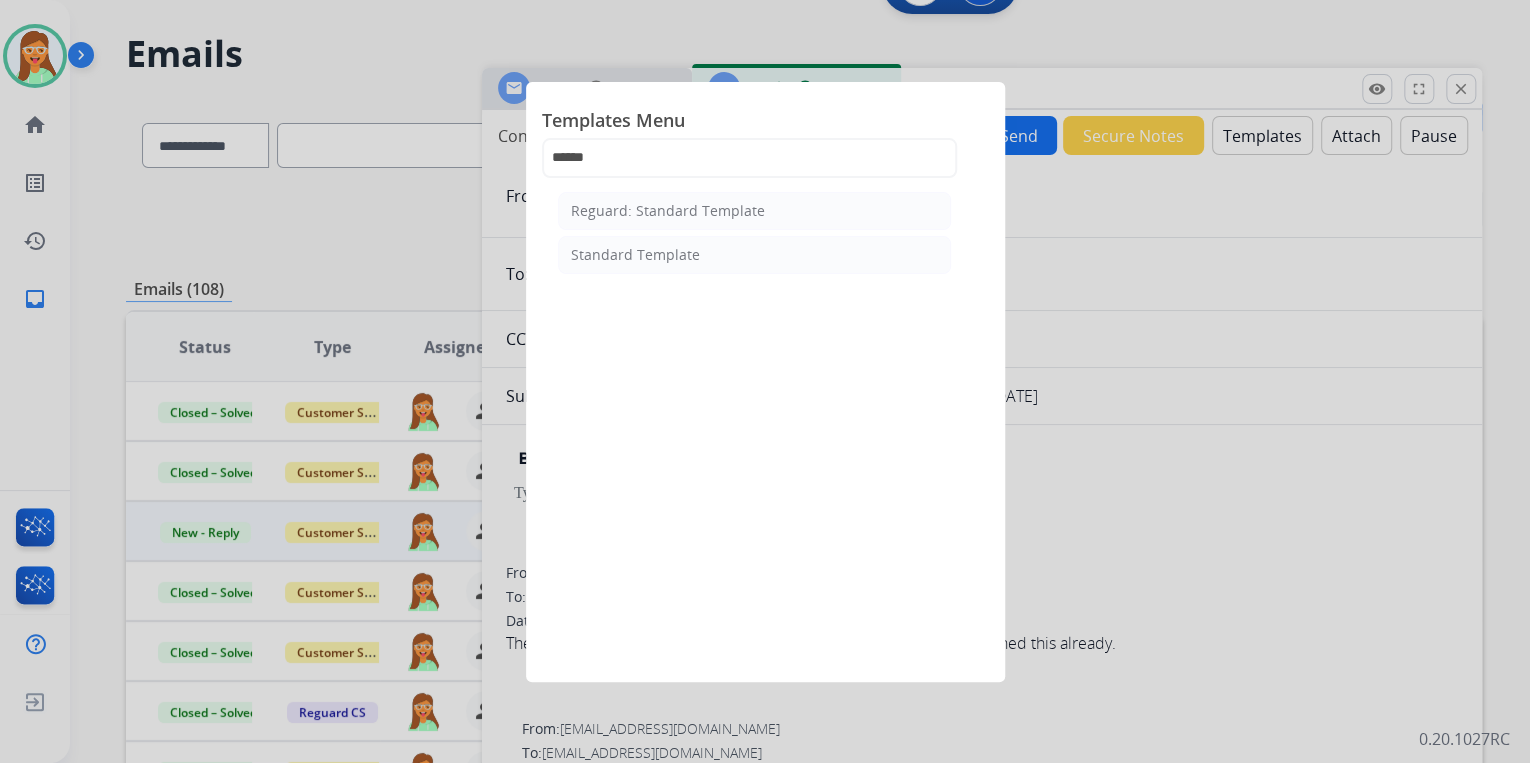 click on "Reguard: Standard Template   Standard Template" 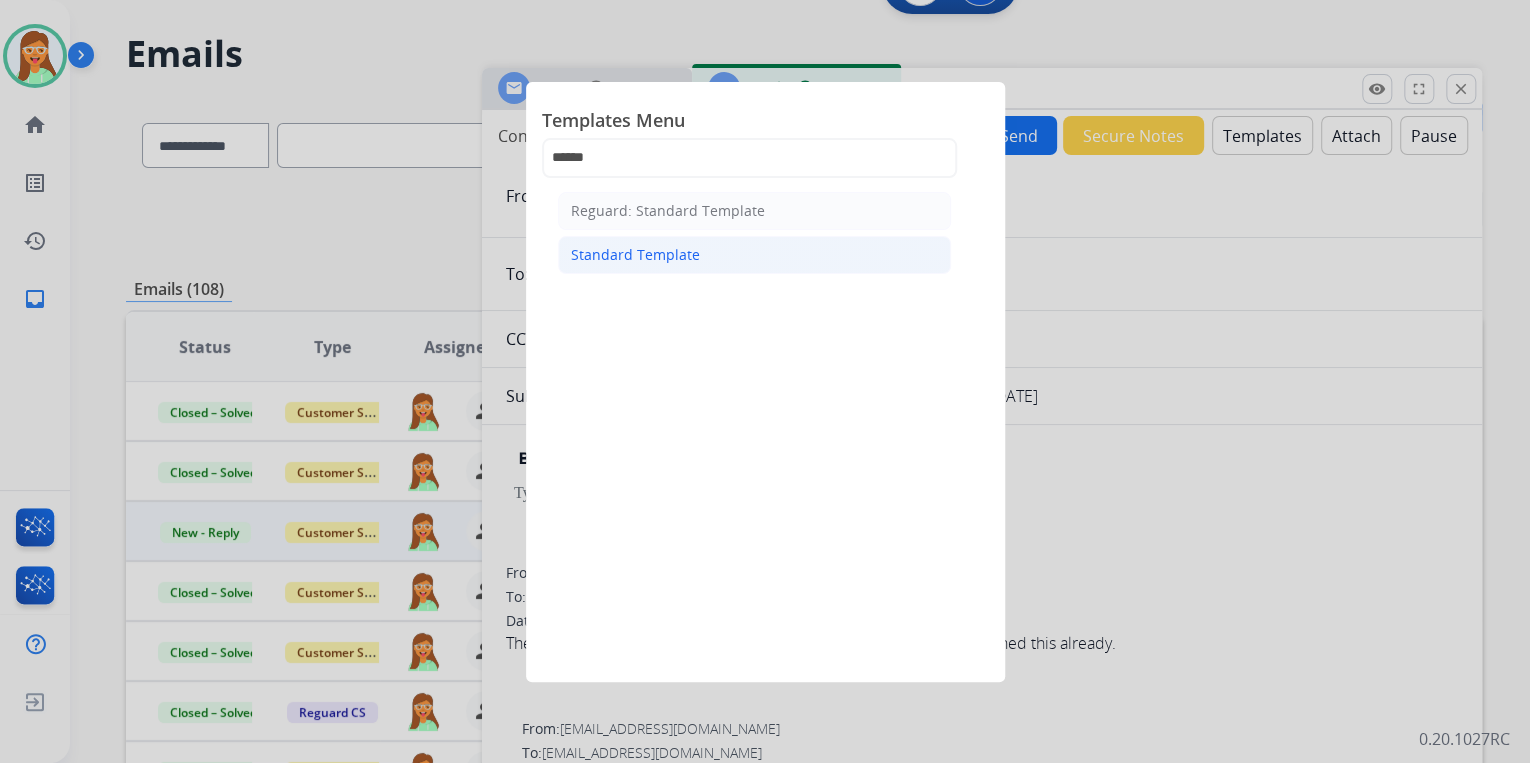 click on "Standard Template" 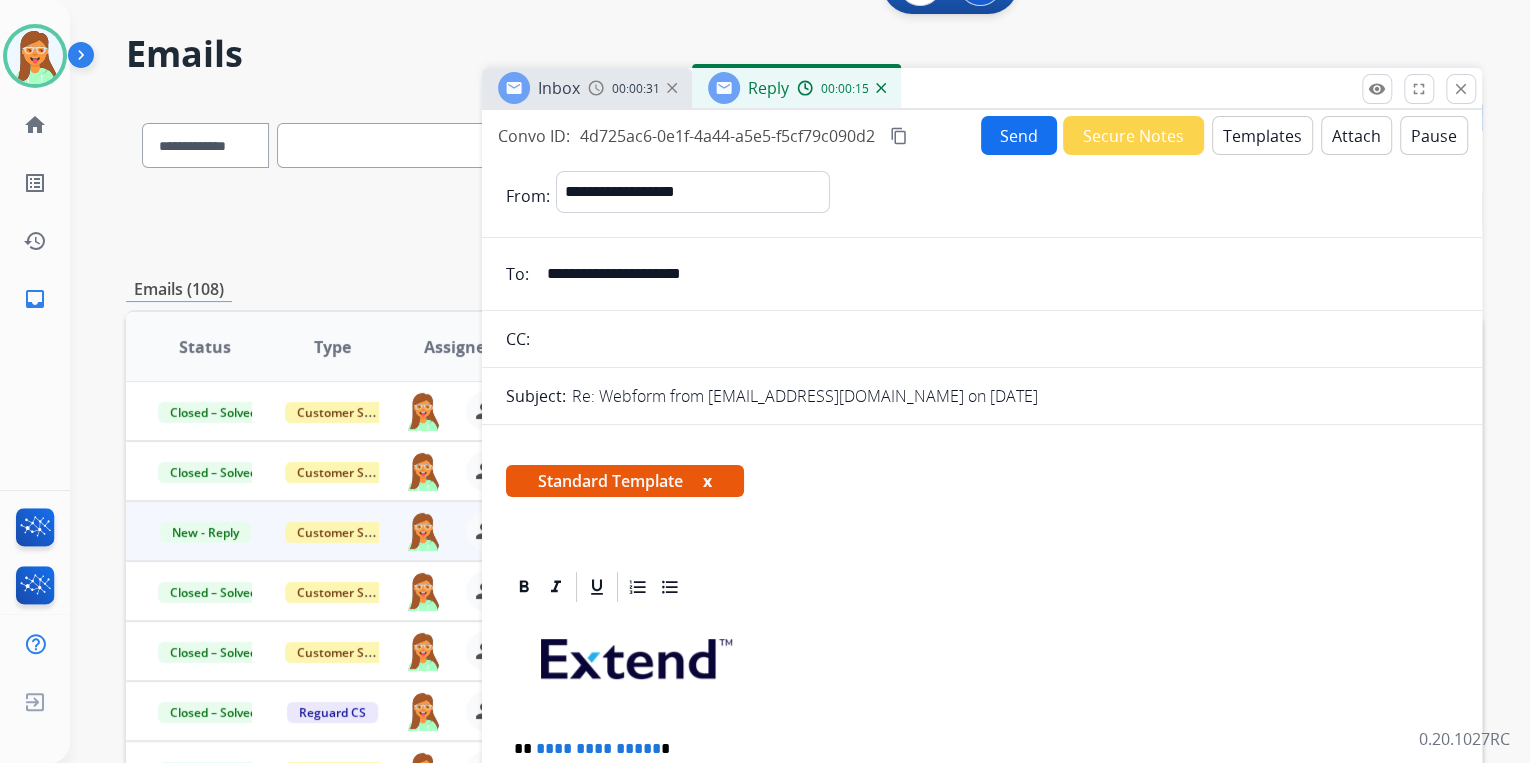 scroll, scrollTop: 400, scrollLeft: 0, axis: vertical 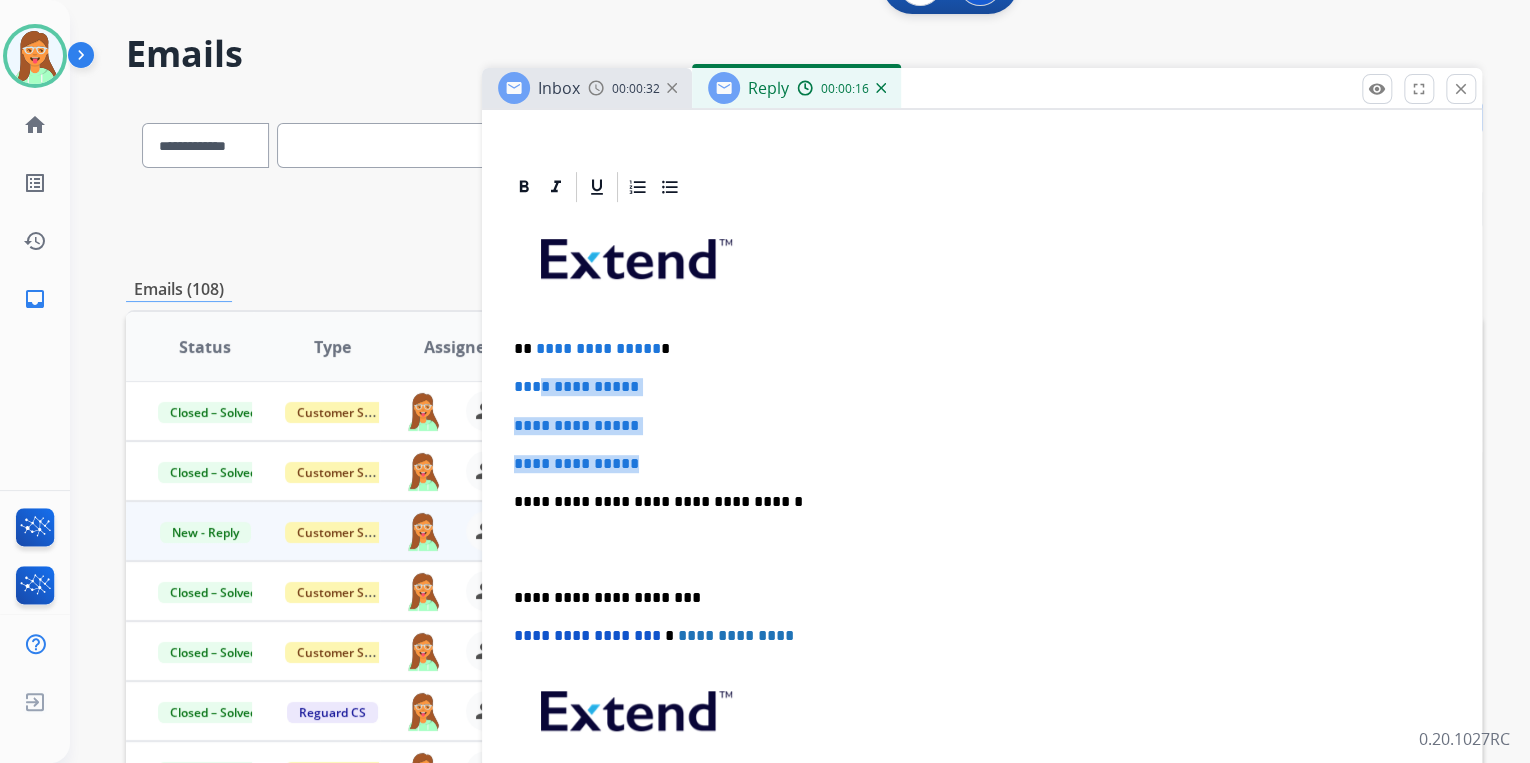 drag, startPoint x: 660, startPoint y: 454, endPoint x: 533, endPoint y: 342, distance: 169.33104 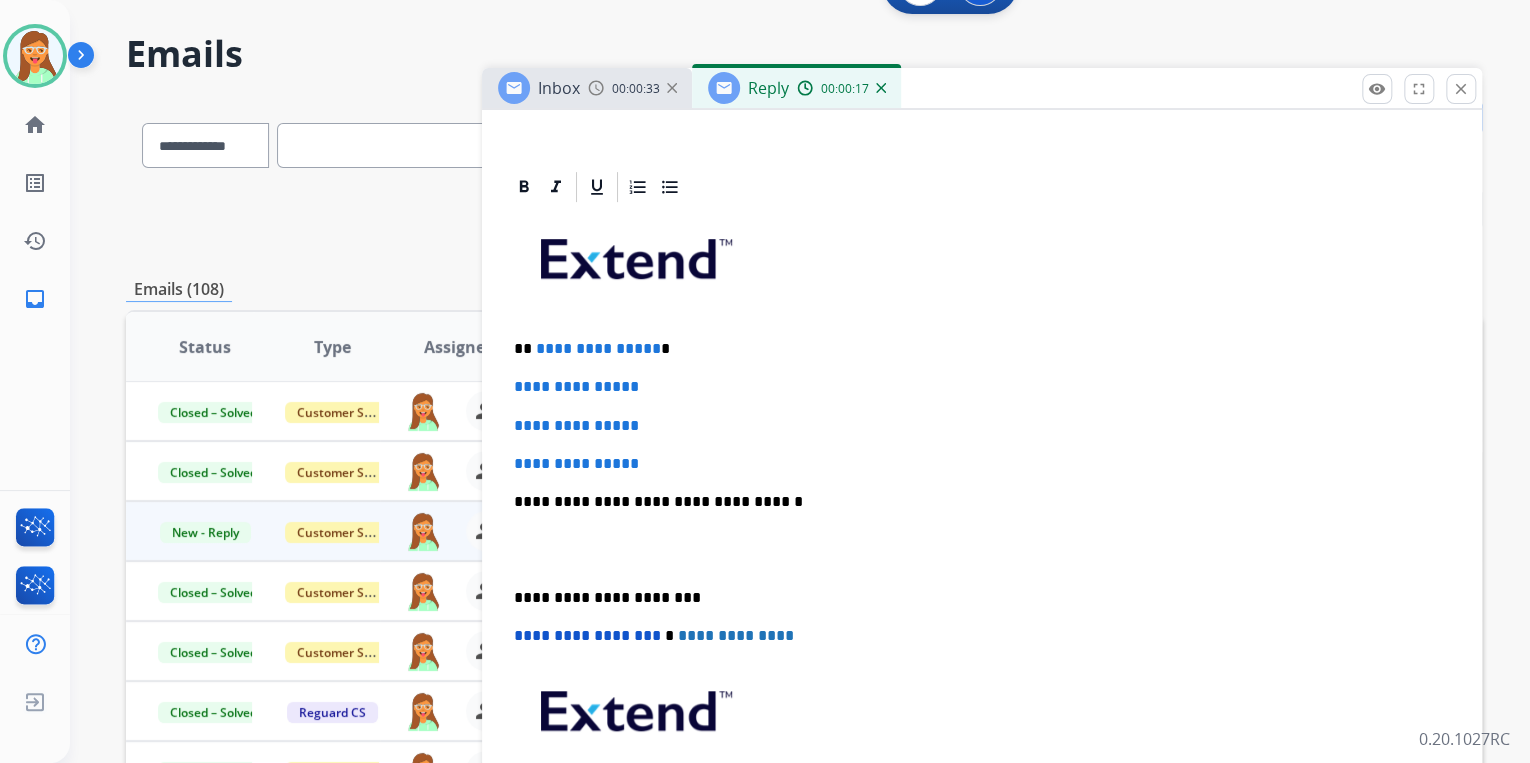type 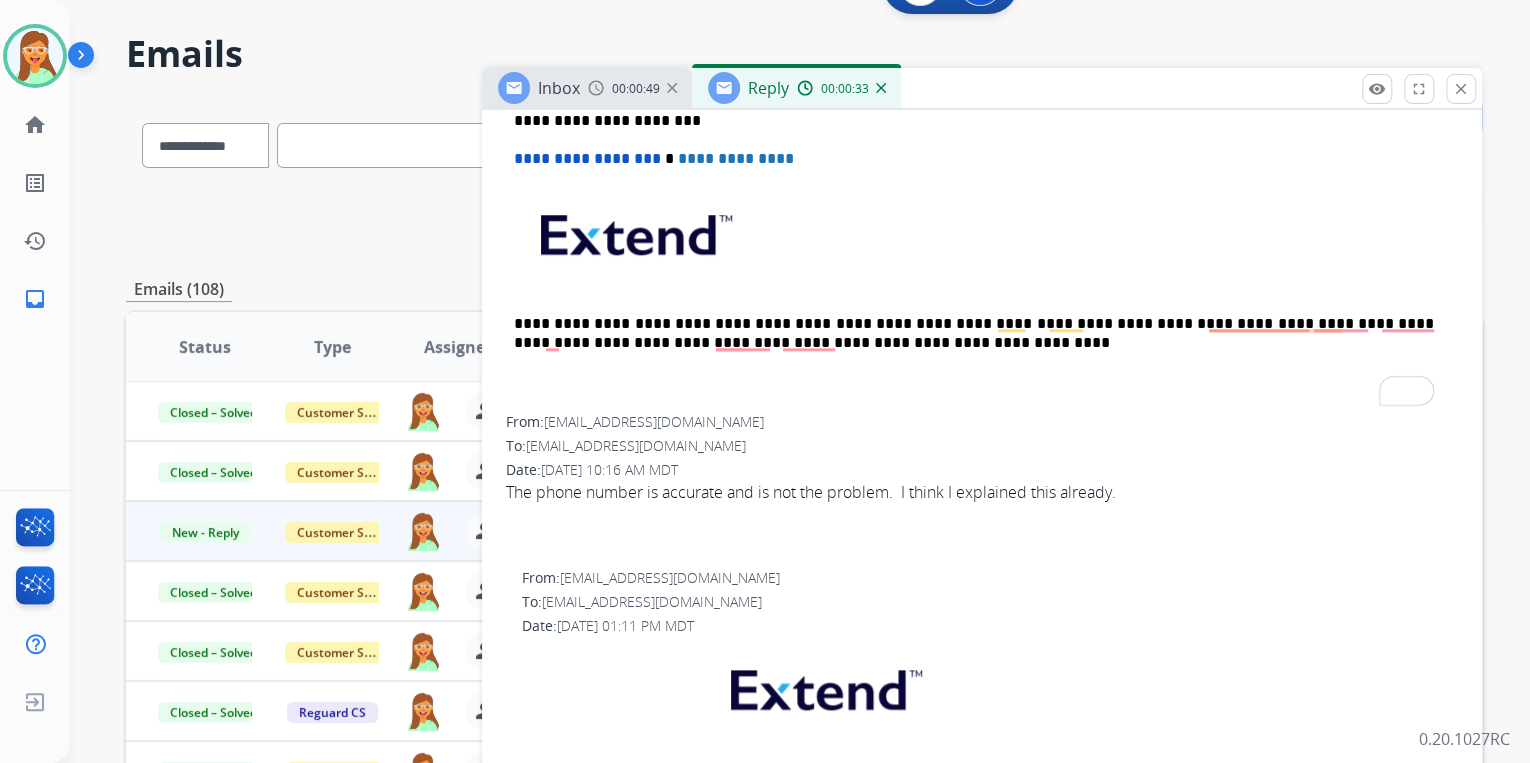 scroll, scrollTop: 1120, scrollLeft: 0, axis: vertical 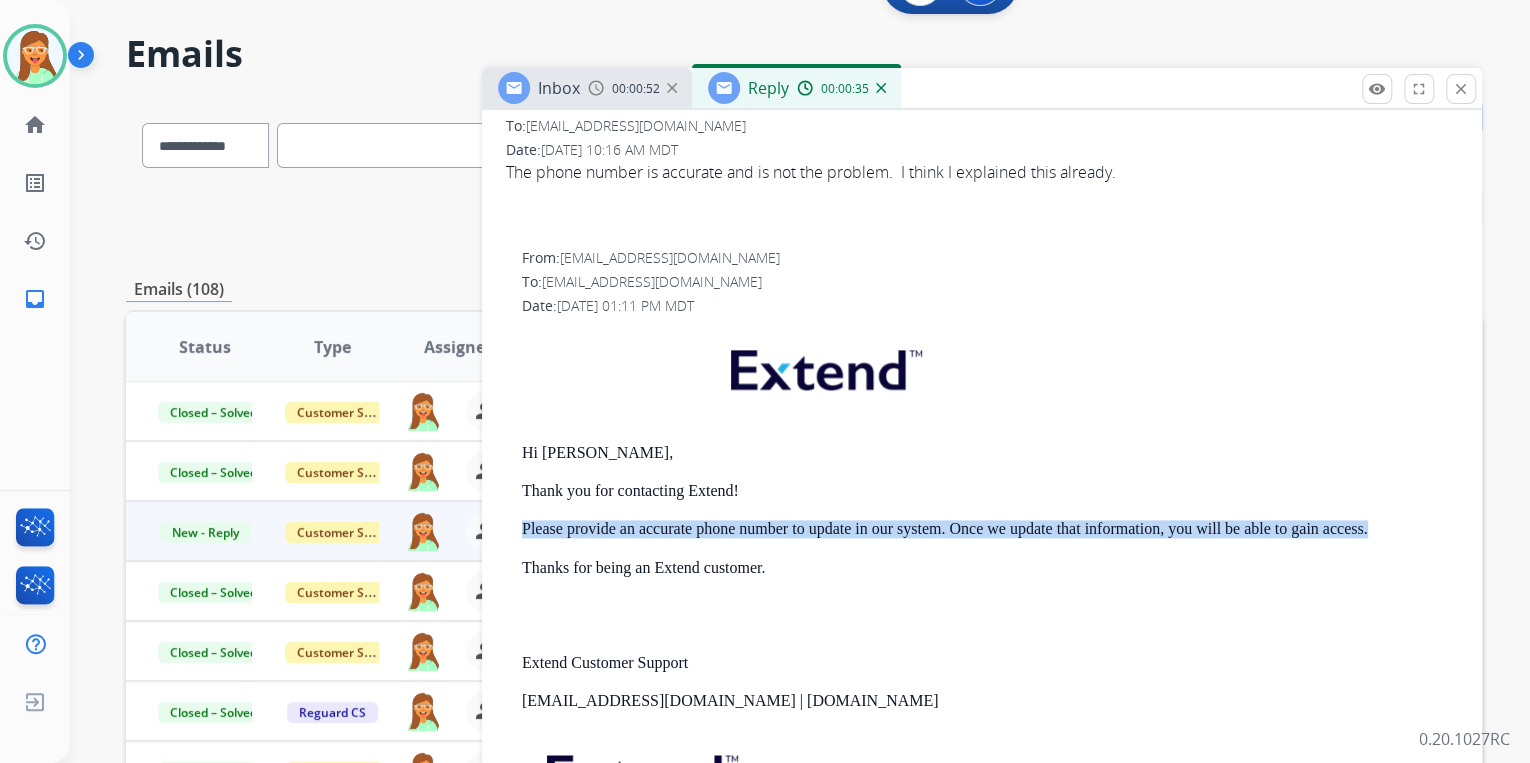 drag, startPoint x: 522, startPoint y: 520, endPoint x: 1396, endPoint y: 524, distance: 874.00916 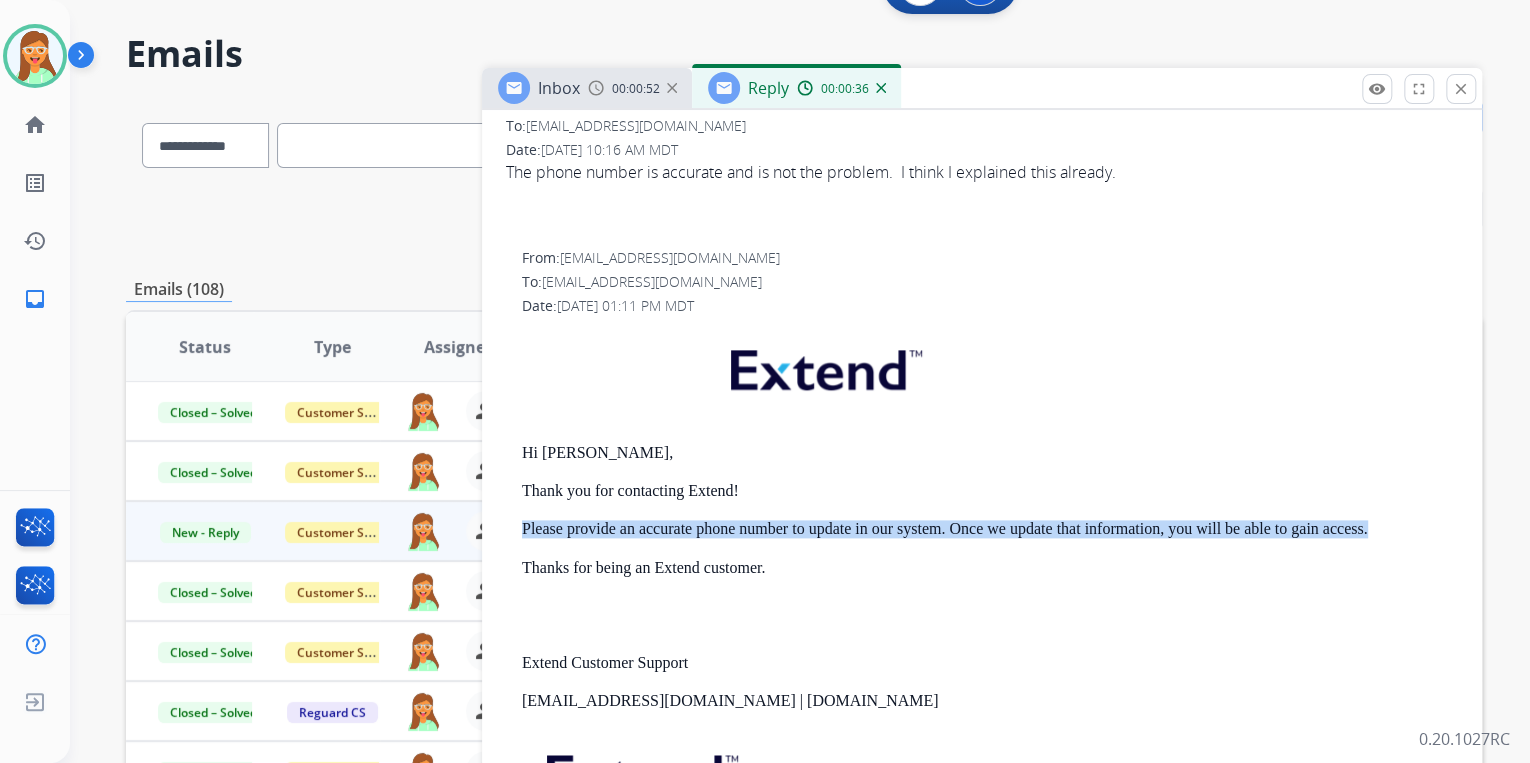 copy on "Please provide an accurate phone number to update in our system. Once we update that information, you will be able to gain access." 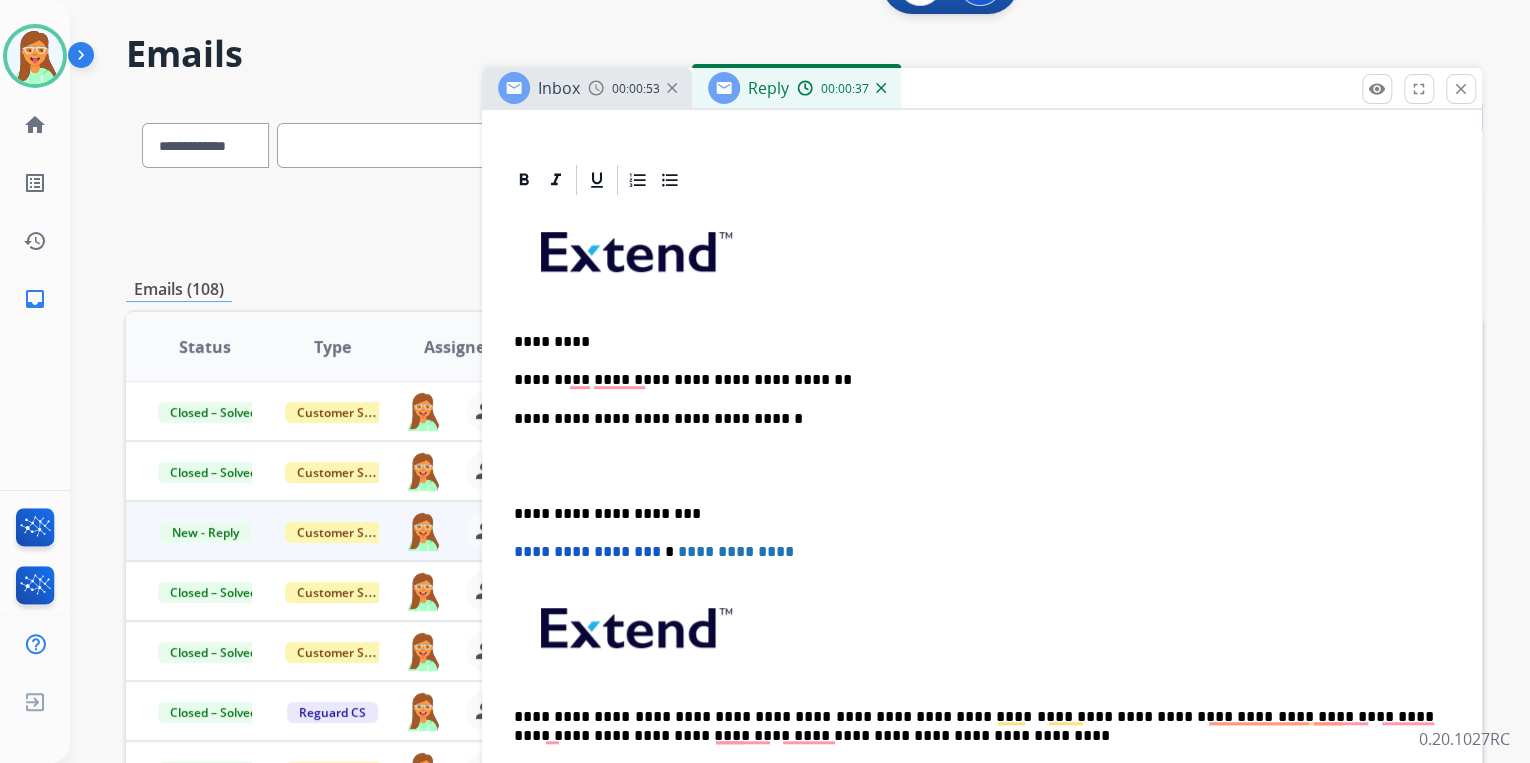 scroll, scrollTop: 400, scrollLeft: 0, axis: vertical 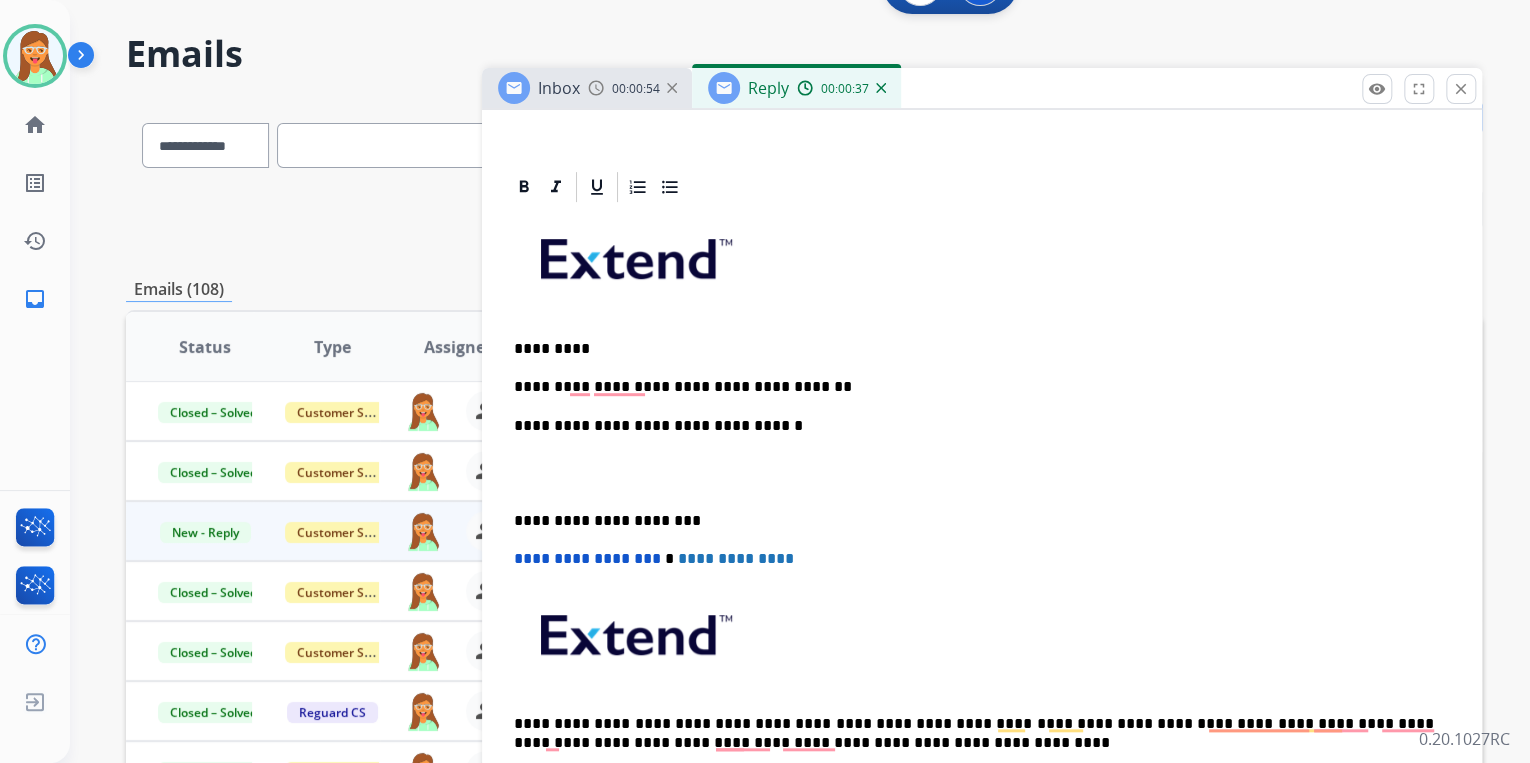 click on "**********" at bounding box center (974, 387) 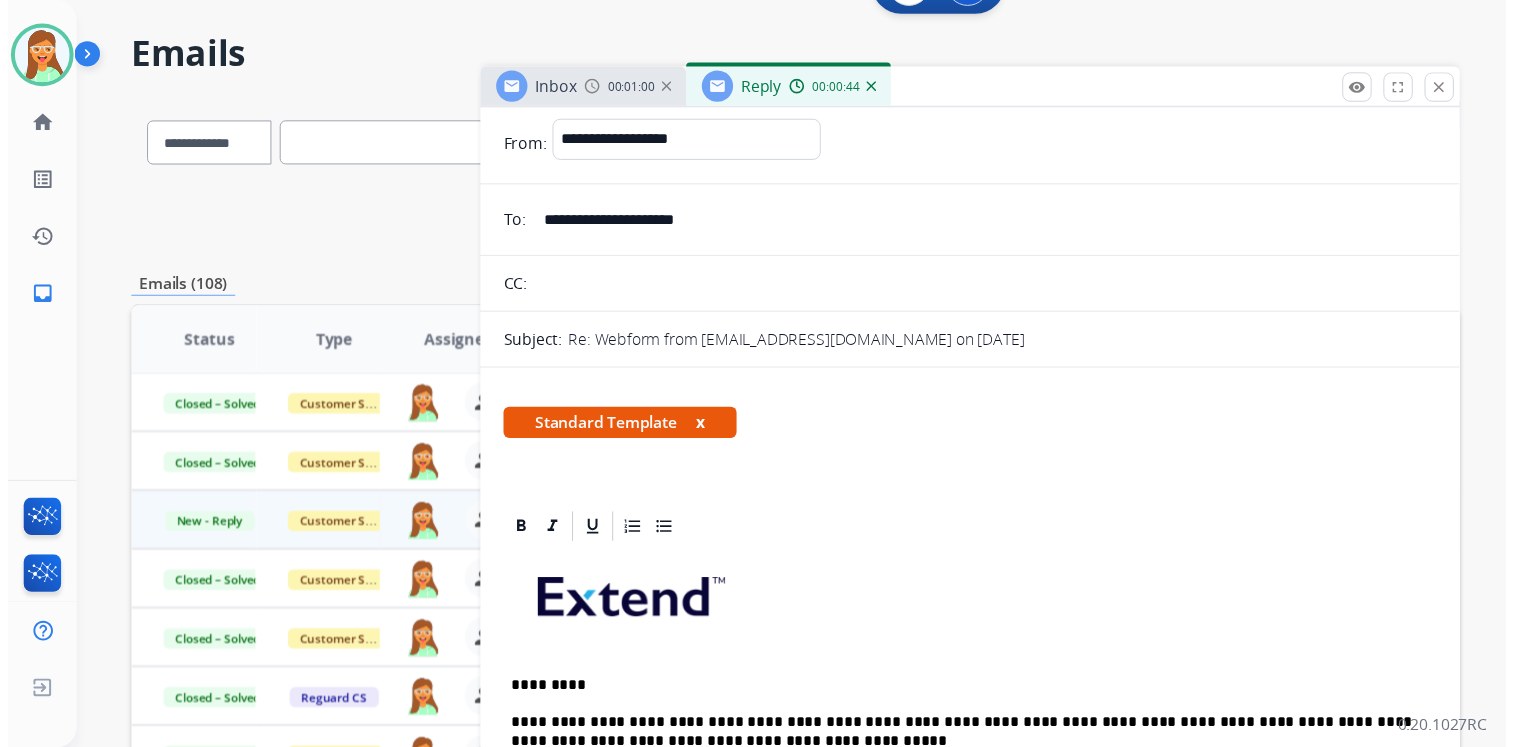 scroll, scrollTop: 0, scrollLeft: 0, axis: both 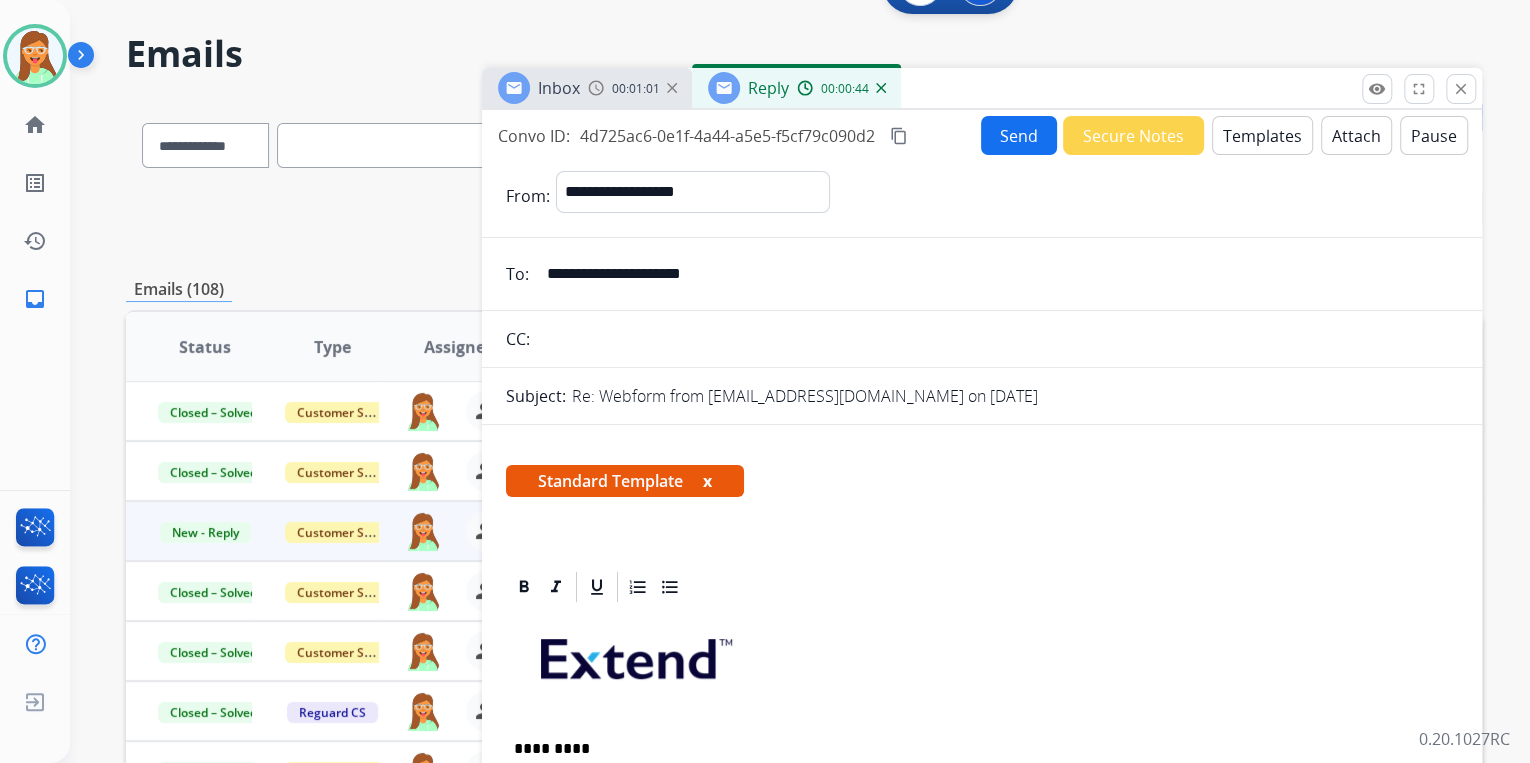 click on "Send" at bounding box center [1019, 135] 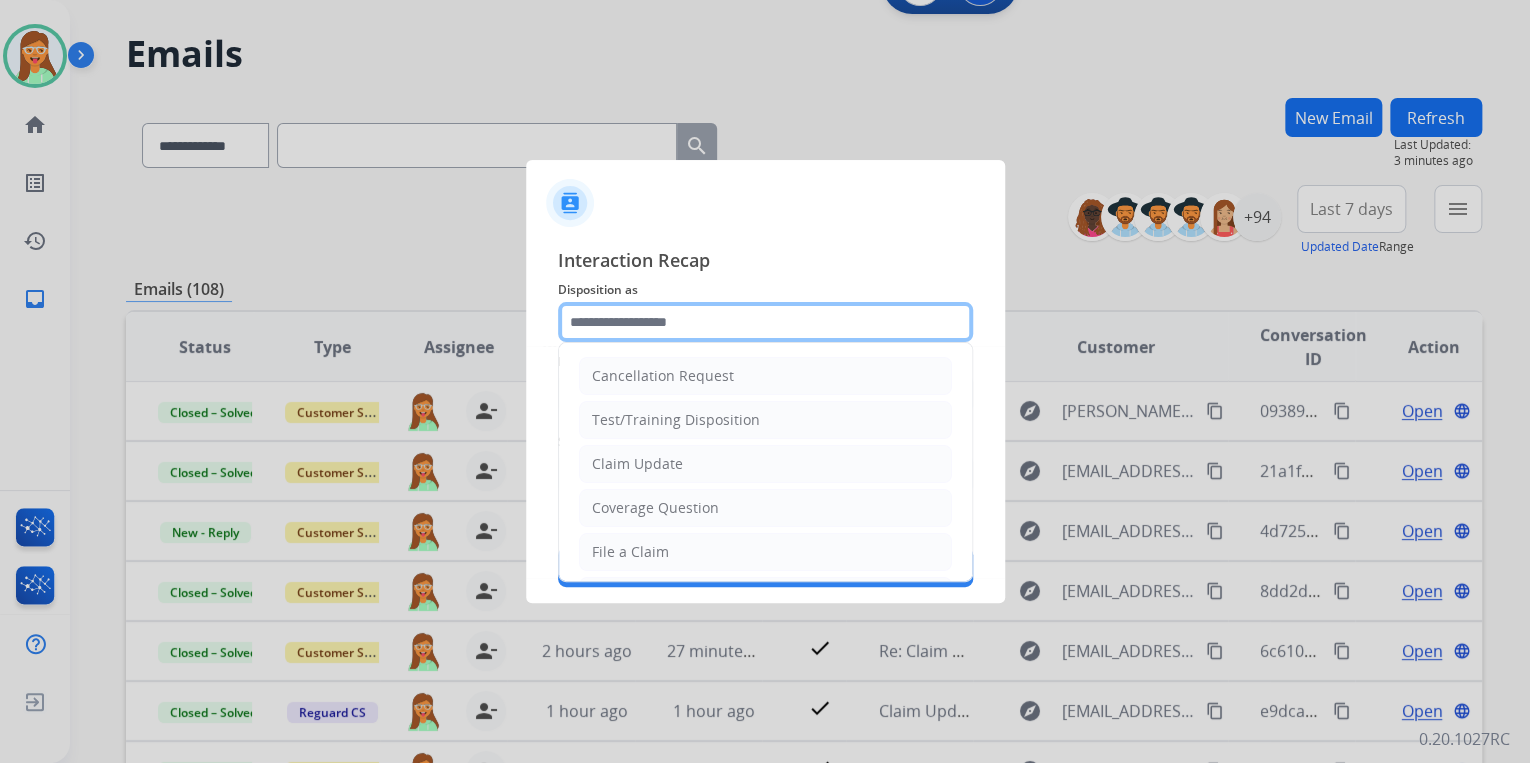 drag, startPoint x: 698, startPoint y: 311, endPoint x: 694, endPoint y: 334, distance: 23.345236 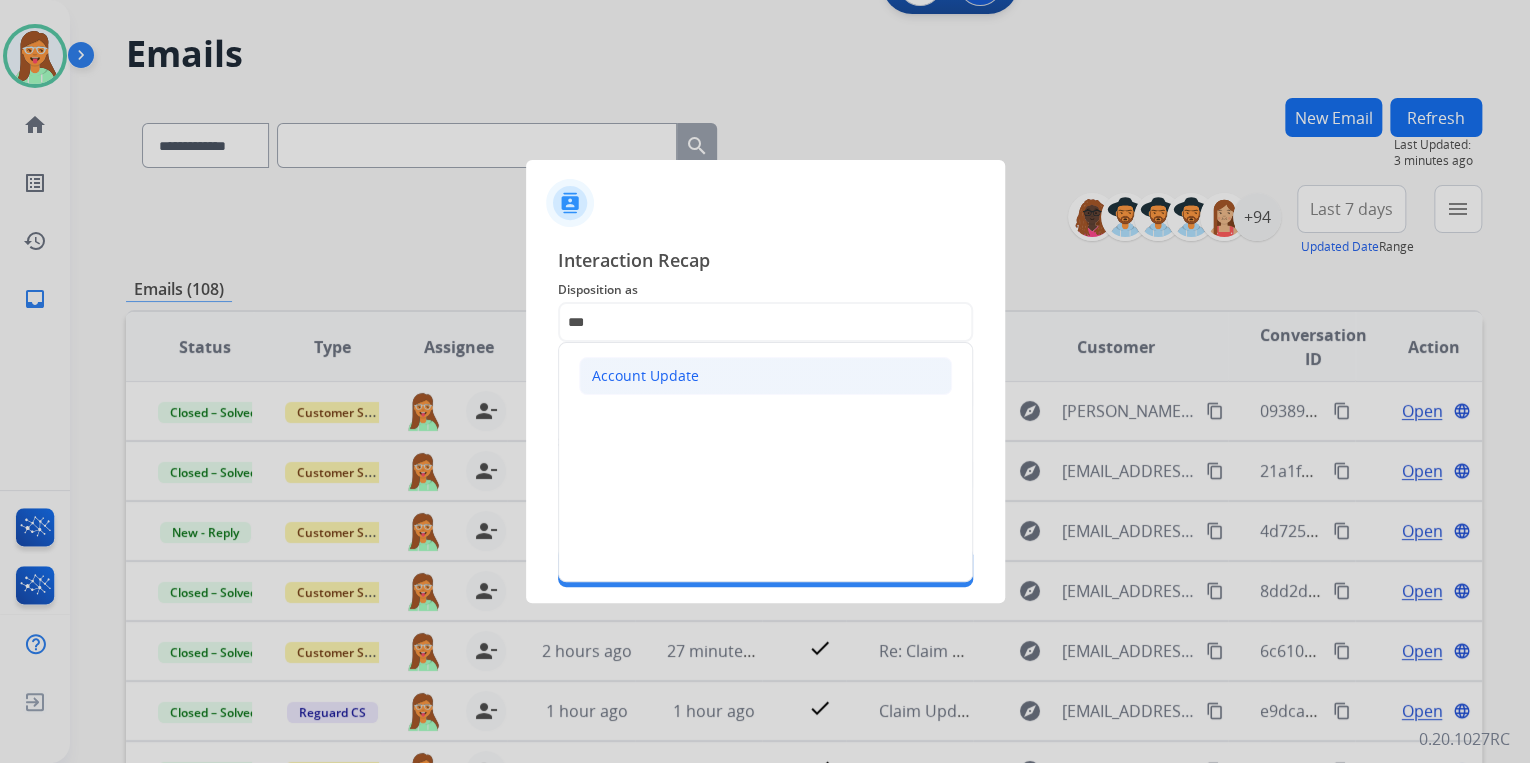 drag, startPoint x: 655, startPoint y: 378, endPoint x: 649, endPoint y: 388, distance: 11.661903 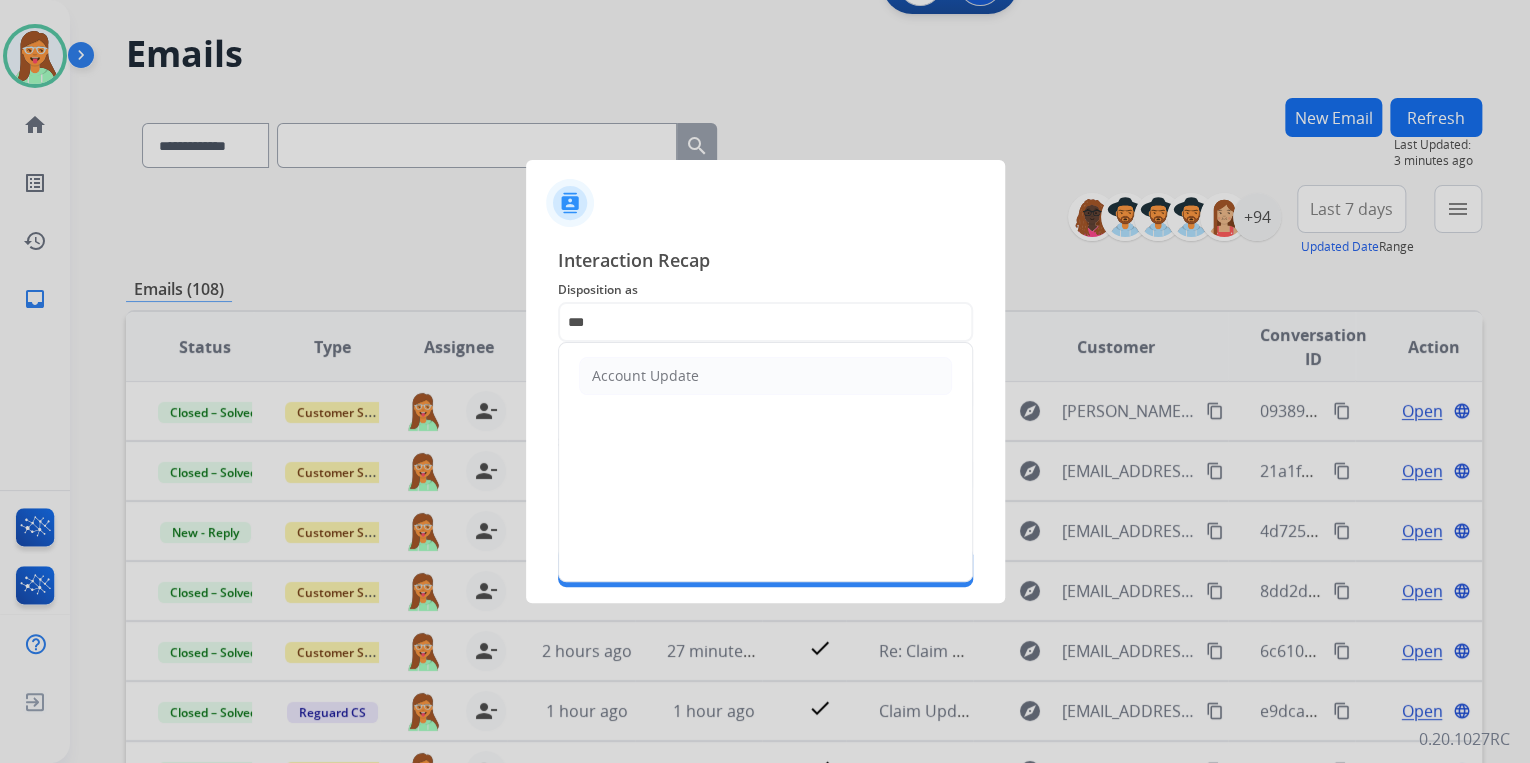 type on "**********" 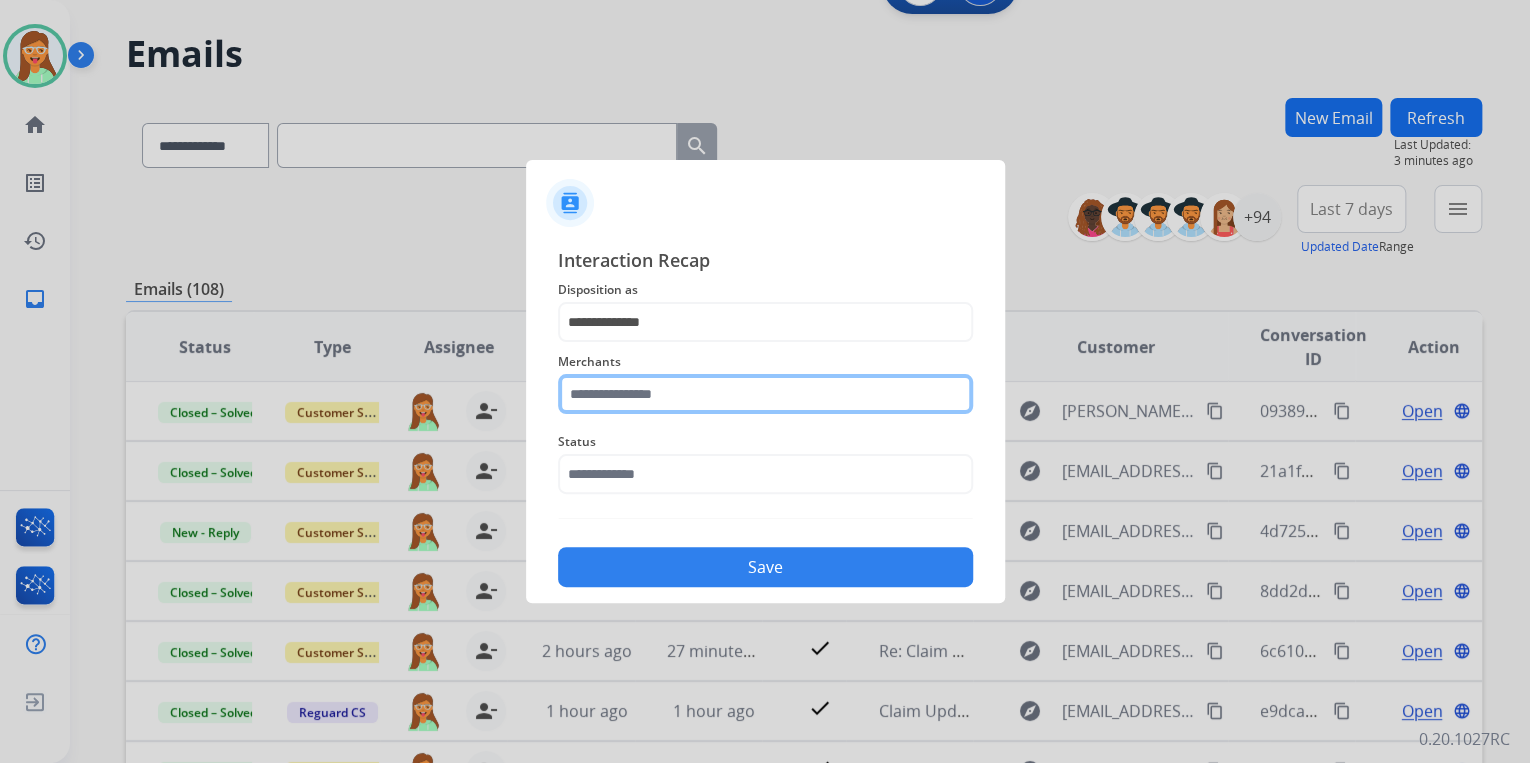 click 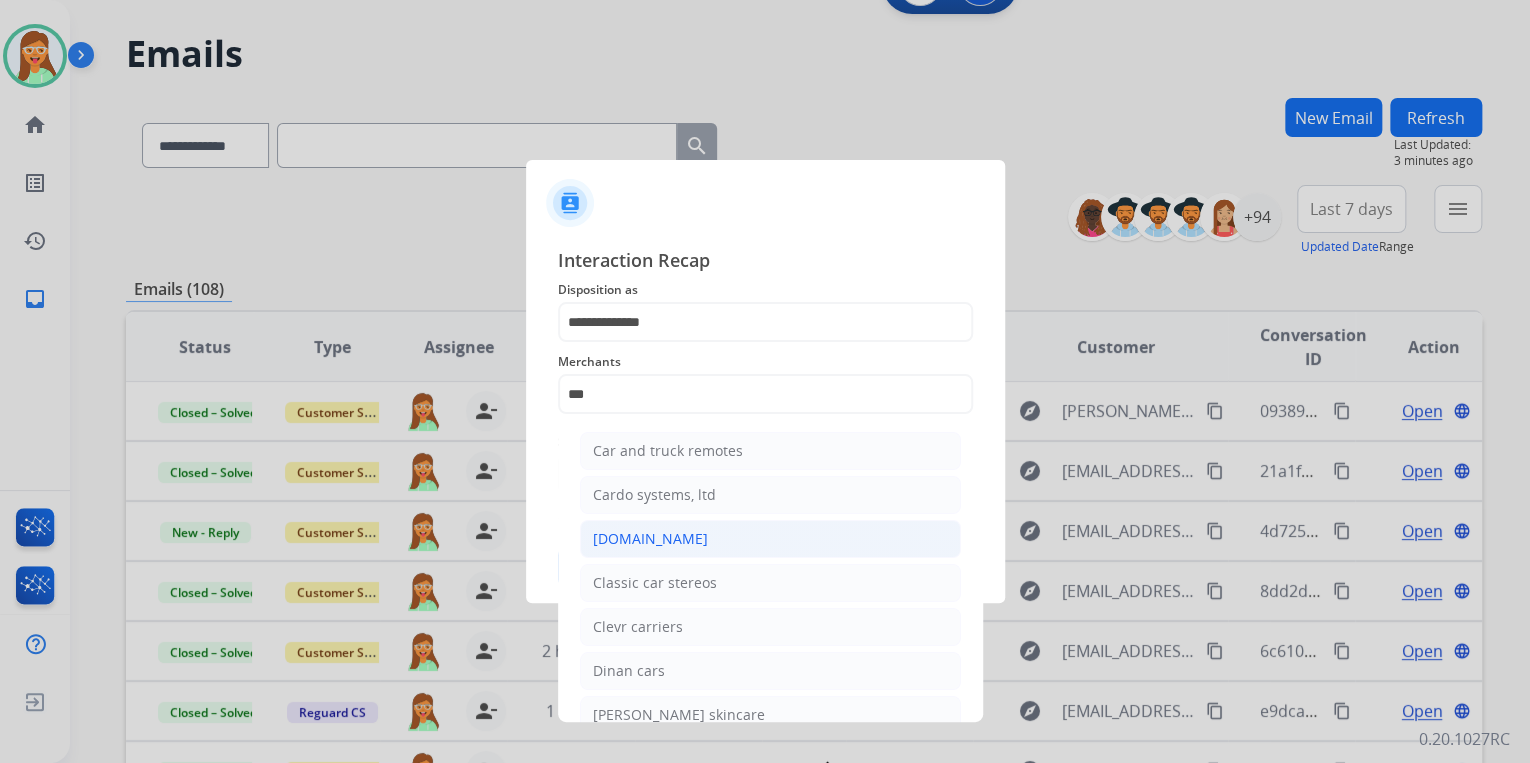 click on "[DOMAIN_NAME]" 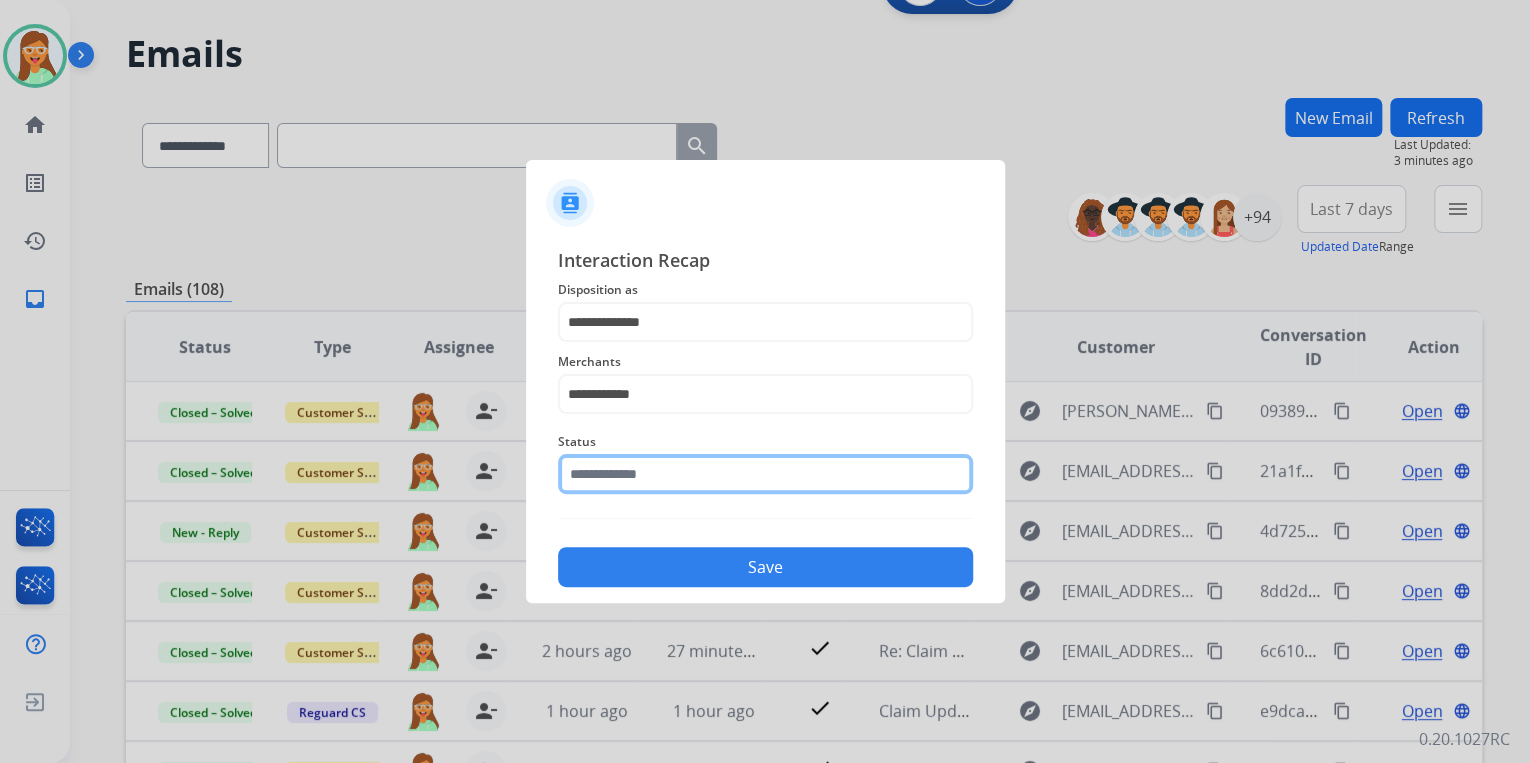 click 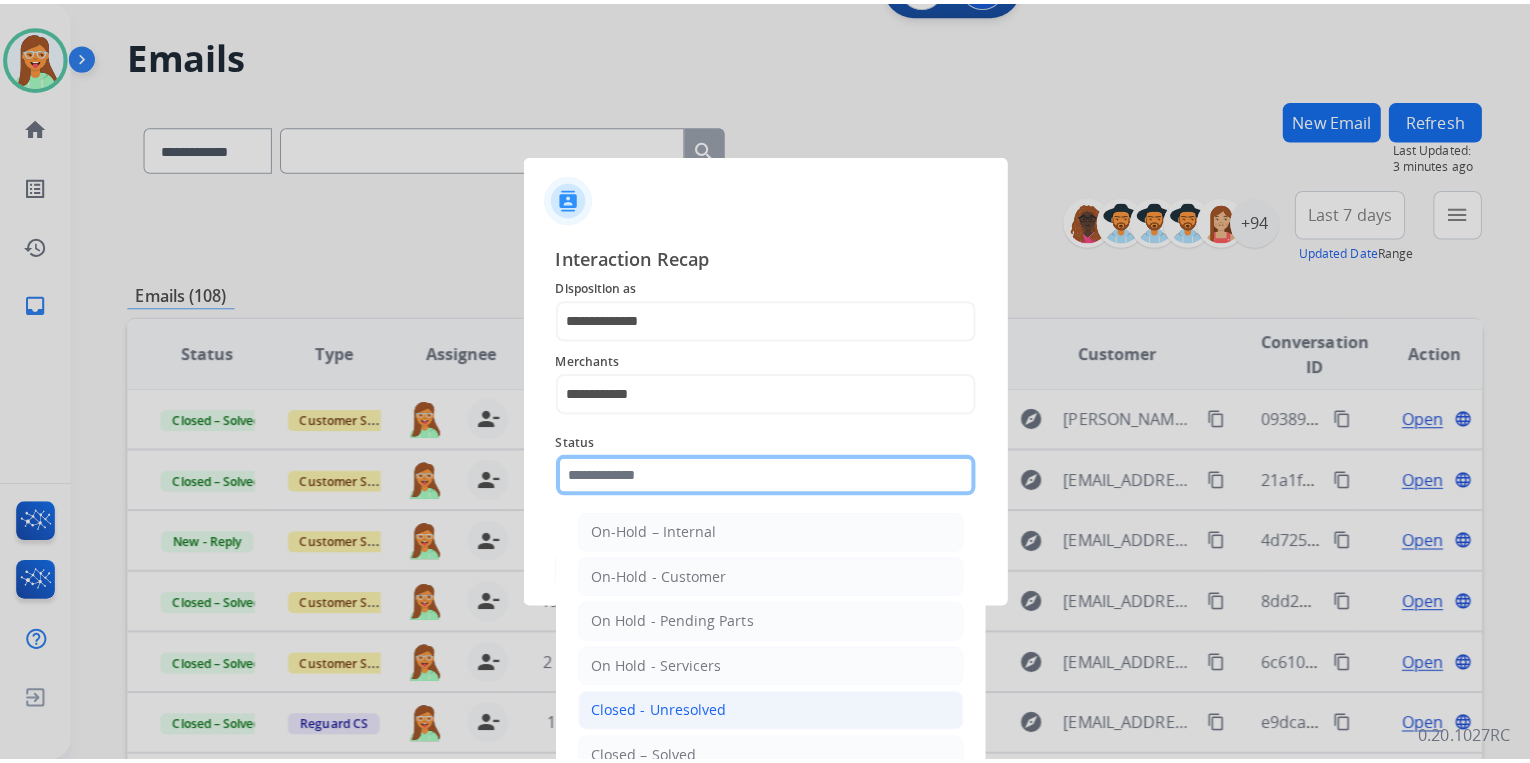 scroll, scrollTop: 116, scrollLeft: 0, axis: vertical 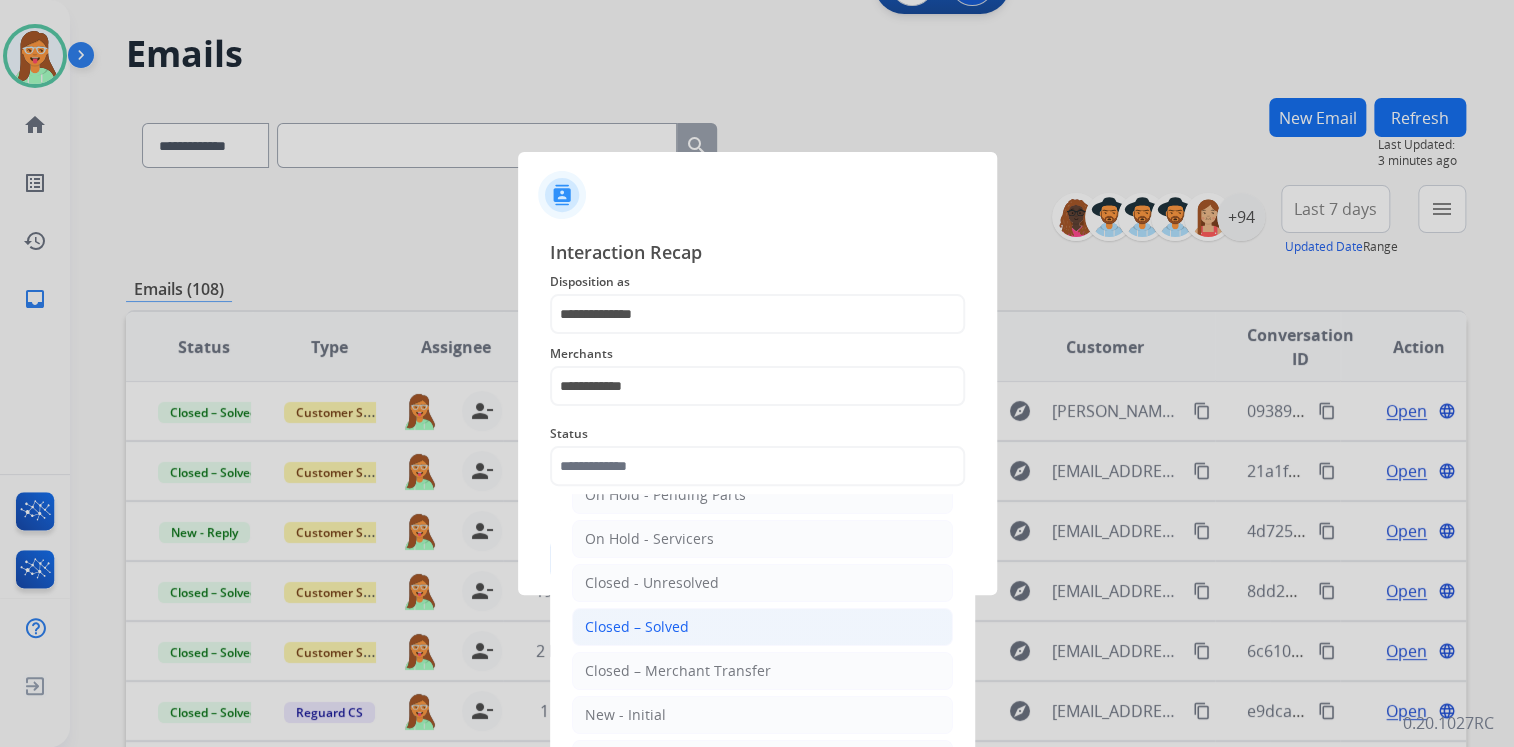 click on "Closed – Solved" 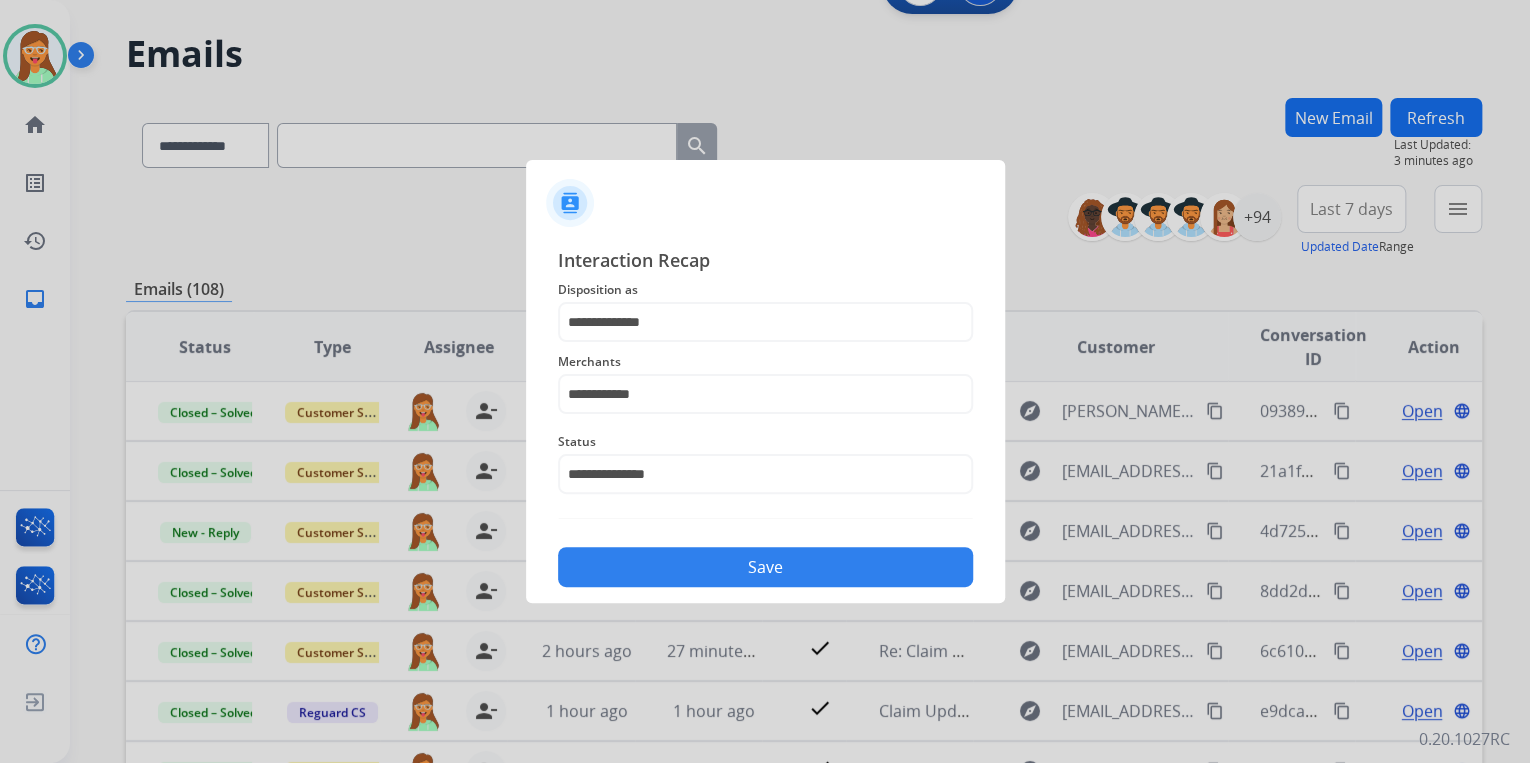 click on "Save" 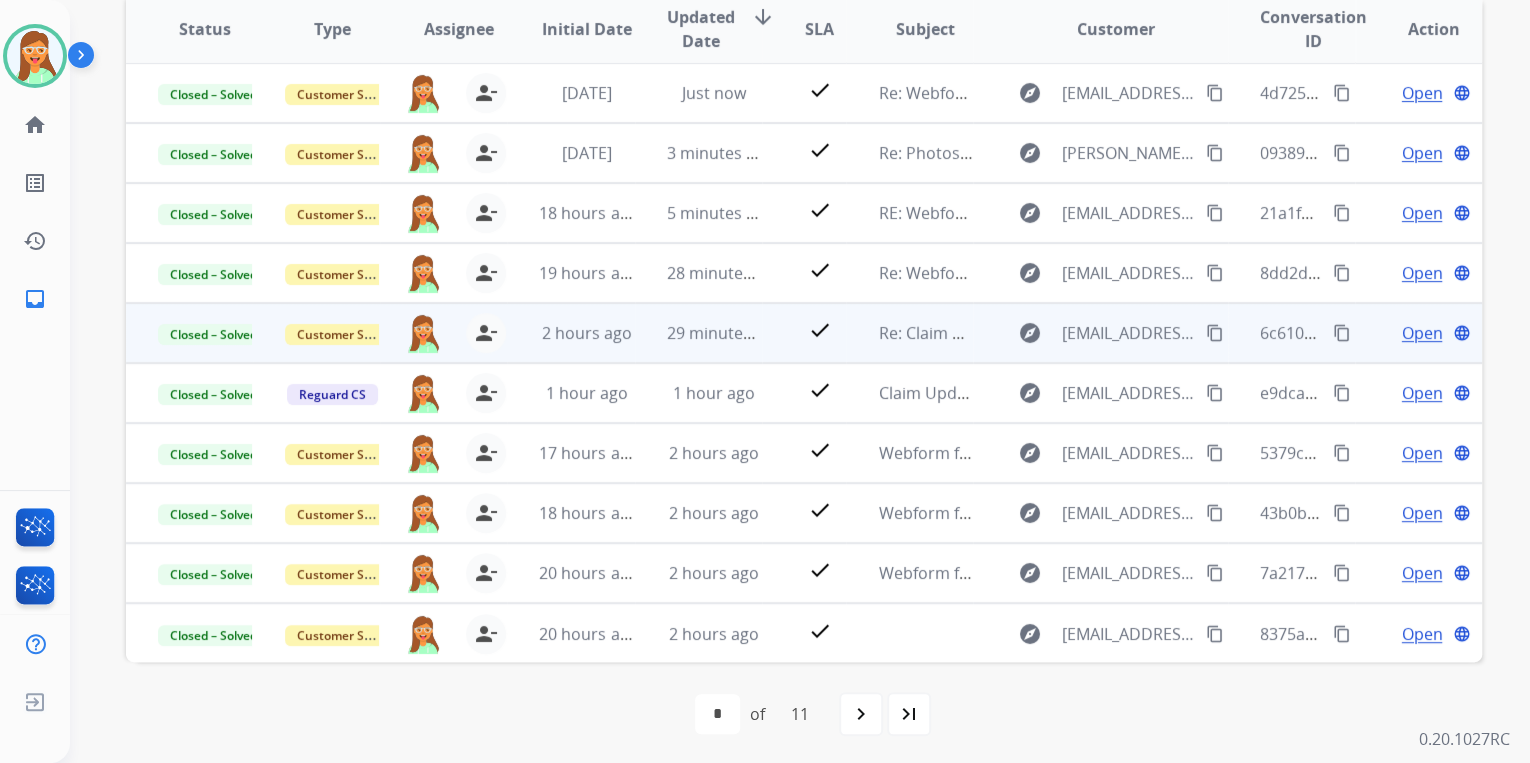 scroll, scrollTop: 374, scrollLeft: 0, axis: vertical 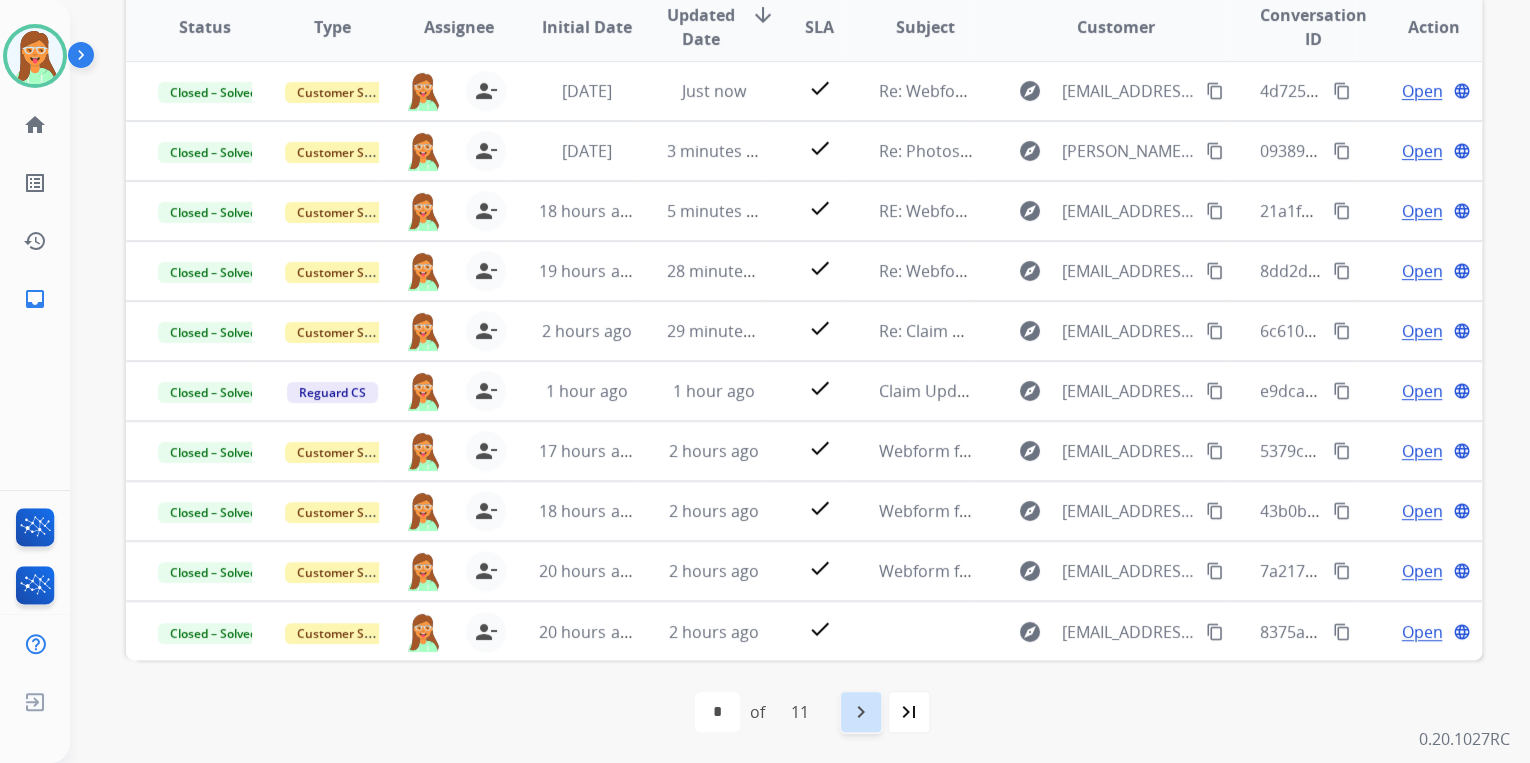 click on "navigate_next" at bounding box center (861, 712) 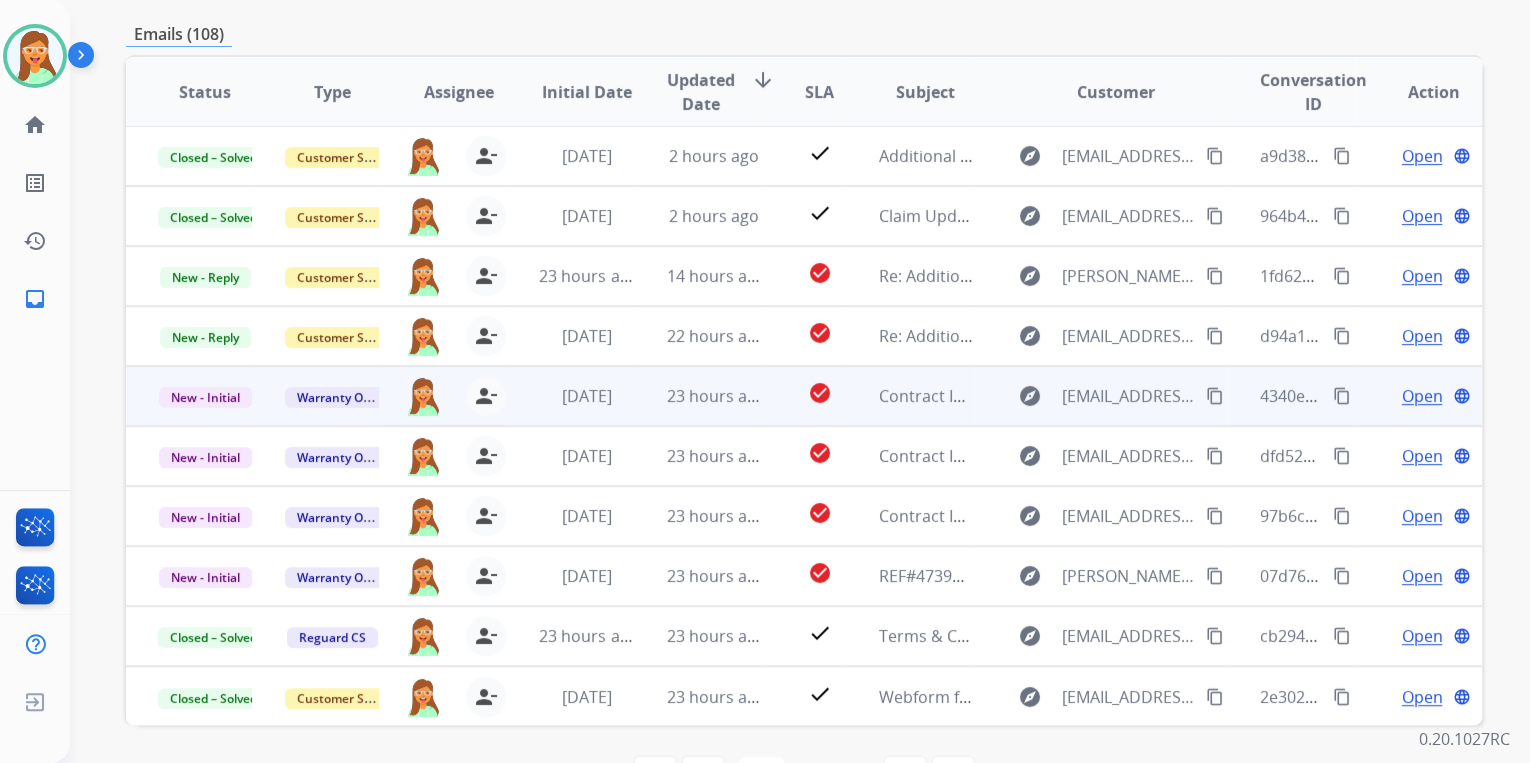 scroll, scrollTop: 320, scrollLeft: 0, axis: vertical 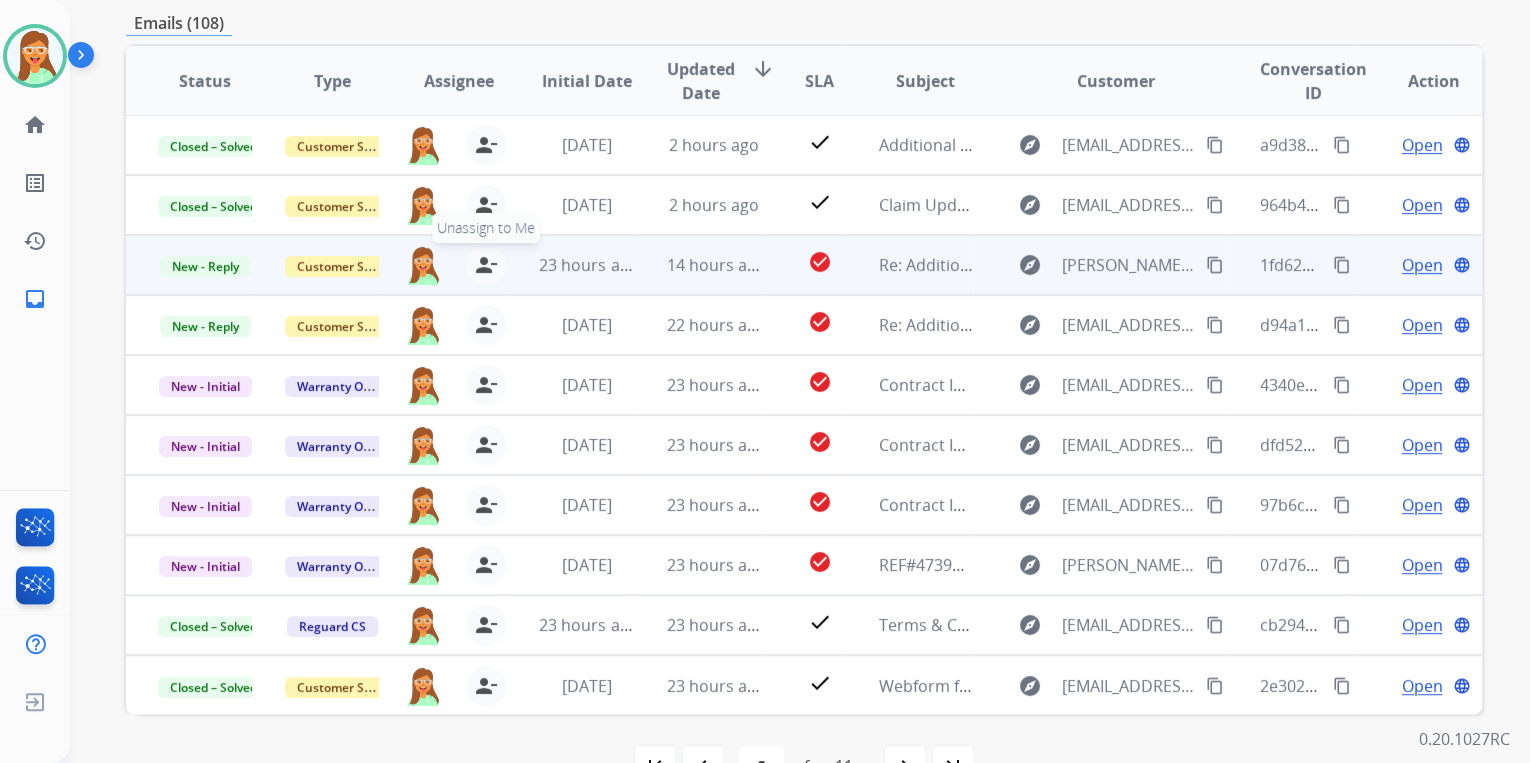click on "person_remove" at bounding box center (486, 265) 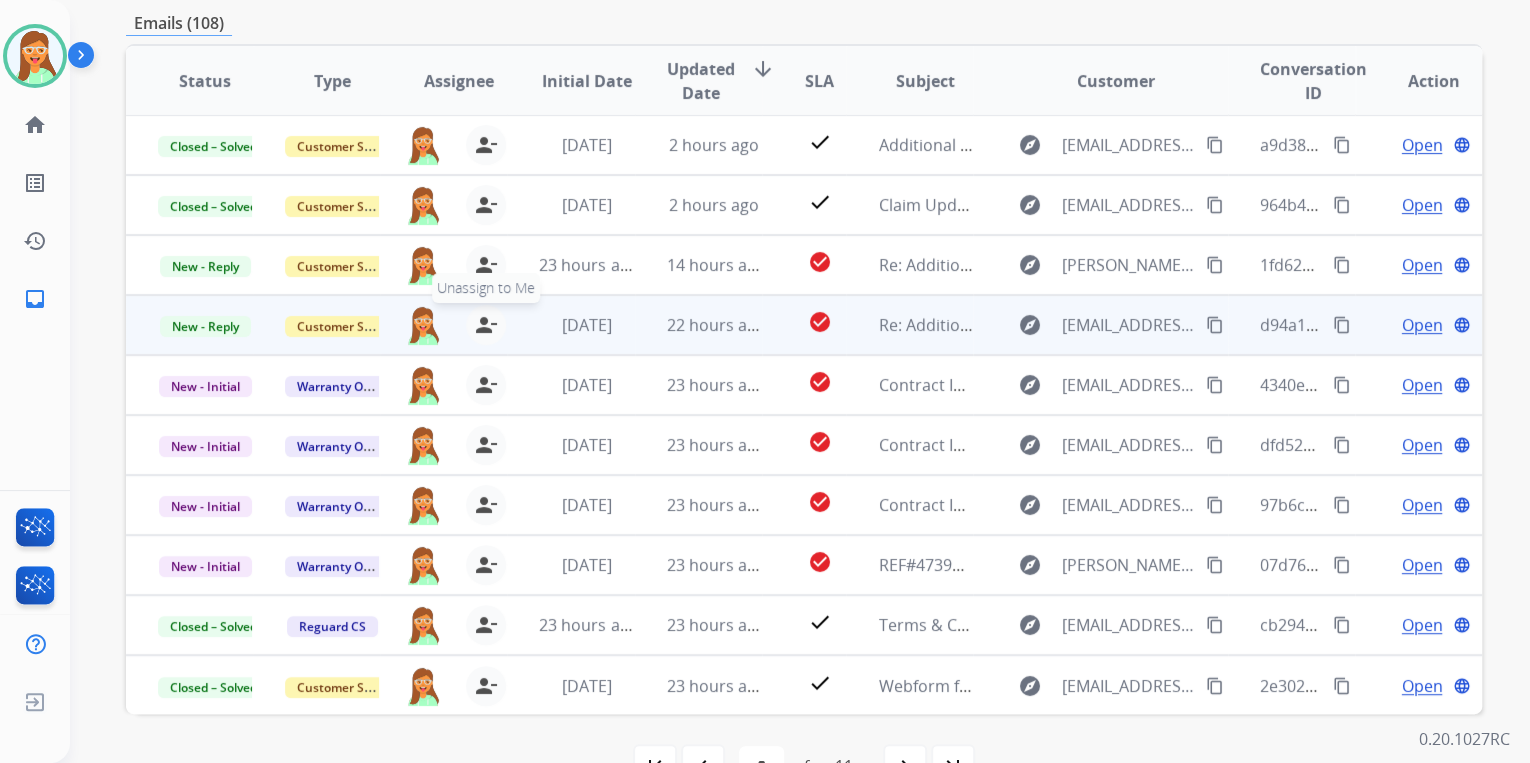 click on "person_remove" at bounding box center (486, 325) 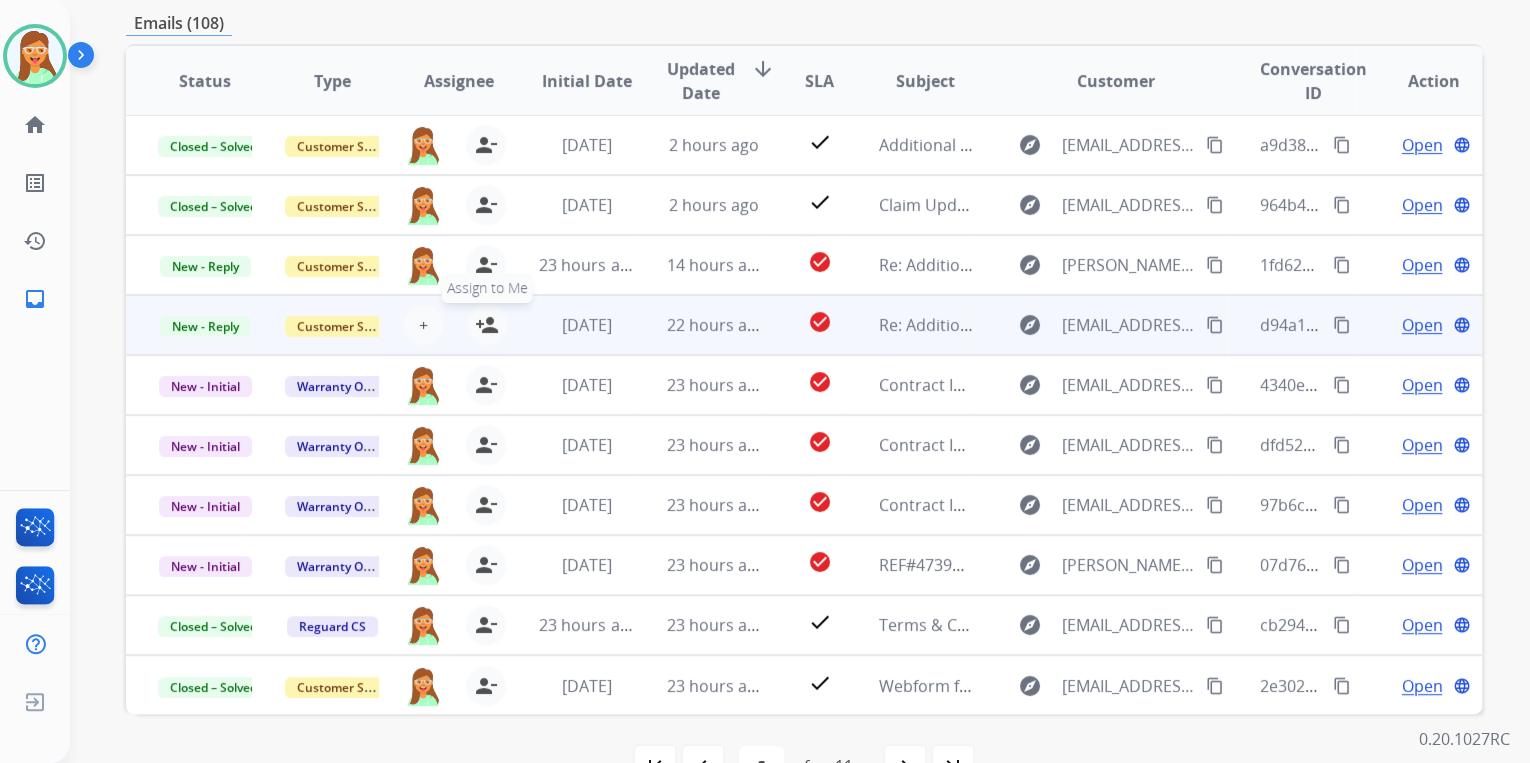 click on "person_add" at bounding box center (487, 325) 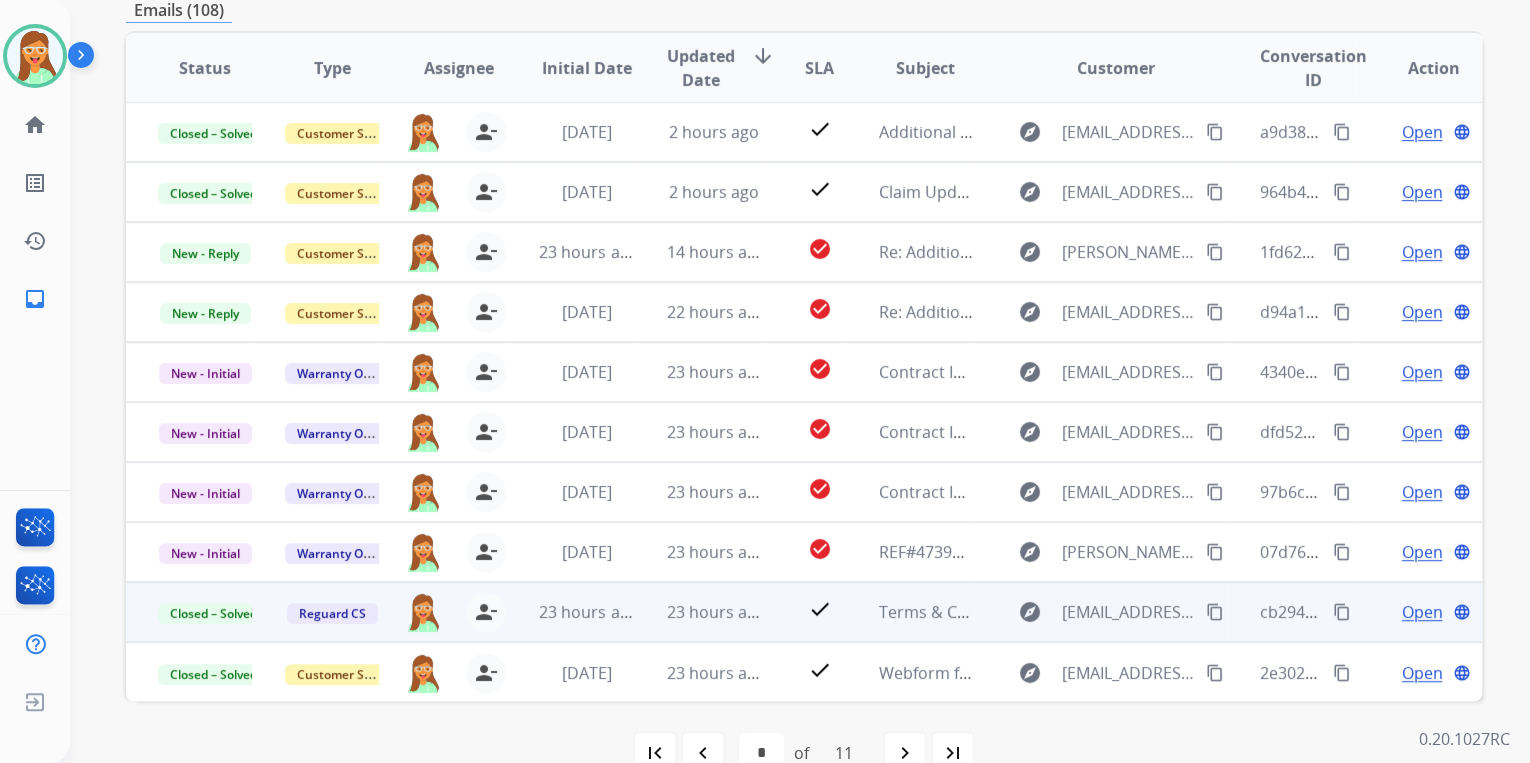 scroll, scrollTop: 374, scrollLeft: 0, axis: vertical 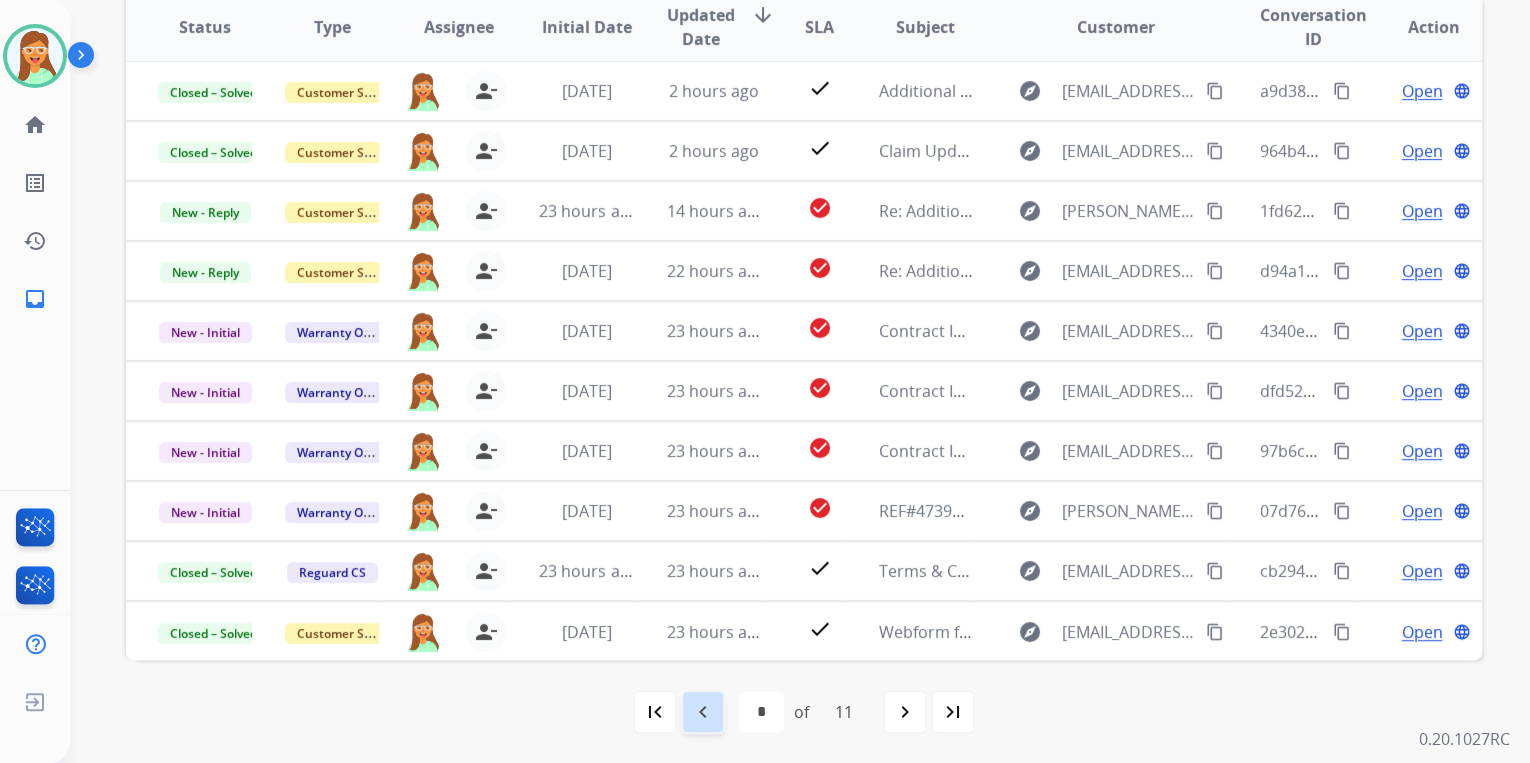 click on "navigate_before" at bounding box center (703, 712) 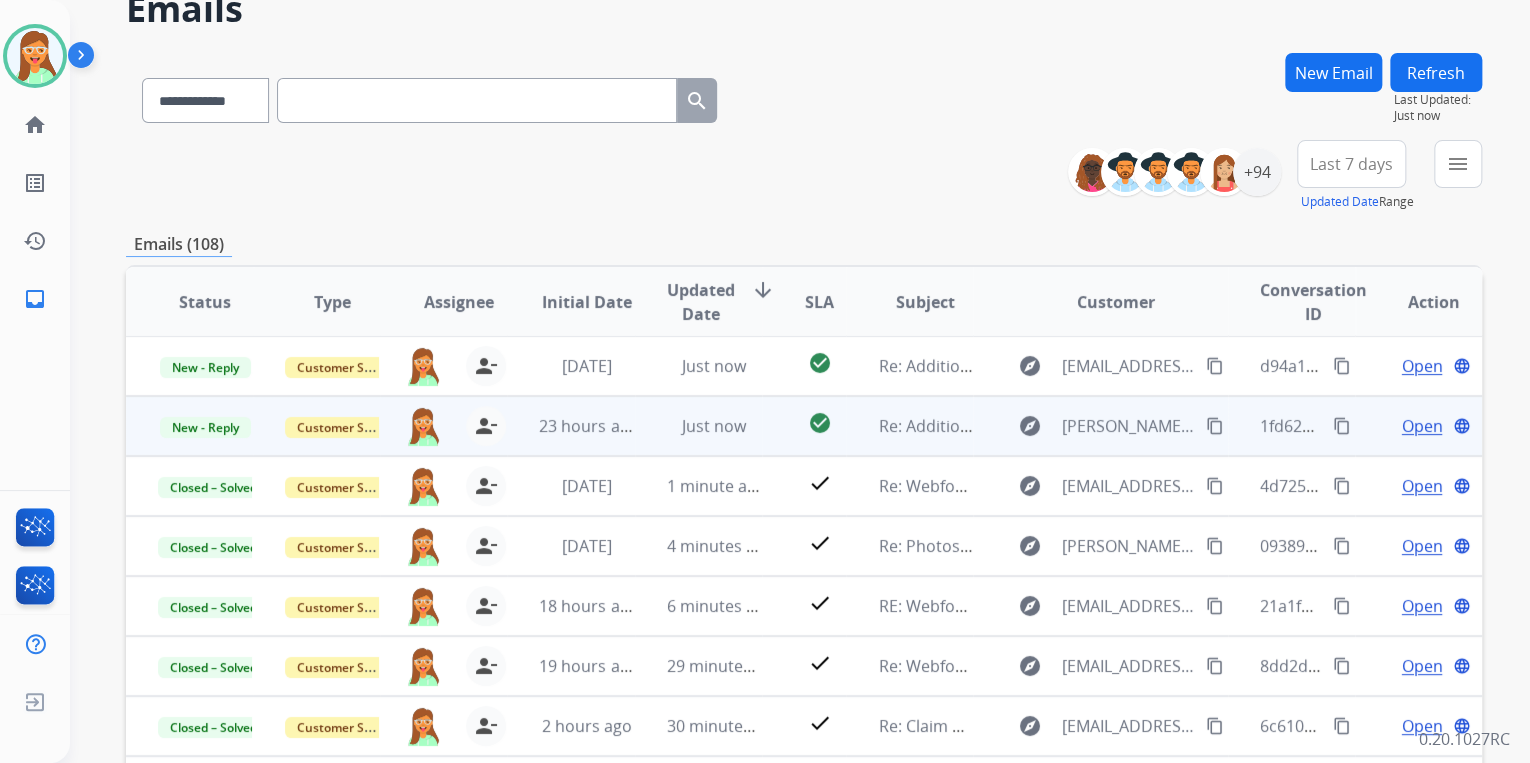 scroll, scrollTop: 320, scrollLeft: 0, axis: vertical 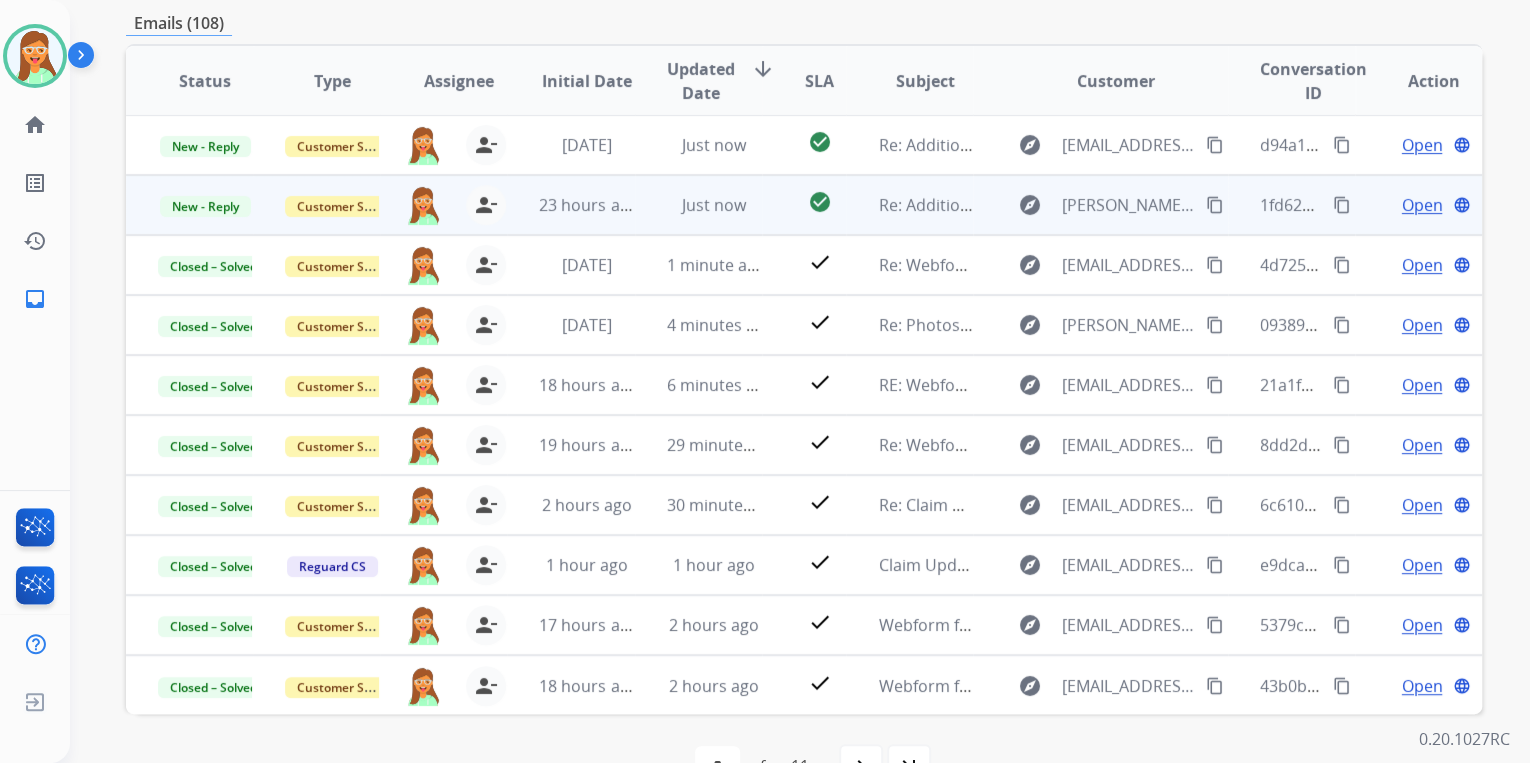 click on "1fd626f2-2ffe-4064-ab27-3e2120e1ce1b  content_copy" at bounding box center [1307, 205] 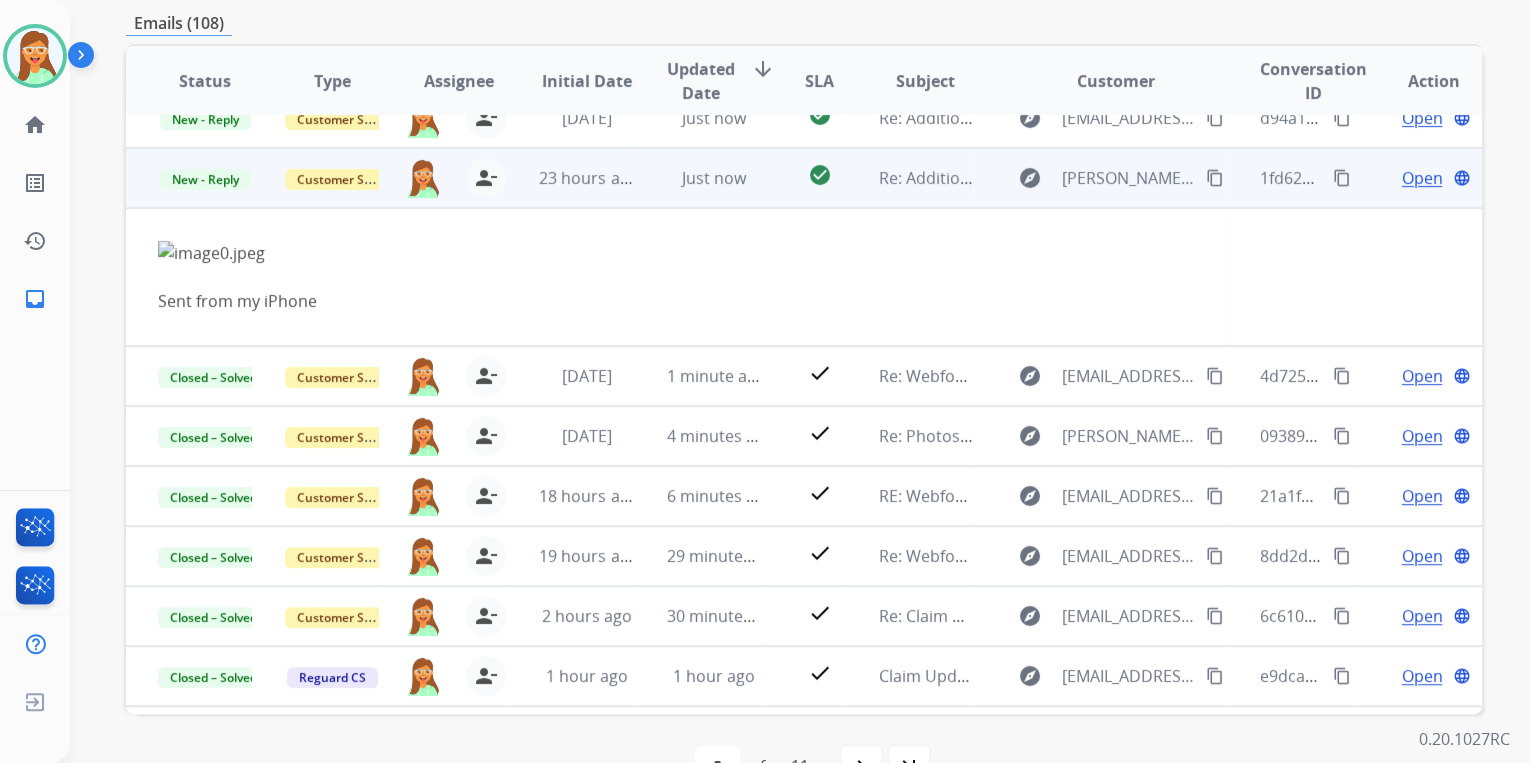 scroll, scrollTop: 0, scrollLeft: 0, axis: both 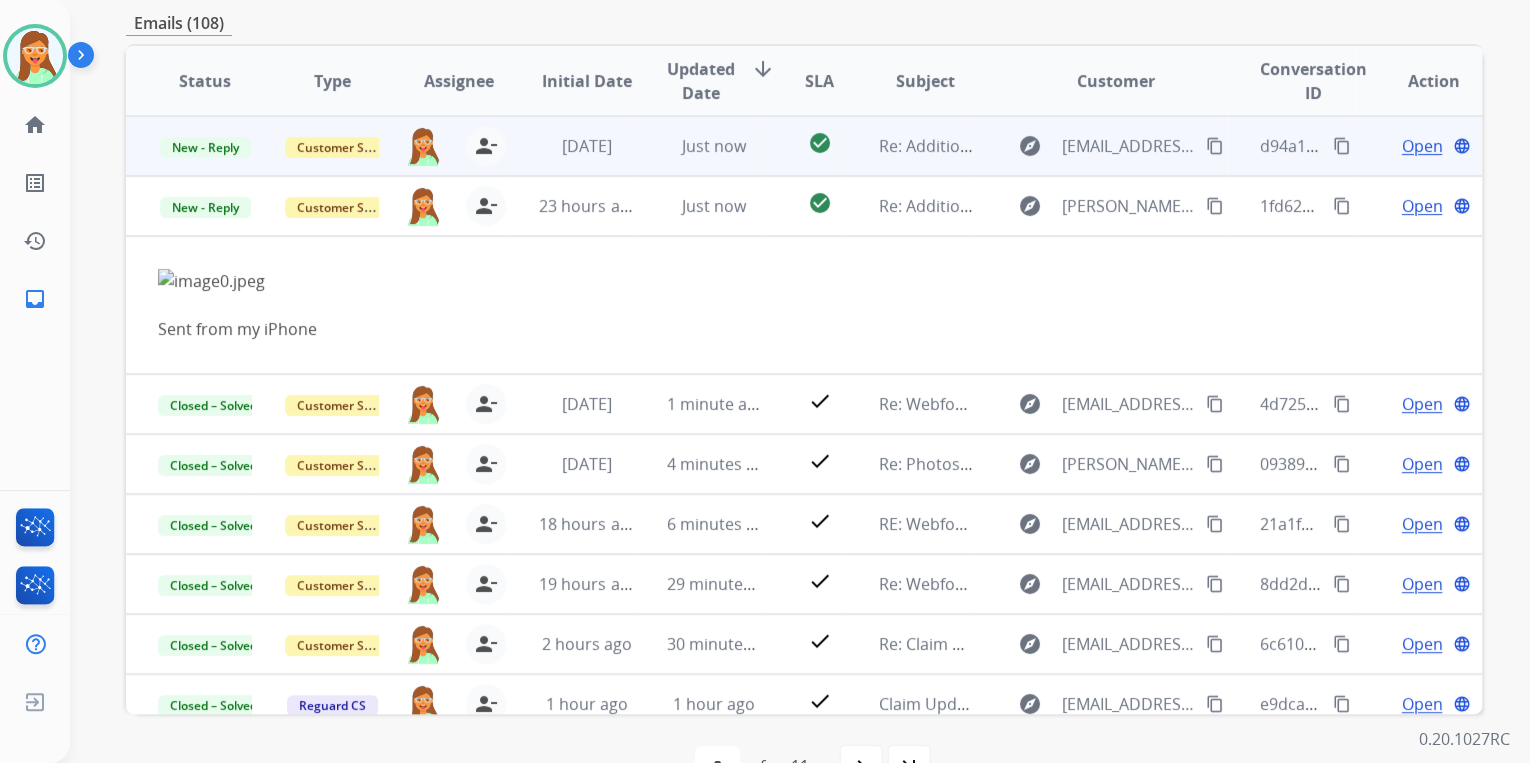 click on "explore [EMAIL_ADDRESS][DOMAIN_NAME] content_copy" at bounding box center [1100, 146] 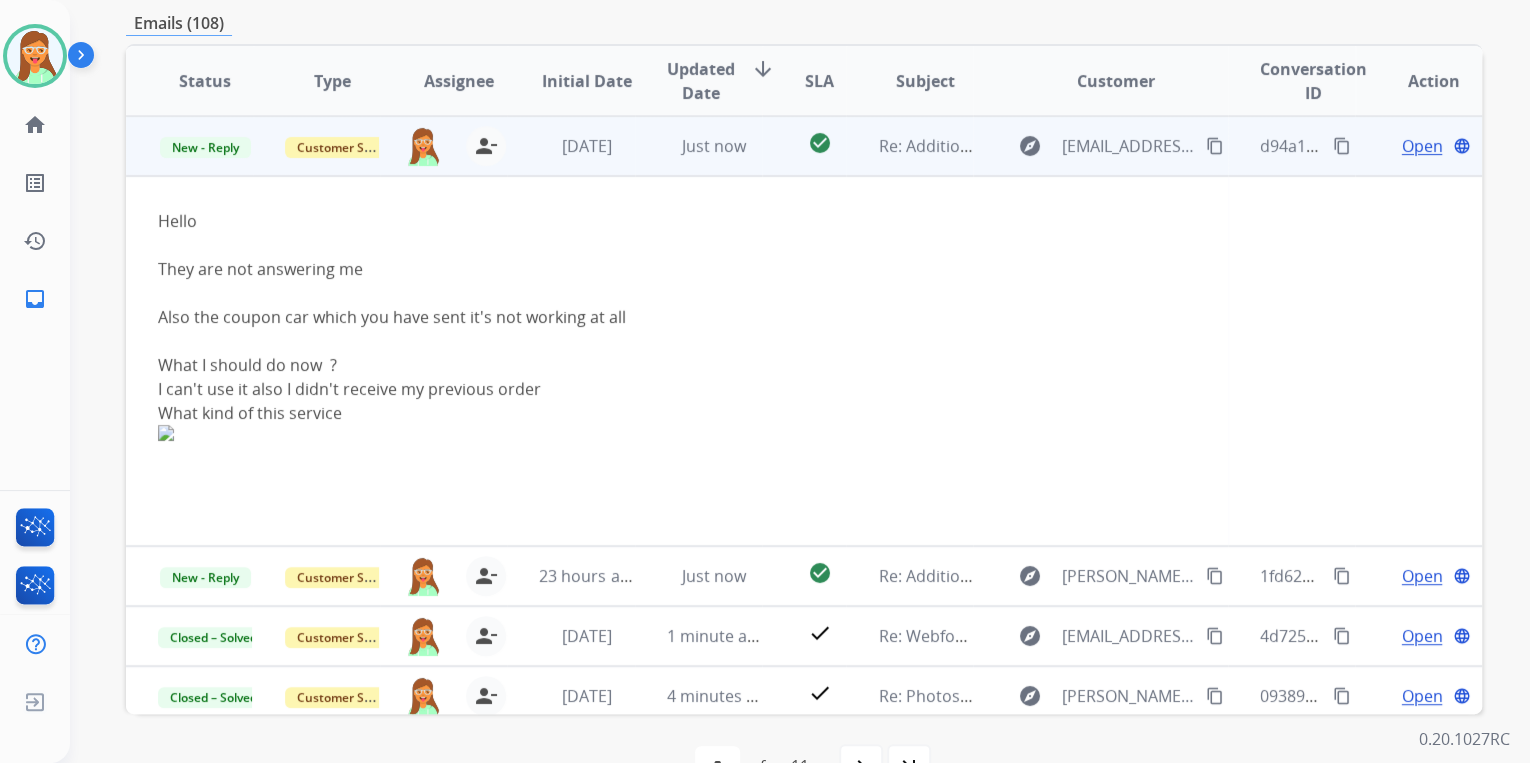 click on "Open" at bounding box center (1421, 146) 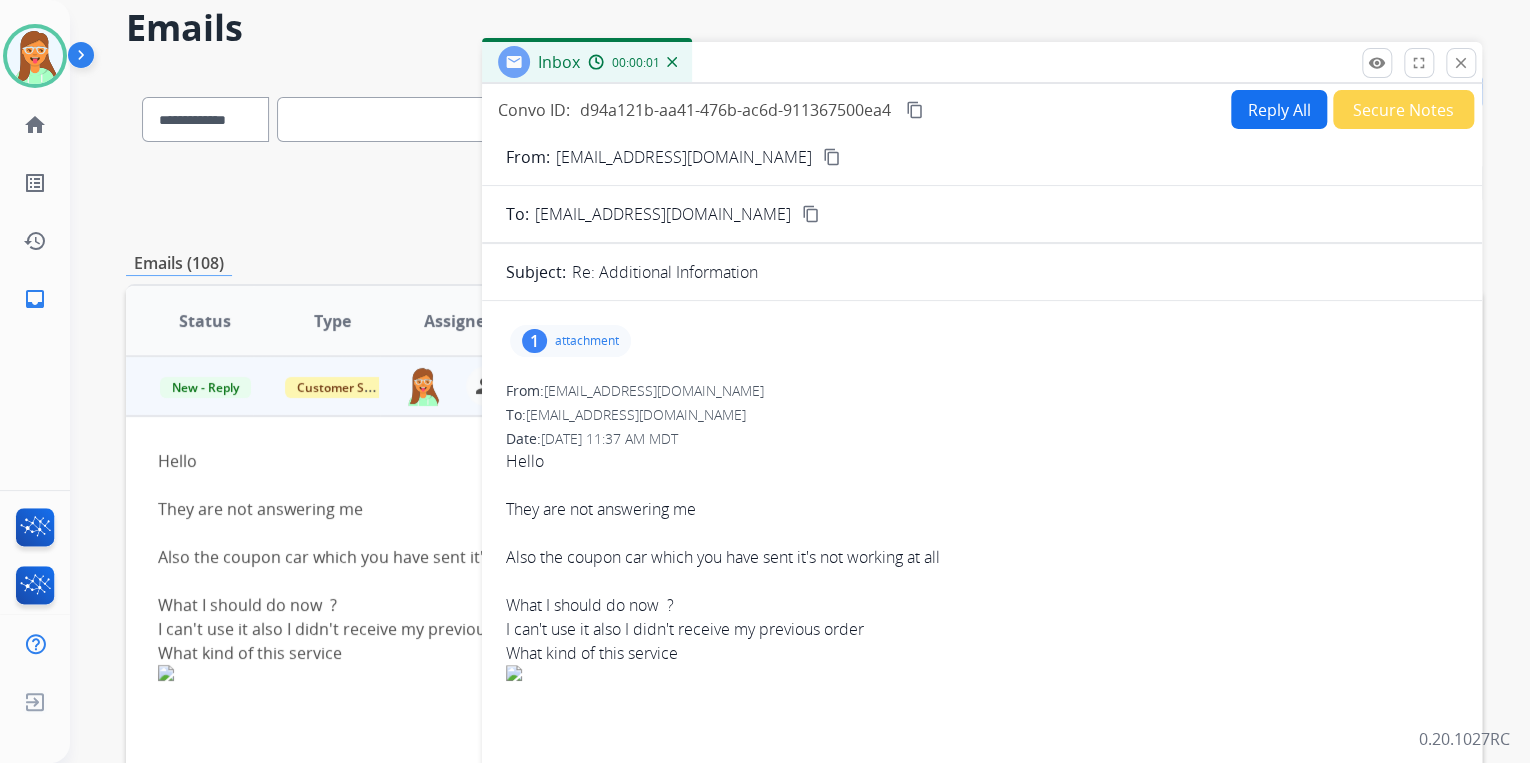 scroll, scrollTop: 80, scrollLeft: 0, axis: vertical 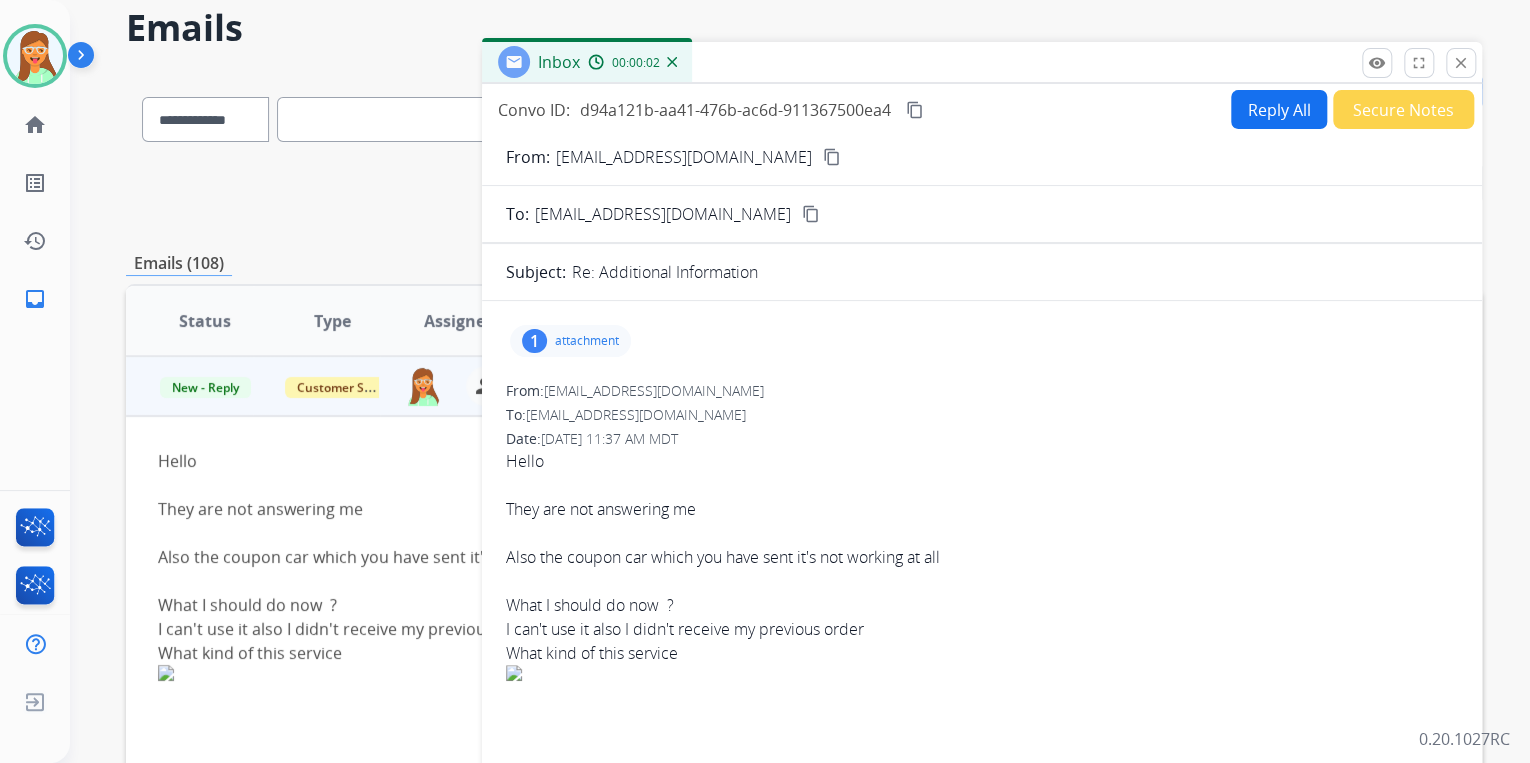 click on "content_copy" at bounding box center (832, 157) 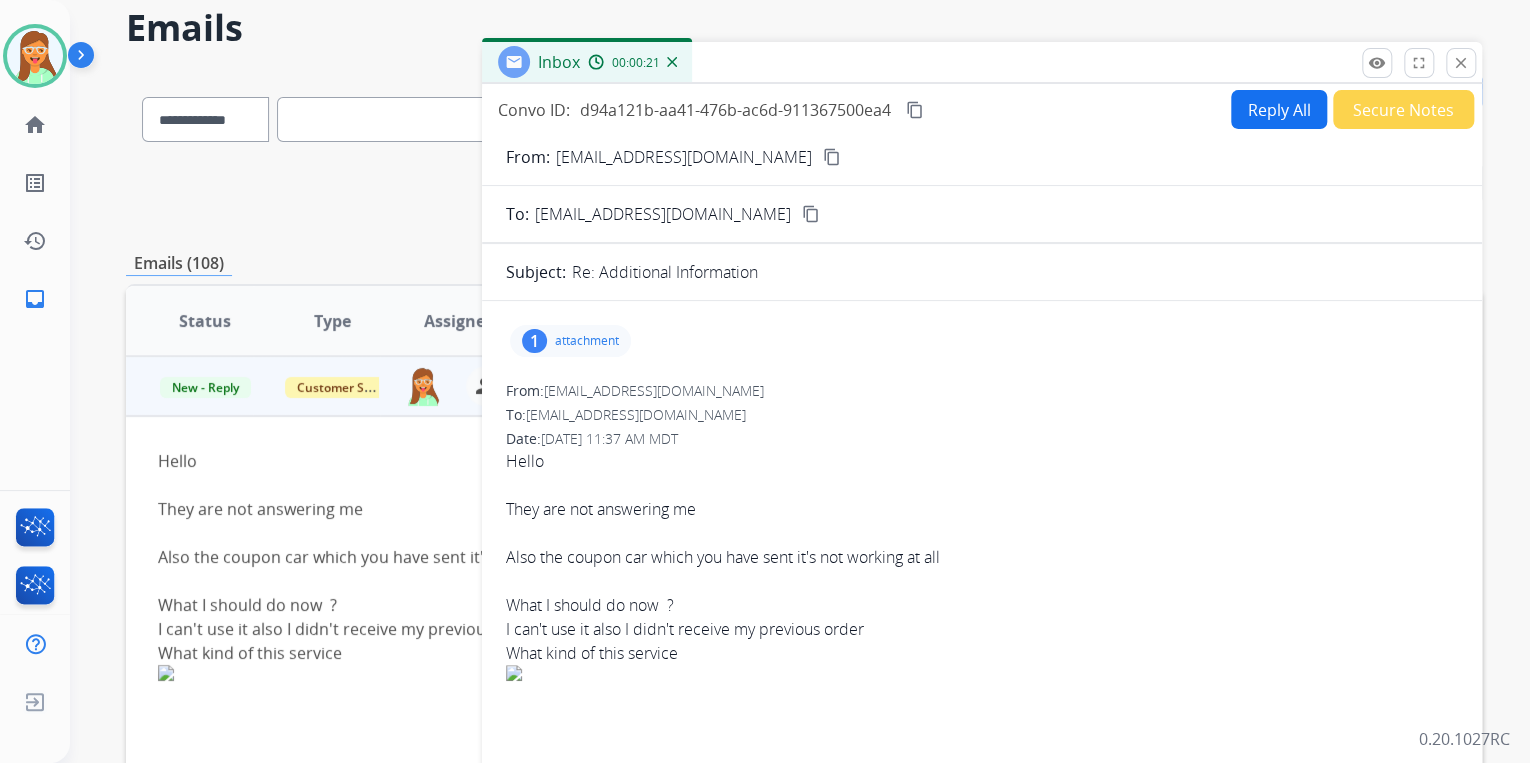 click on "Reply All" at bounding box center (1279, 109) 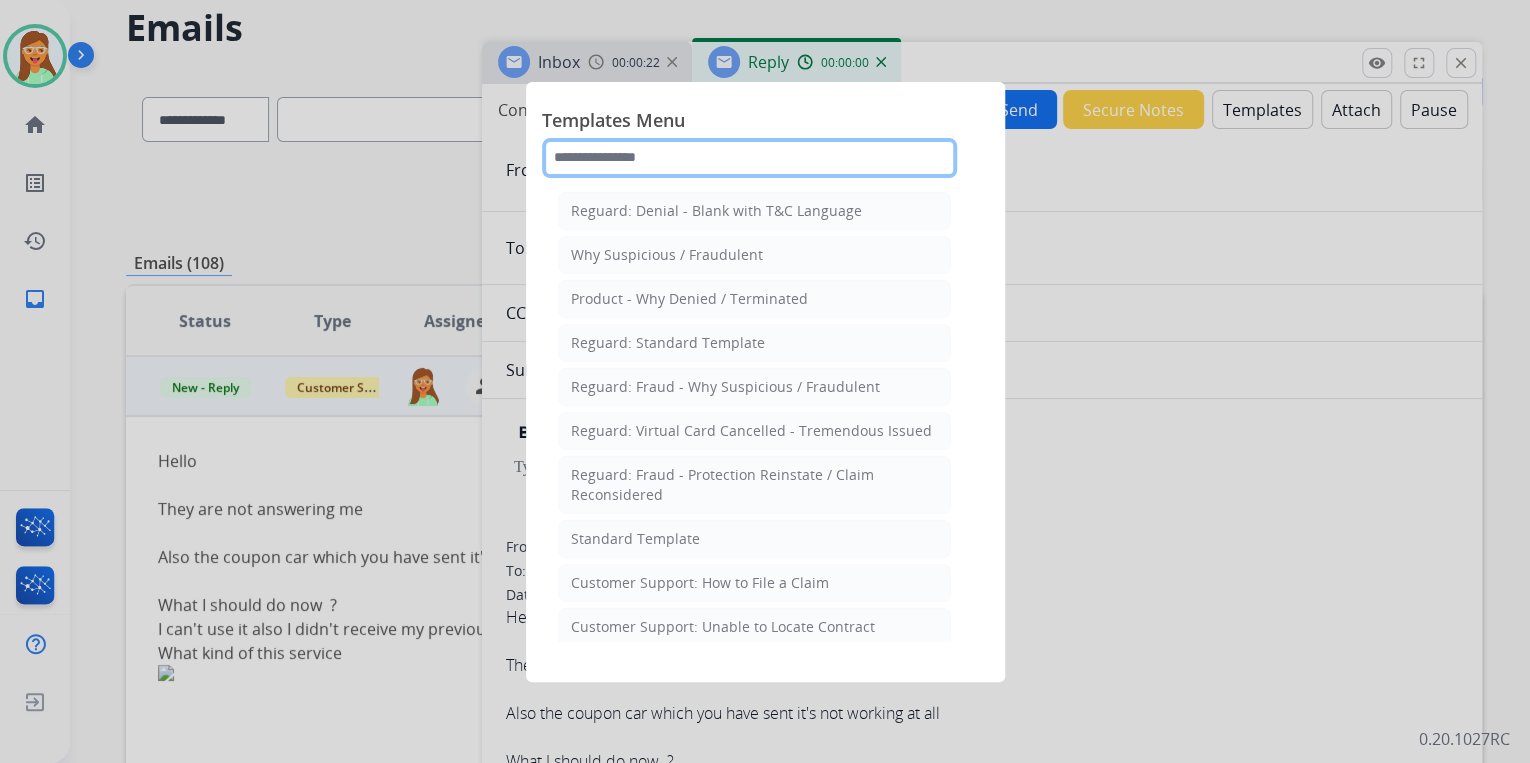 click 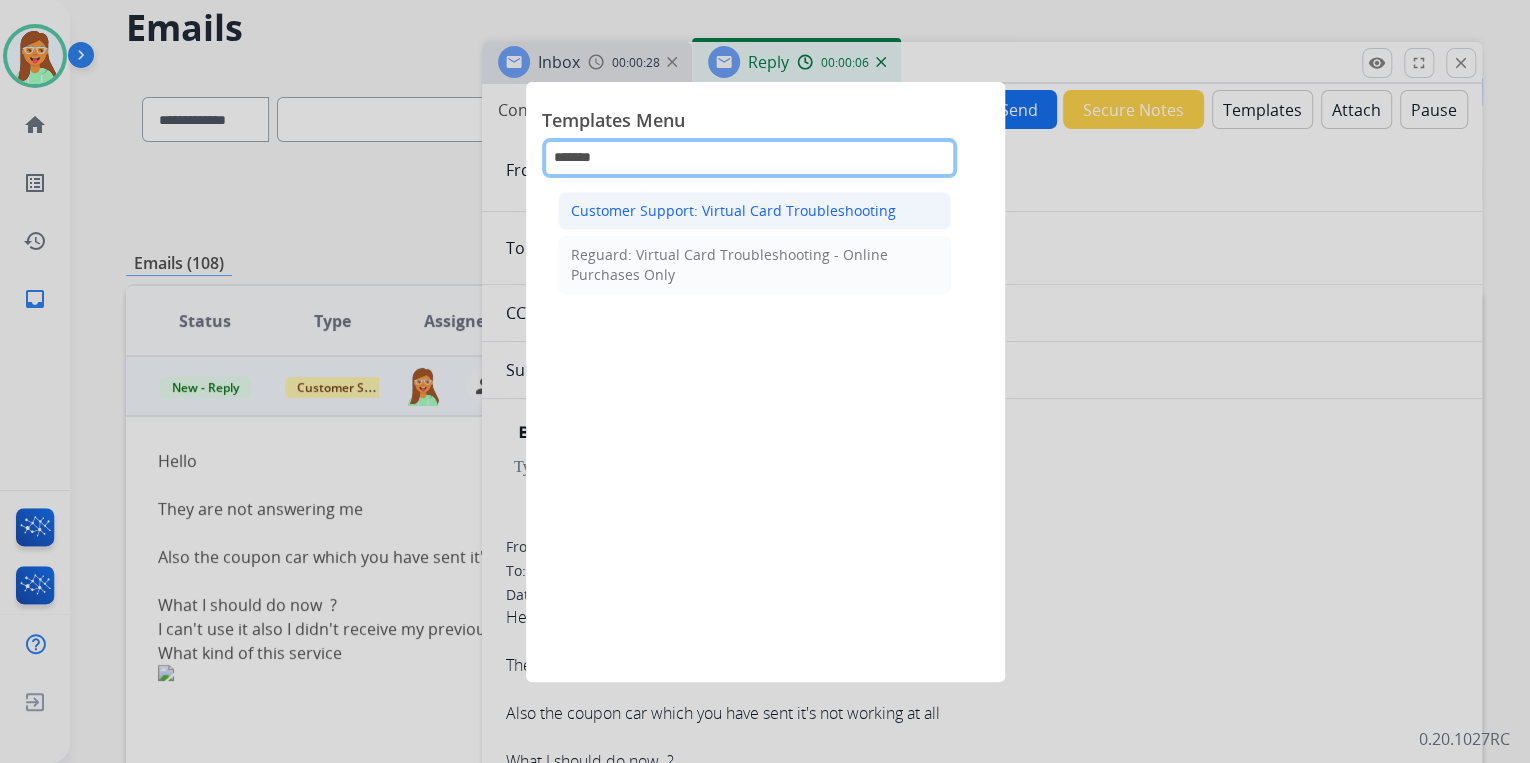 type on "*******" 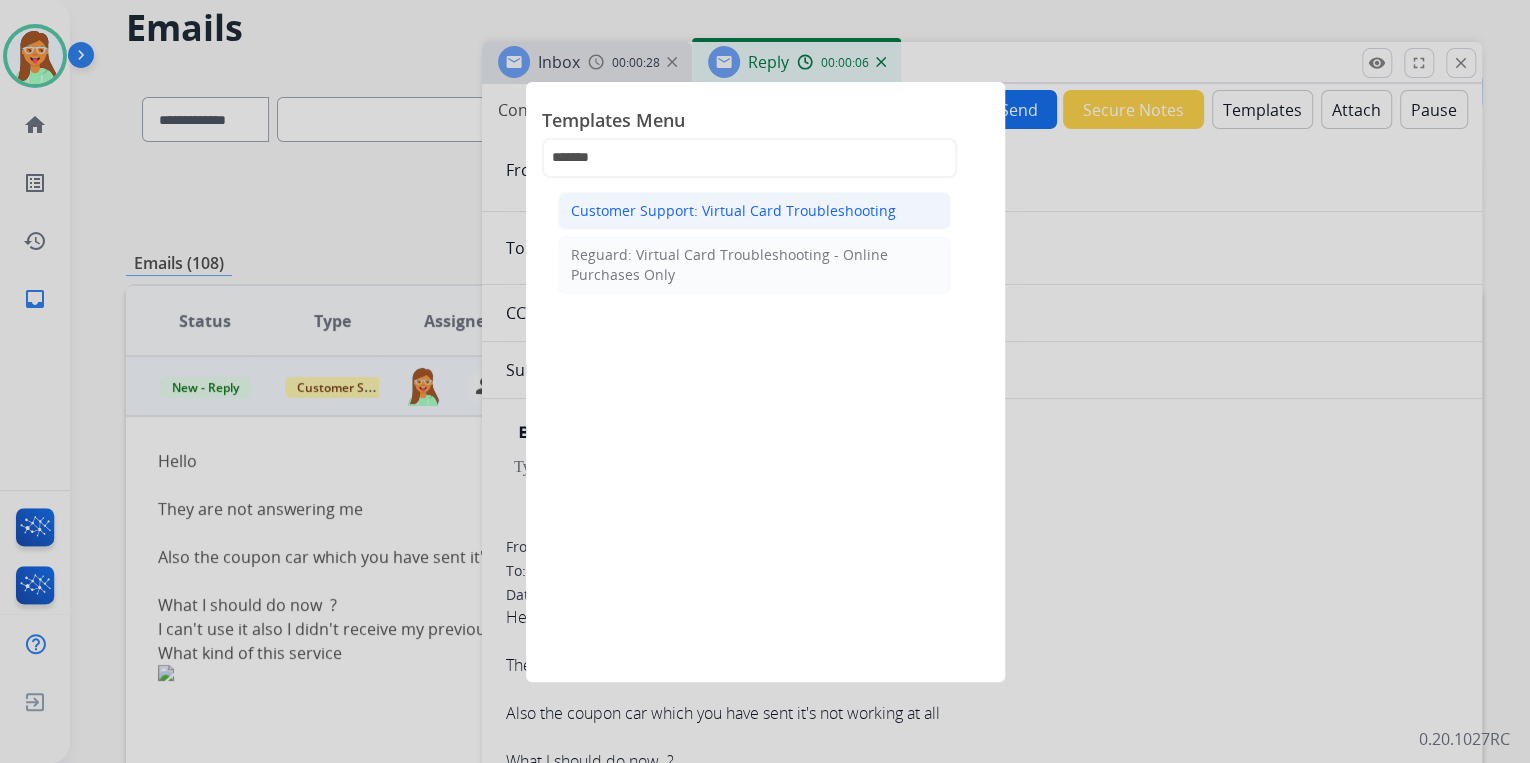 click on "Customer Support: Virtual Card Troubleshooting" 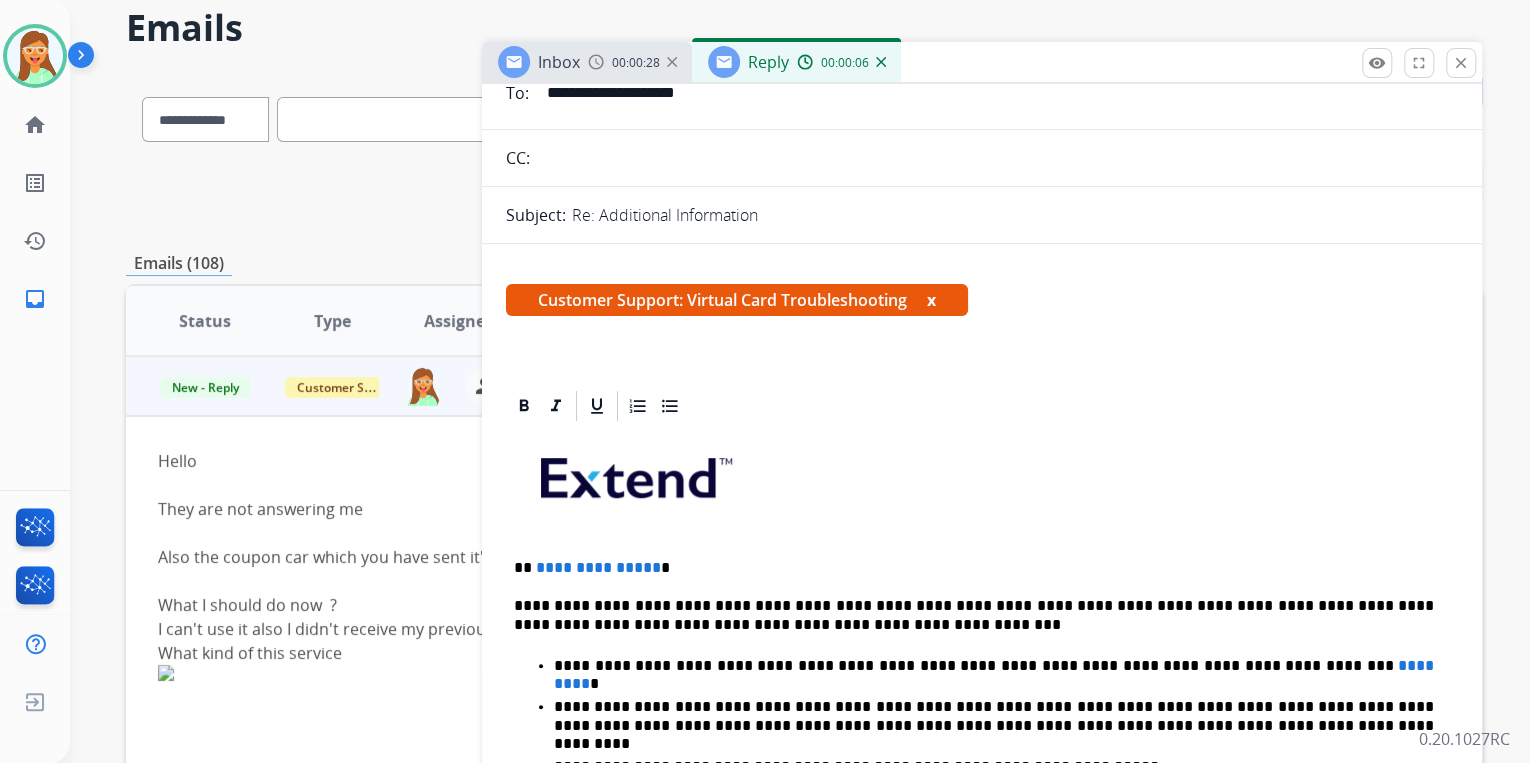 scroll, scrollTop: 480, scrollLeft: 0, axis: vertical 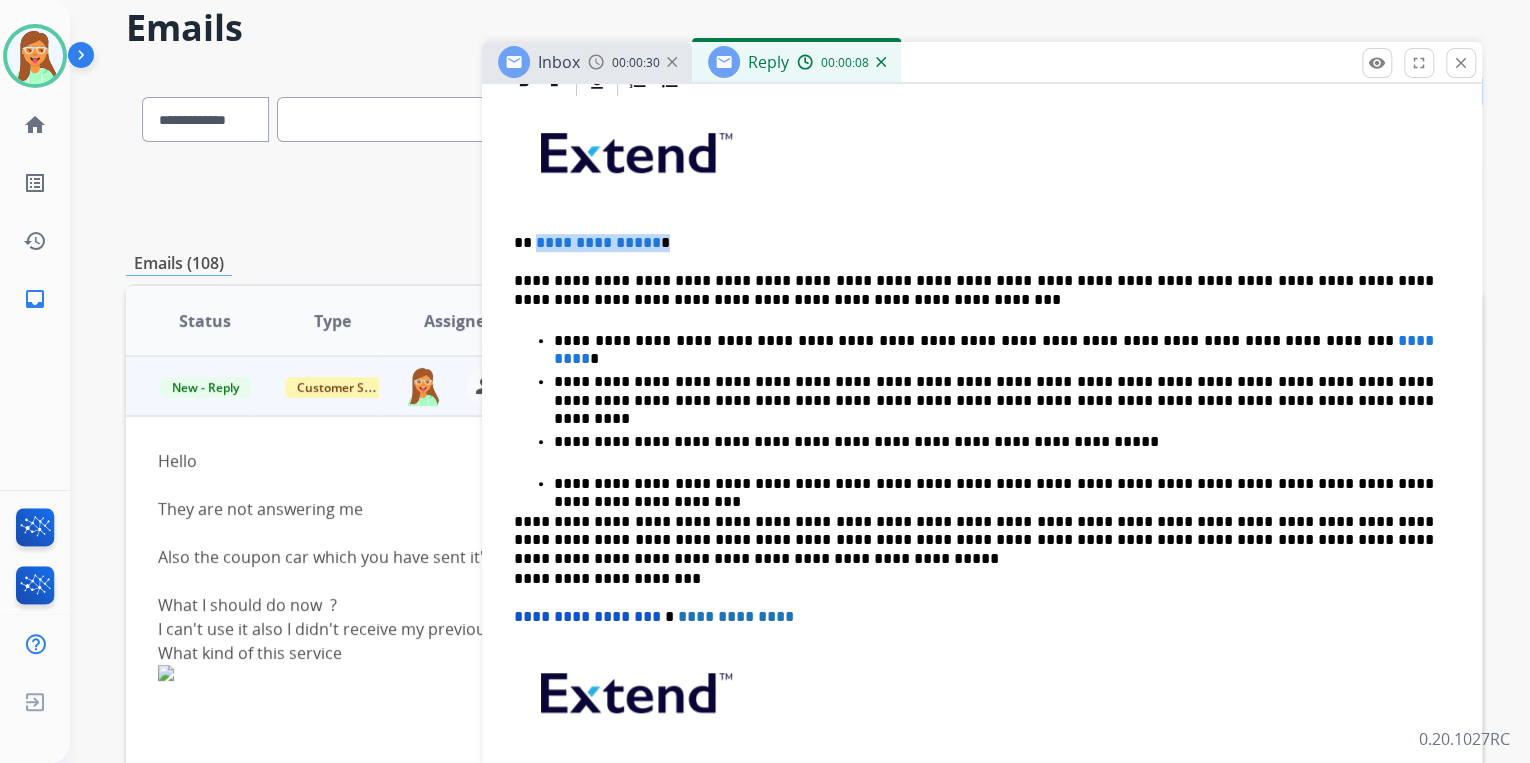 drag, startPoint x: 556, startPoint y: 232, endPoint x: 532, endPoint y: 228, distance: 24.33105 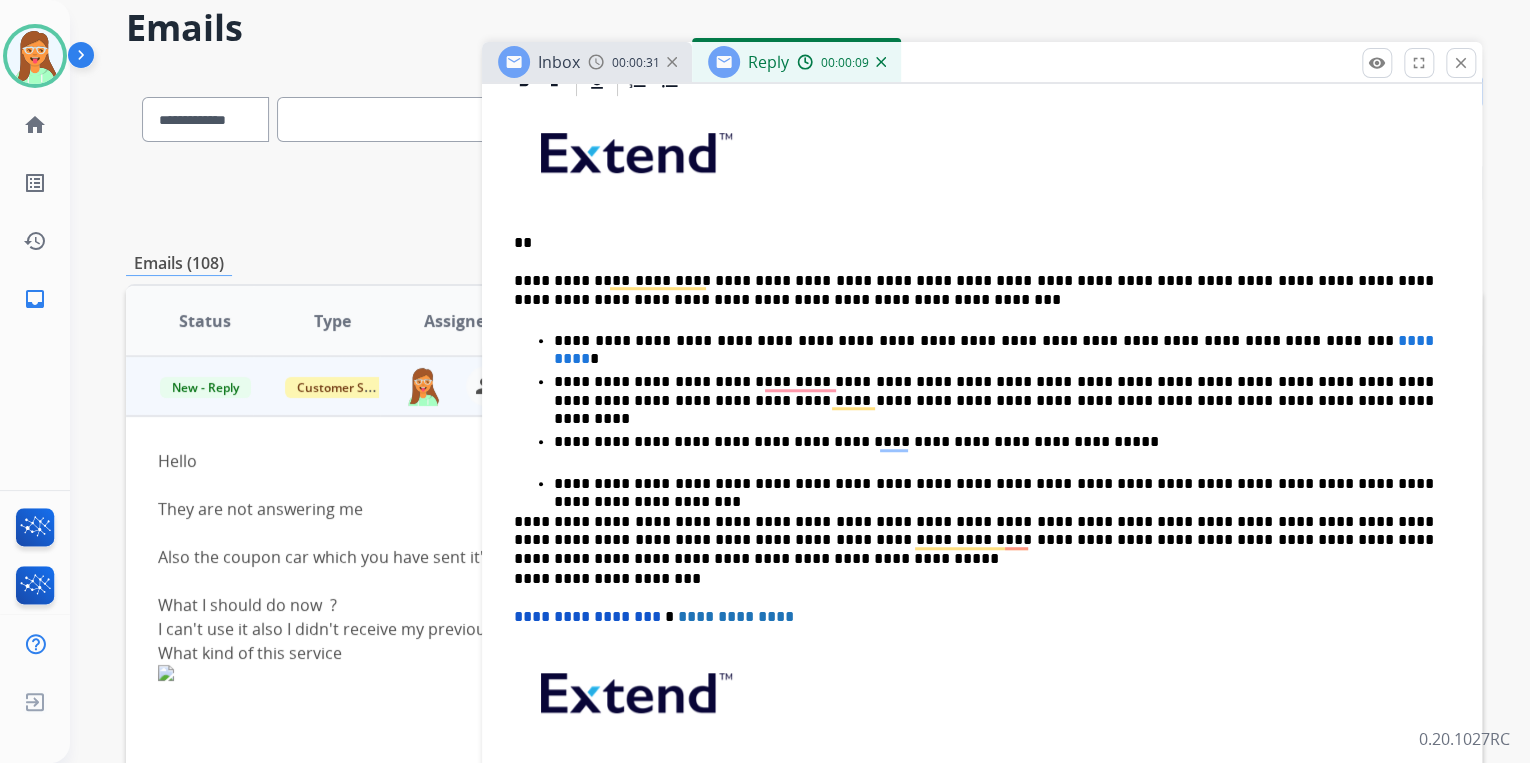 type 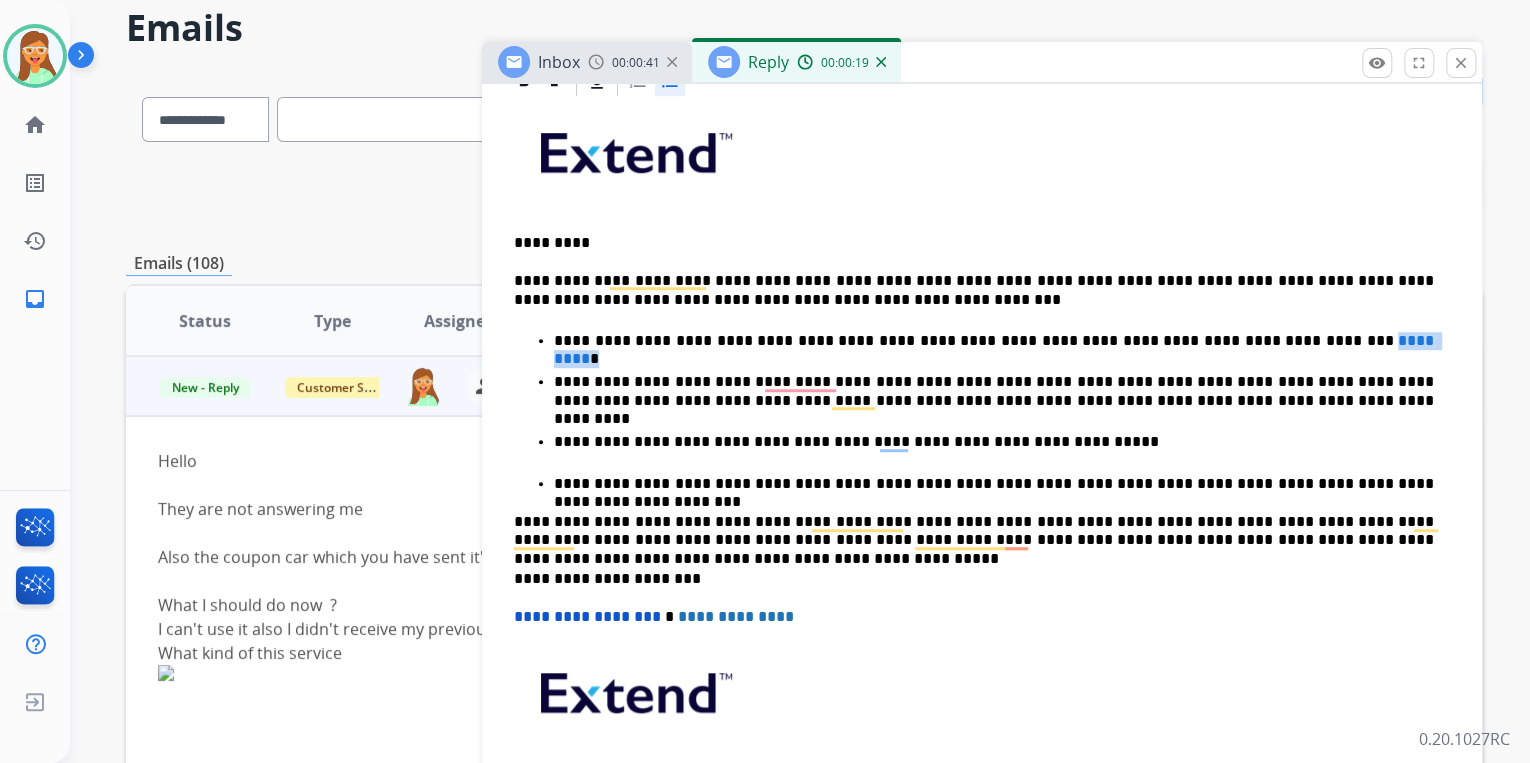 drag, startPoint x: 1293, startPoint y: 334, endPoint x: 1208, endPoint y: 332, distance: 85.02353 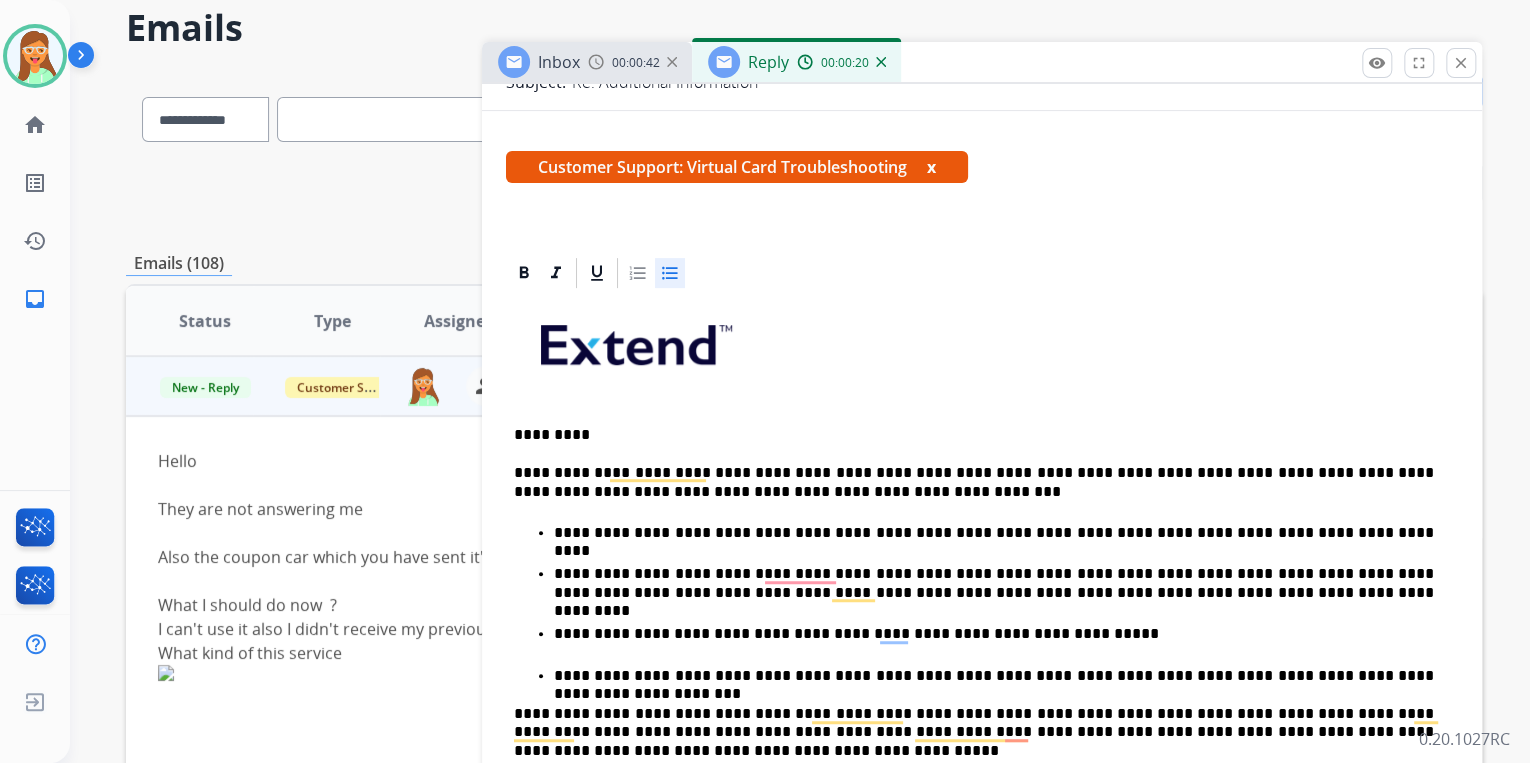 scroll, scrollTop: 0, scrollLeft: 0, axis: both 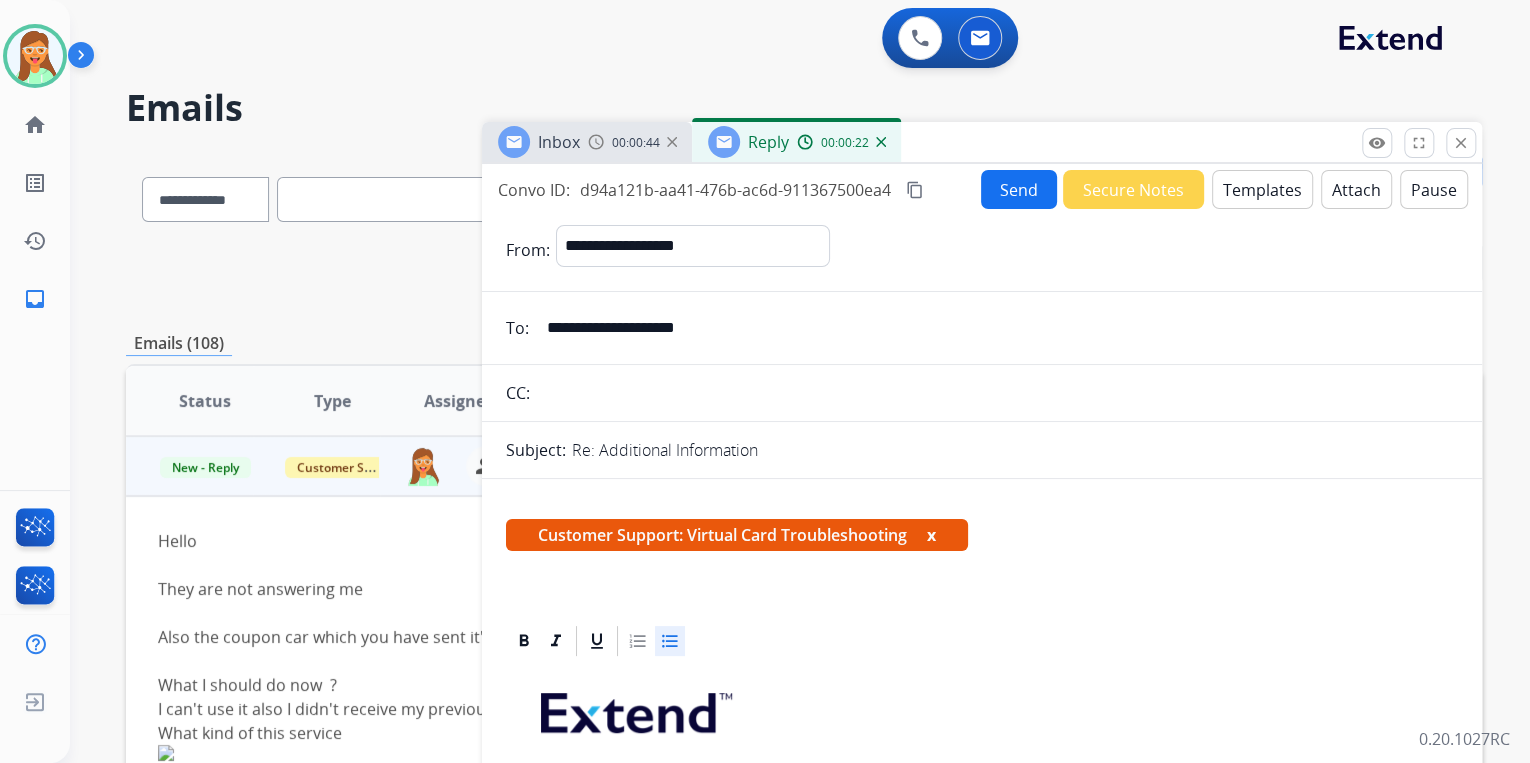 click on "Send" at bounding box center (1019, 189) 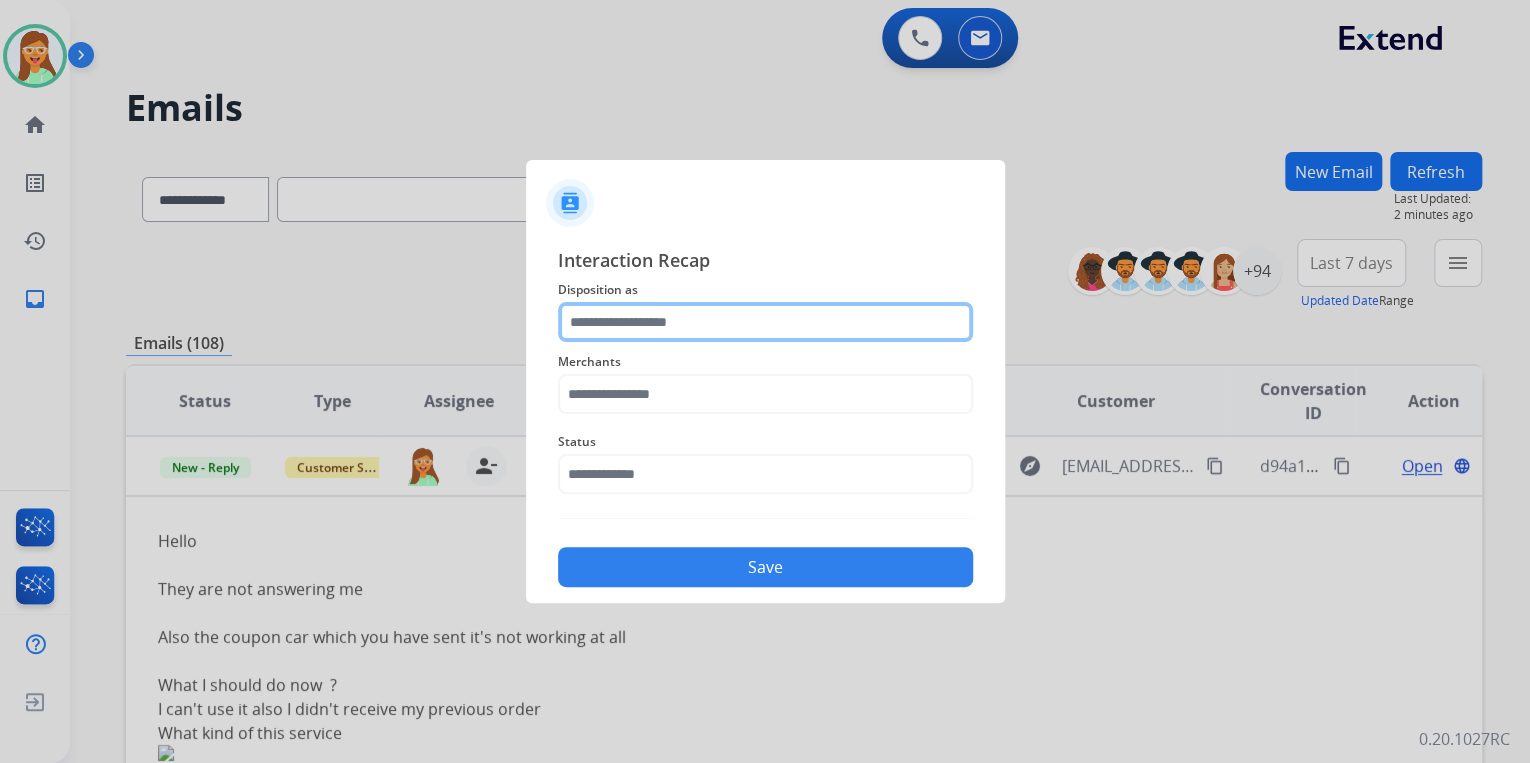 click 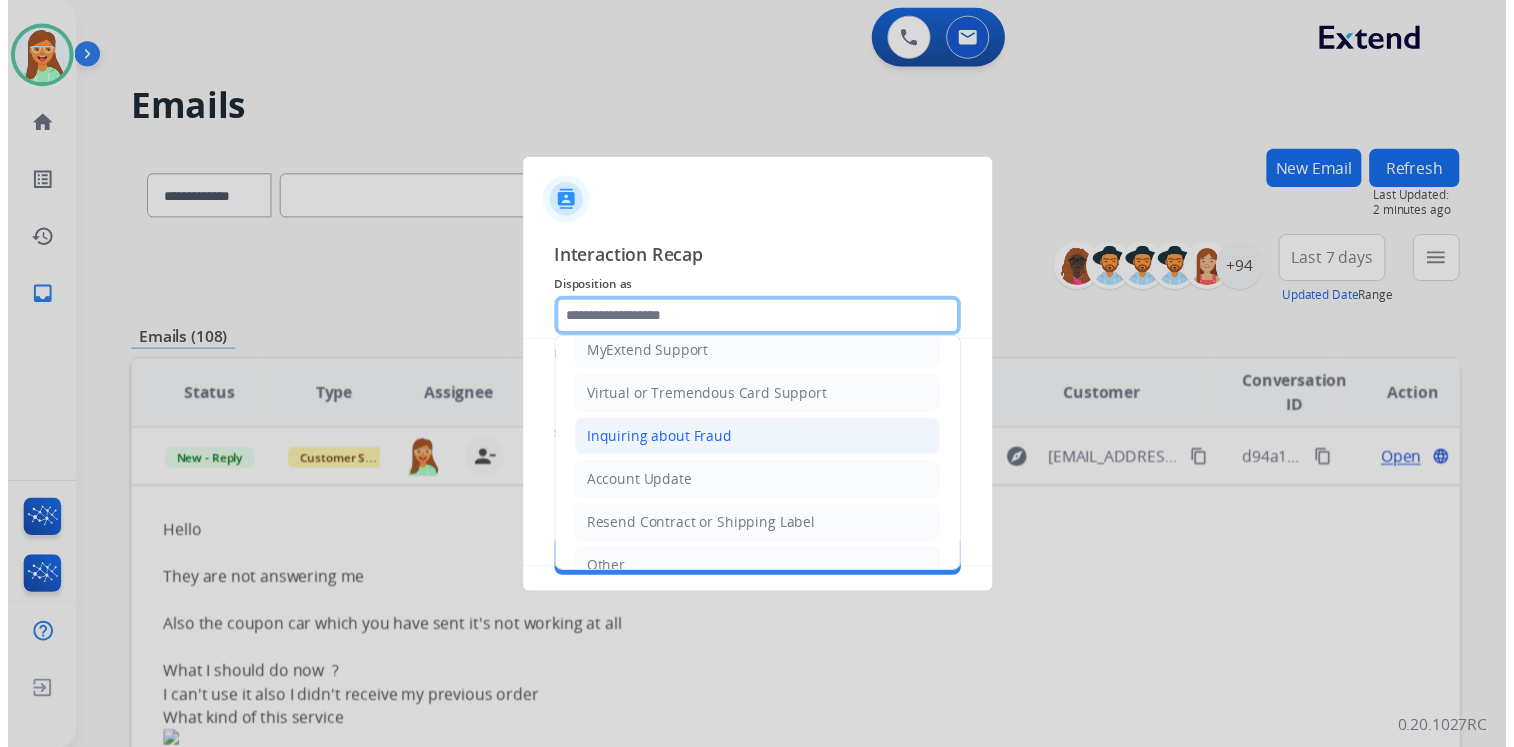scroll, scrollTop: 240, scrollLeft: 0, axis: vertical 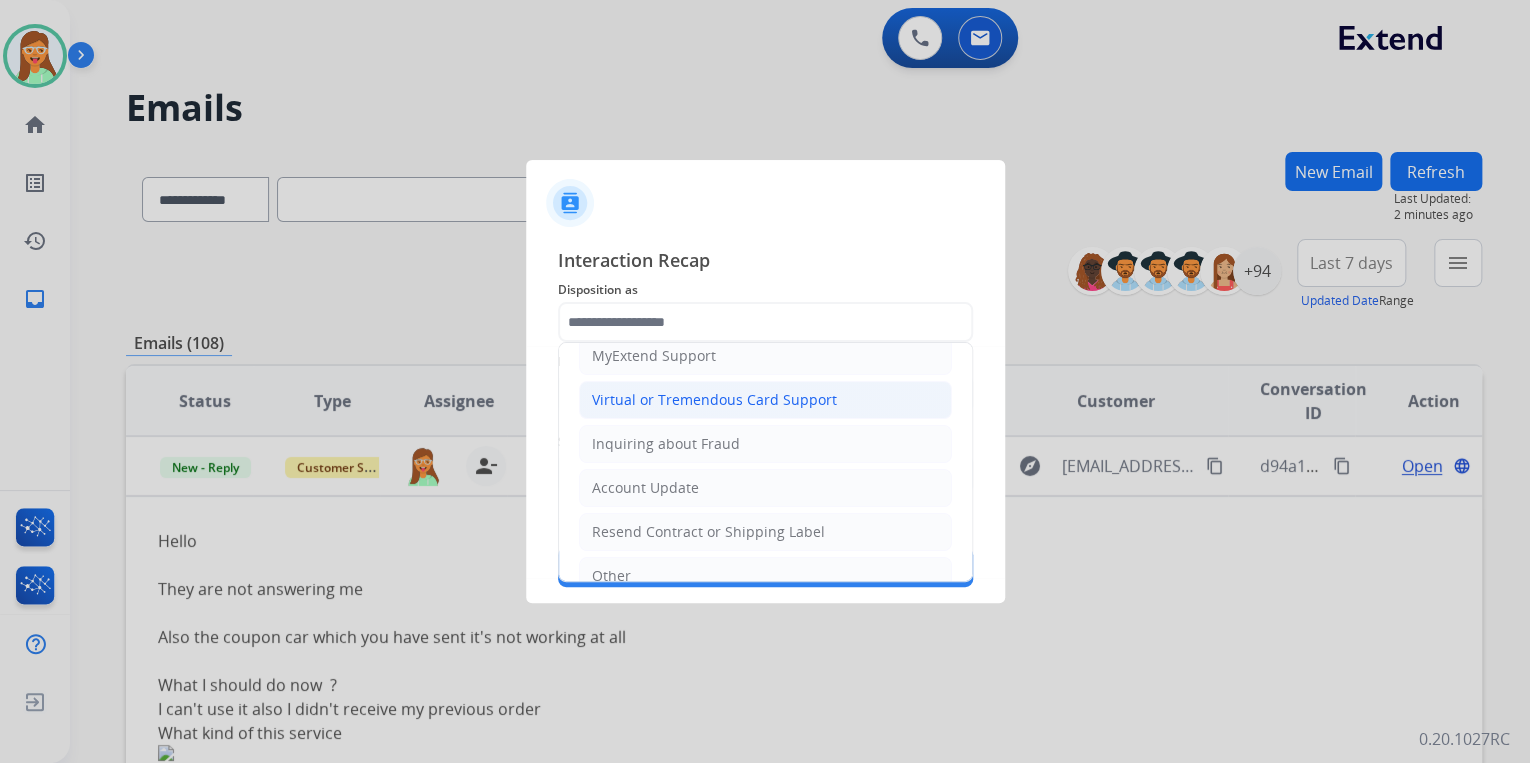 click on "Virtual or Tremendous Card Support" 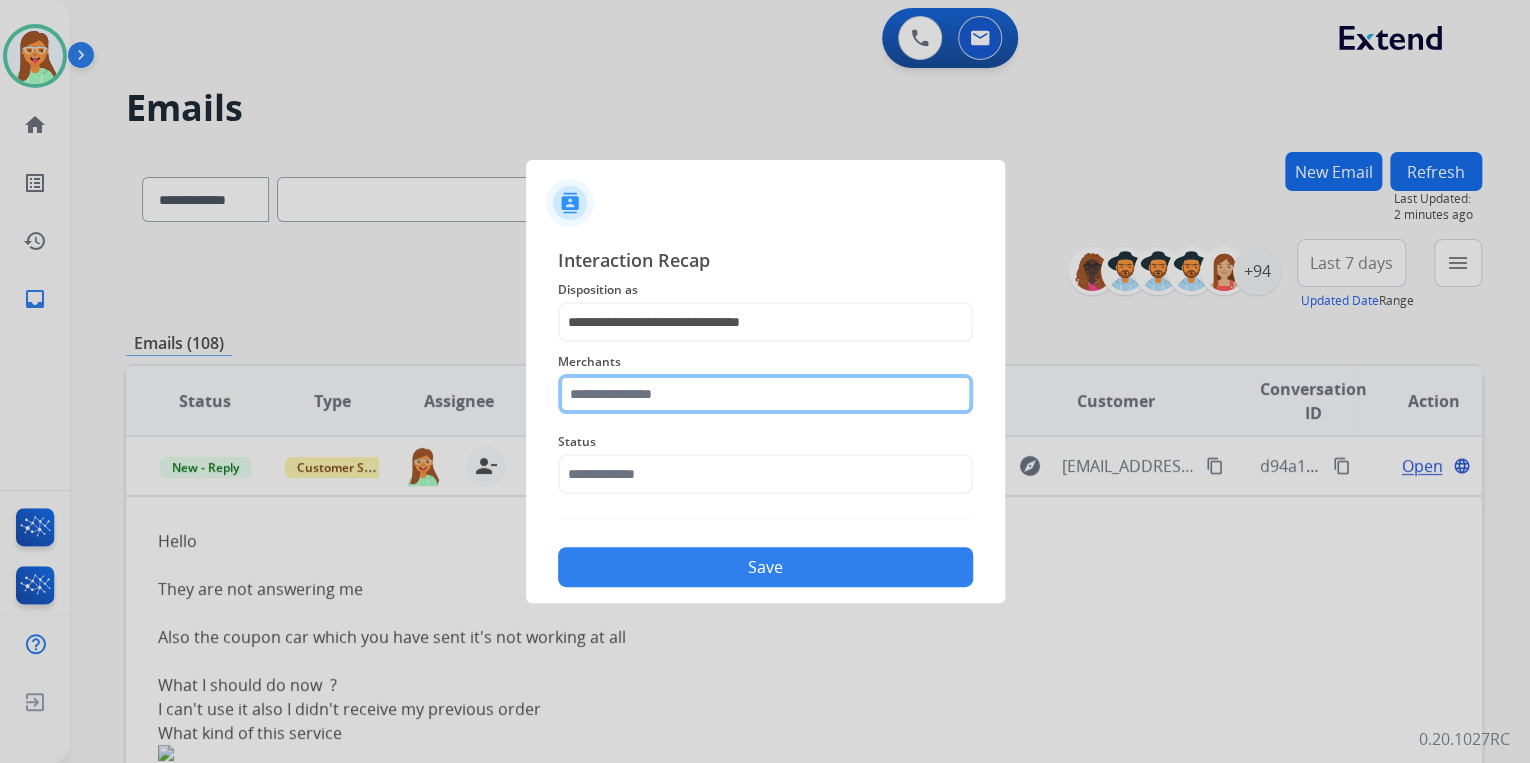 click 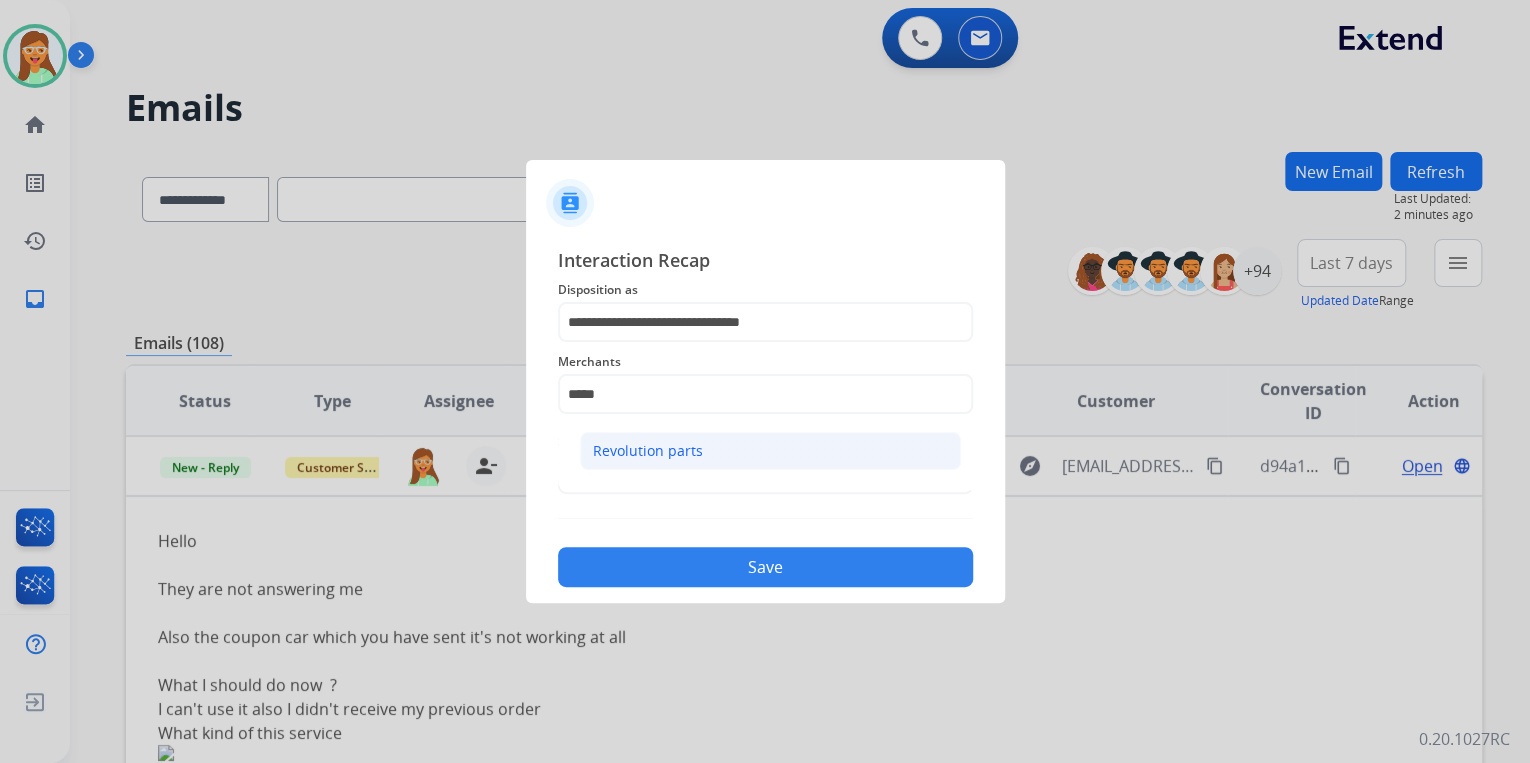 click on "Revolution parts" 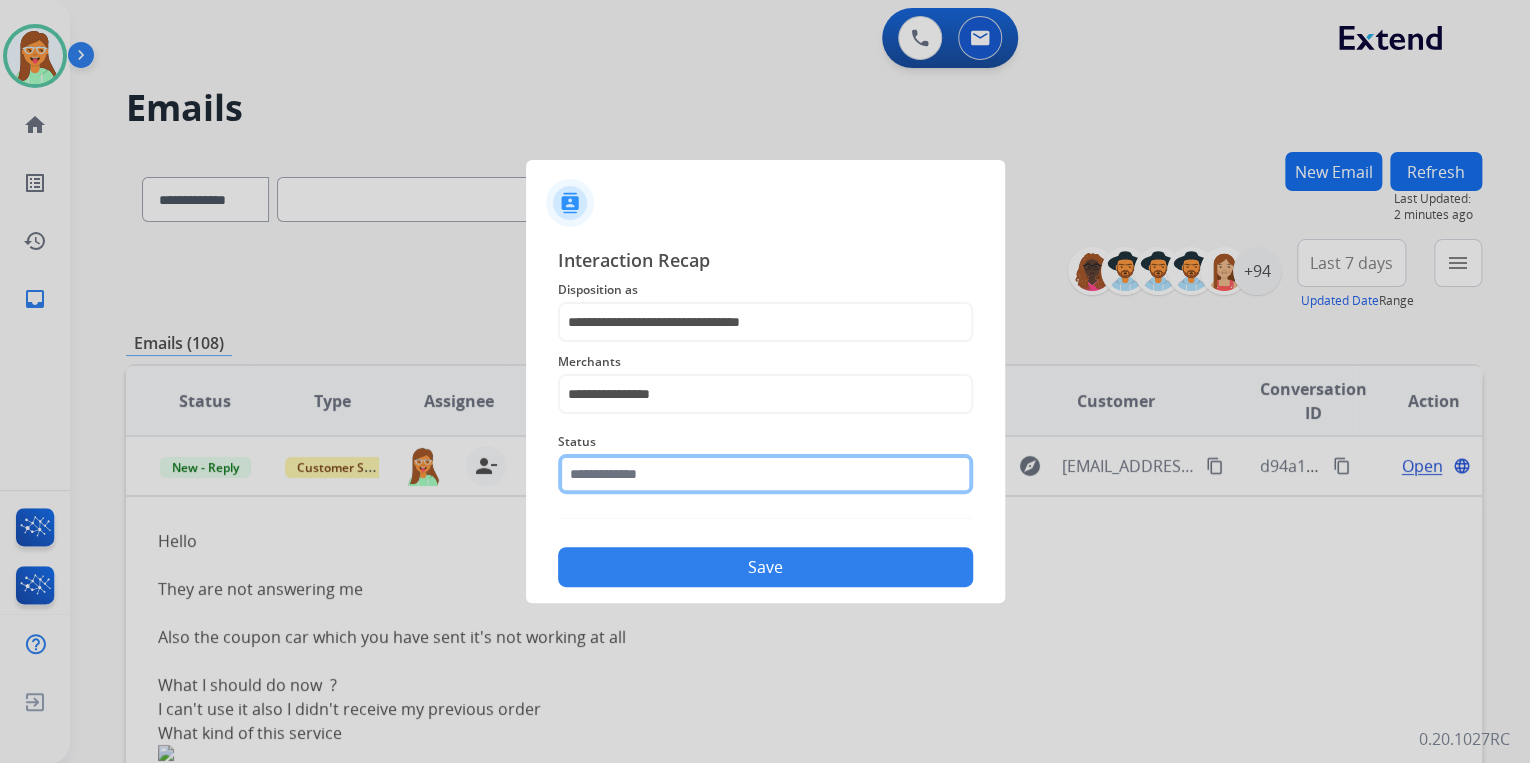 click 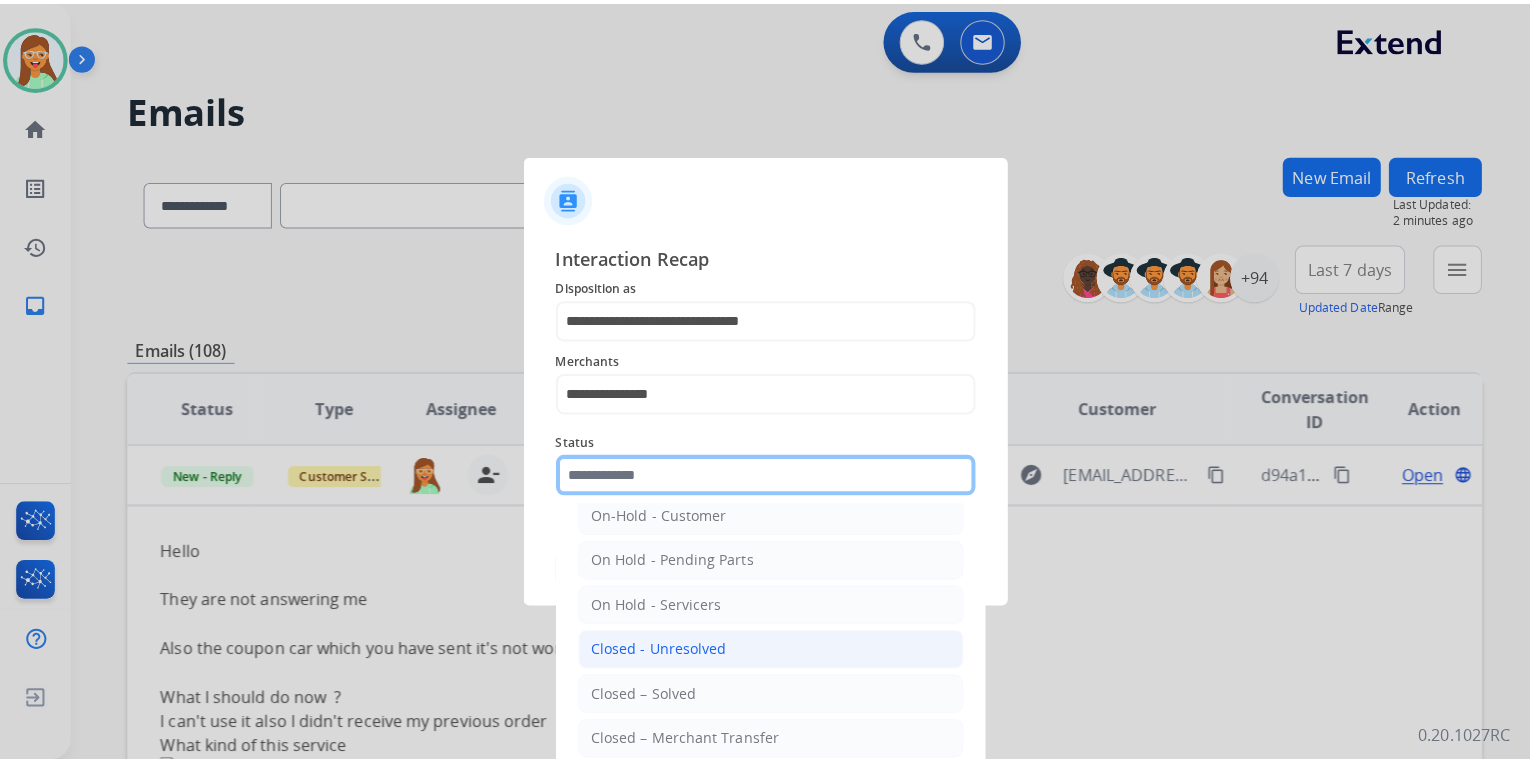 scroll, scrollTop: 116, scrollLeft: 0, axis: vertical 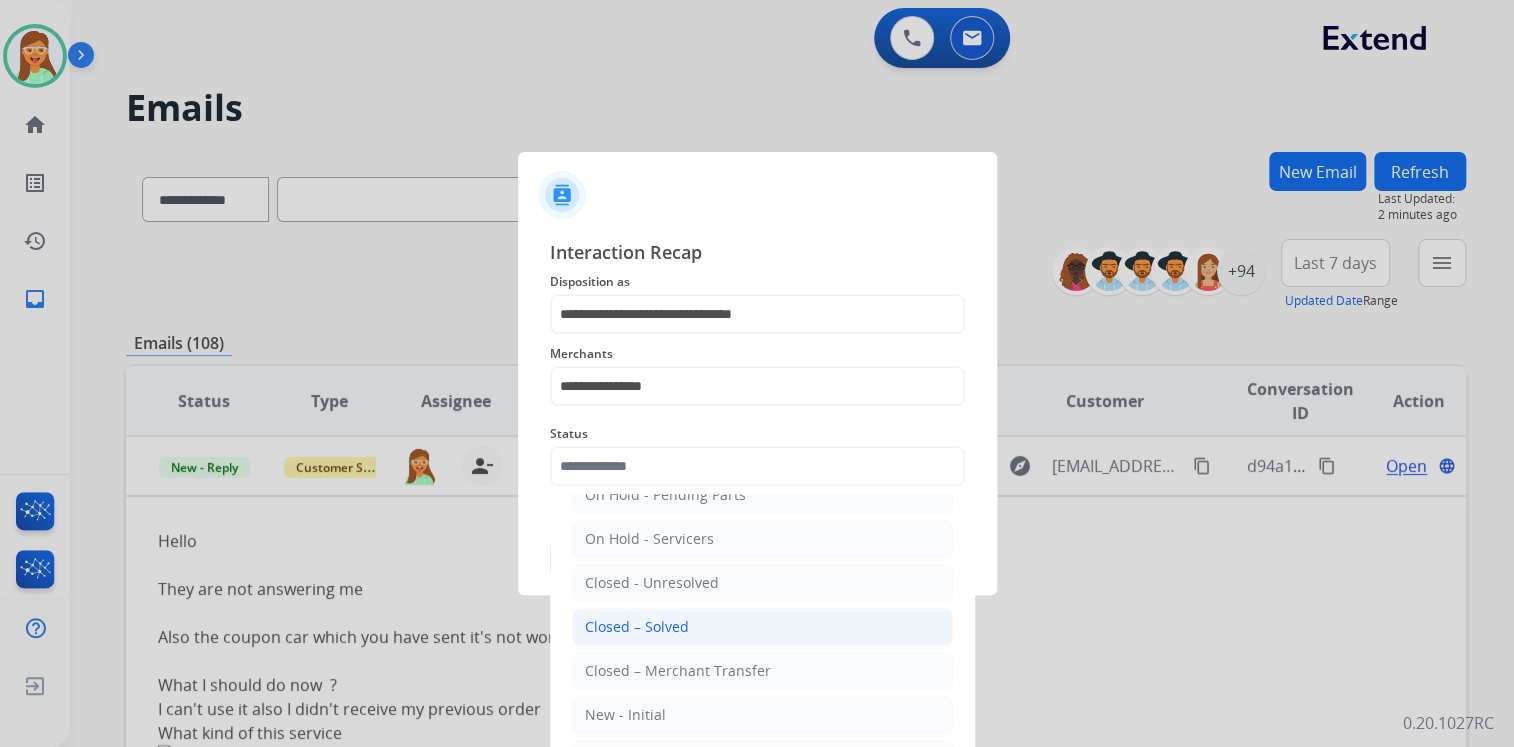 click on "Closed – Solved" 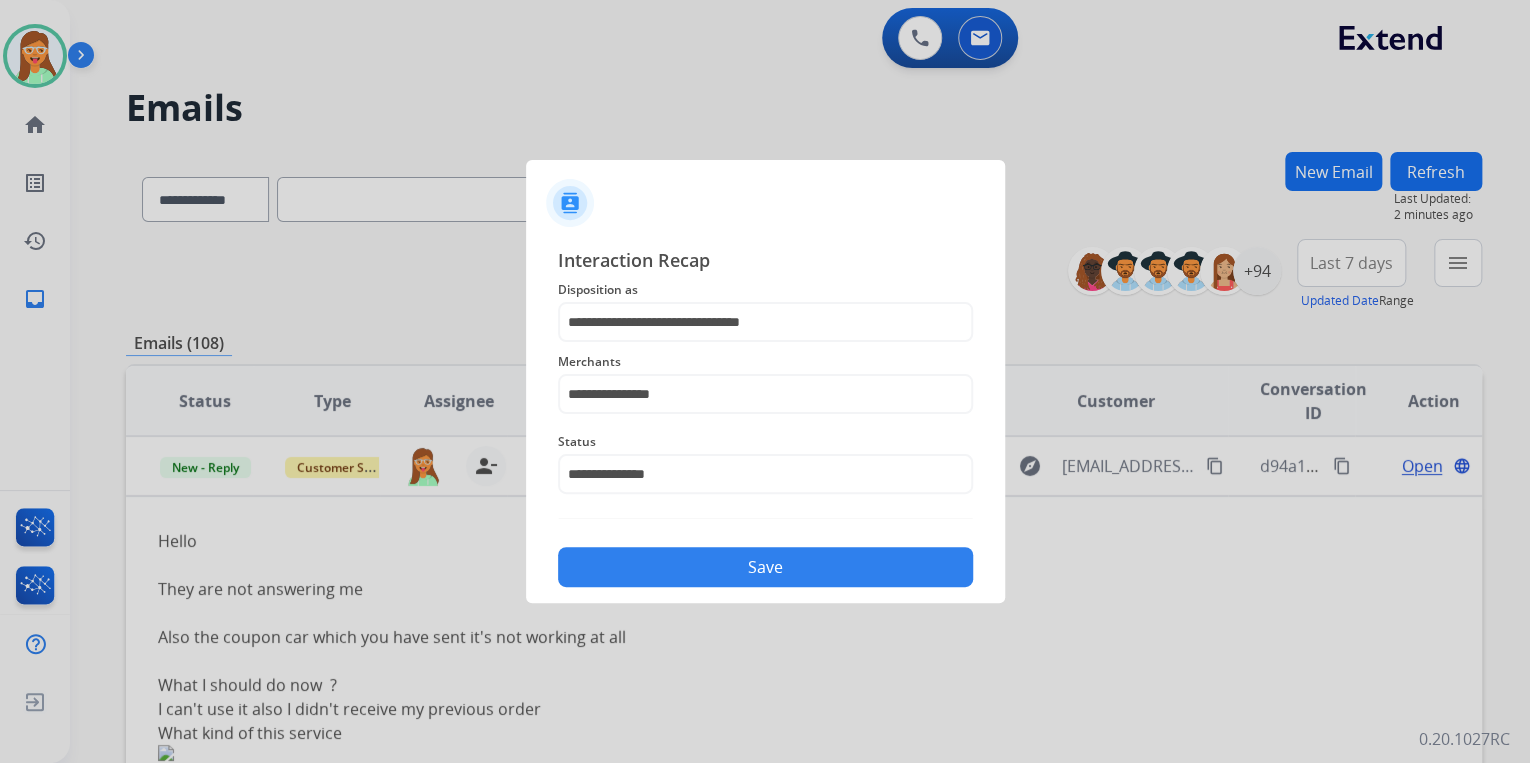 click on "Save" 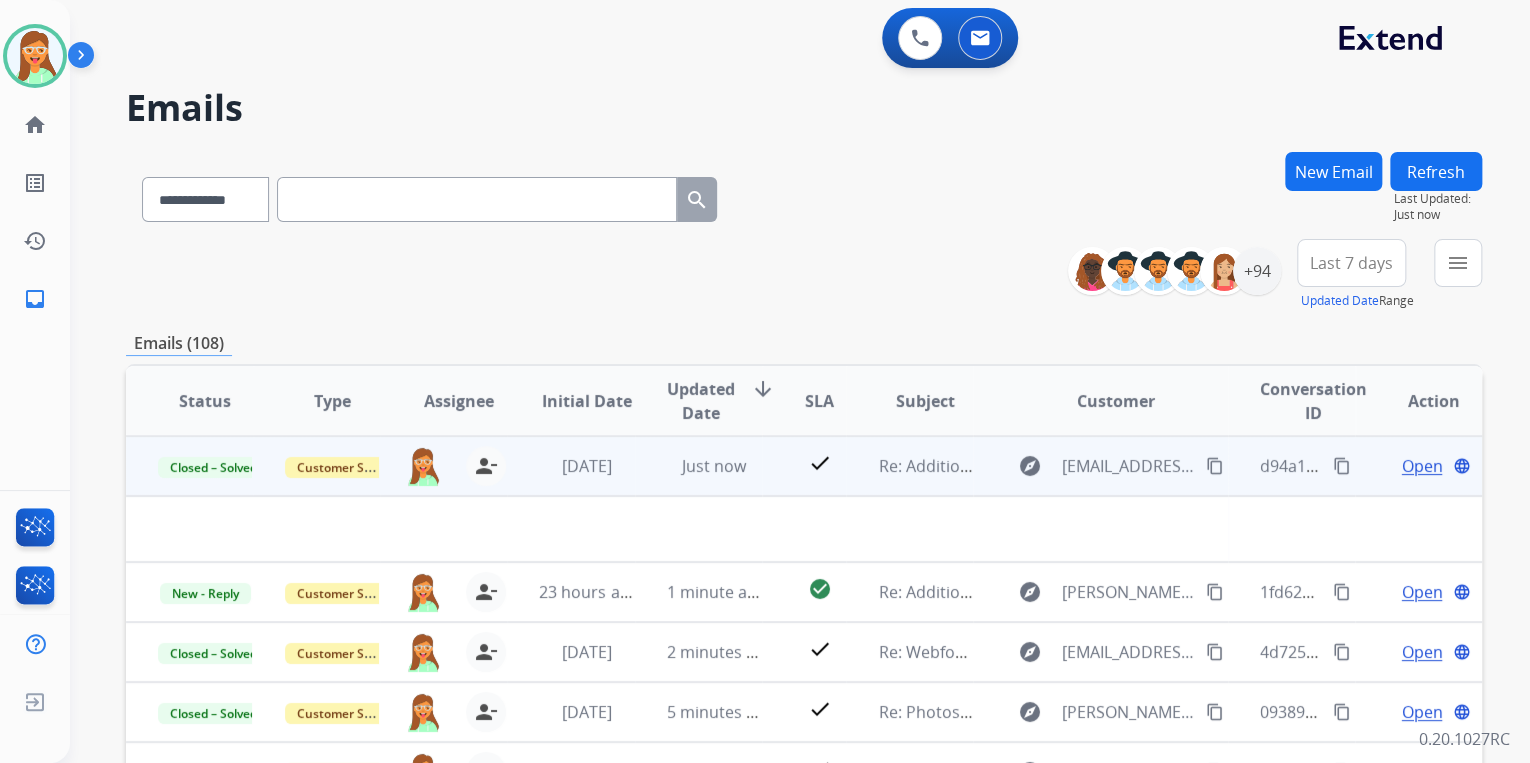 click on "check" at bounding box center (804, 466) 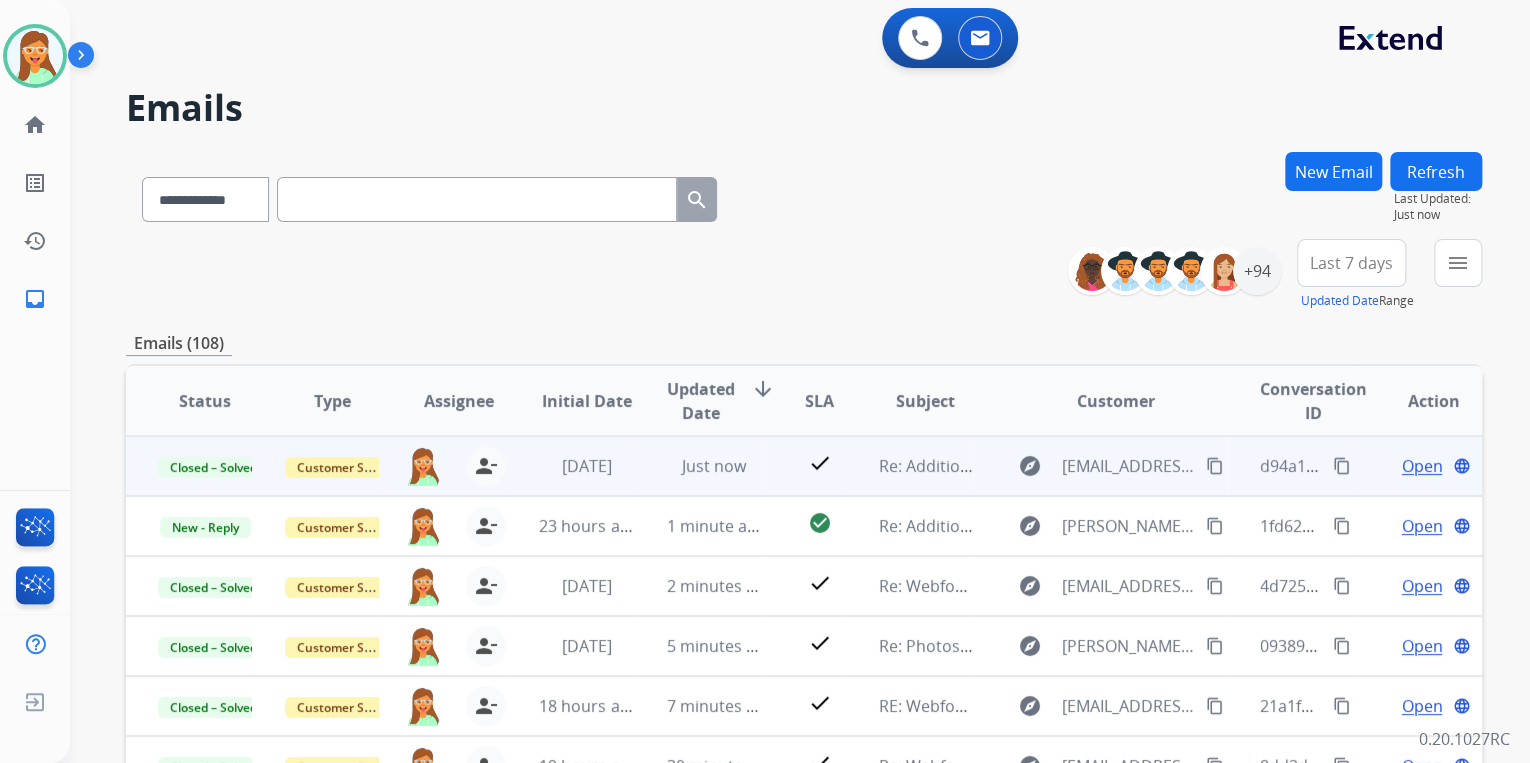 scroll, scrollTop: 1, scrollLeft: 0, axis: vertical 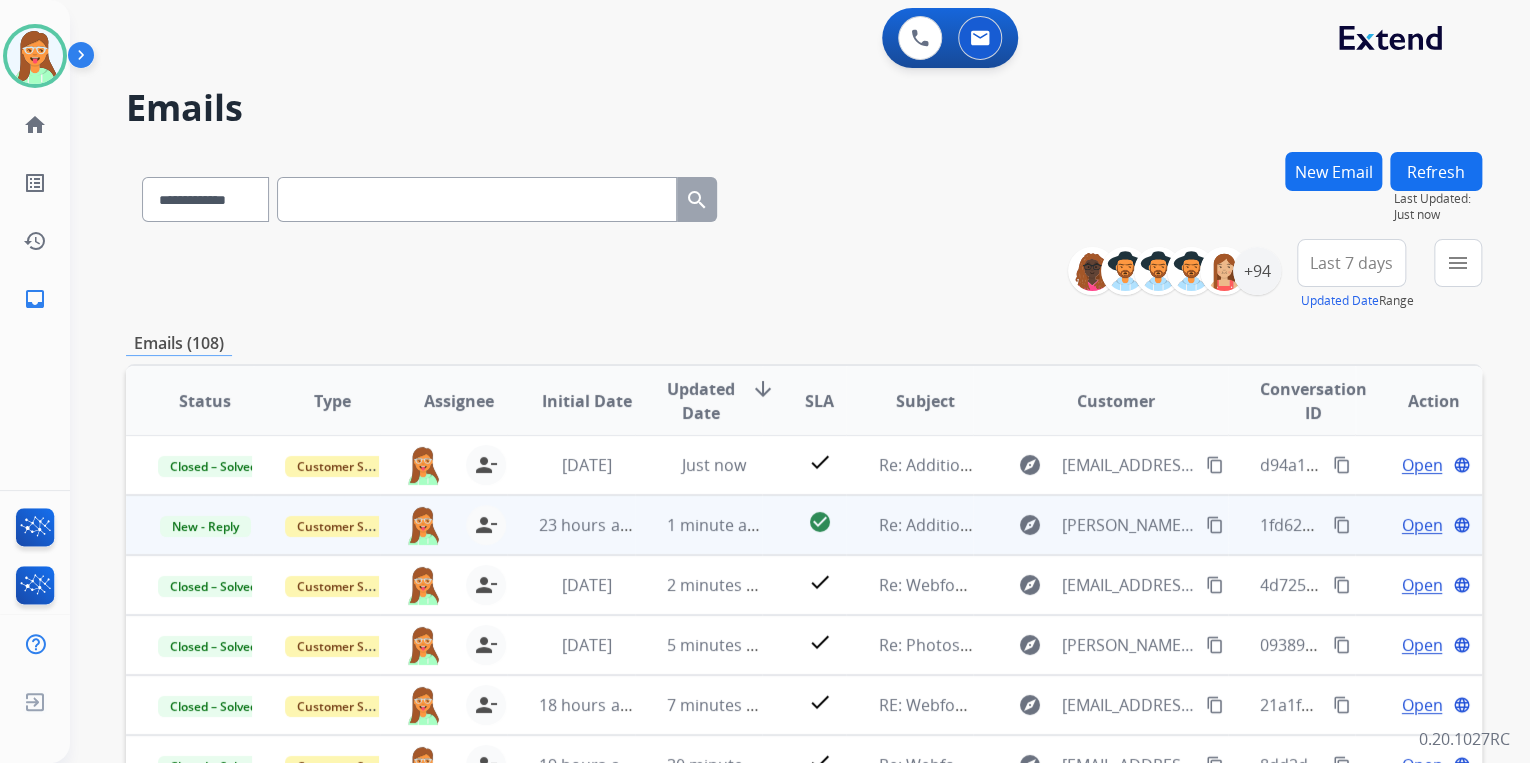 click on "content_copy" at bounding box center (1215, 525) 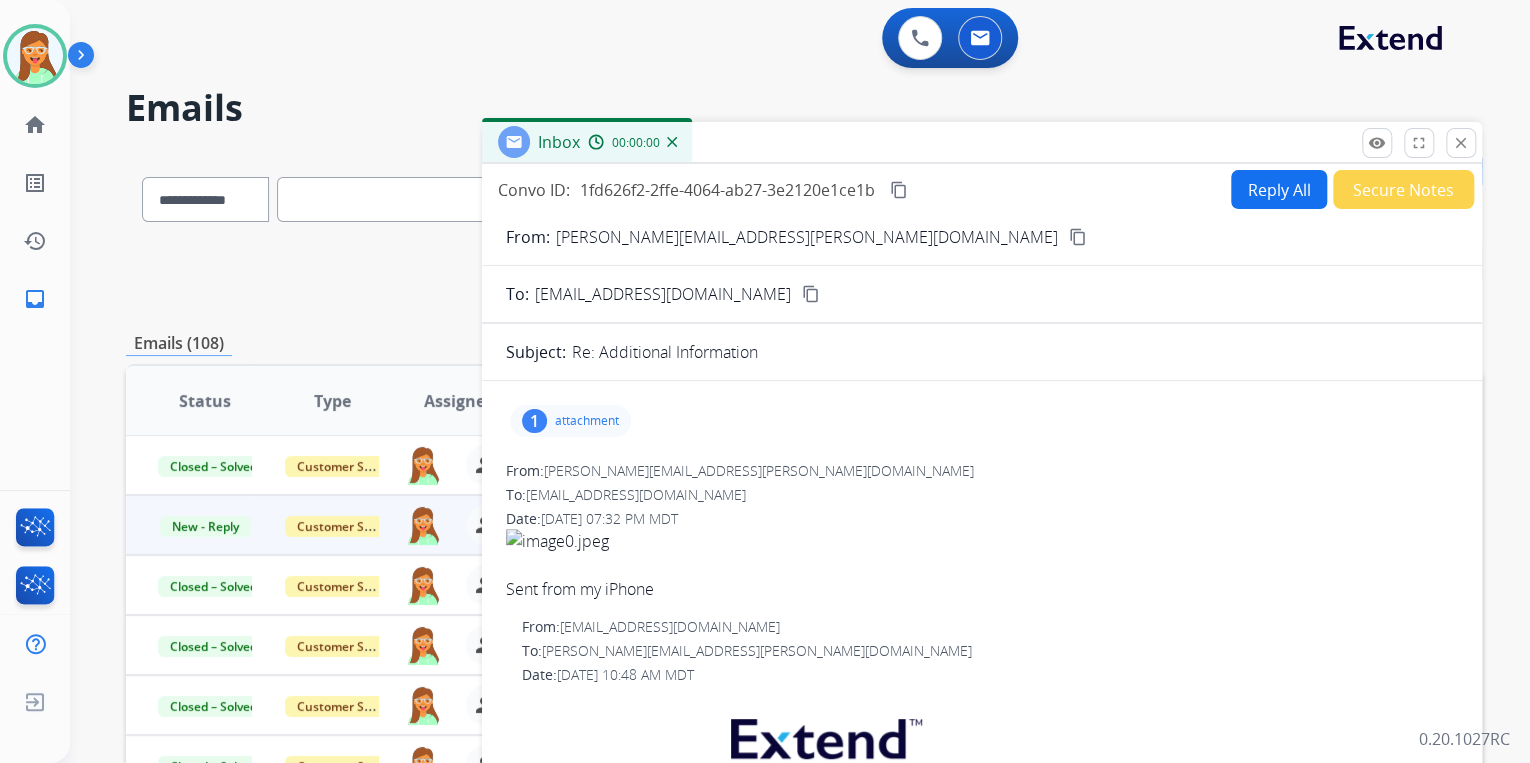 click on "attachment" at bounding box center (587, 421) 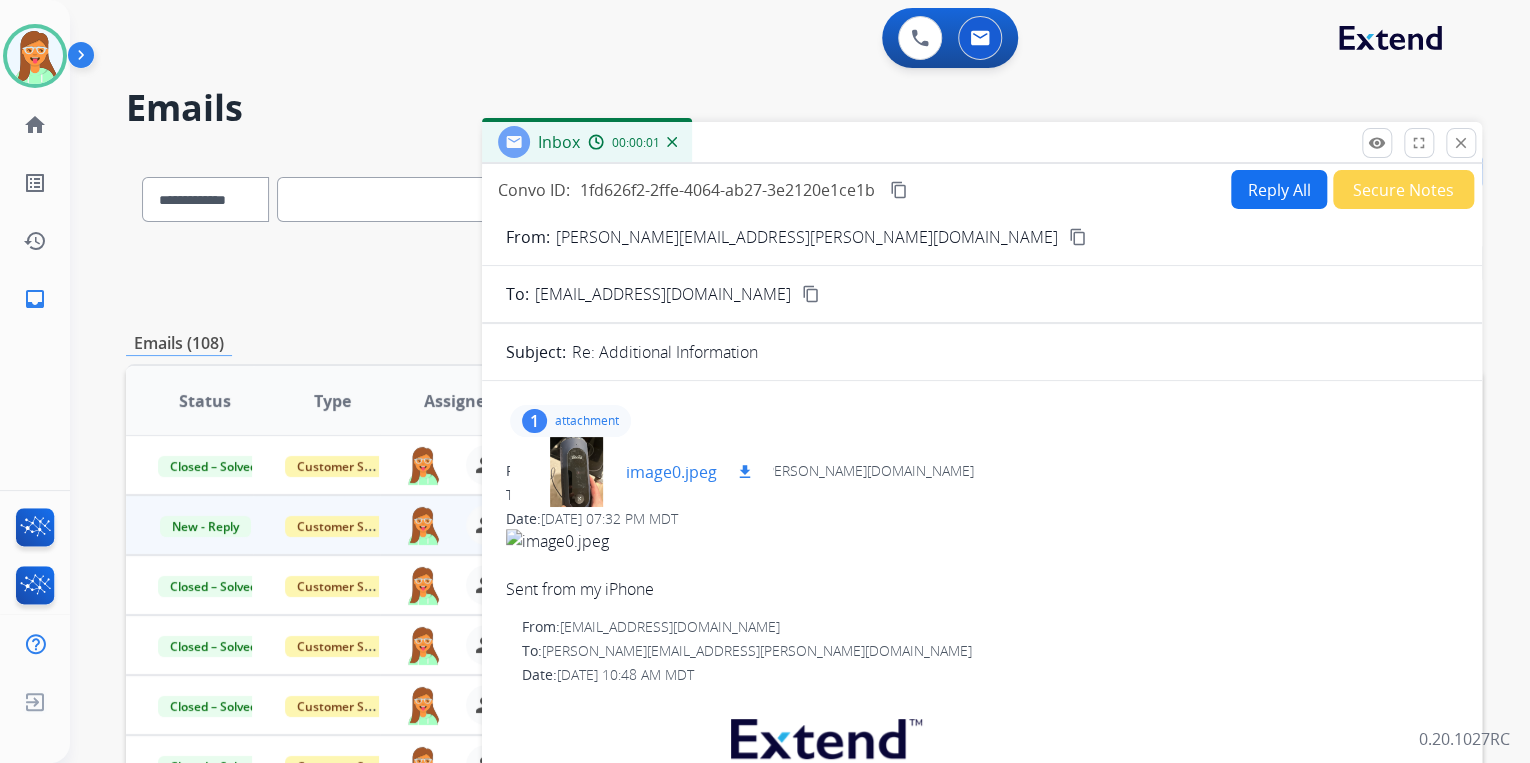 click at bounding box center (576, 472) 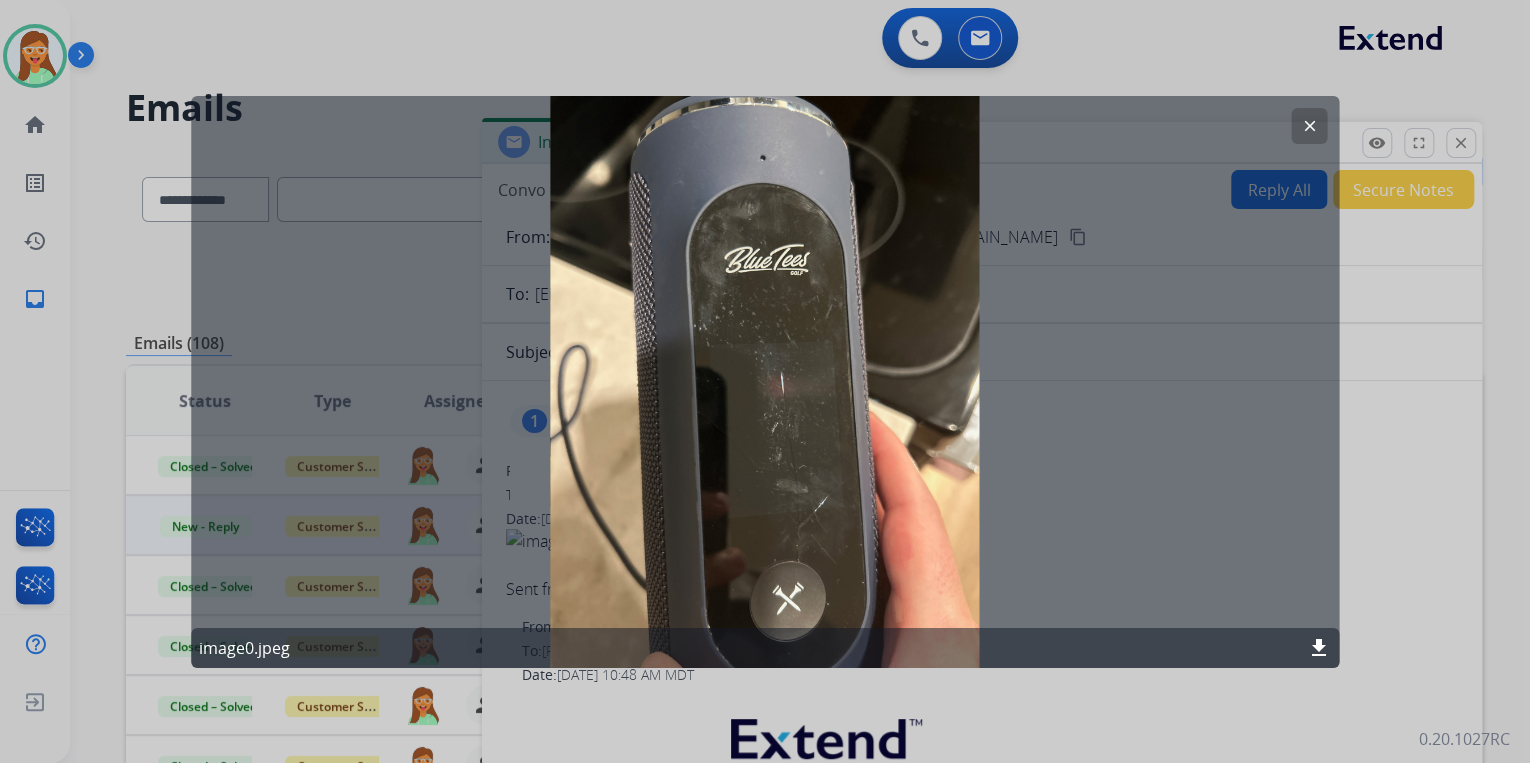 click on "download" 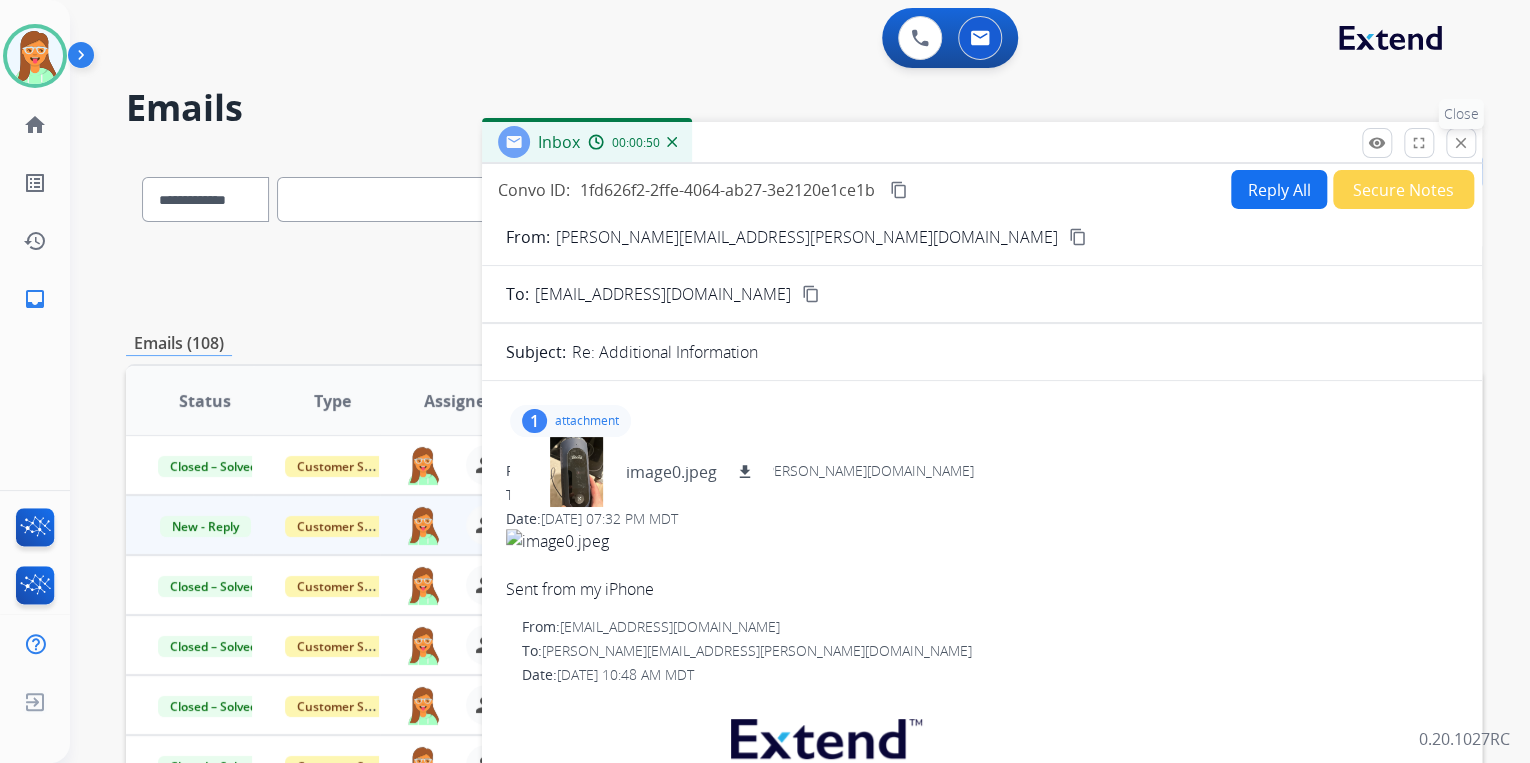 click on "close Close" at bounding box center [1461, 143] 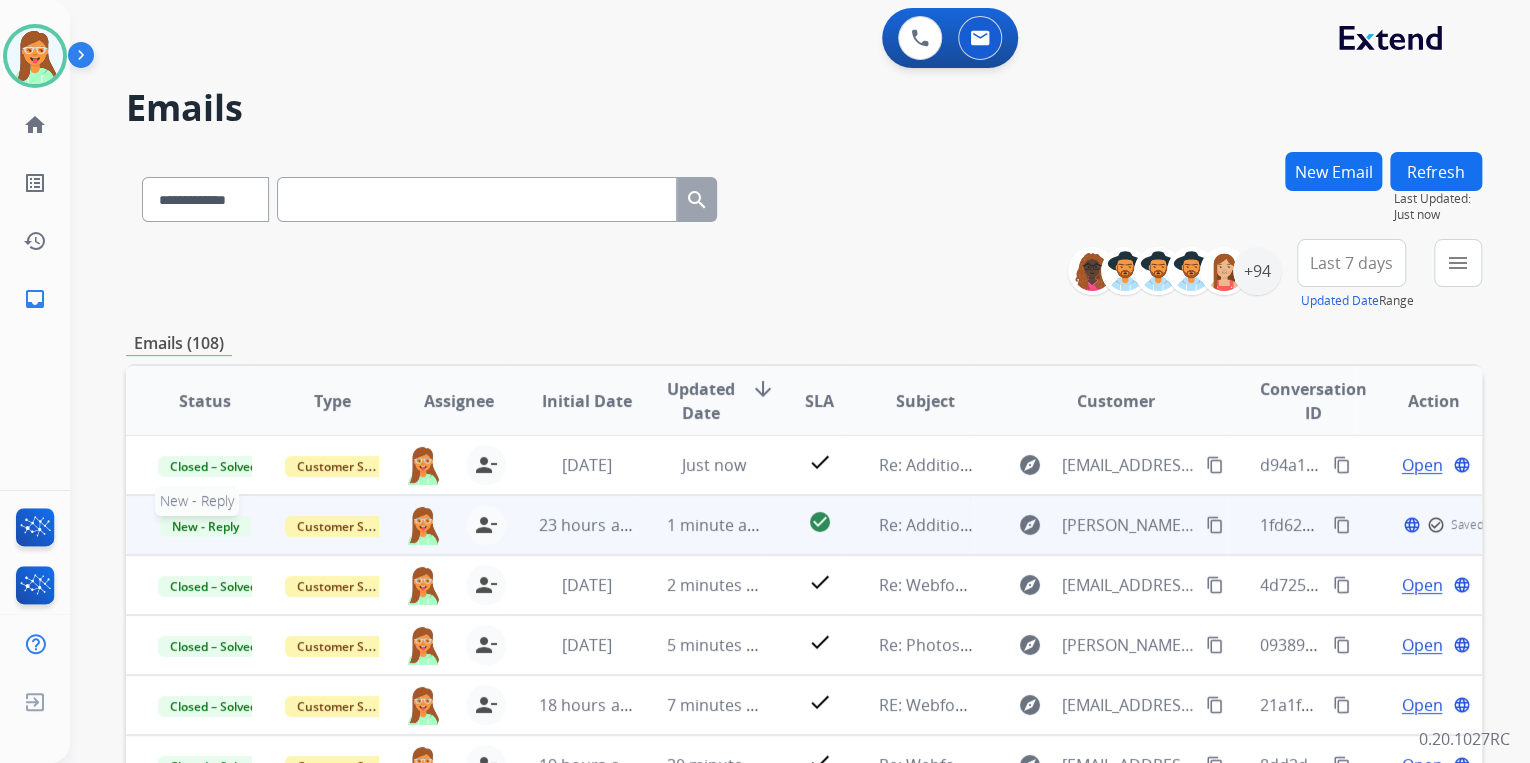 click on "New - Reply" at bounding box center [205, 526] 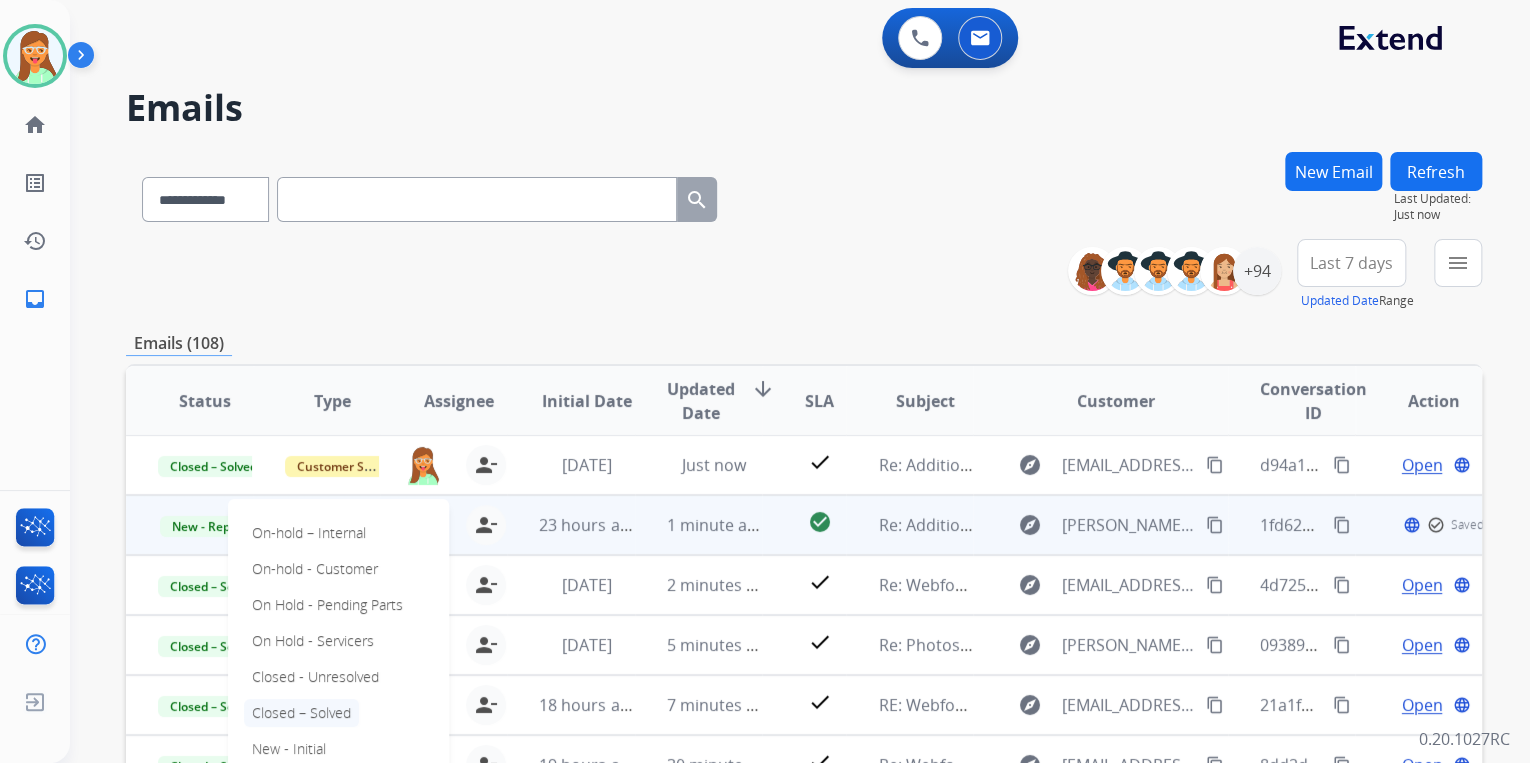 click on "Closed – Solved" at bounding box center [301, 713] 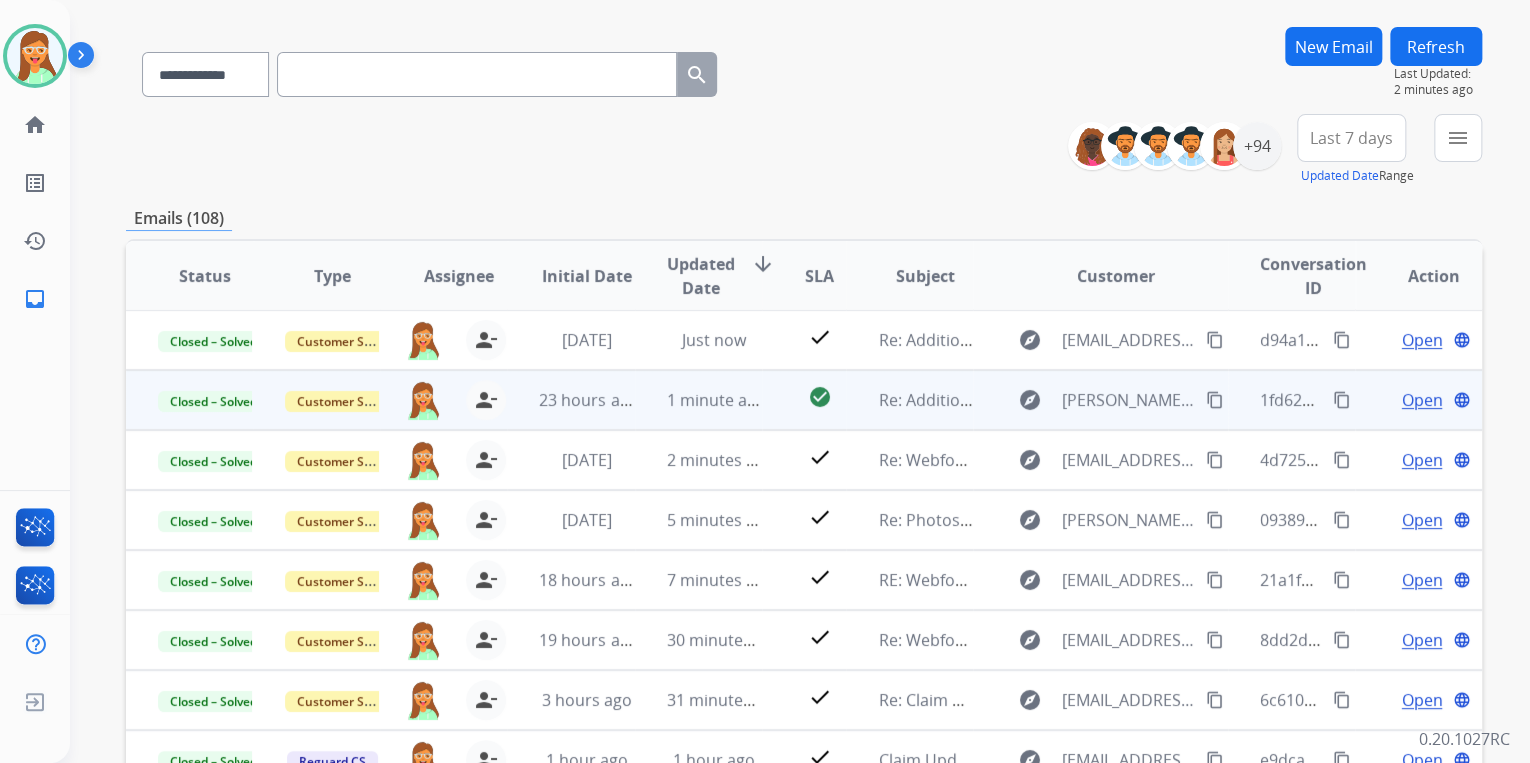 scroll, scrollTop: 374, scrollLeft: 0, axis: vertical 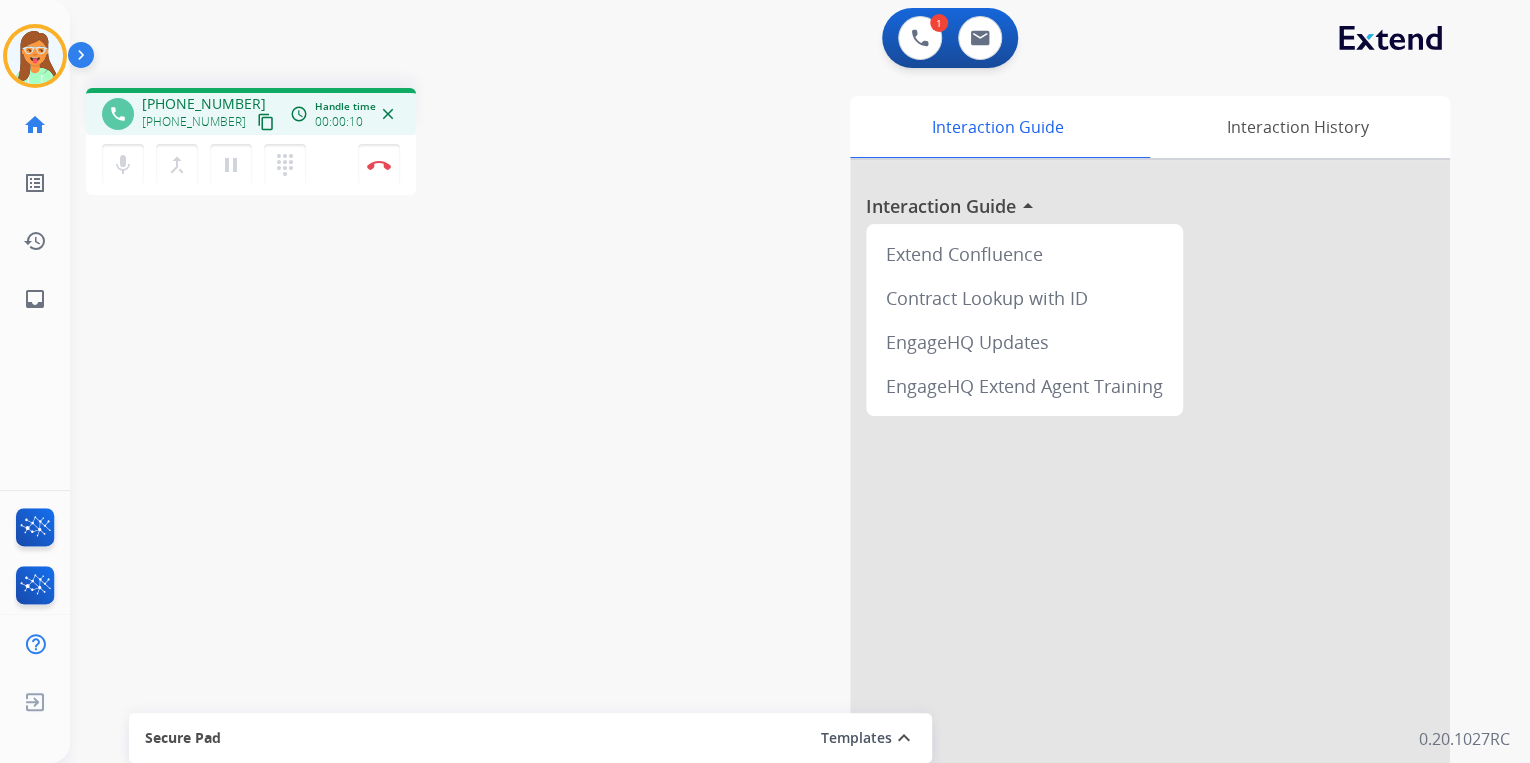 click on "phone [PHONE_NUMBER] [PHONE_NUMBER] content_copy access_time Call metrics Queue   00:10 Hold   00:00 Talk   00:11 Total   00:20 Handle time 00:00:10 close mic Mute merge_type Bridge pause Hold dialpad Dialpad Disconnect swap_horiz Break voice bridge close_fullscreen Connect 3-Way Call merge_type Separate 3-Way Call  Interaction Guide   Interaction History  Interaction Guide arrow_drop_up  Extend Confluence   Contract Lookup with ID   EngageHQ Updates   EngageHQ Extend Agent Training  Secure Pad Templates expand_less Choose a template Save" at bounding box center (776, 489) 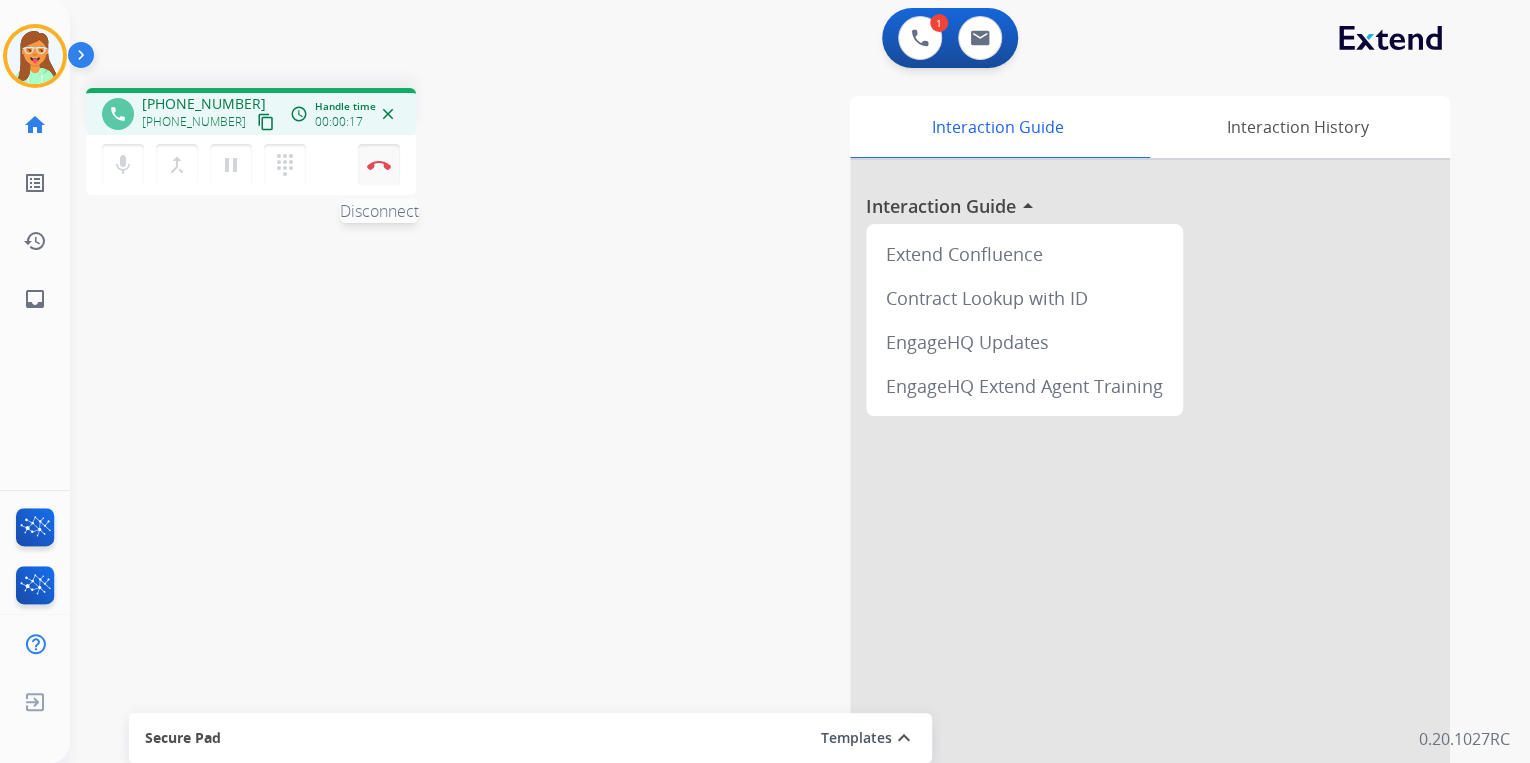 click on "Disconnect" at bounding box center [379, 165] 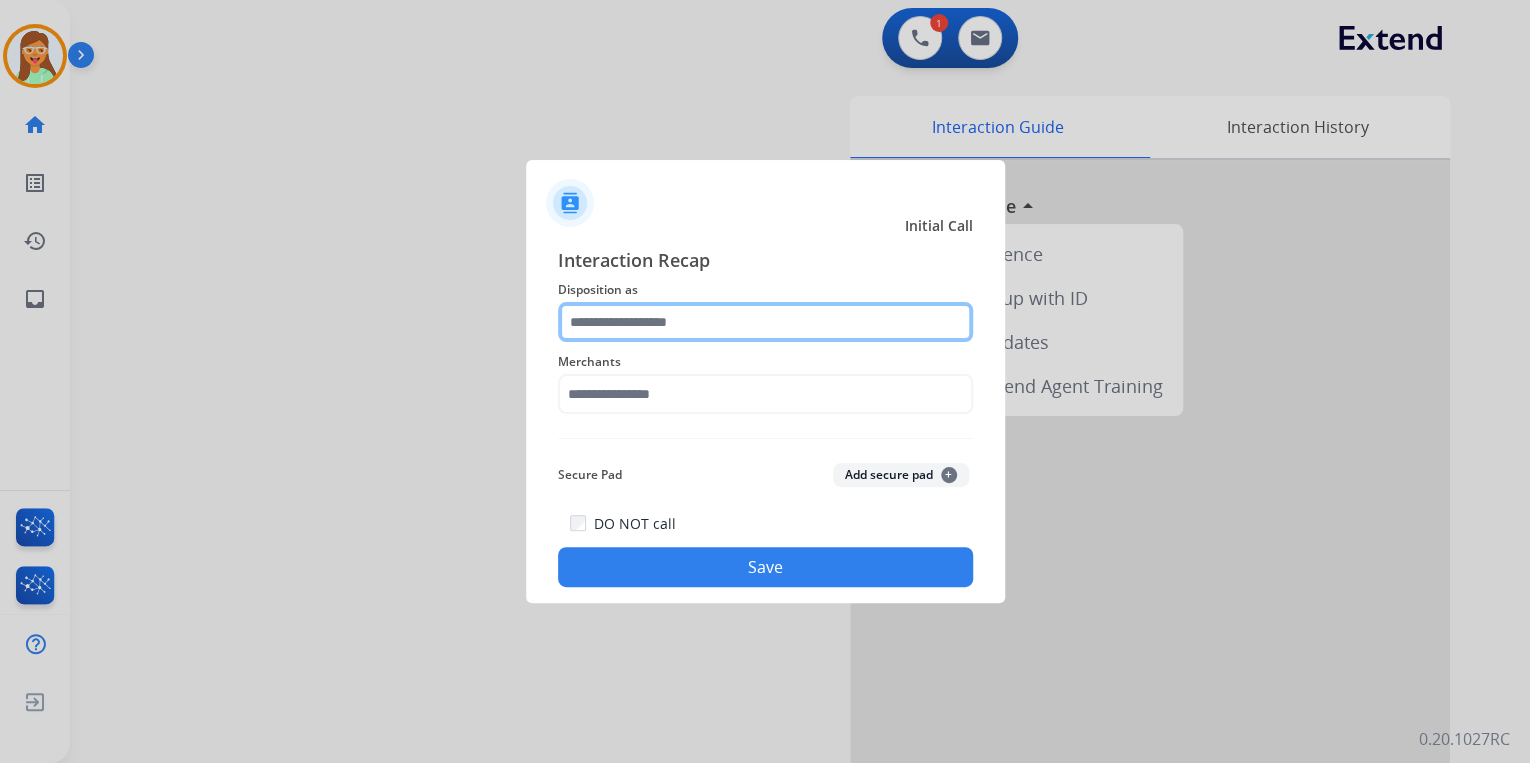 click 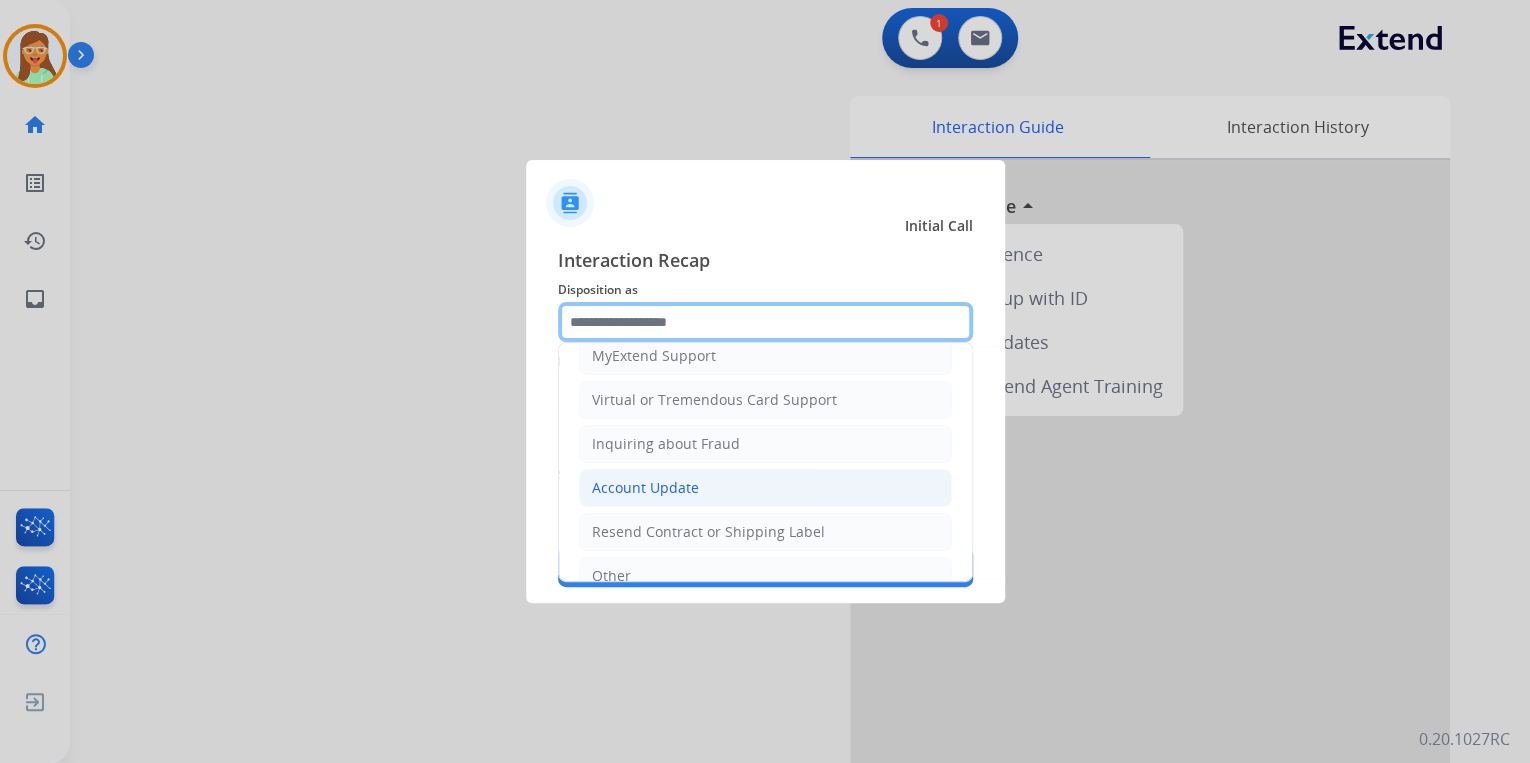scroll, scrollTop: 306, scrollLeft: 0, axis: vertical 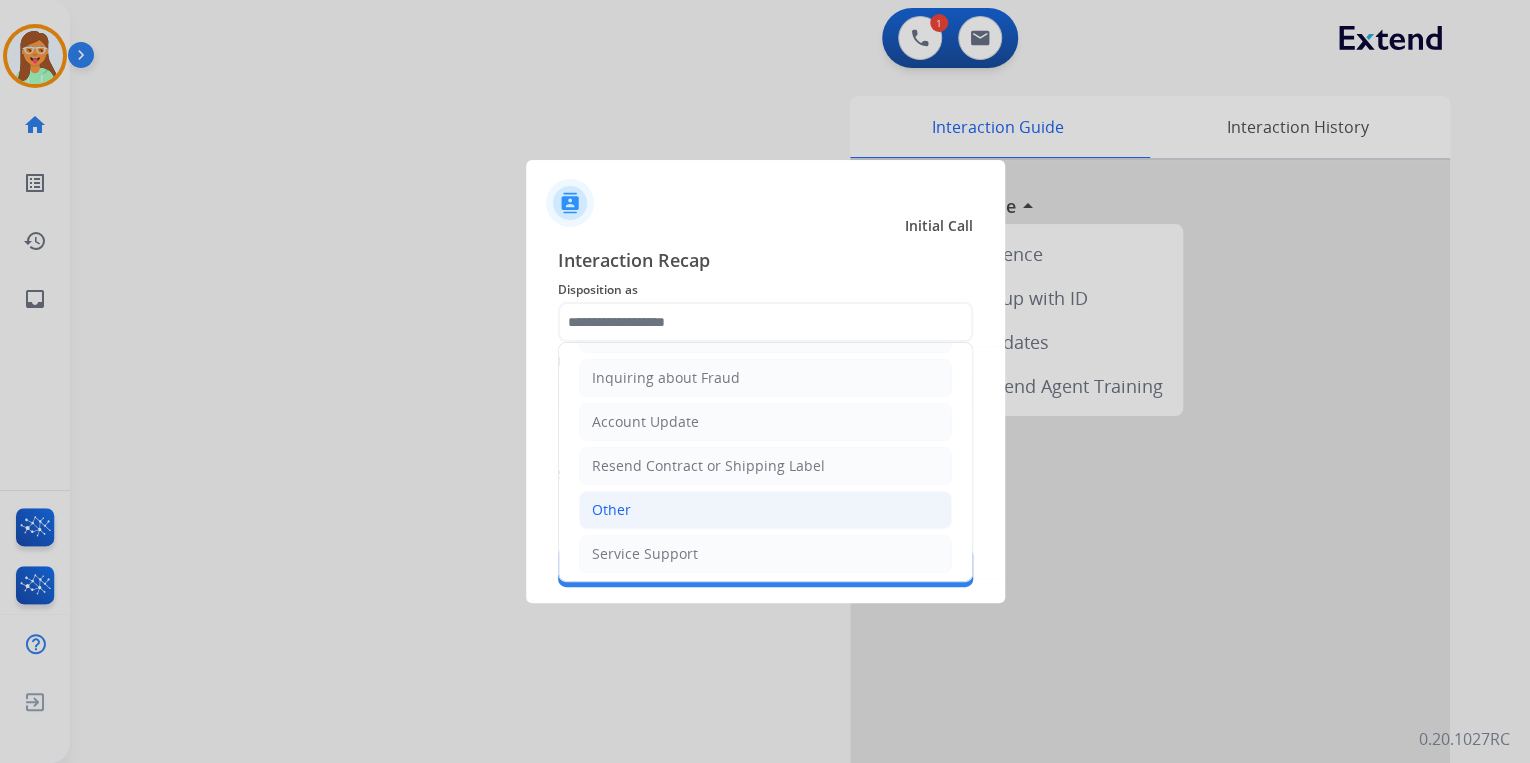 click on "Other" 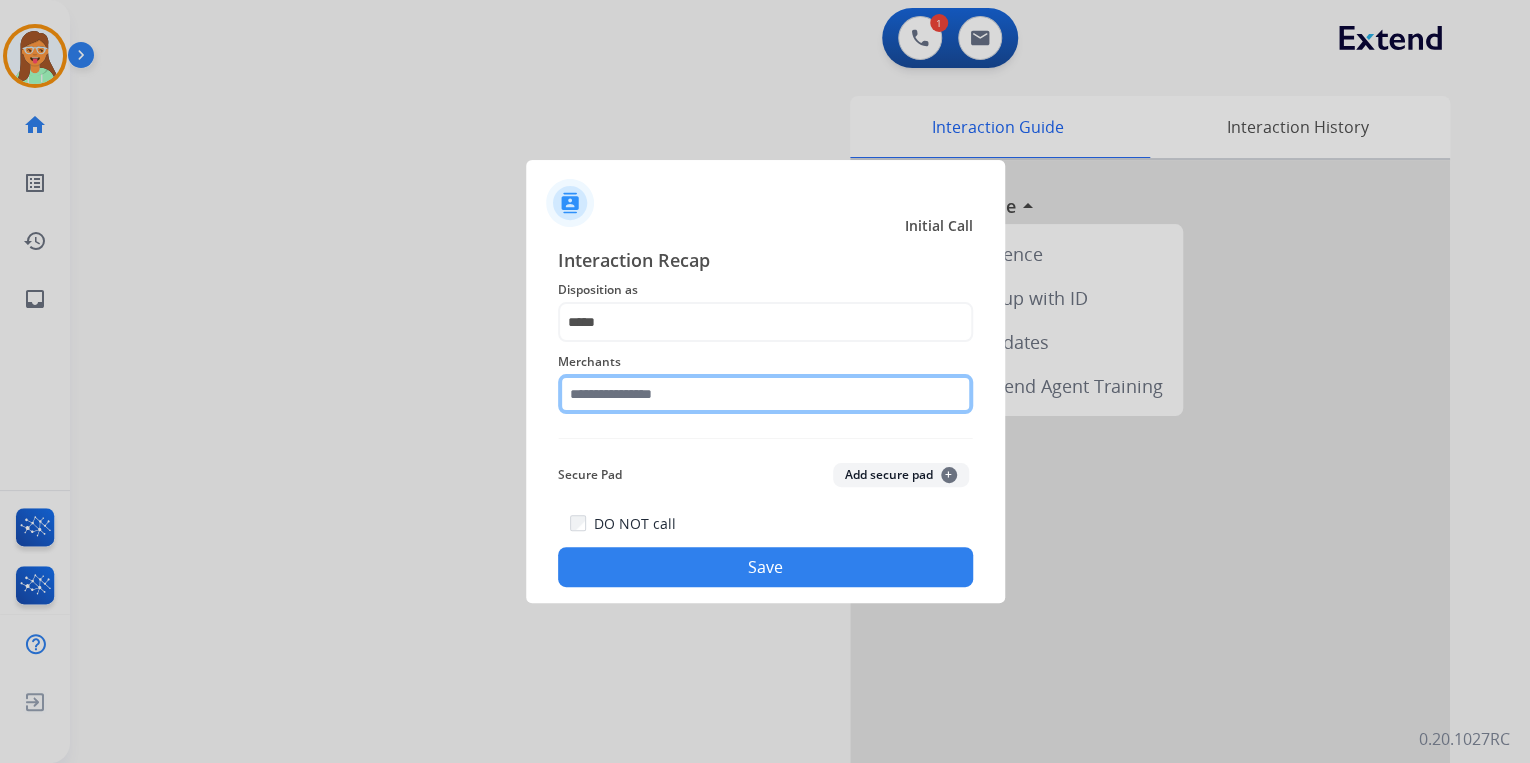 click 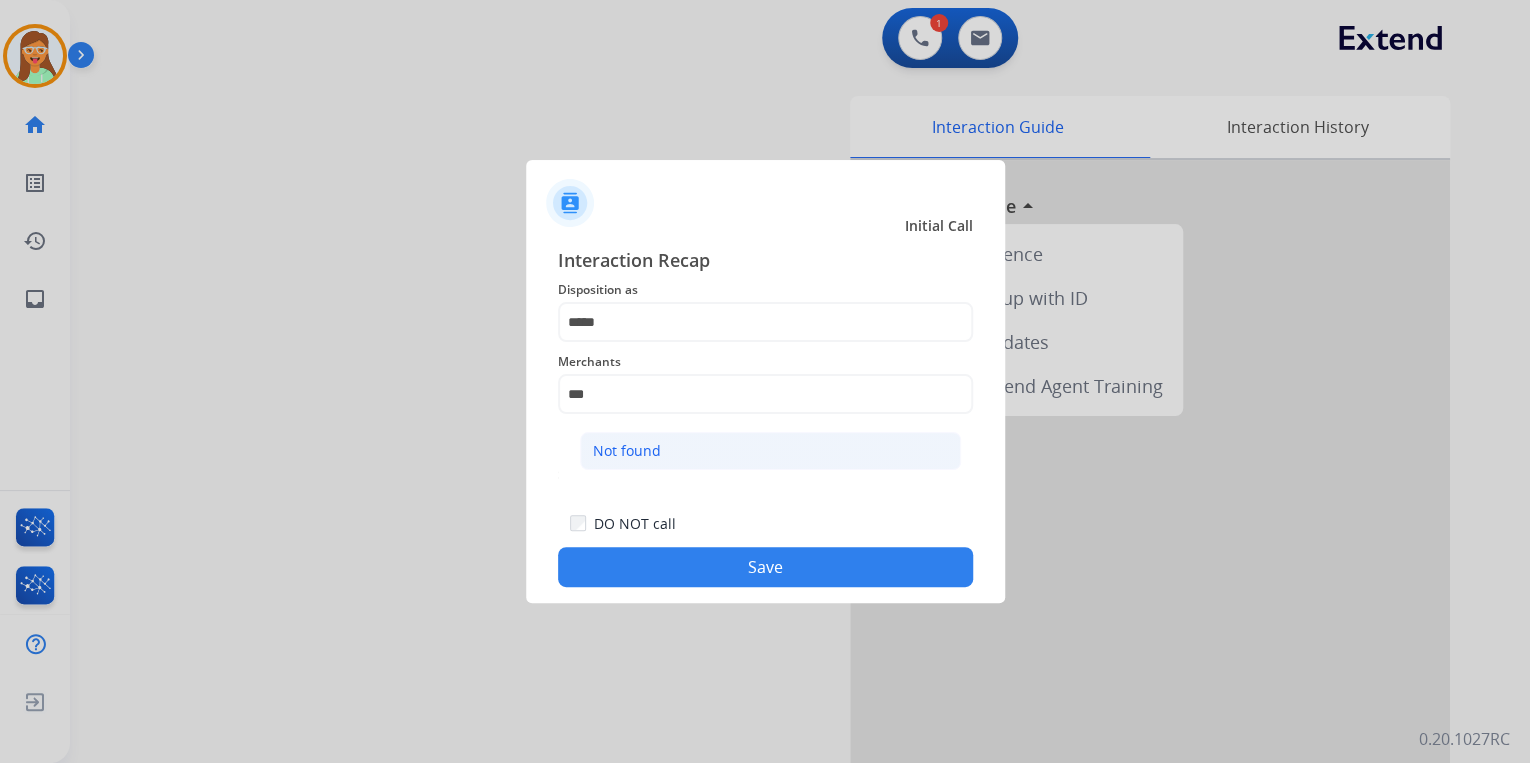 click on "Not found" 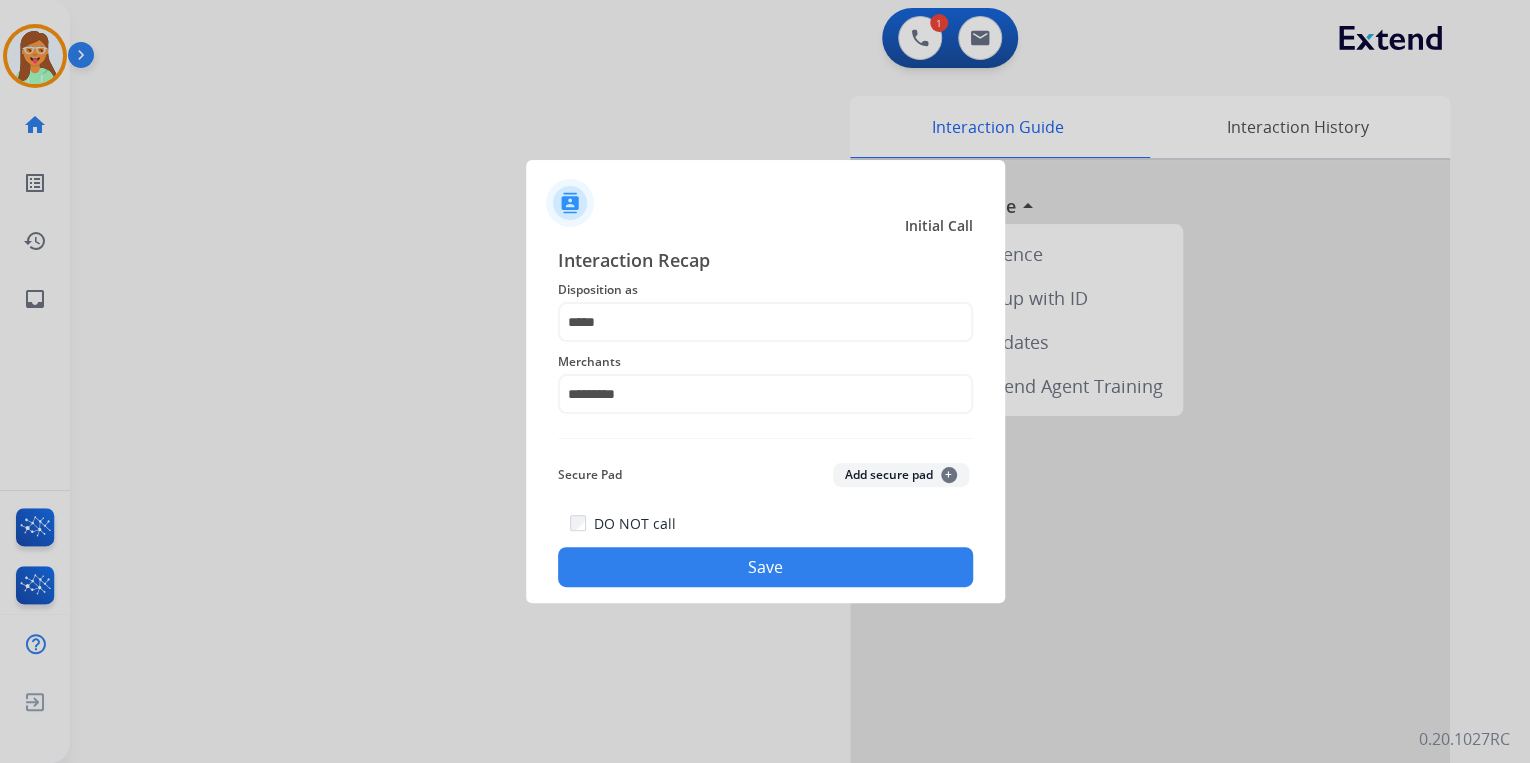 click on "Save" 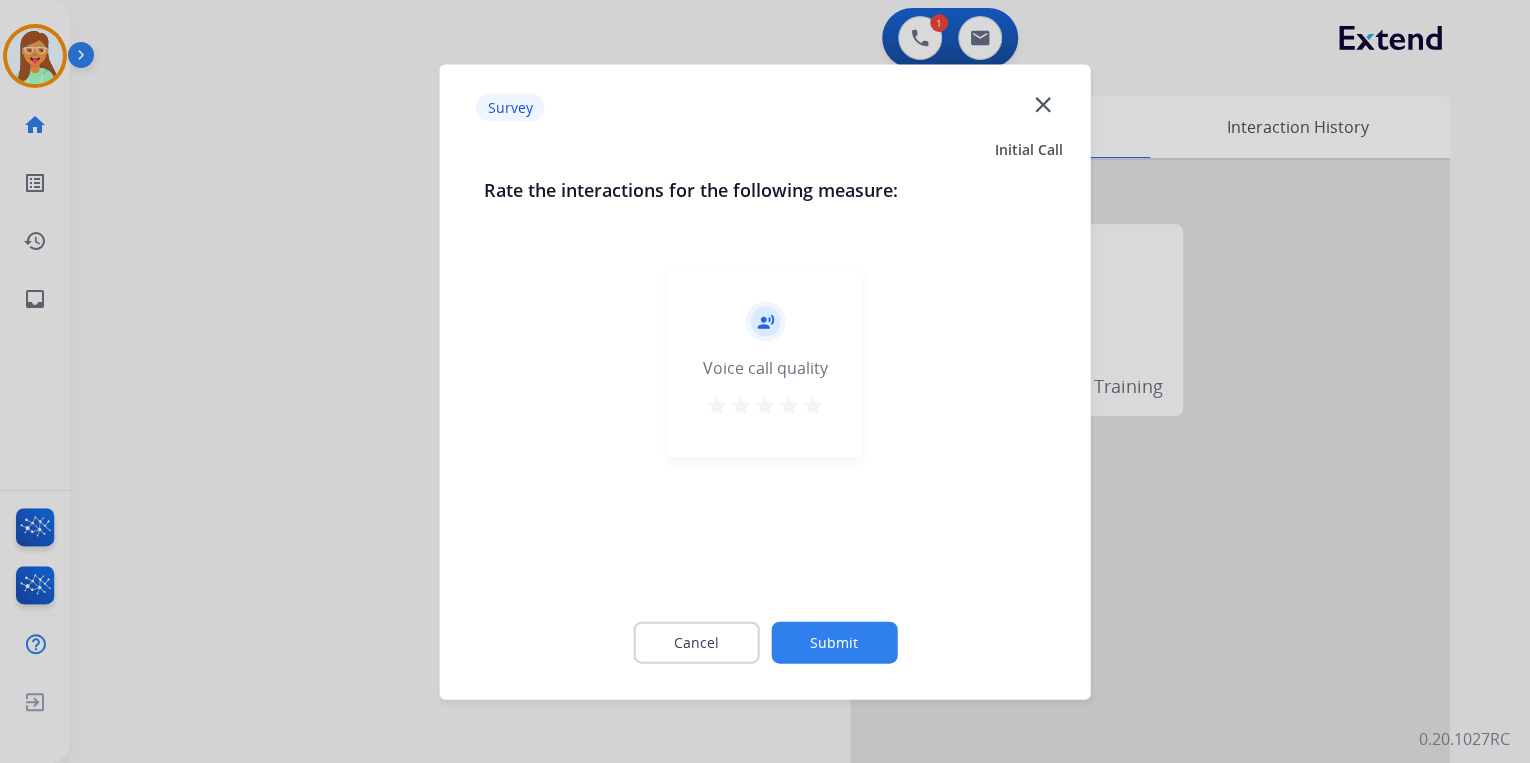 click on "close" 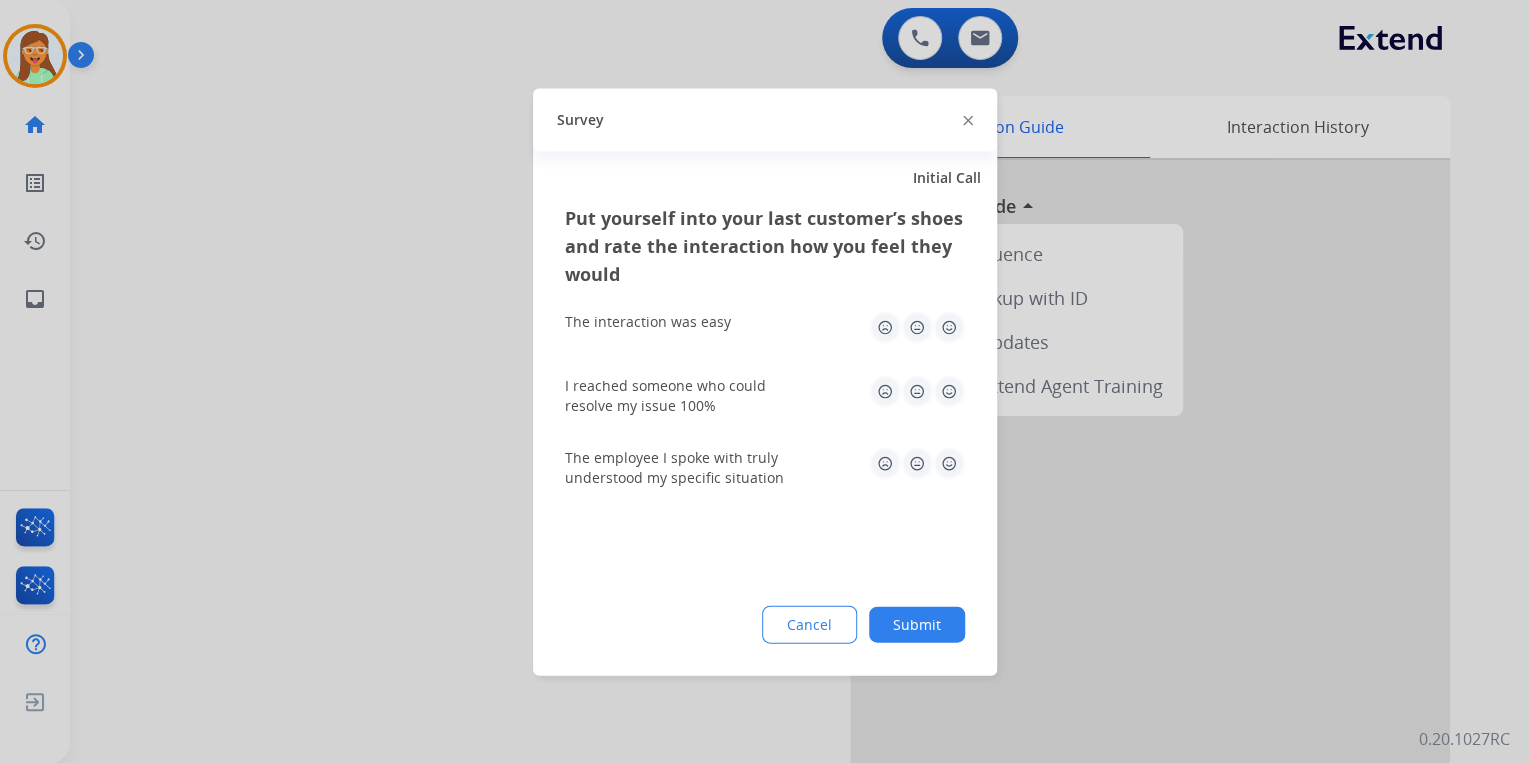 click 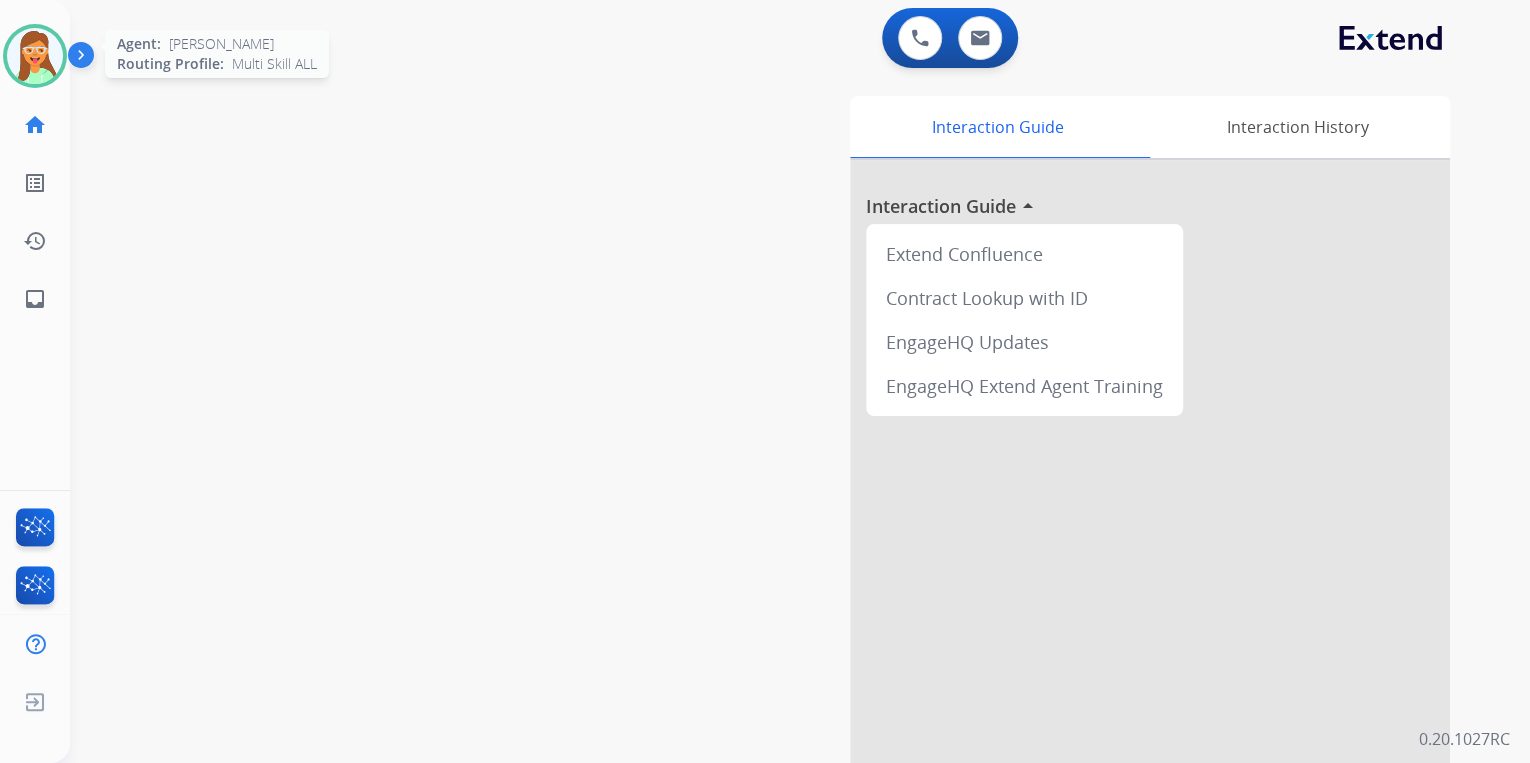 drag, startPoint x: 29, startPoint y: 39, endPoint x: 44, endPoint y: 44, distance: 15.811388 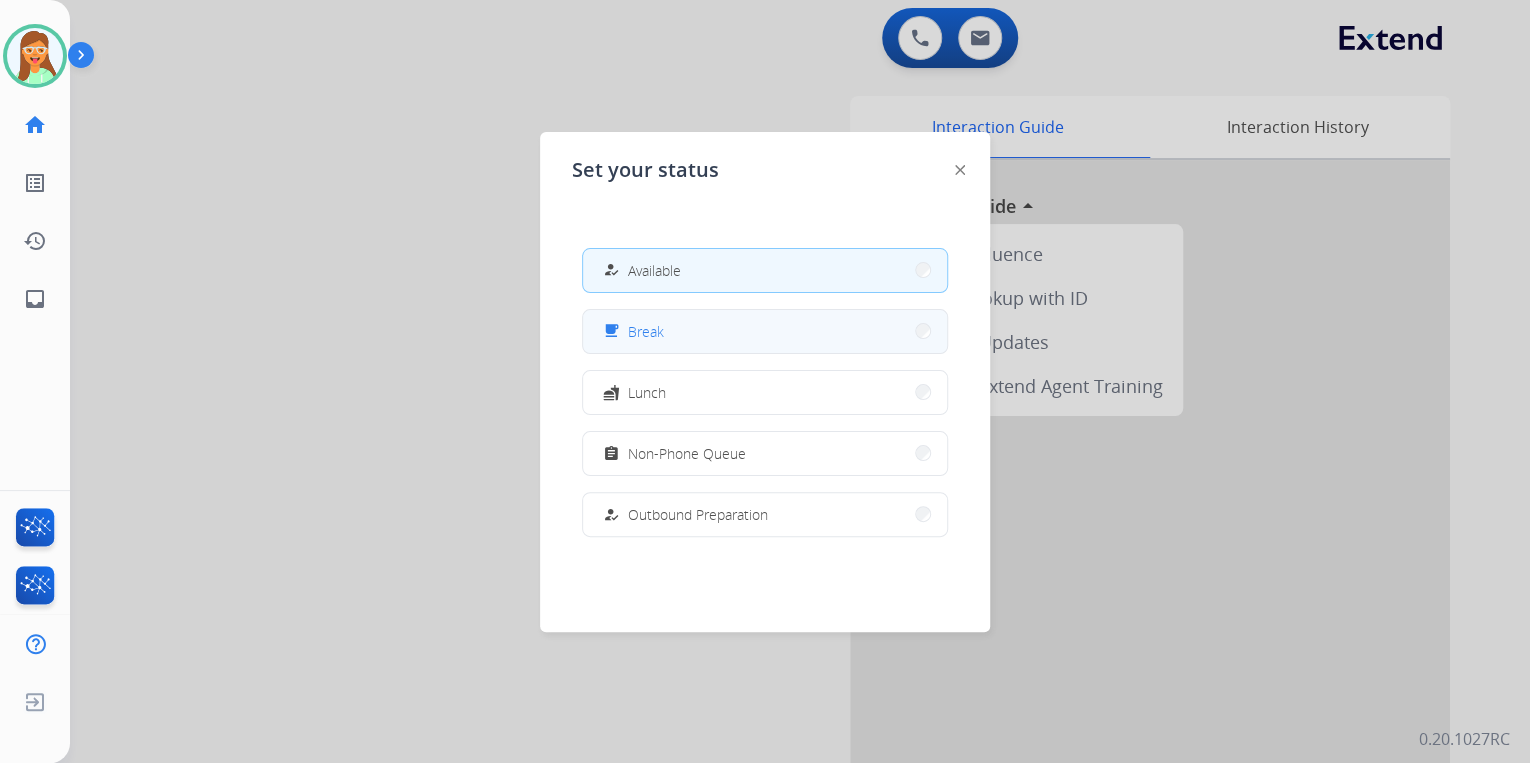 click on "free_breakfast Break" at bounding box center [765, 331] 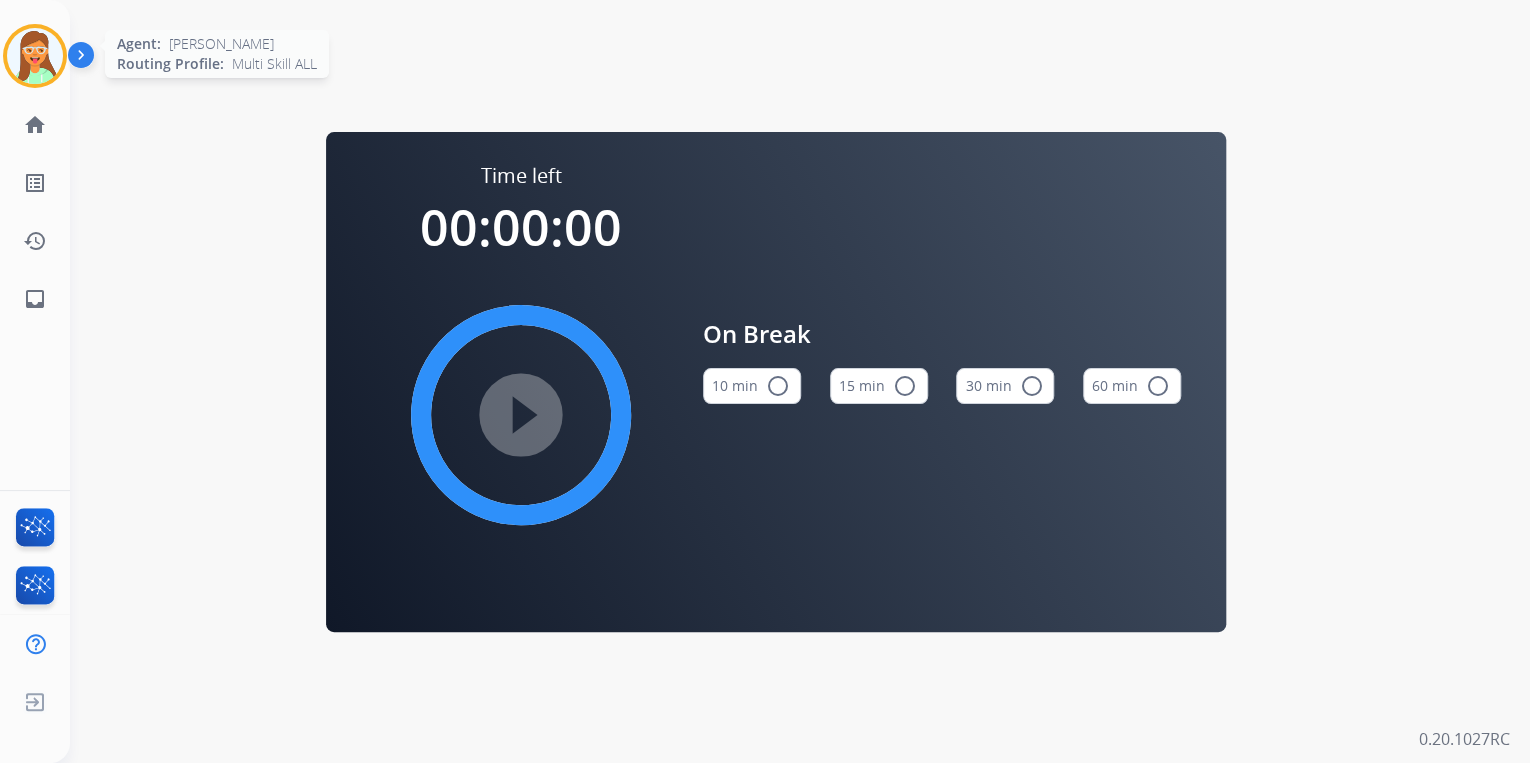 click at bounding box center (35, 56) 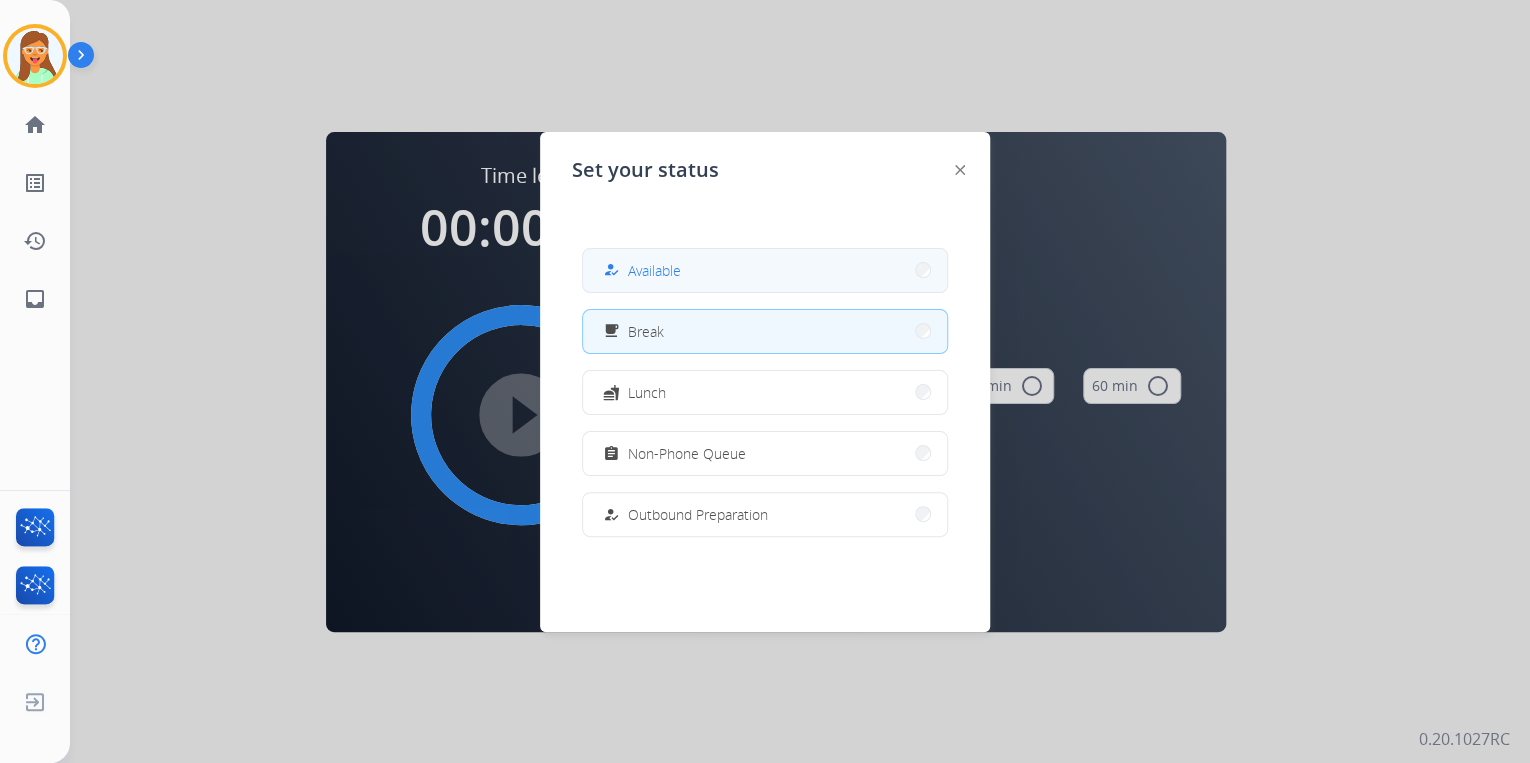 click on "how_to_reg Available" at bounding box center (765, 270) 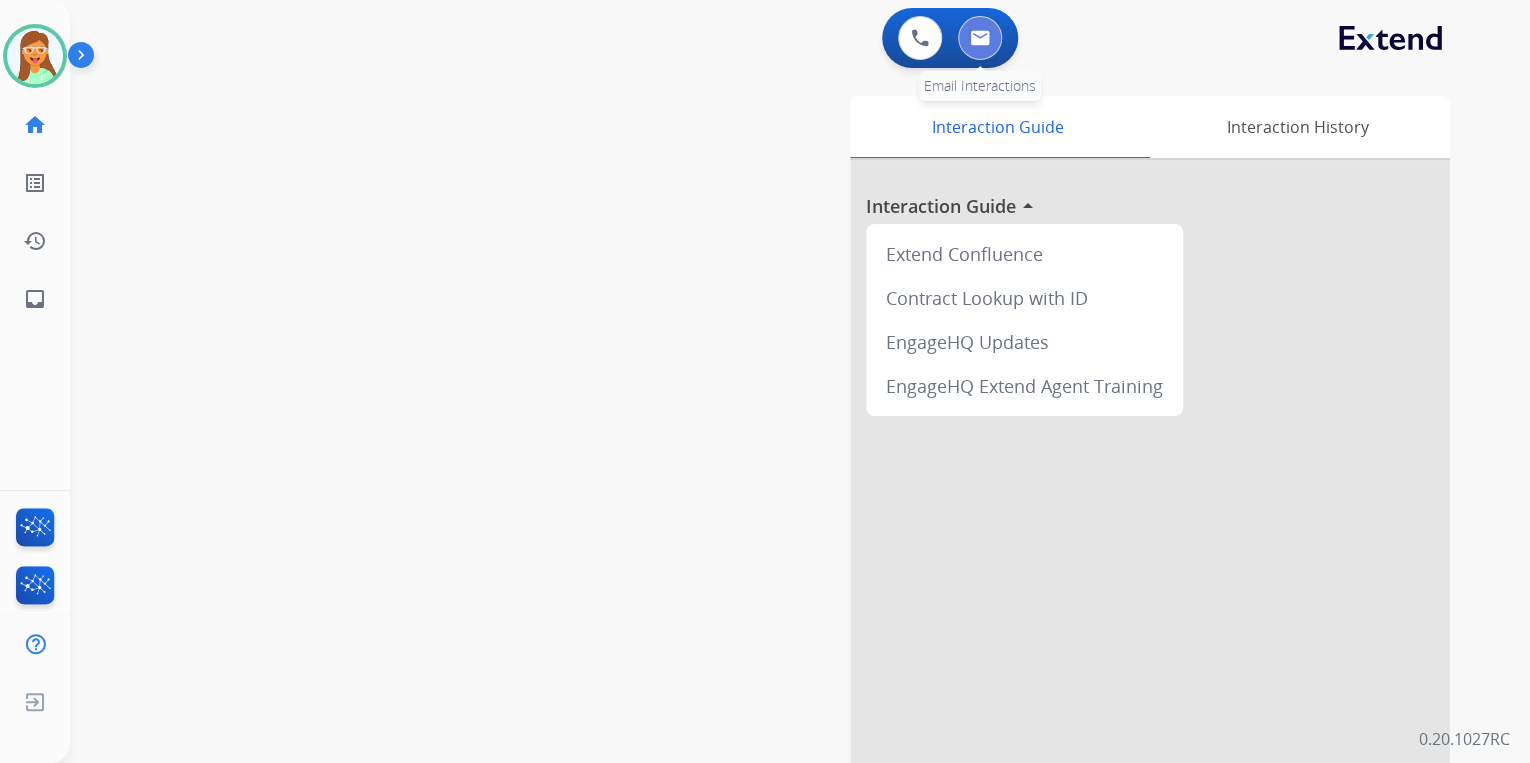 click at bounding box center (980, 38) 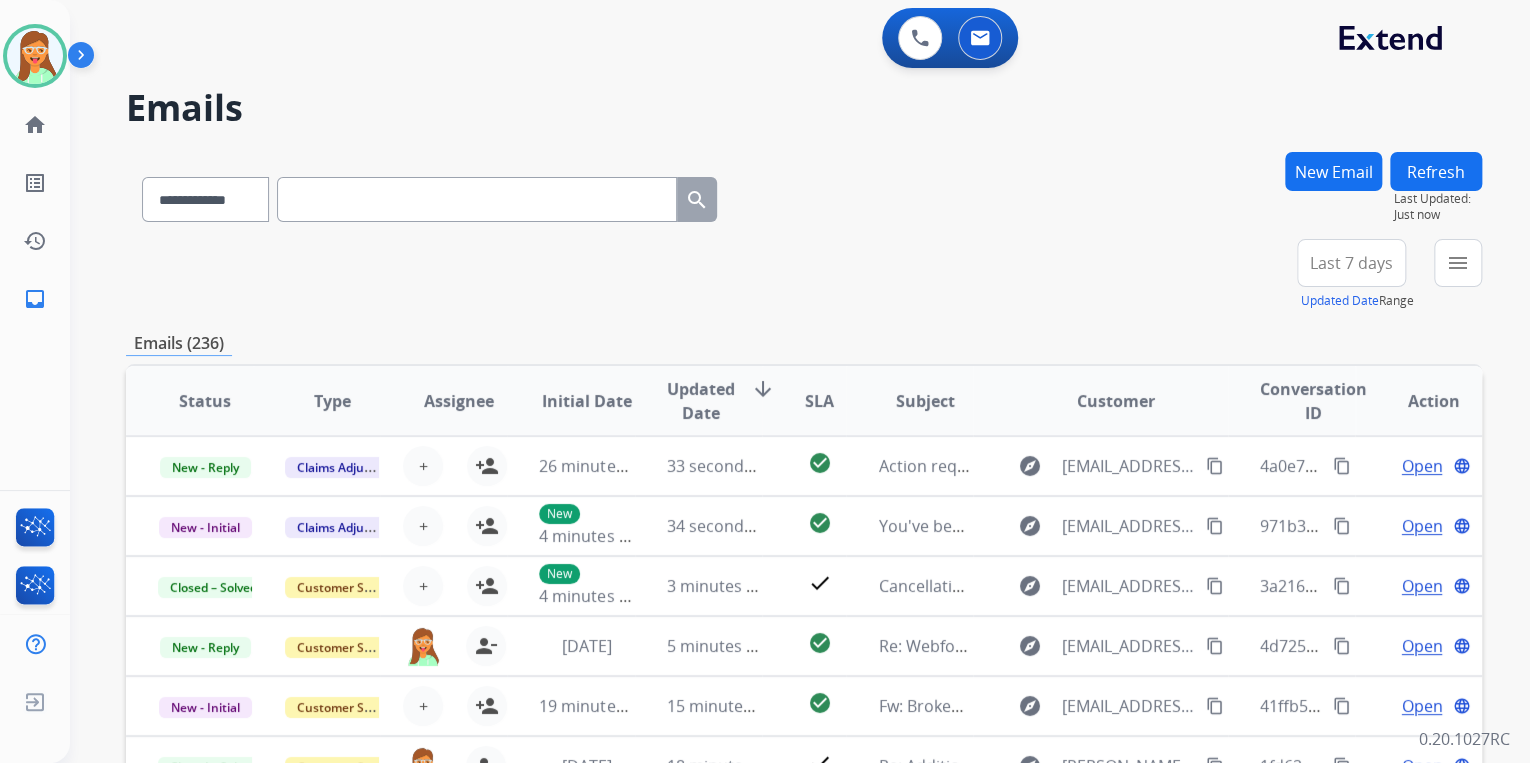 click on "New Email" at bounding box center [1333, 171] 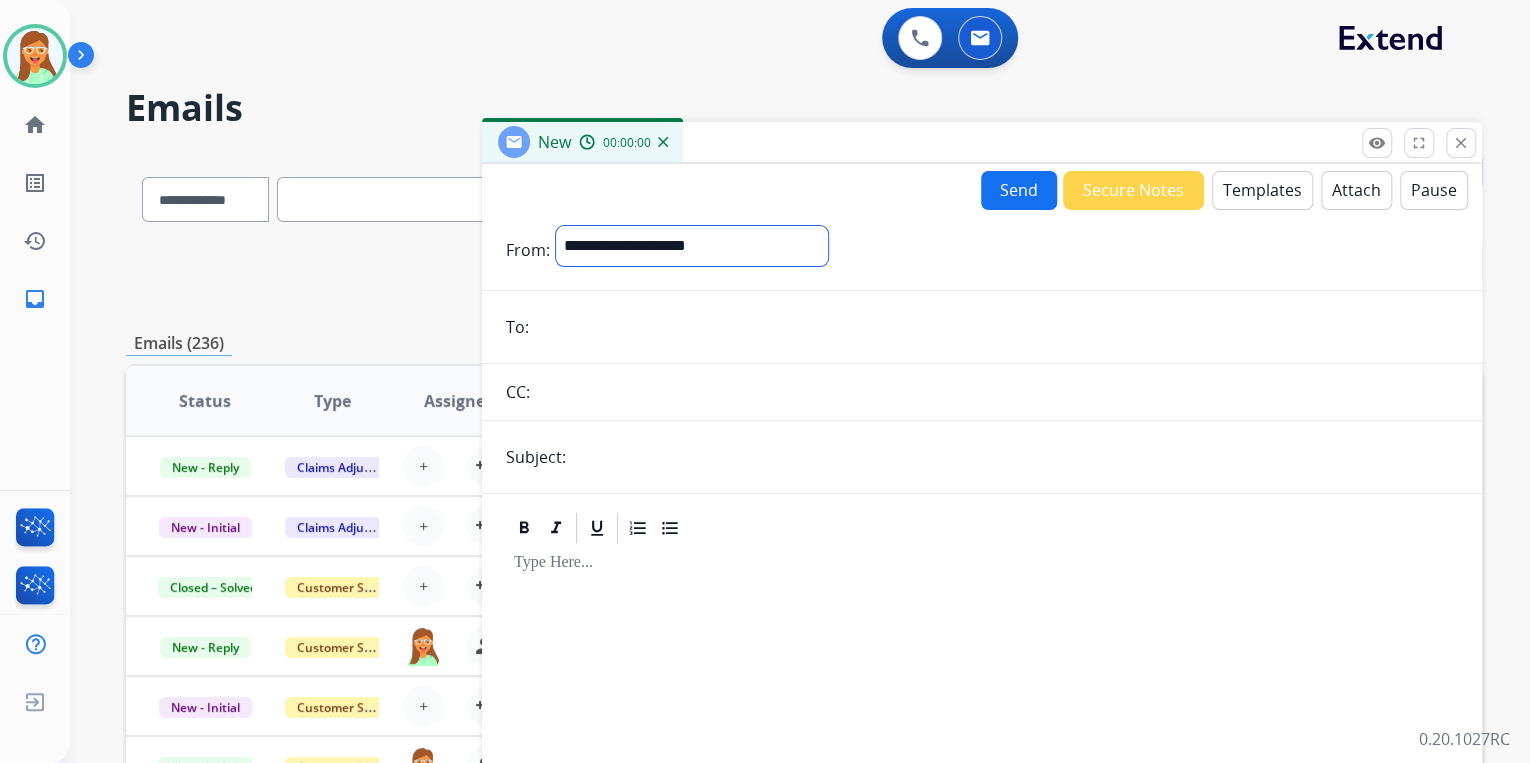 drag, startPoint x: 767, startPoint y: 248, endPoint x: 756, endPoint y: 267, distance: 21.954498 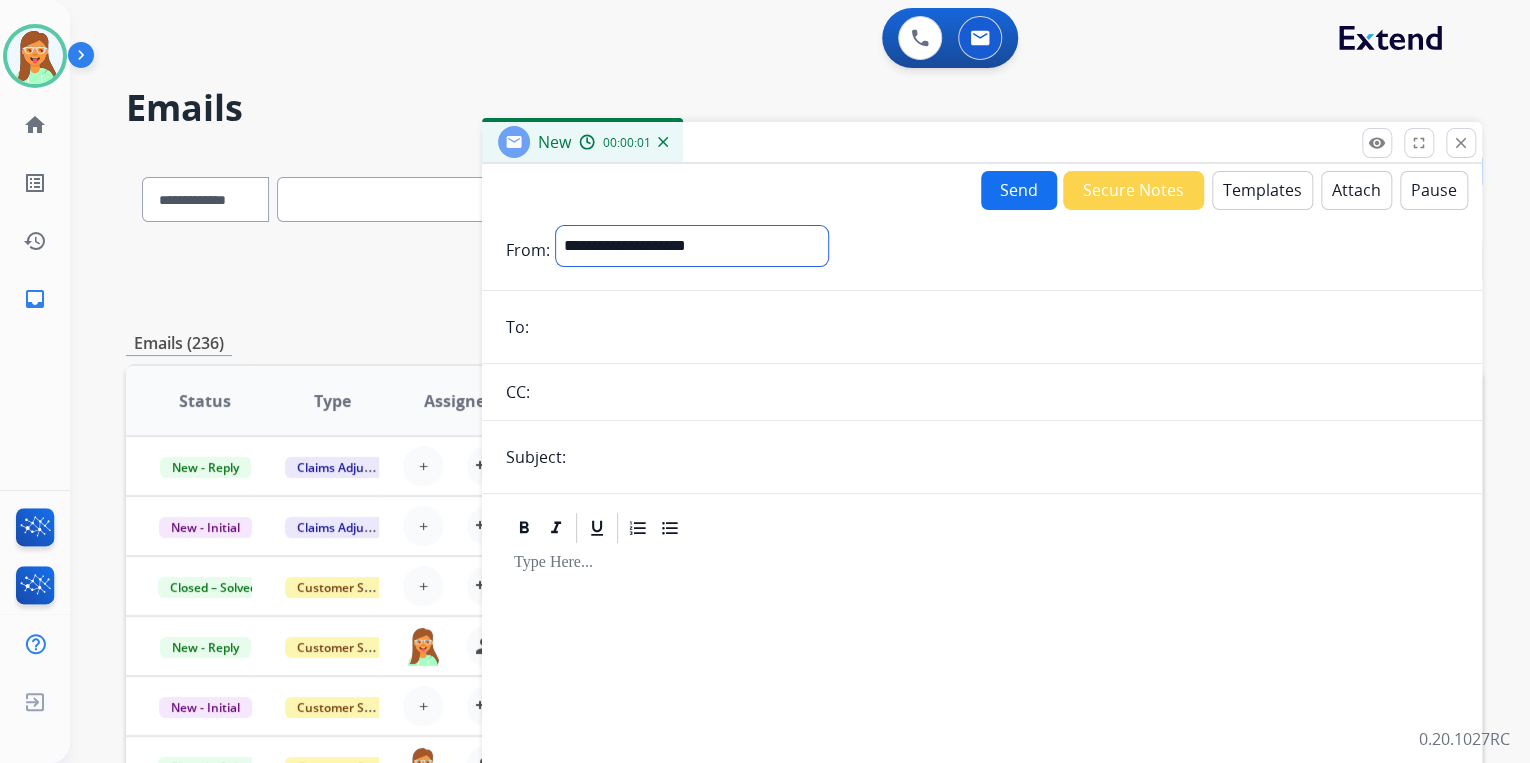 select on "**********" 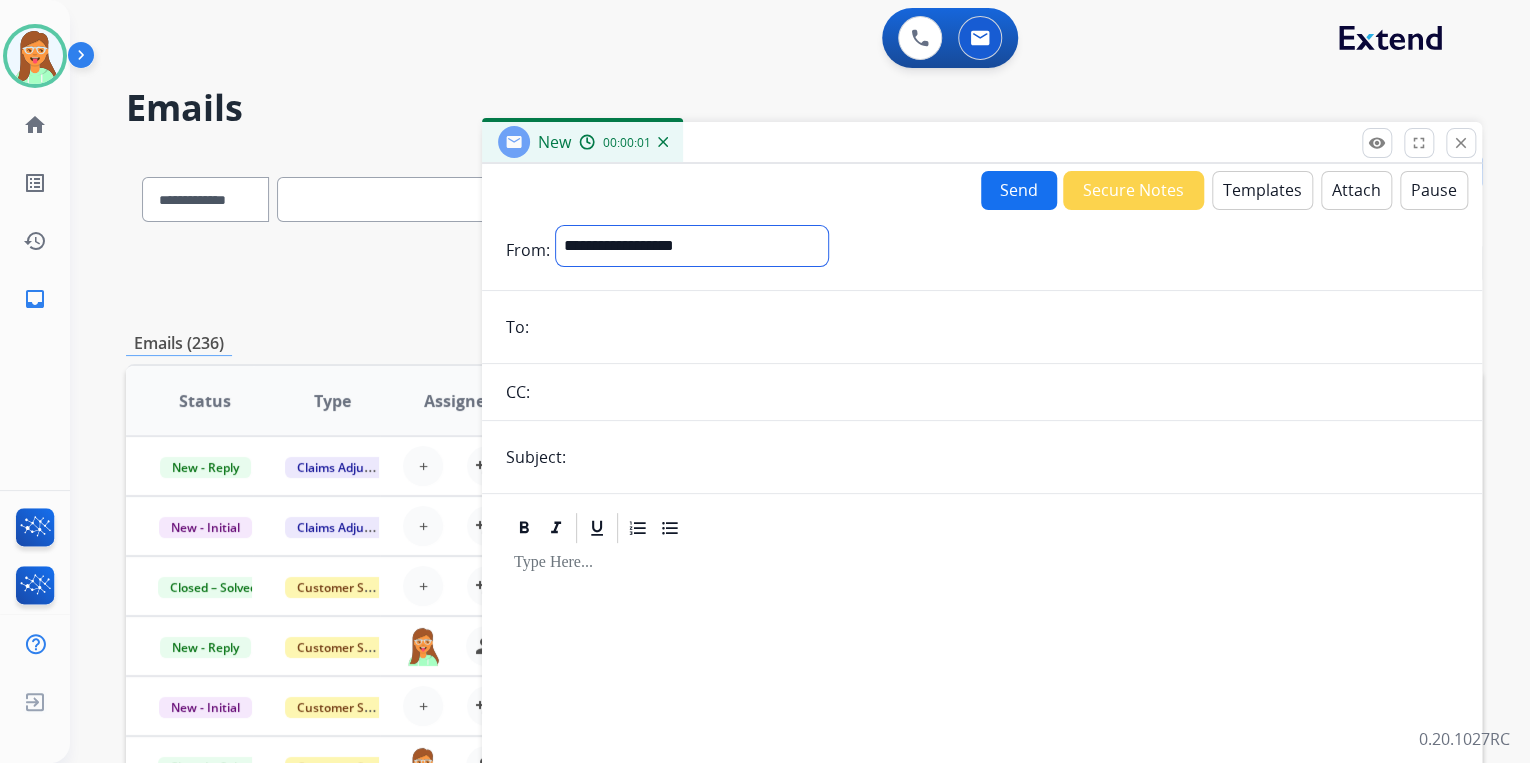 click on "**********" at bounding box center (692, 246) 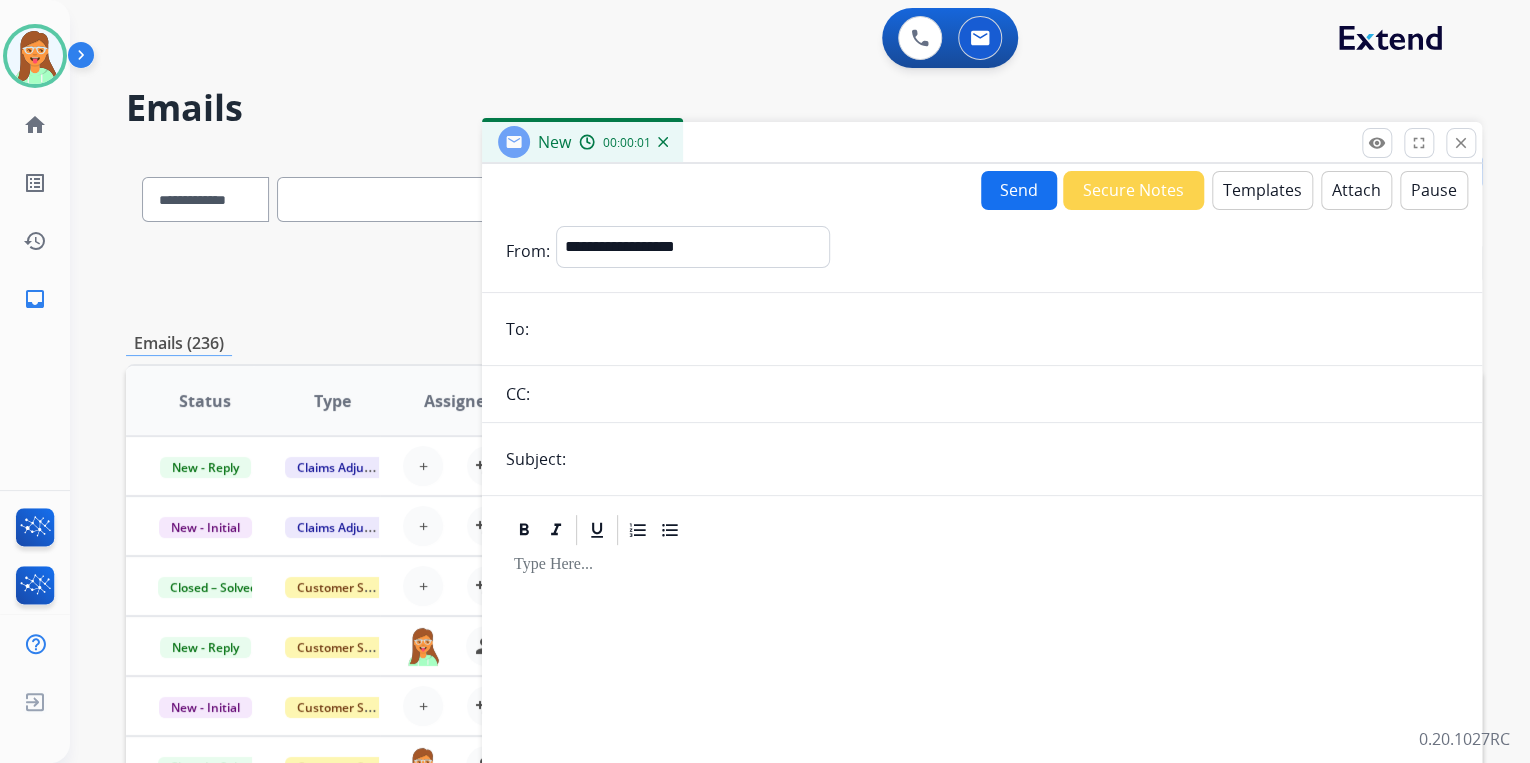 click at bounding box center (996, 329) 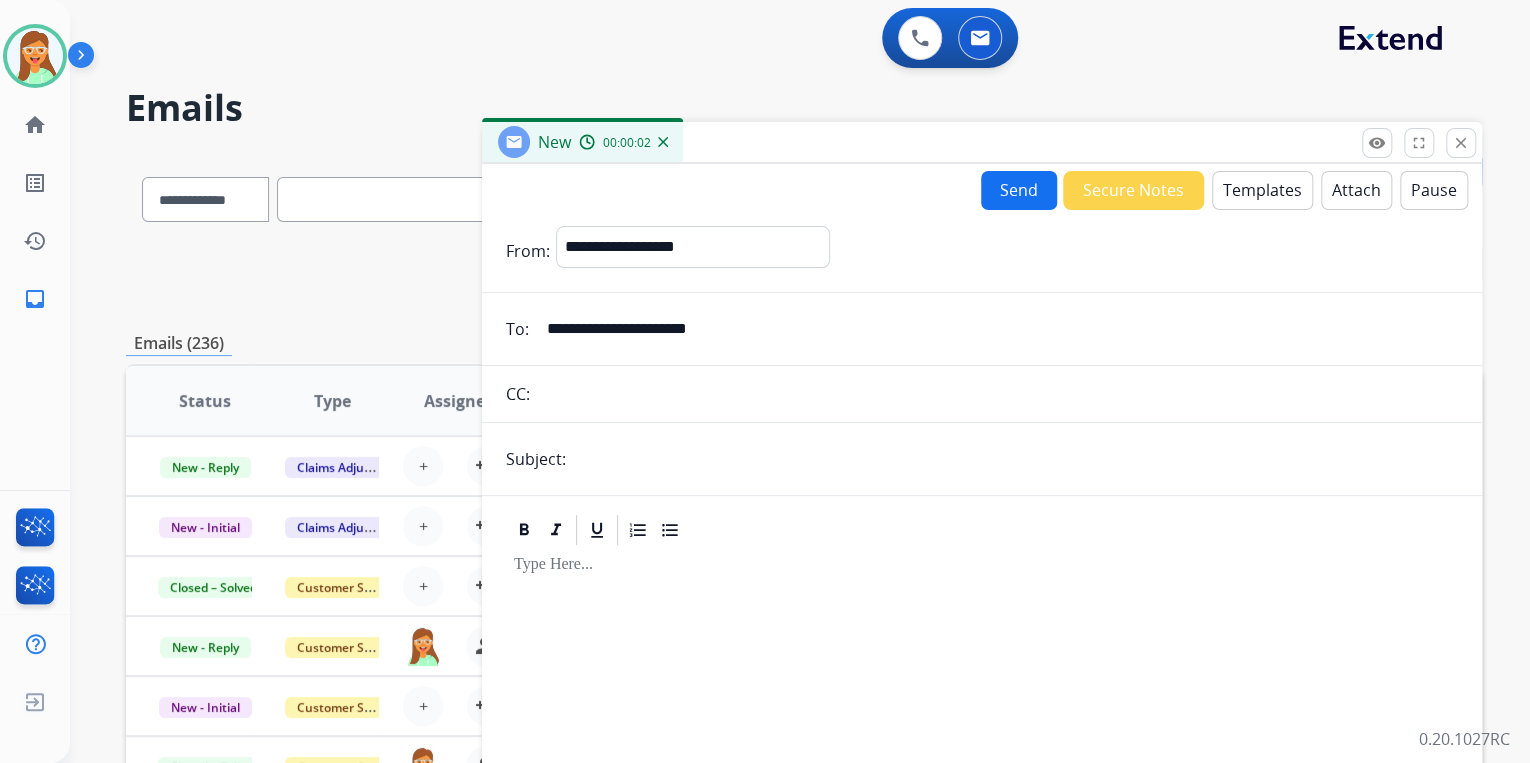 type on "**********" 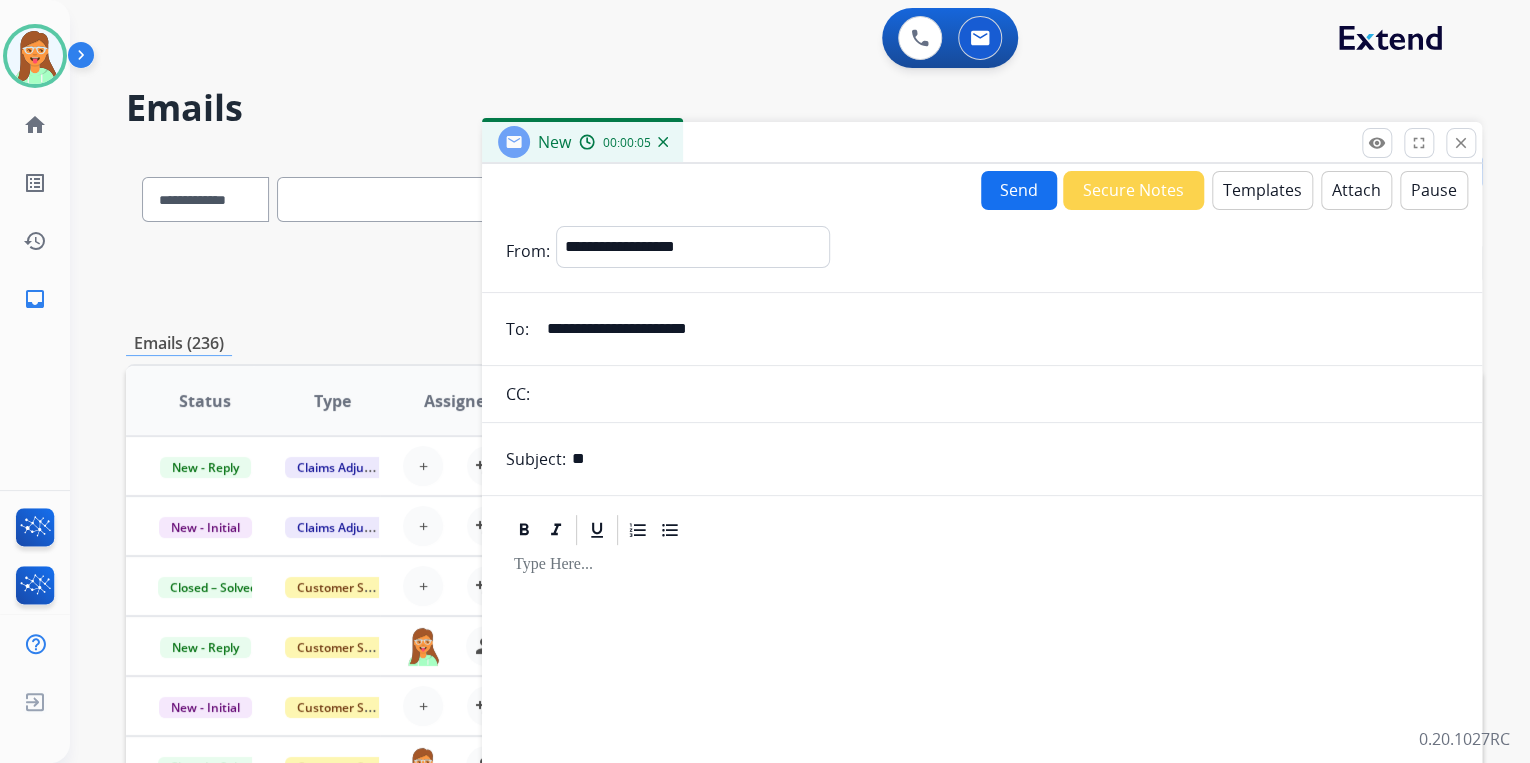 type on "*" 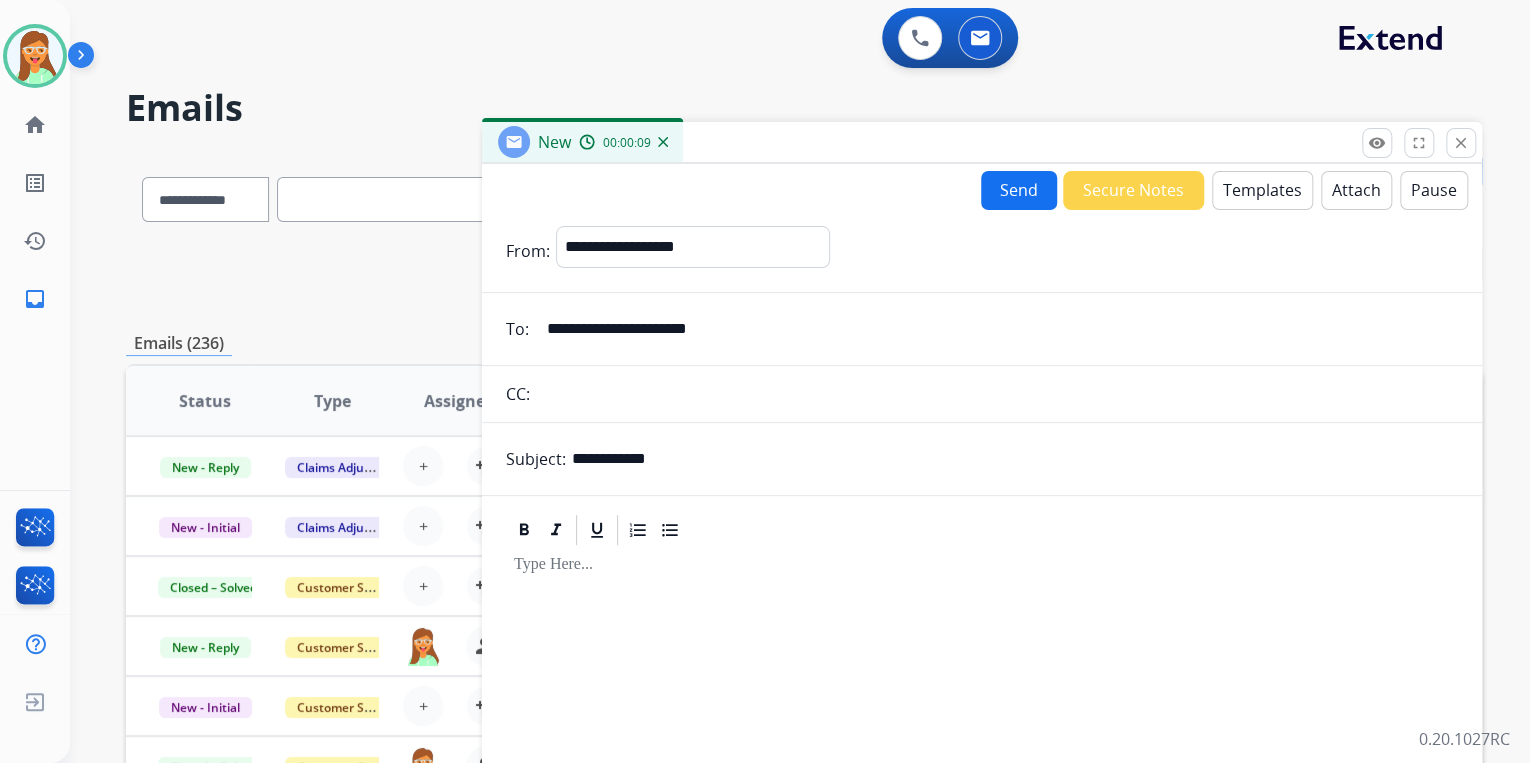 type on "**********" 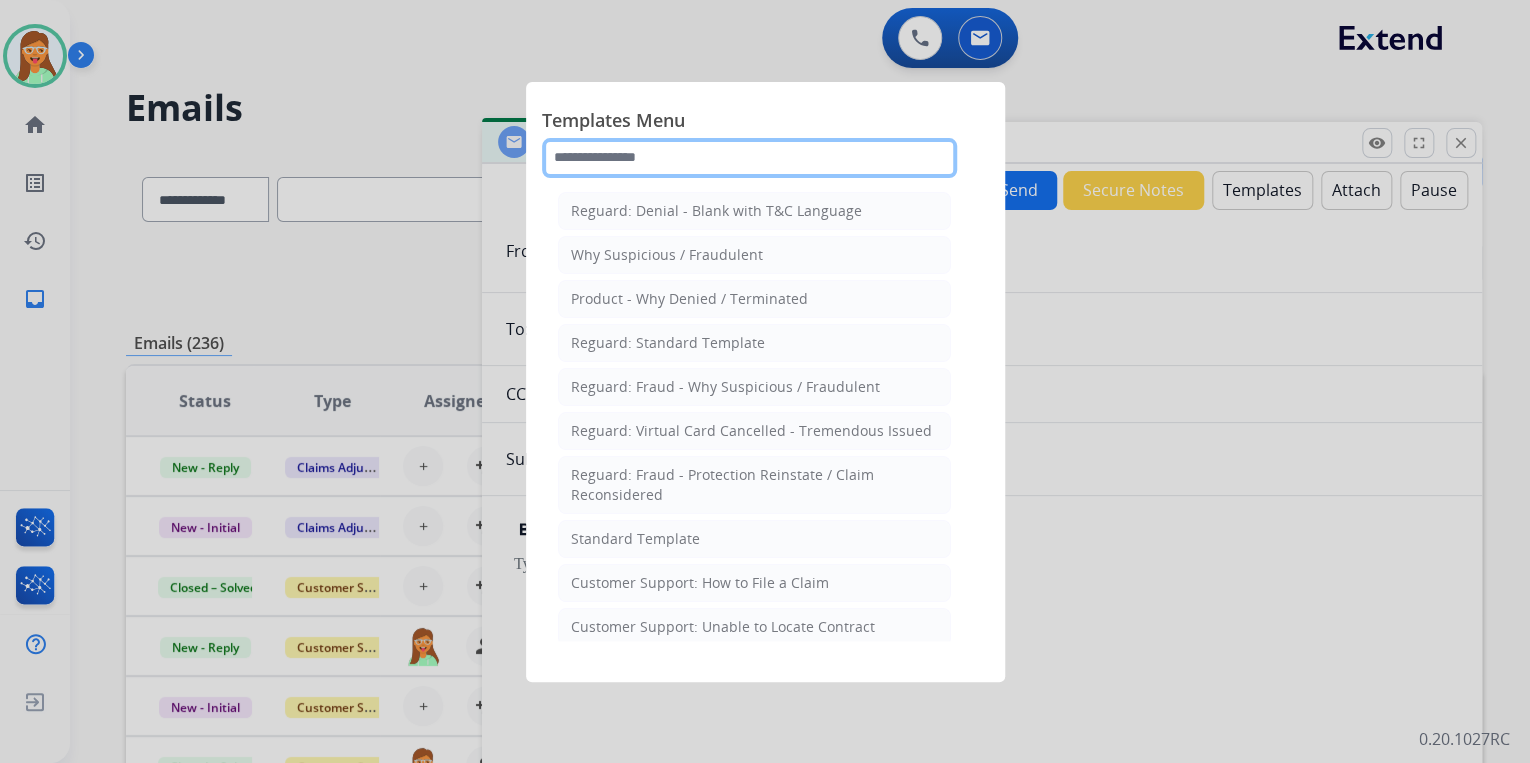 click 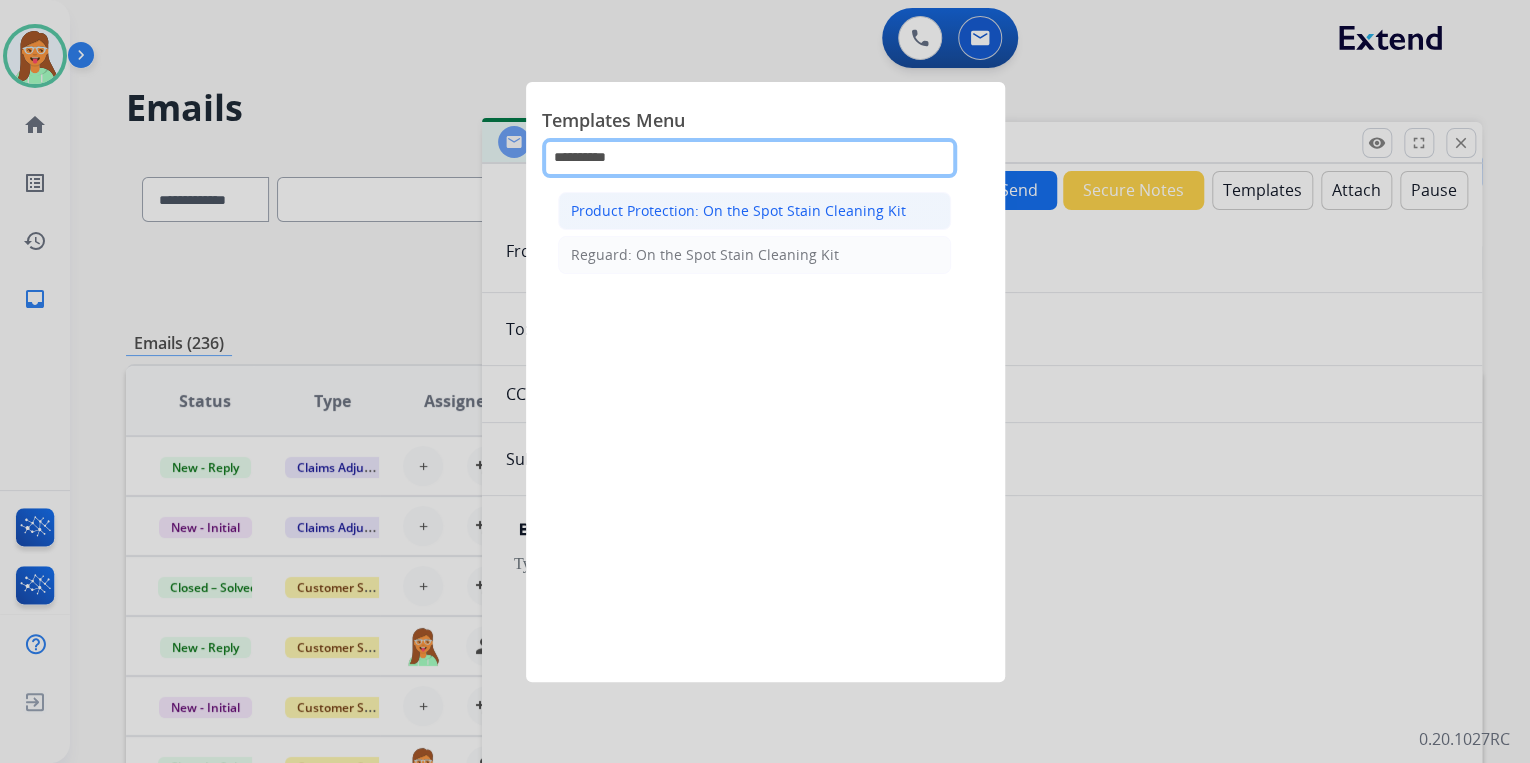 type on "**********" 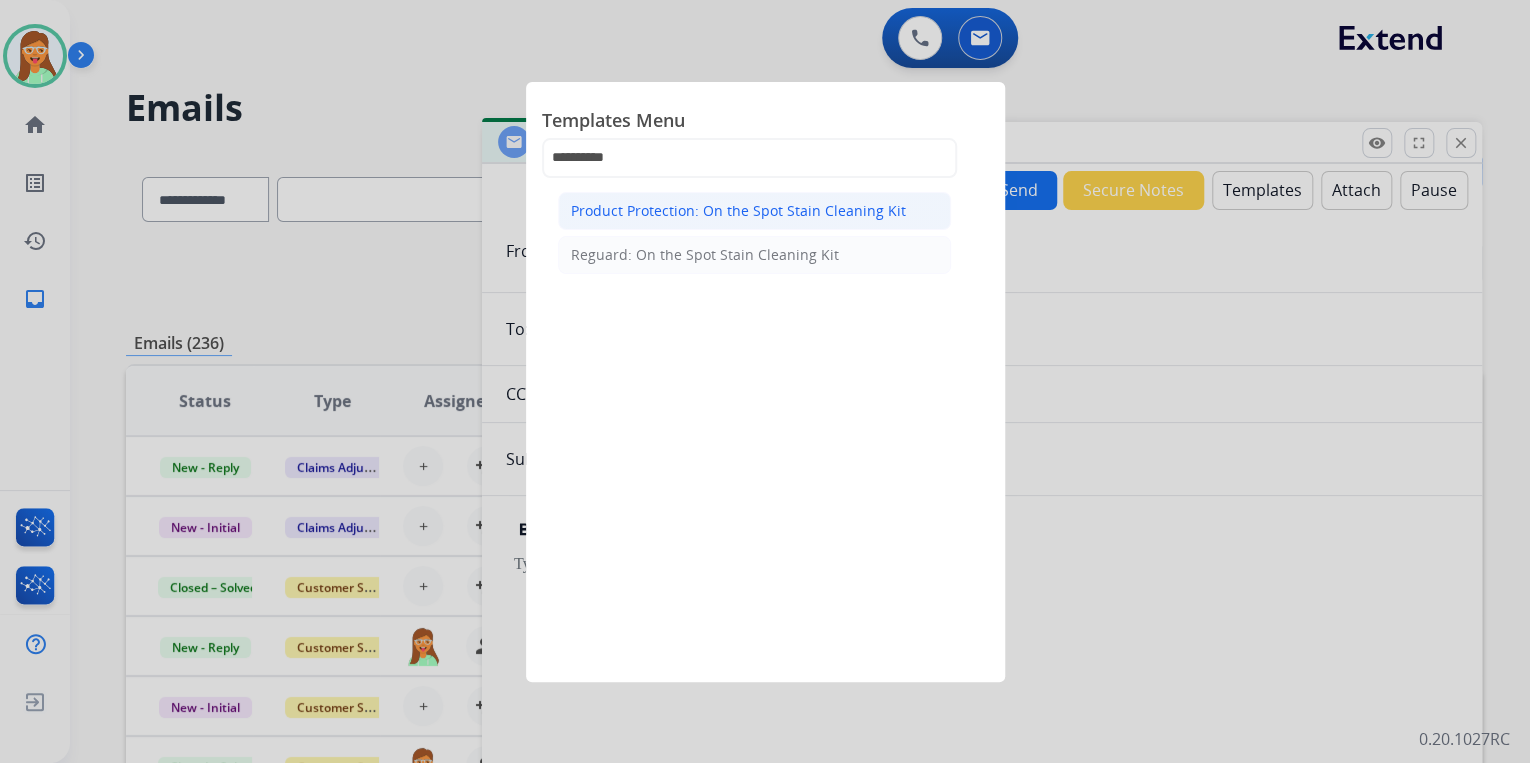 click on "Product Protection: On the Spot Stain Cleaning Kit" 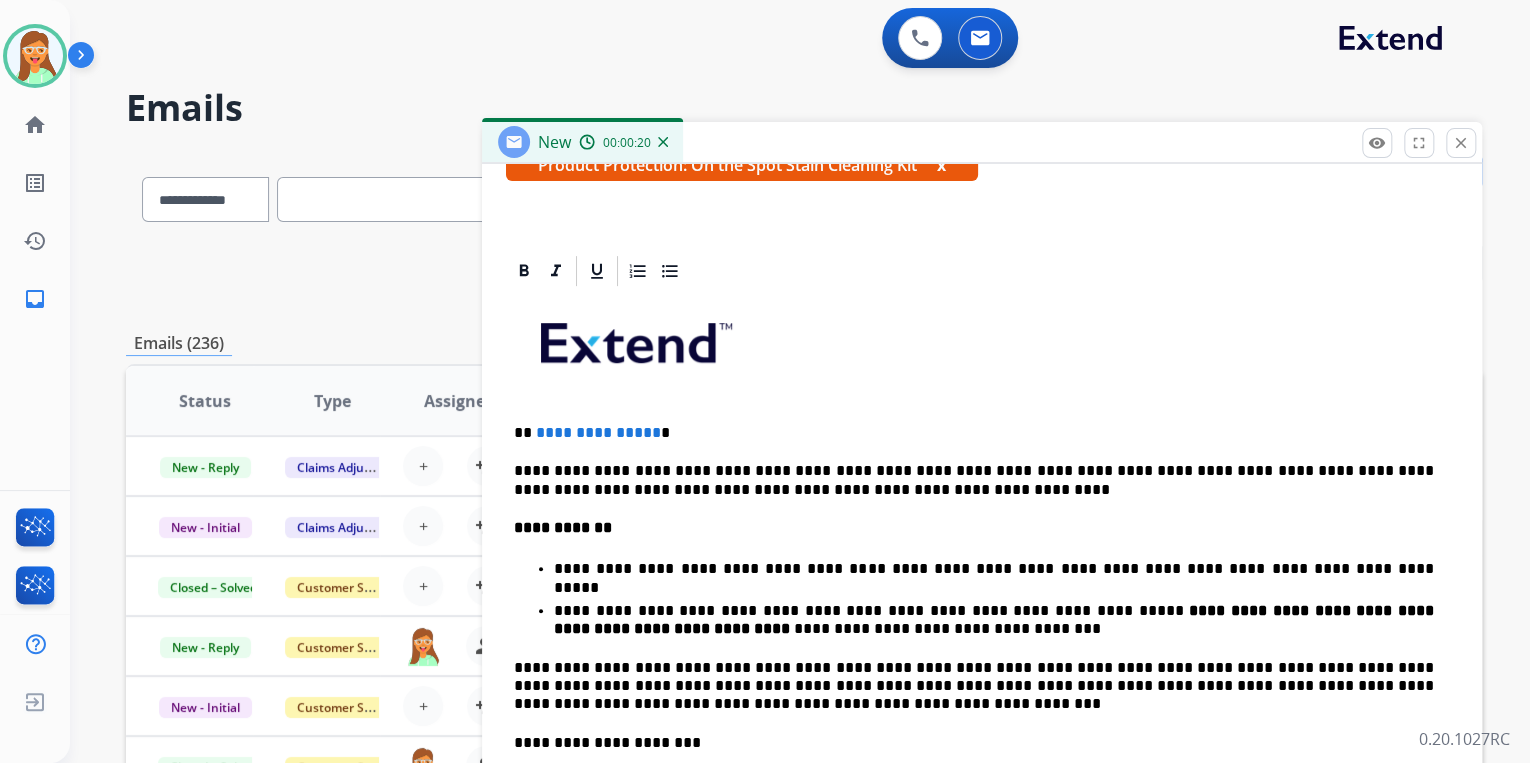 scroll, scrollTop: 400, scrollLeft: 0, axis: vertical 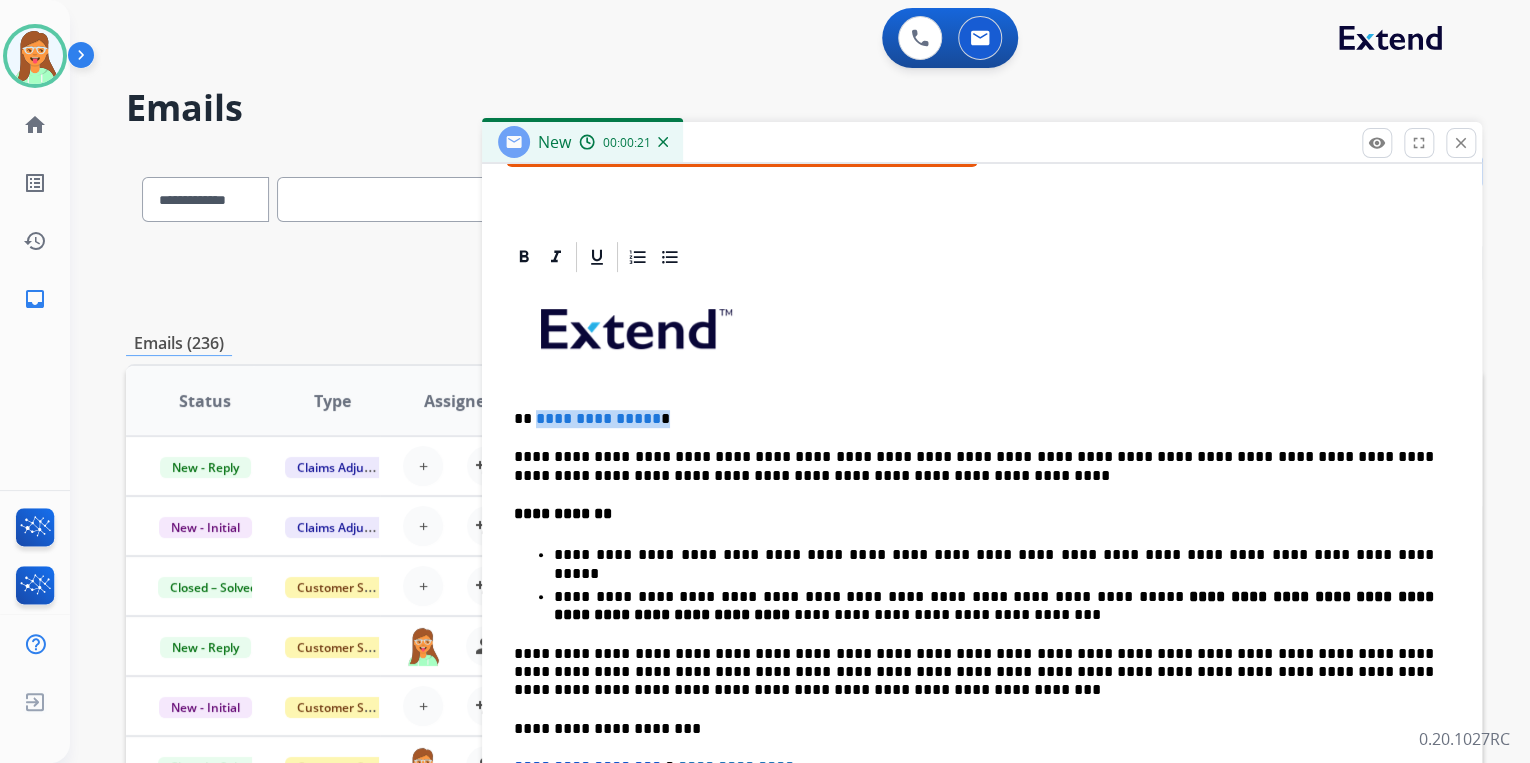 drag, startPoint x: 679, startPoint y: 409, endPoint x: 532, endPoint y: 408, distance: 147.0034 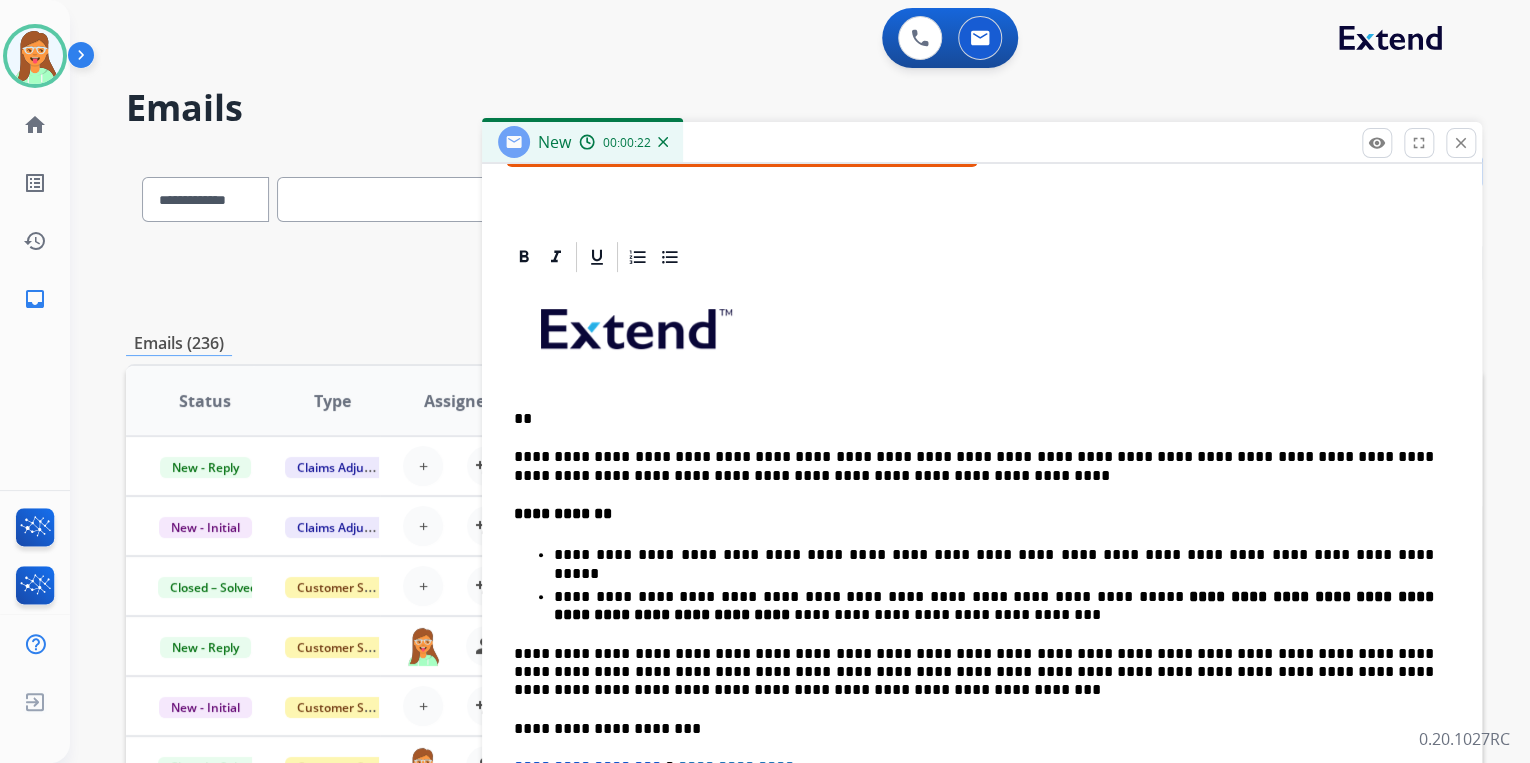type 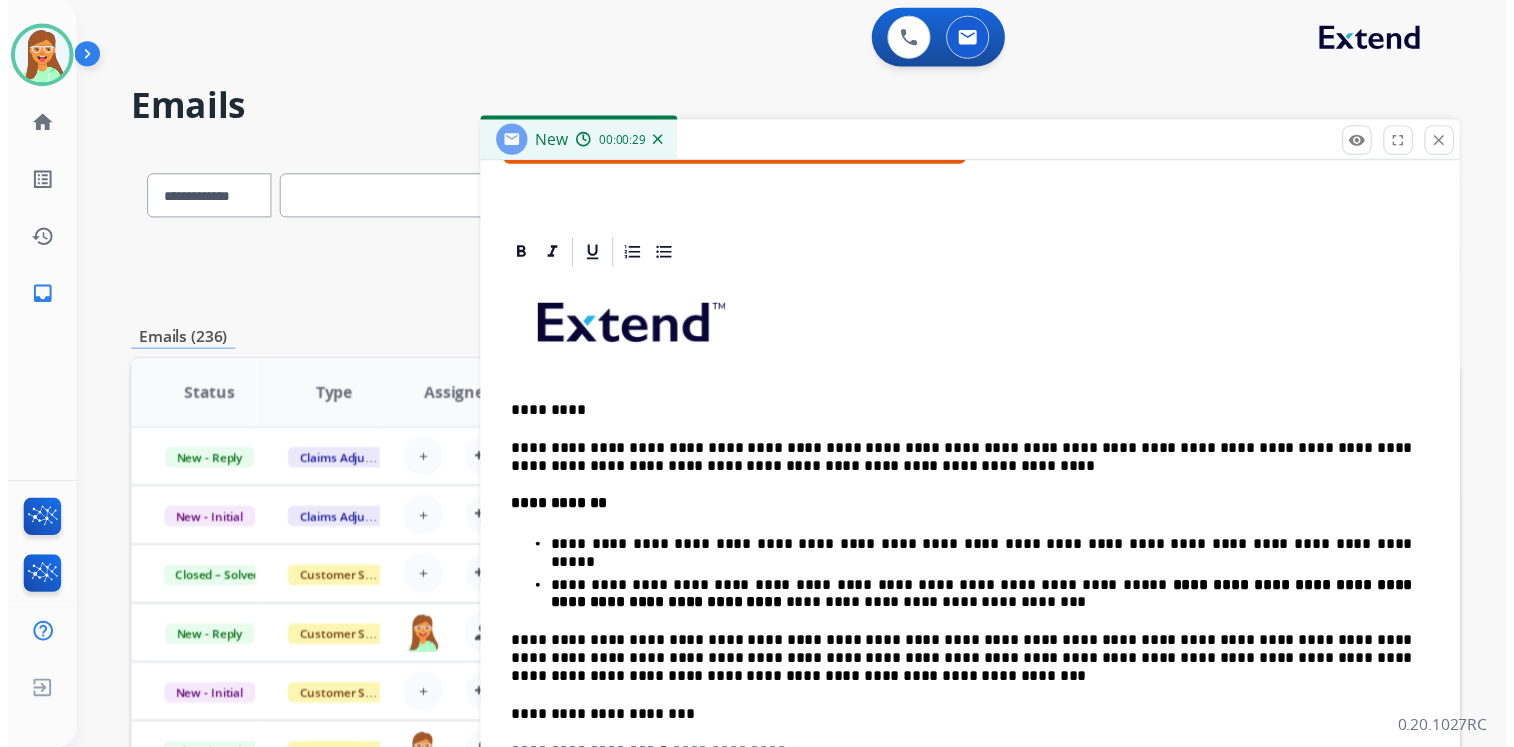 scroll, scrollTop: 0, scrollLeft: 0, axis: both 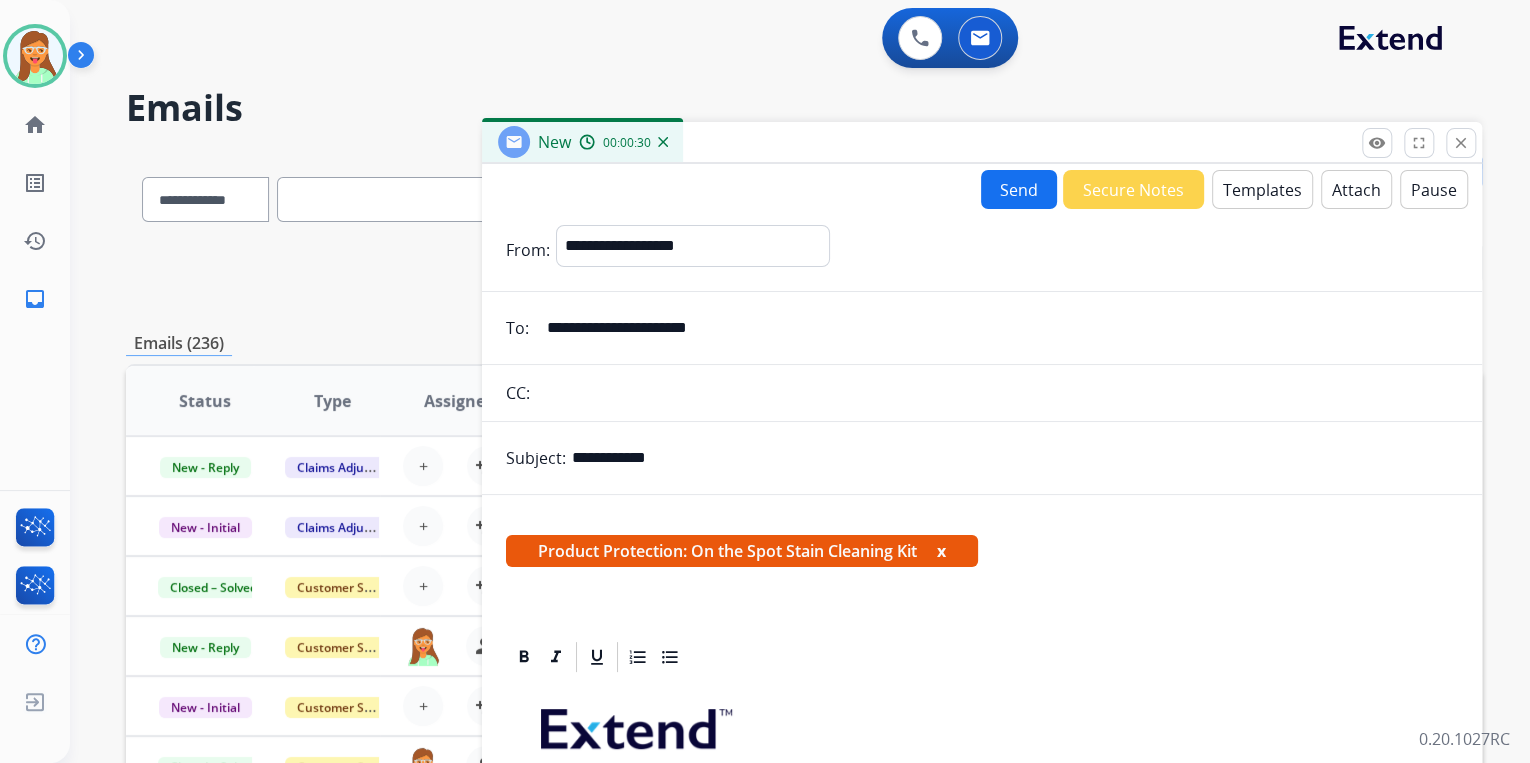 click on "Send" at bounding box center [1019, 189] 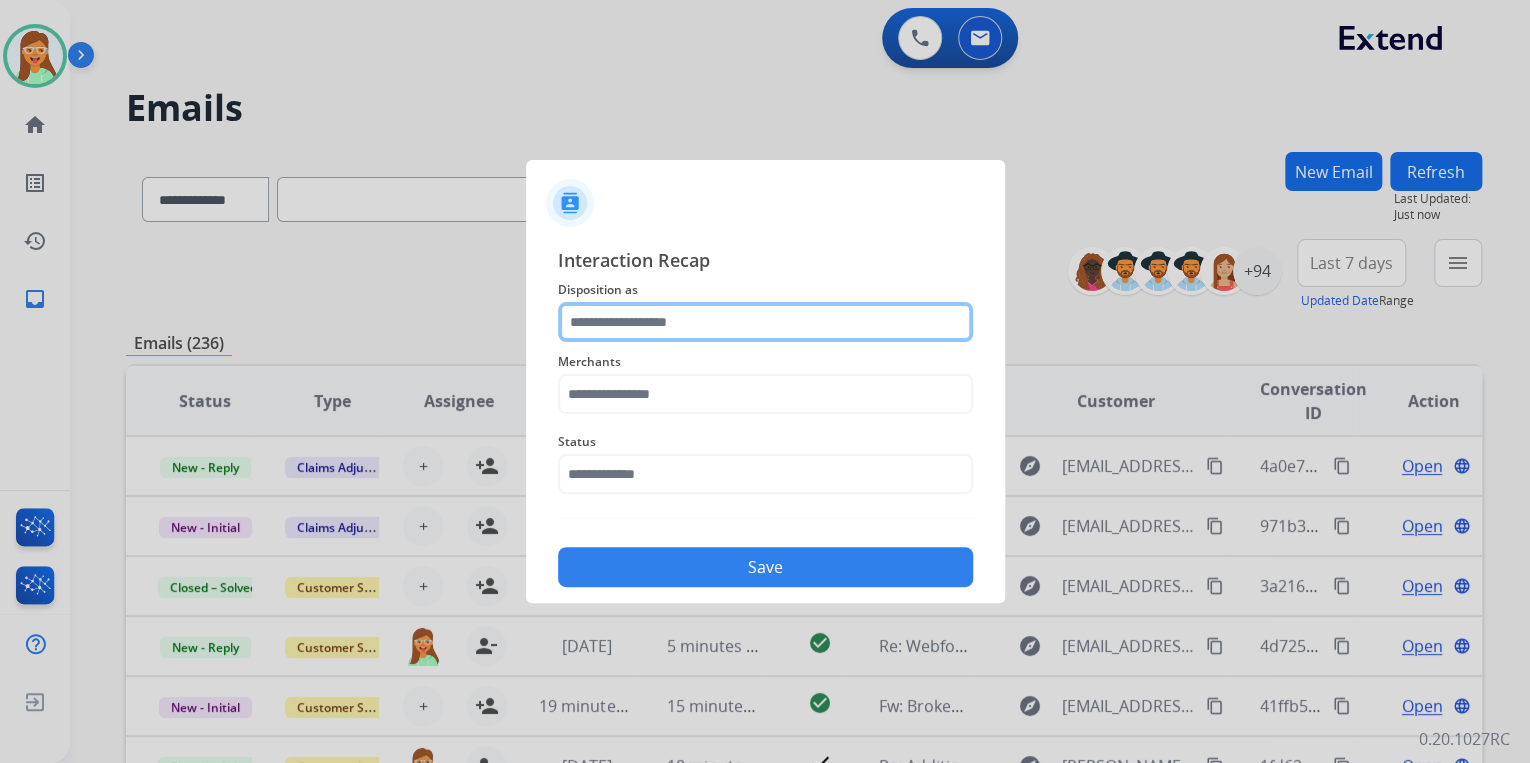 drag, startPoint x: 804, startPoint y: 319, endPoint x: 787, endPoint y: 331, distance: 20.808653 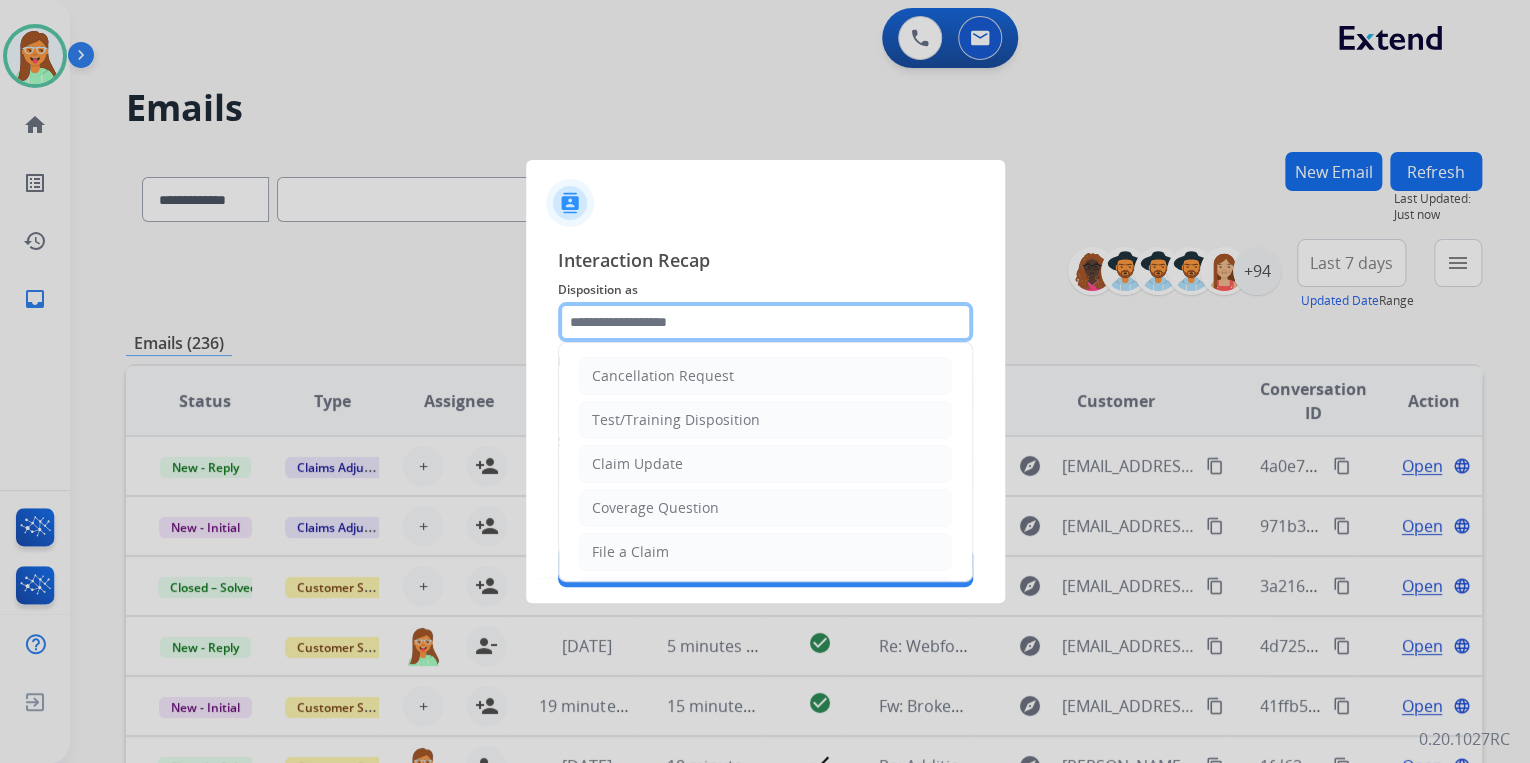 click 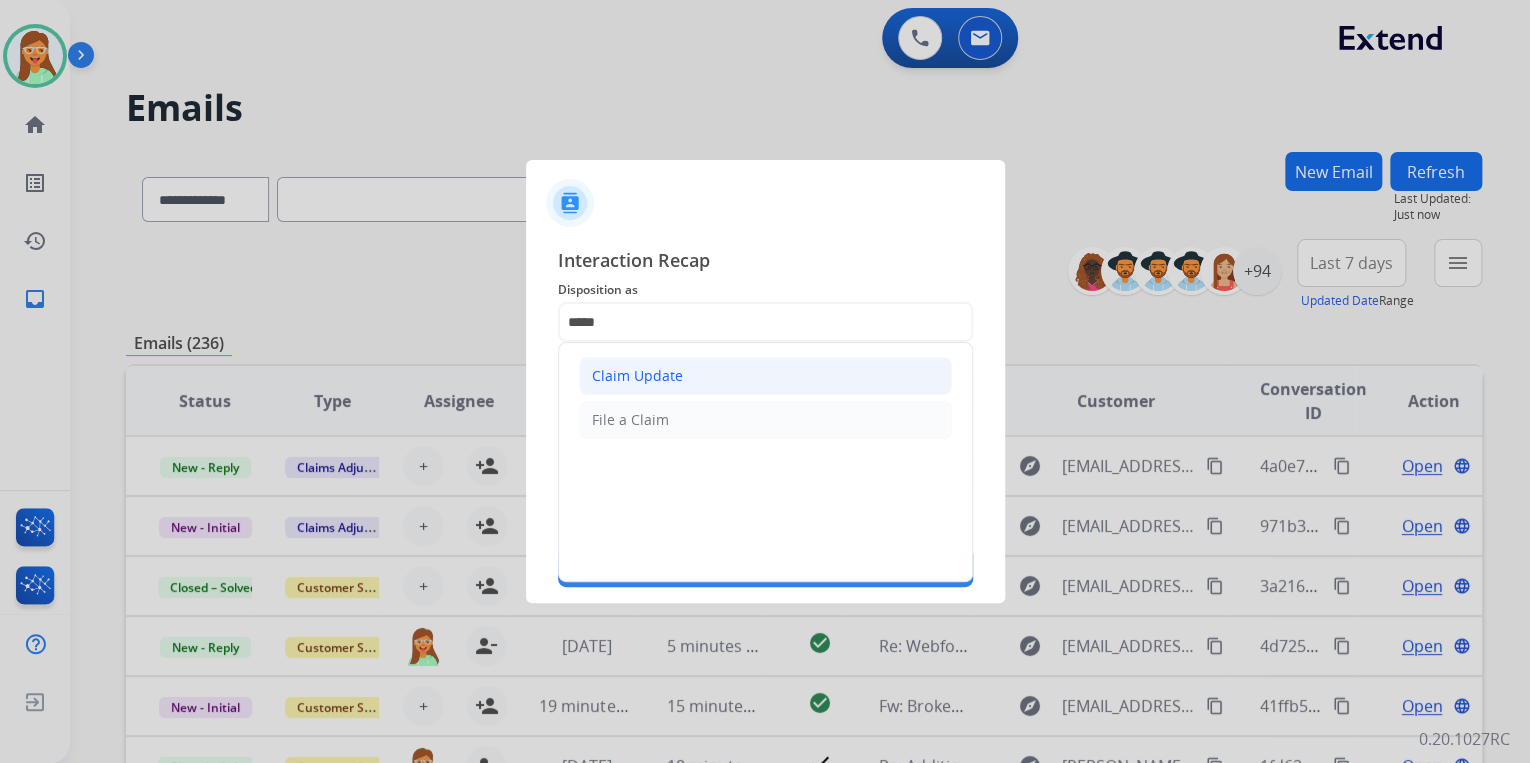 click on "Claim Update" 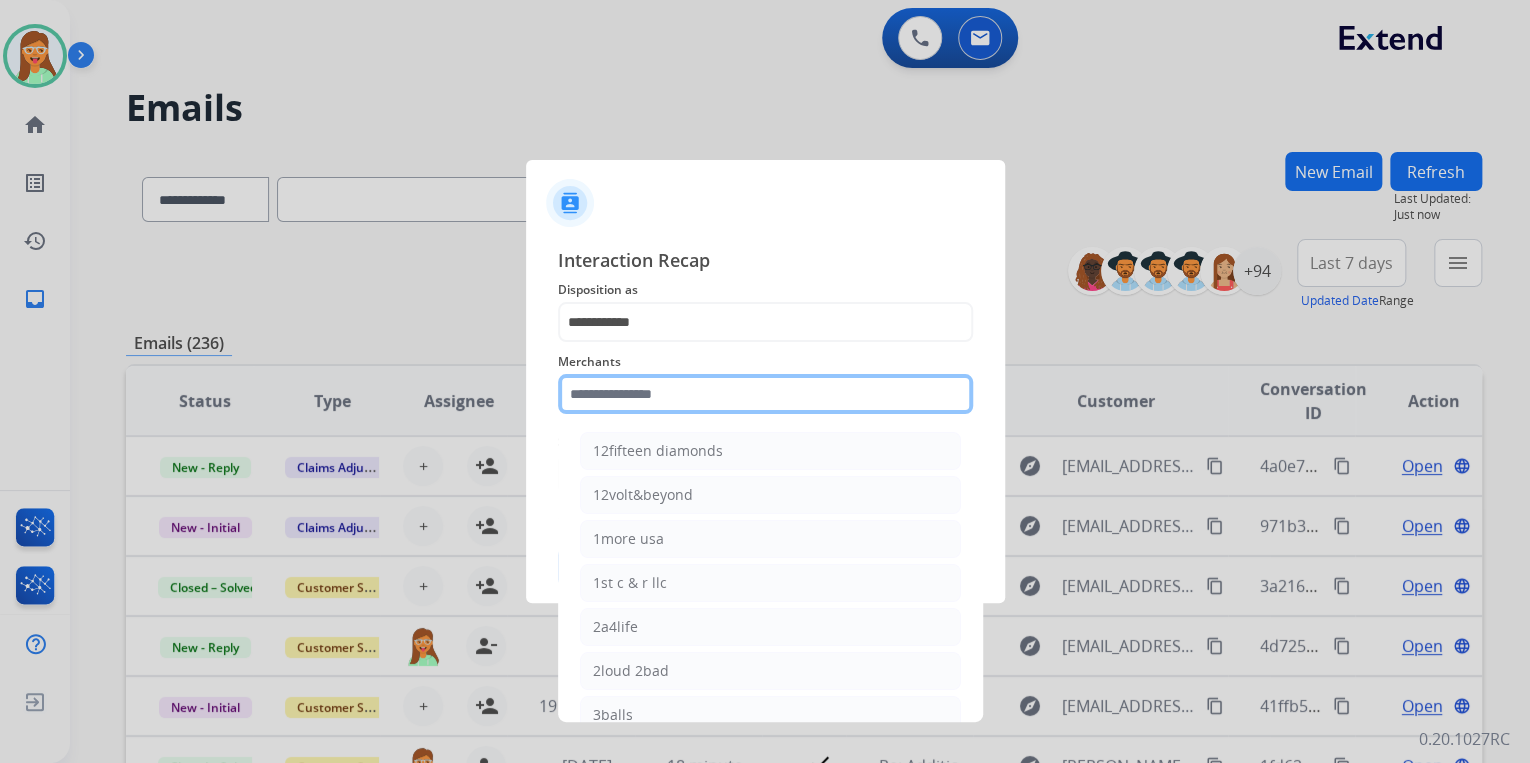 click 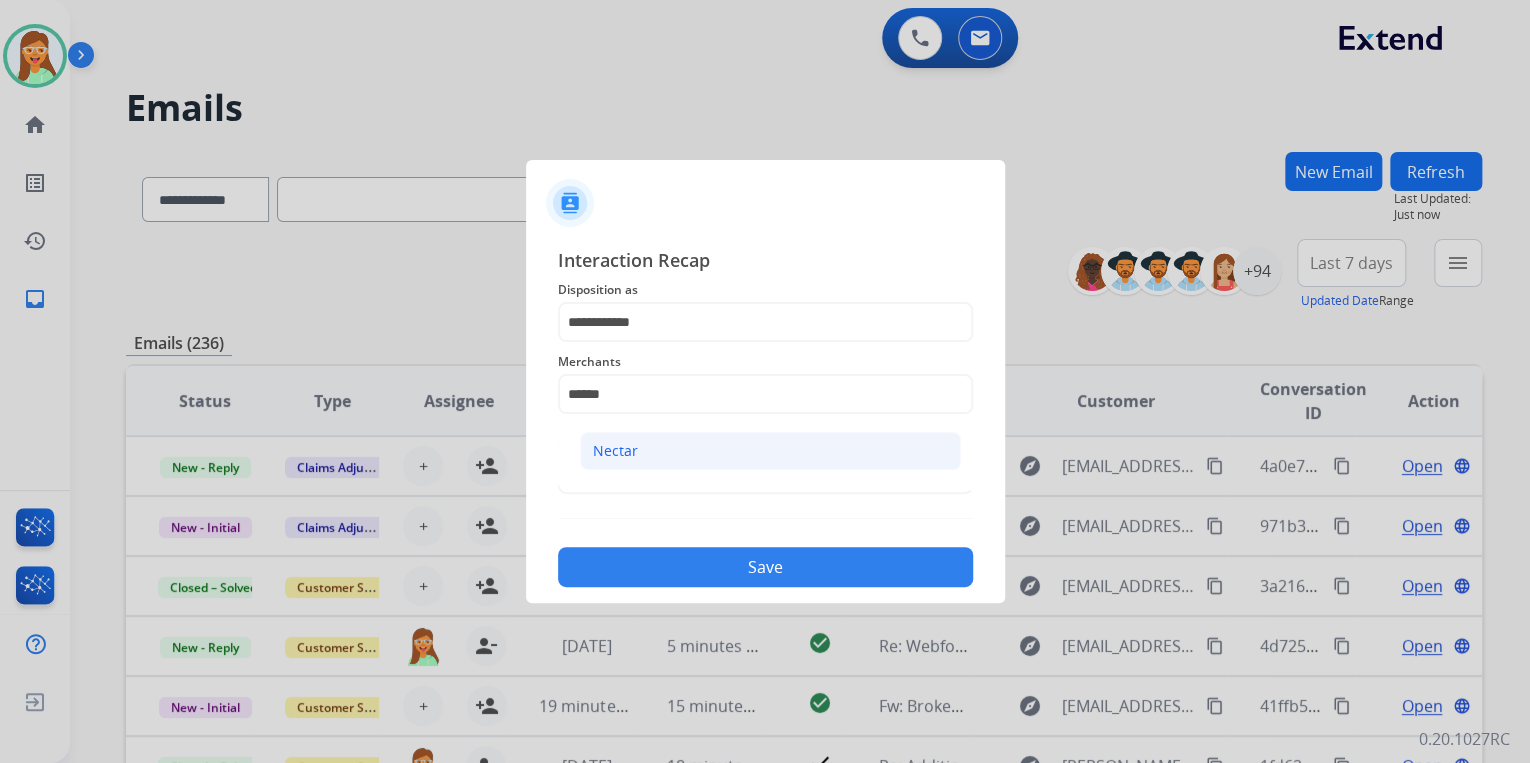 click on "Nectar" 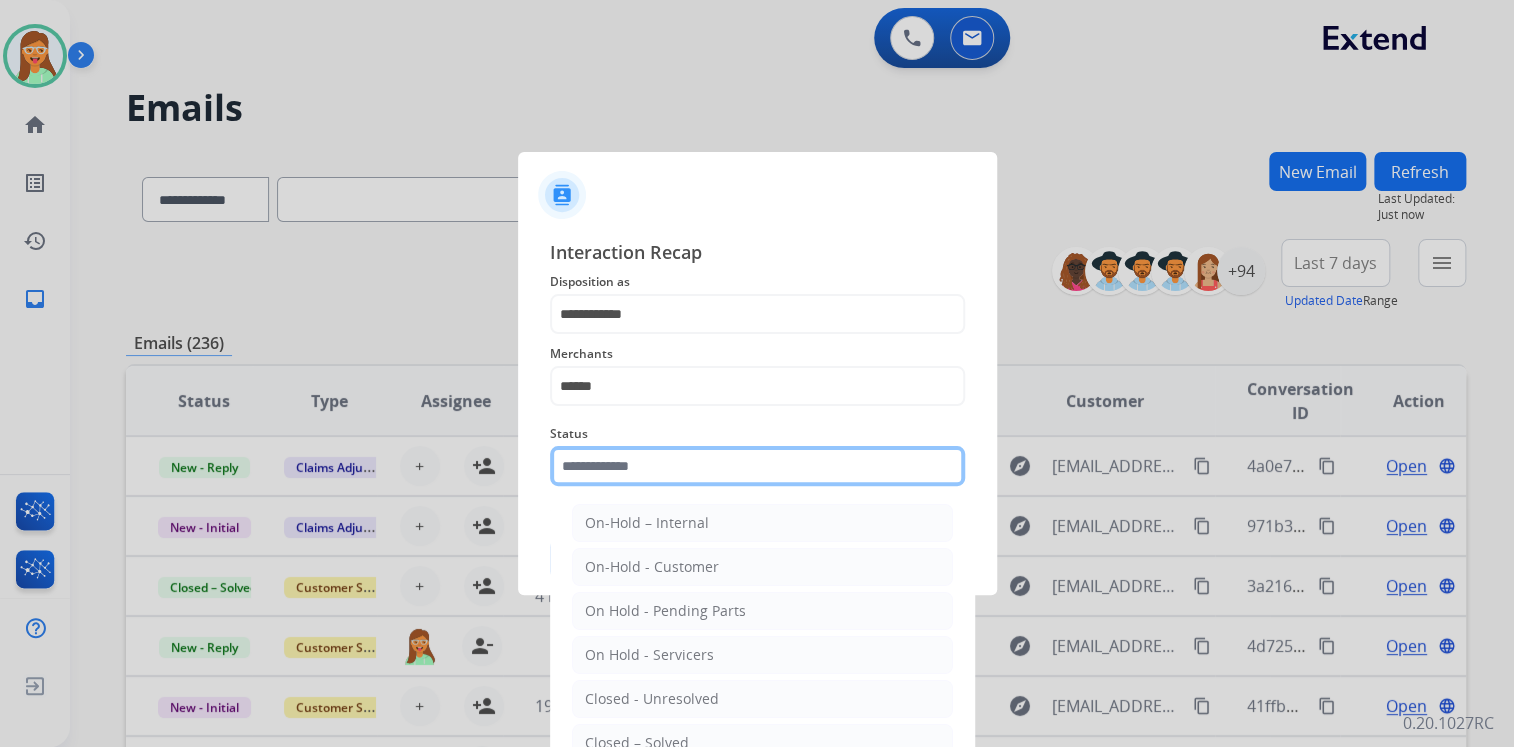click 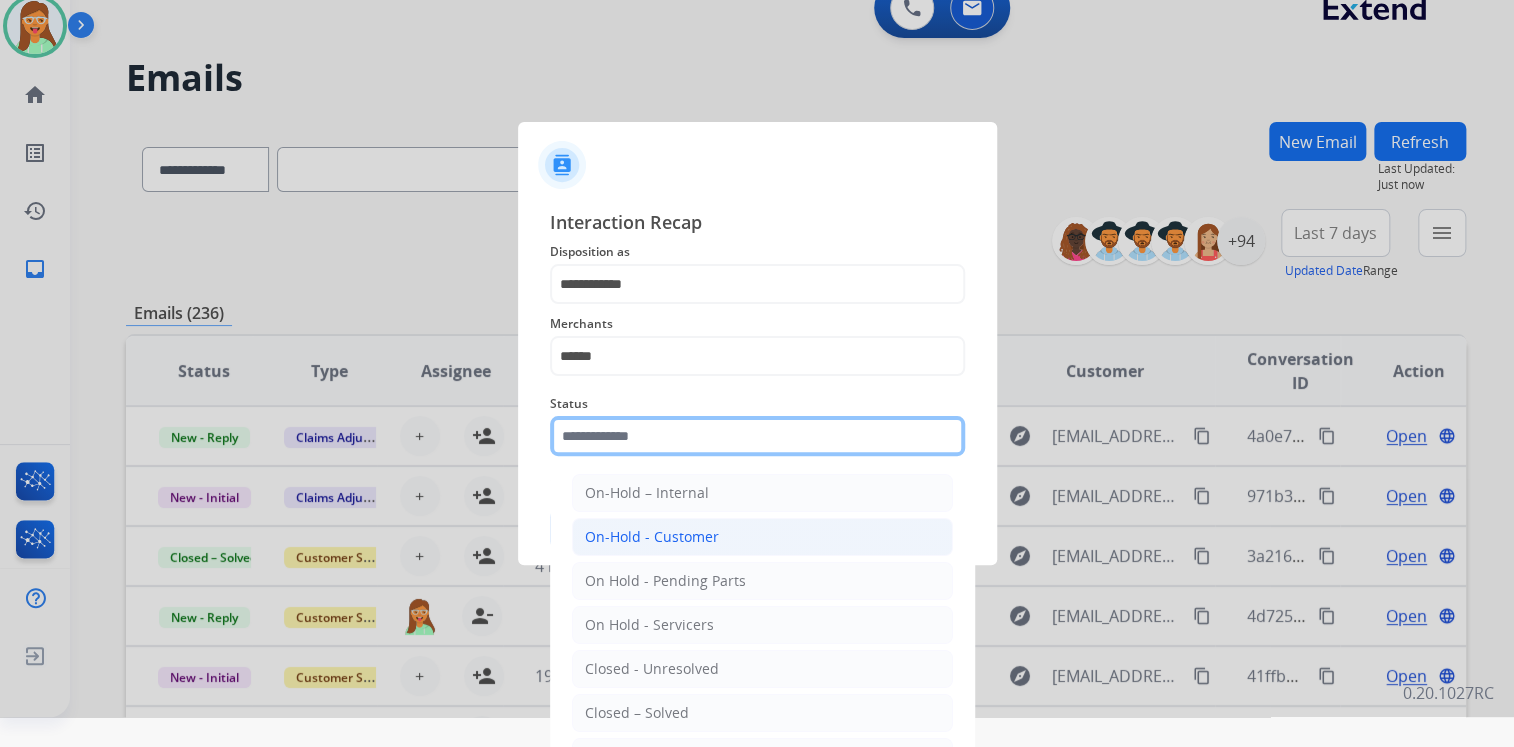 scroll, scrollTop: 47, scrollLeft: 0, axis: vertical 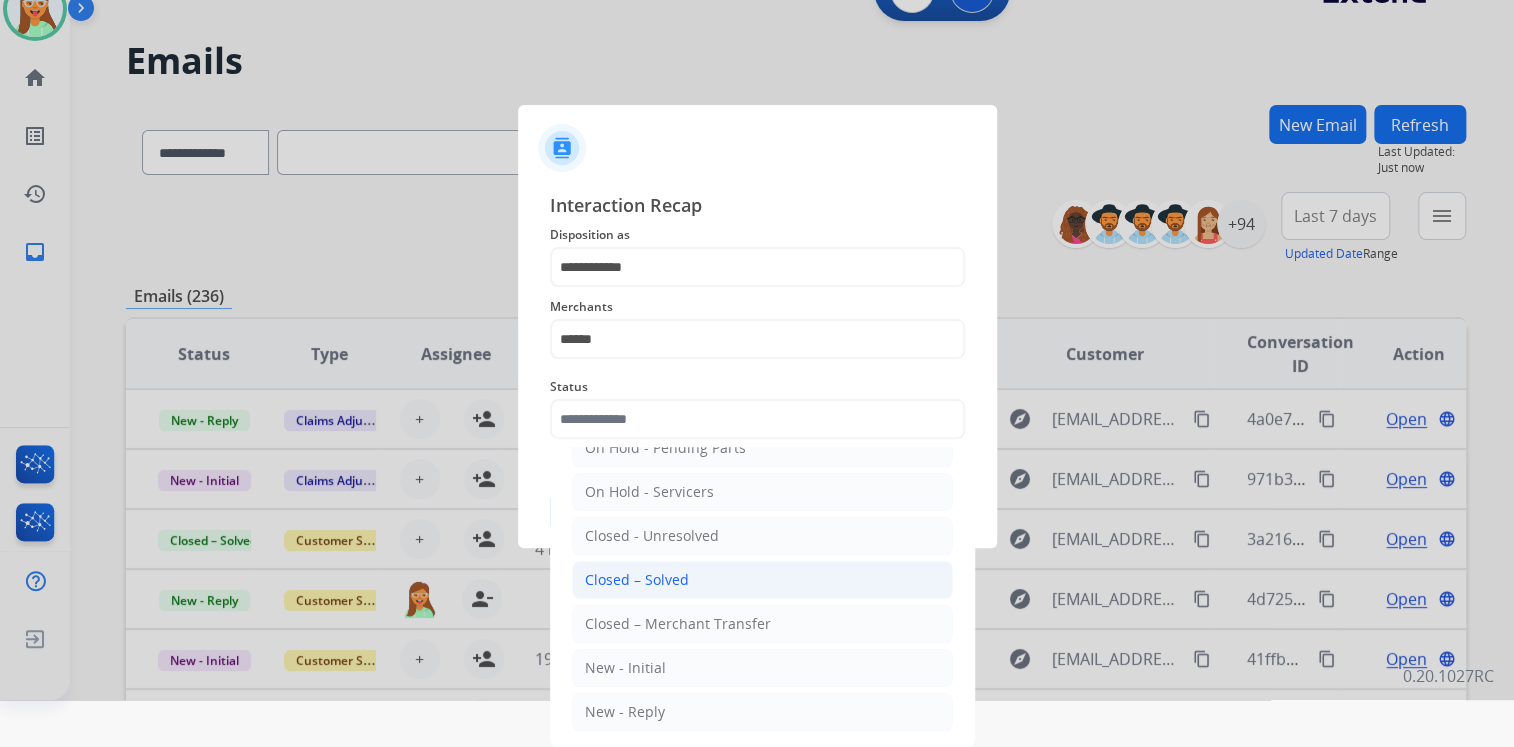 click on "Closed – Solved" 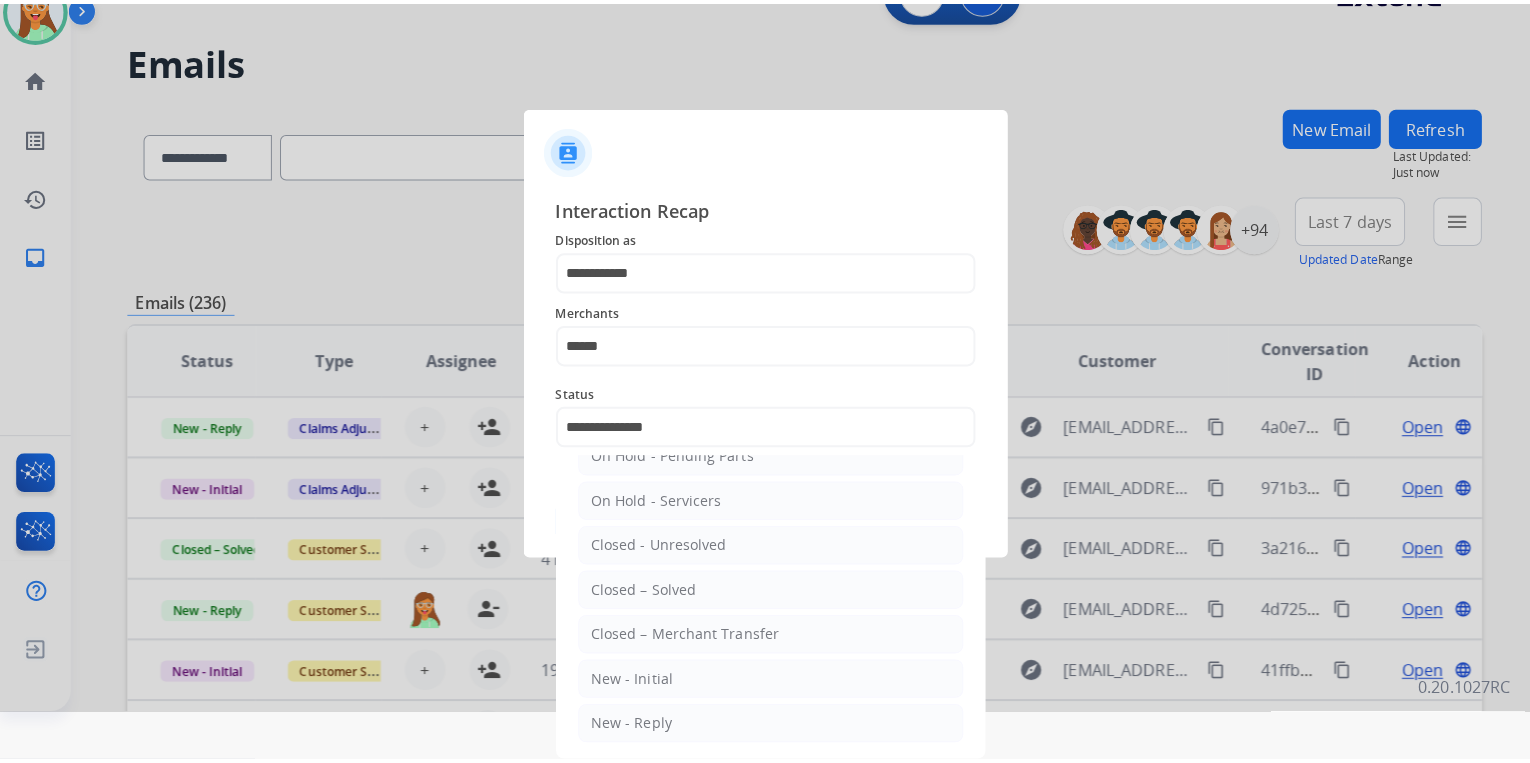 scroll, scrollTop: 0, scrollLeft: 0, axis: both 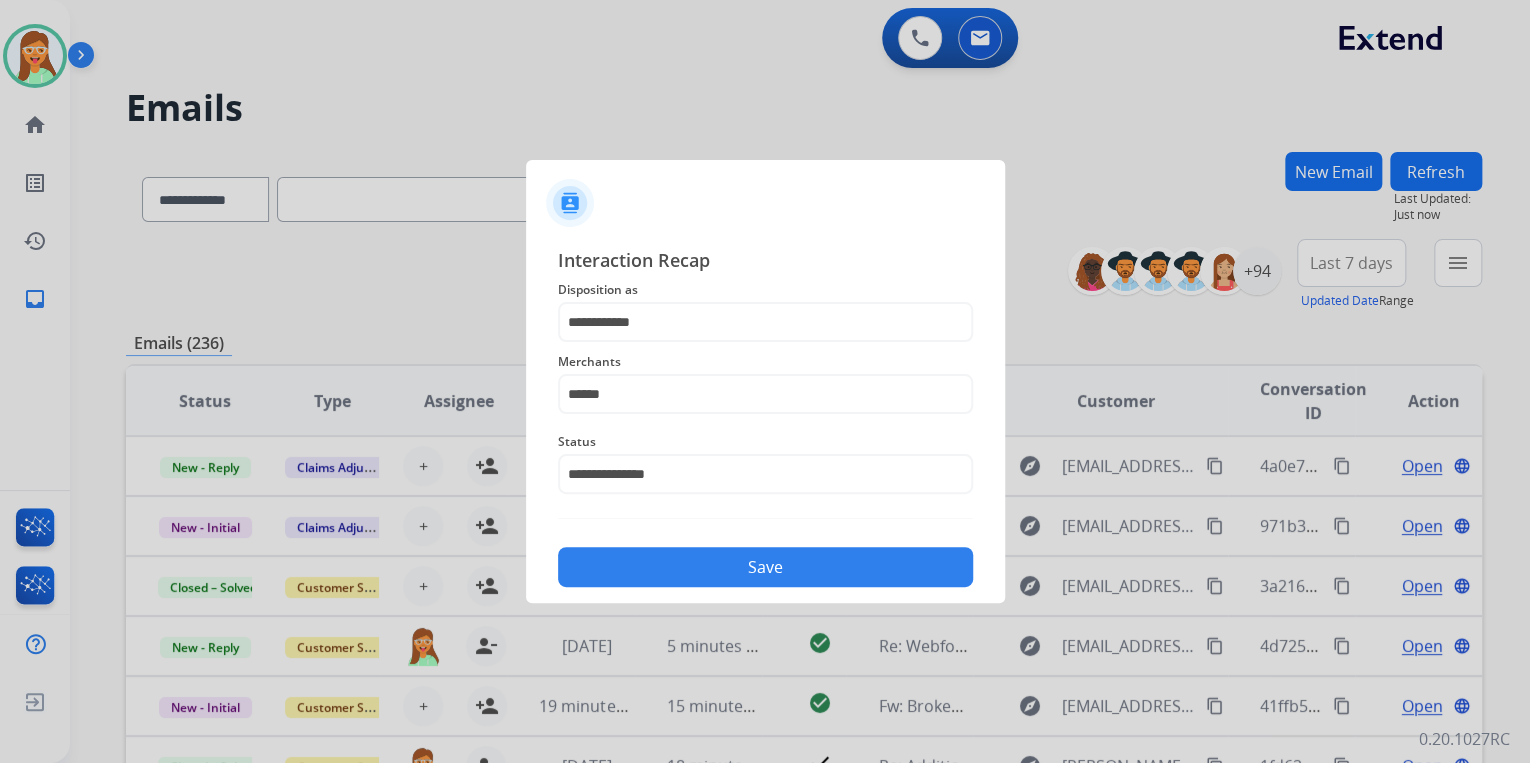 click on "Save" 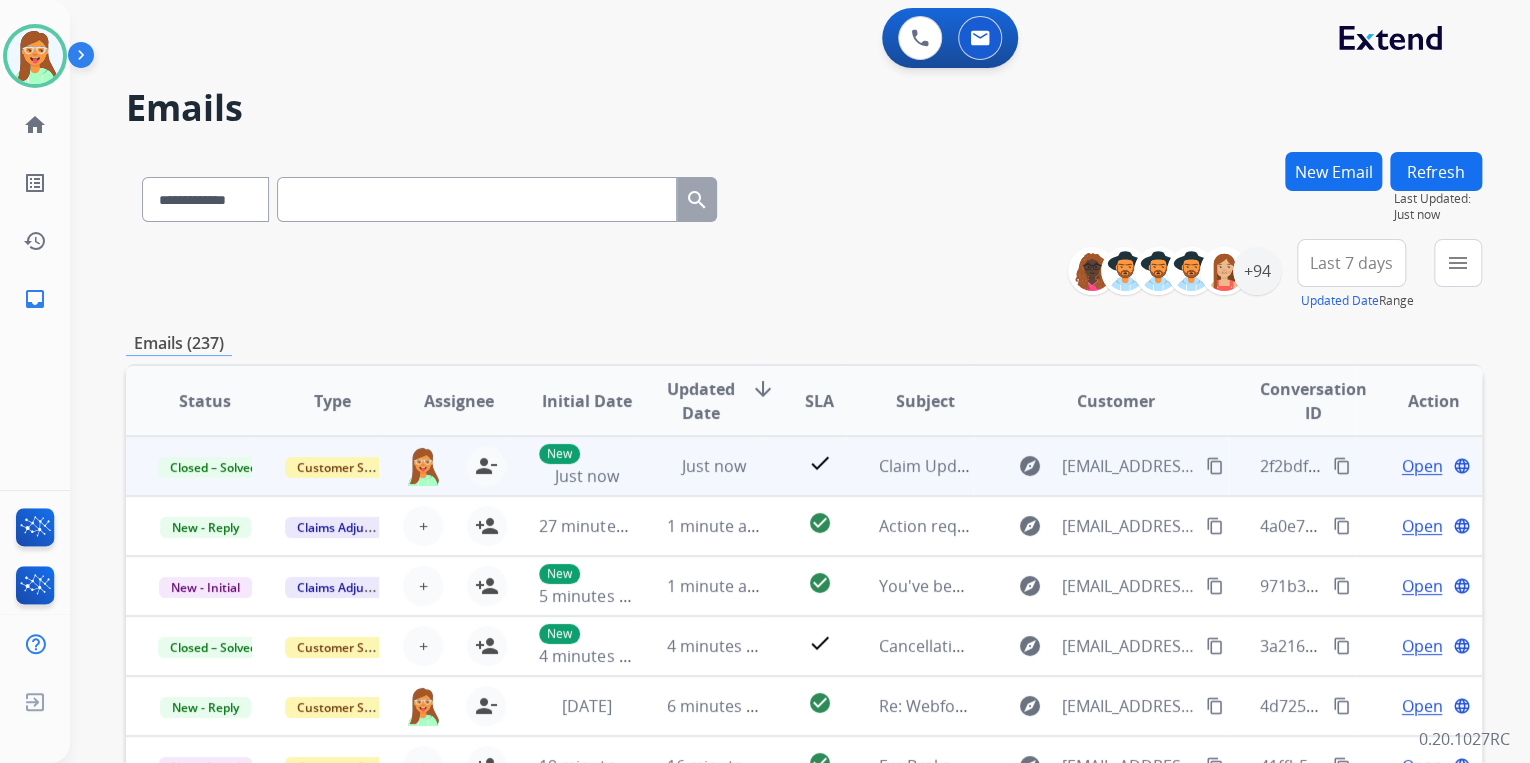 click on "content_copy" at bounding box center [1342, 466] 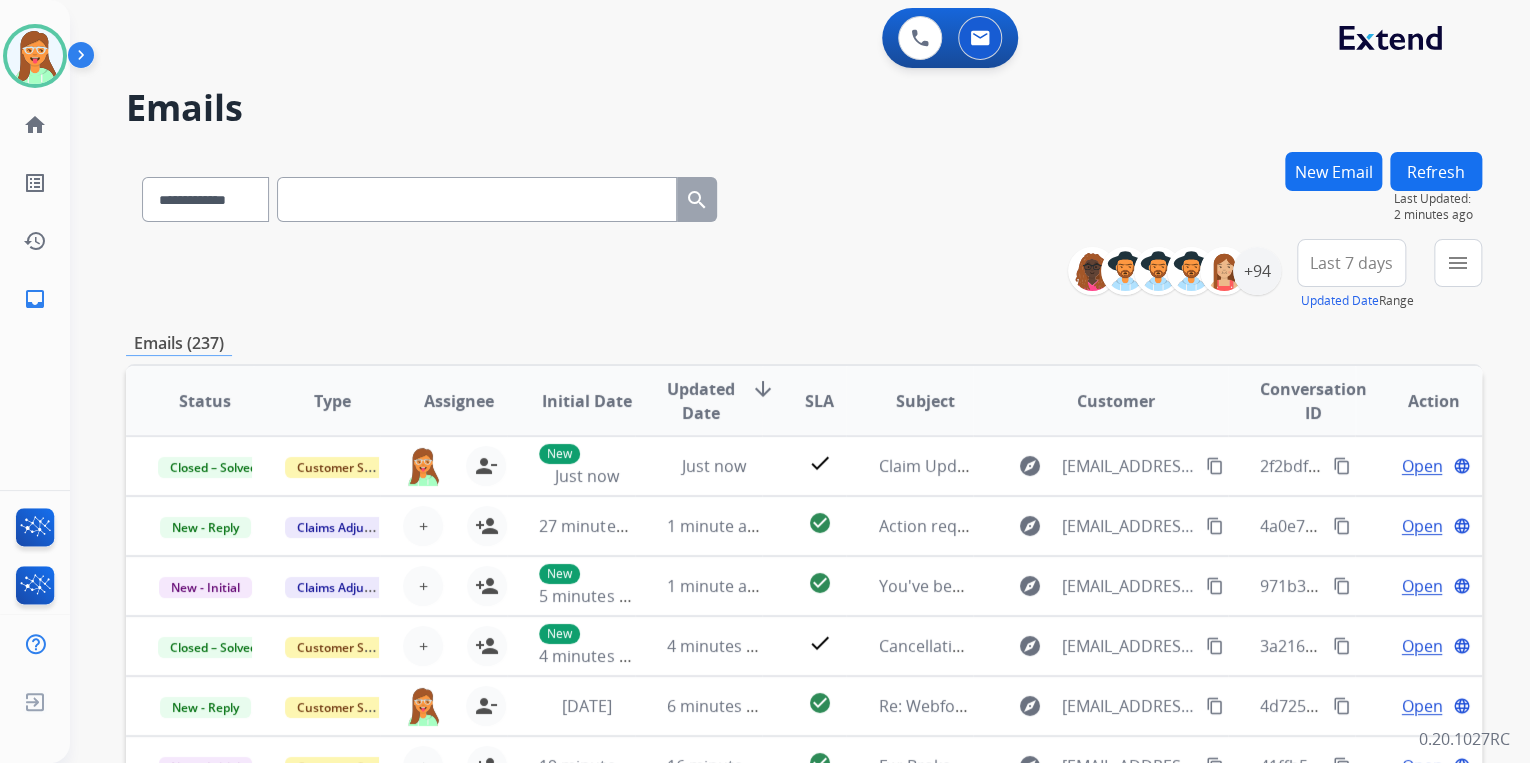 click on "New Email" at bounding box center (1333, 171) 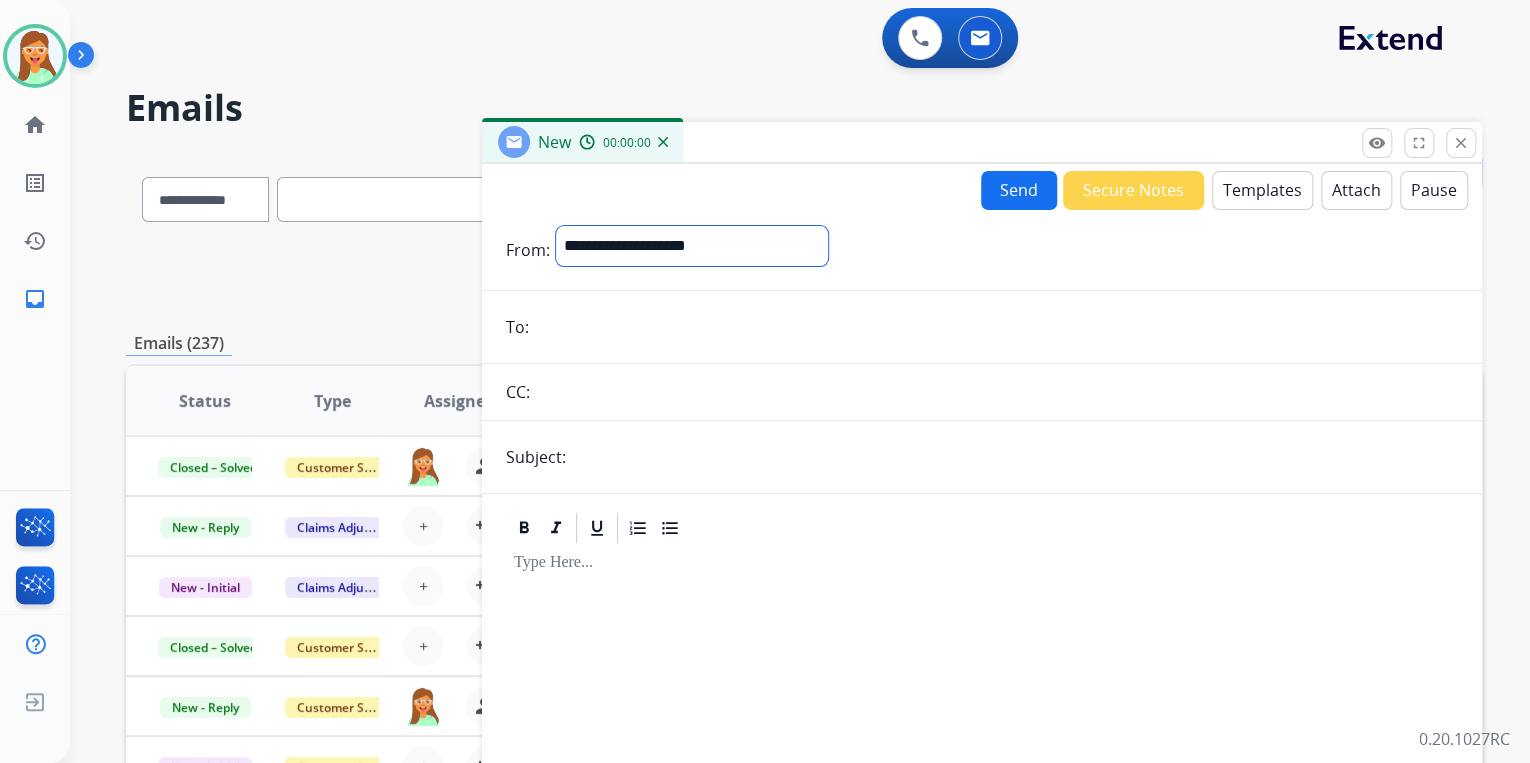 click on "**********" at bounding box center (692, 246) 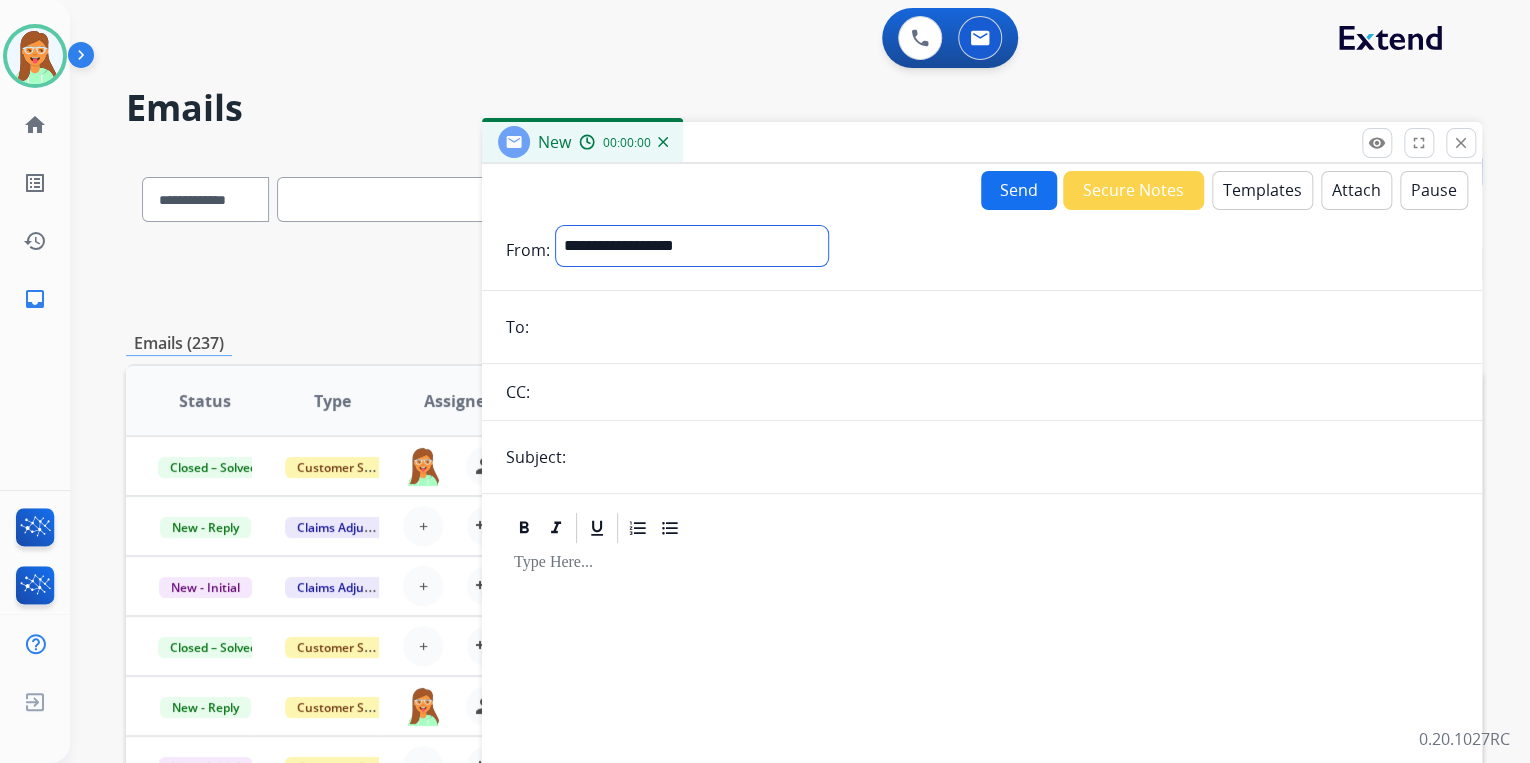 click on "**********" at bounding box center (692, 246) 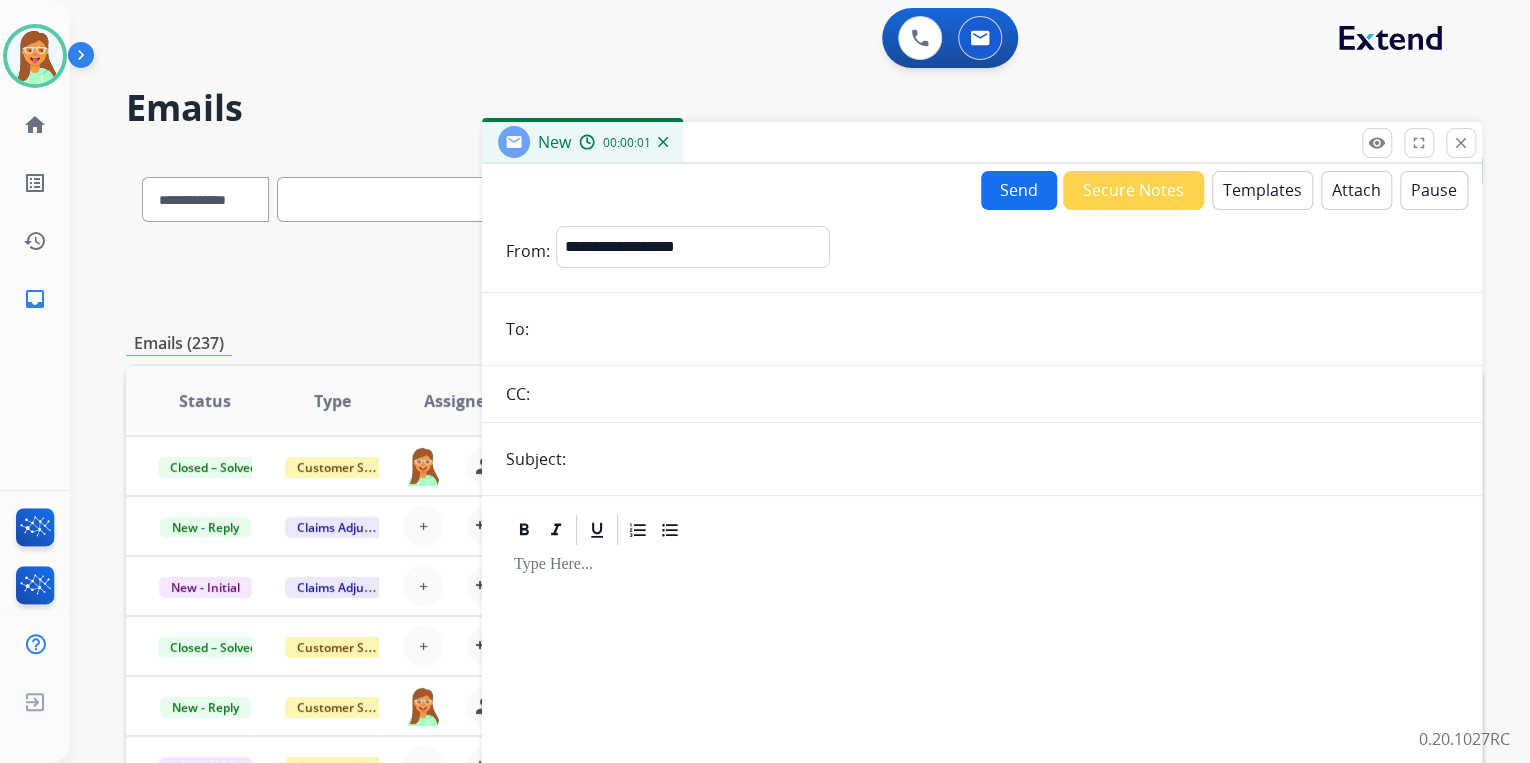 click at bounding box center [996, 329] 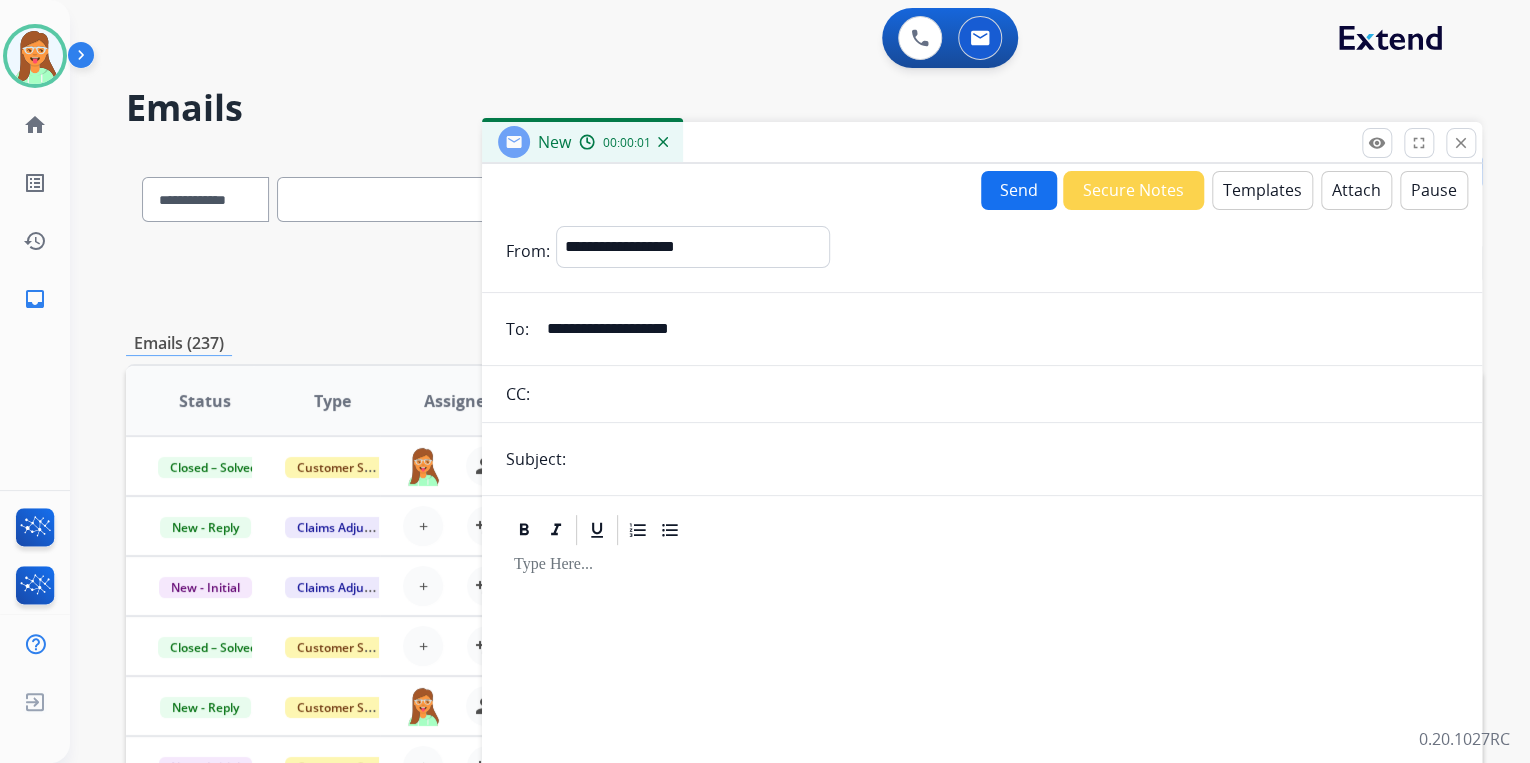 type on "**********" 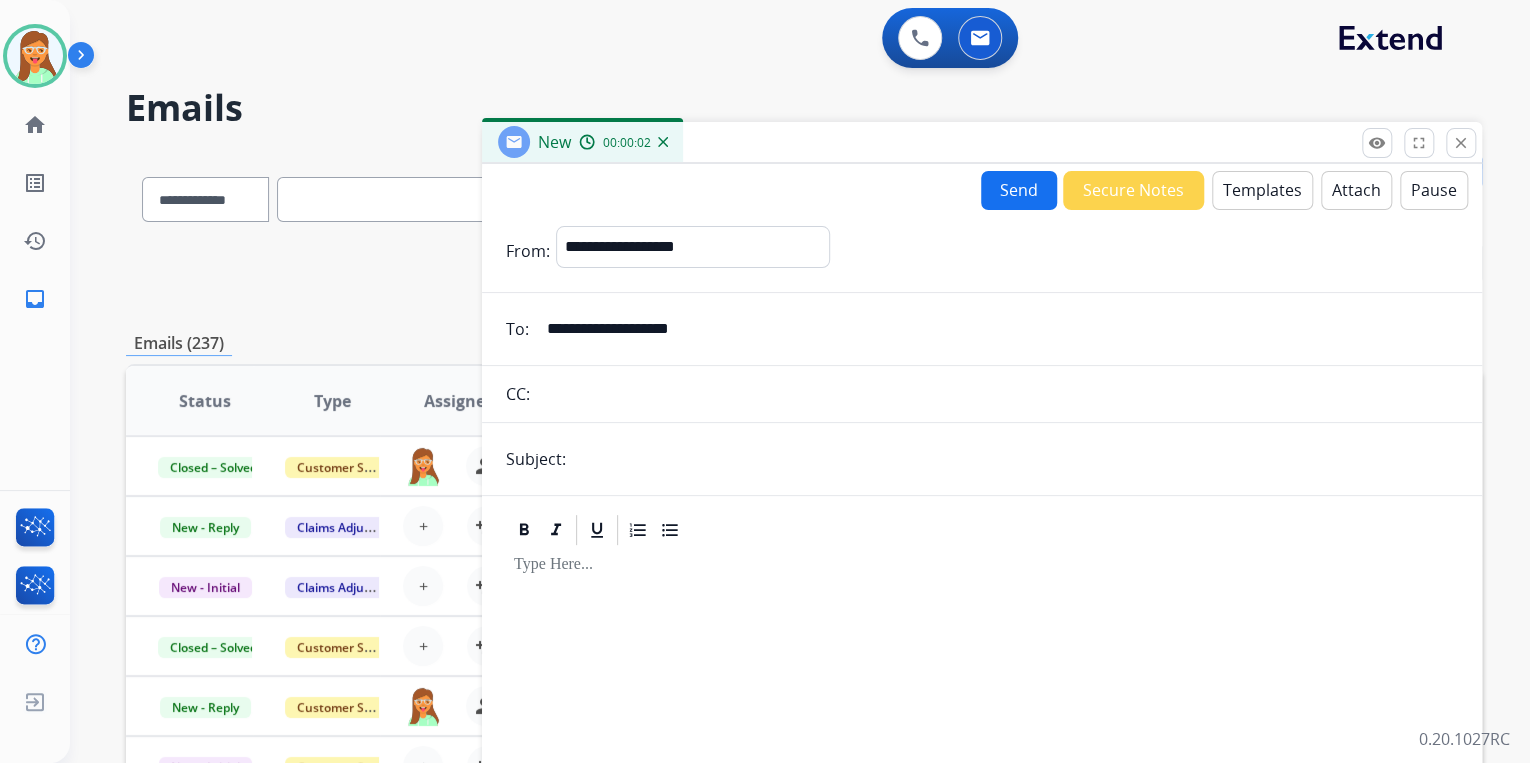 click at bounding box center [1015, 459] 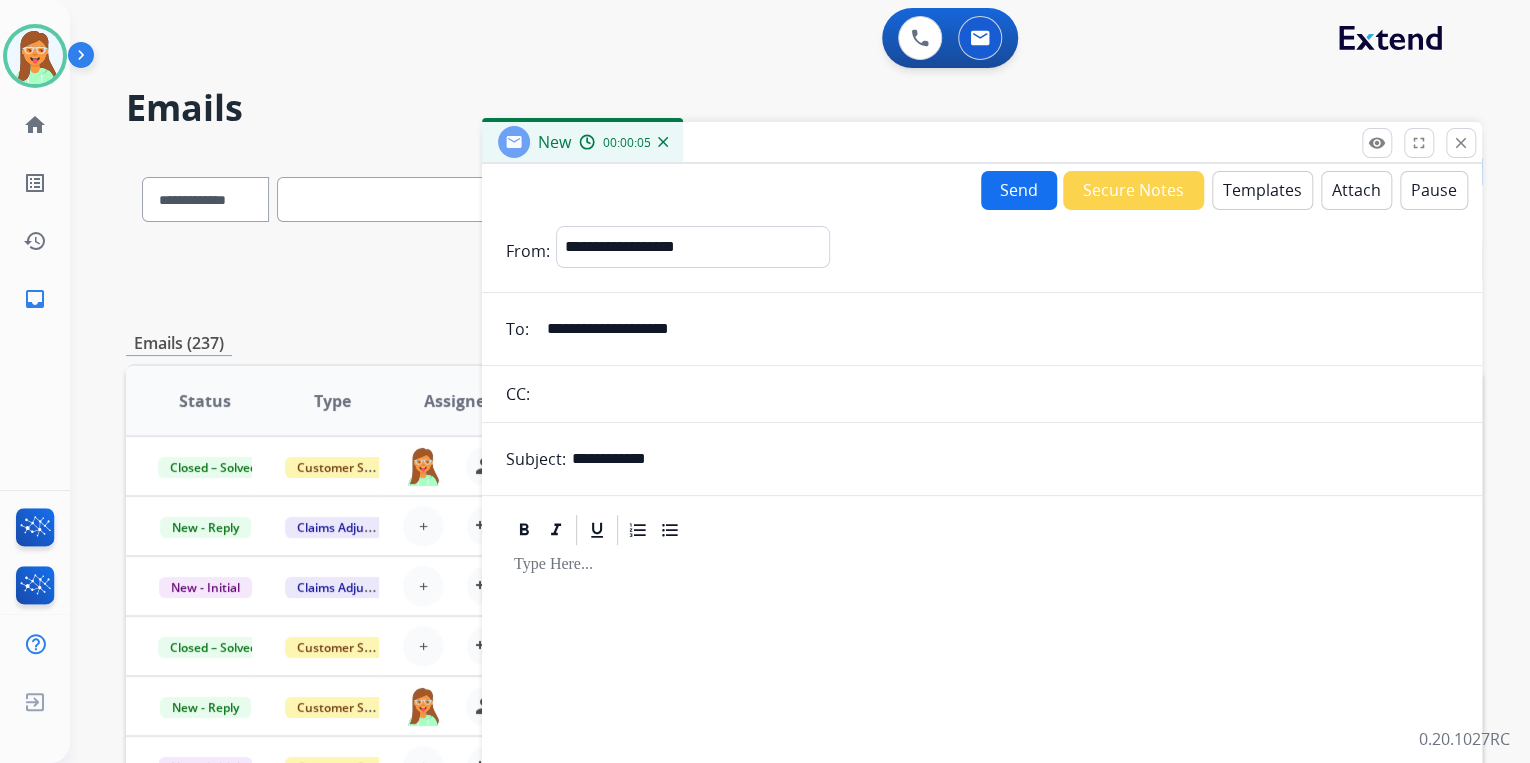 type on "**********" 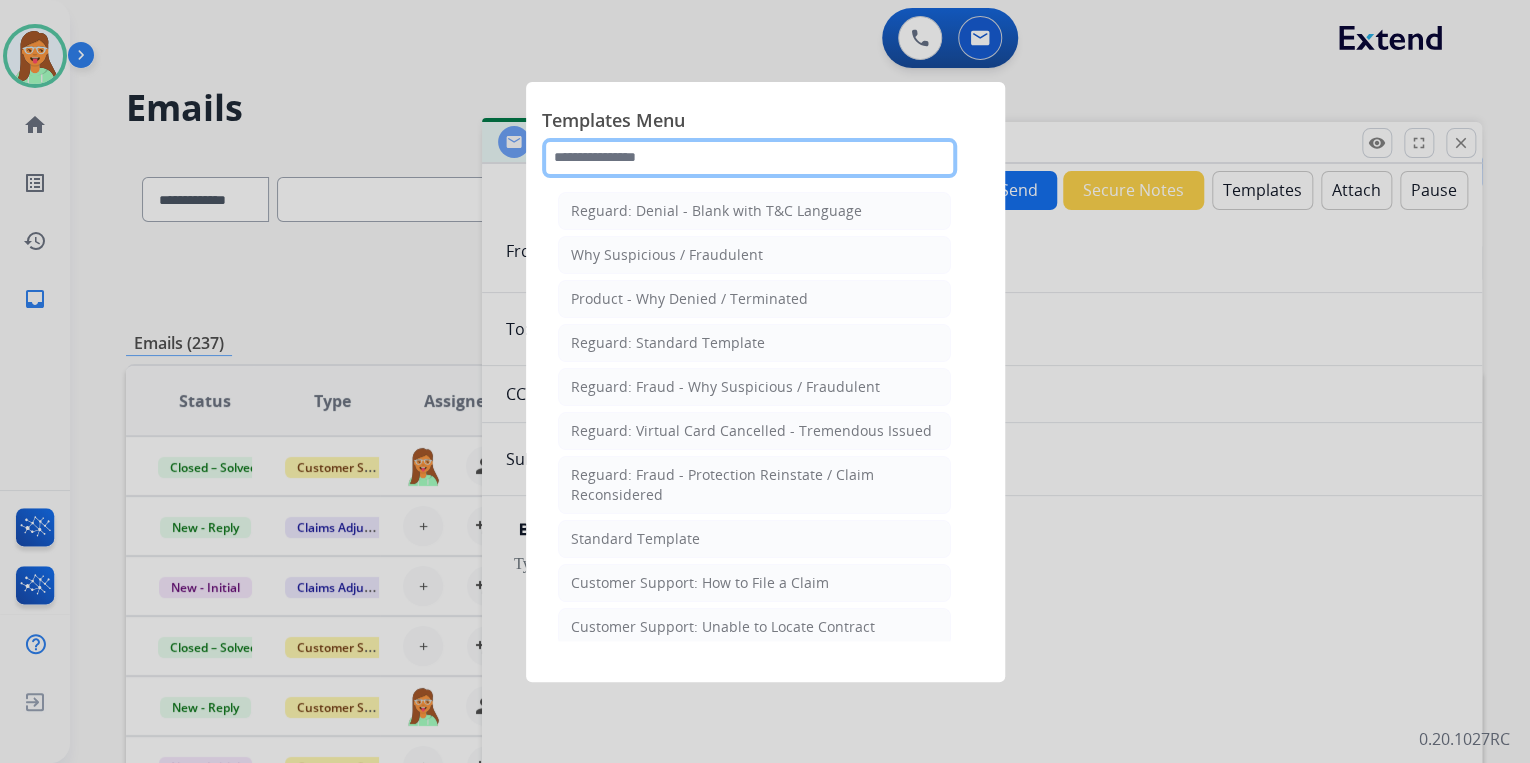 click 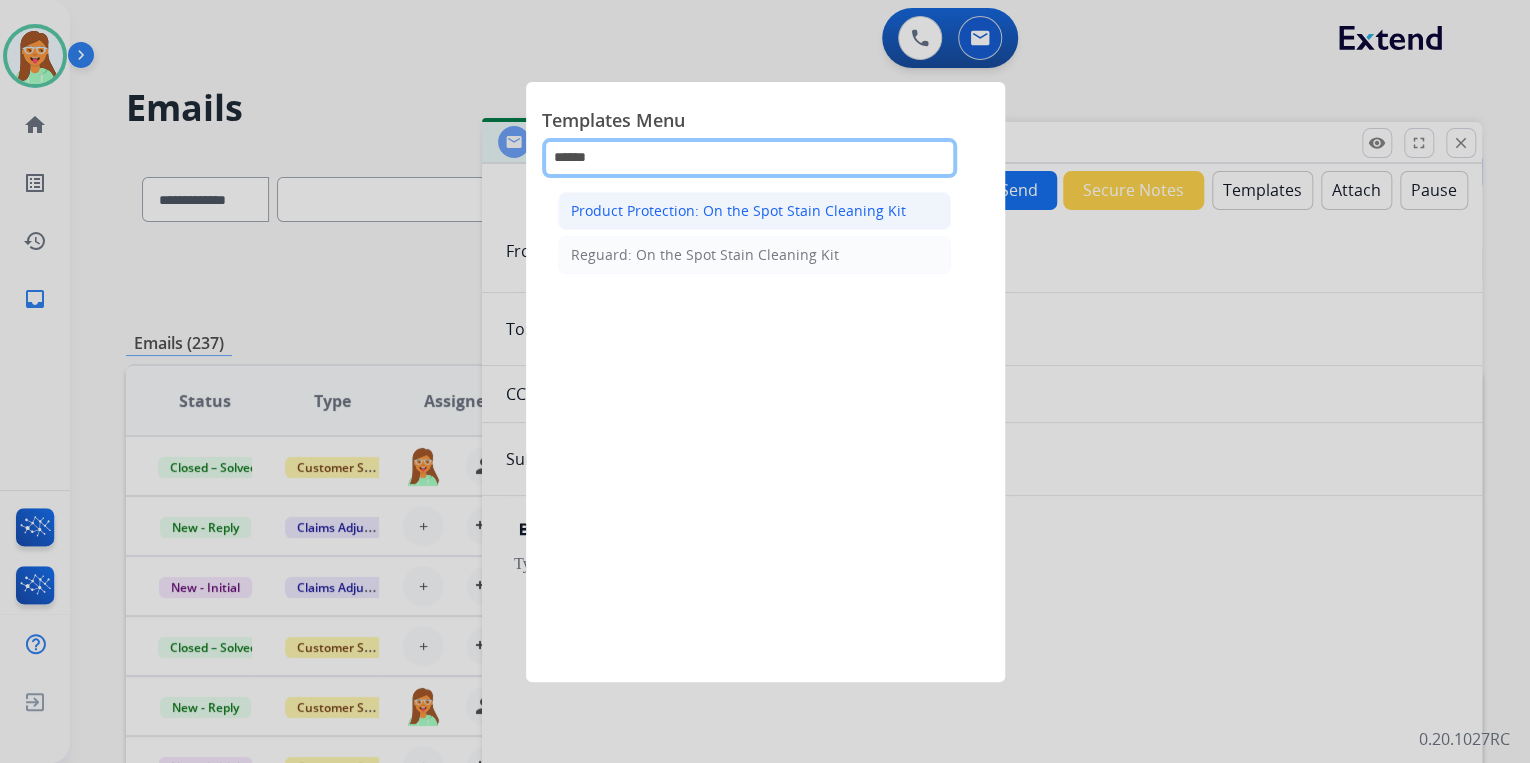 type on "******" 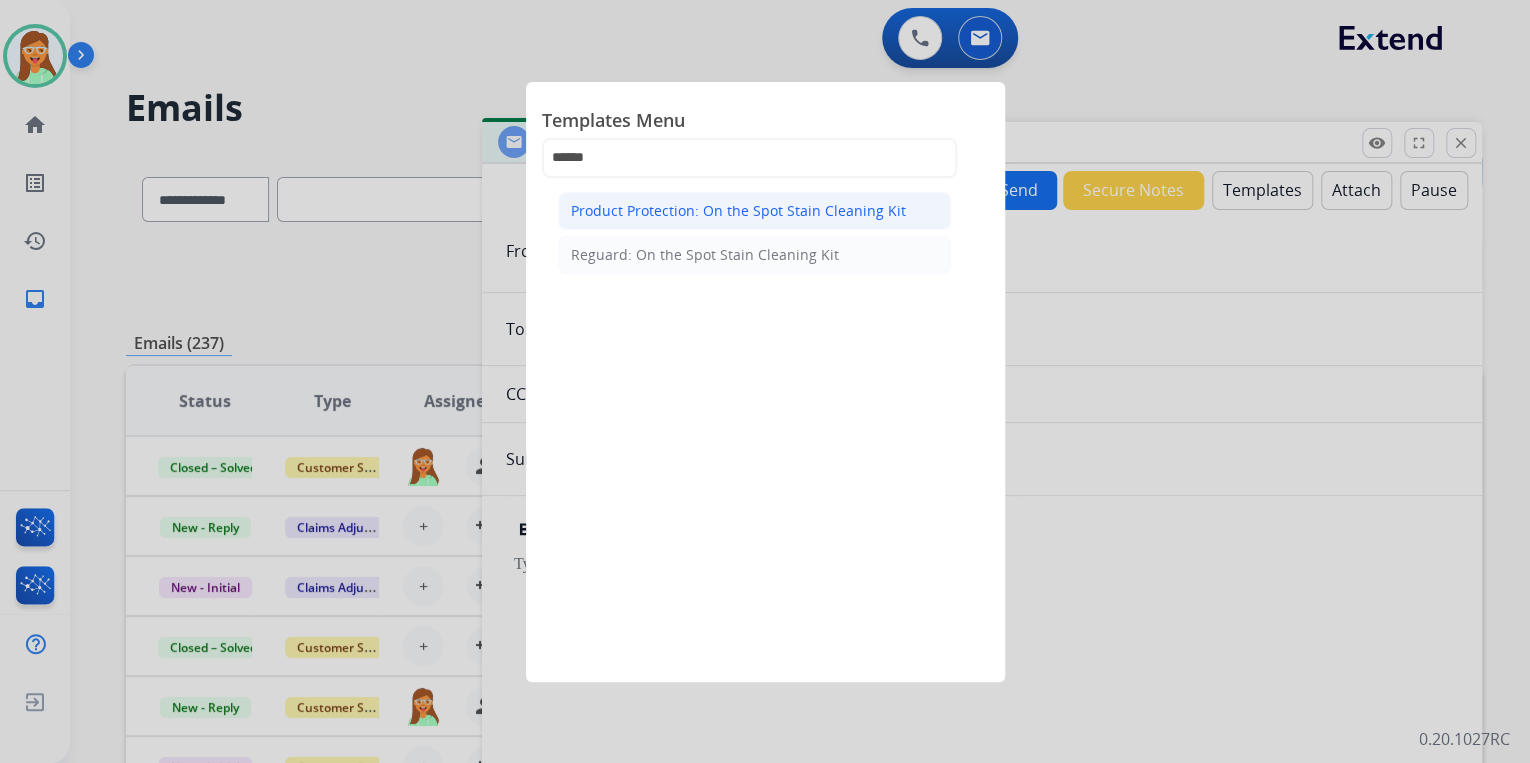click on "Product Protection: On the Spot Stain Cleaning Kit" 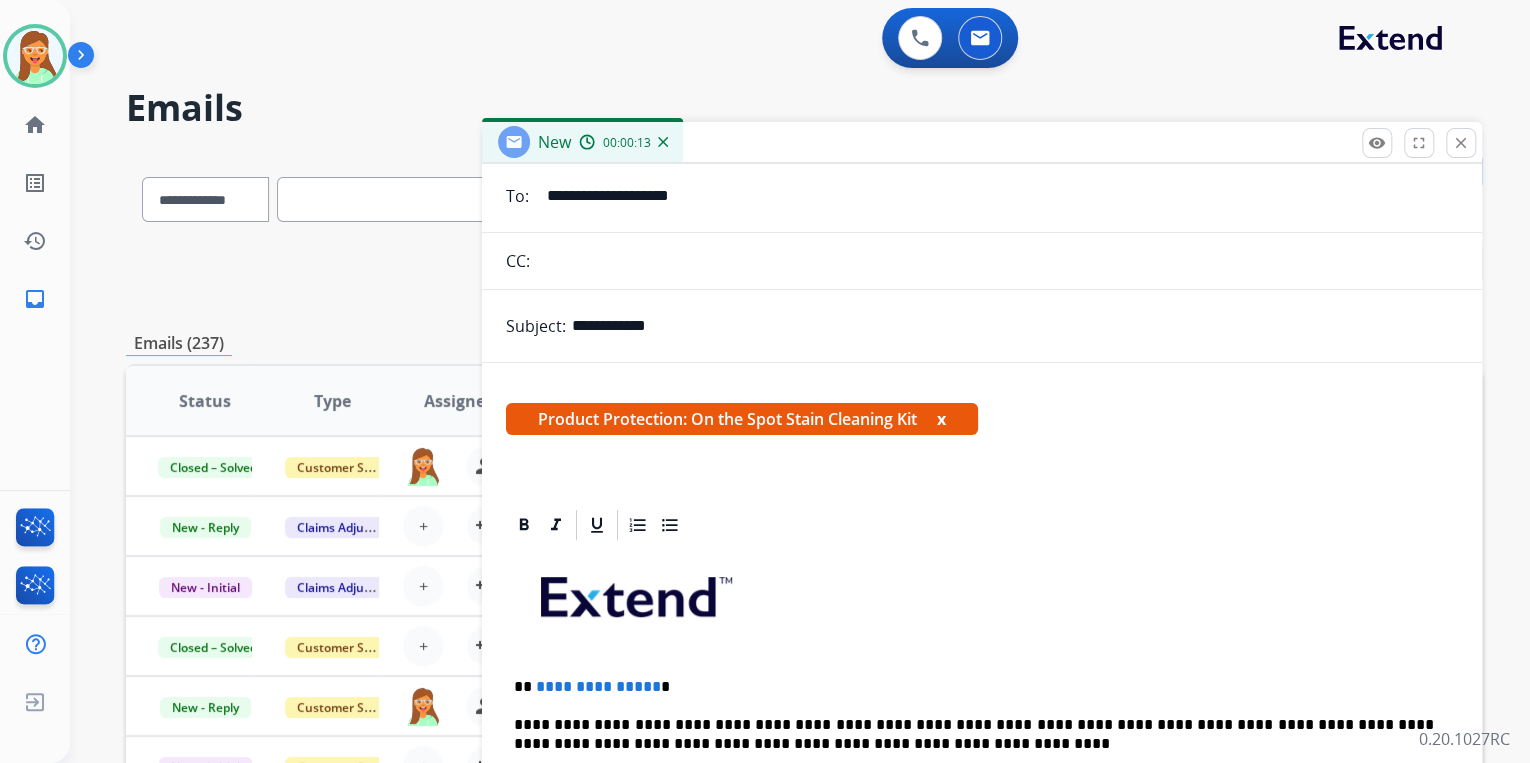 scroll, scrollTop: 400, scrollLeft: 0, axis: vertical 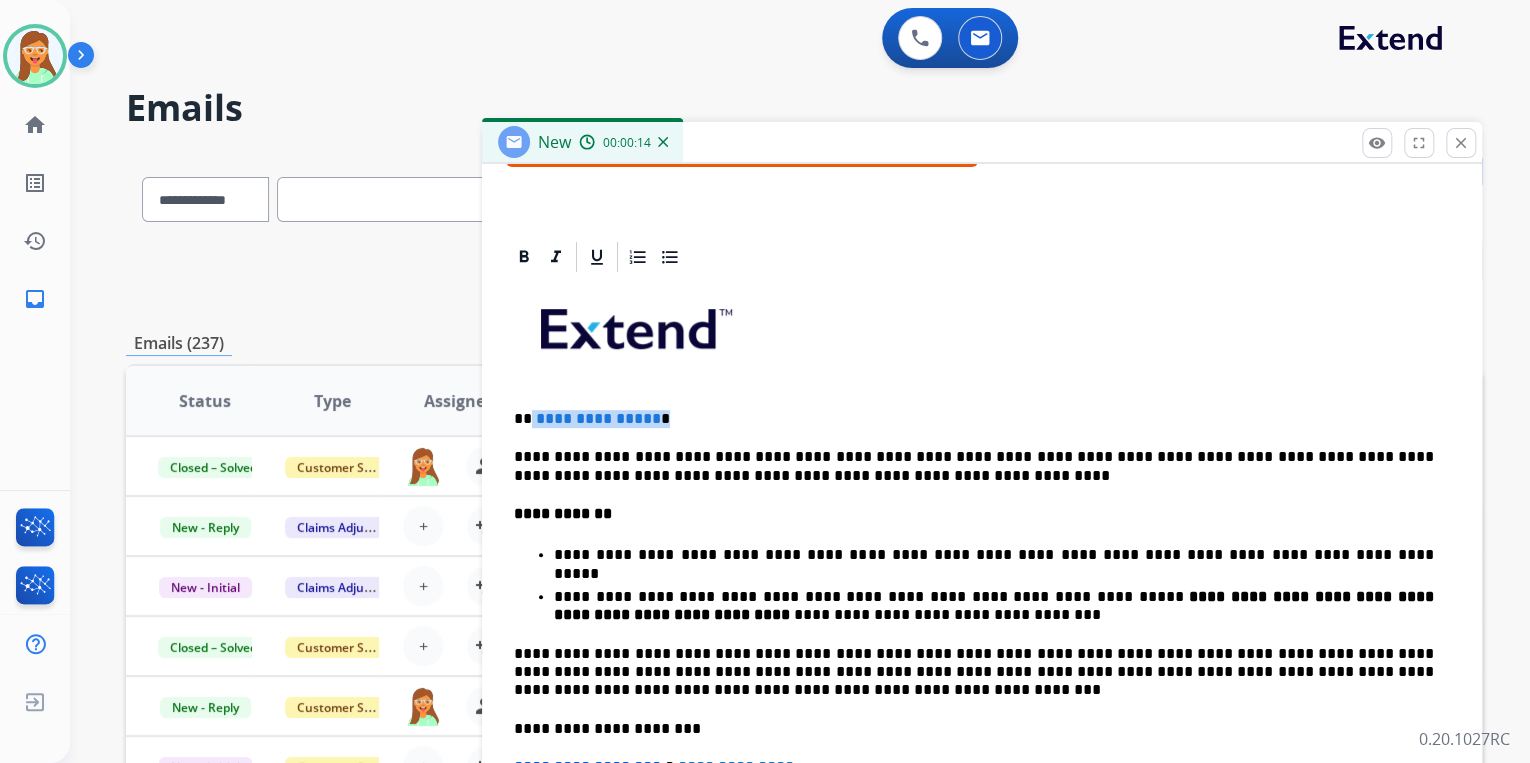 drag, startPoint x: 688, startPoint y: 399, endPoint x: 531, endPoint y: 390, distance: 157.25775 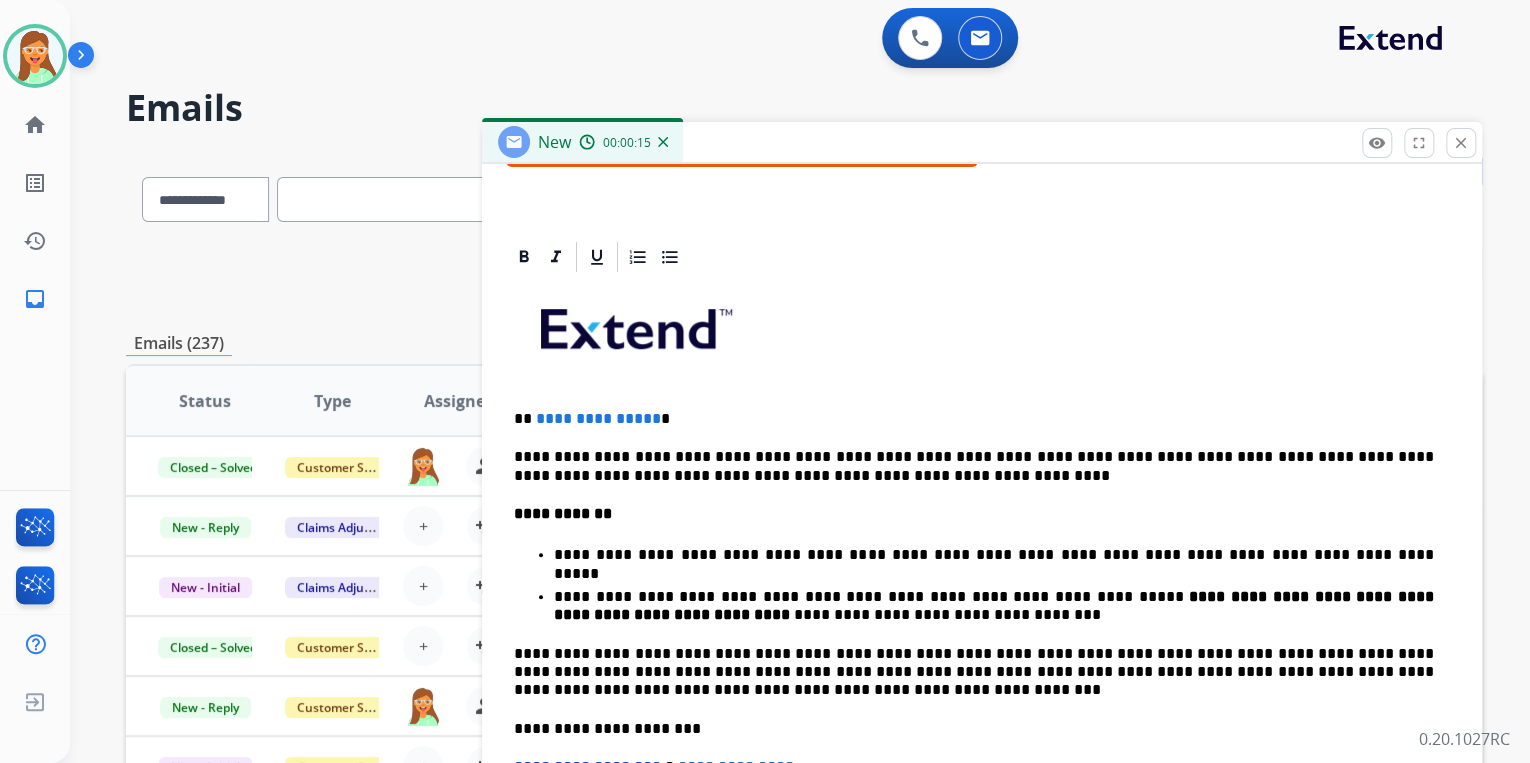 type 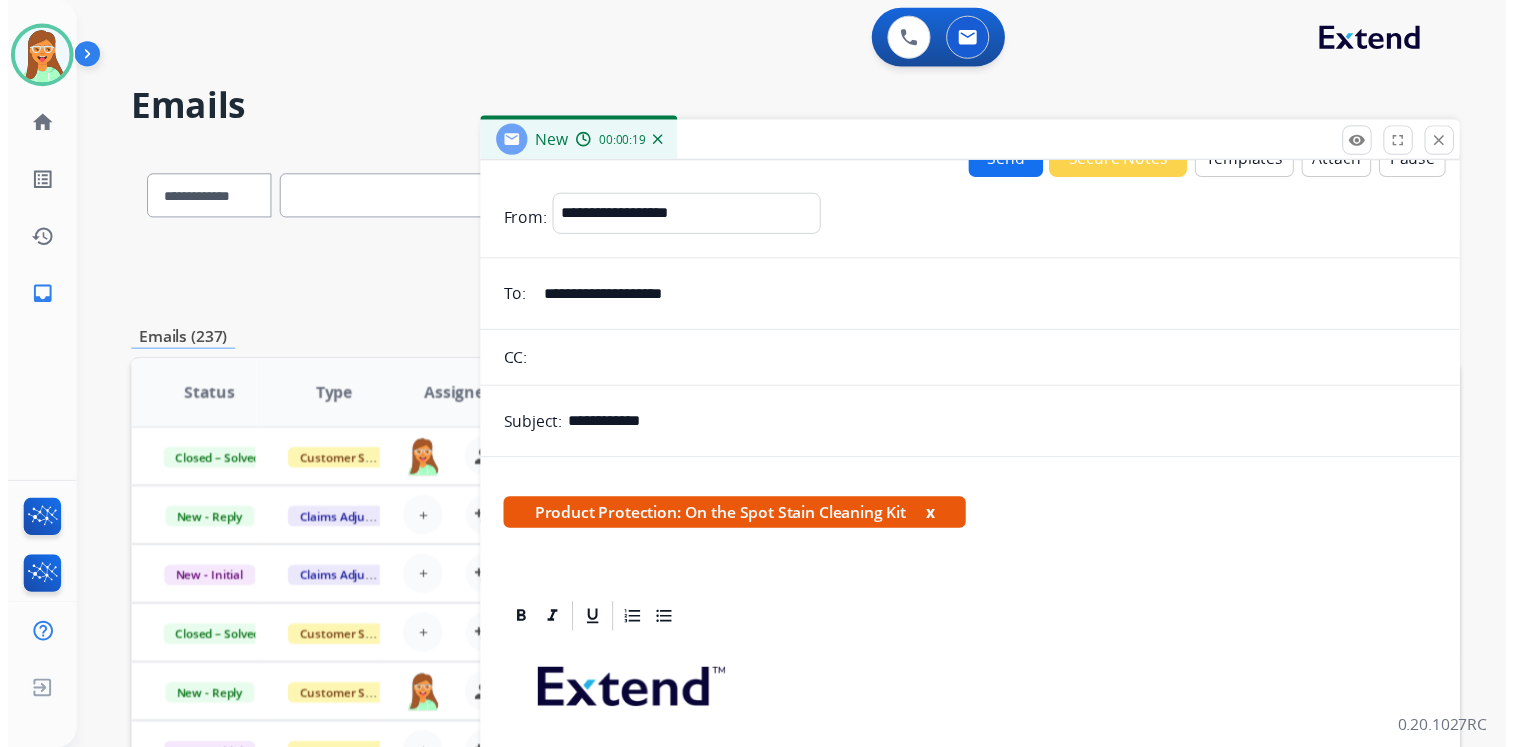 scroll, scrollTop: 0, scrollLeft: 0, axis: both 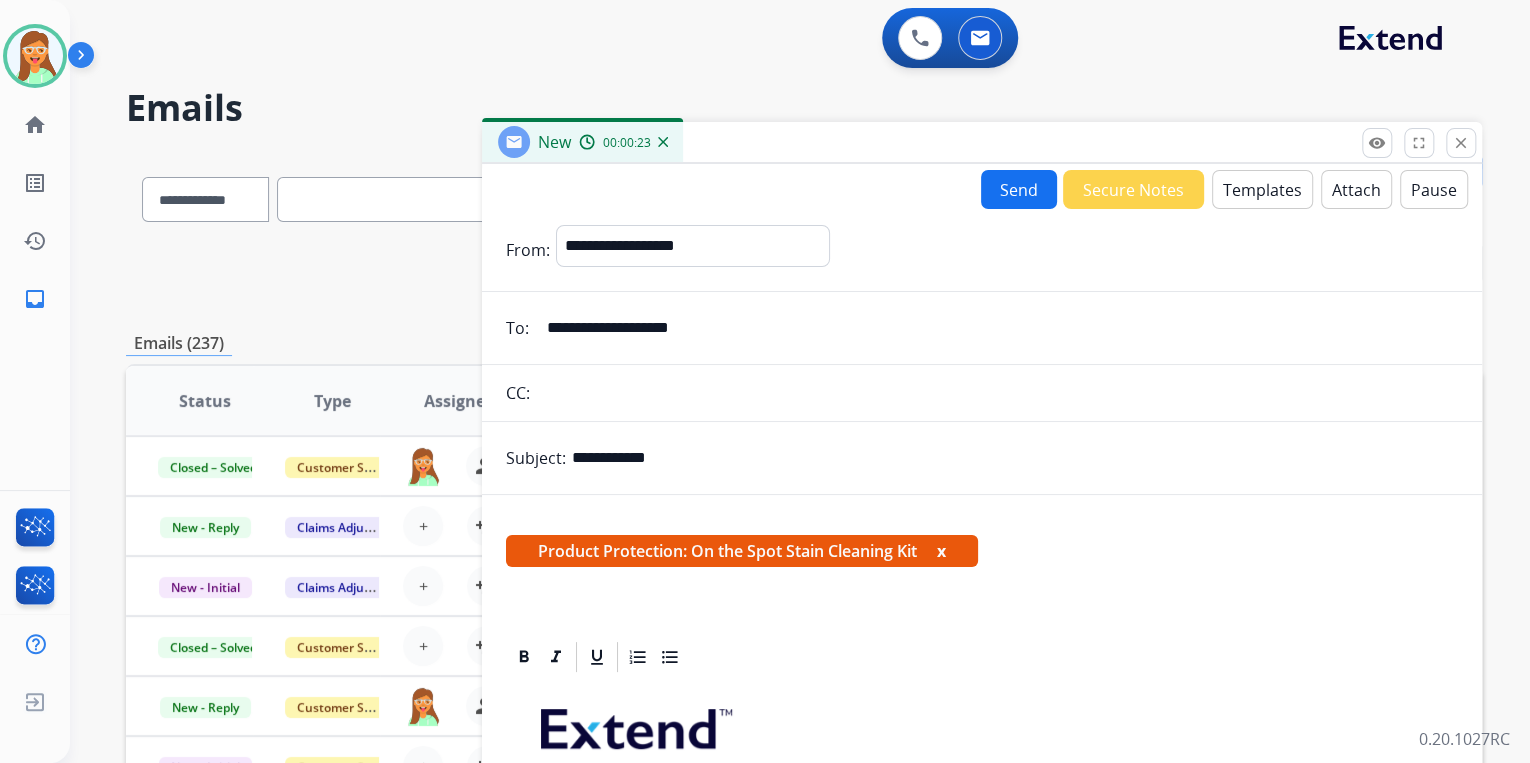 click on "Send" at bounding box center (1019, 189) 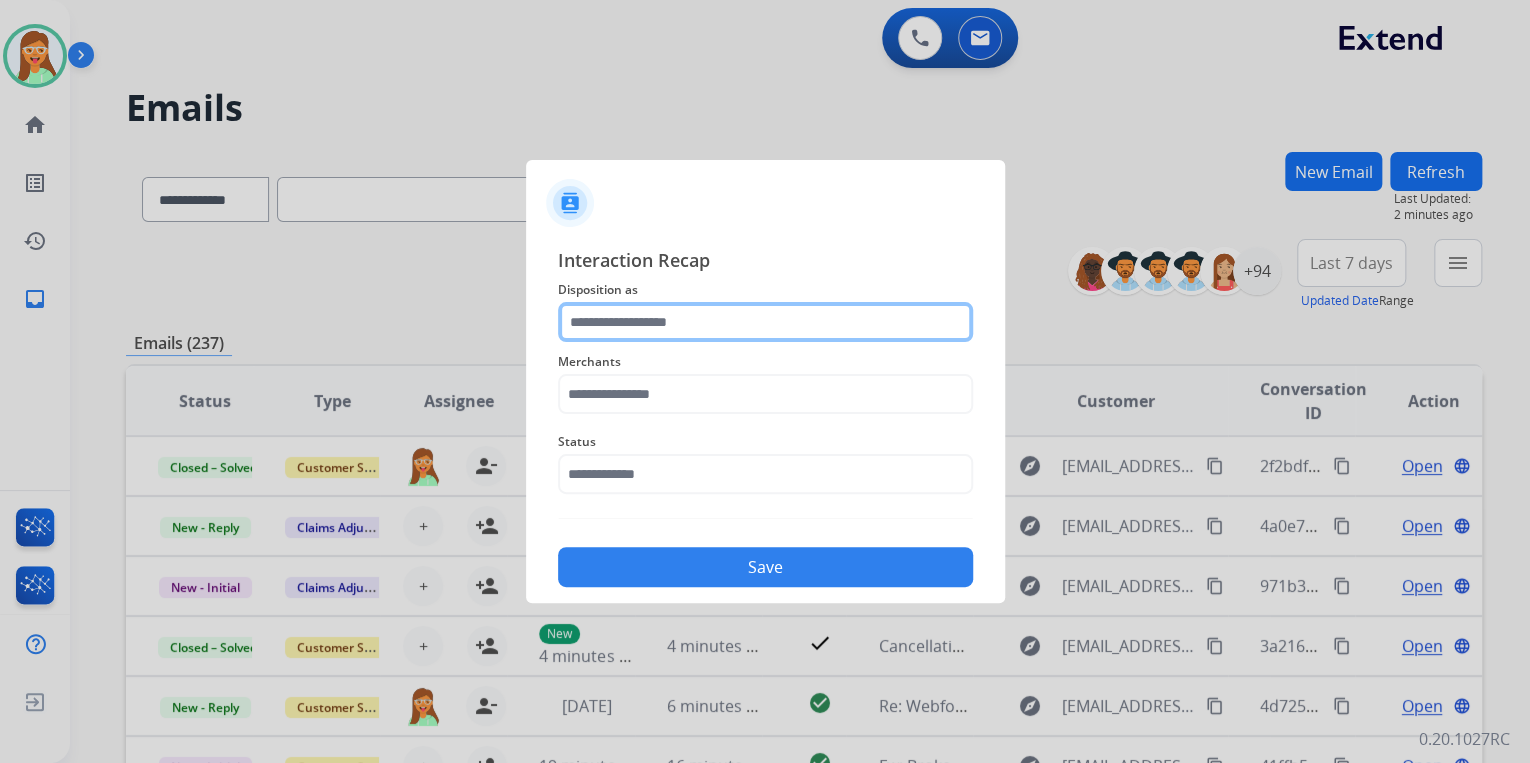 click 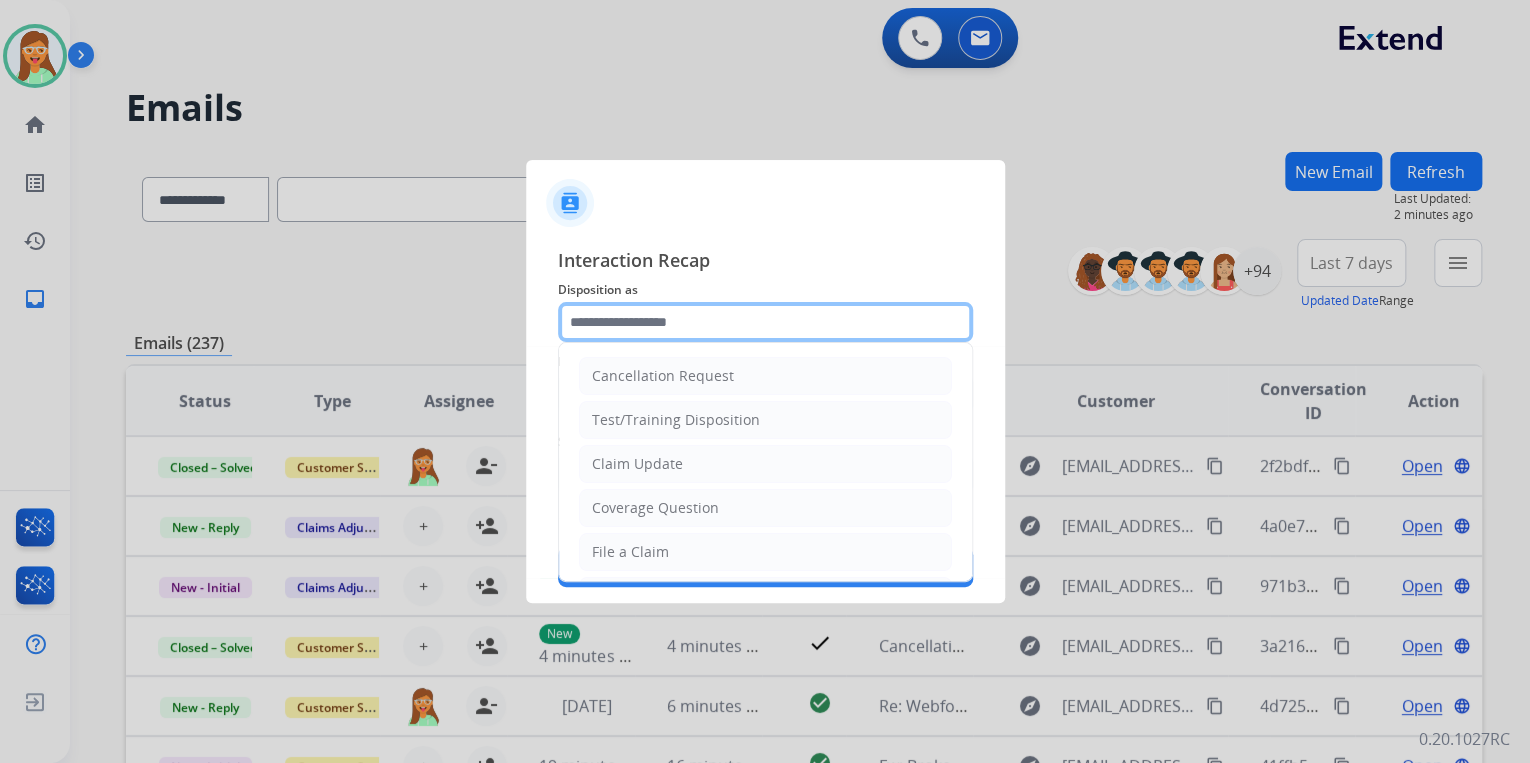 click 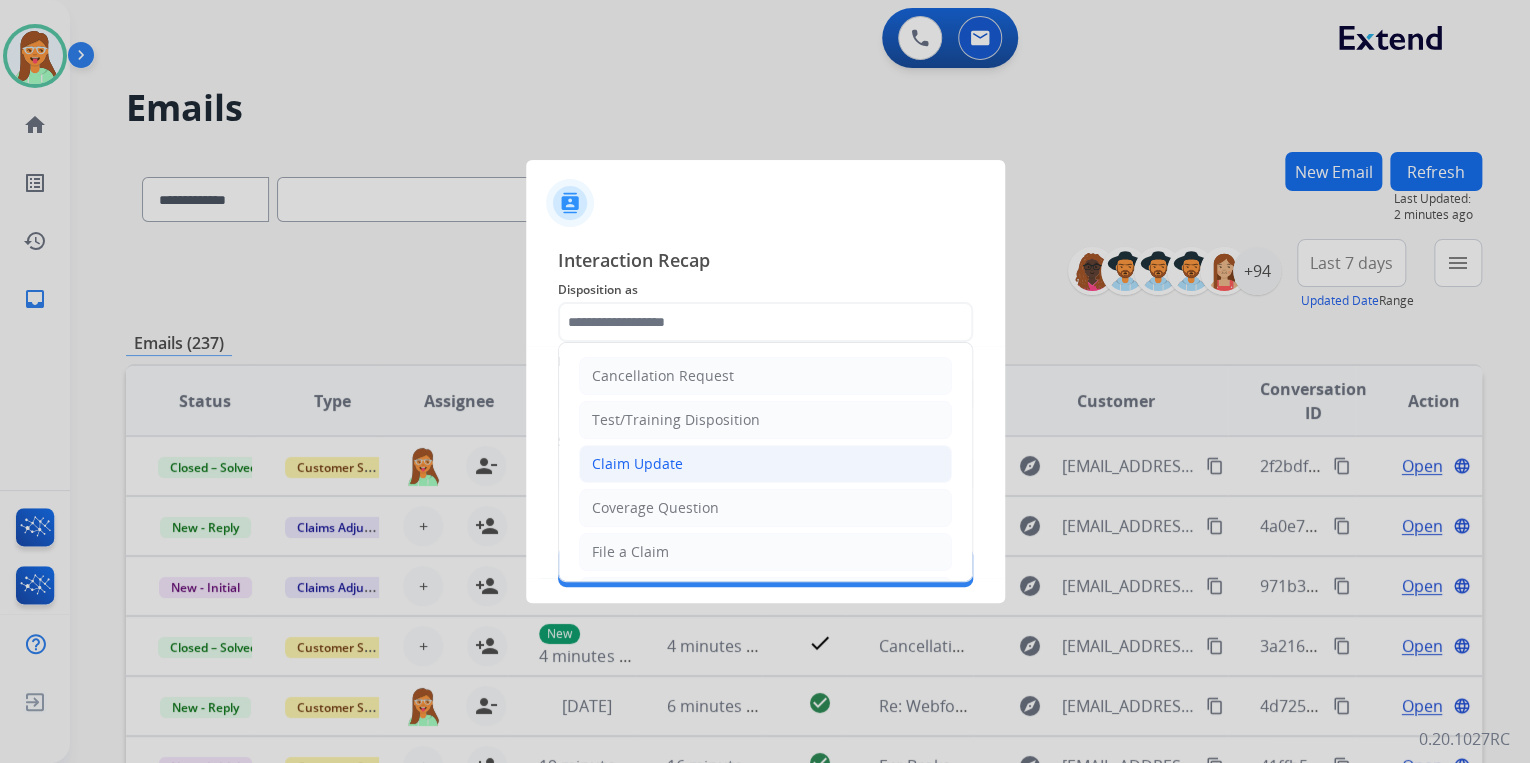 click on "Claim Update" 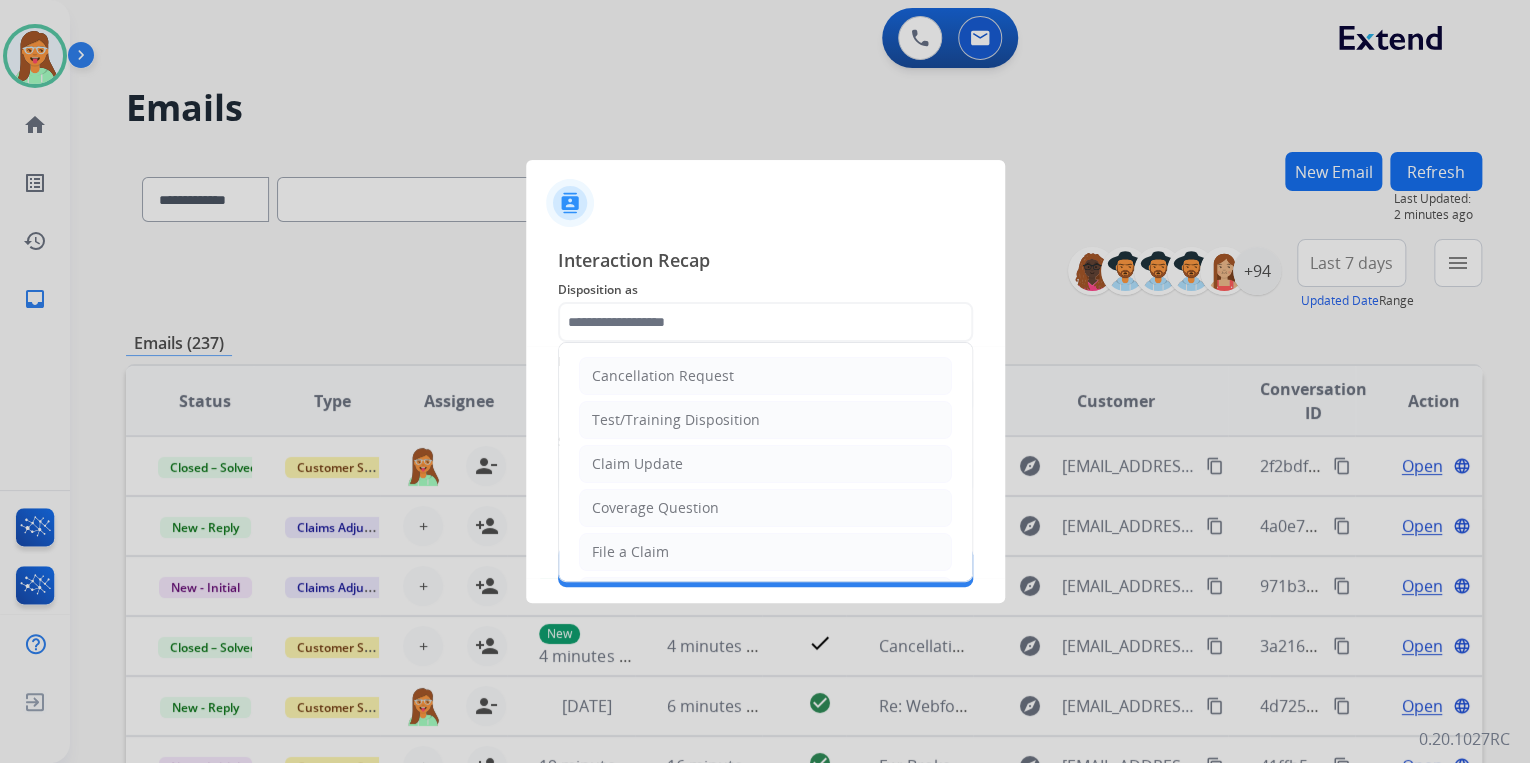 type on "**********" 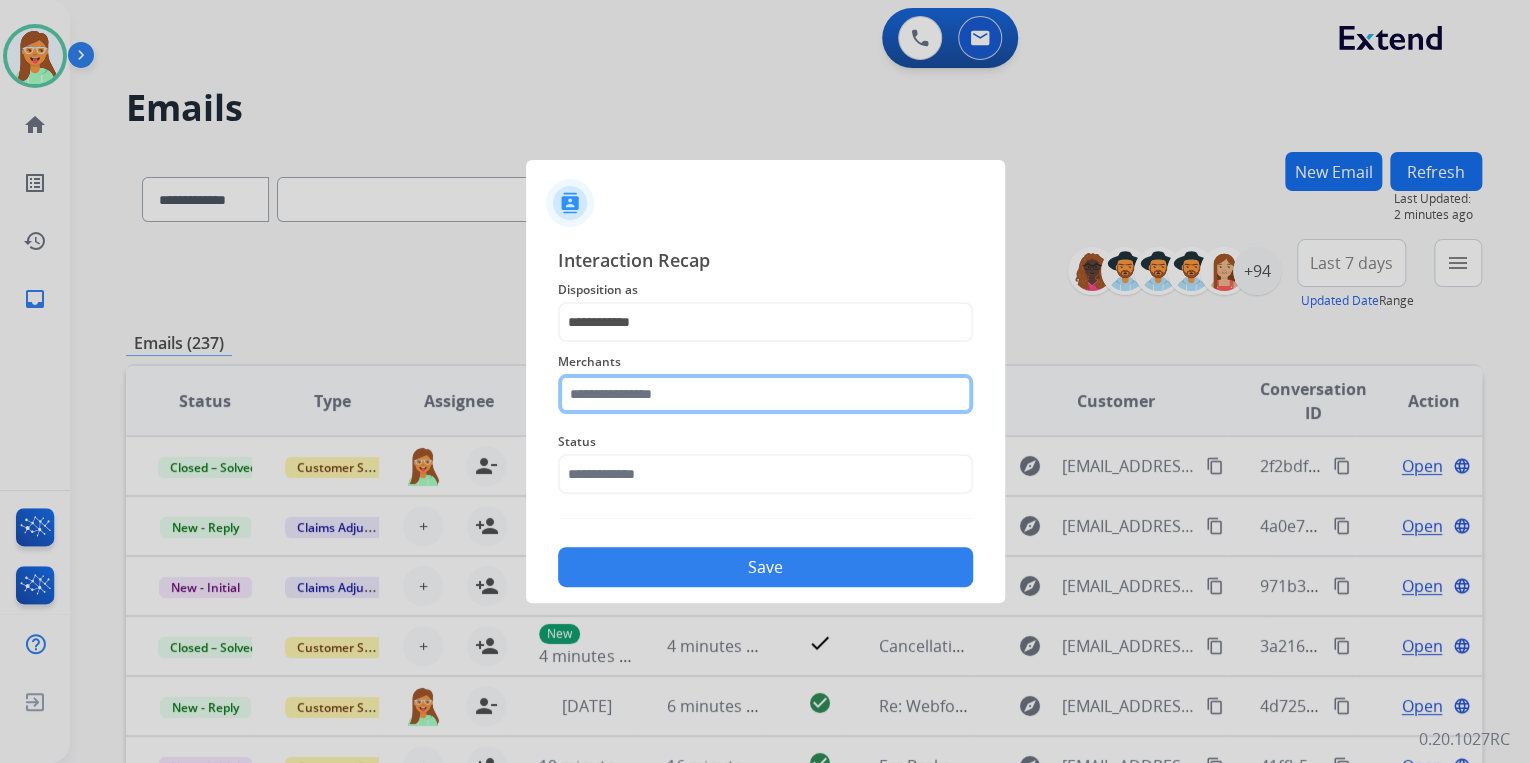 click 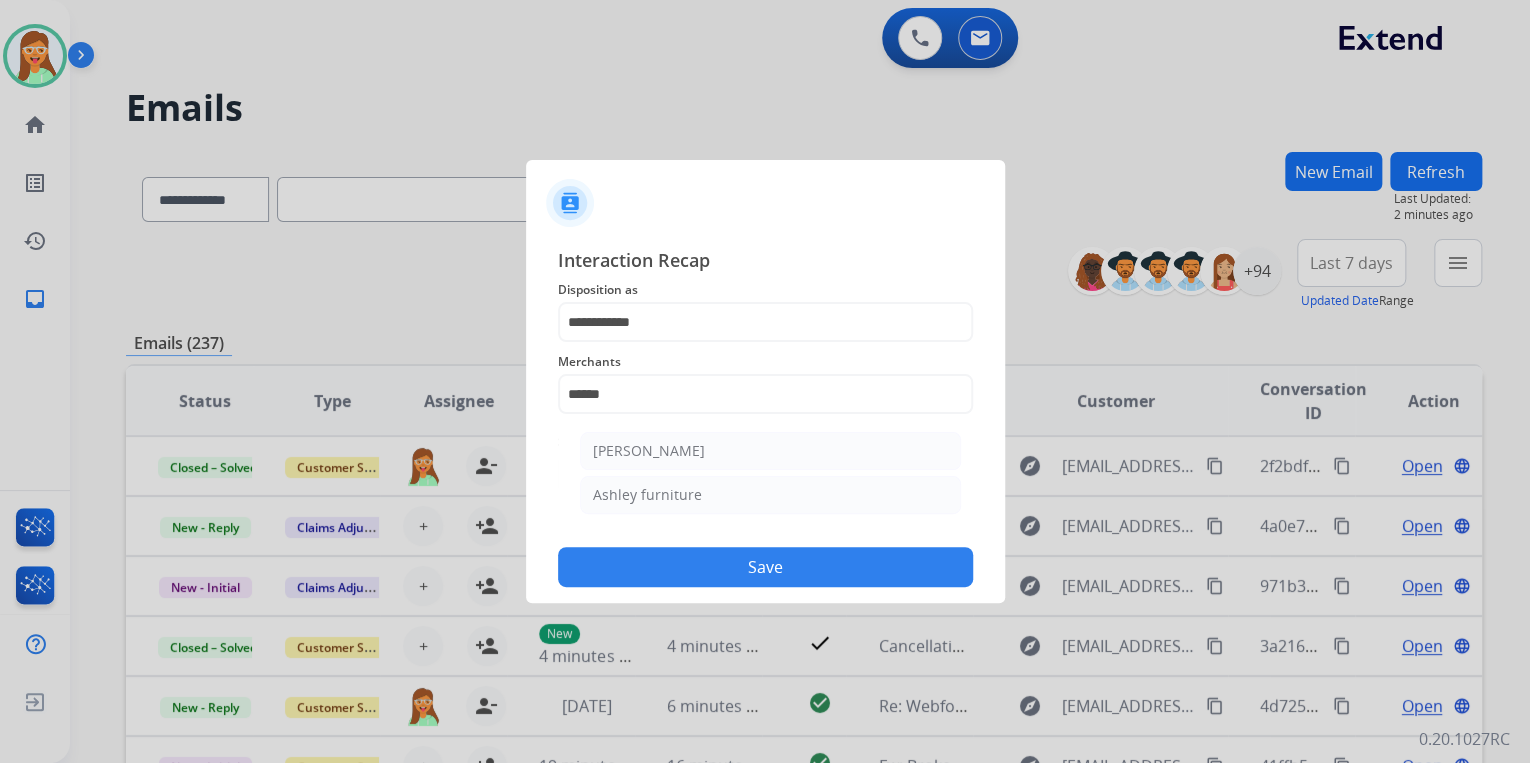click on "Ashley furniture" 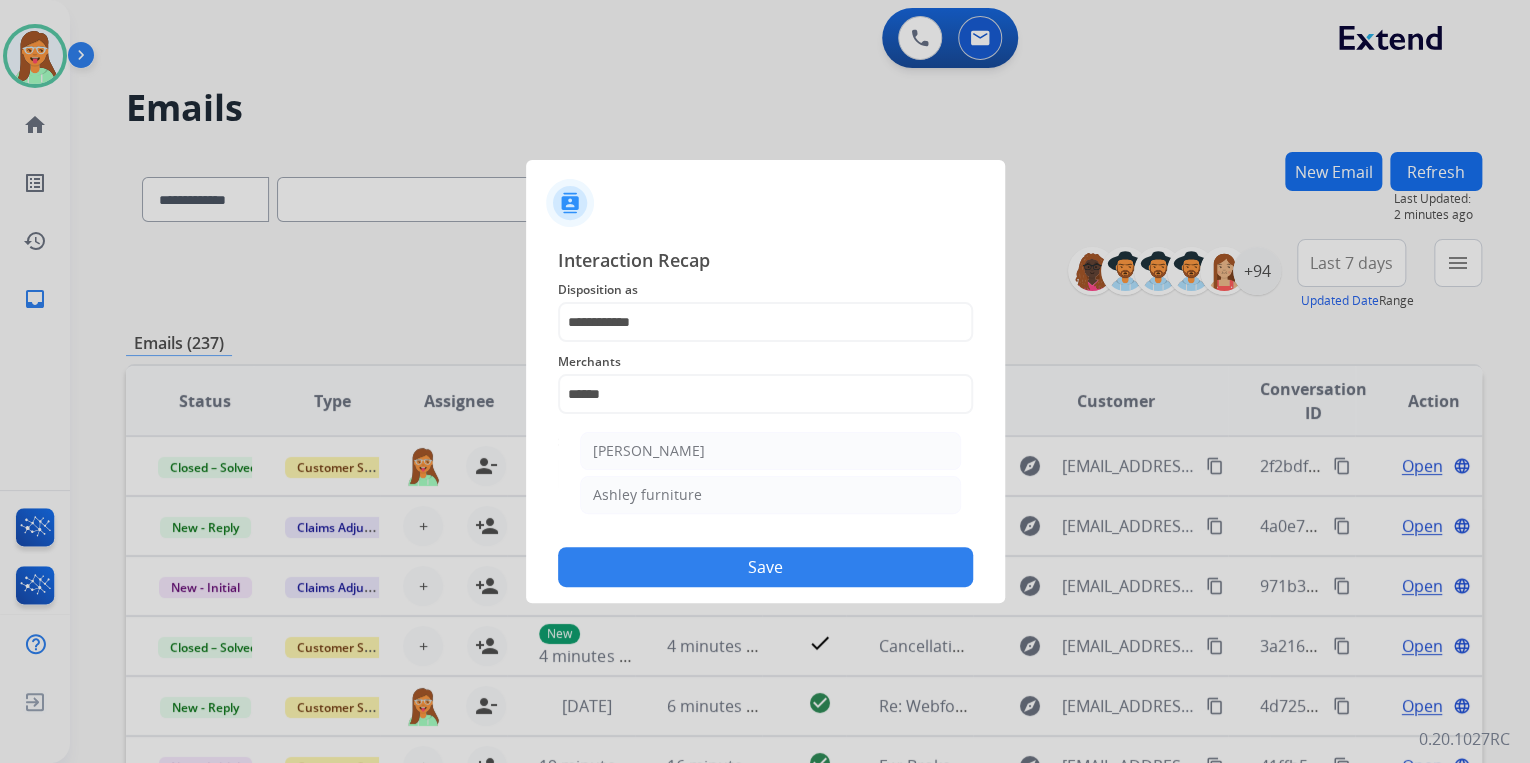 type on "**********" 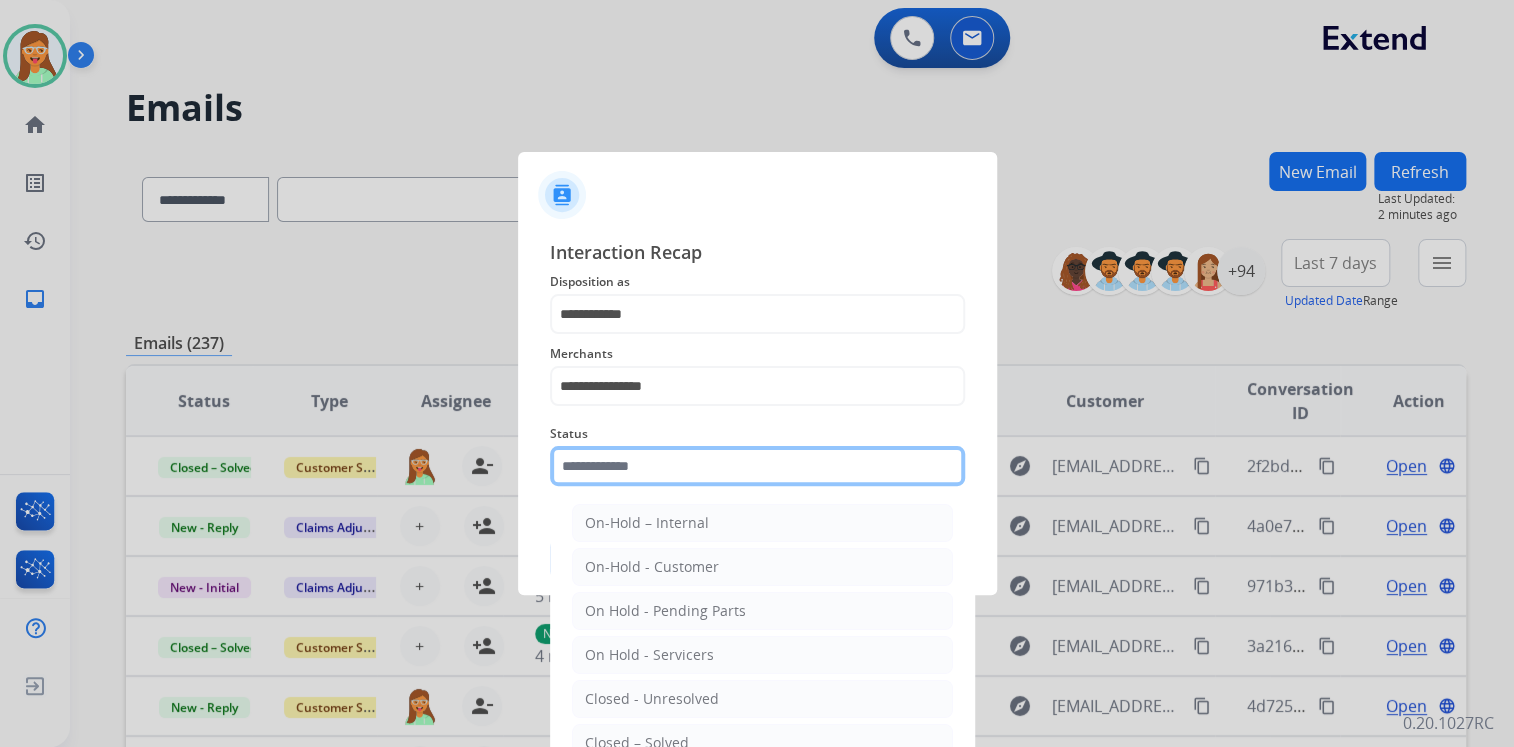 click 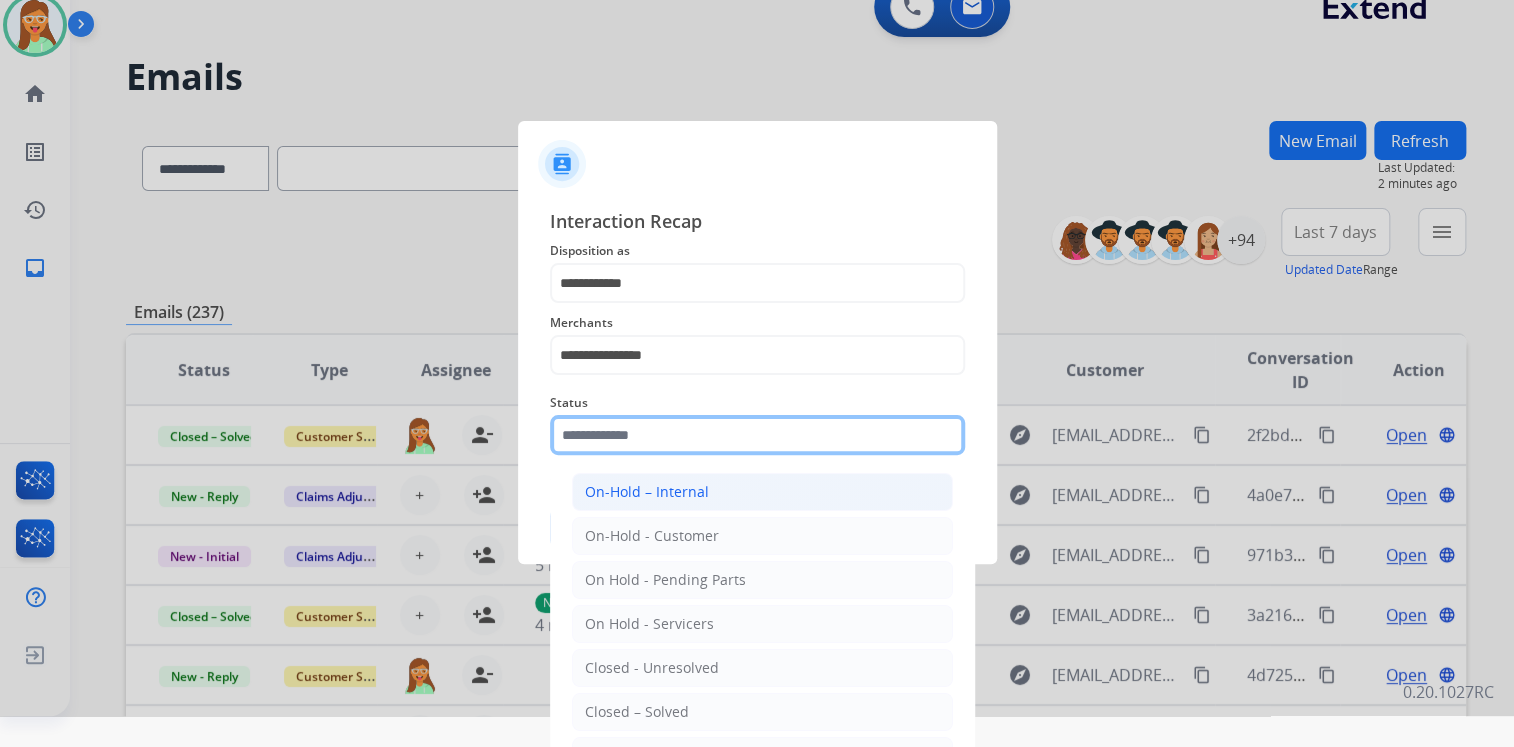 scroll, scrollTop: 47, scrollLeft: 0, axis: vertical 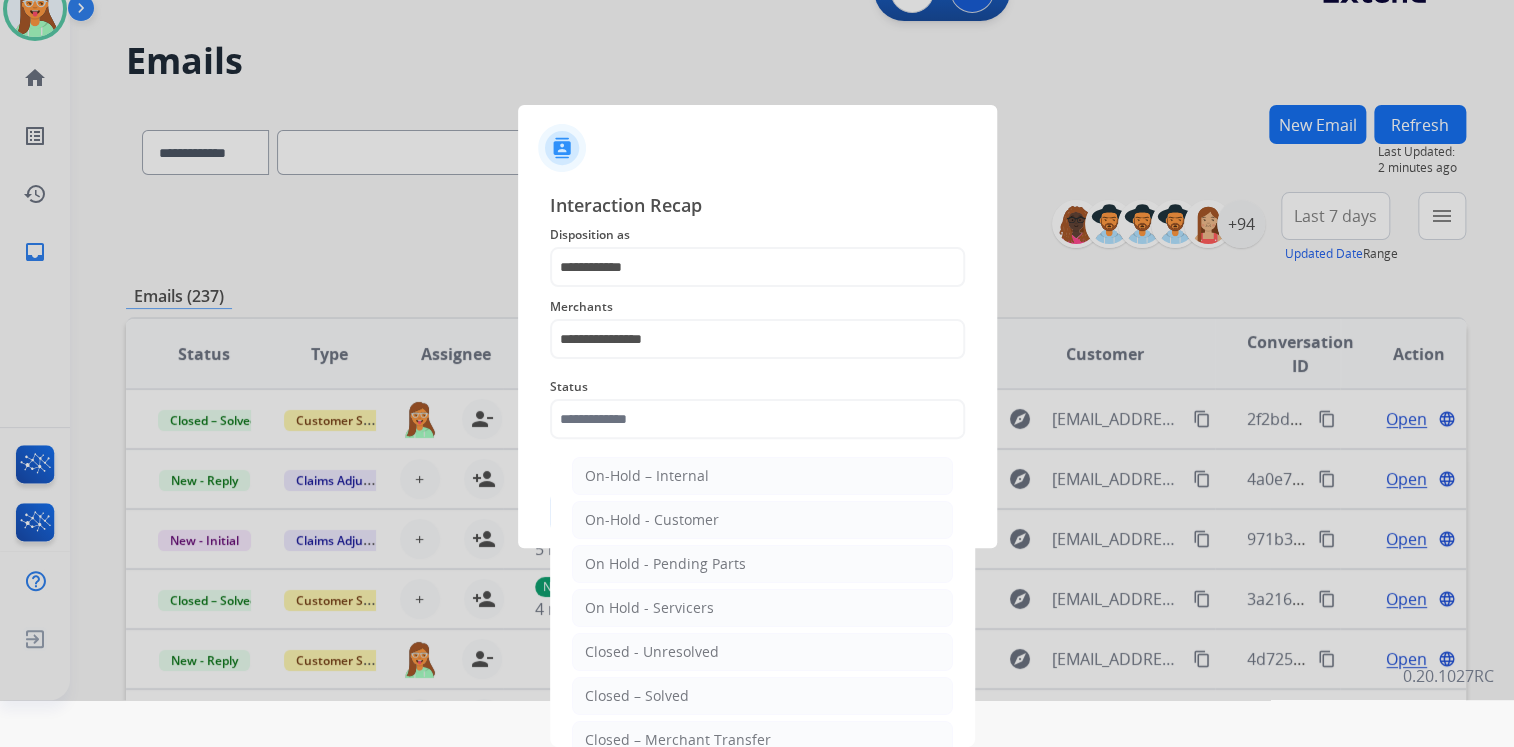 click on "Closed – Solved" 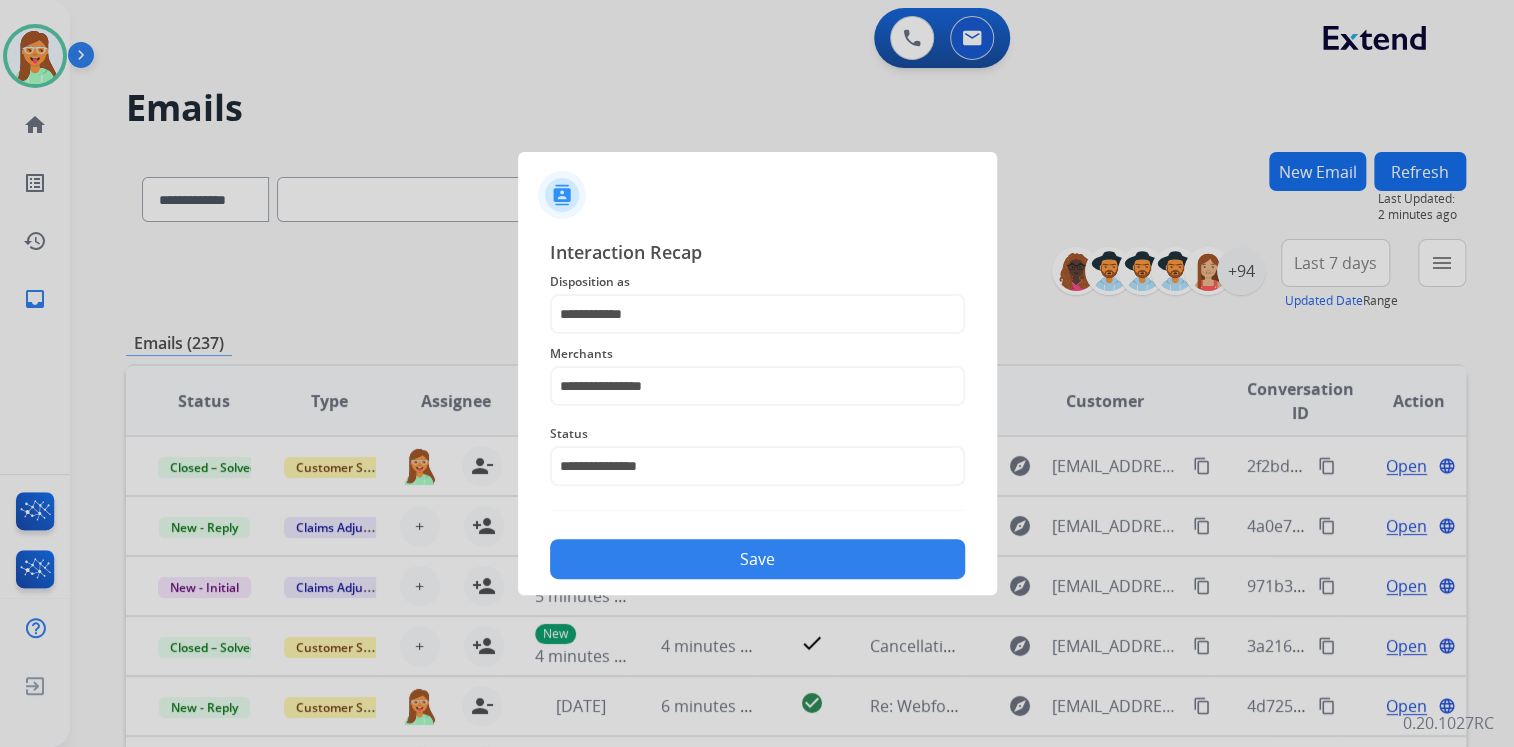 scroll, scrollTop: 0, scrollLeft: 0, axis: both 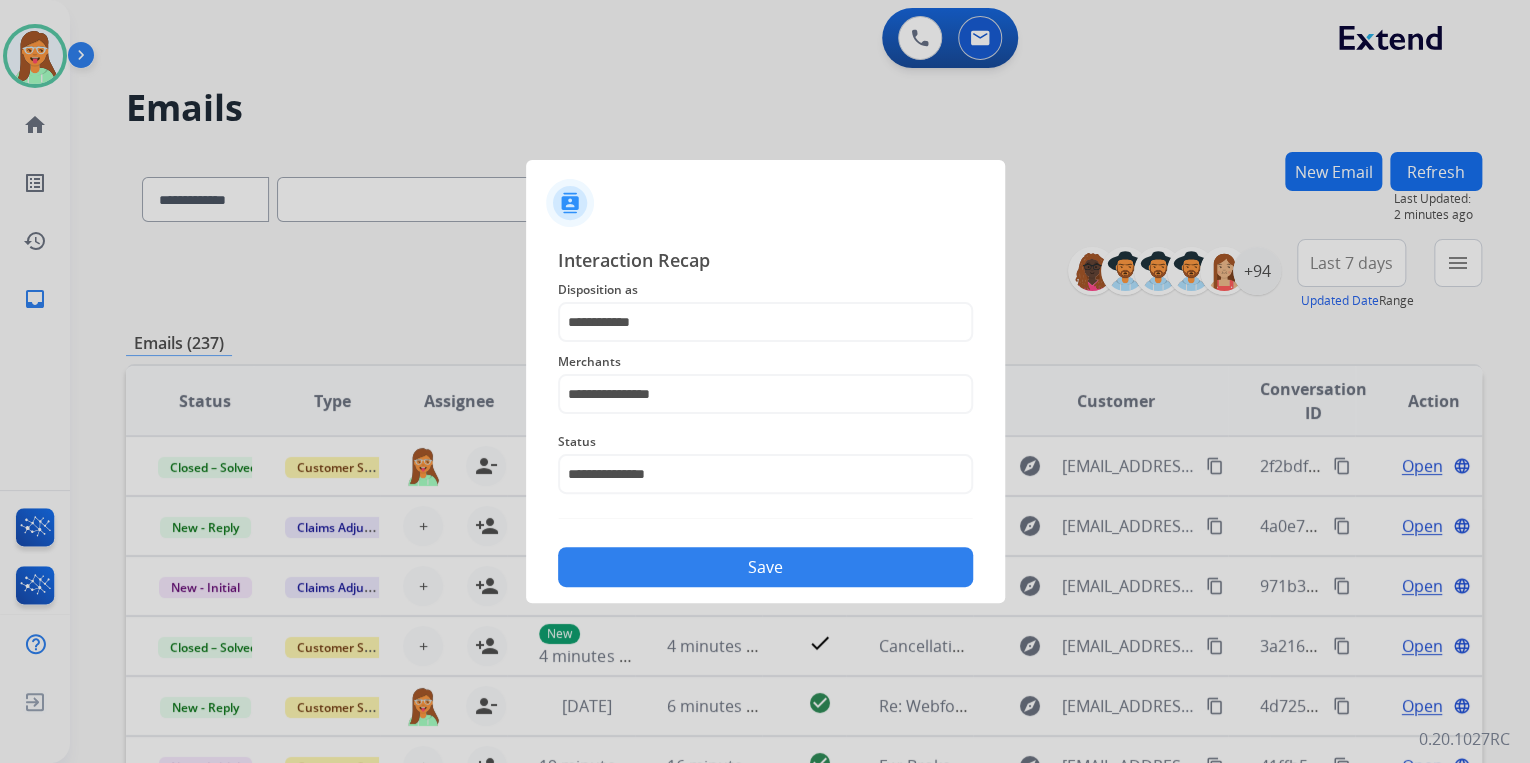 click on "Save" 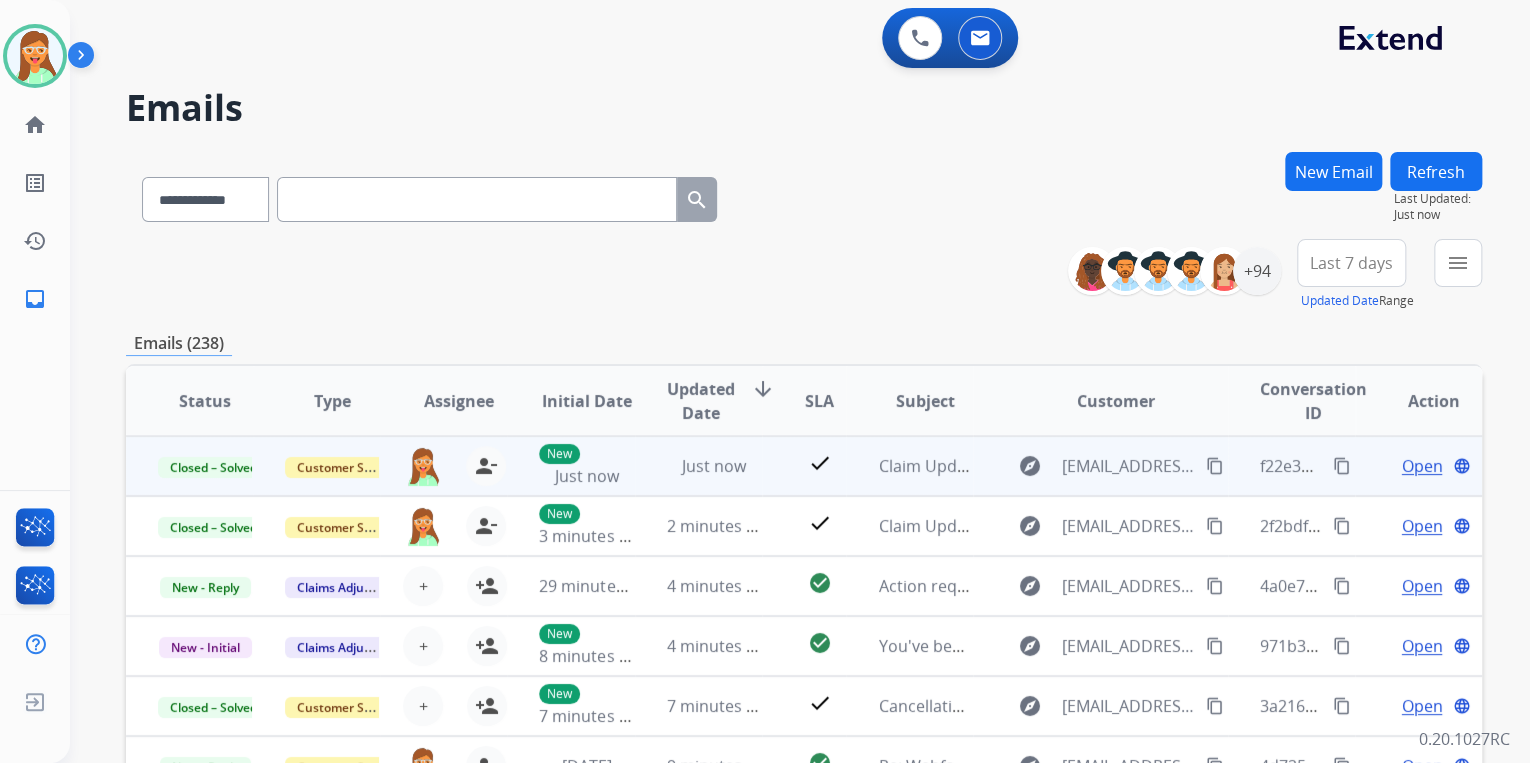 click on "content_copy" at bounding box center (1342, 466) 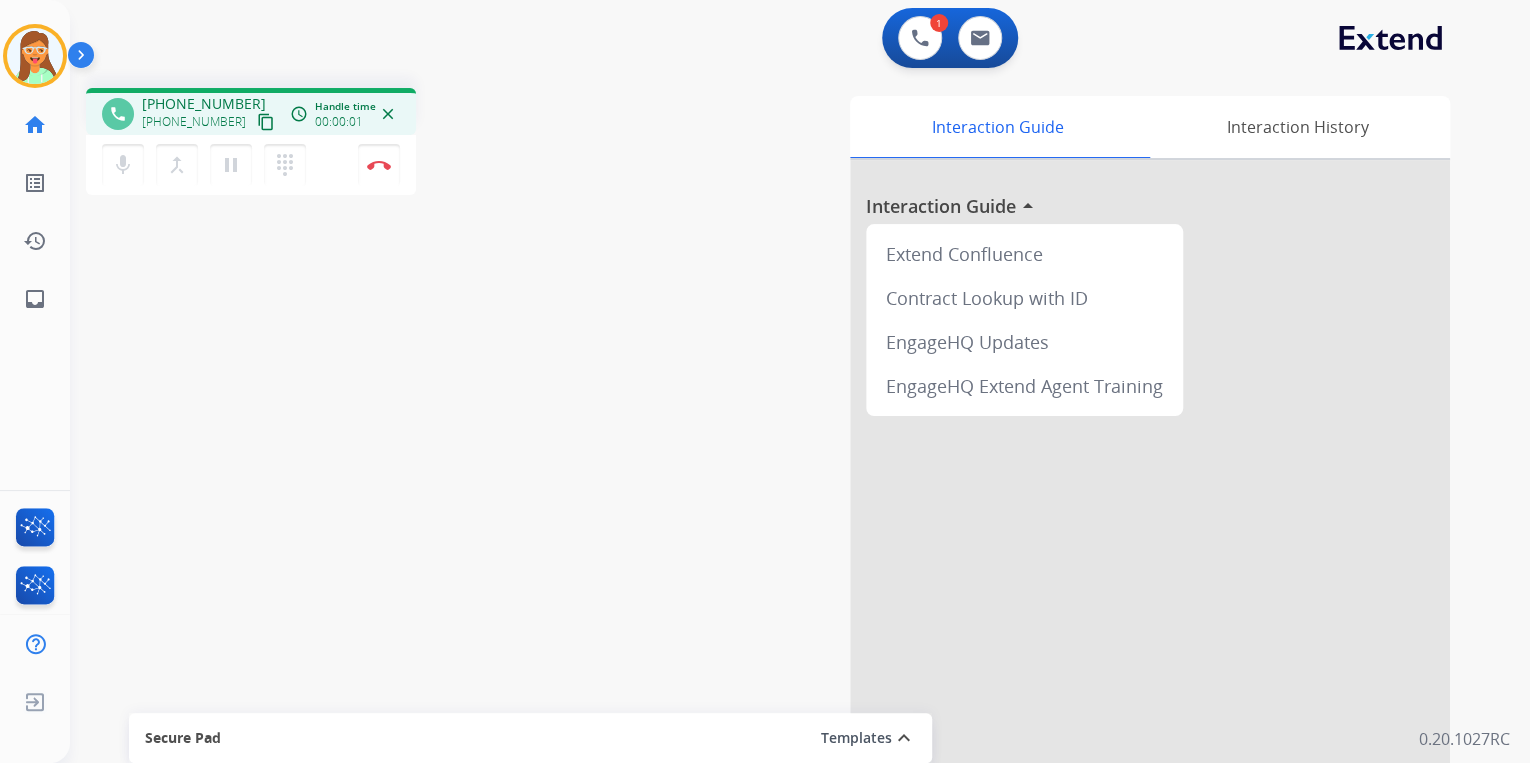 click on "[PHONE_NUMBER] [PHONE_NUMBER] content_copy" at bounding box center [210, 114] 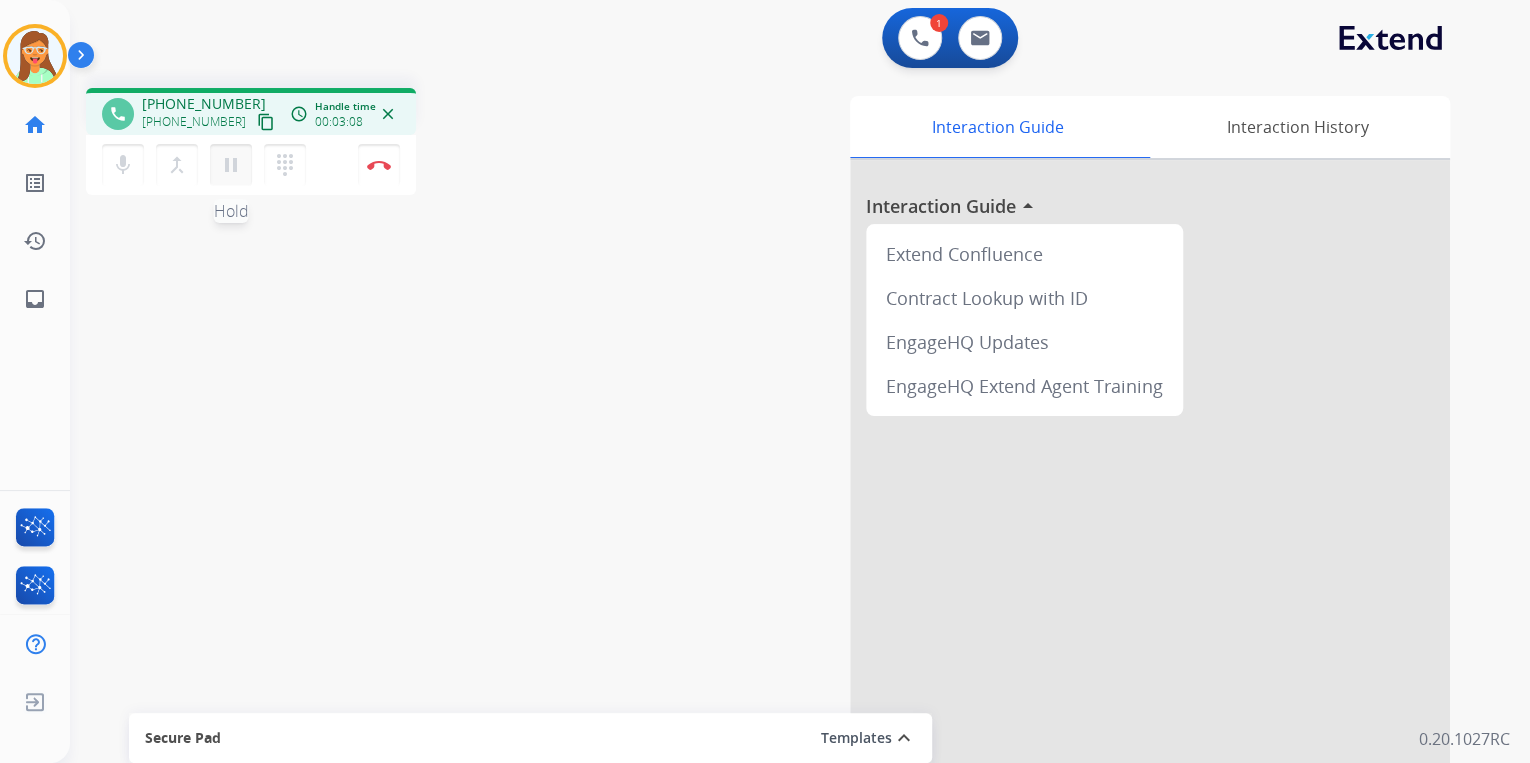 click on "pause" at bounding box center (231, 165) 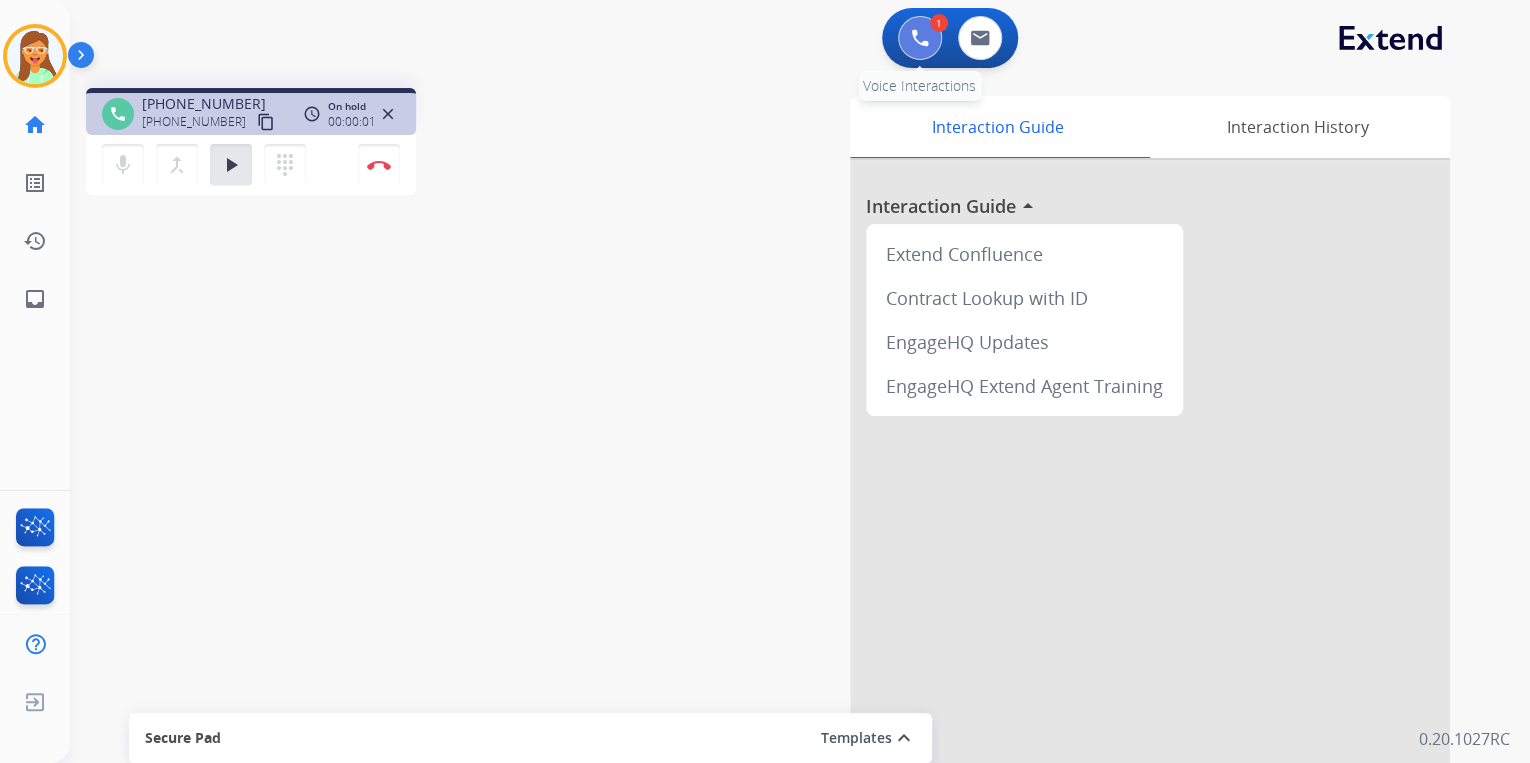 click at bounding box center [920, 38] 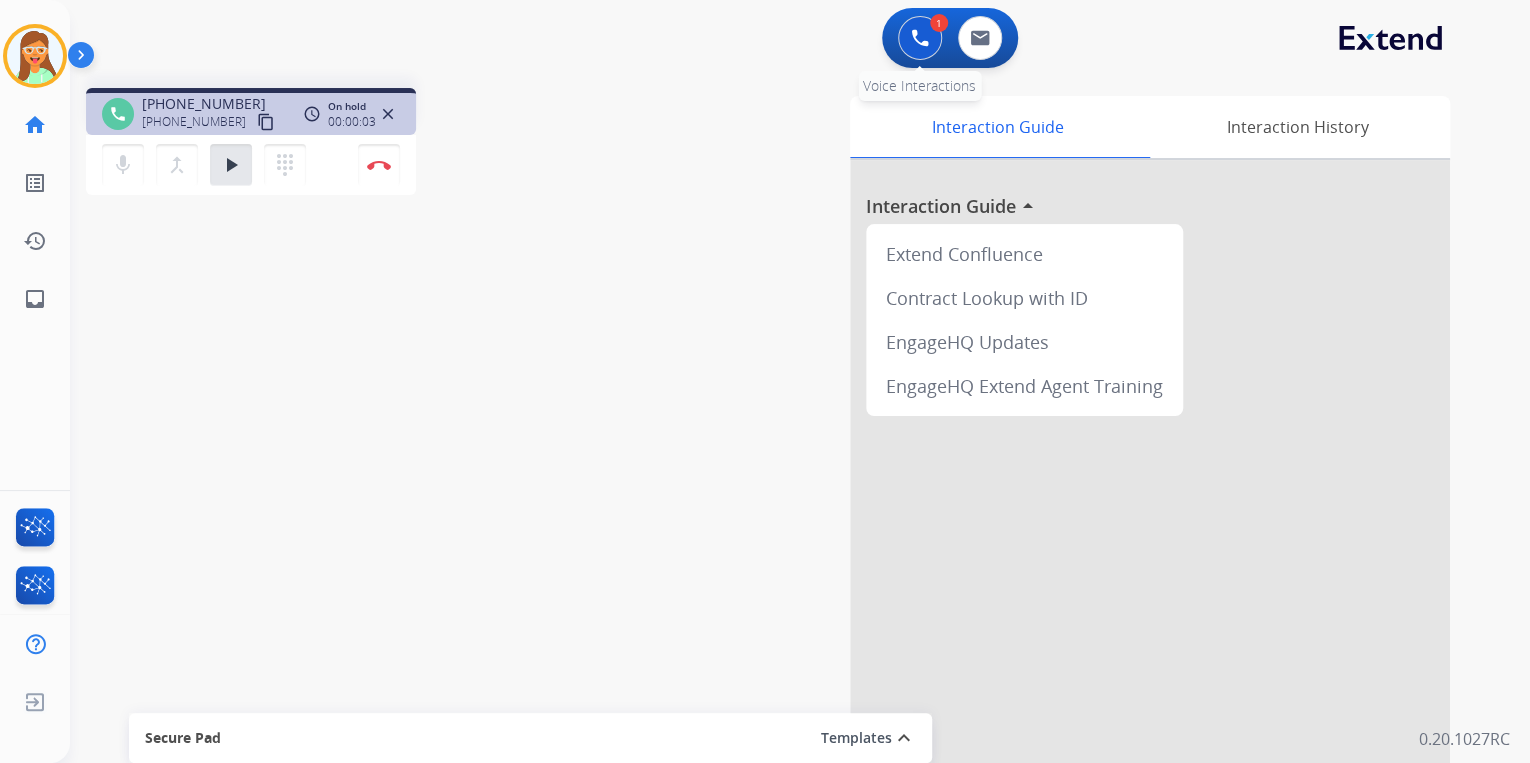 click at bounding box center [920, 38] 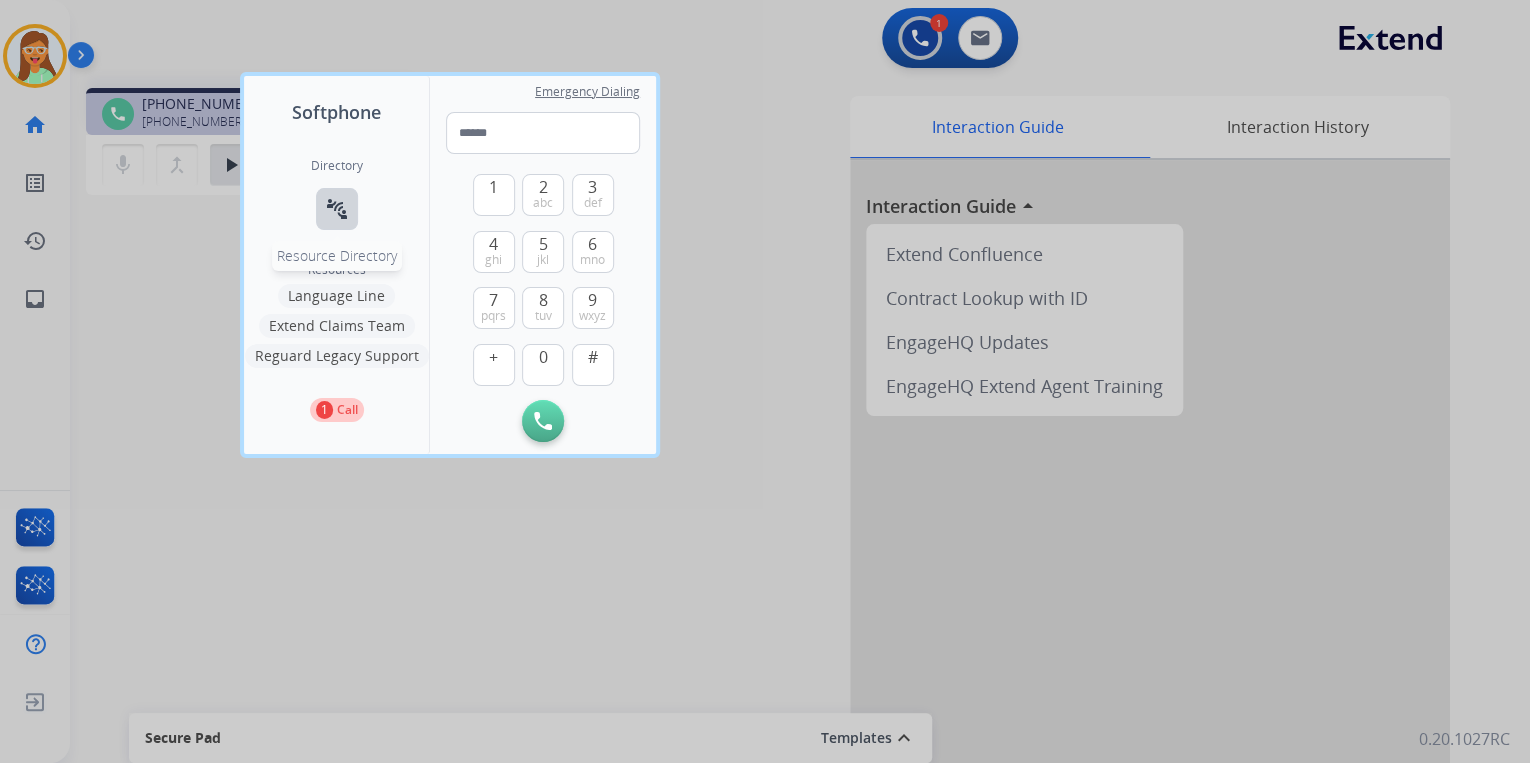 click on "connect_without_contact Resource Directory" at bounding box center [337, 209] 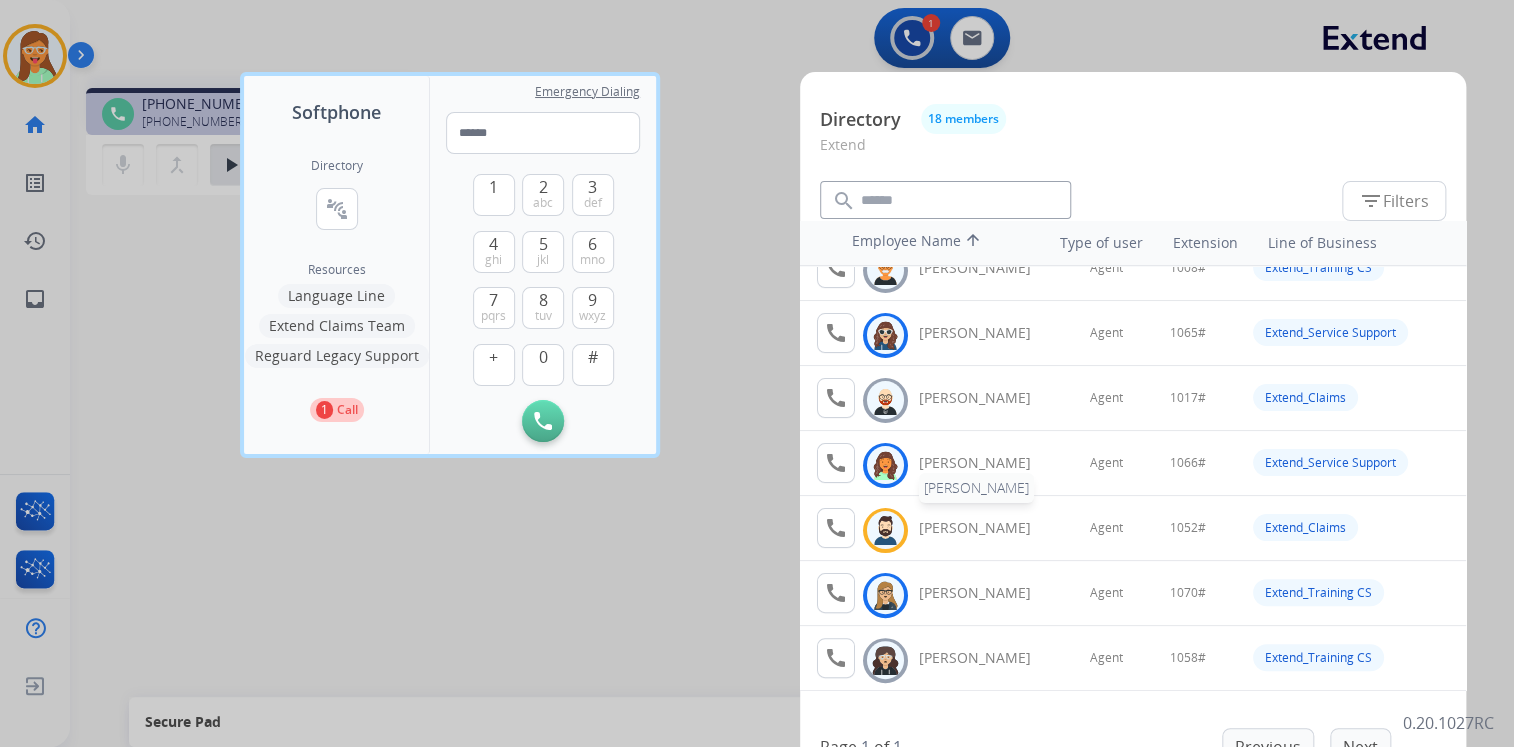 scroll, scrollTop: 0, scrollLeft: 0, axis: both 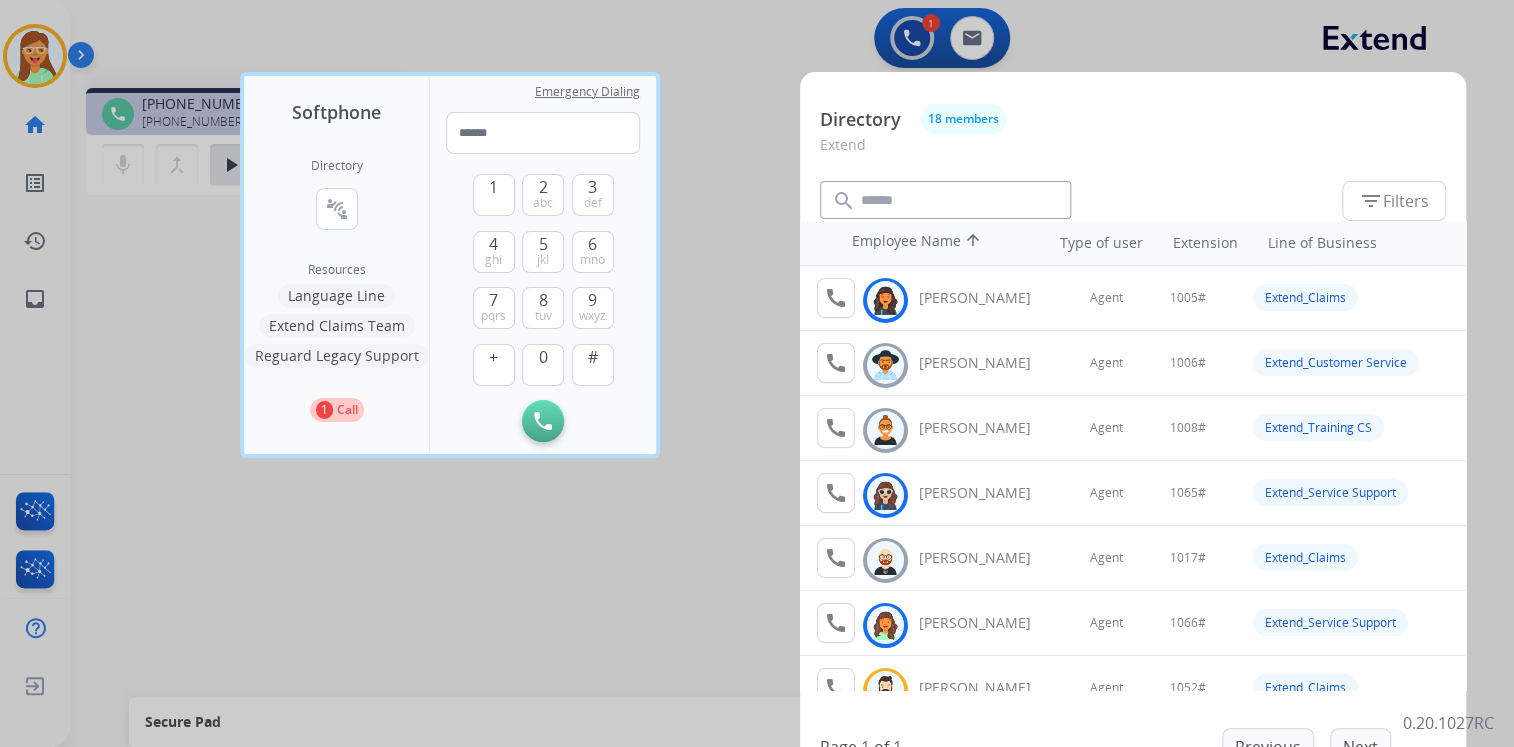 click at bounding box center (757, 373) 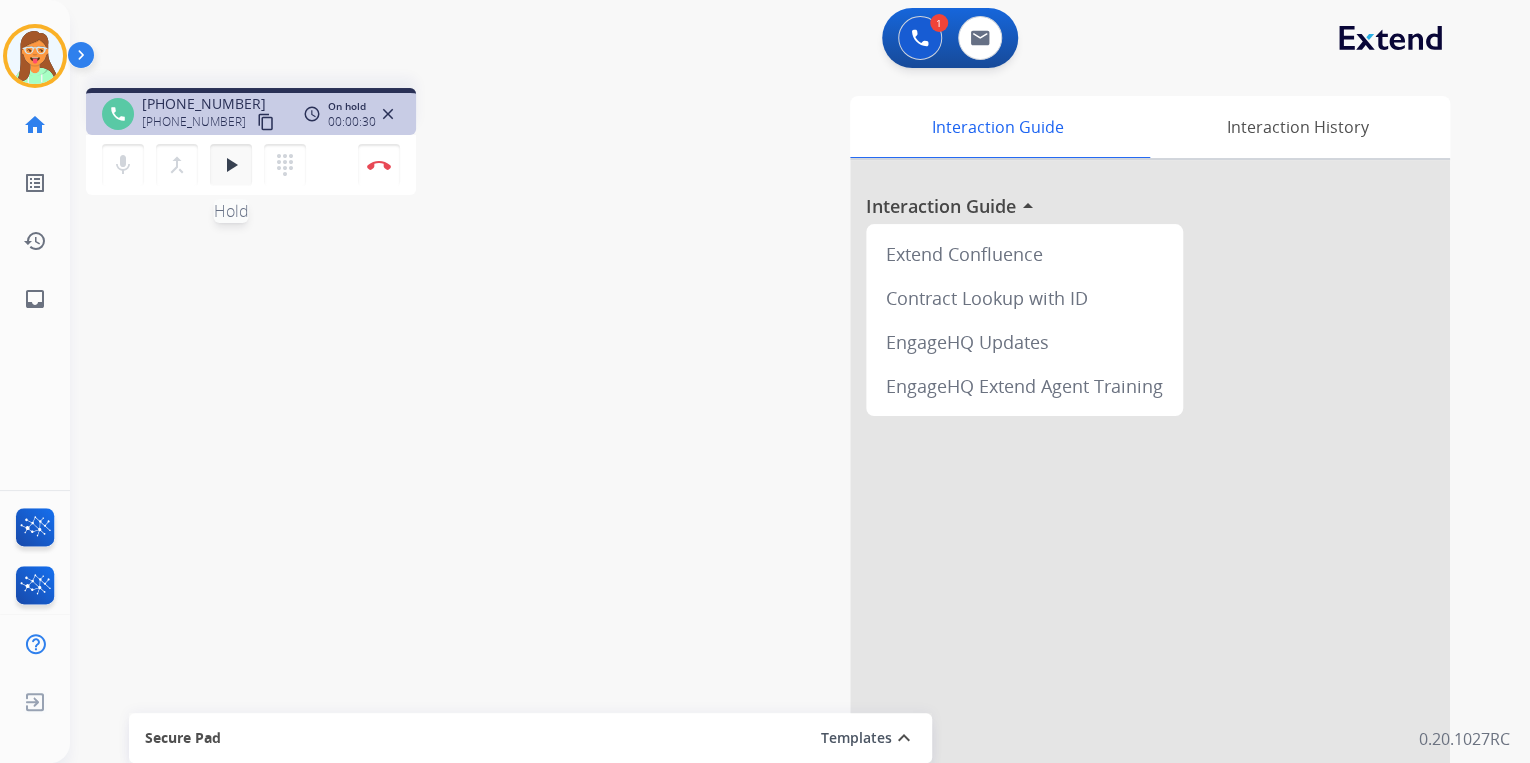 click on "play_arrow Hold" at bounding box center [231, 165] 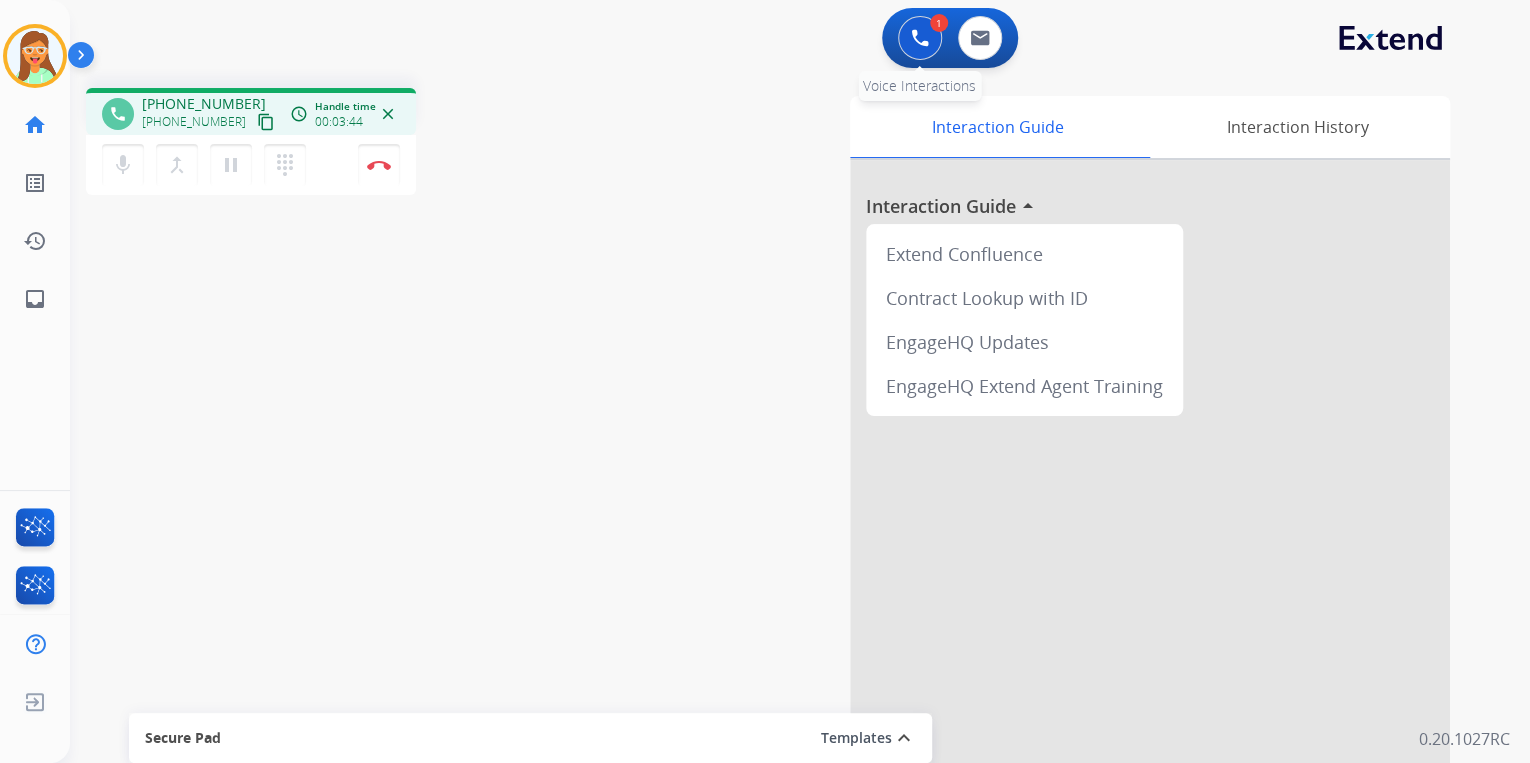 click at bounding box center [920, 38] 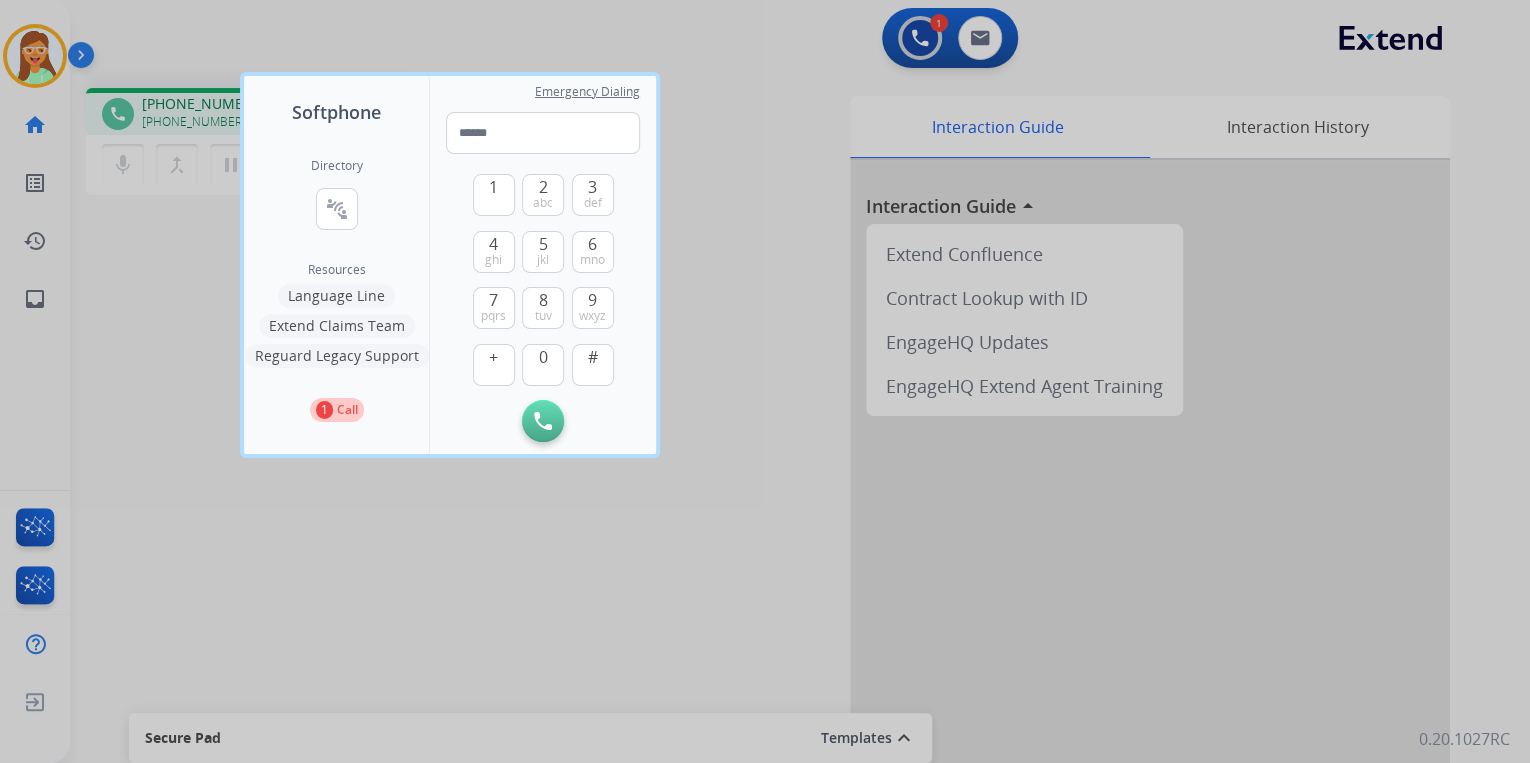 click at bounding box center [765, 381] 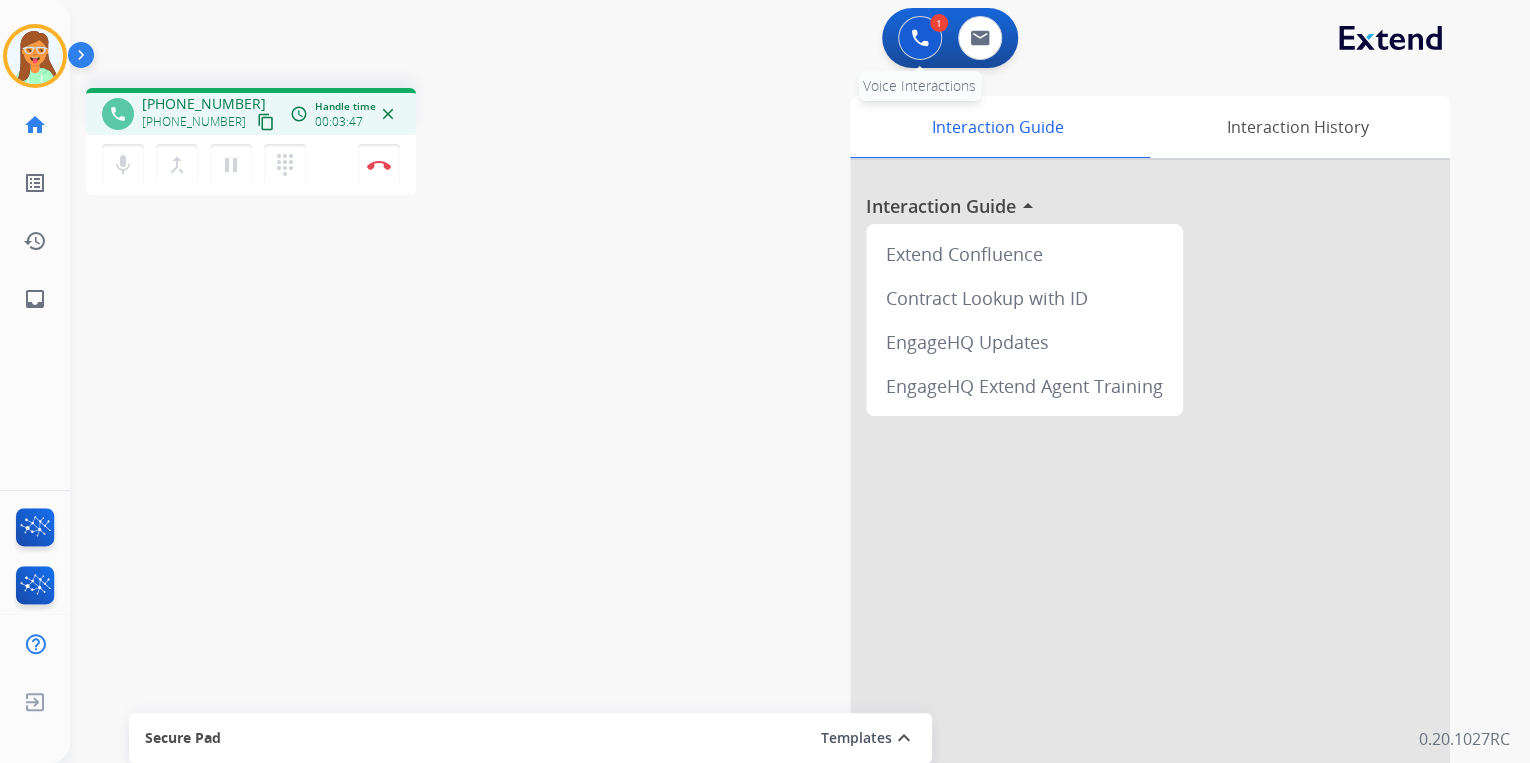 click at bounding box center [920, 38] 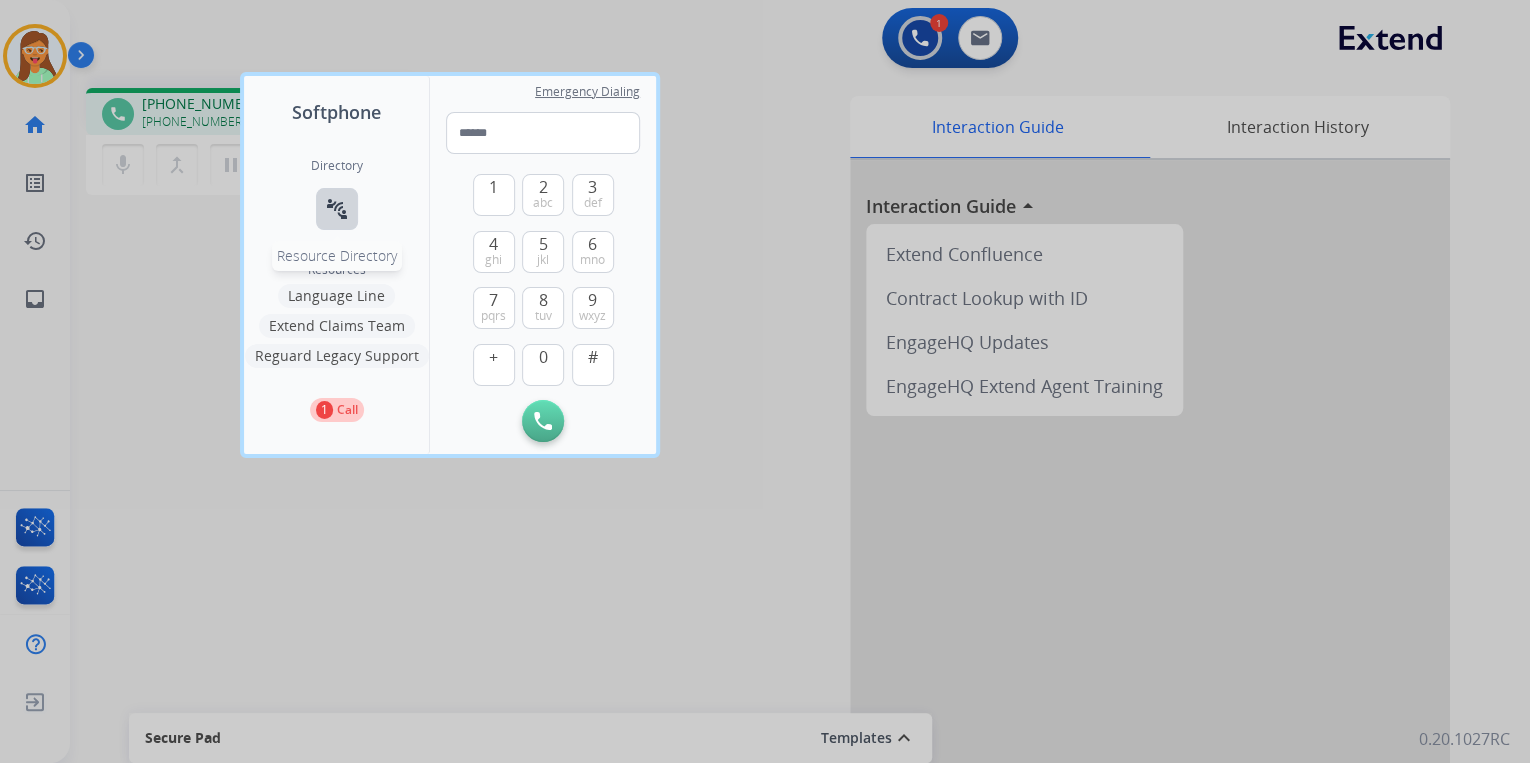 click on "connect_without_contact" at bounding box center [337, 209] 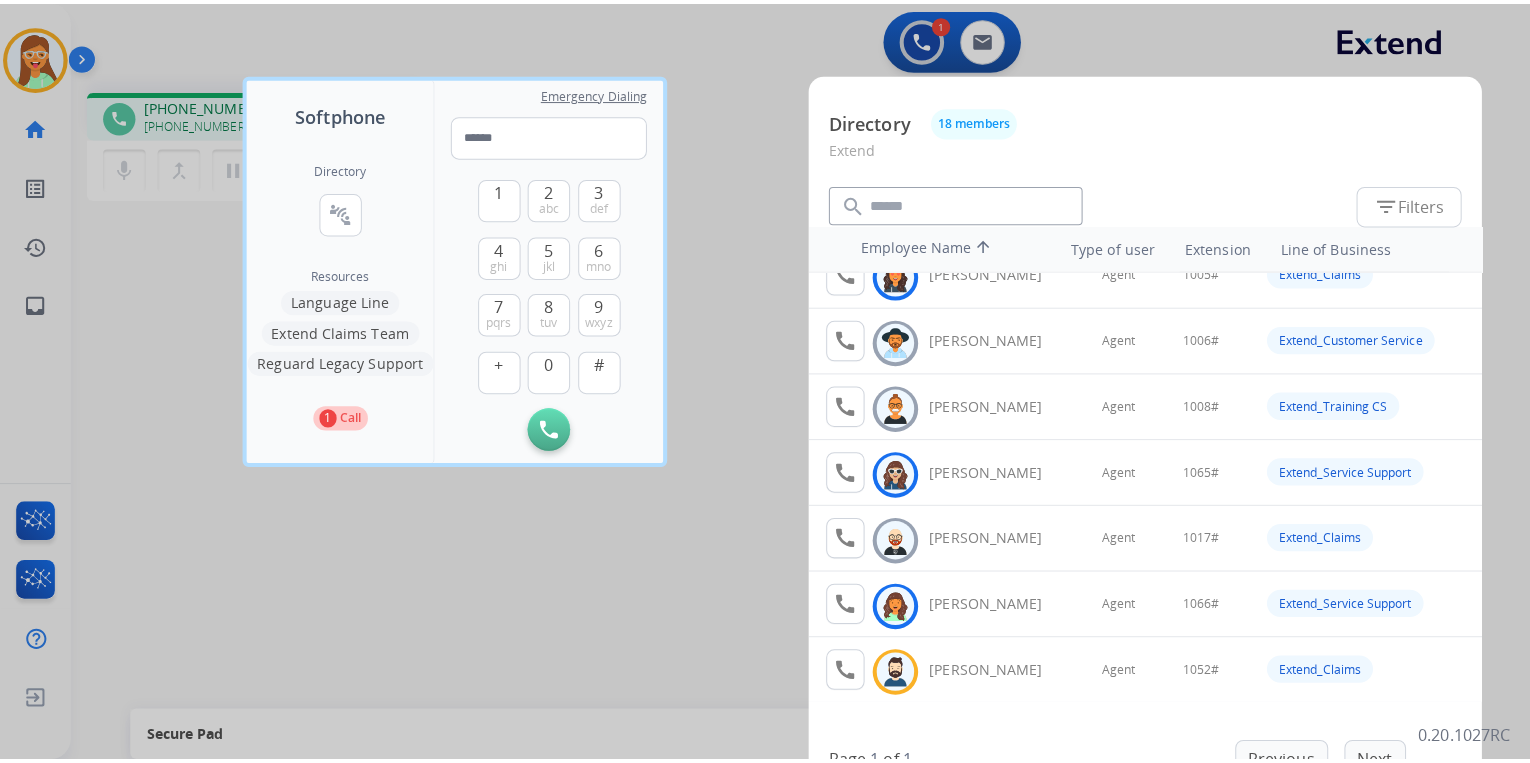 scroll, scrollTop: 0, scrollLeft: 0, axis: both 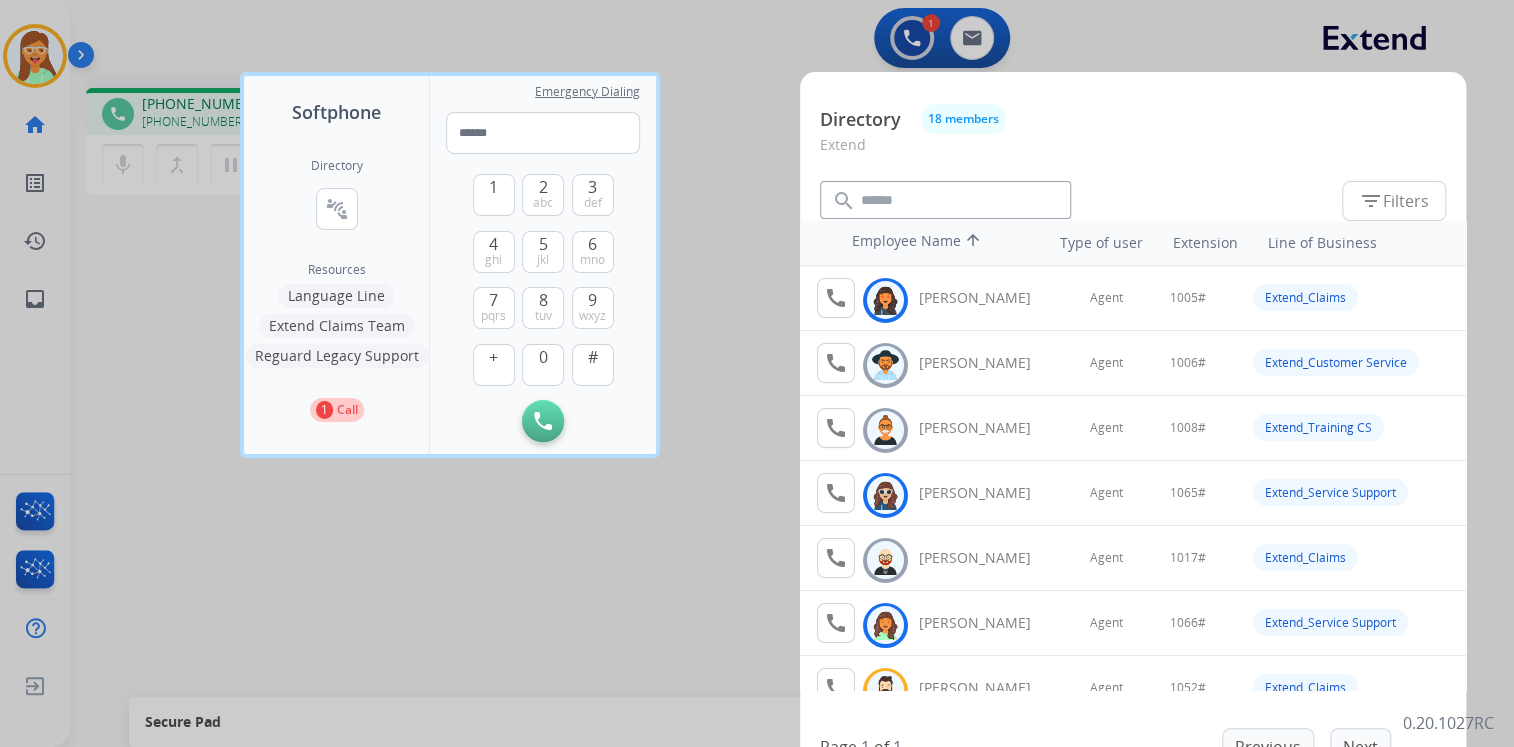click at bounding box center [757, 373] 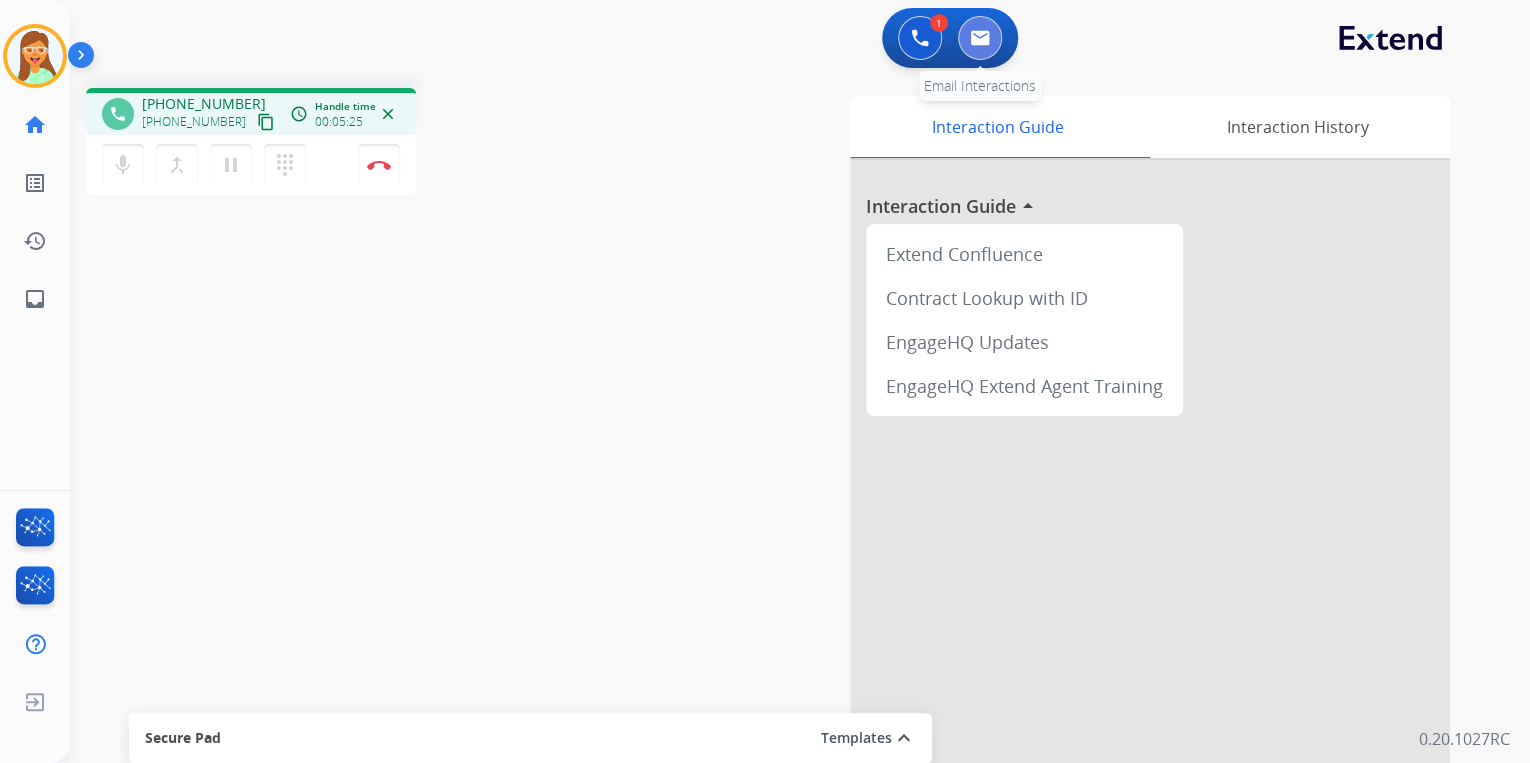 click at bounding box center (980, 38) 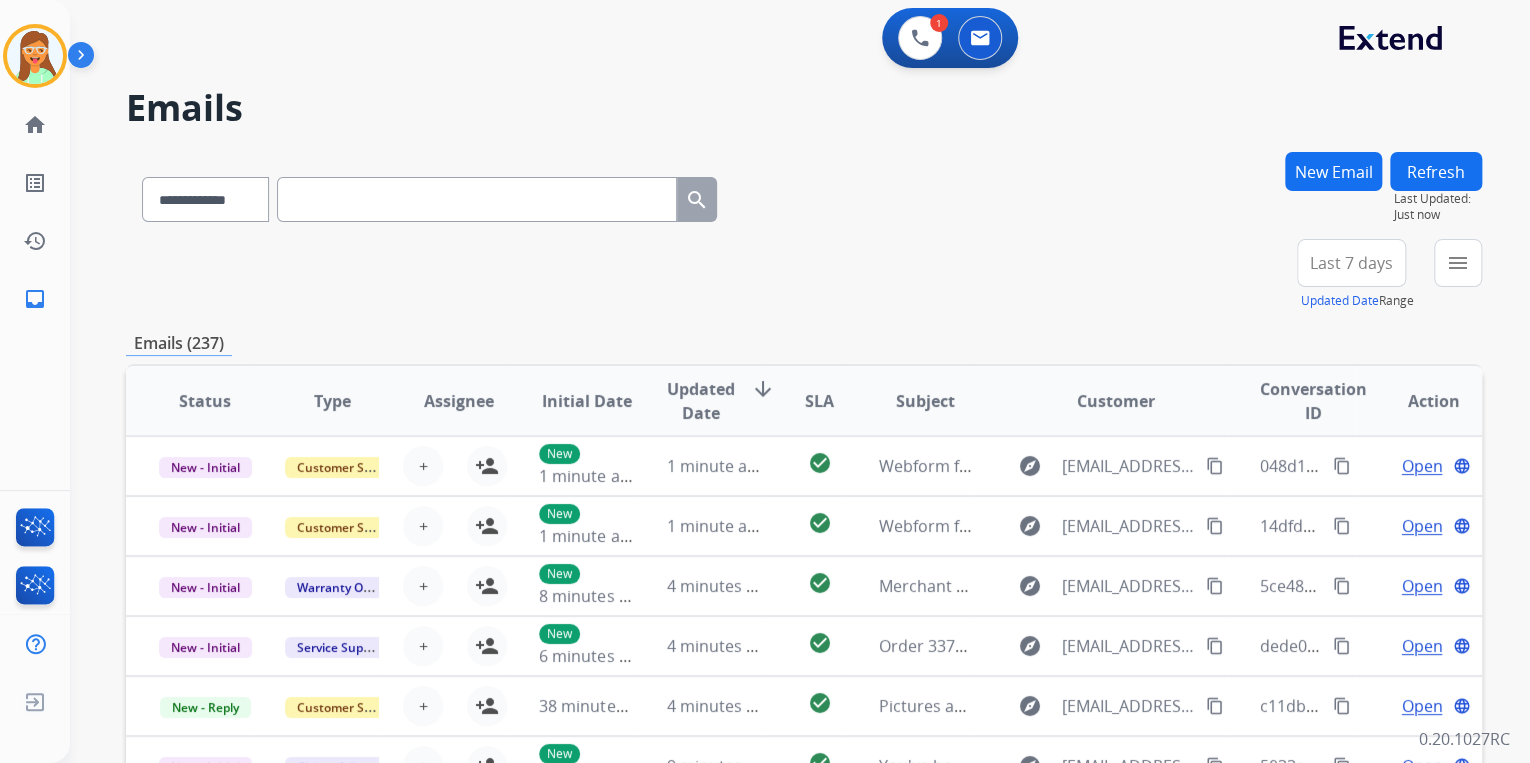 click on "New Email" at bounding box center (1333, 171) 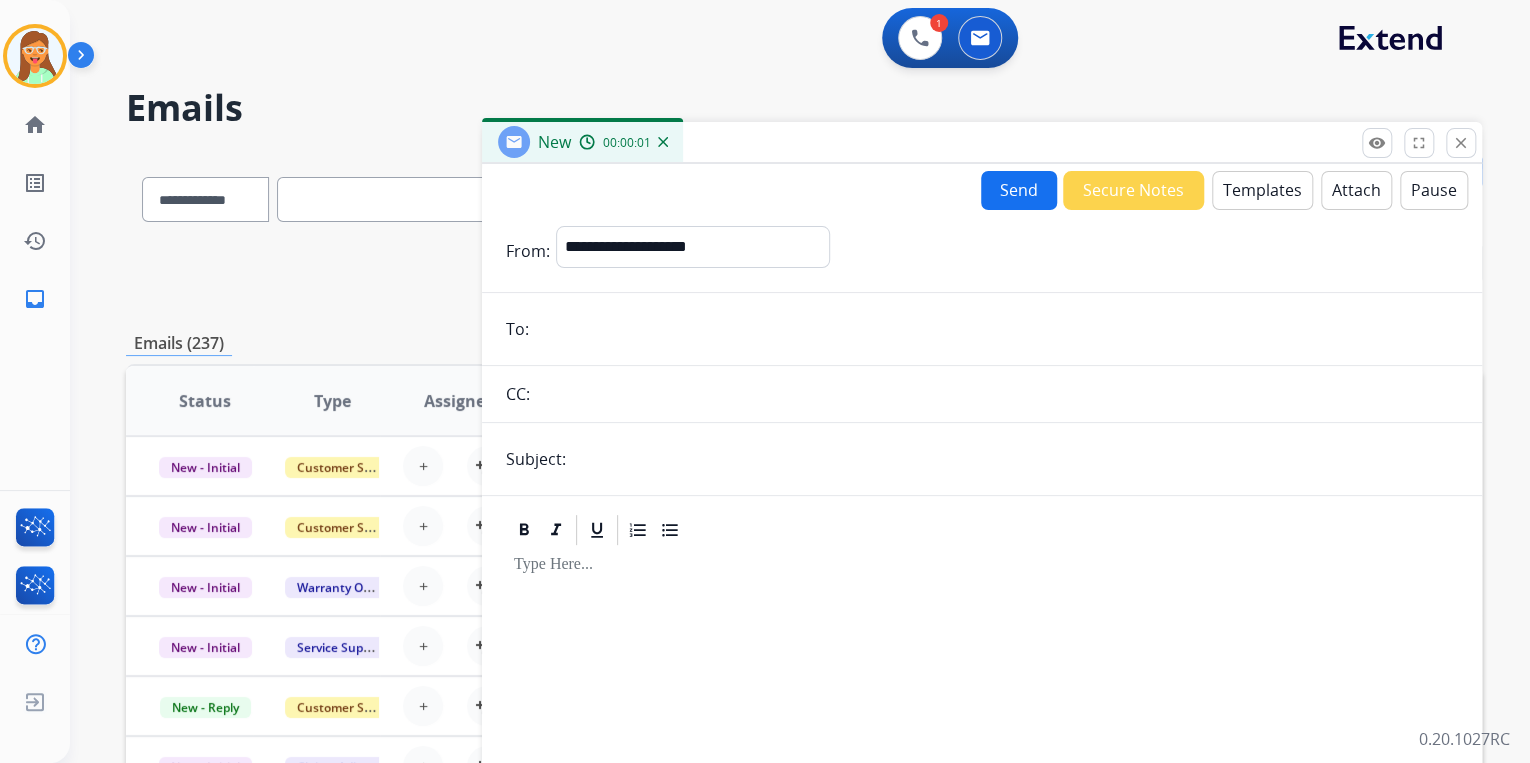 click on "Templates" at bounding box center [1262, 190] 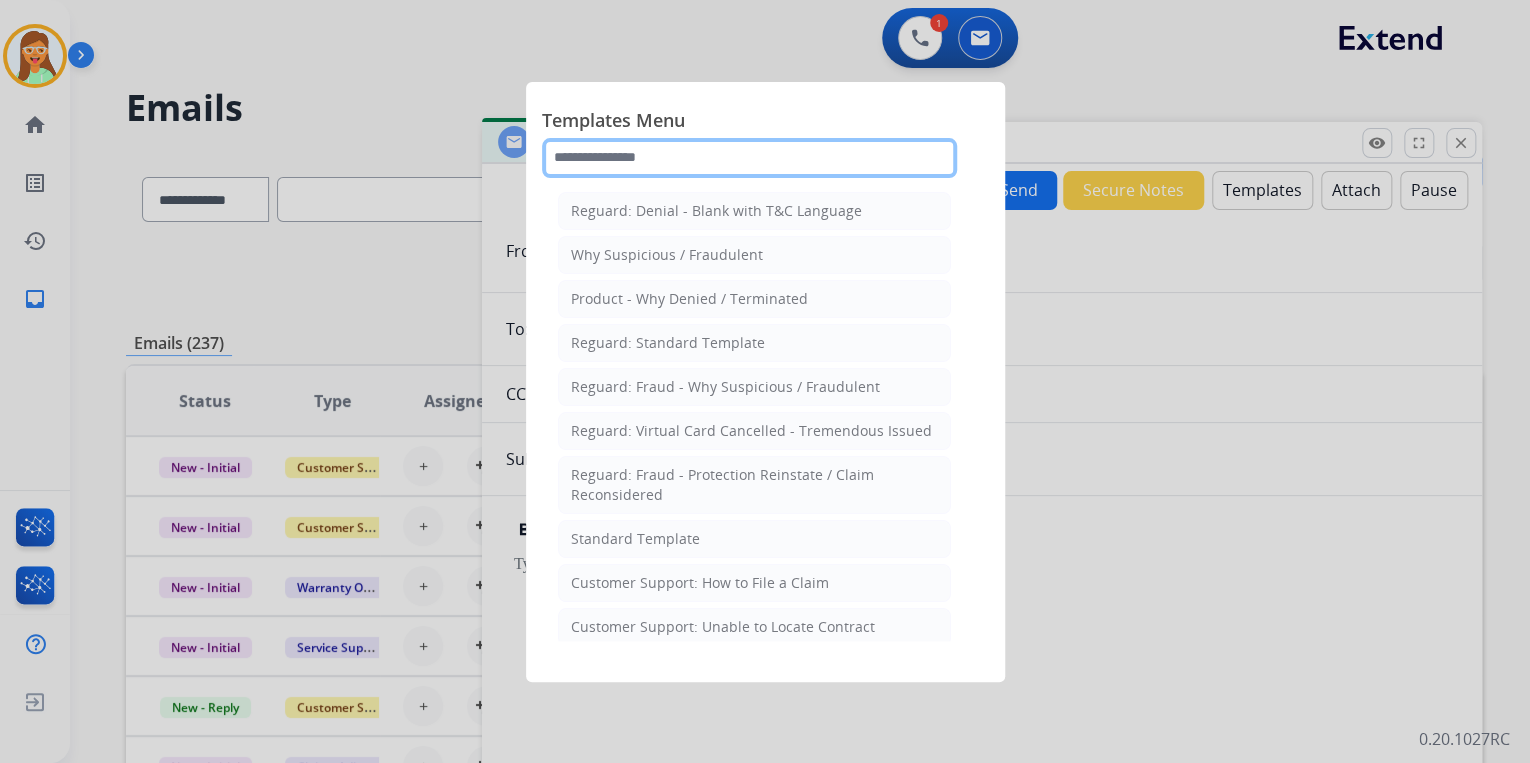 click 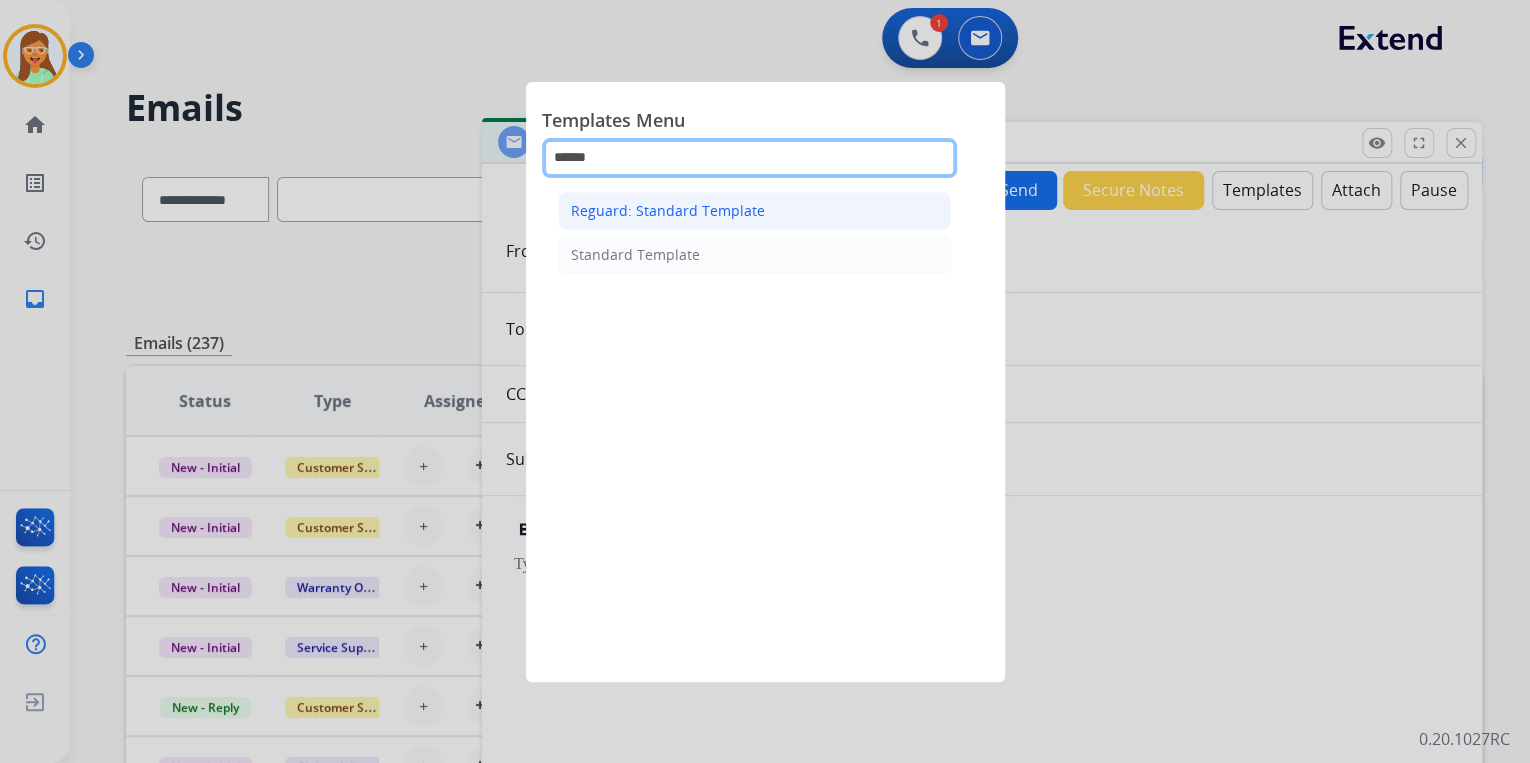 type on "******" 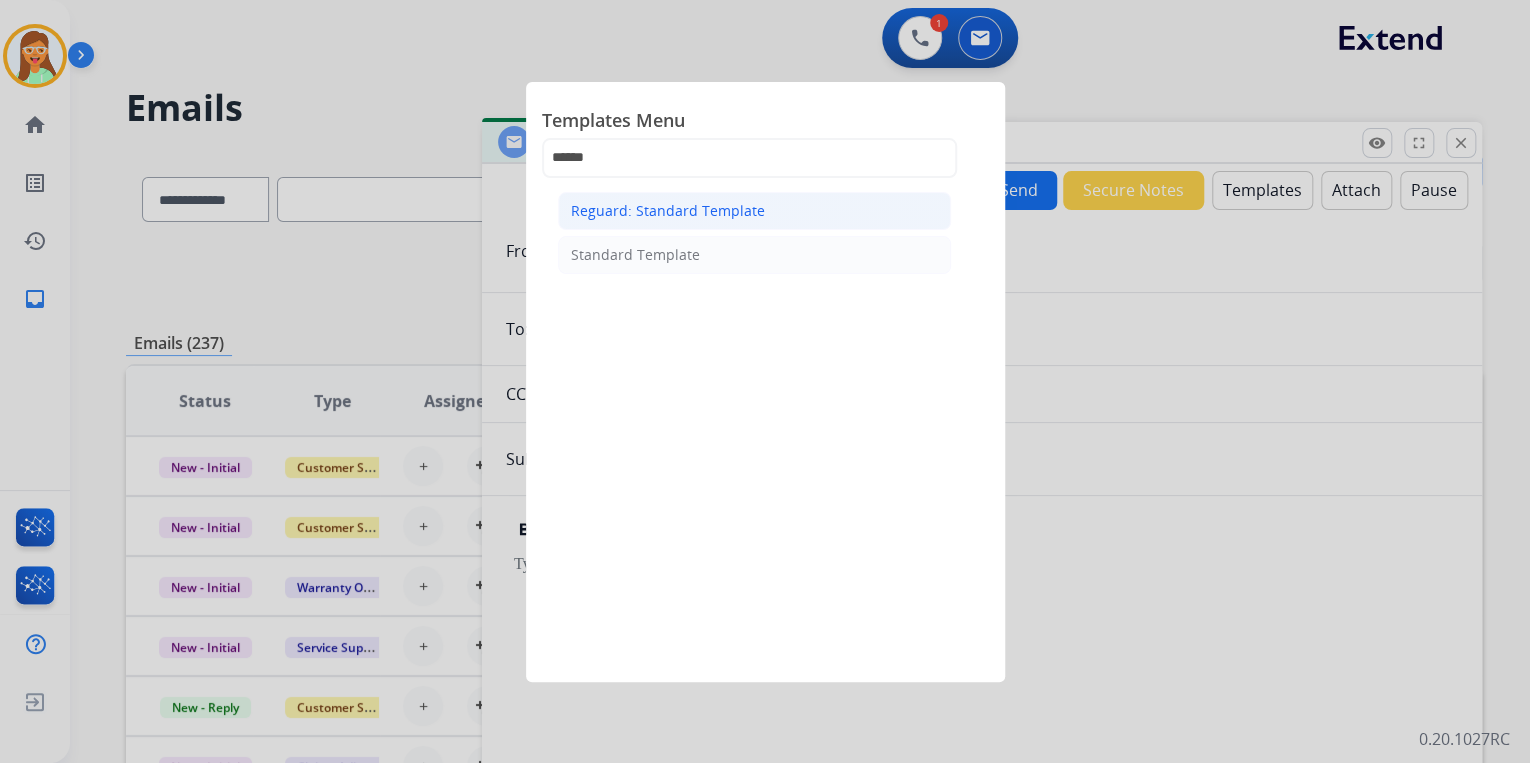 click on "Reguard: Standard Template" 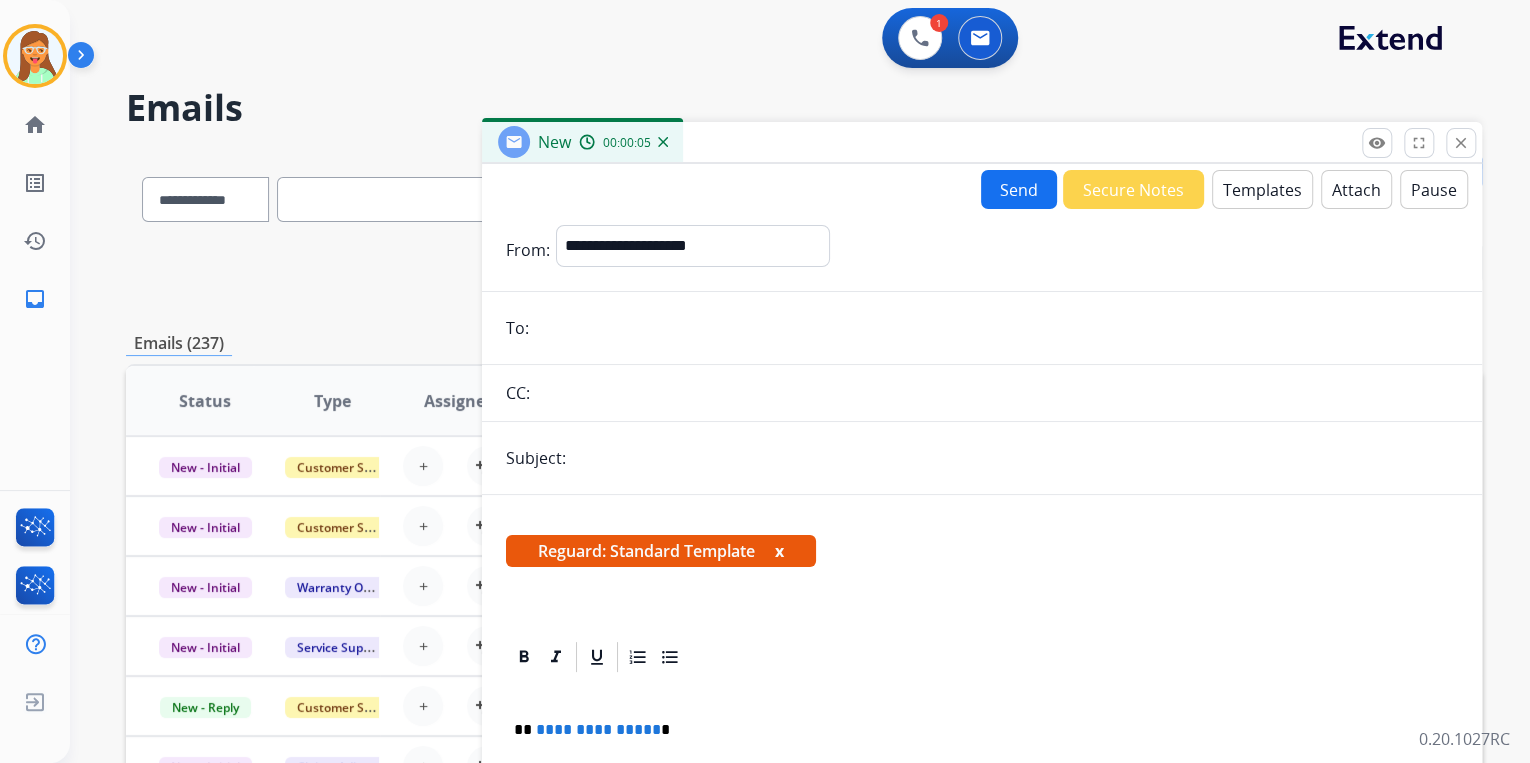 click on "Templates" at bounding box center (1262, 189) 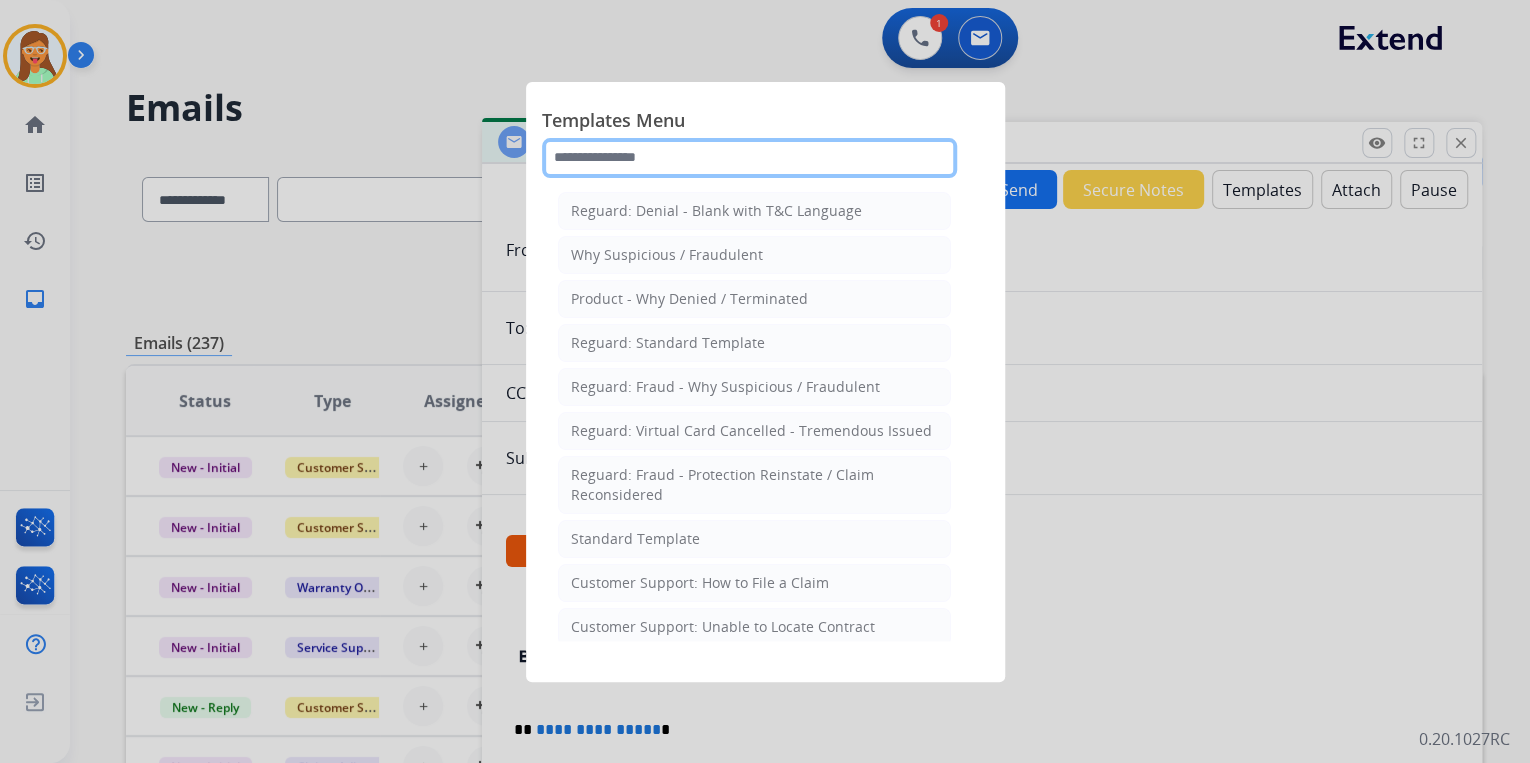 click 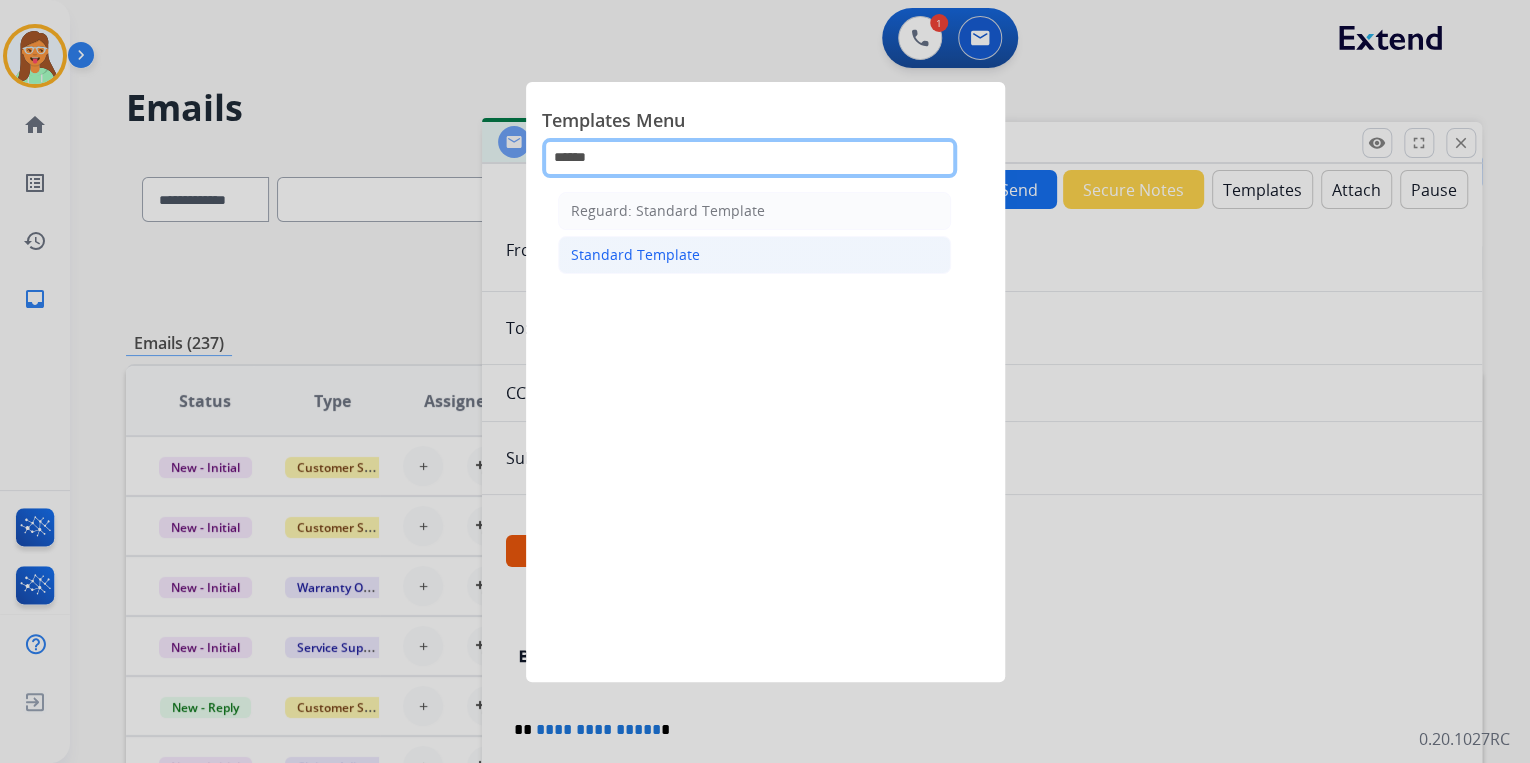 type on "******" 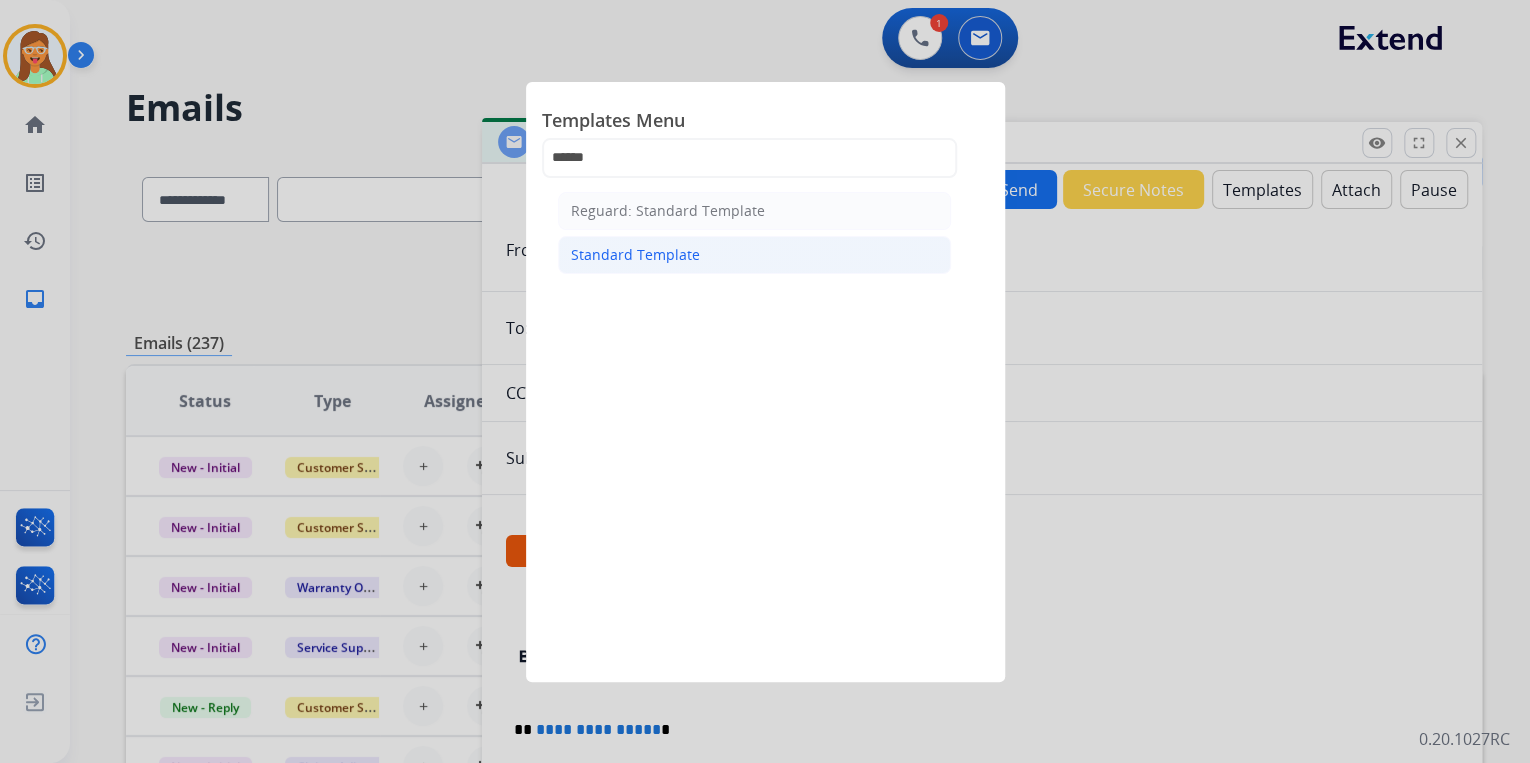 click on "Standard Template" 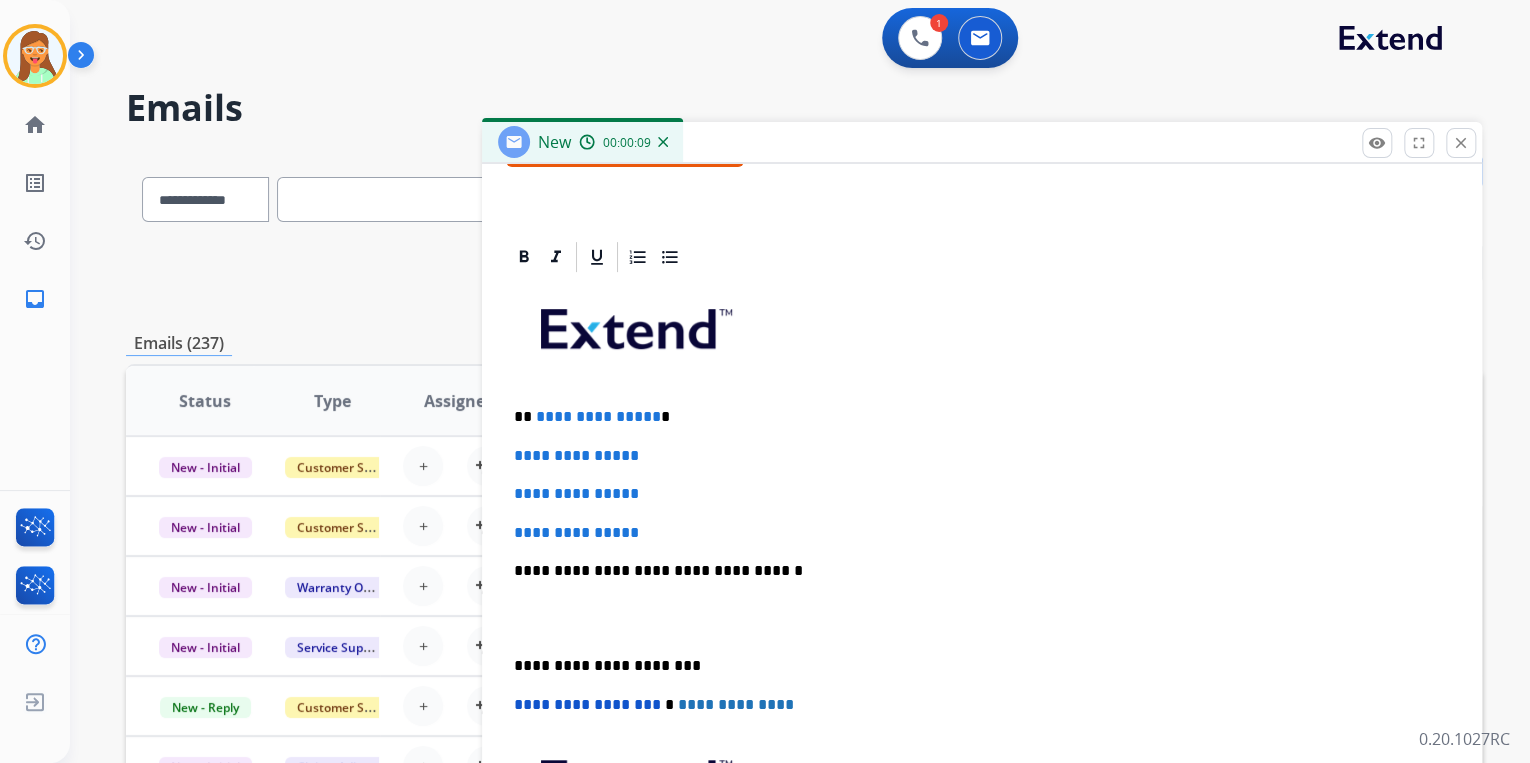 scroll, scrollTop: 460, scrollLeft: 0, axis: vertical 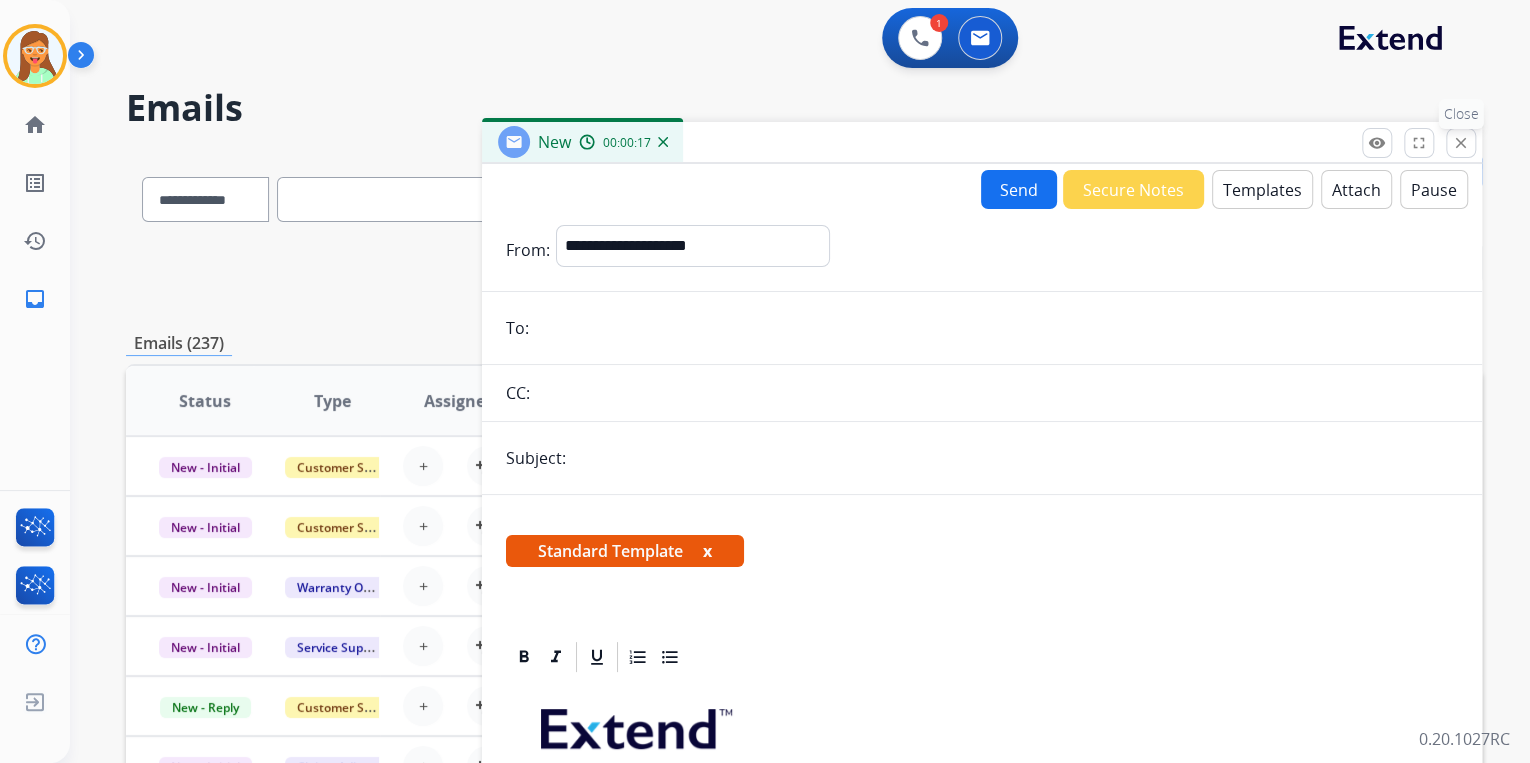 click on "close Close" at bounding box center [1461, 143] 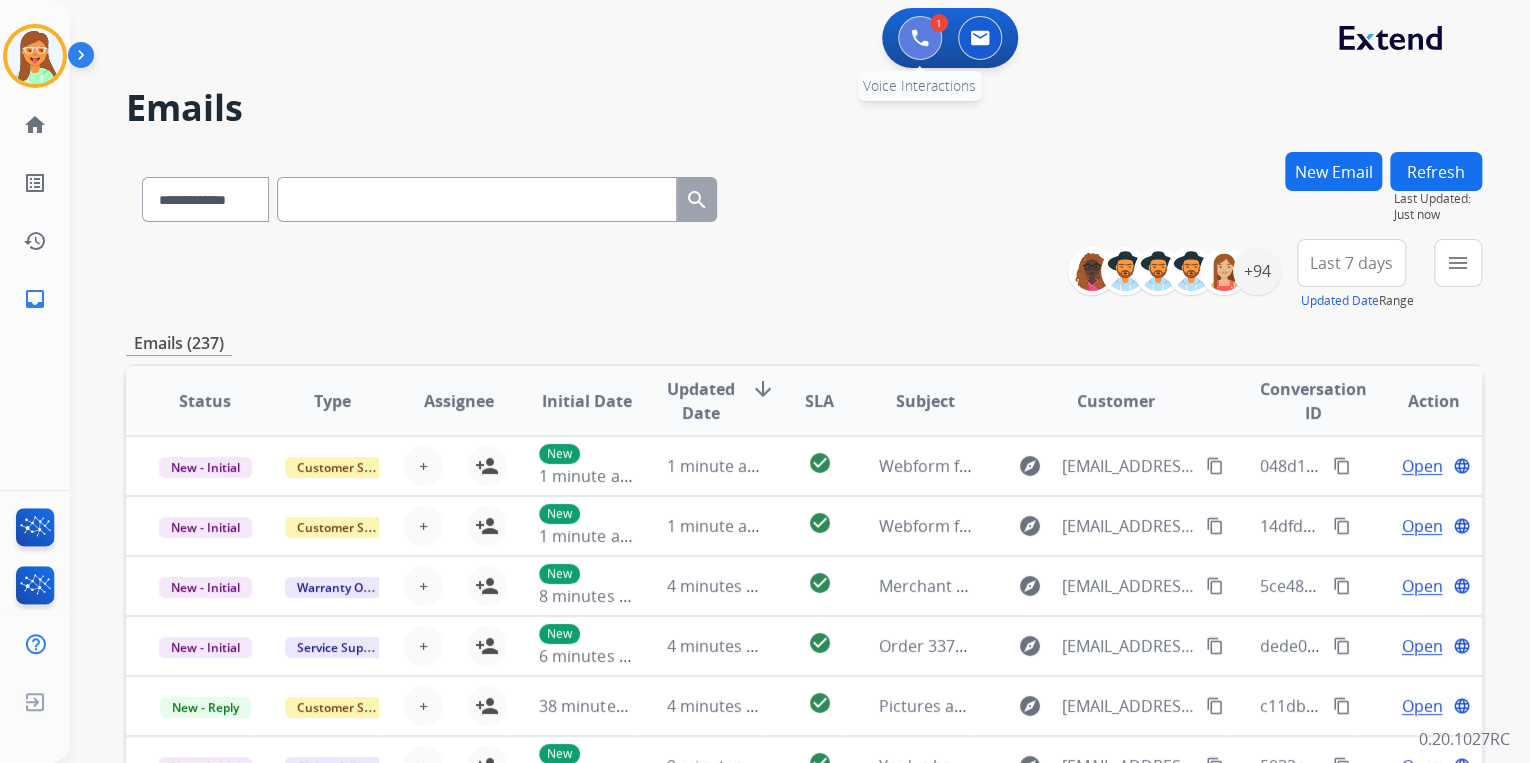 click at bounding box center [920, 38] 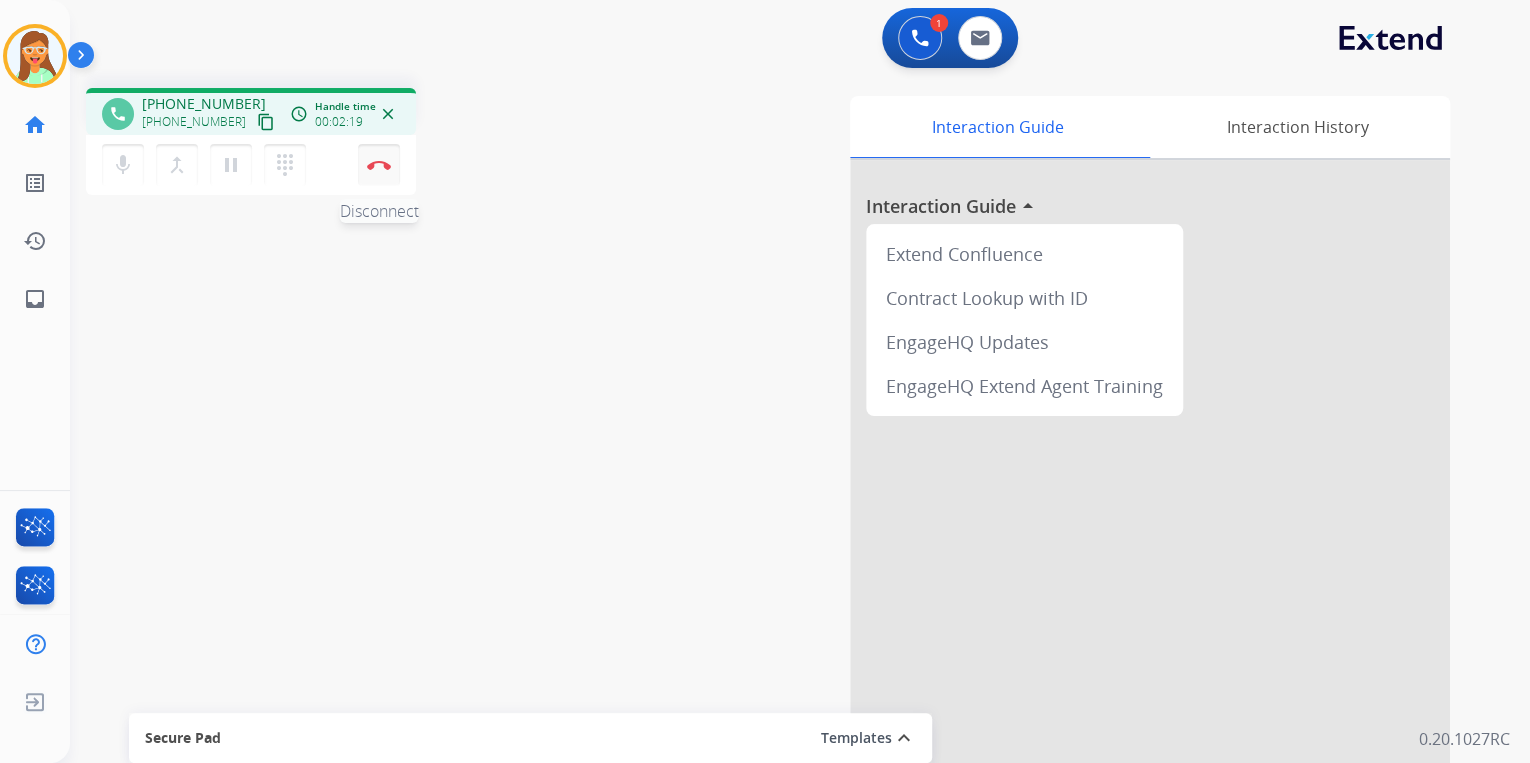 click on "Disconnect" at bounding box center [379, 165] 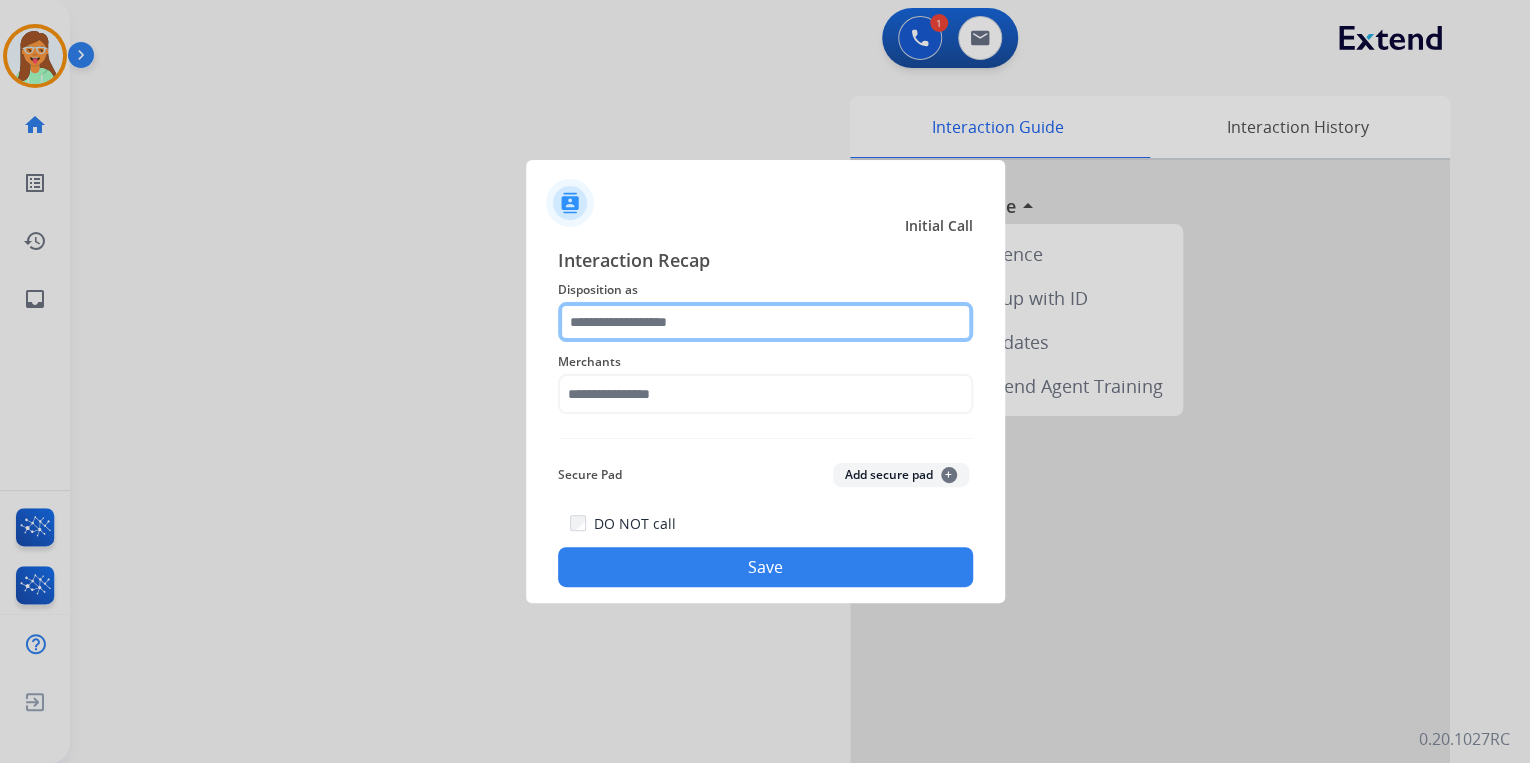 click 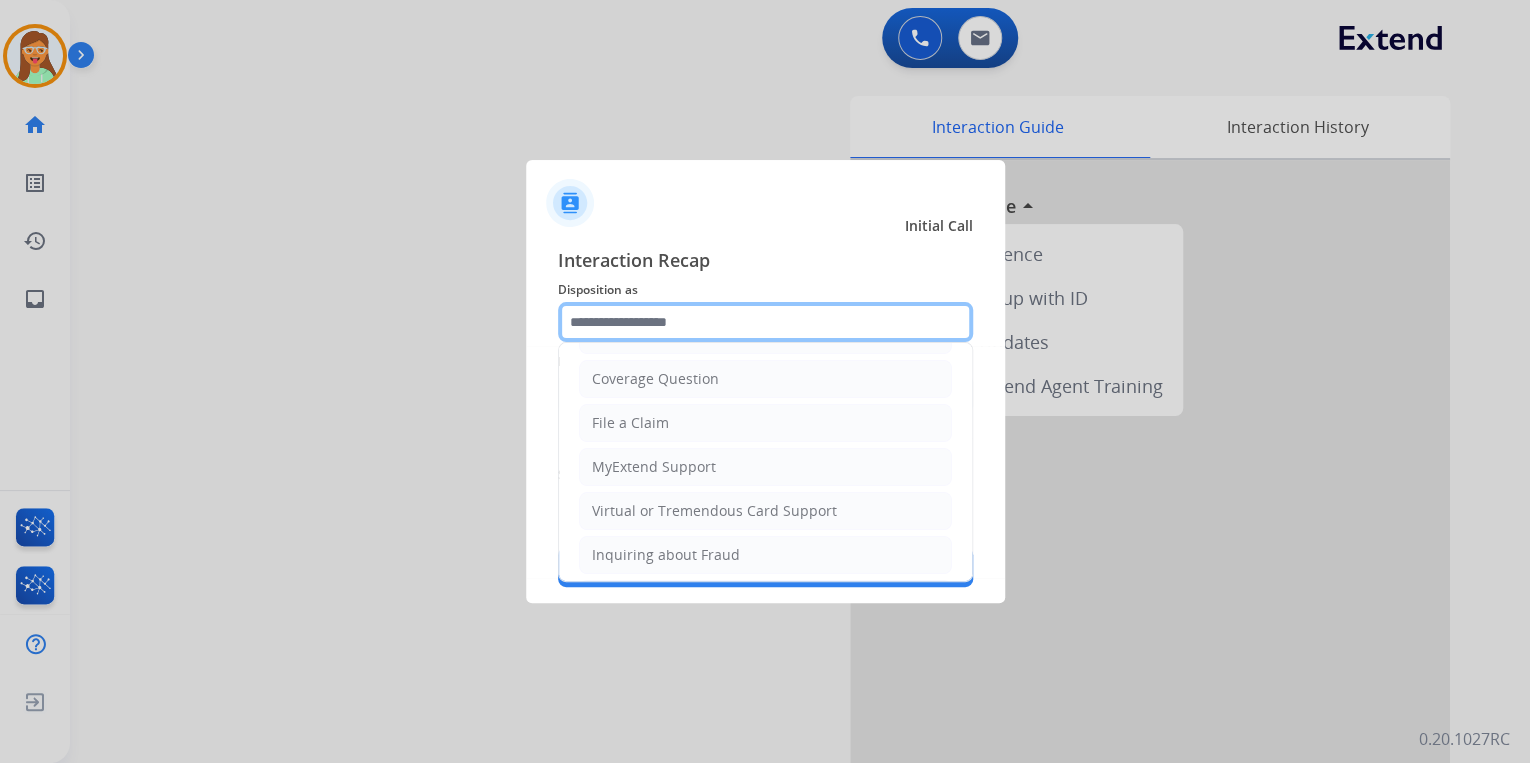 scroll, scrollTop: 0, scrollLeft: 0, axis: both 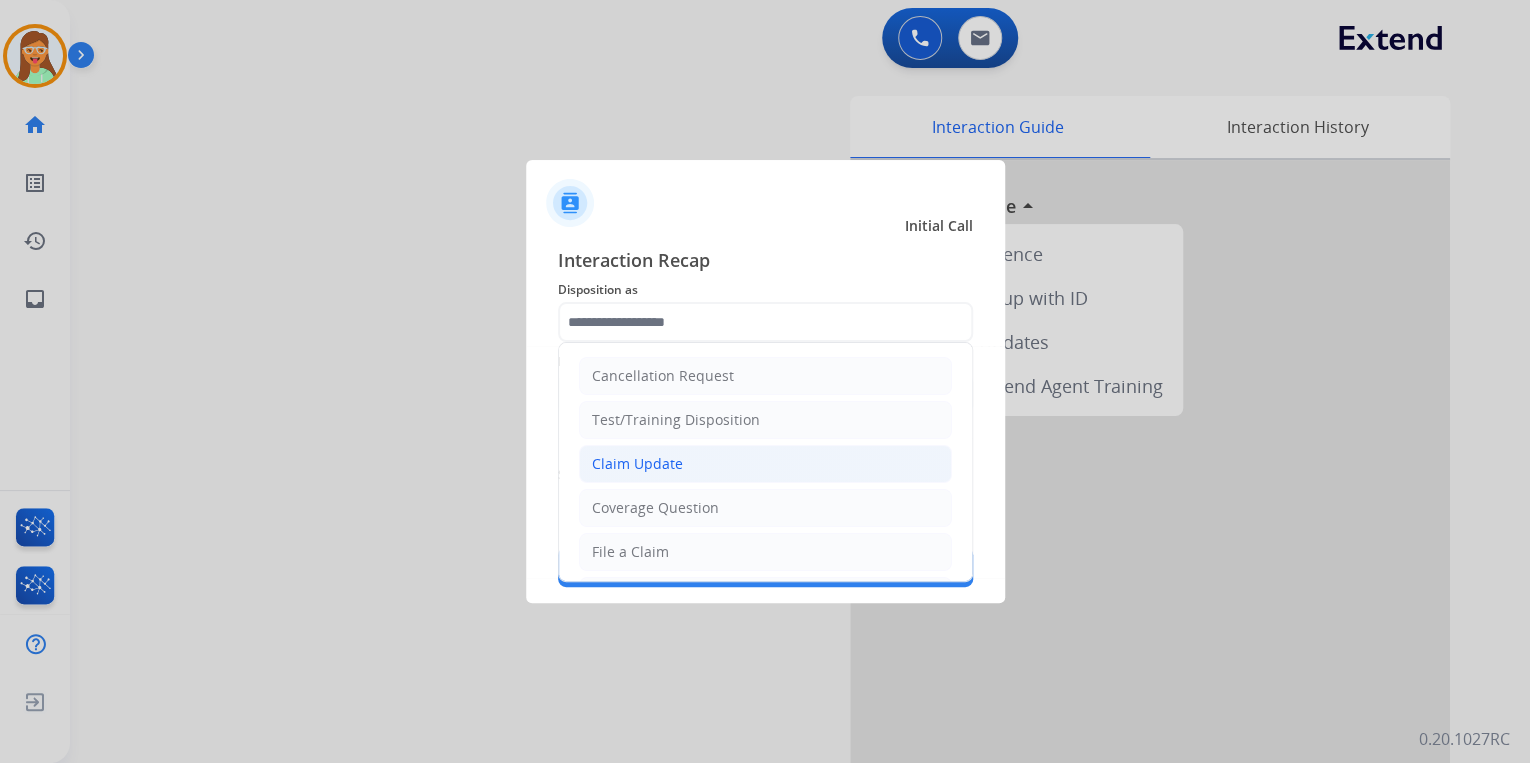 click on "Claim Update" 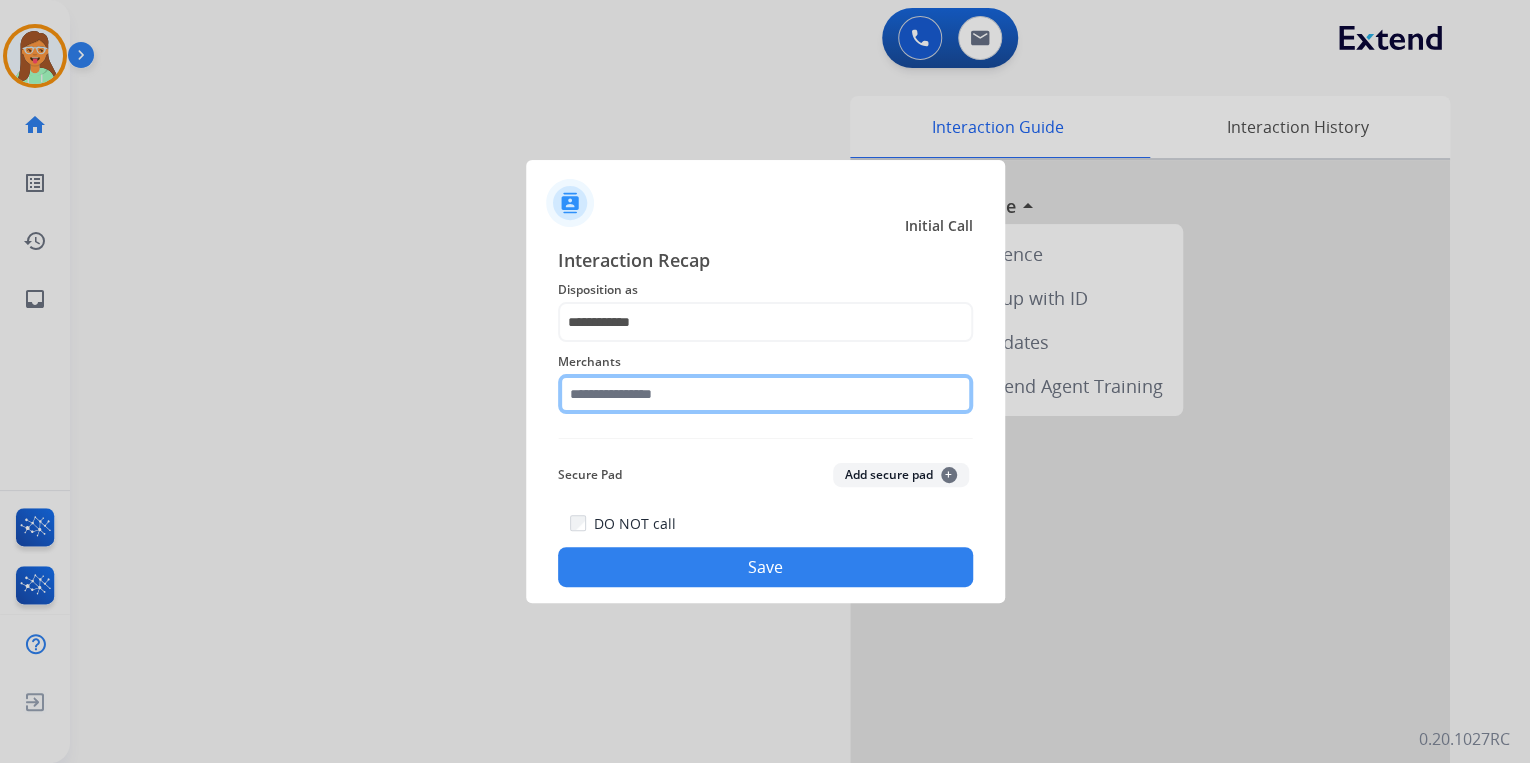 click 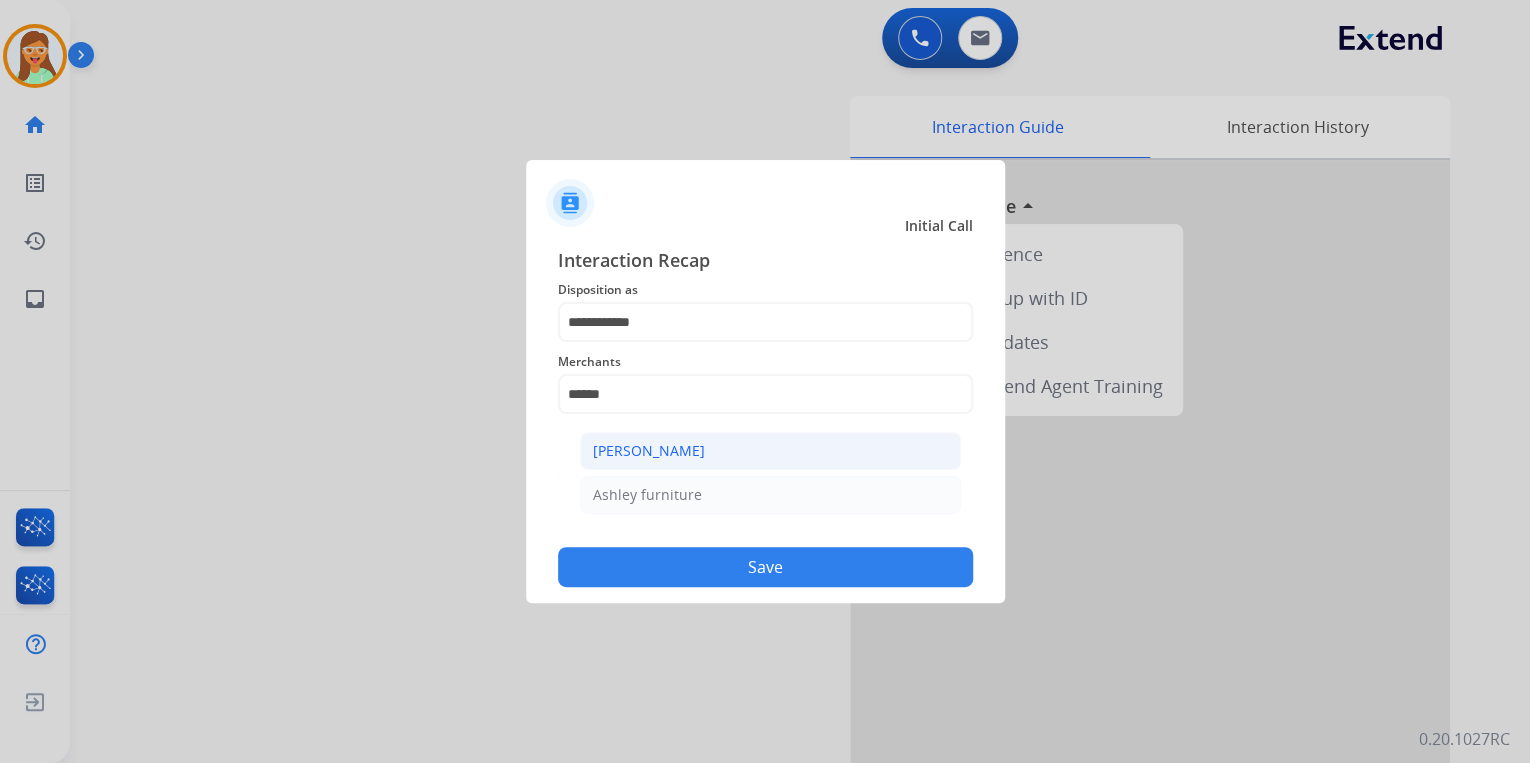 click on "[PERSON_NAME]" 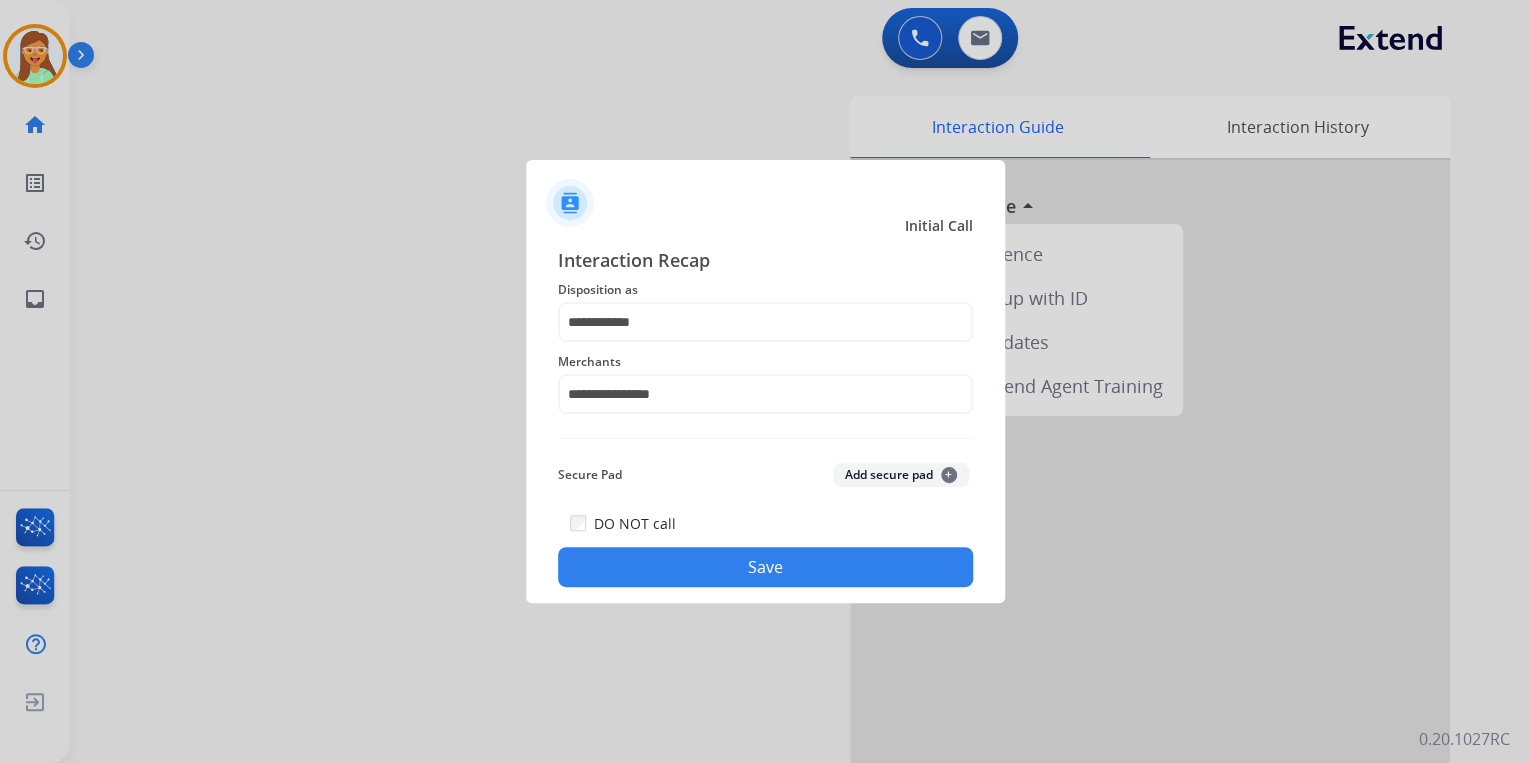 click on "Secure Pad  Add secure pad  +" 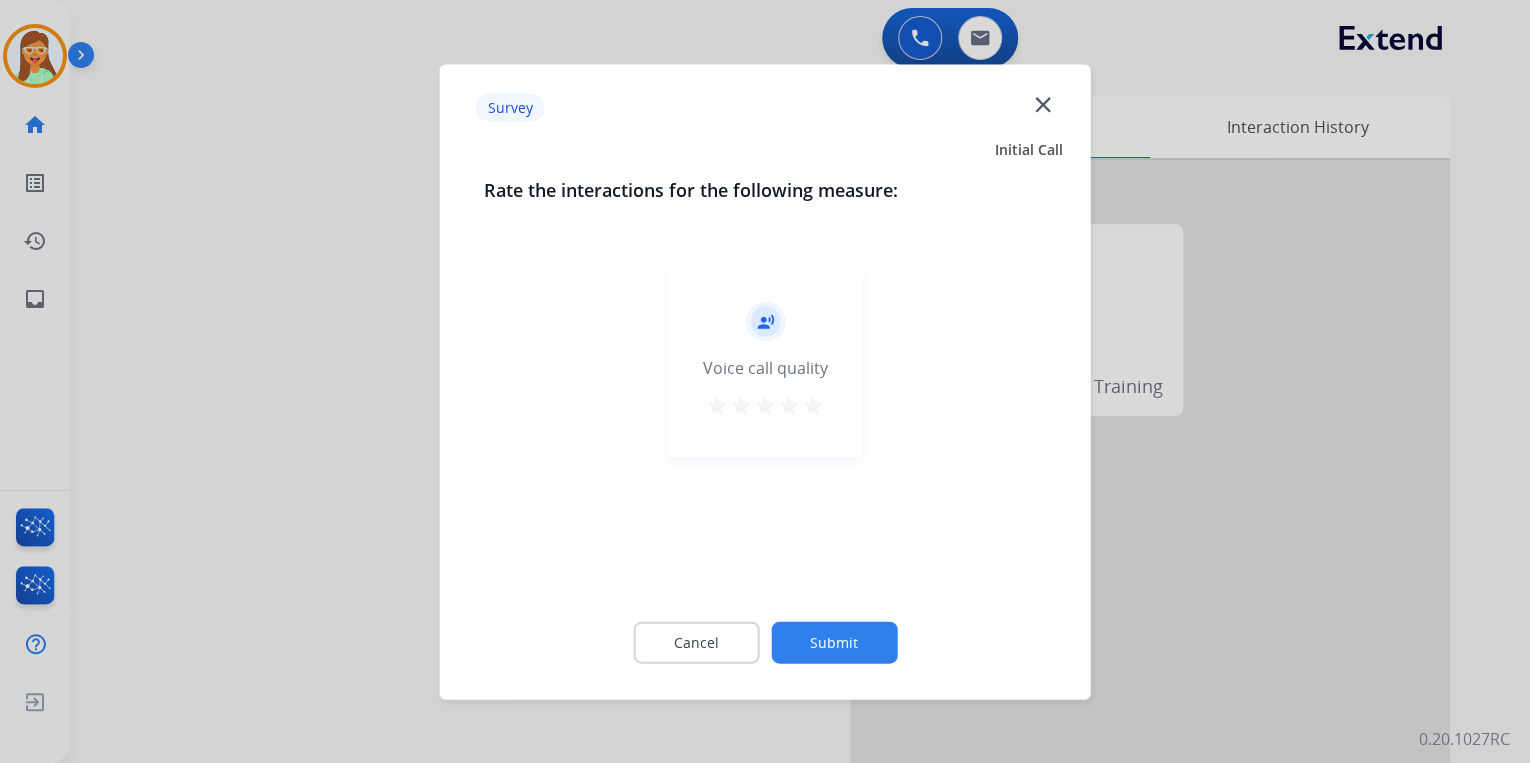 click on "star" at bounding box center (813, 405) 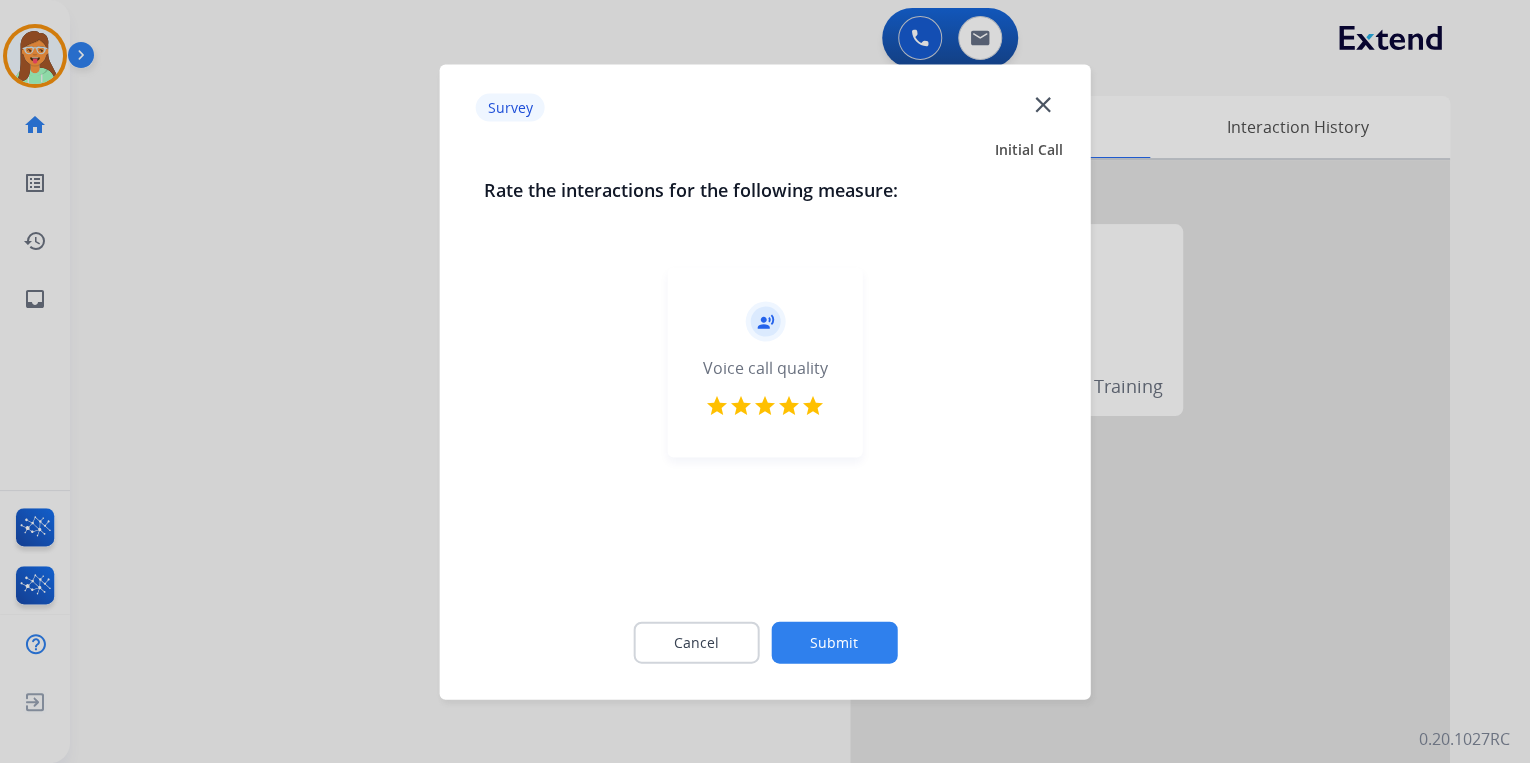 click on "Submit" 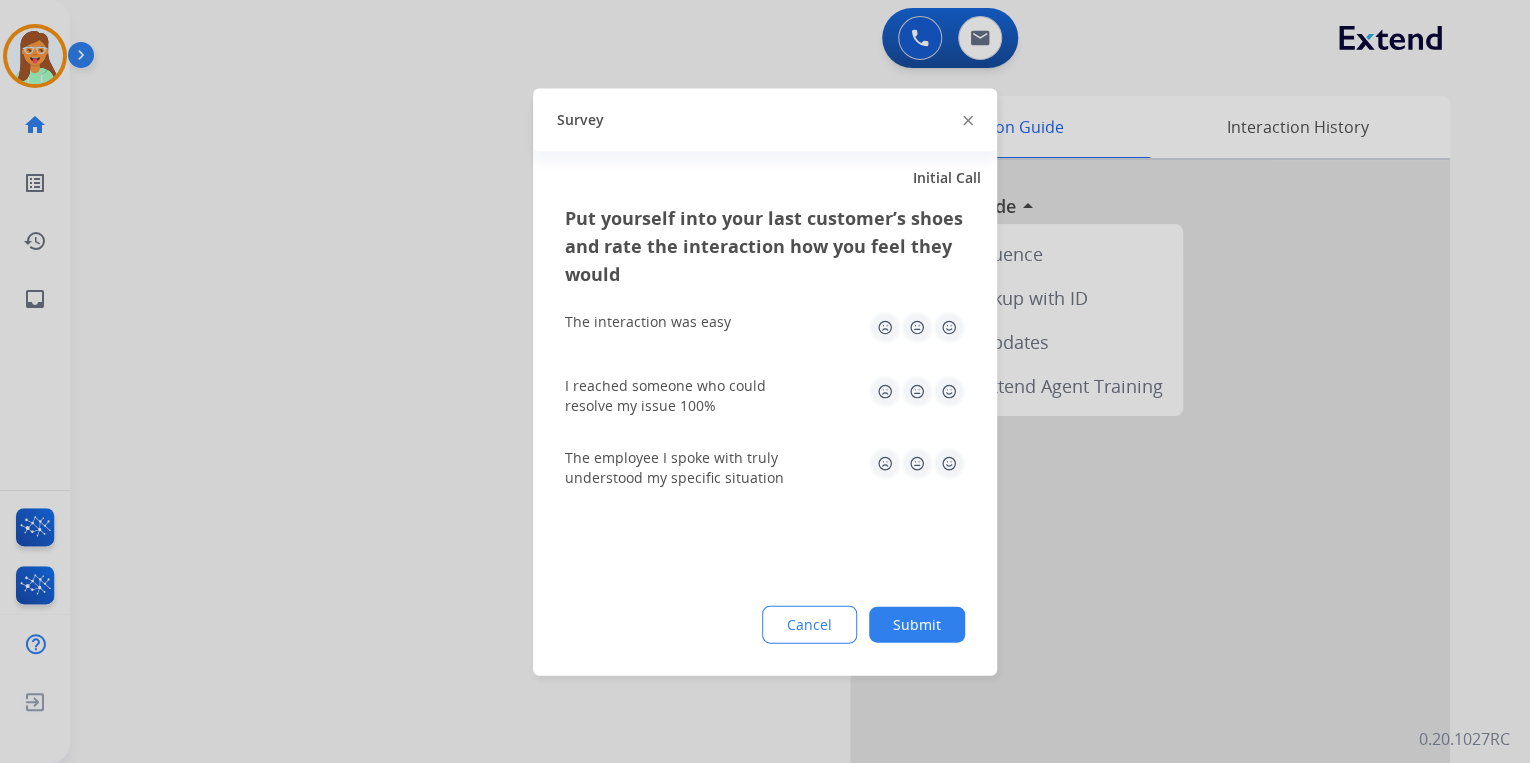 click 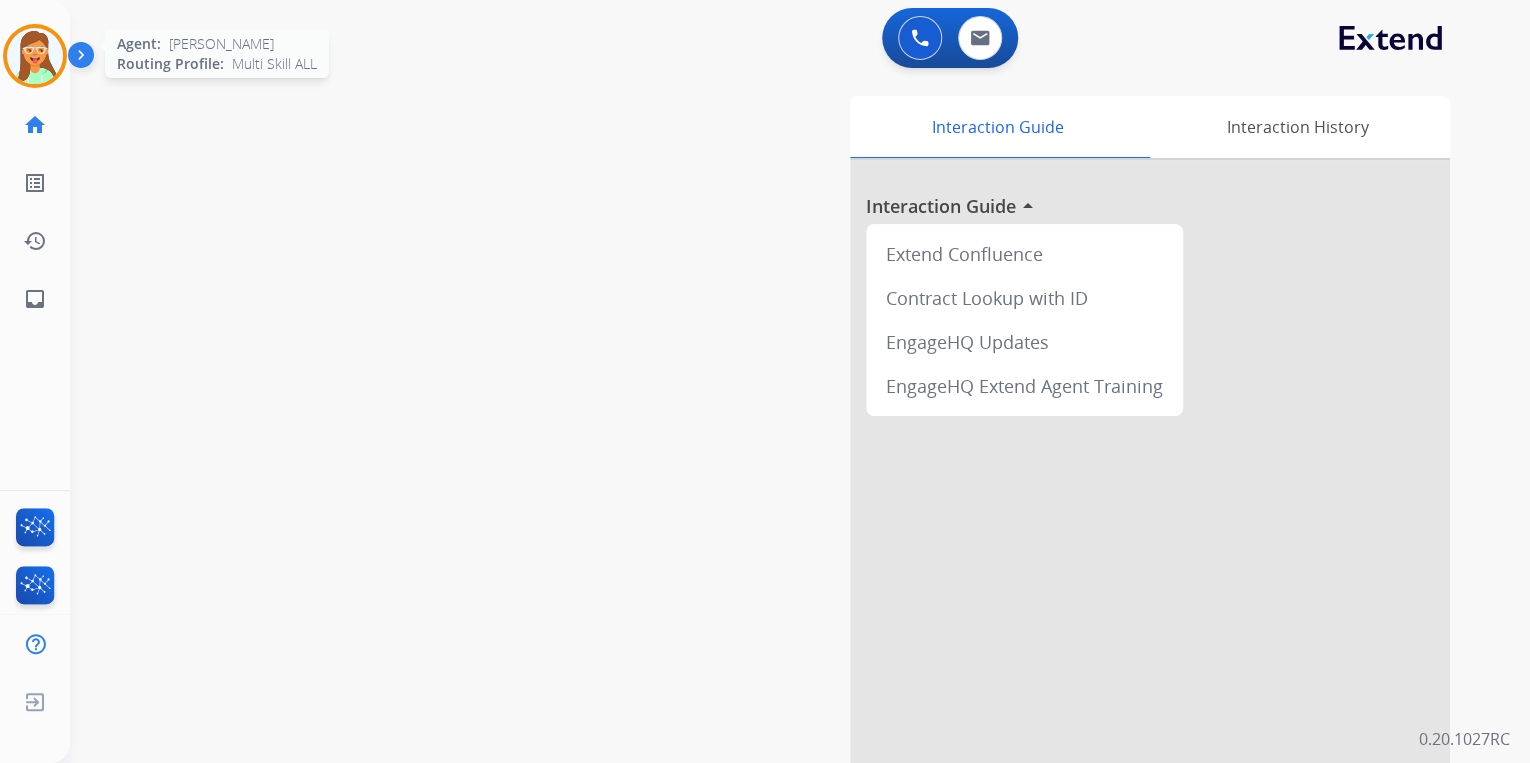 click at bounding box center [35, 56] 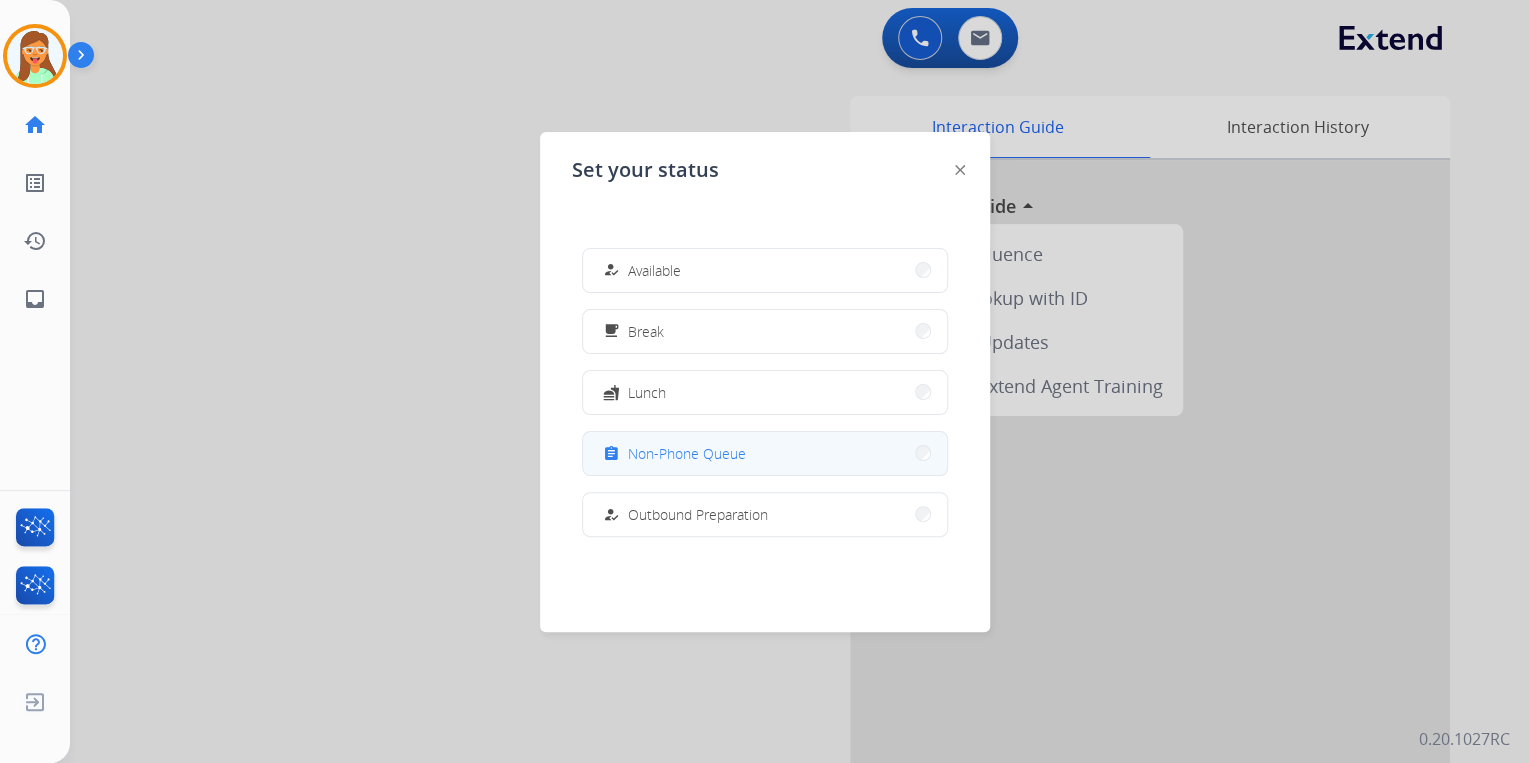click on "Non-Phone Queue" at bounding box center (687, 453) 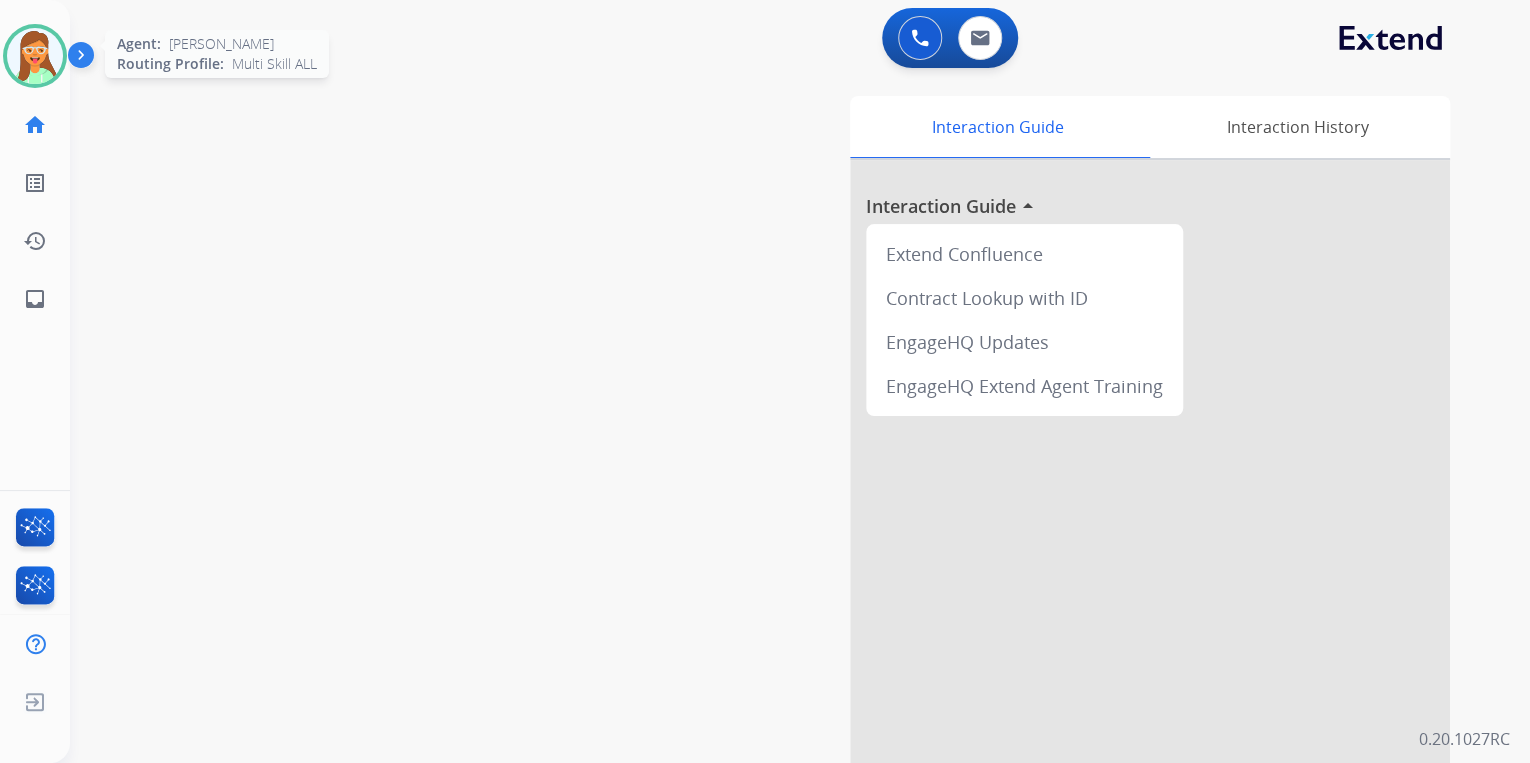 click at bounding box center (35, 56) 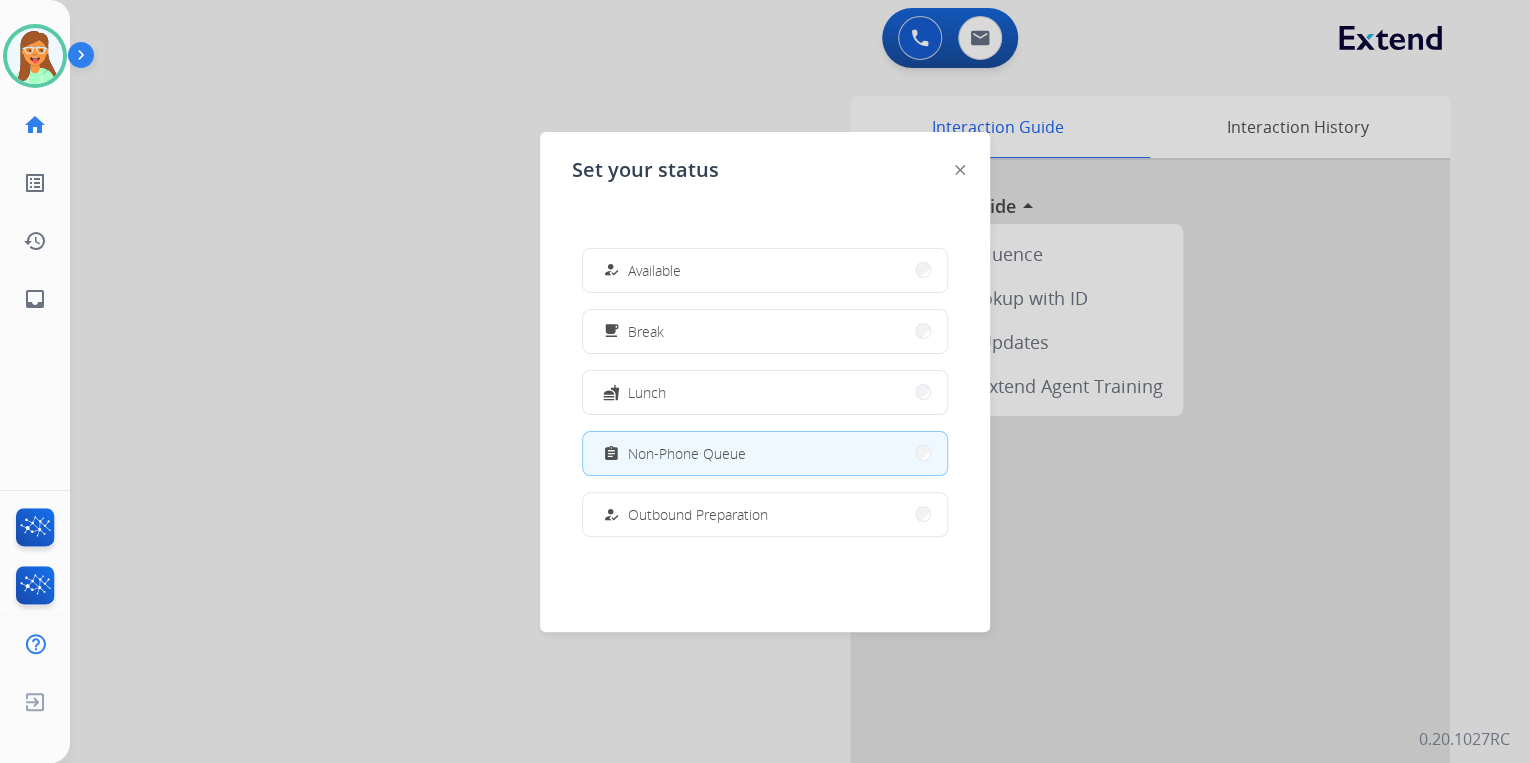 click on "Non-Phone Queue" at bounding box center (687, 453) 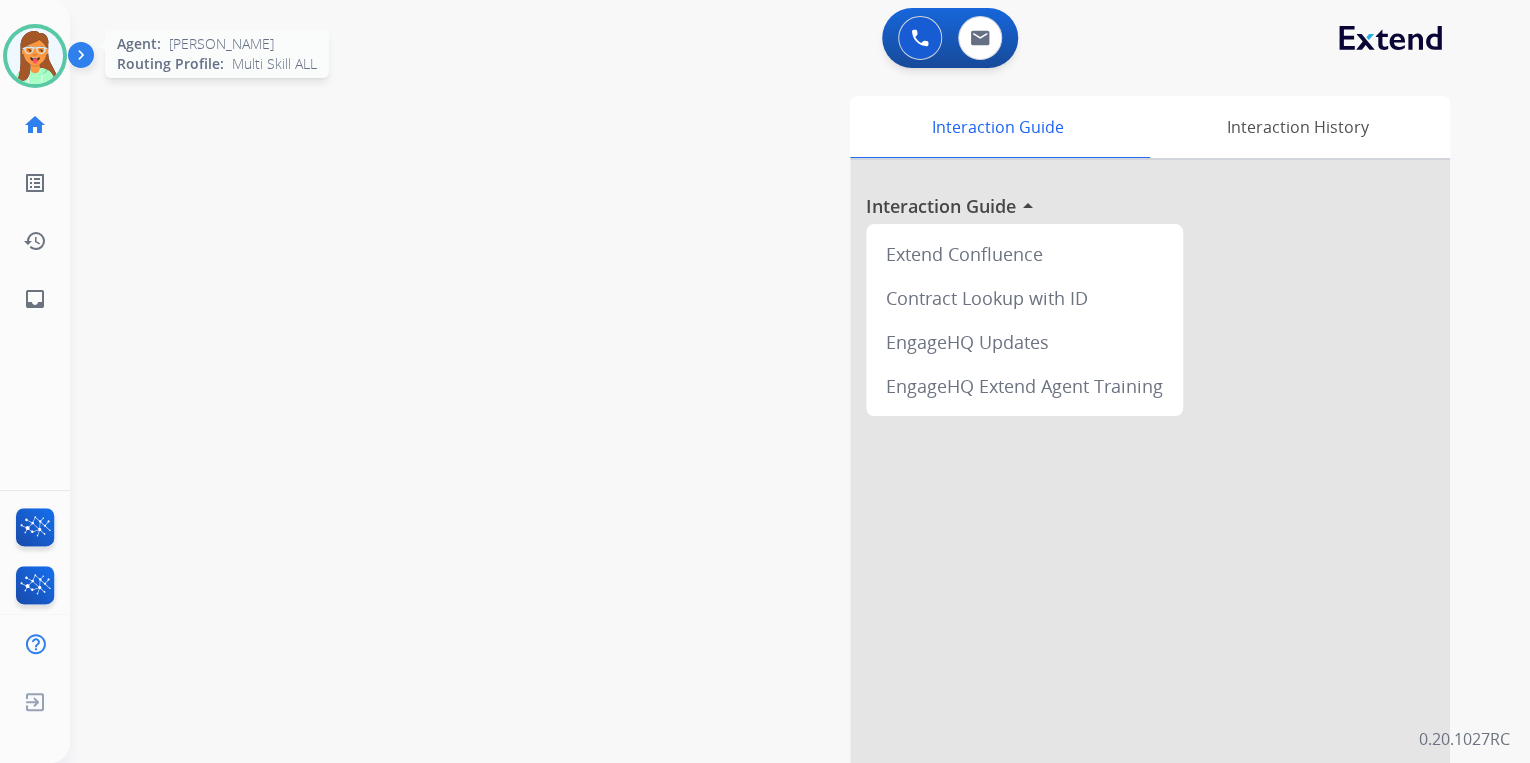 click at bounding box center (35, 56) 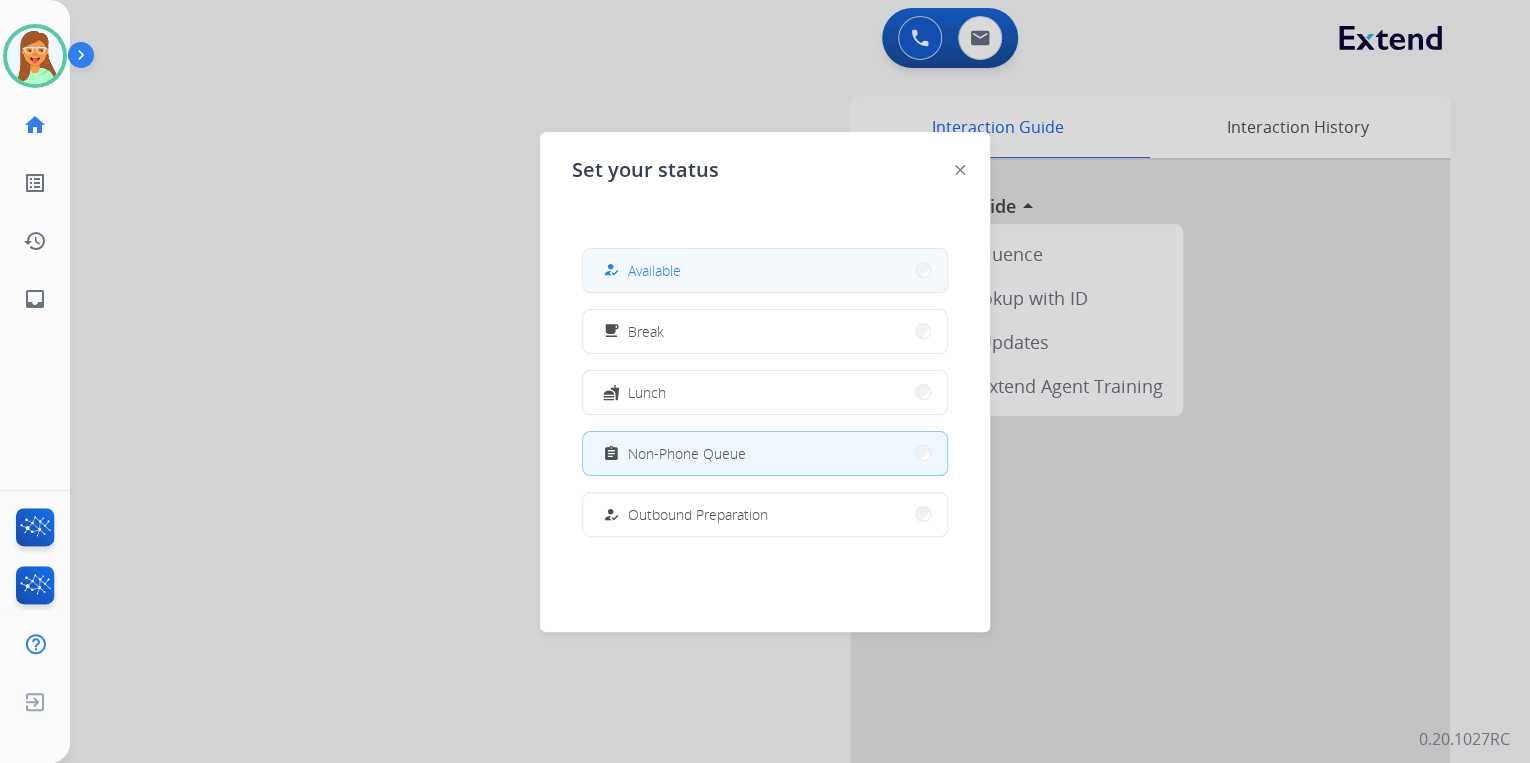 click on "how_to_reg Available" at bounding box center (765, 270) 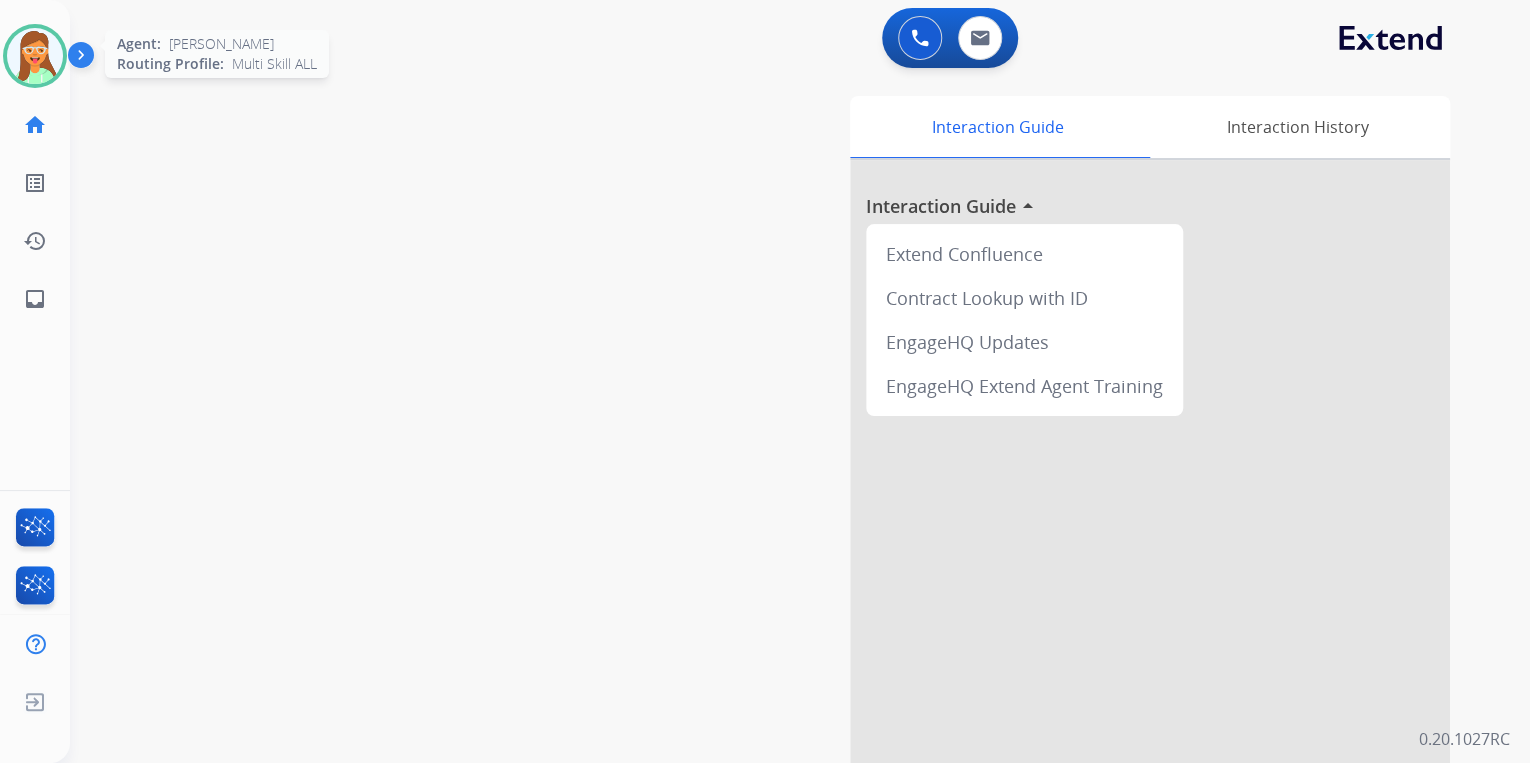 click at bounding box center (35, 56) 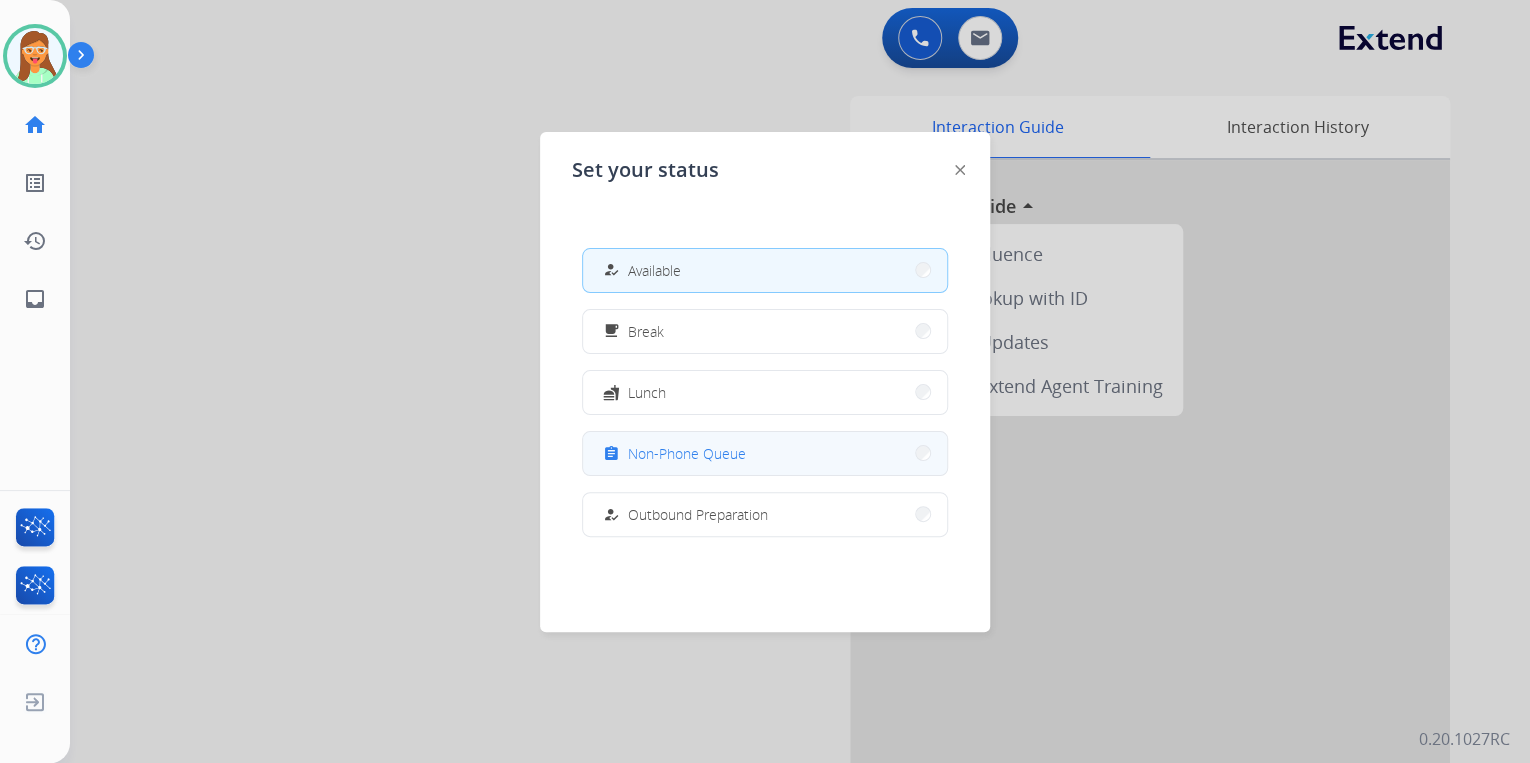 click on "Non-Phone Queue" at bounding box center (687, 453) 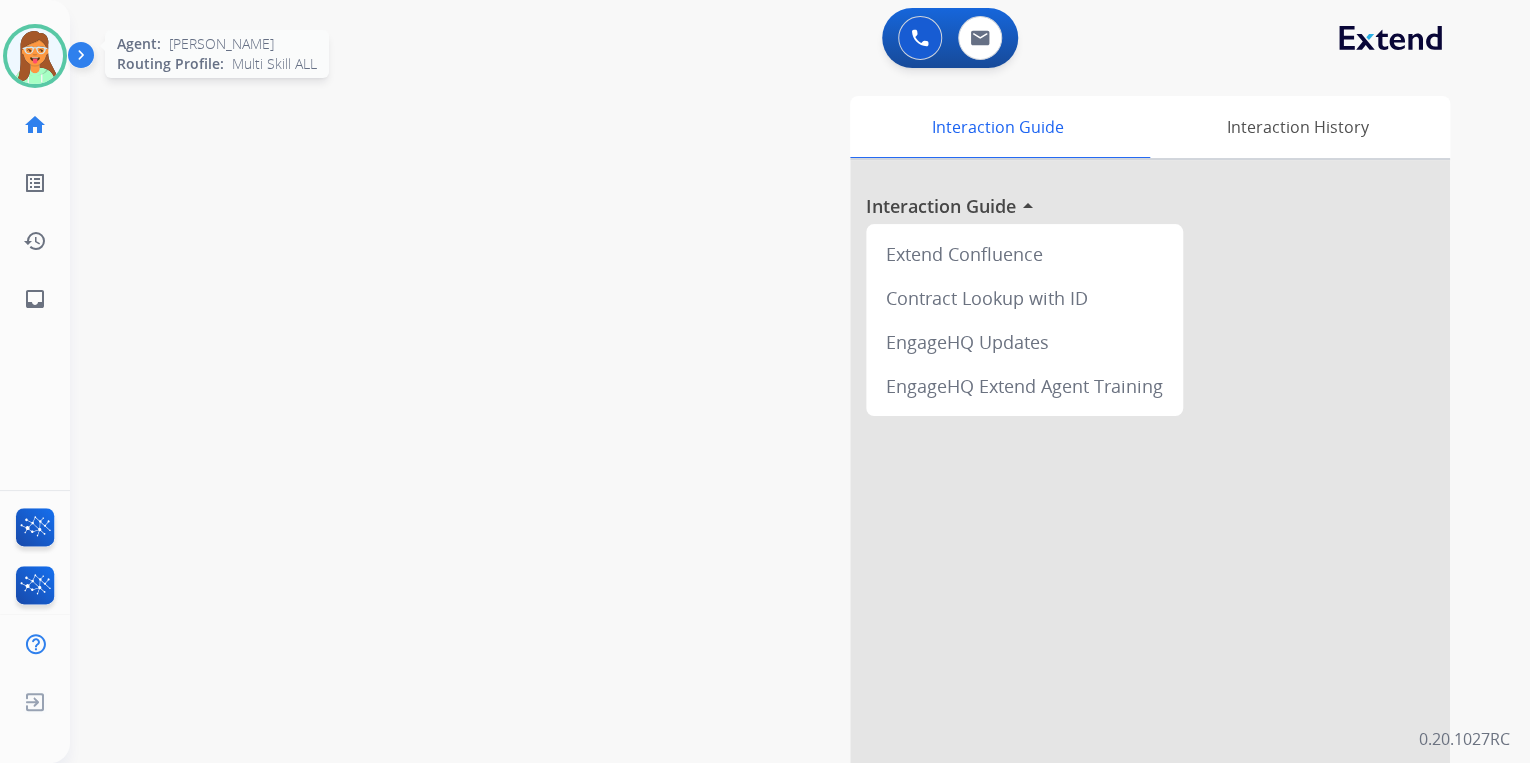 click at bounding box center (35, 56) 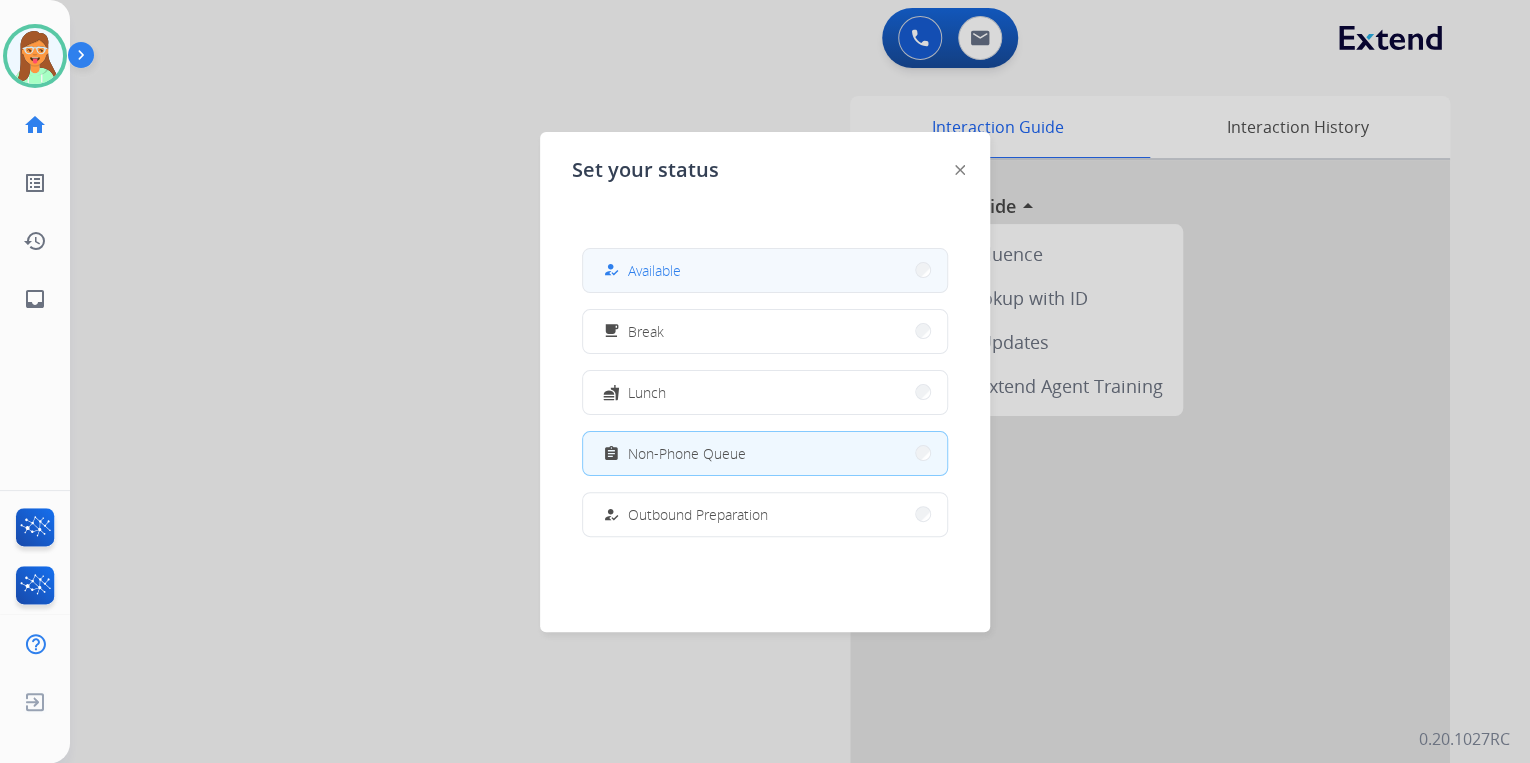 click on "how_to_reg Available" at bounding box center (765, 270) 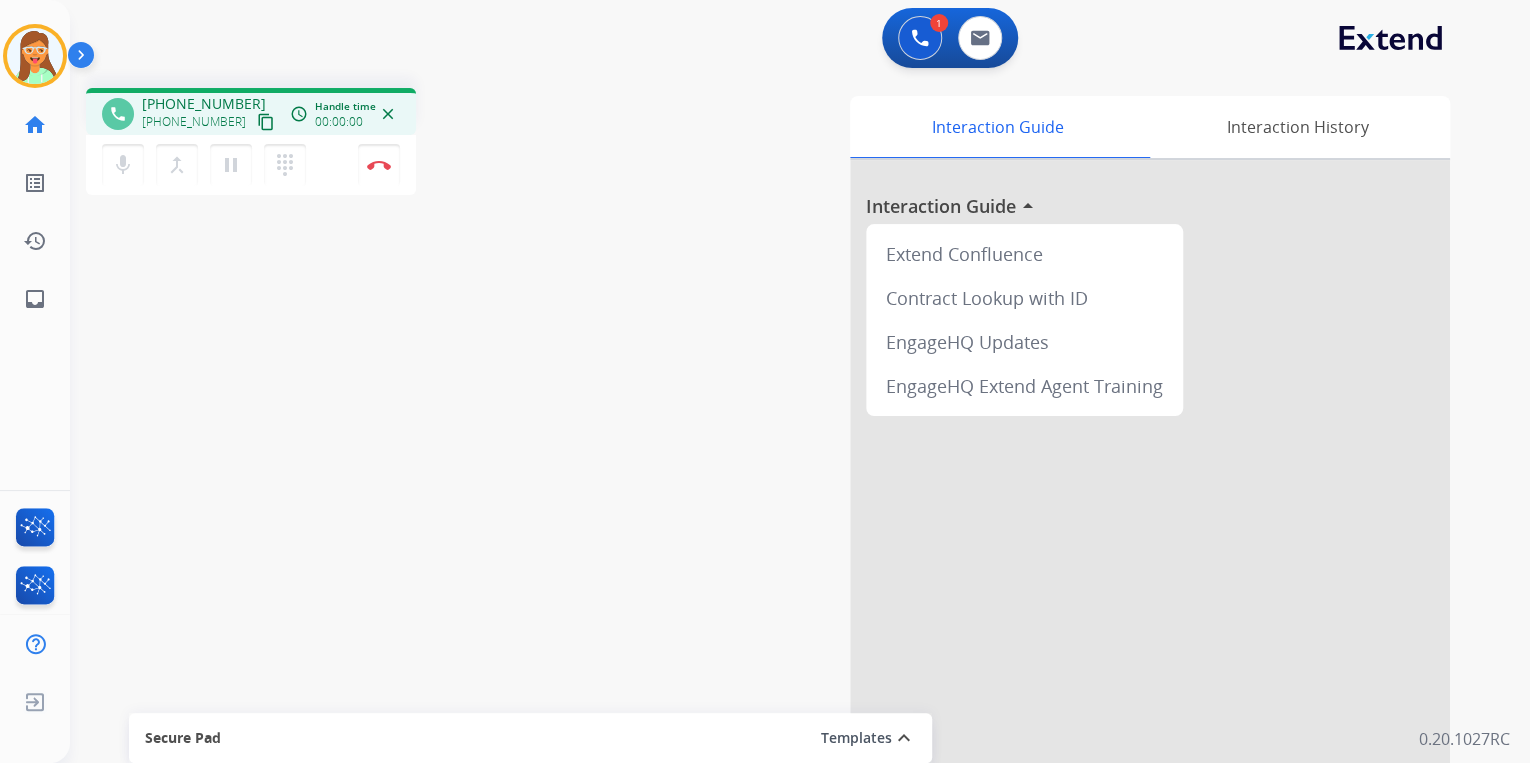 click on "content_copy" at bounding box center (266, 122) 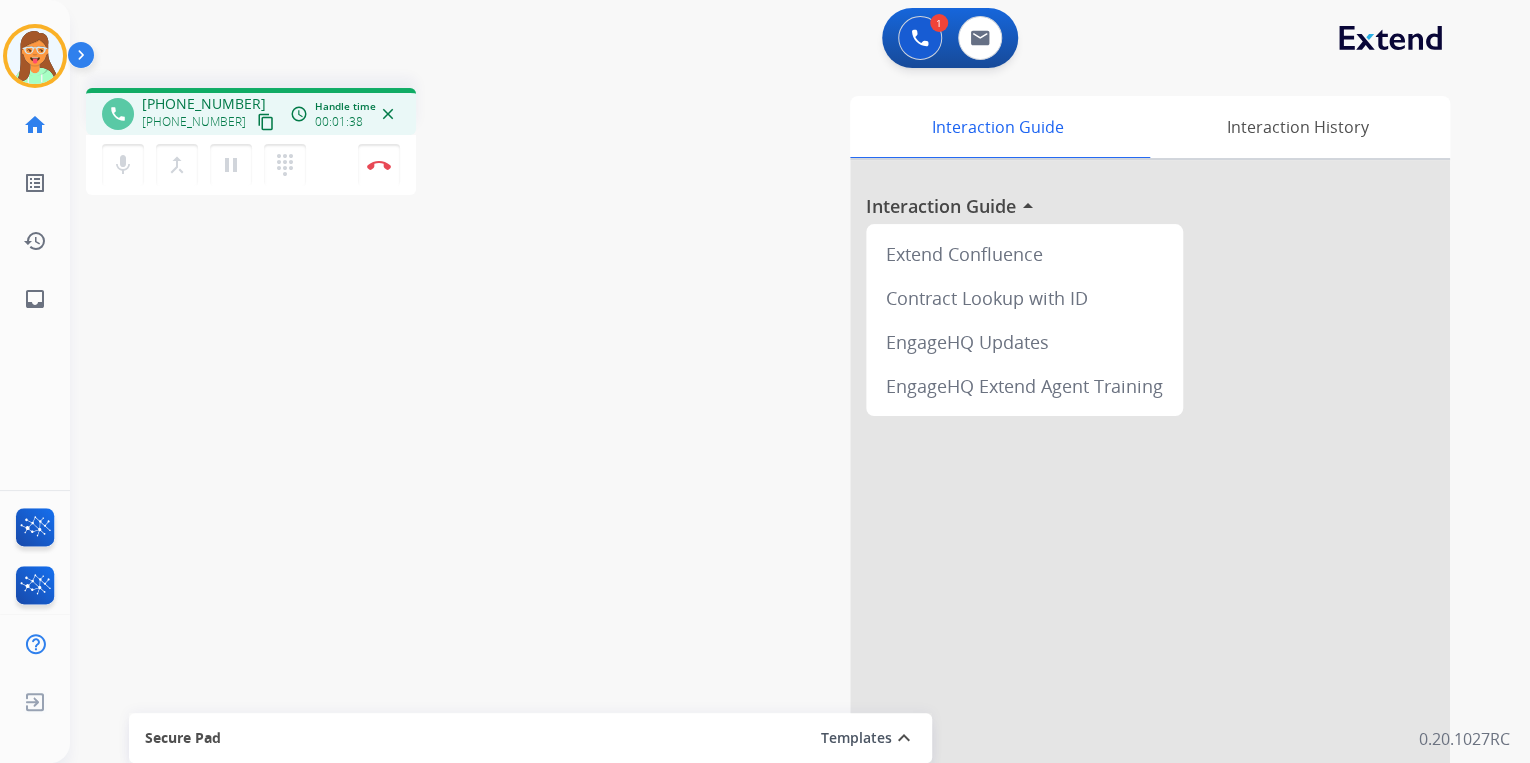 click on "content_copy" at bounding box center (266, 122) 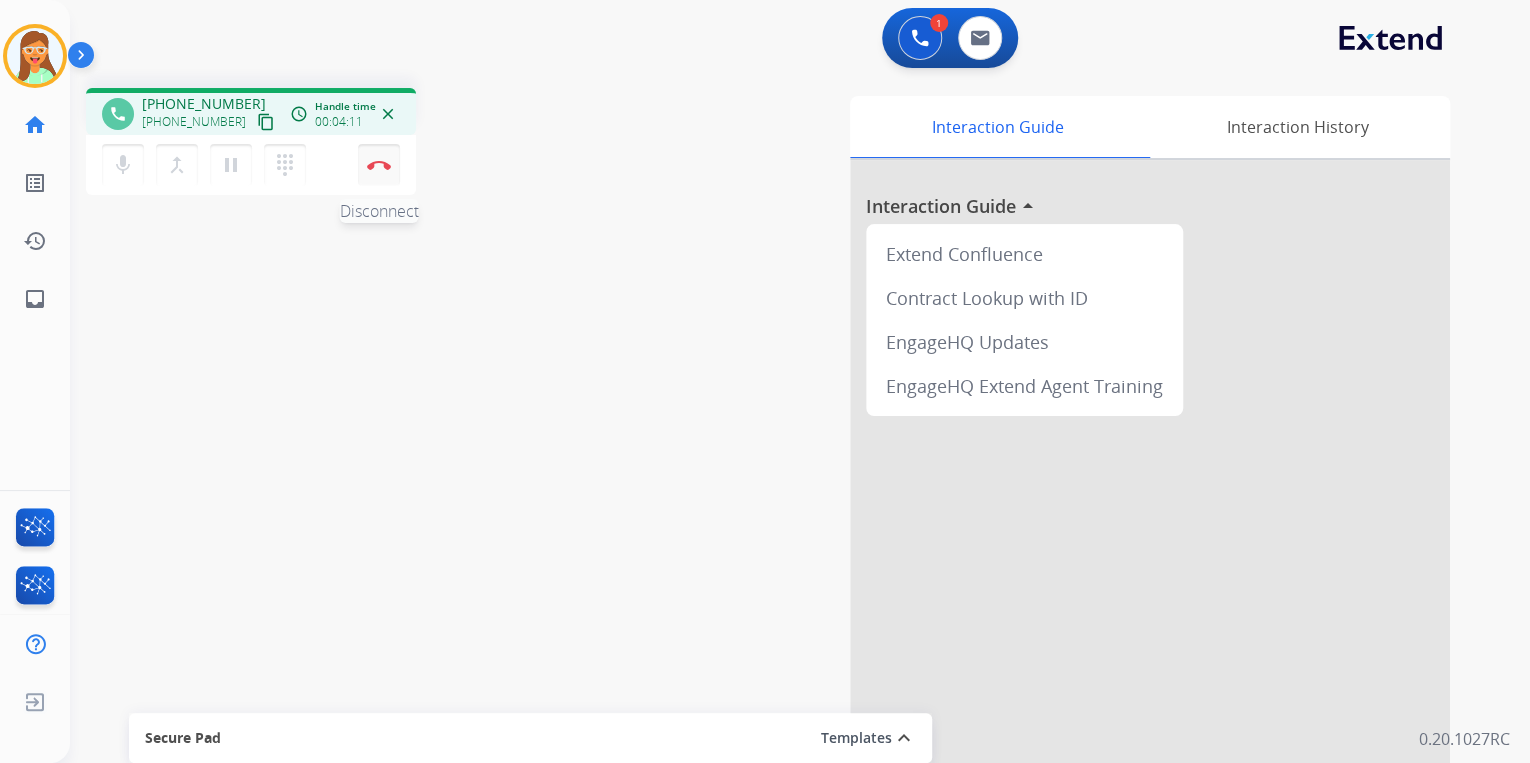 click on "Disconnect" at bounding box center [379, 165] 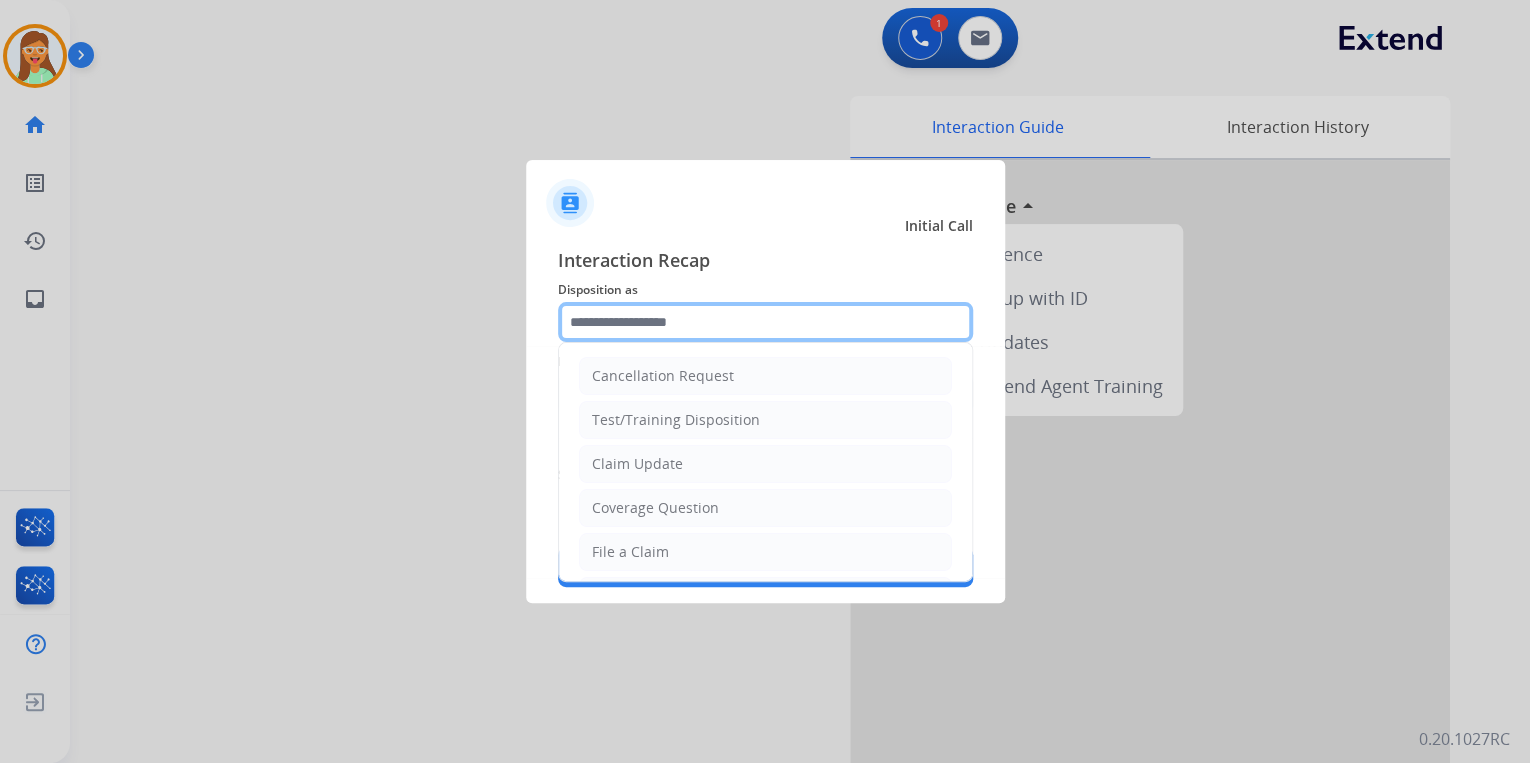 click 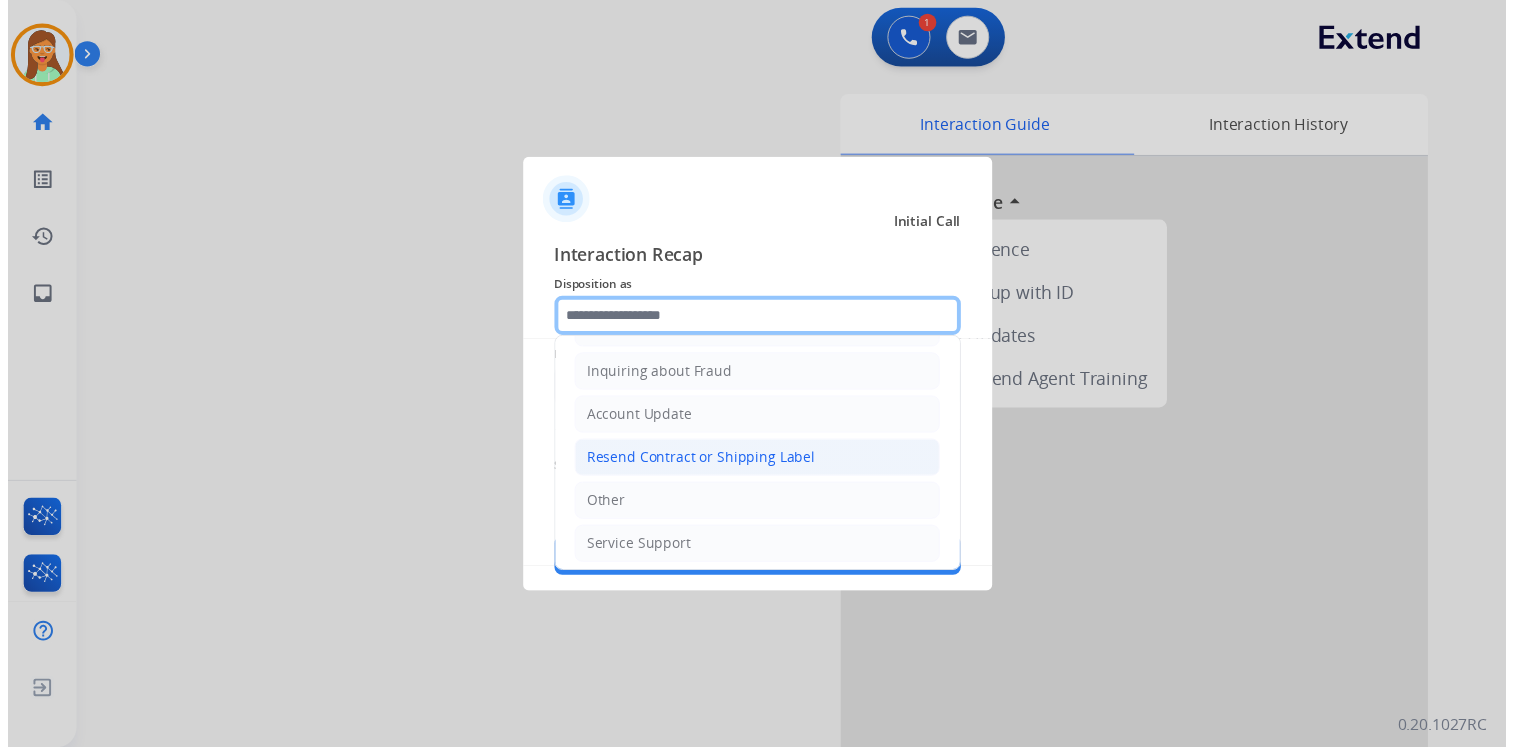 scroll, scrollTop: 306, scrollLeft: 0, axis: vertical 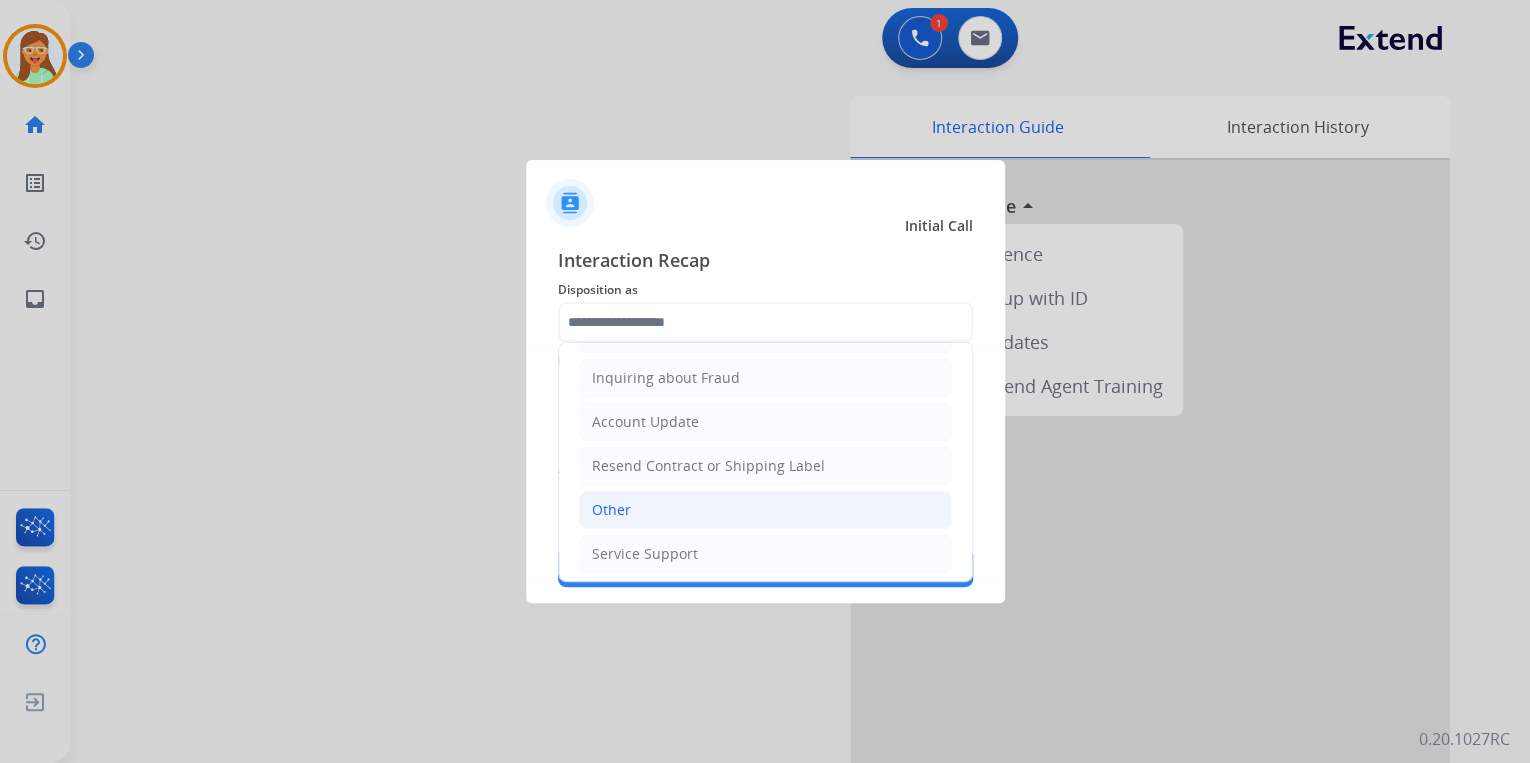 click on "Other" 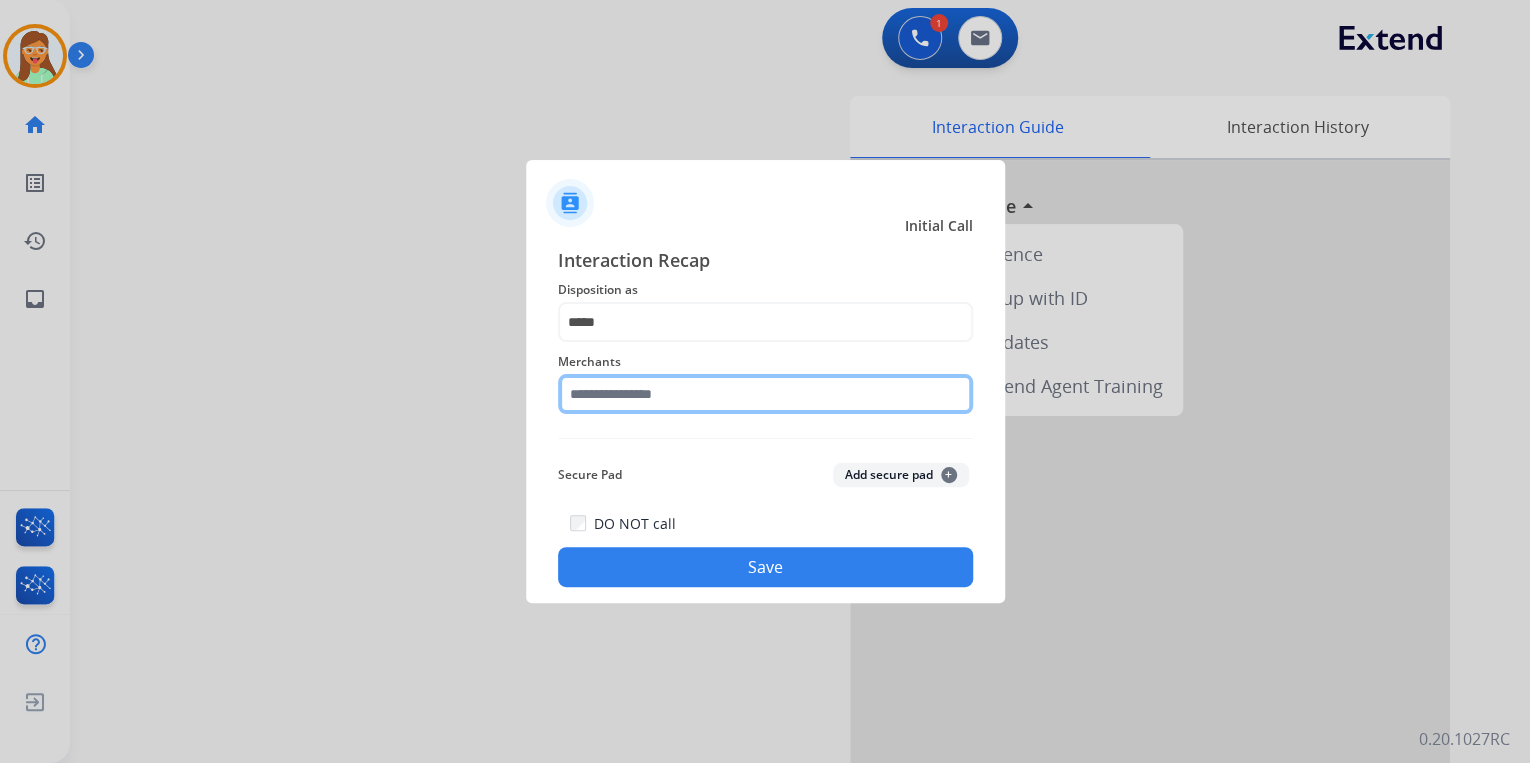 click 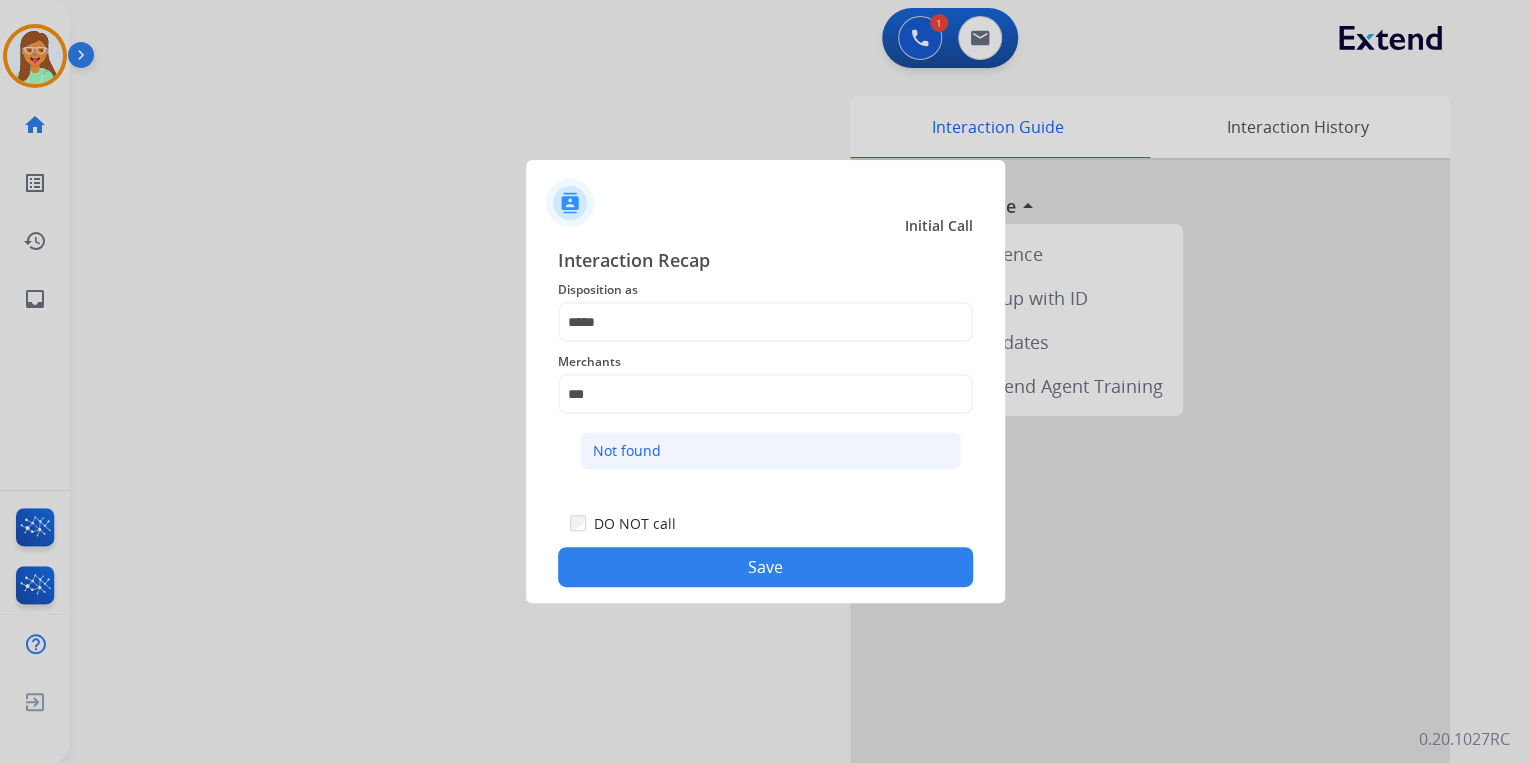click on "Not found" 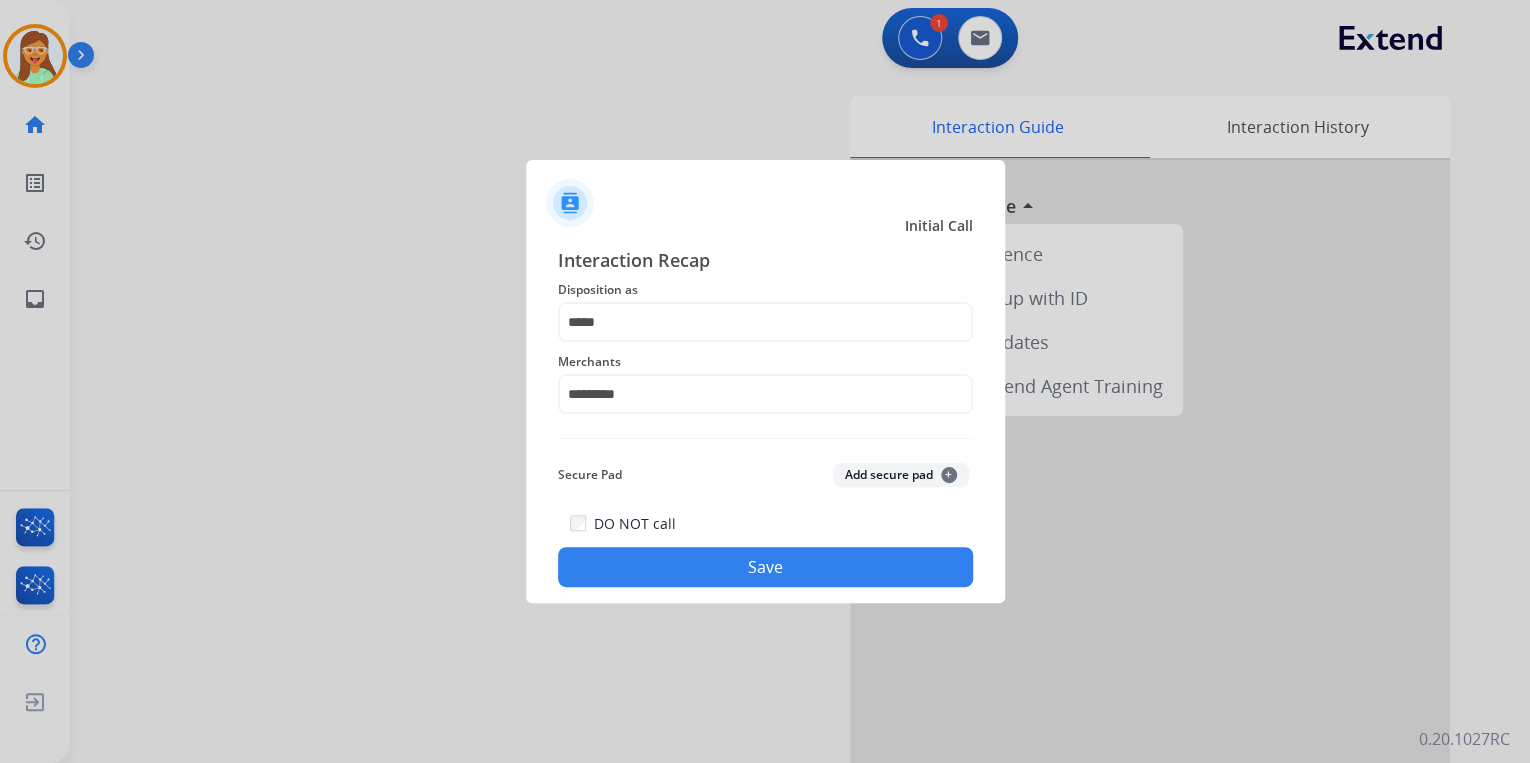 click on "Save" 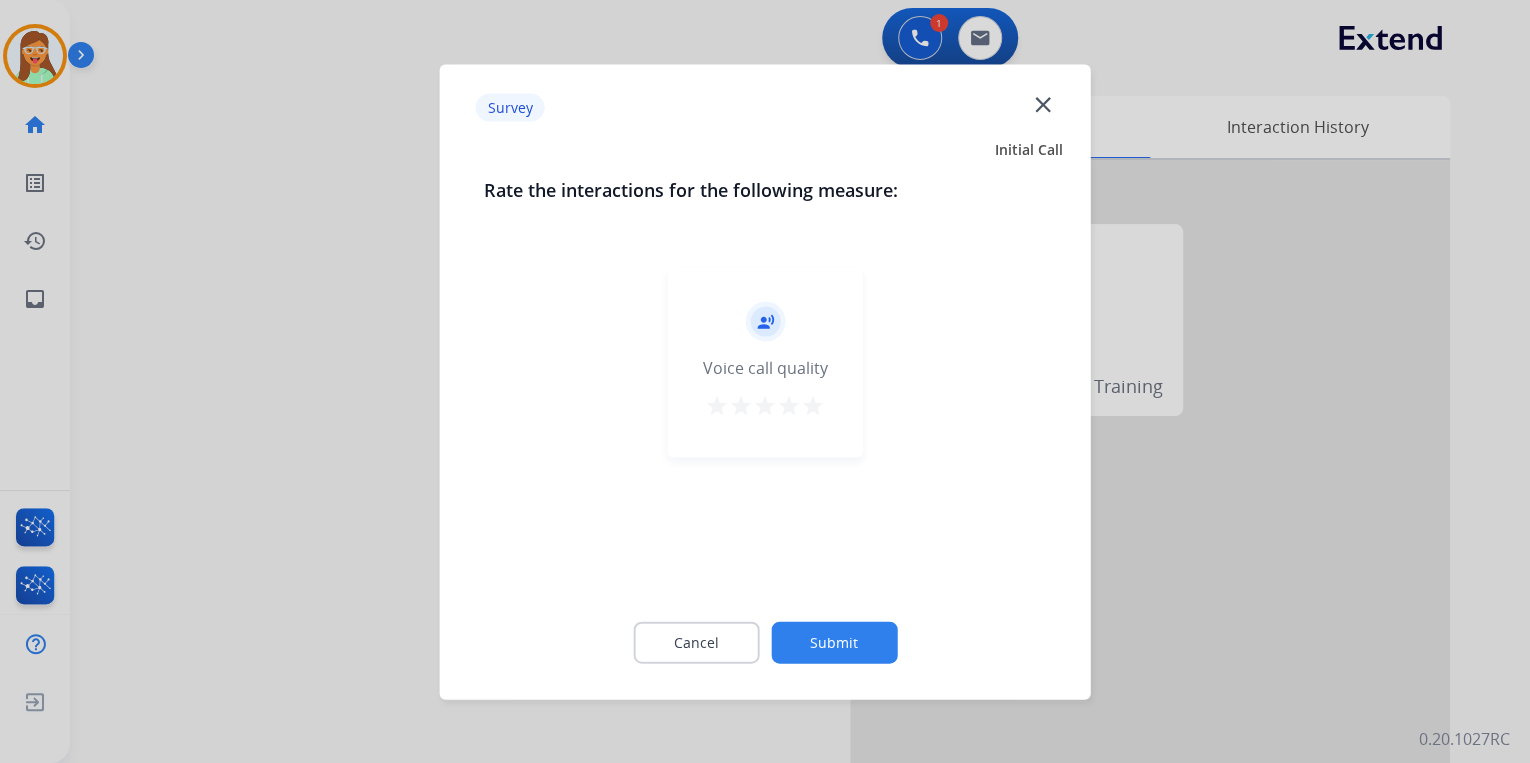 click on "star" at bounding box center [813, 405] 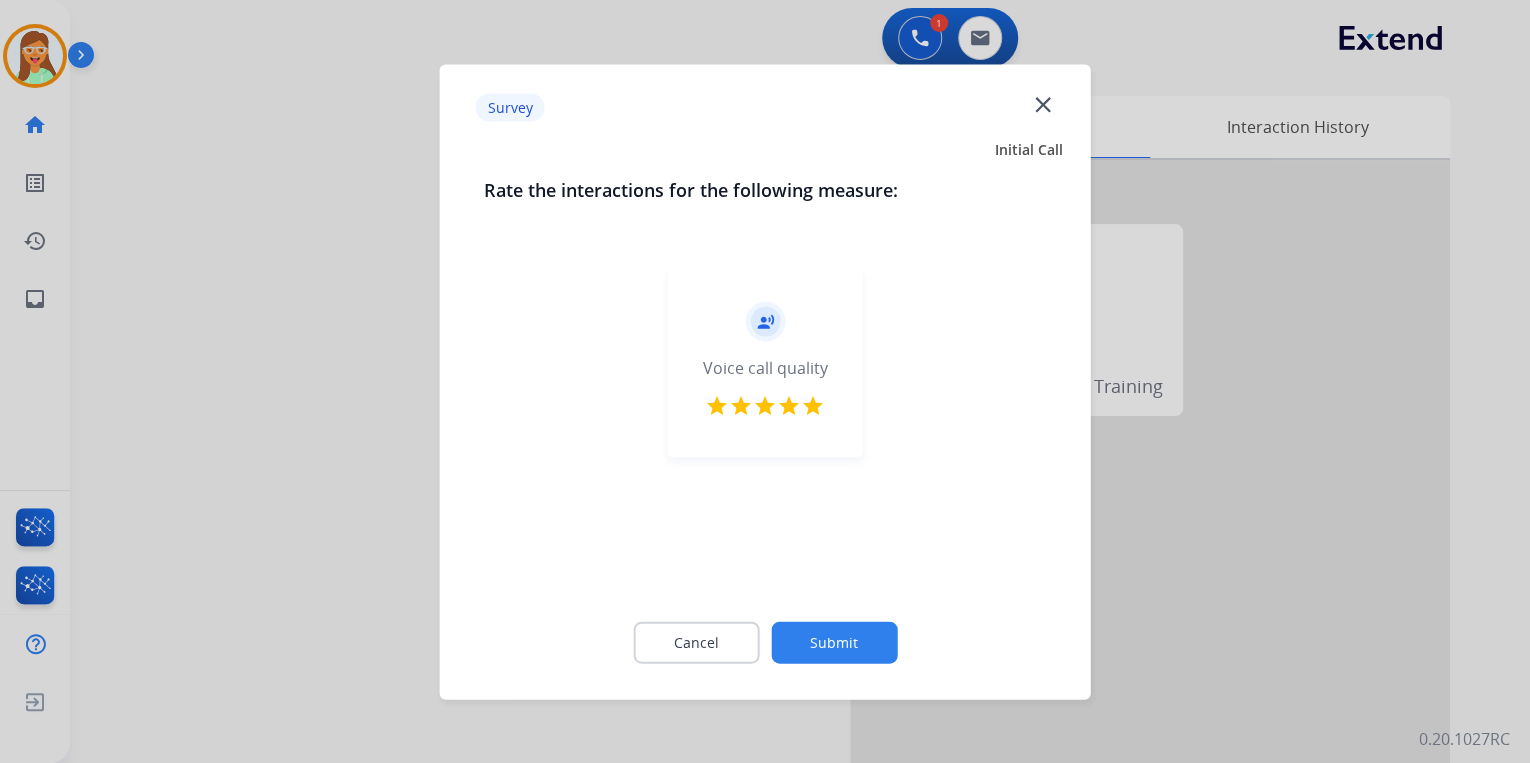 click on "Submit" 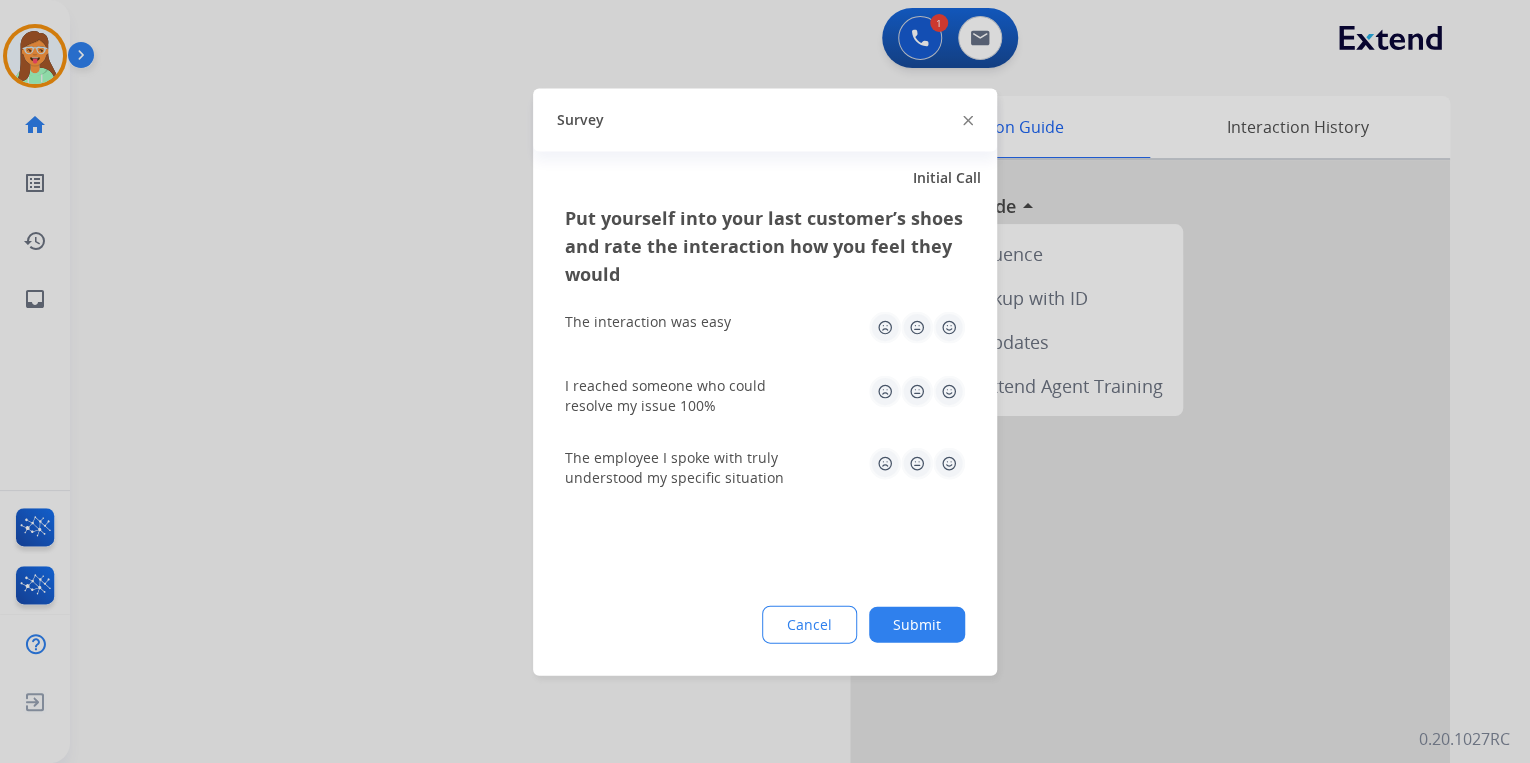 click on "Survey" 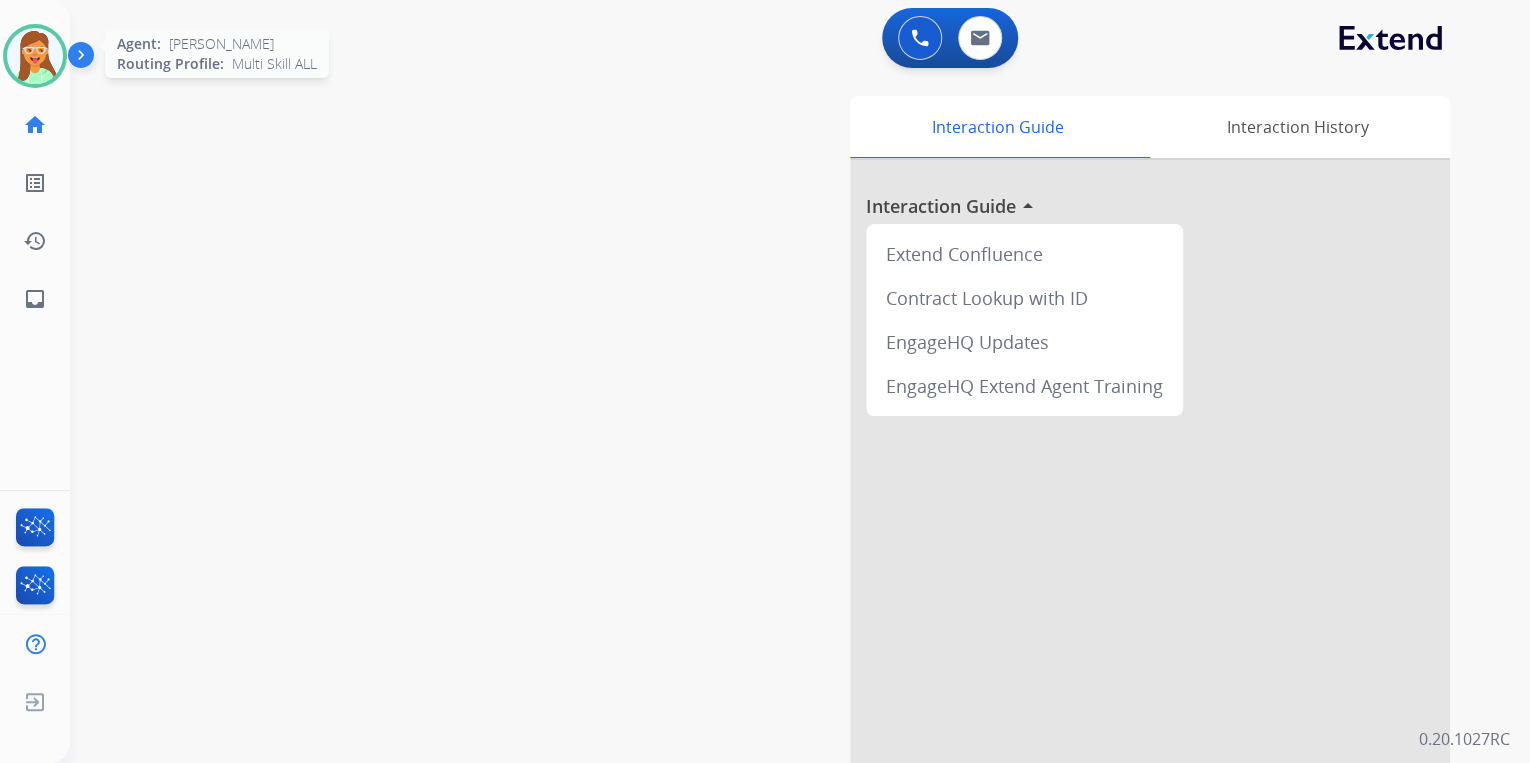 click at bounding box center (35, 56) 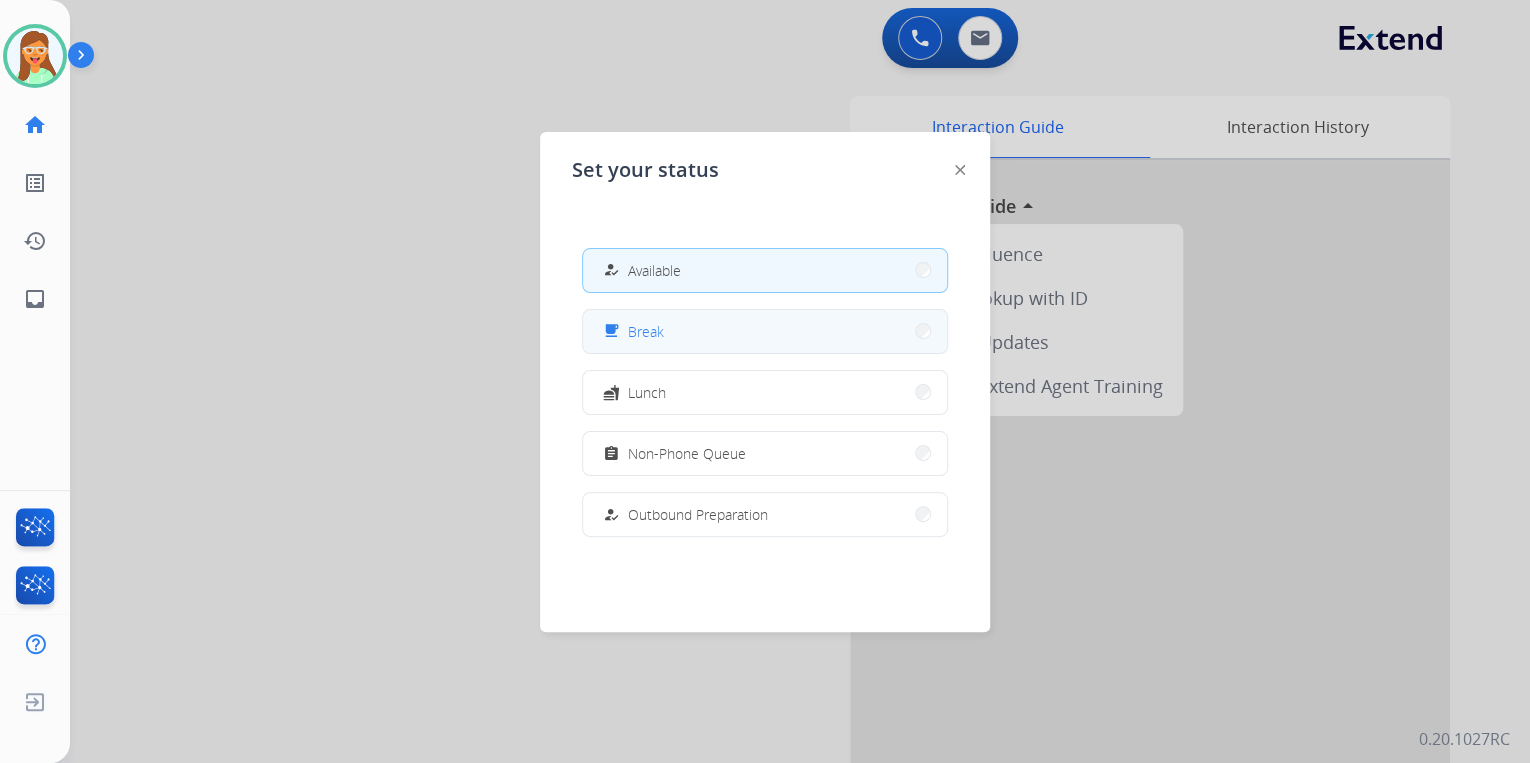 click on "free_breakfast Break" at bounding box center [765, 331] 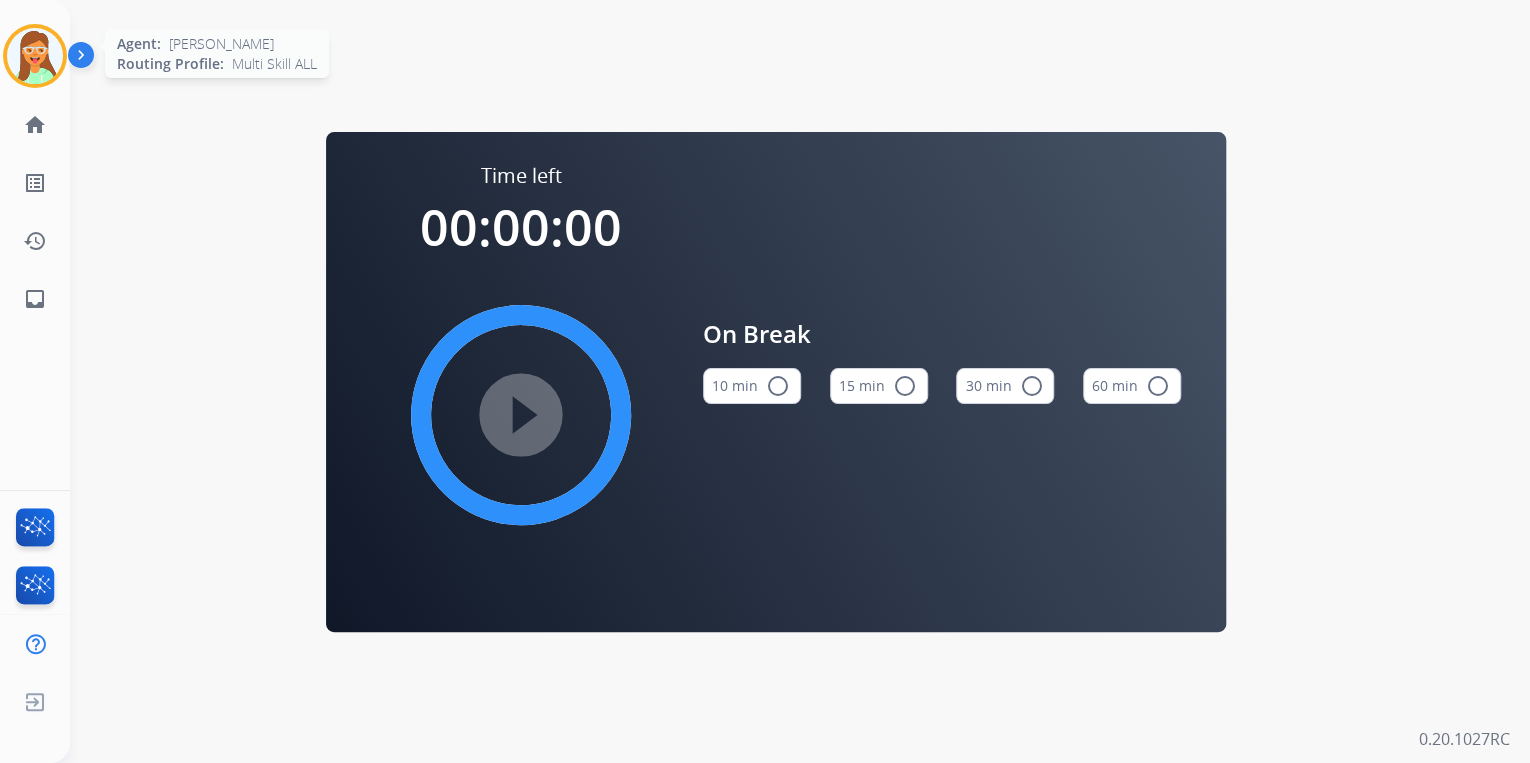 click at bounding box center (35, 56) 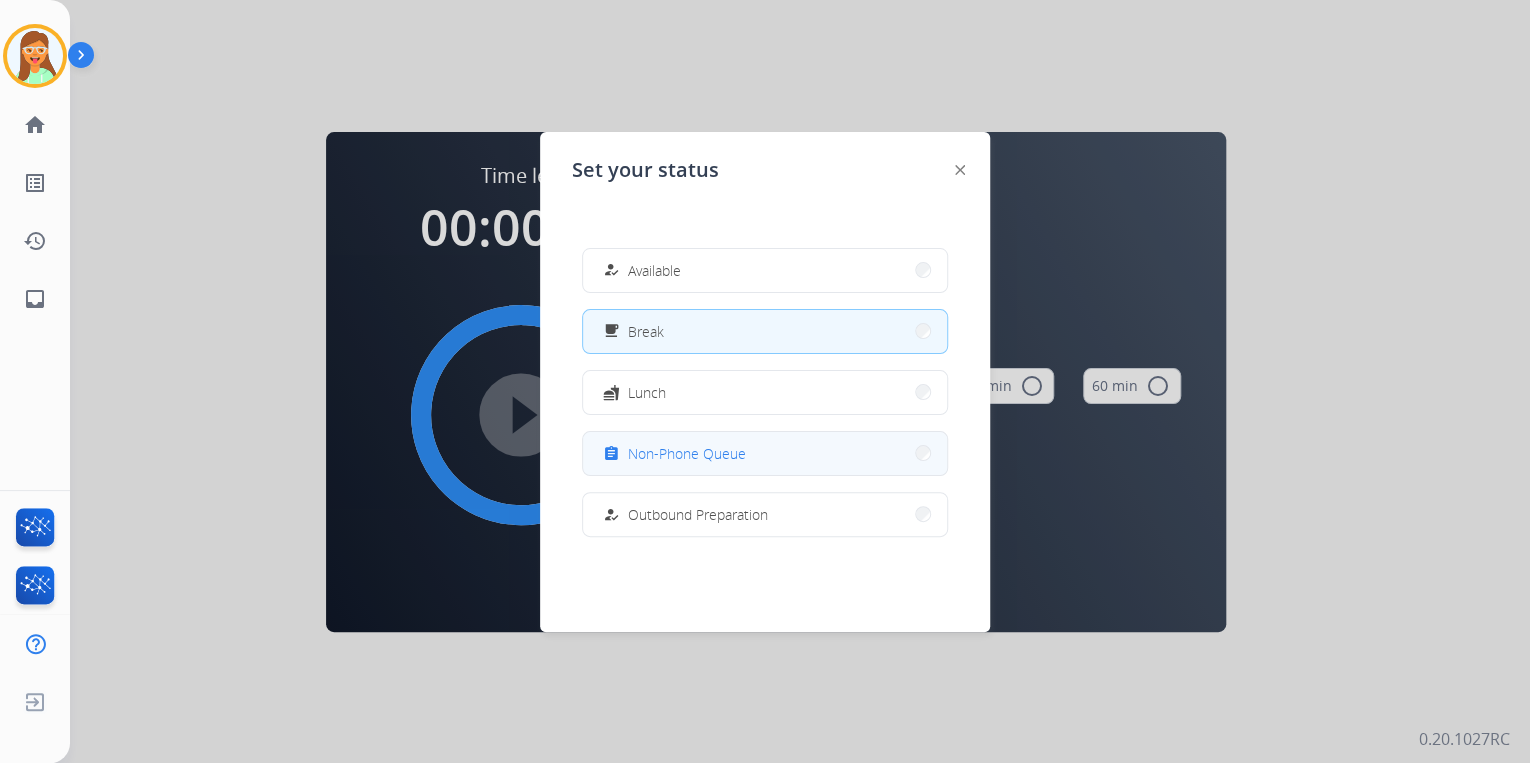 click on "assignment Non-Phone Queue" at bounding box center (765, 453) 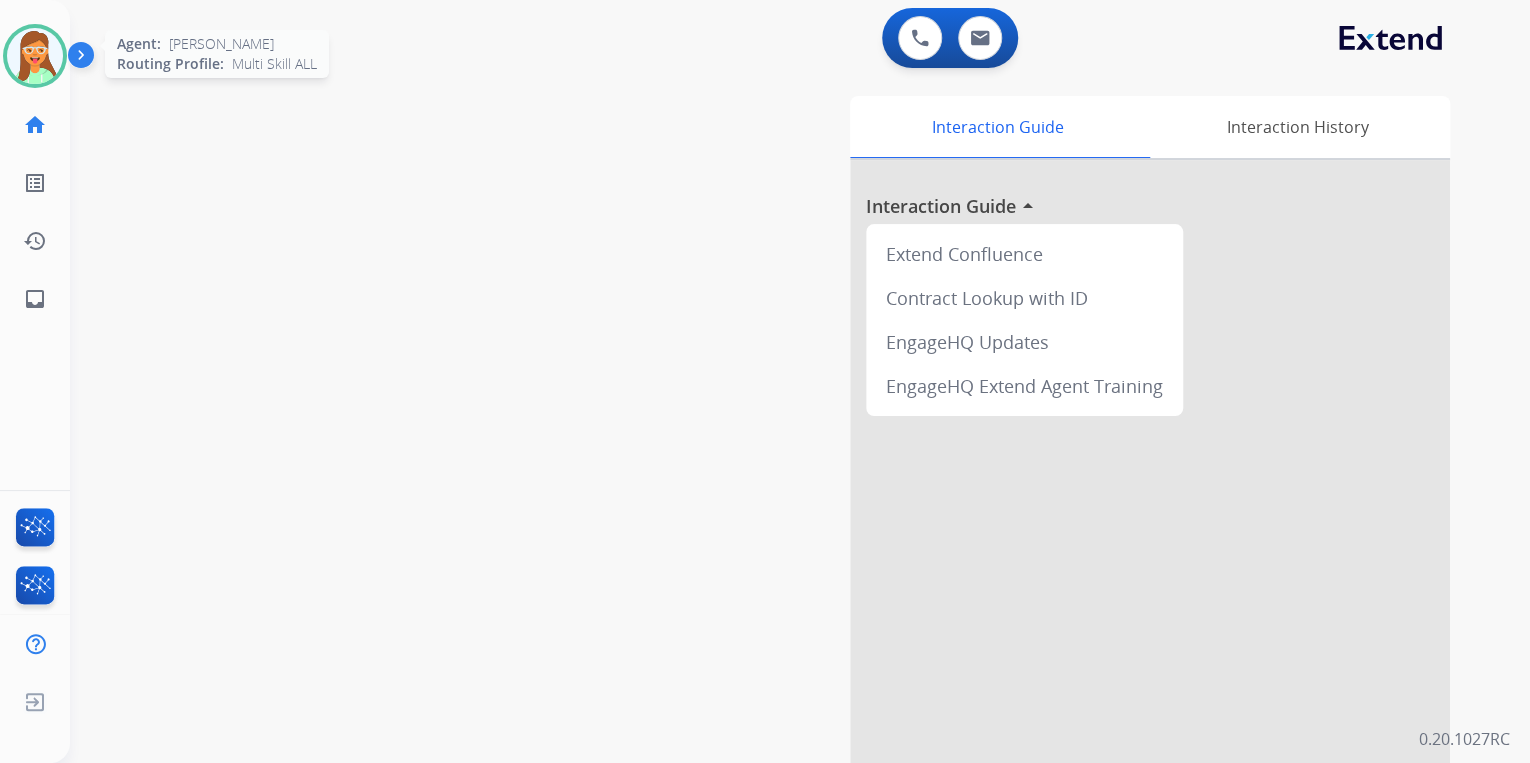 click at bounding box center [35, 56] 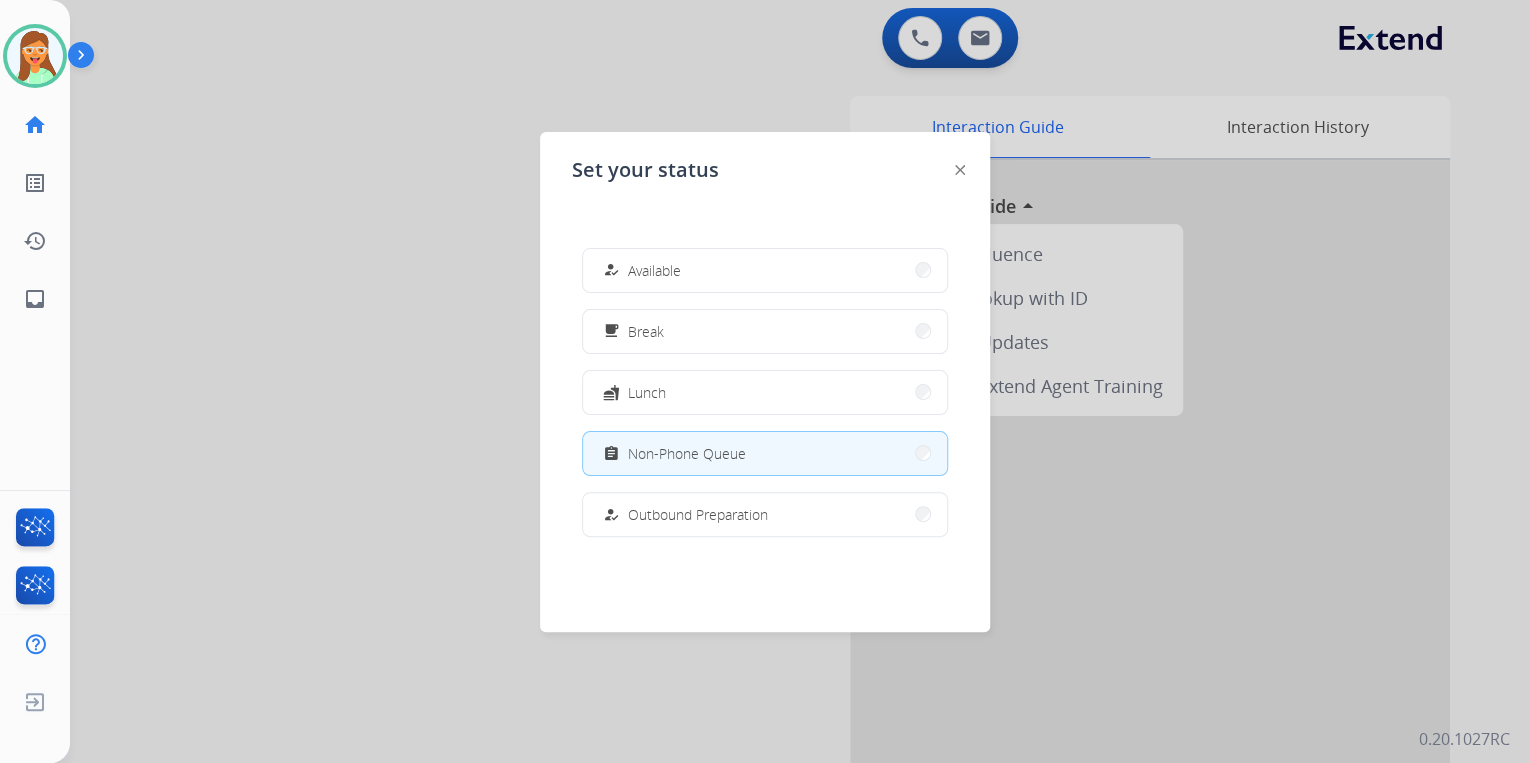 click at bounding box center [765, 381] 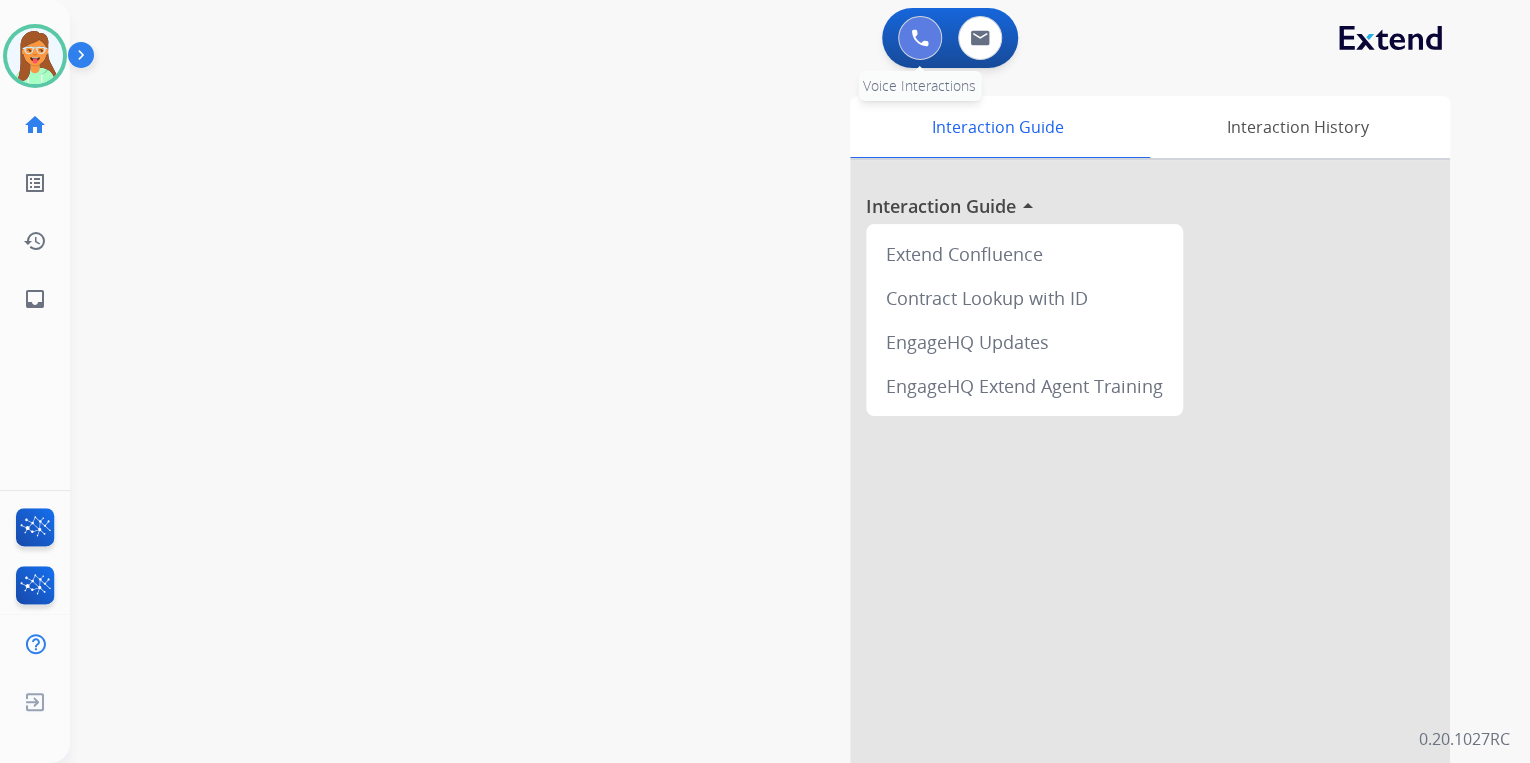 click at bounding box center (920, 38) 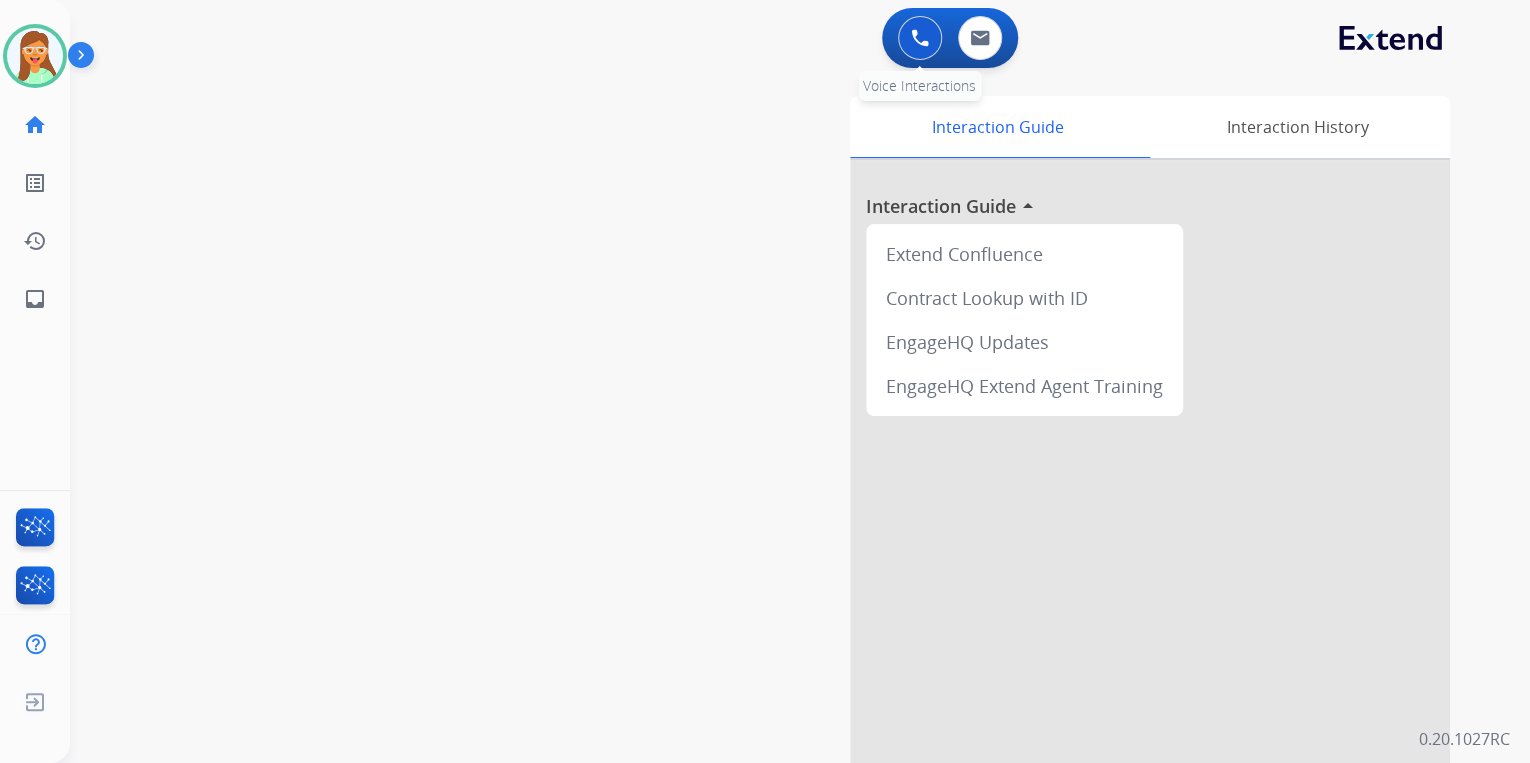 click at bounding box center [920, 38] 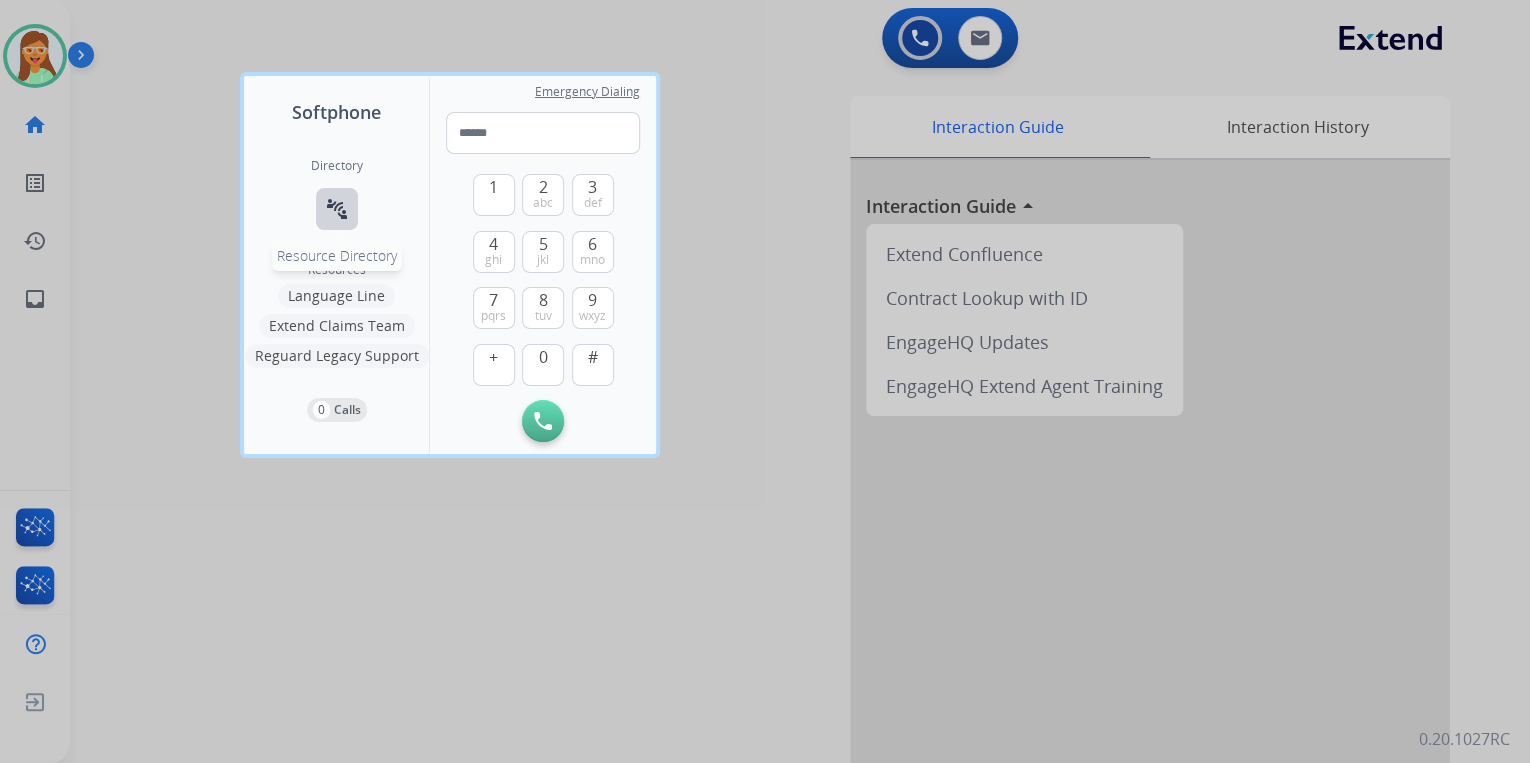 click on "connect_without_contact Resource Directory" at bounding box center [337, 209] 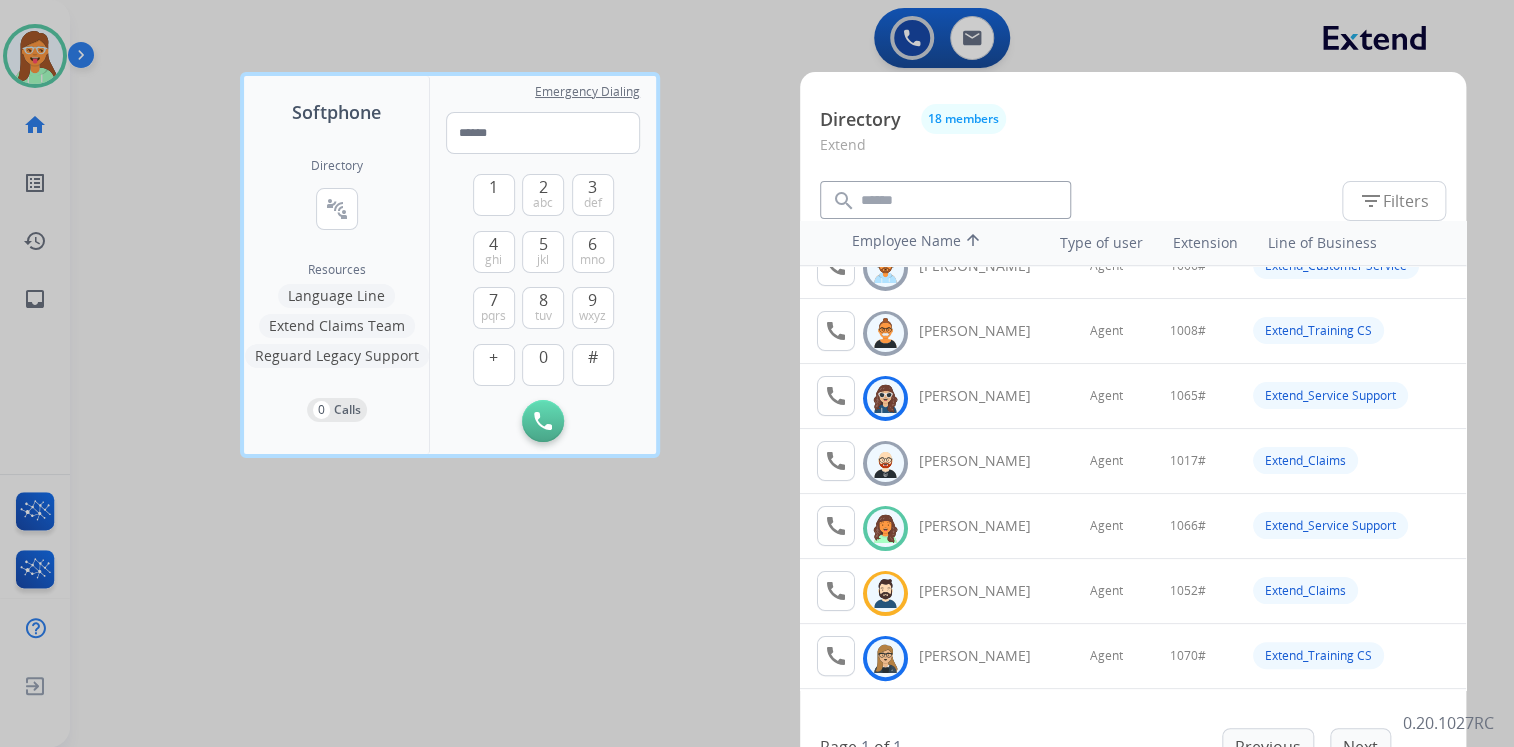 scroll, scrollTop: 240, scrollLeft: 0, axis: vertical 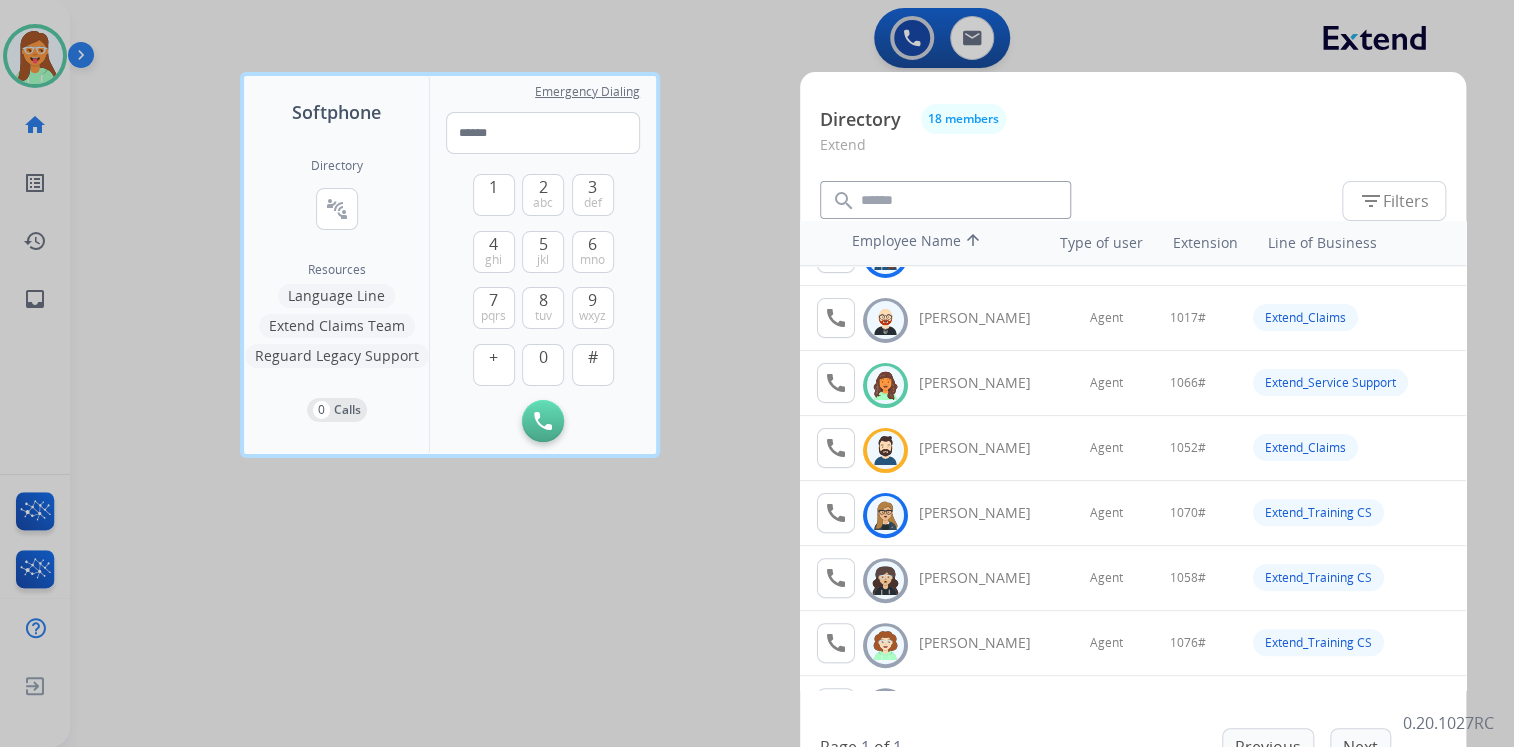 click at bounding box center [757, 373] 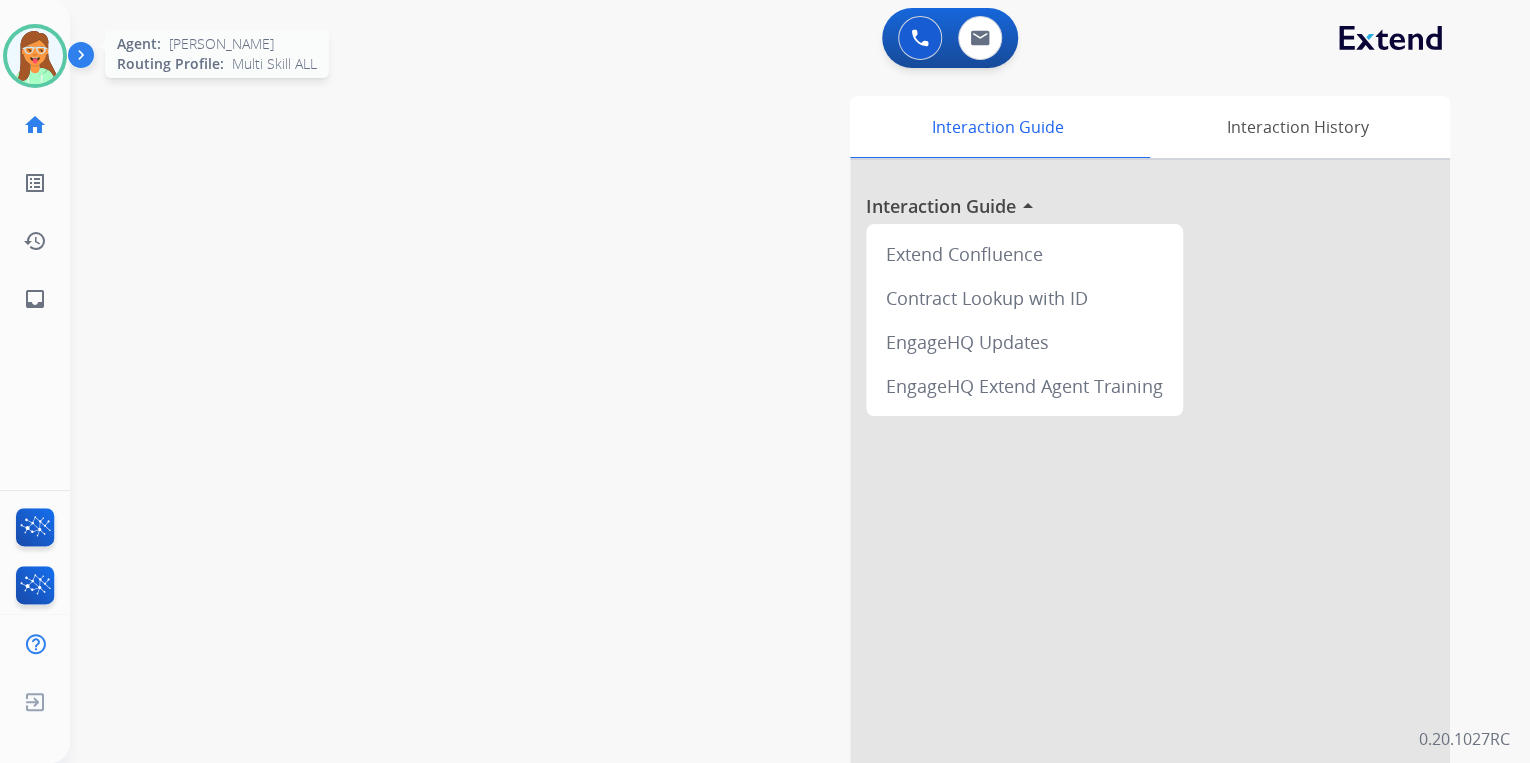 click at bounding box center (35, 56) 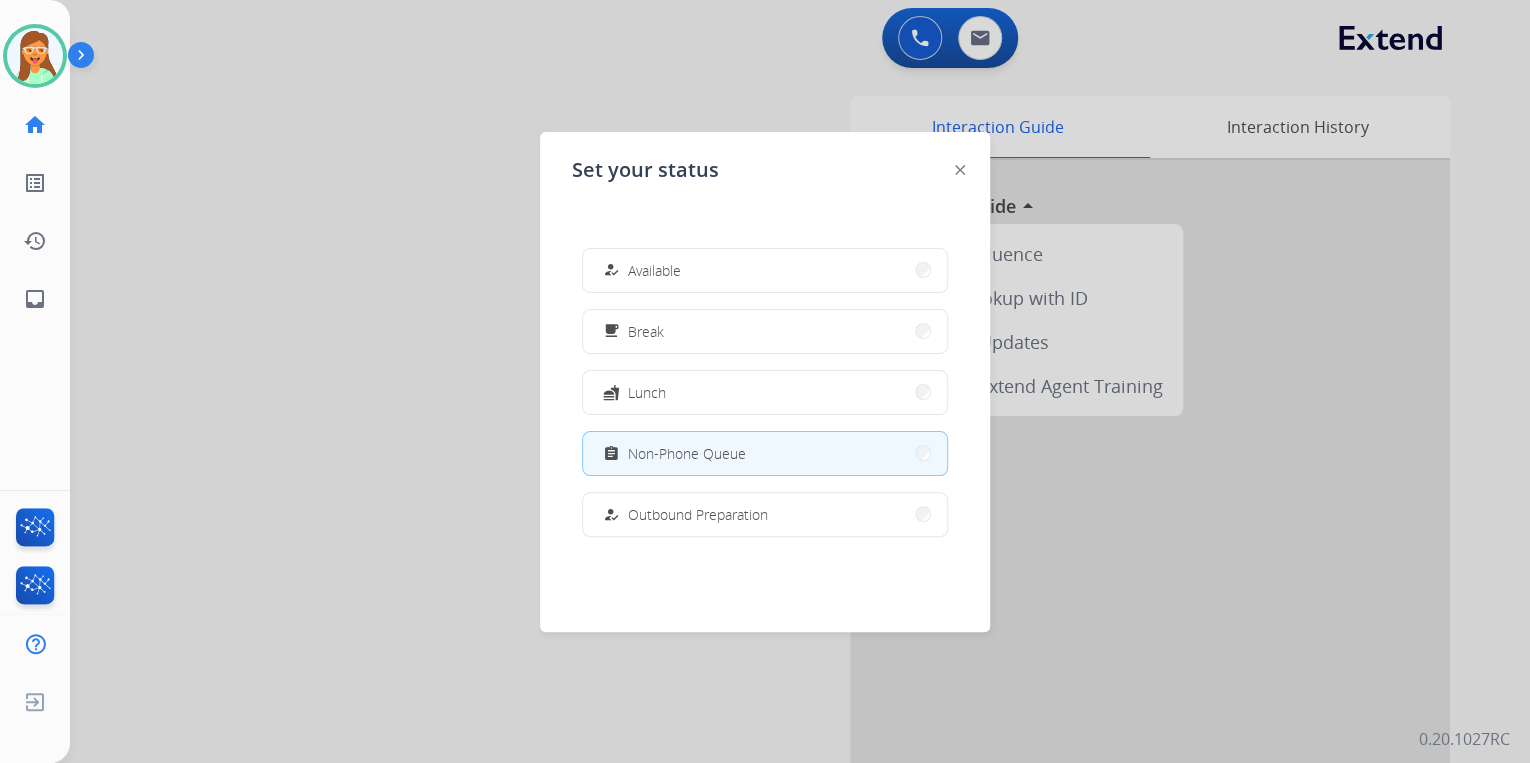 click at bounding box center (765, 381) 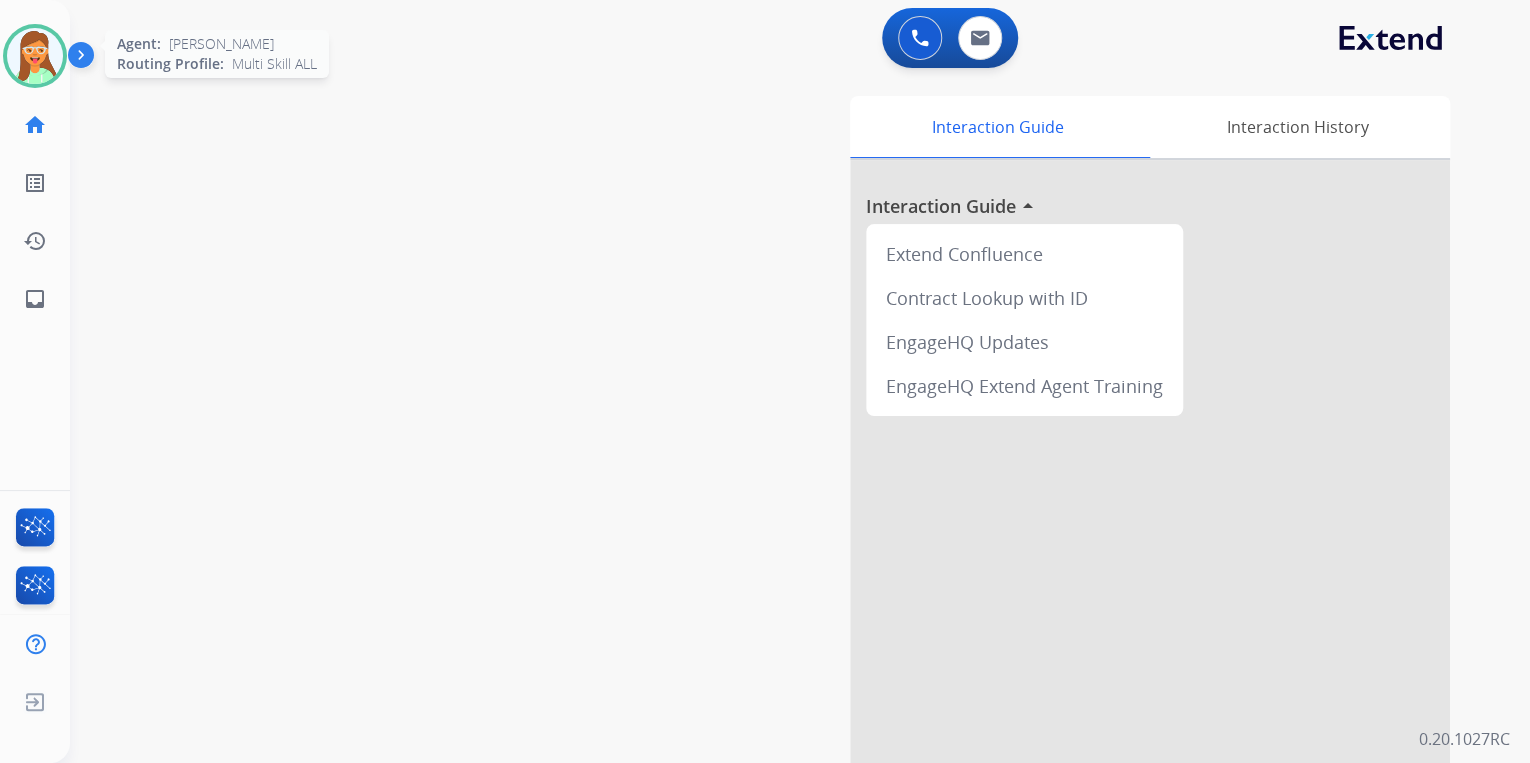 click at bounding box center (35, 56) 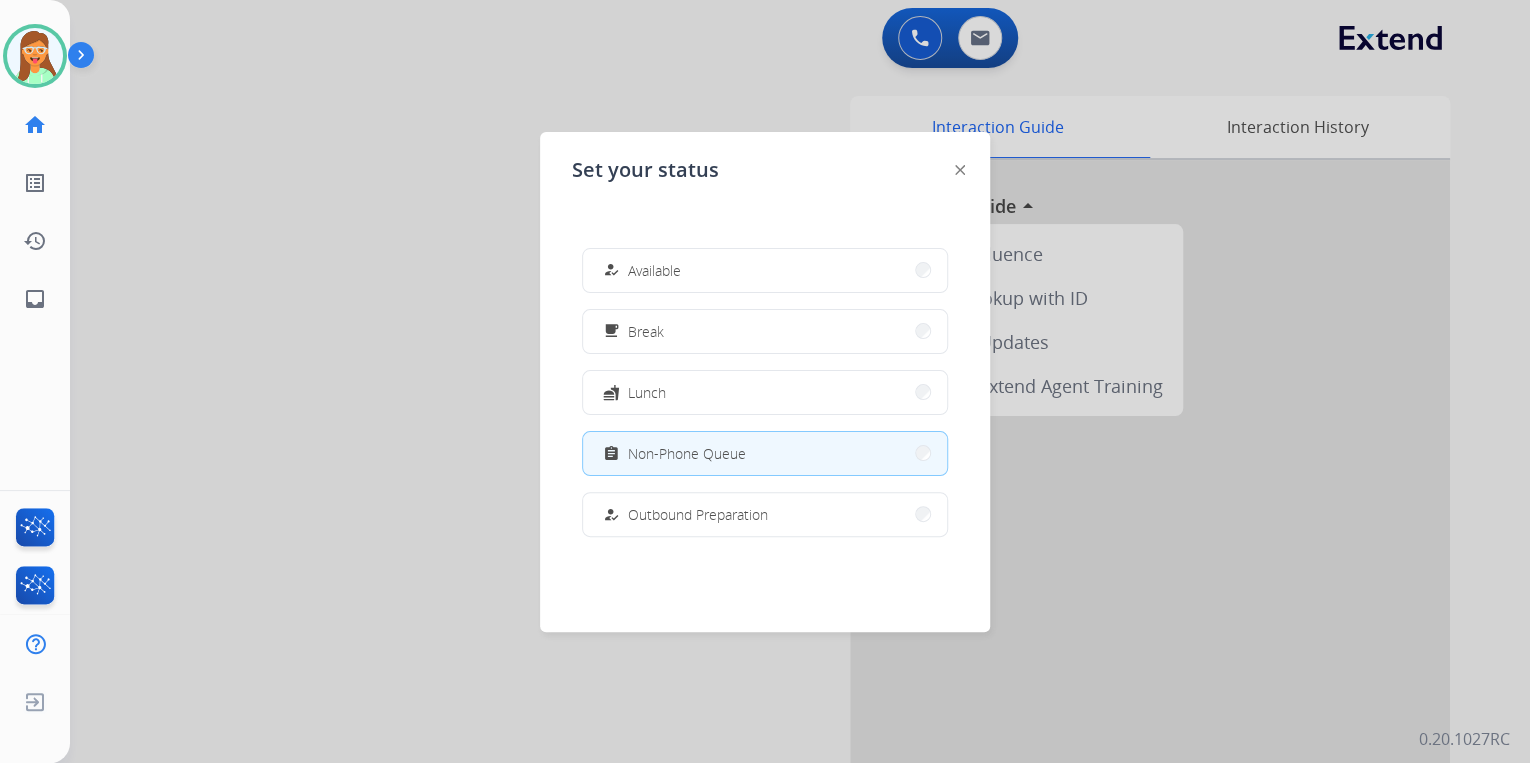 click at bounding box center (765, 381) 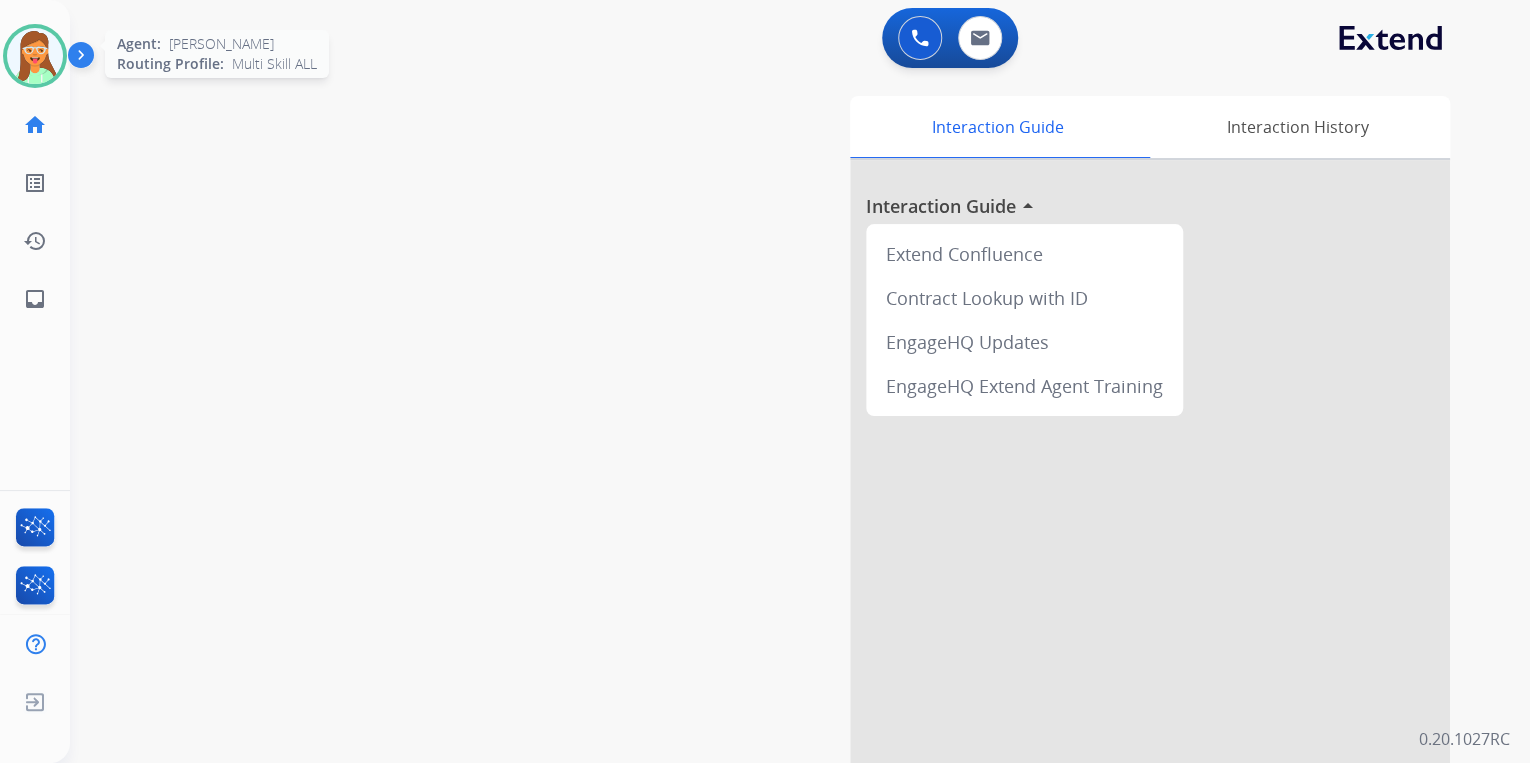 click at bounding box center (35, 56) 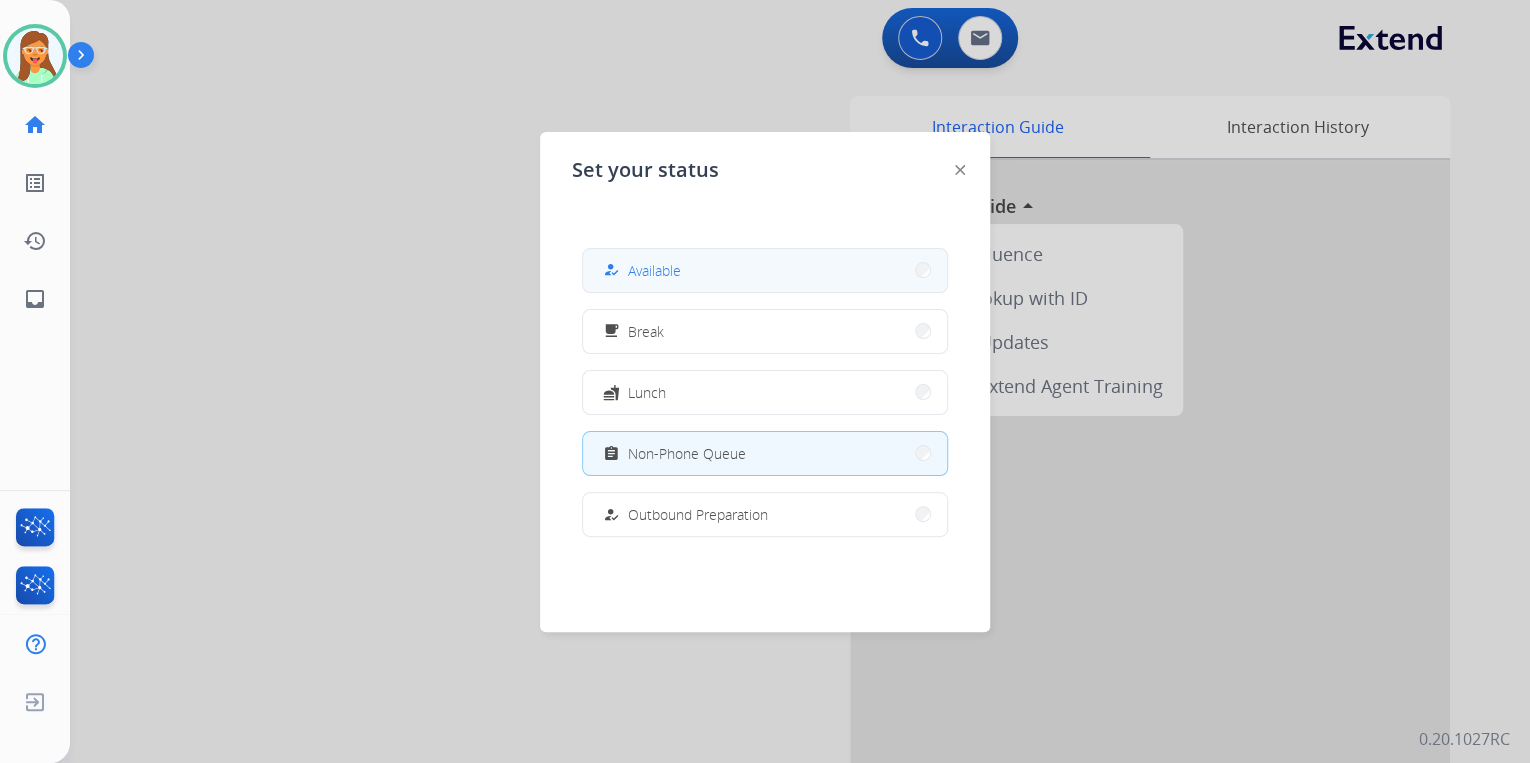 click on "how_to_reg Available" at bounding box center (765, 270) 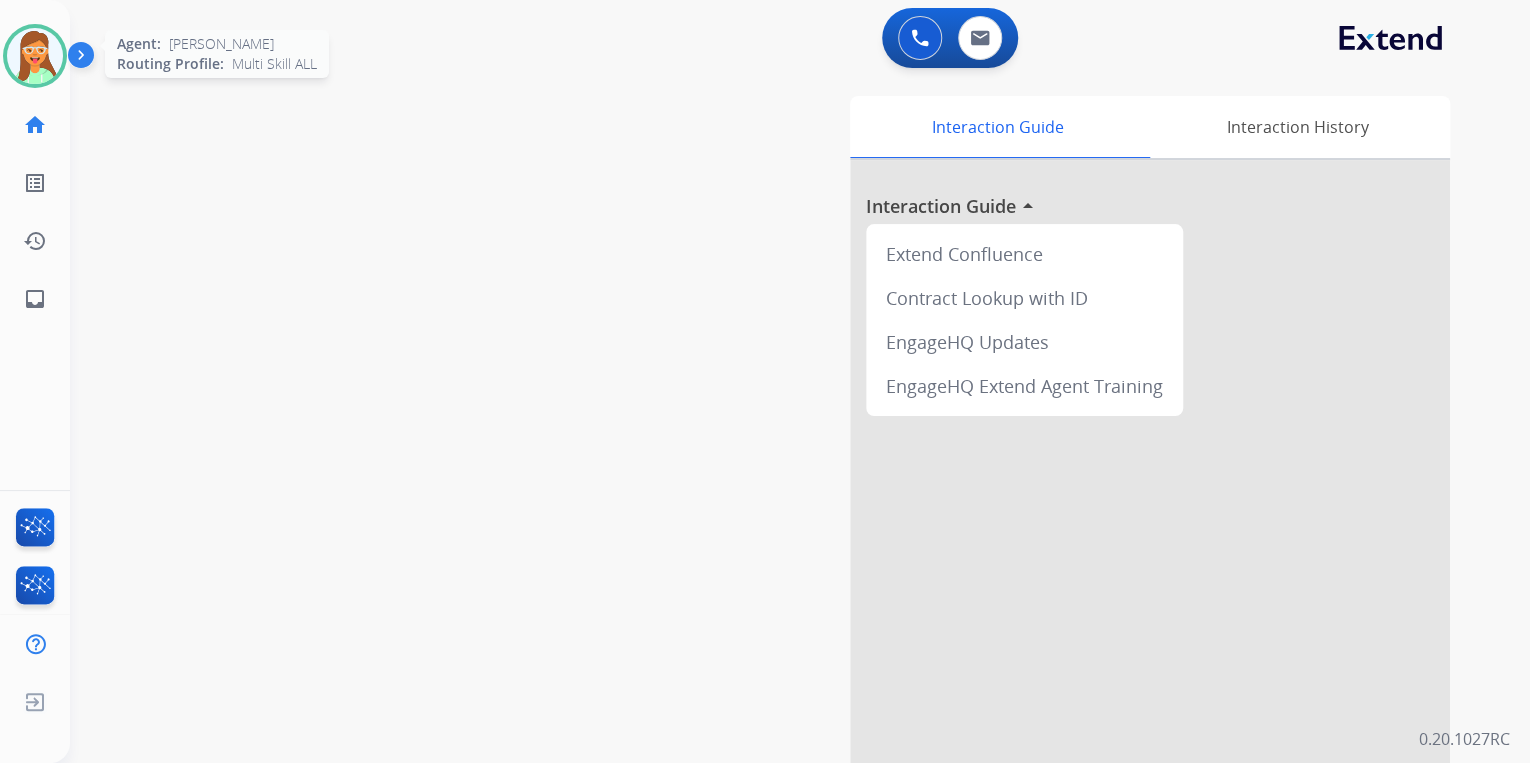 click at bounding box center [35, 56] 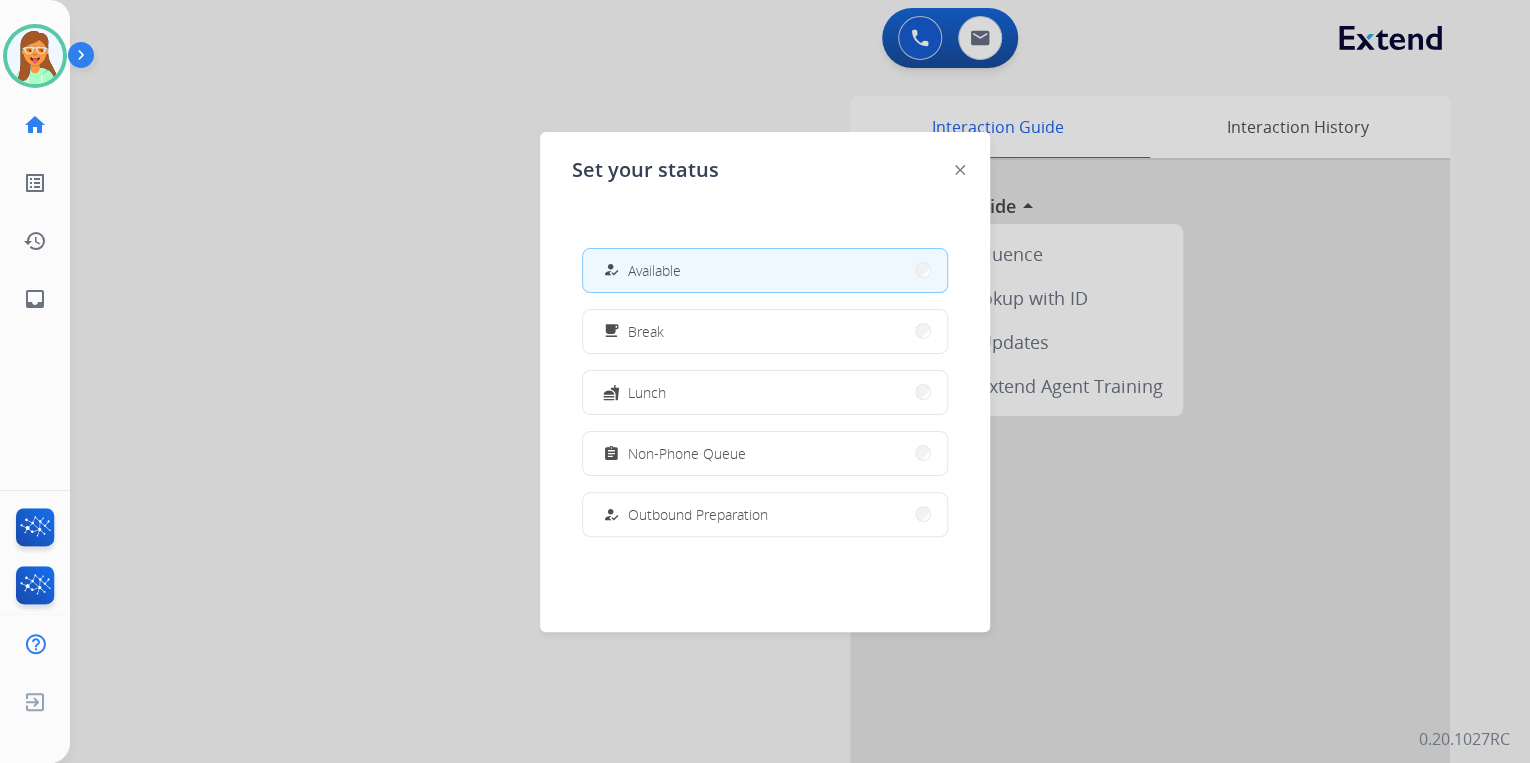 click at bounding box center [765, 381] 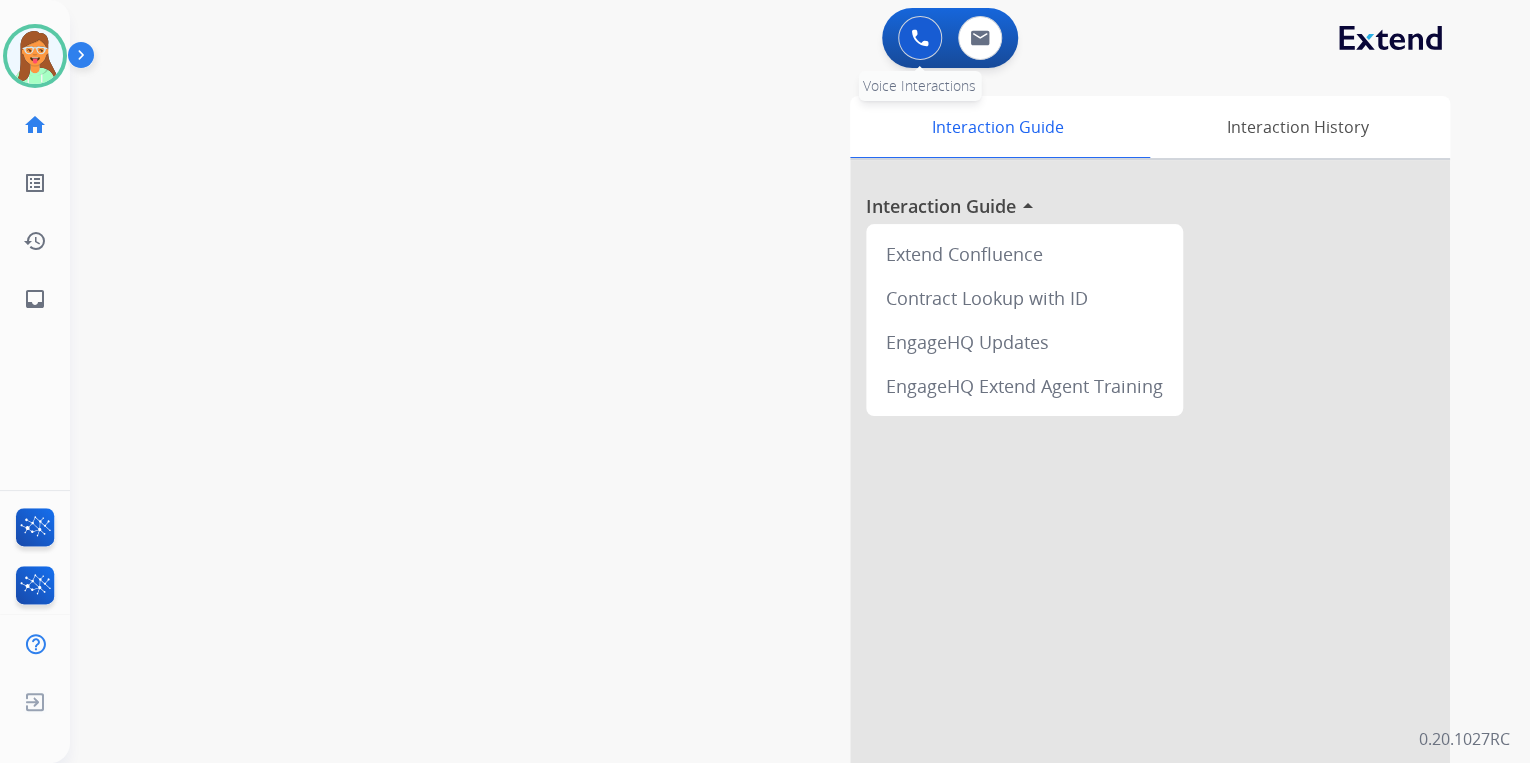 click at bounding box center [920, 38] 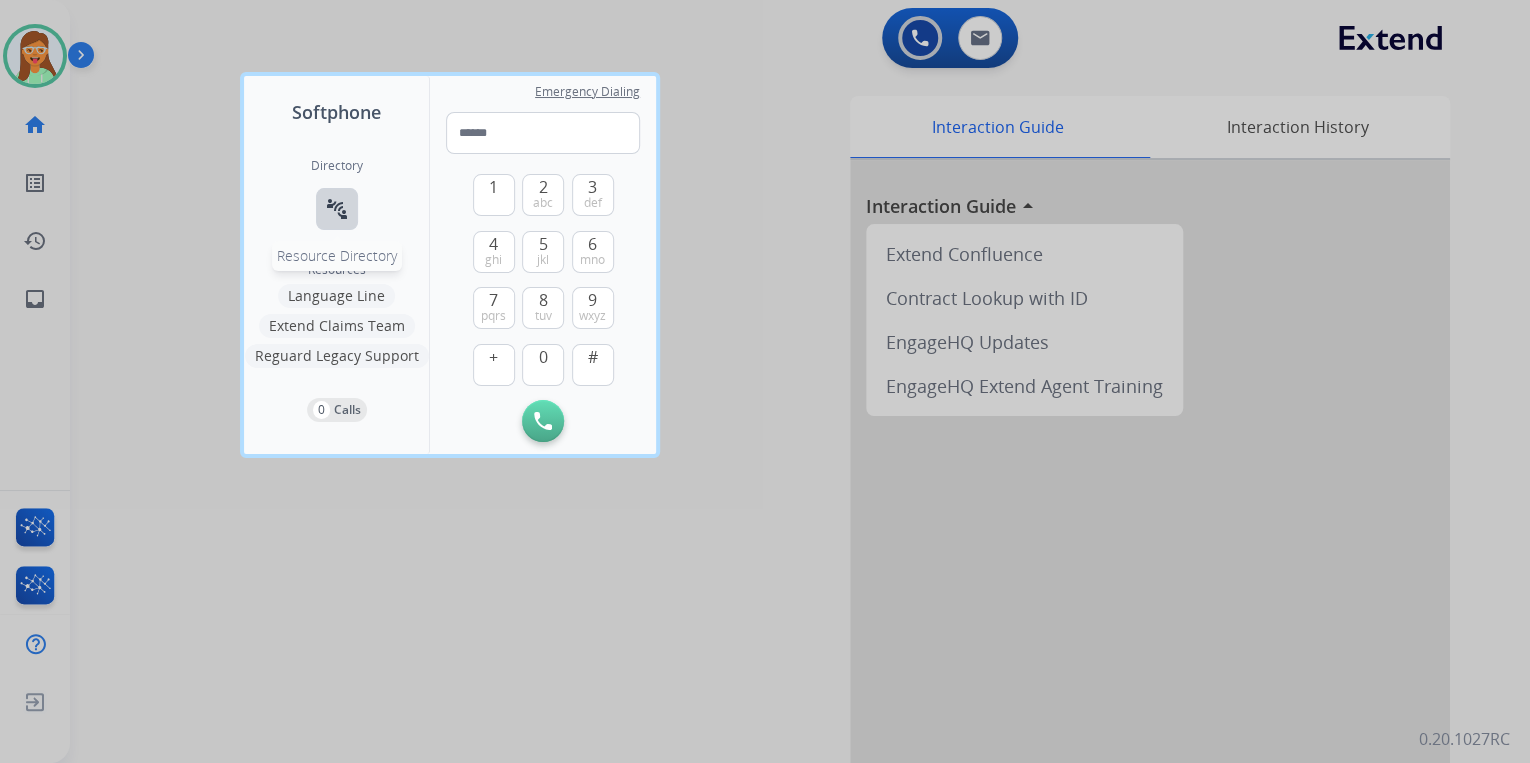 click on "connect_without_contact" at bounding box center [337, 209] 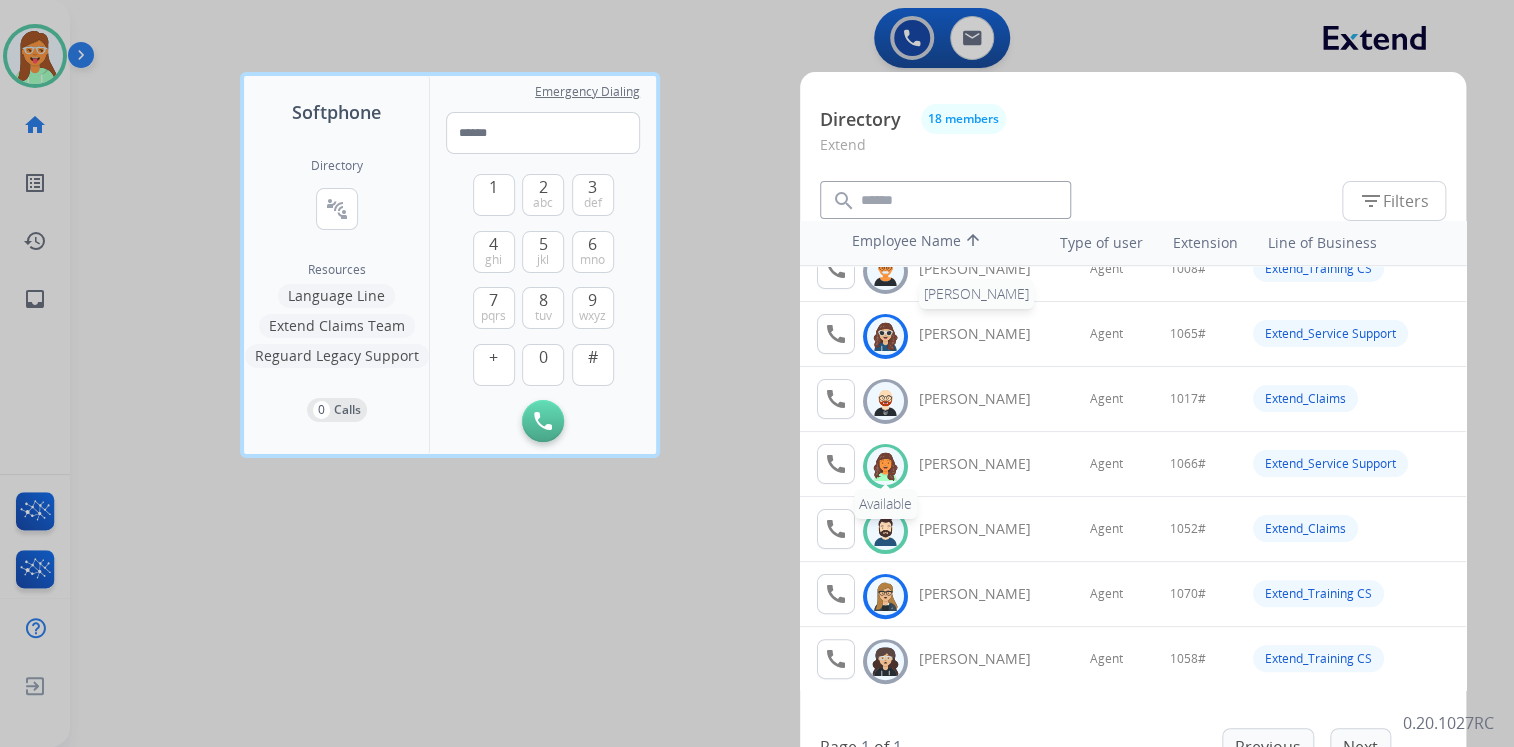 scroll, scrollTop: 160, scrollLeft: 0, axis: vertical 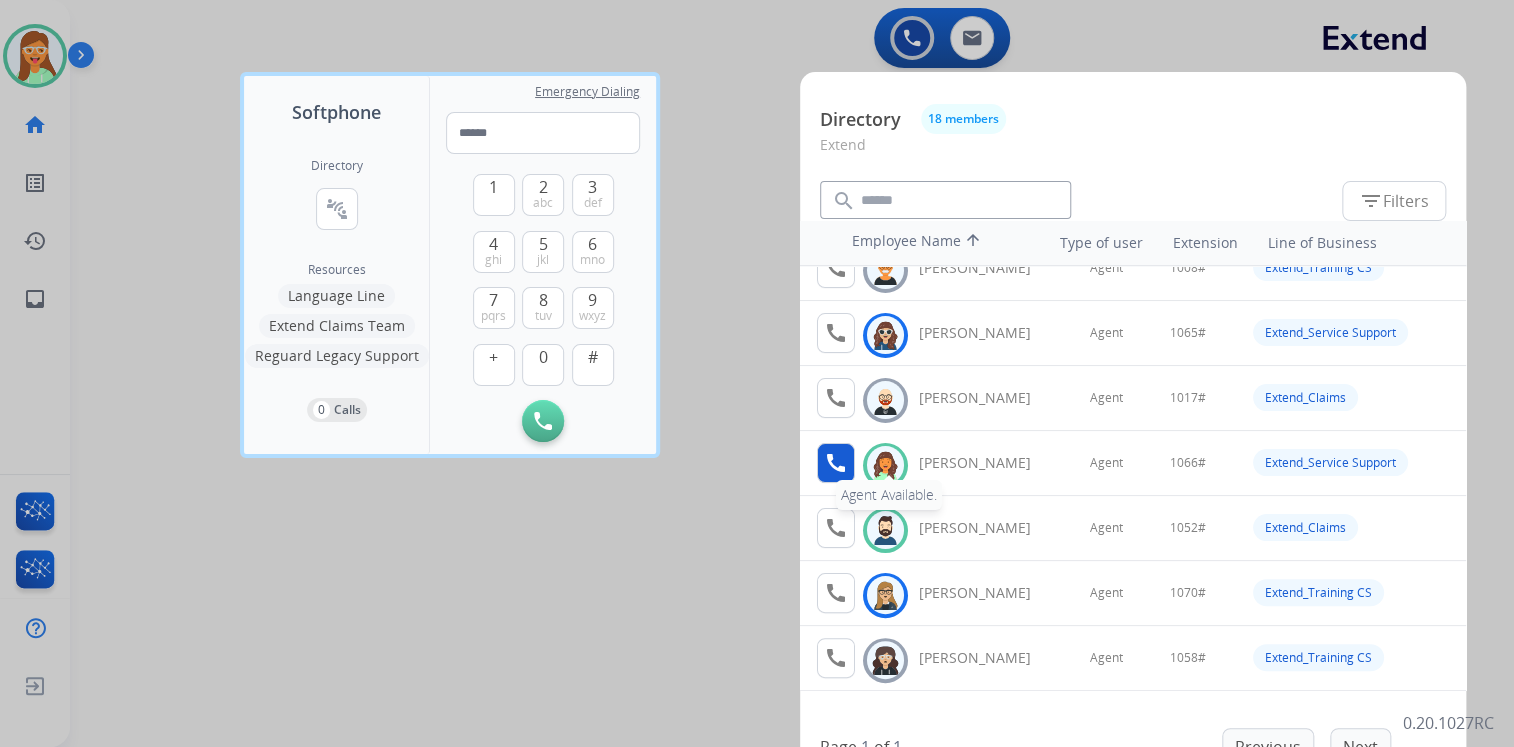 click on "call" at bounding box center [836, 463] 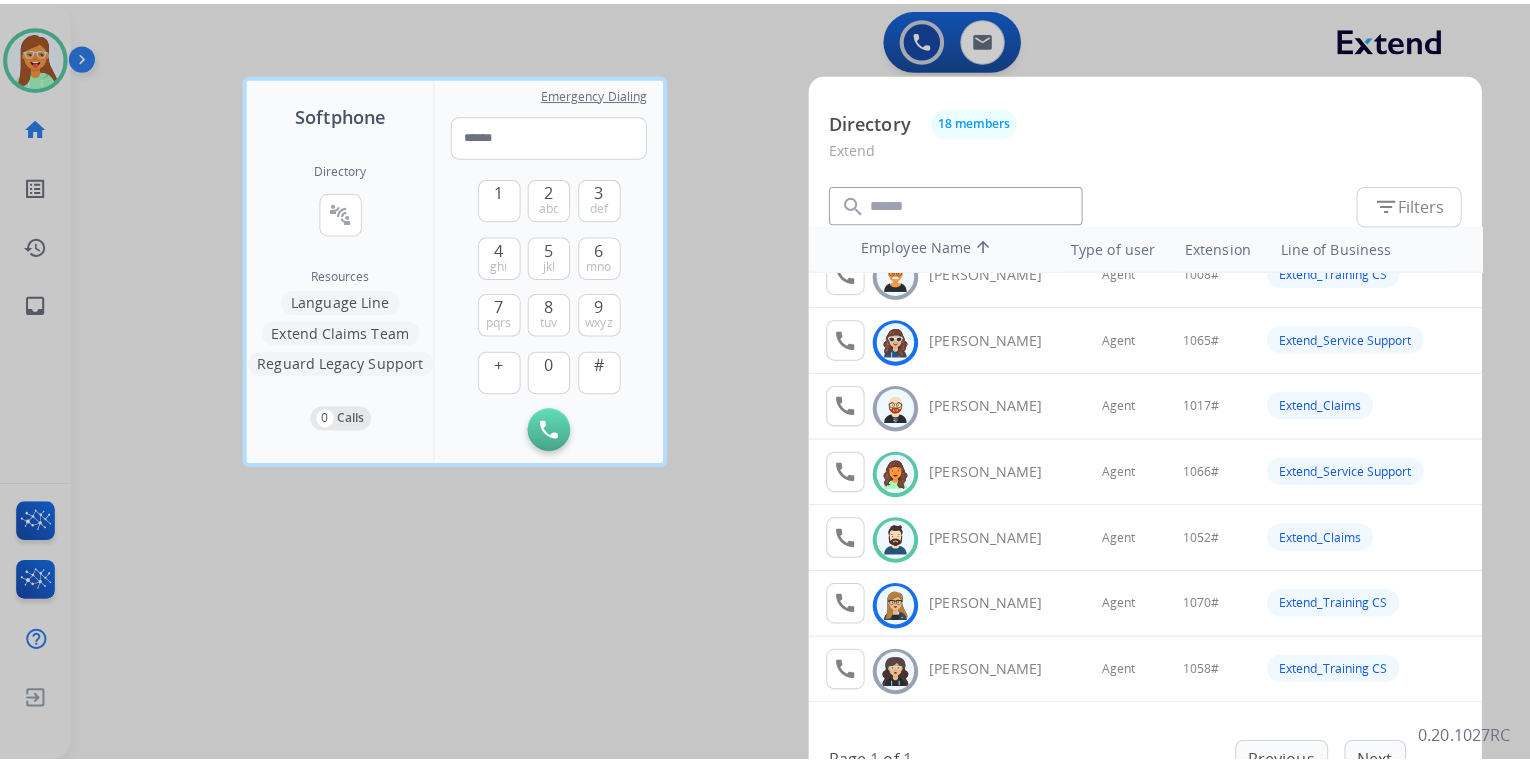 scroll, scrollTop: 0, scrollLeft: 0, axis: both 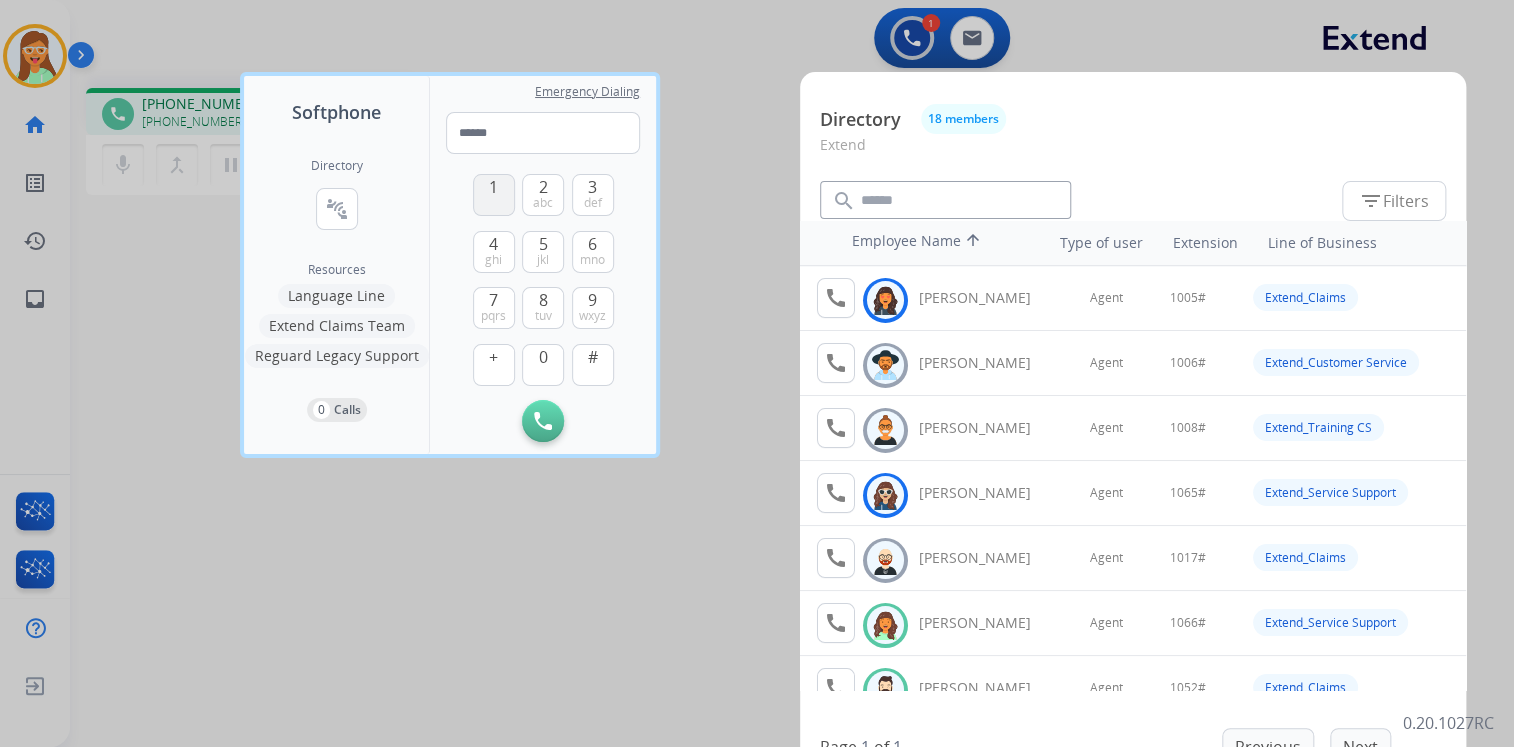 click on "1" at bounding box center (494, 195) 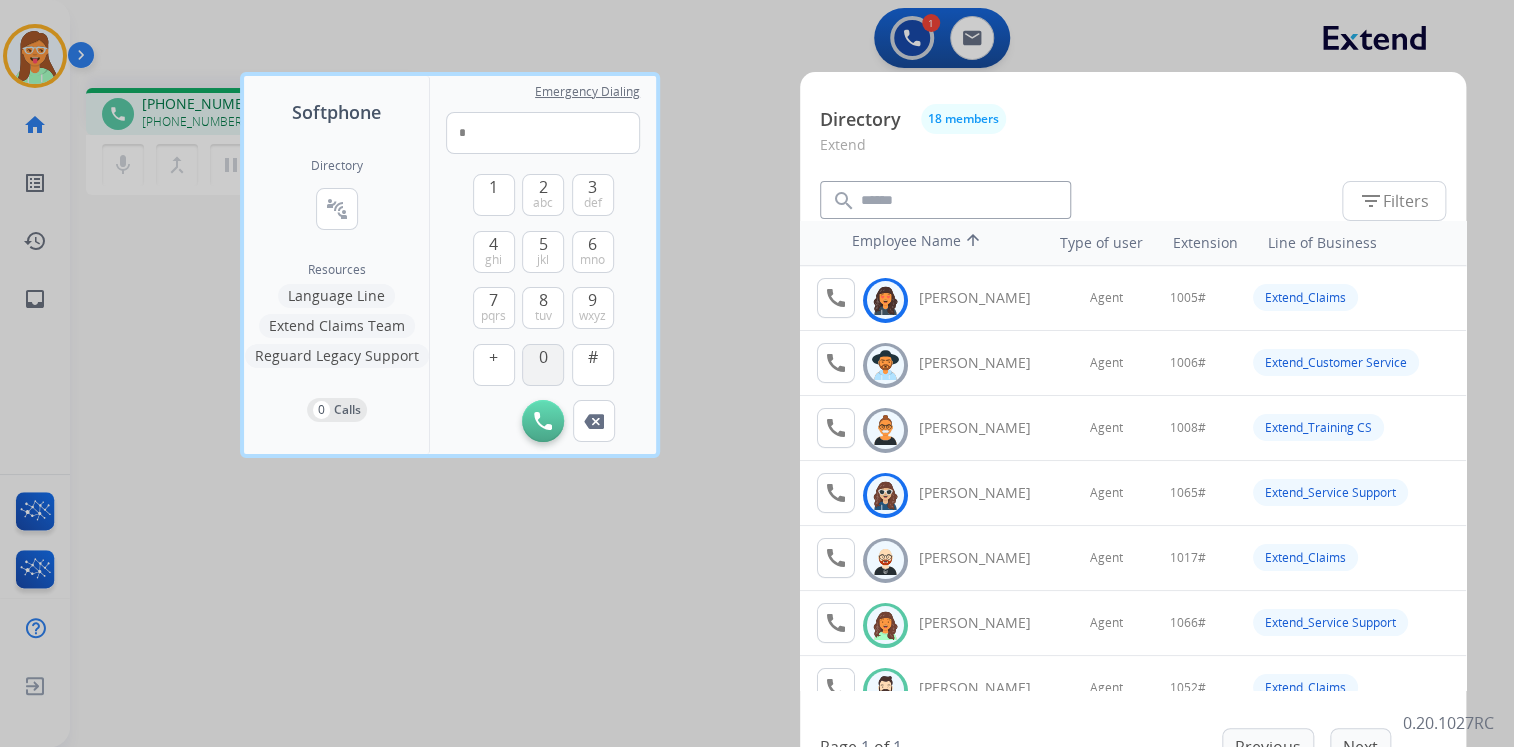 click on "0" at bounding box center (543, 357) 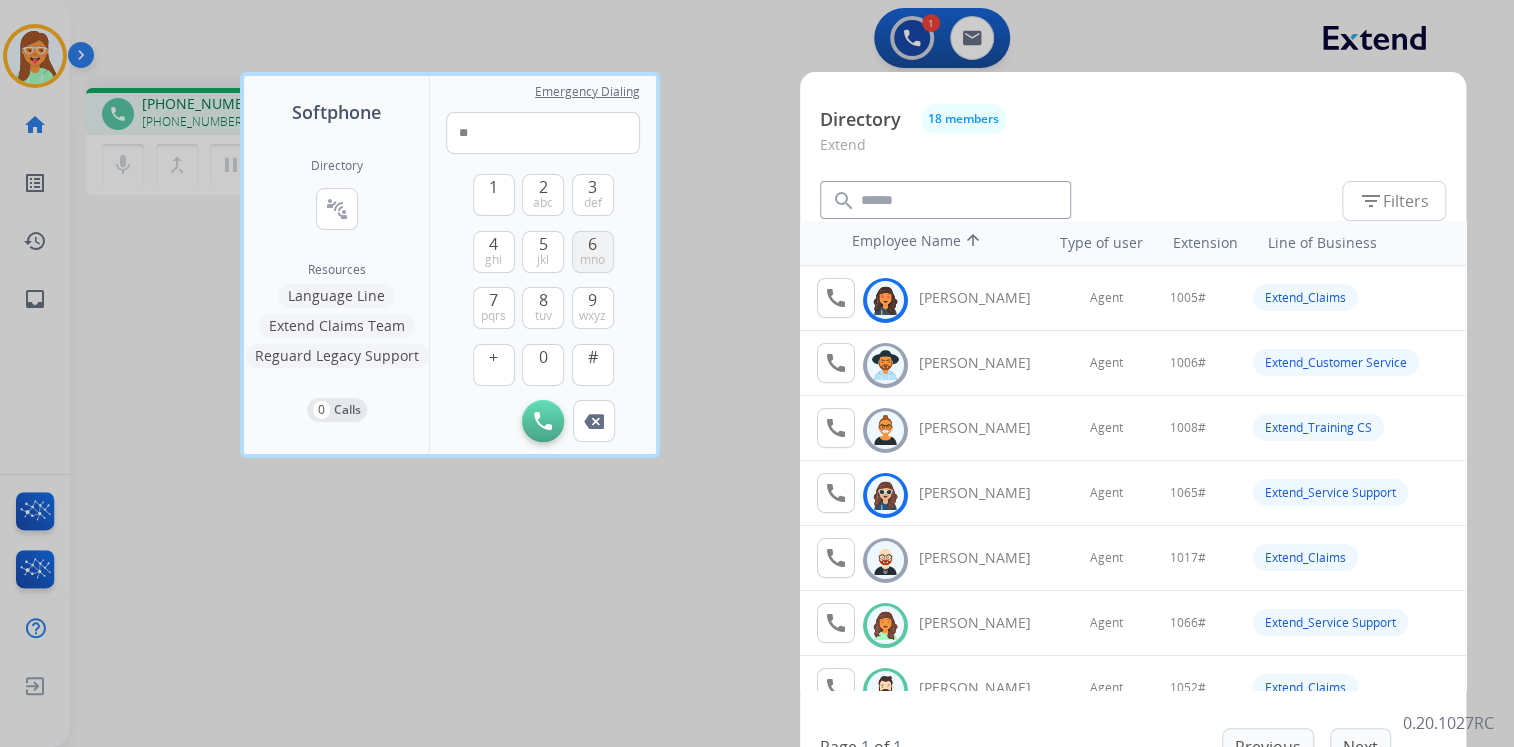 click on "mno" at bounding box center [592, 260] 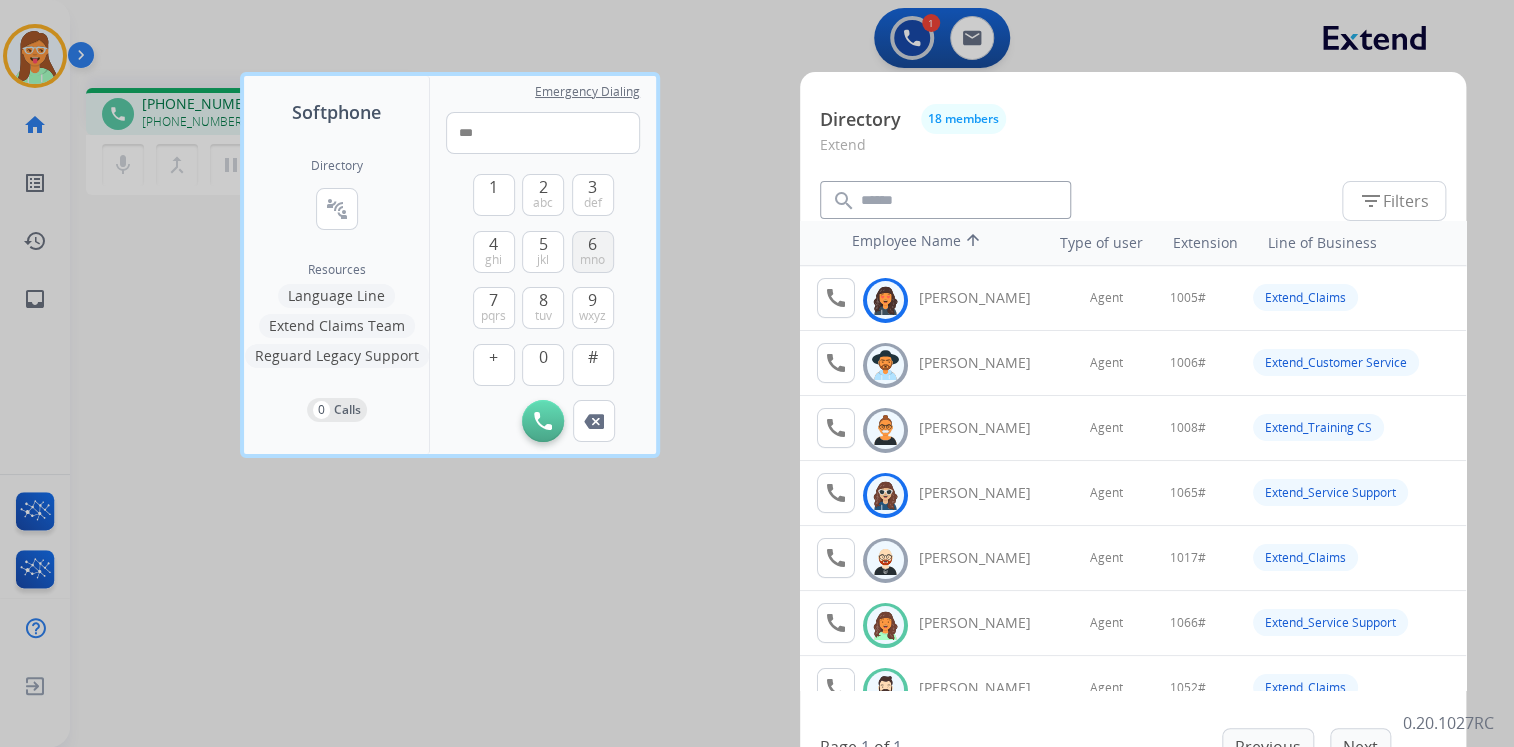 click on "mno" at bounding box center [592, 260] 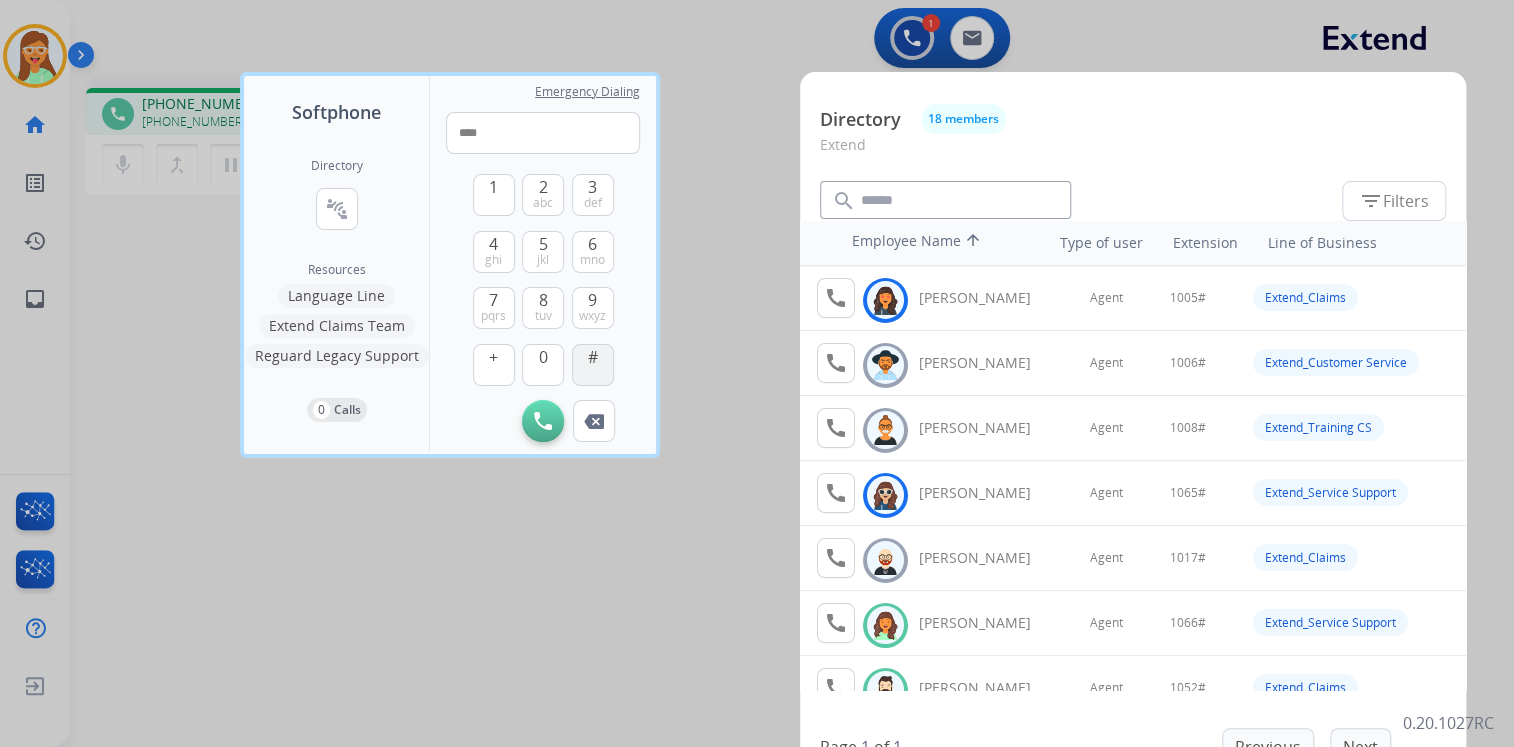 click on "#" at bounding box center (593, 365) 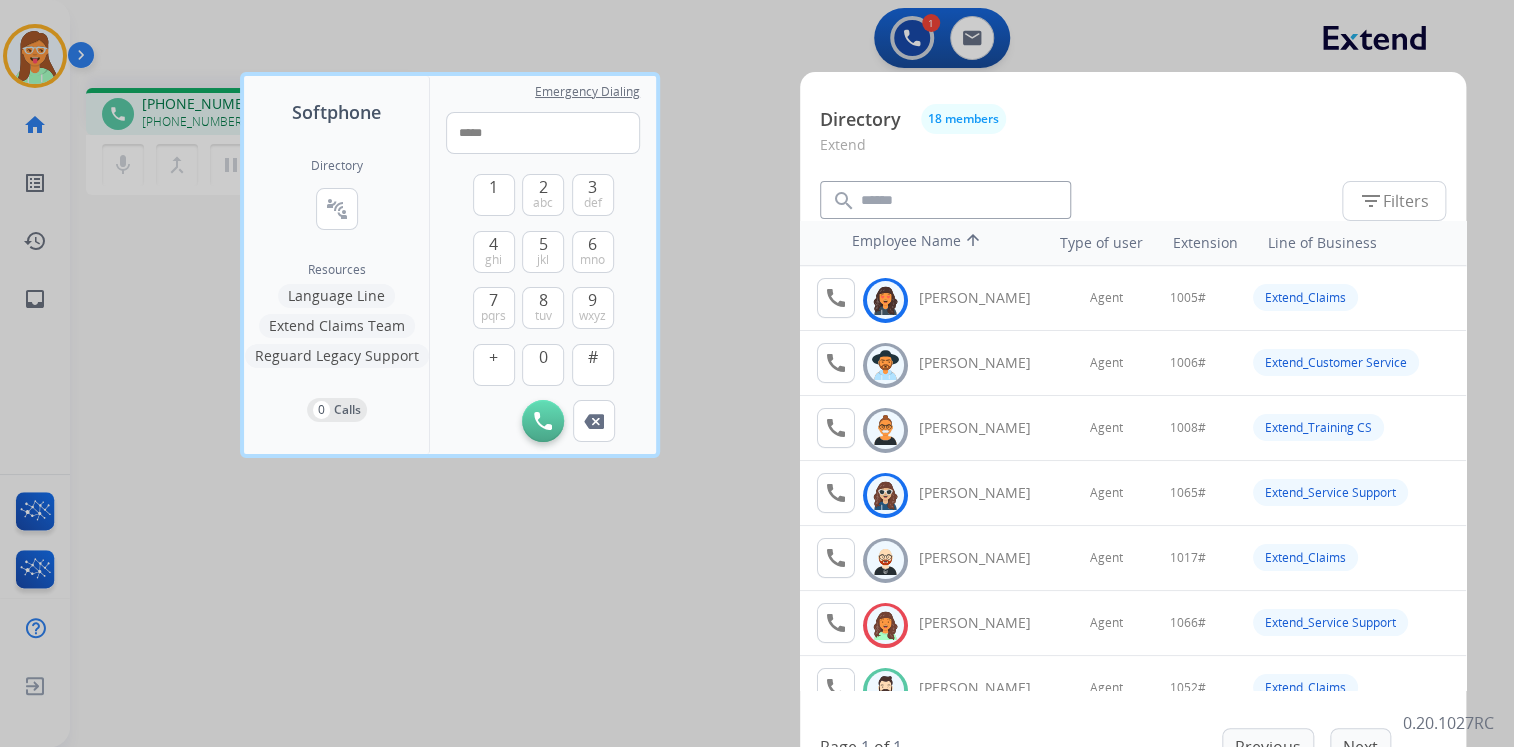 click at bounding box center (757, 373) 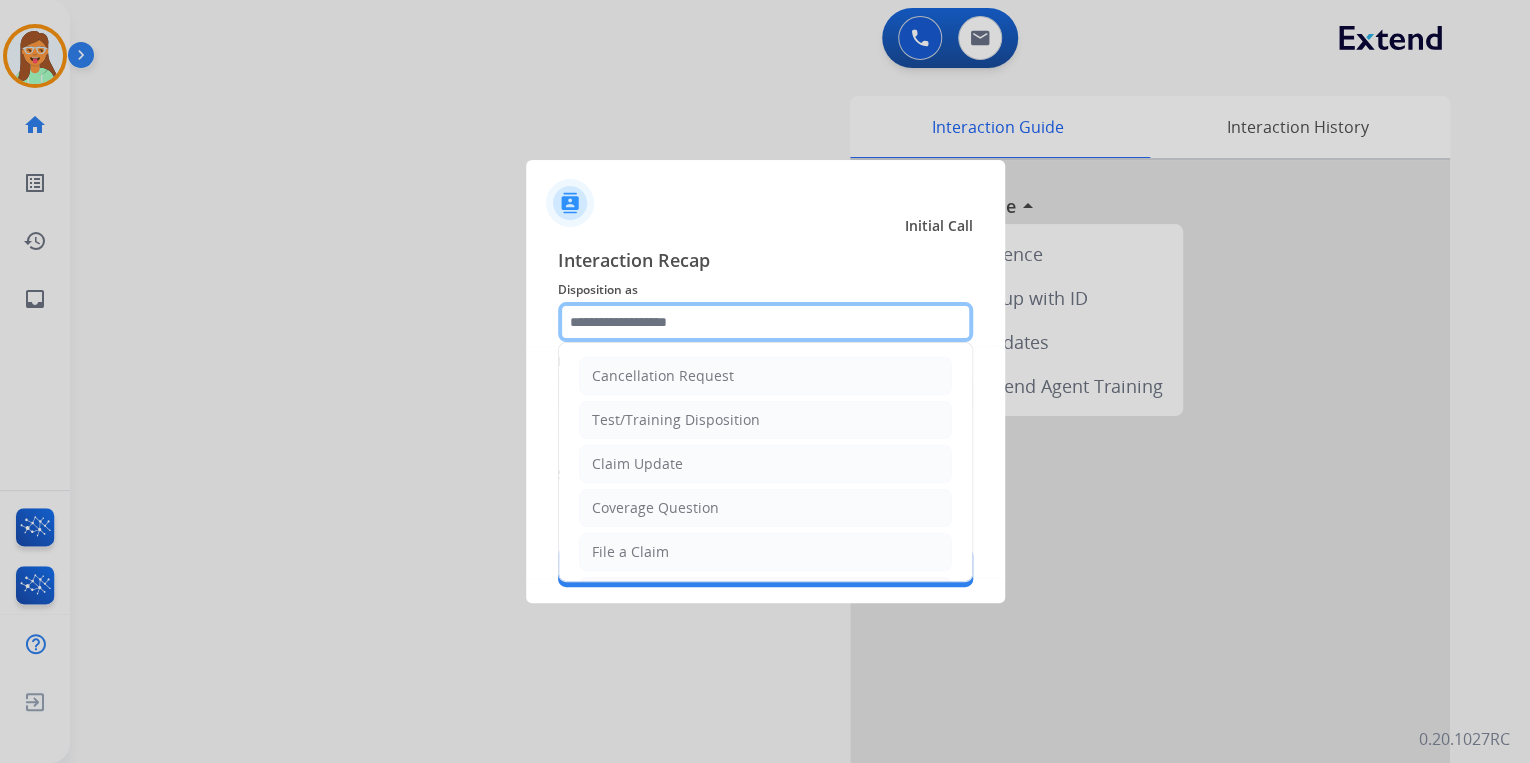 click 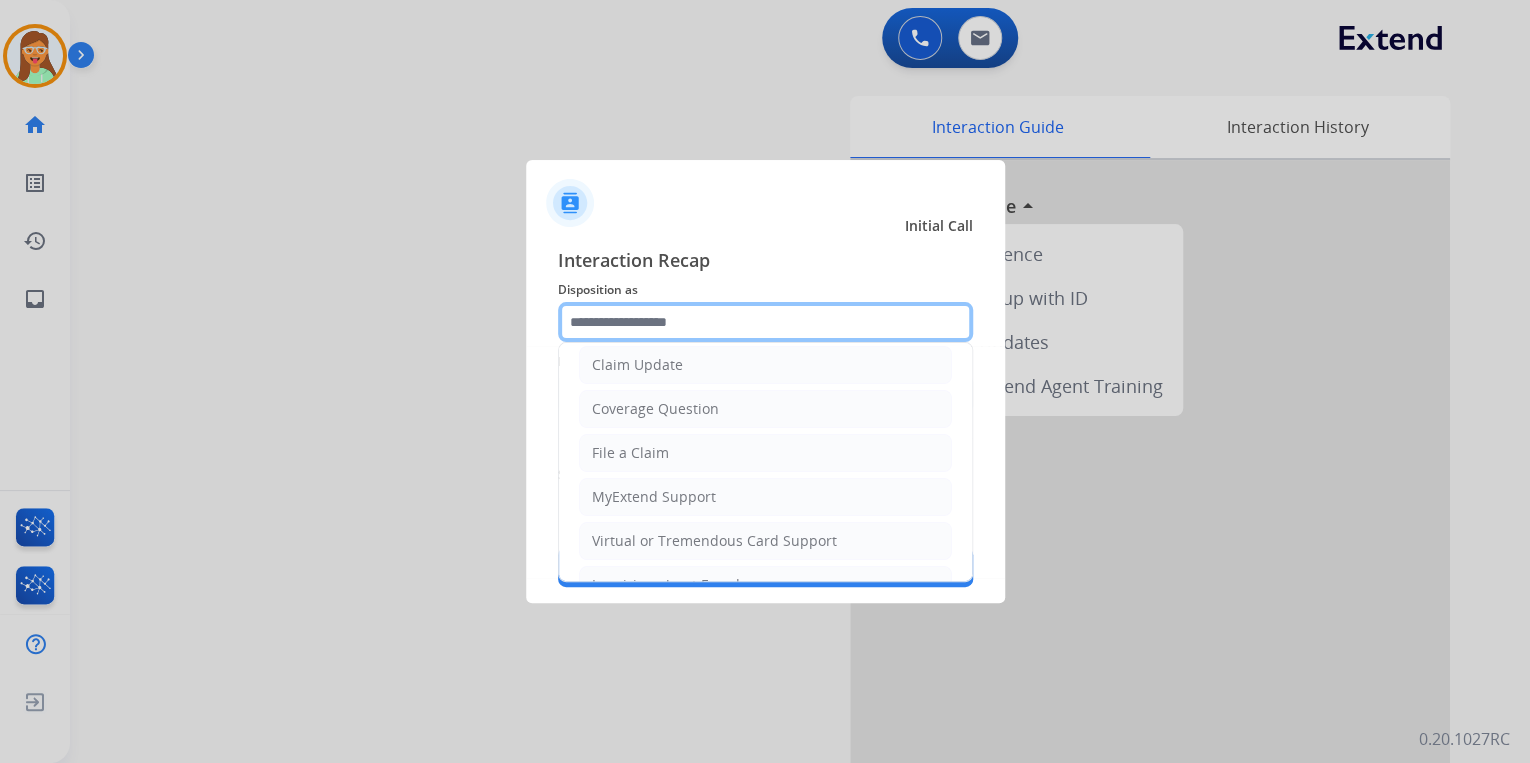 scroll, scrollTop: 320, scrollLeft: 0, axis: vertical 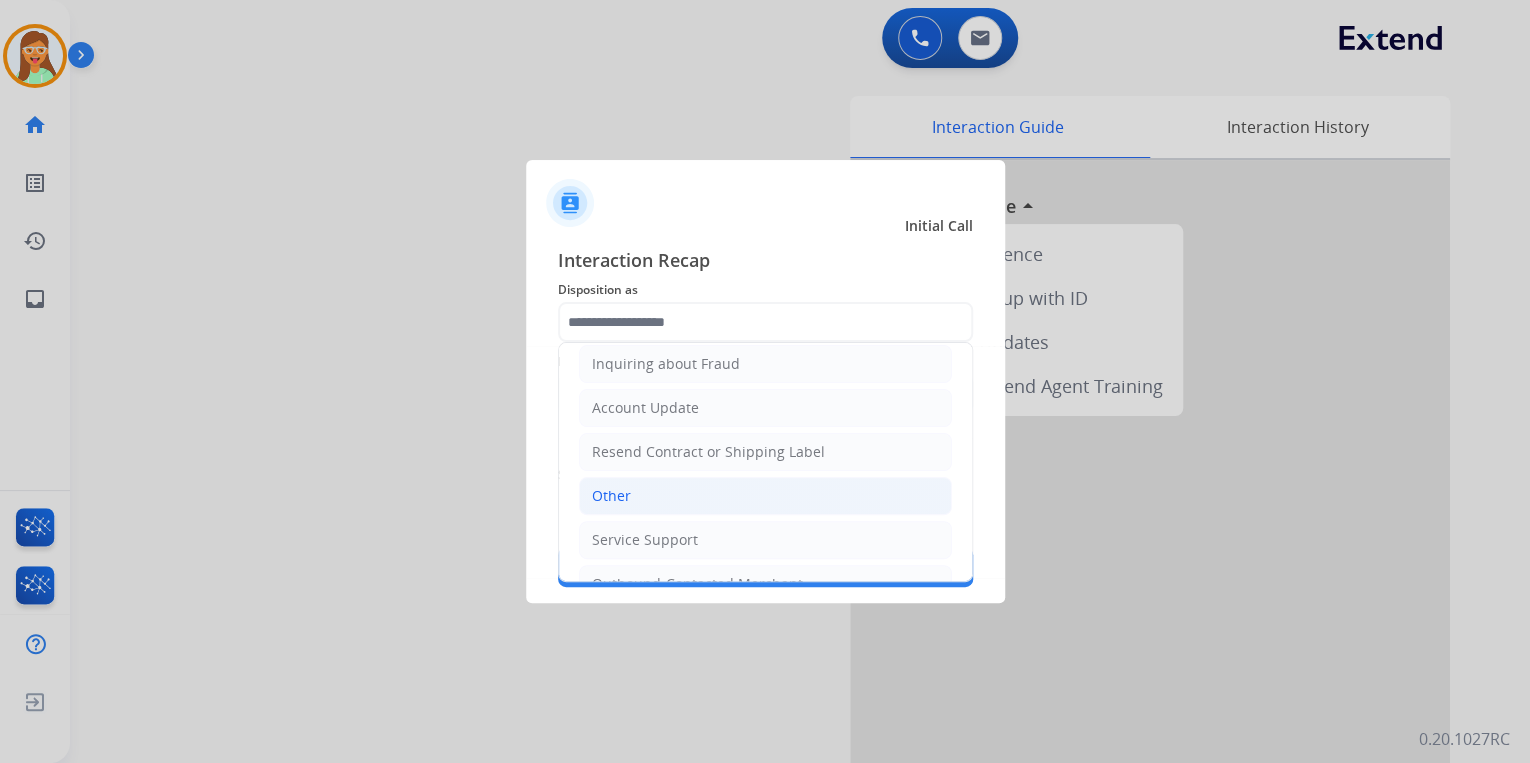 click on "Other" 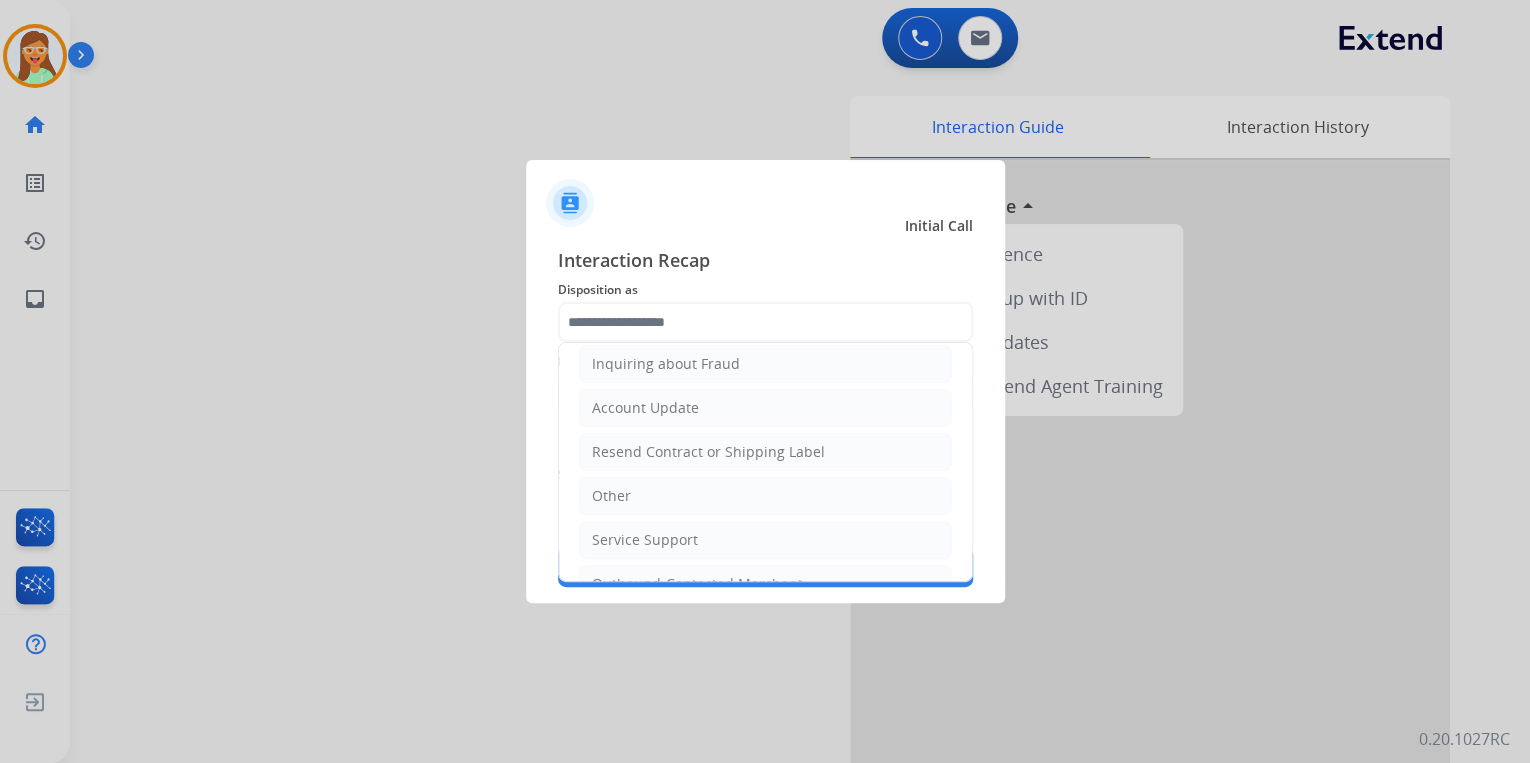 type on "*****" 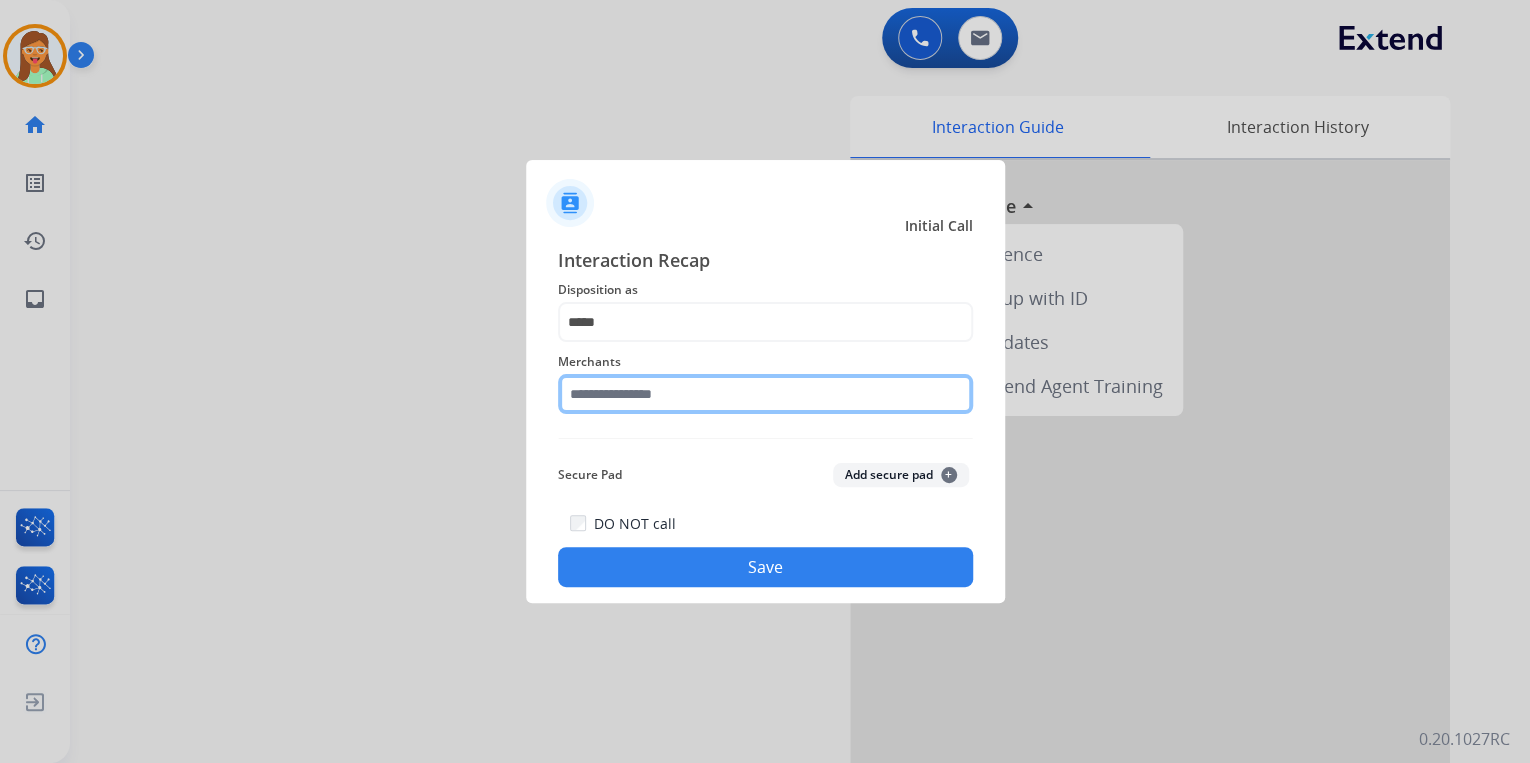 click 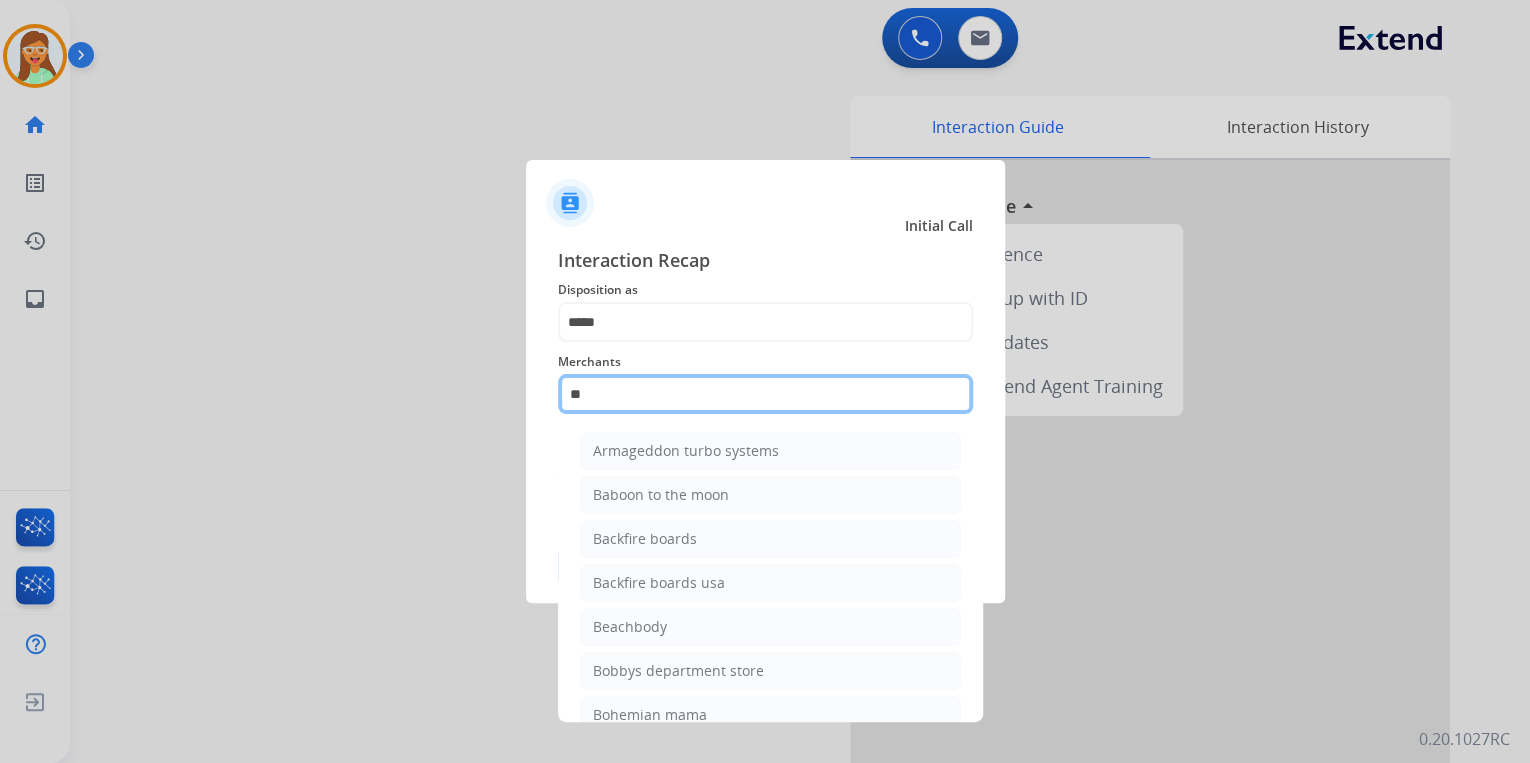 type on "*" 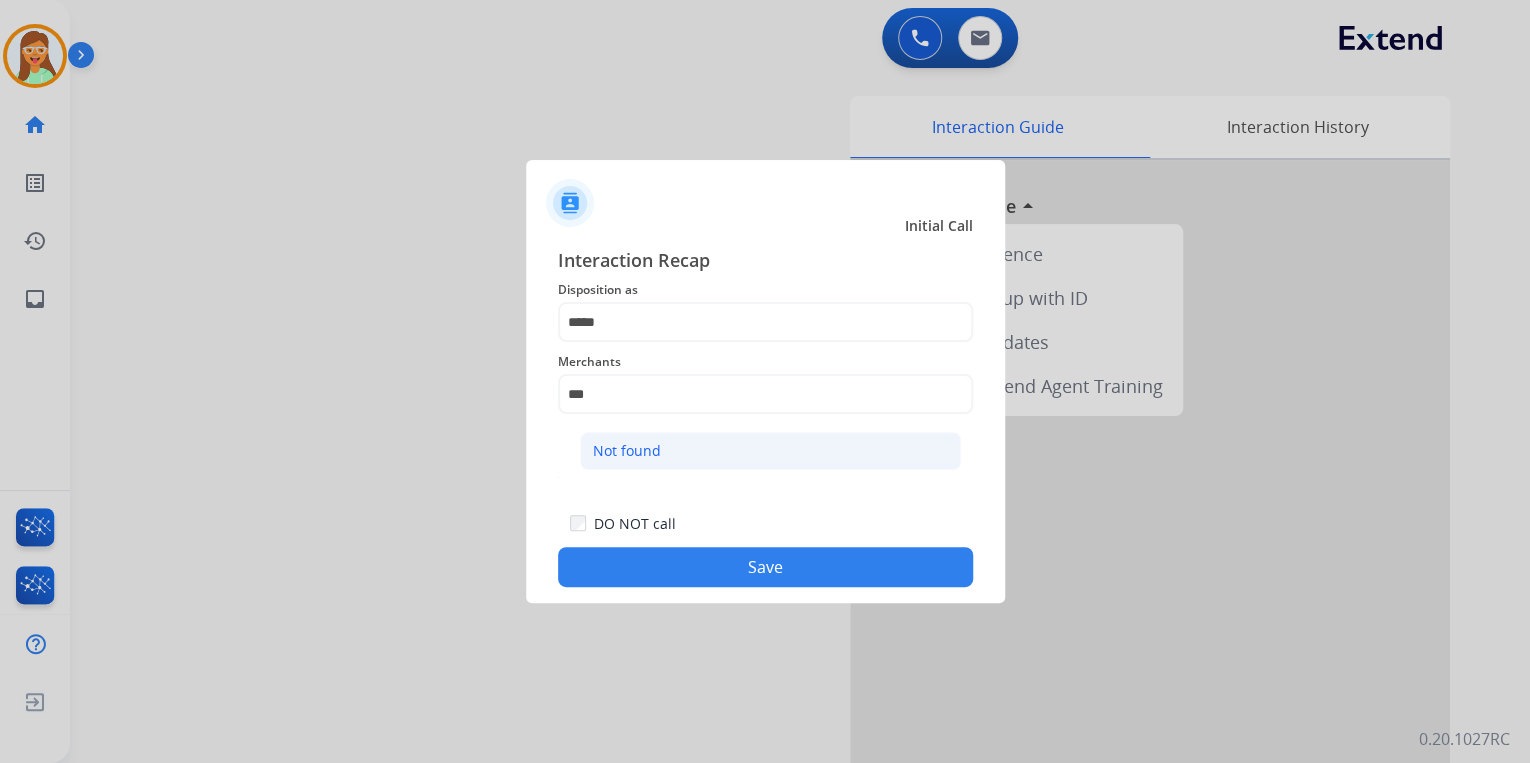 click on "Not found" 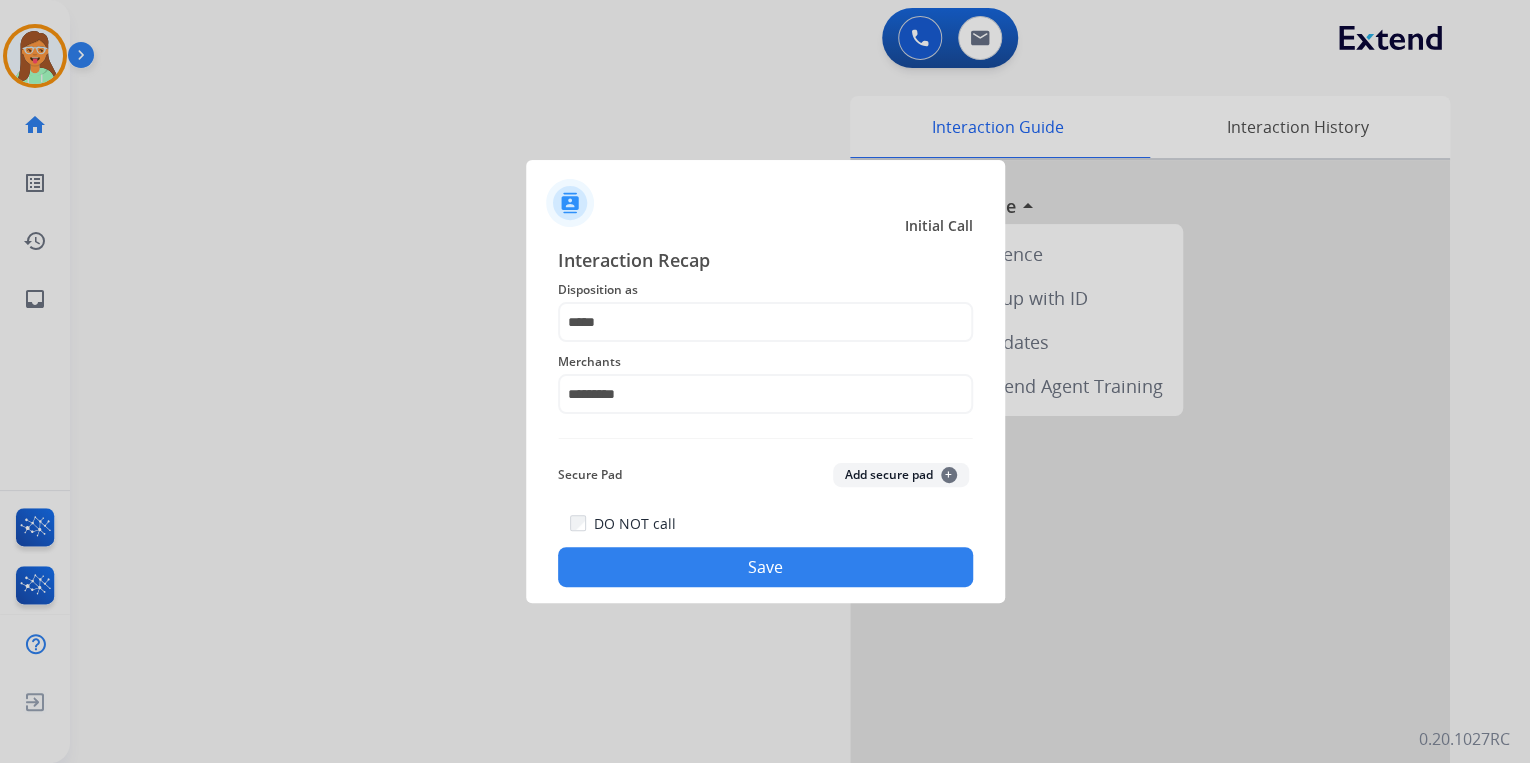 click on "Save" 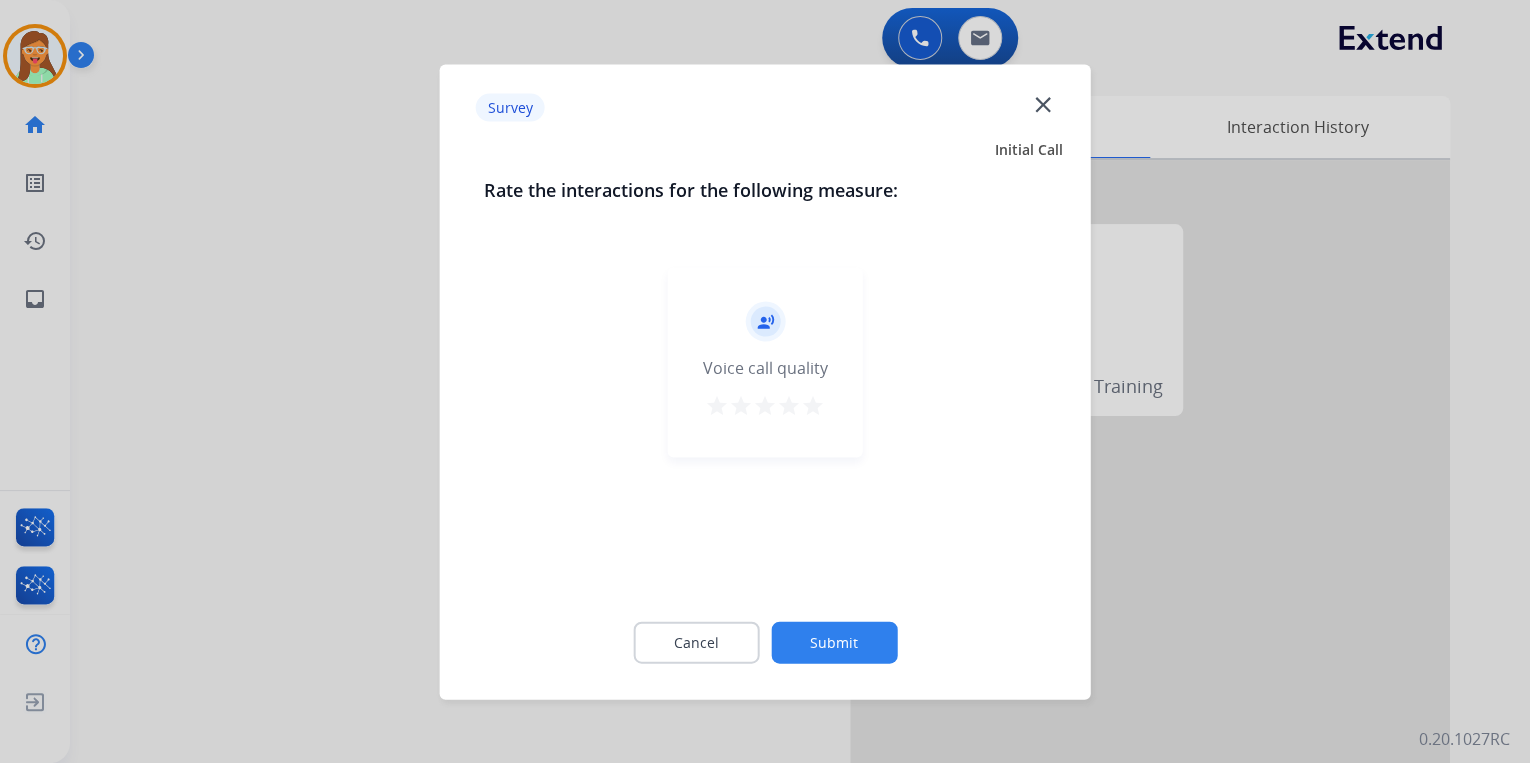 click on "close" 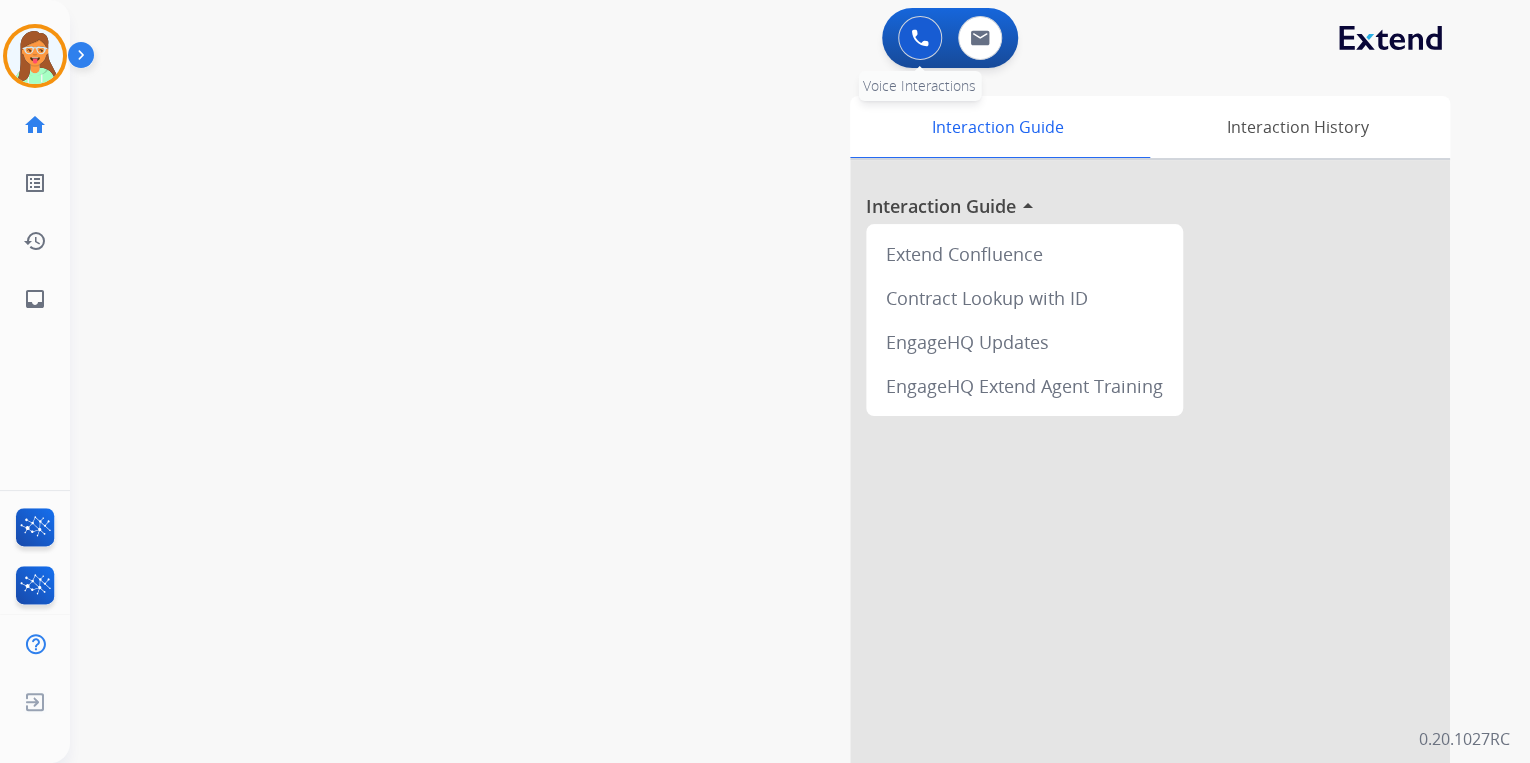 click at bounding box center (920, 38) 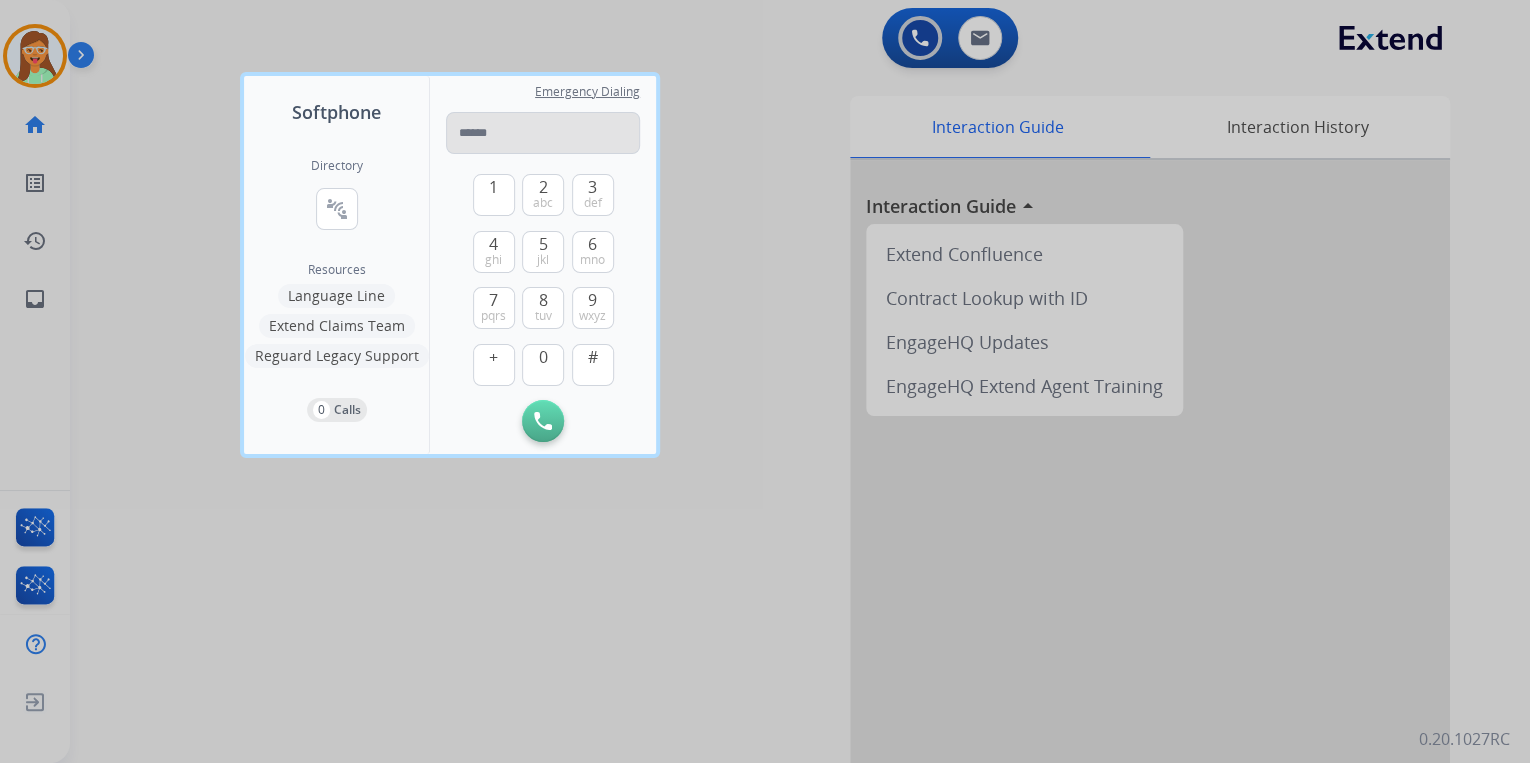 click at bounding box center (543, 133) 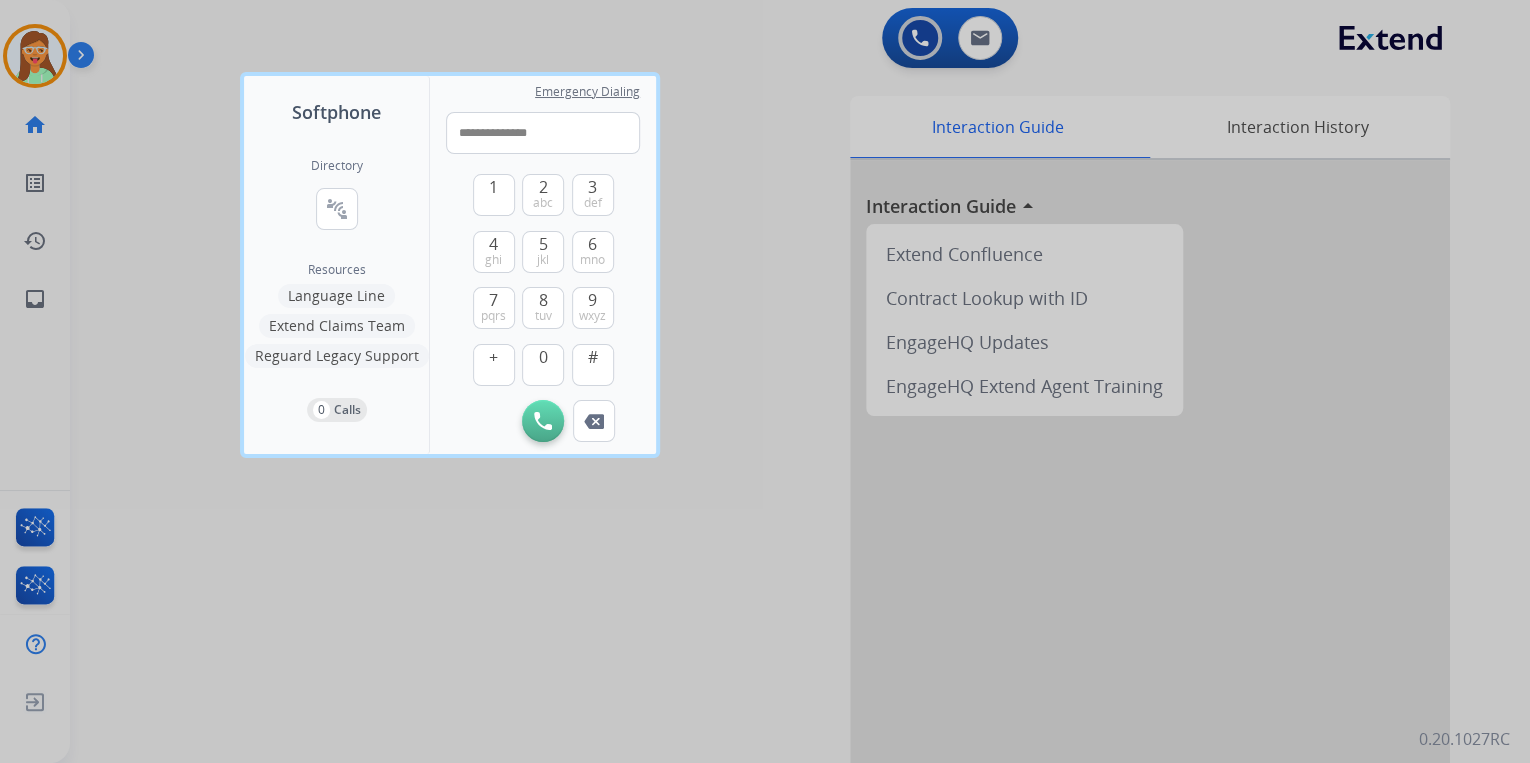 type on "**********" 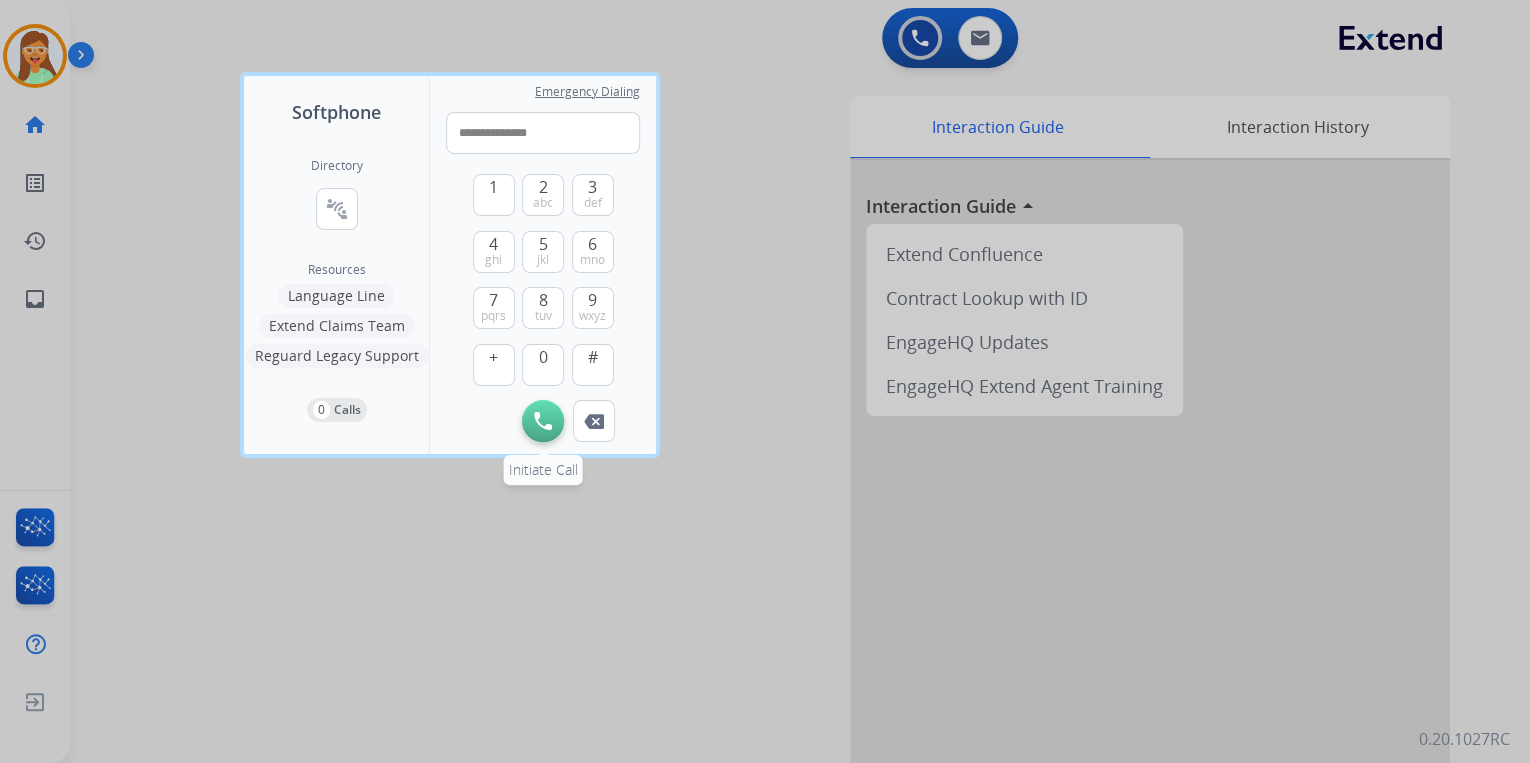 click at bounding box center [543, 421] 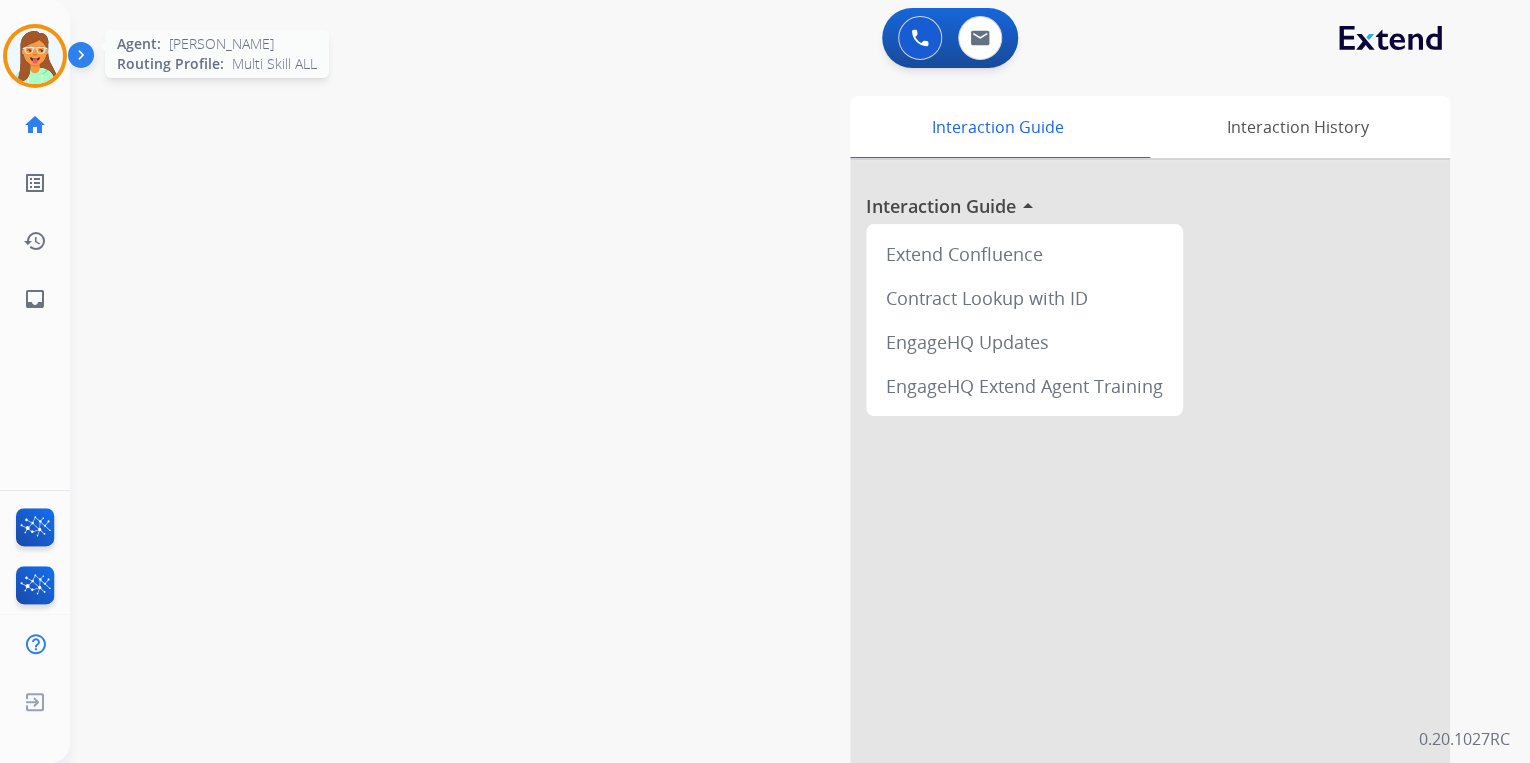 click at bounding box center (35, 56) 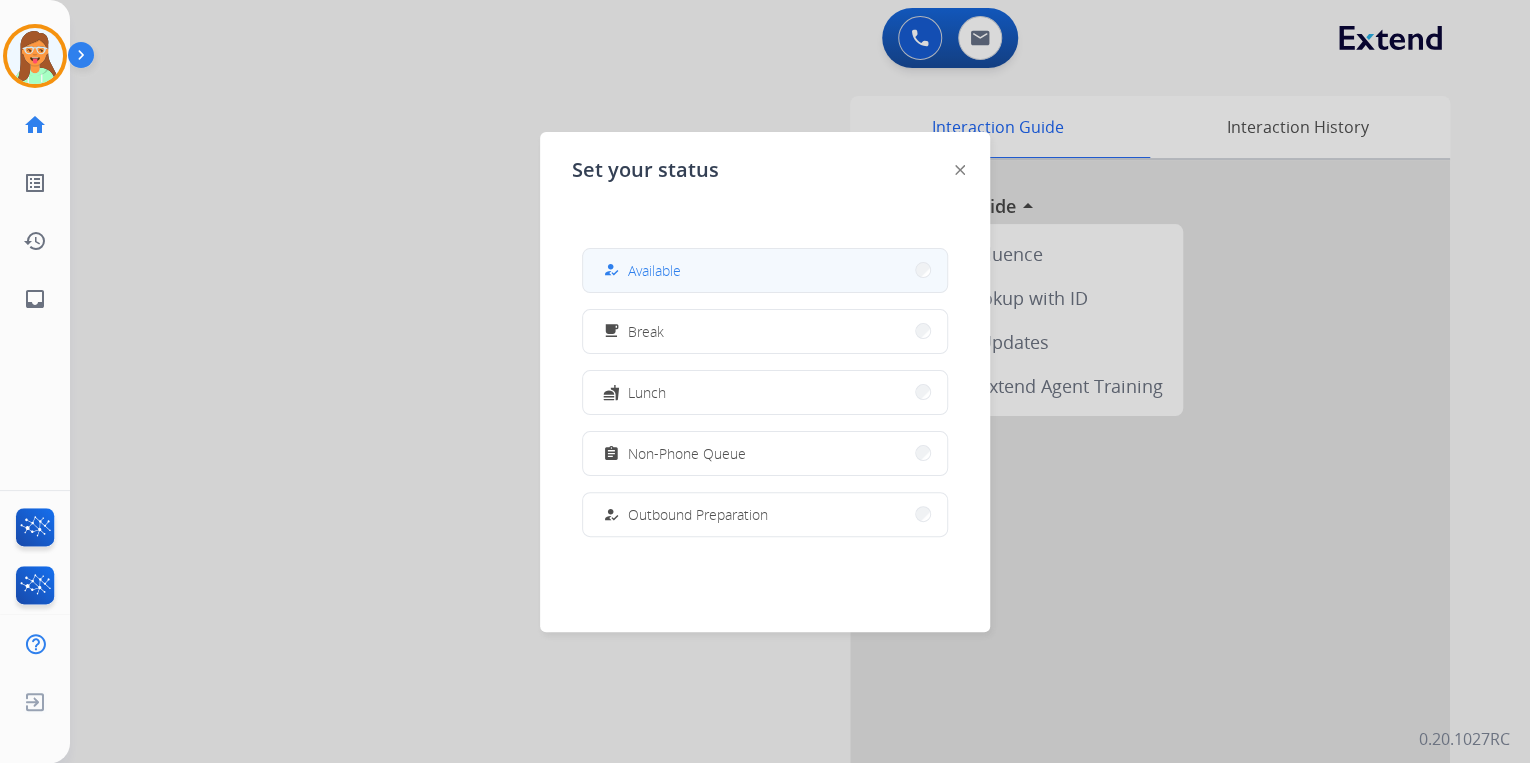 click on "how_to_reg Available" at bounding box center (765, 270) 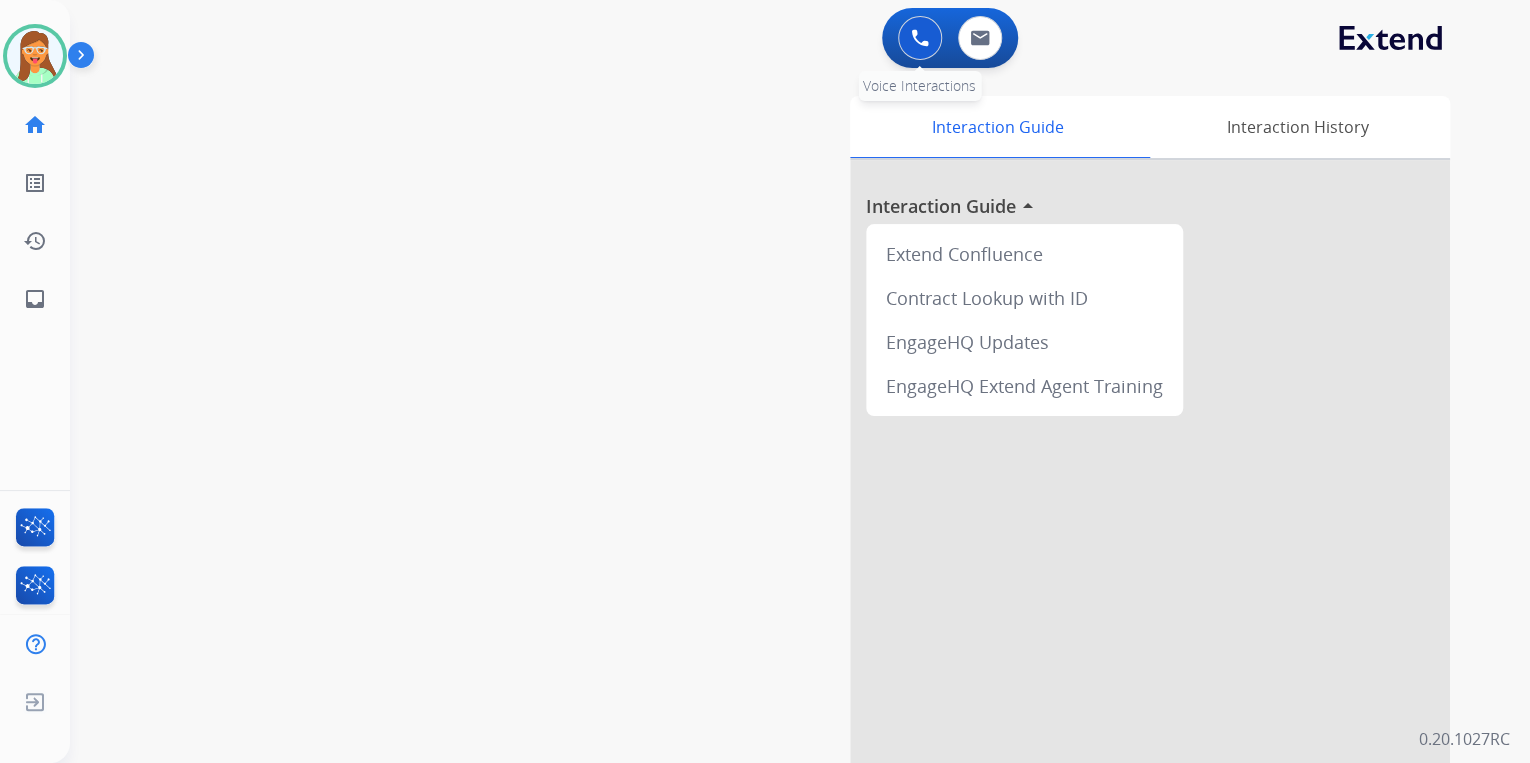 click at bounding box center [920, 38] 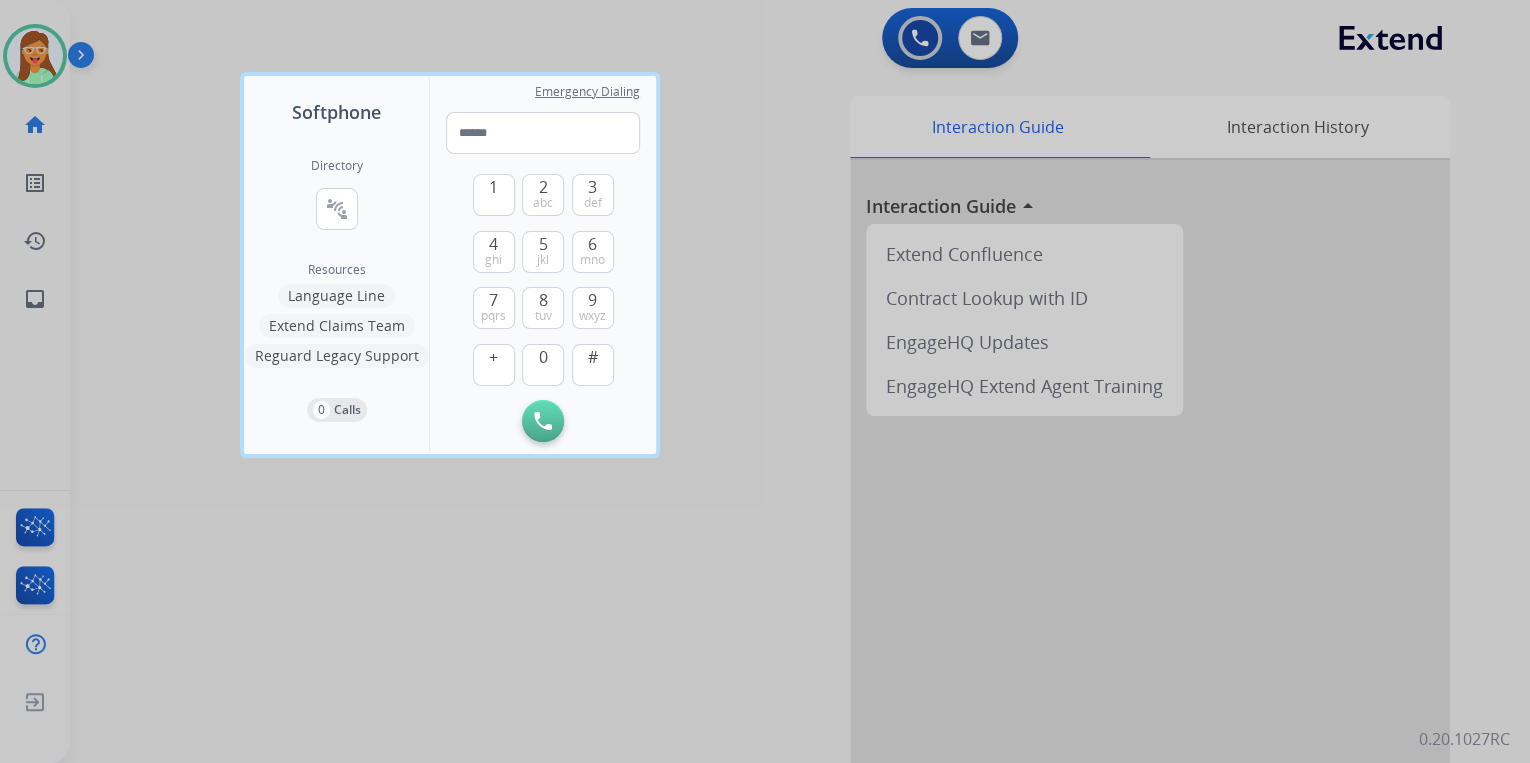 type on "**********" 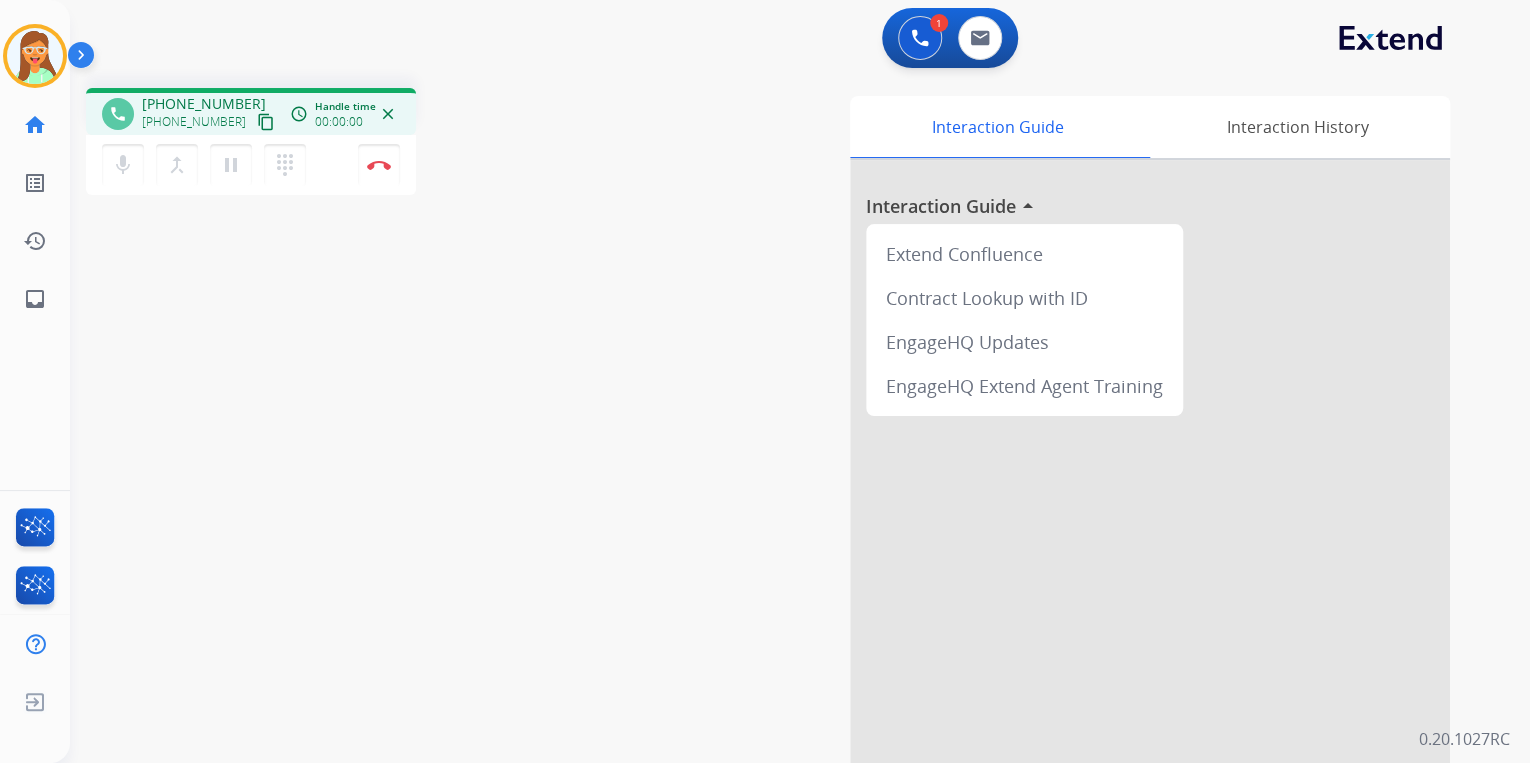 click on "content_copy" at bounding box center (266, 122) 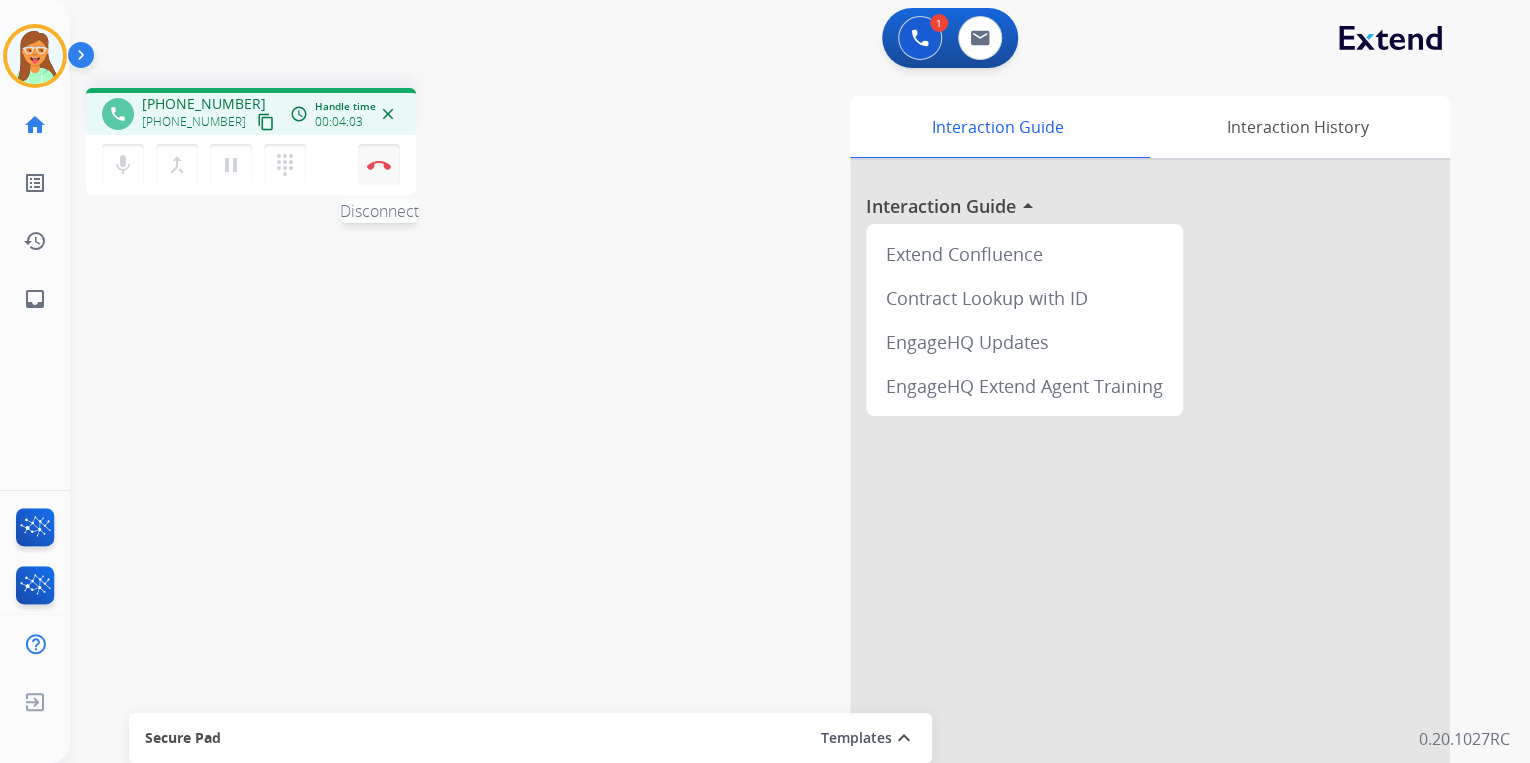 click on "Disconnect" at bounding box center [379, 165] 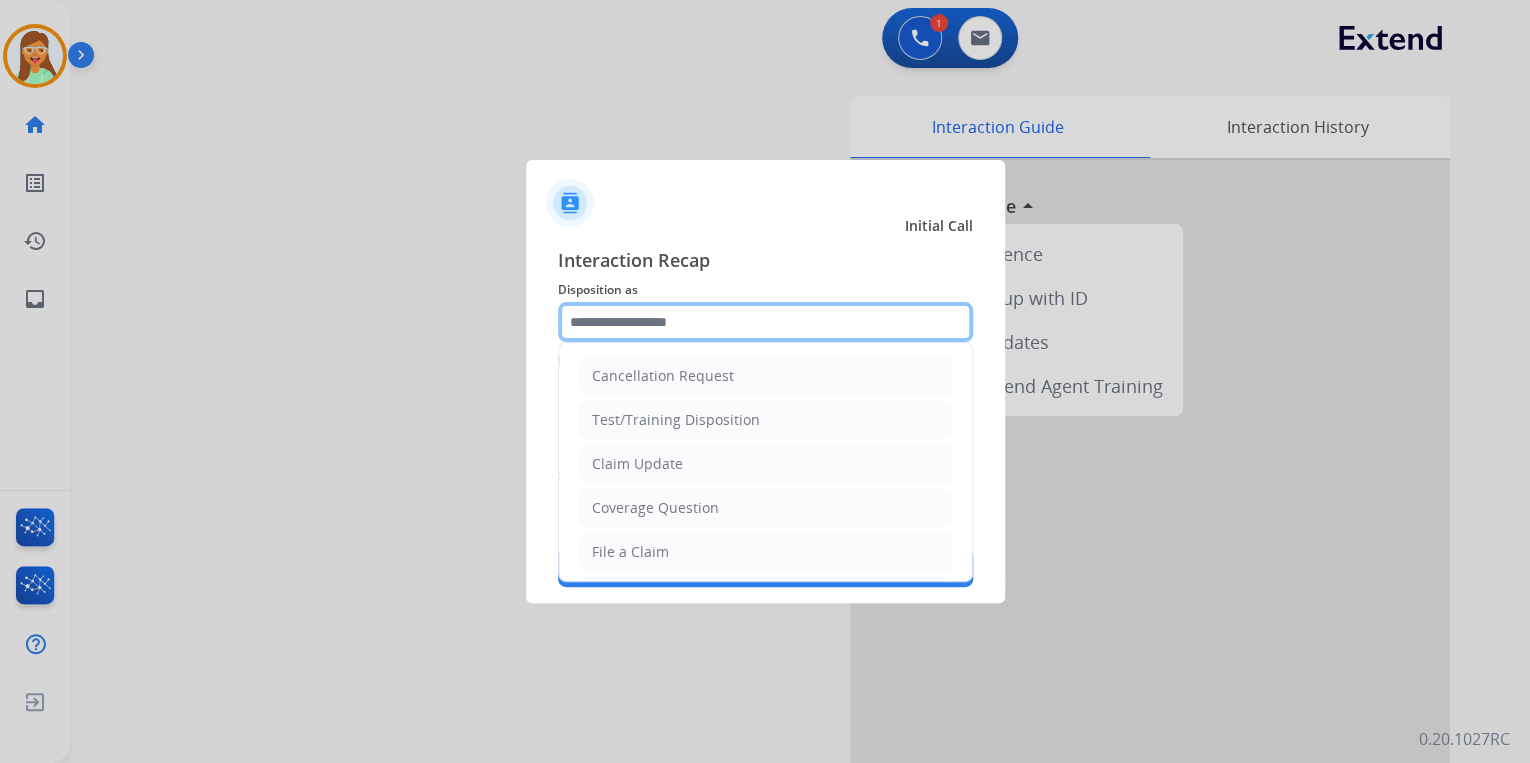 click 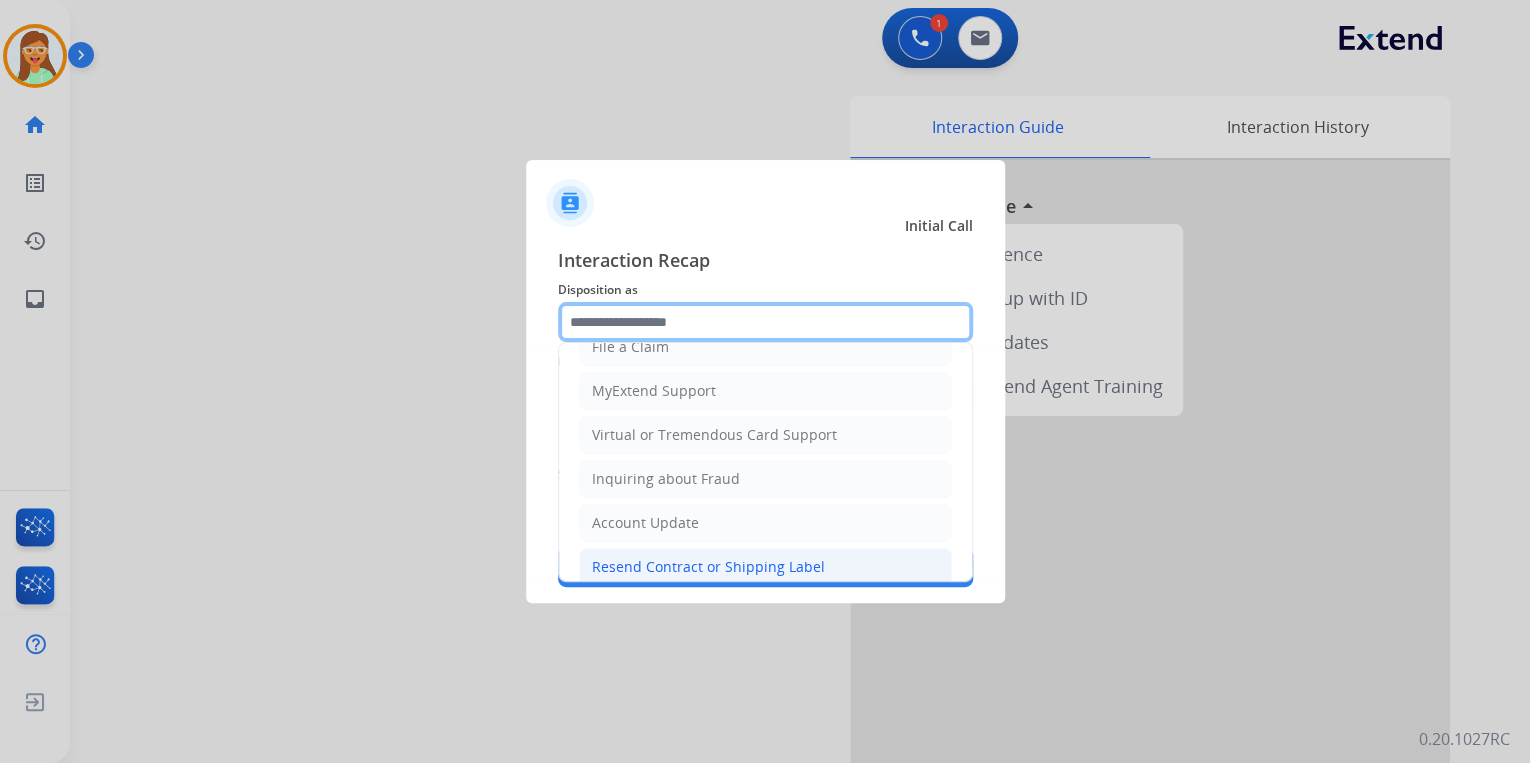scroll, scrollTop: 306, scrollLeft: 0, axis: vertical 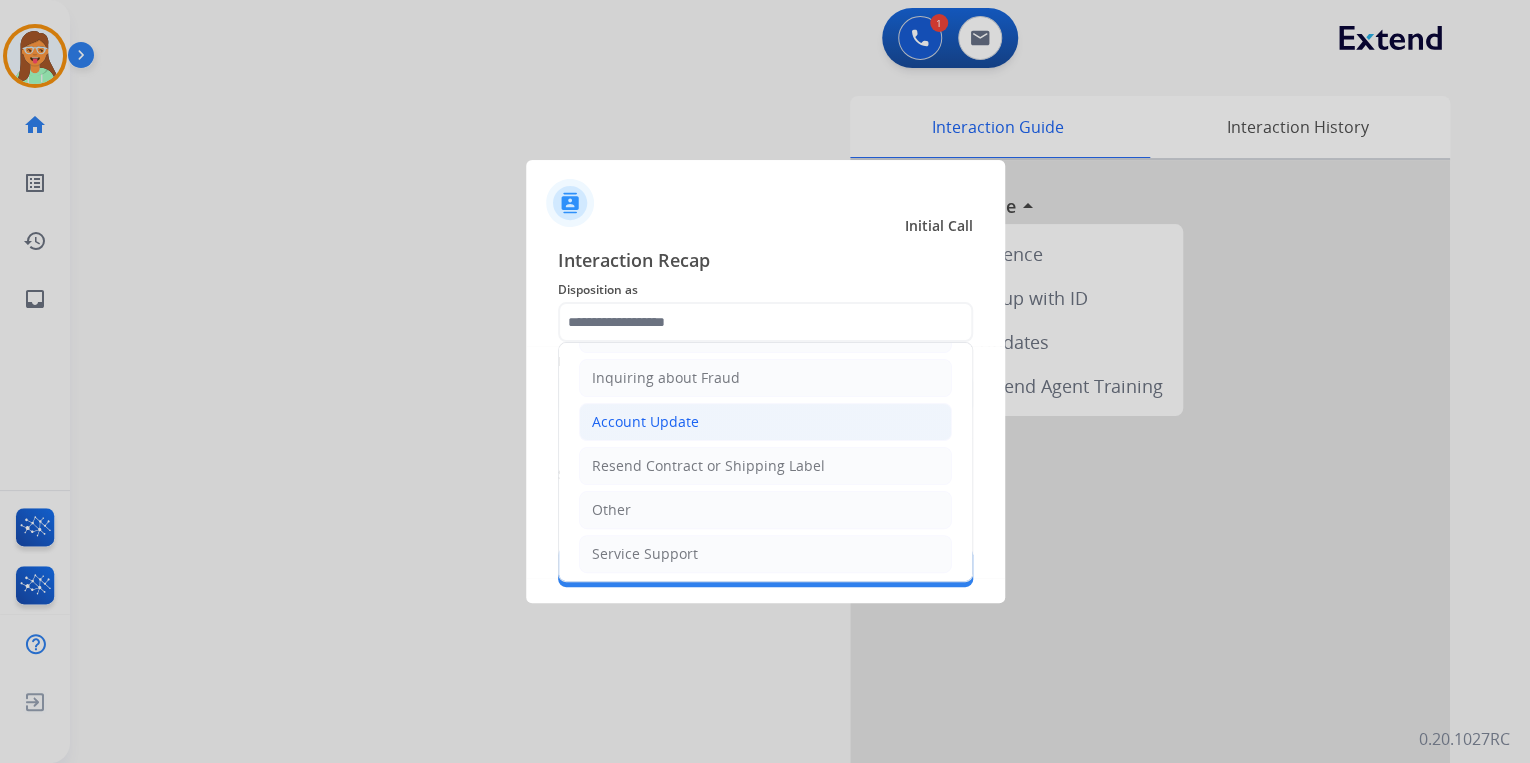 click on "Account Update" 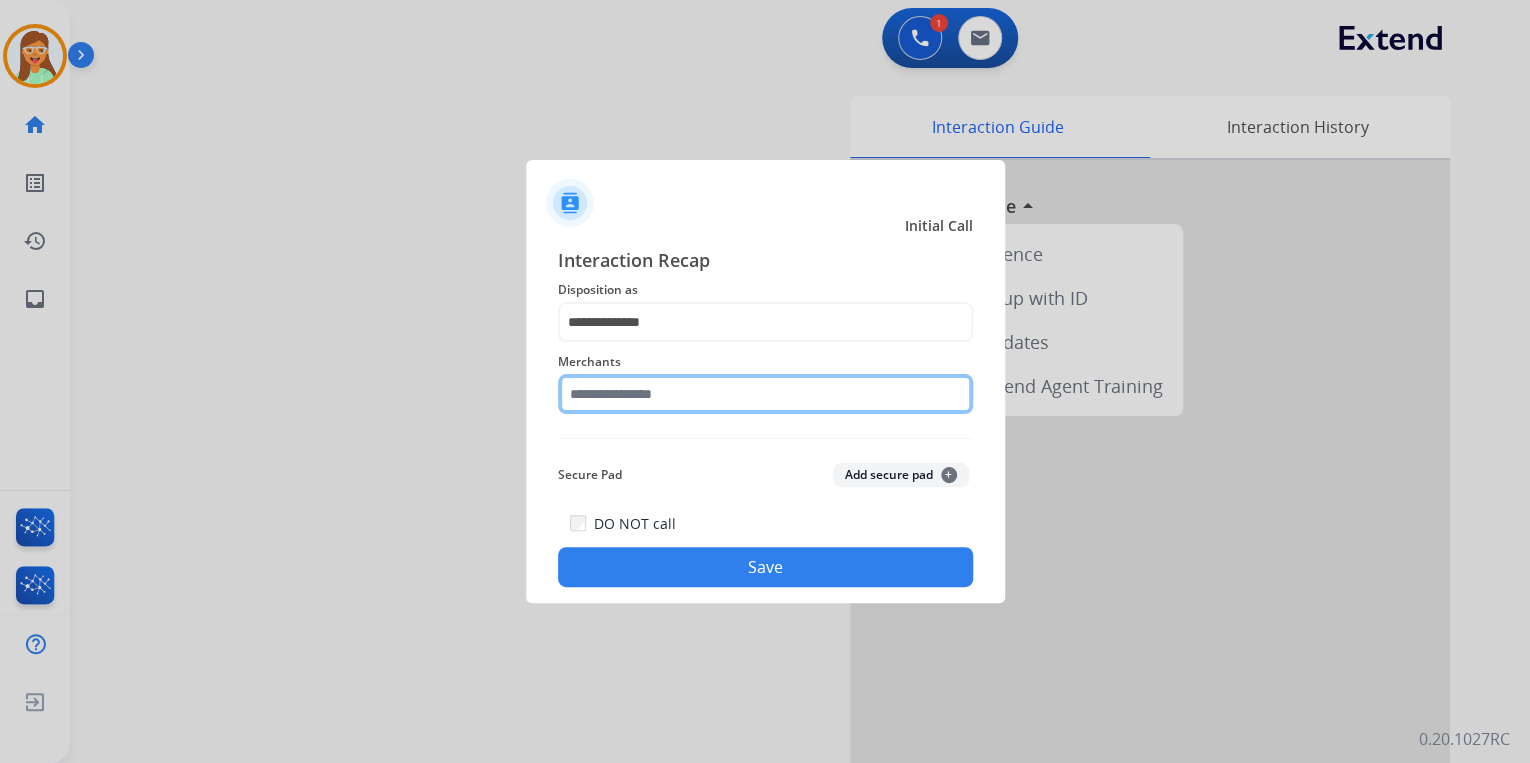 click 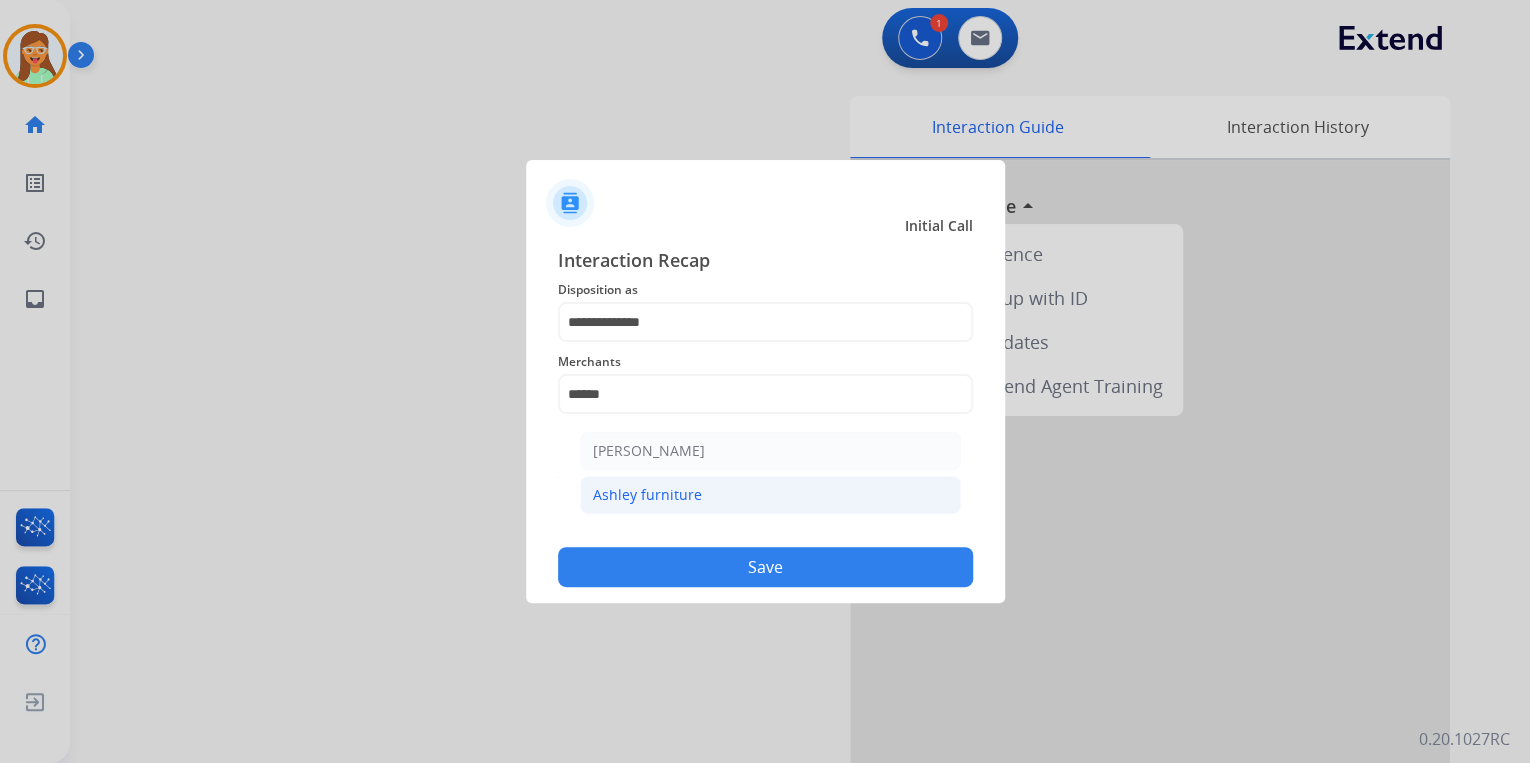 click on "Ashley furniture" 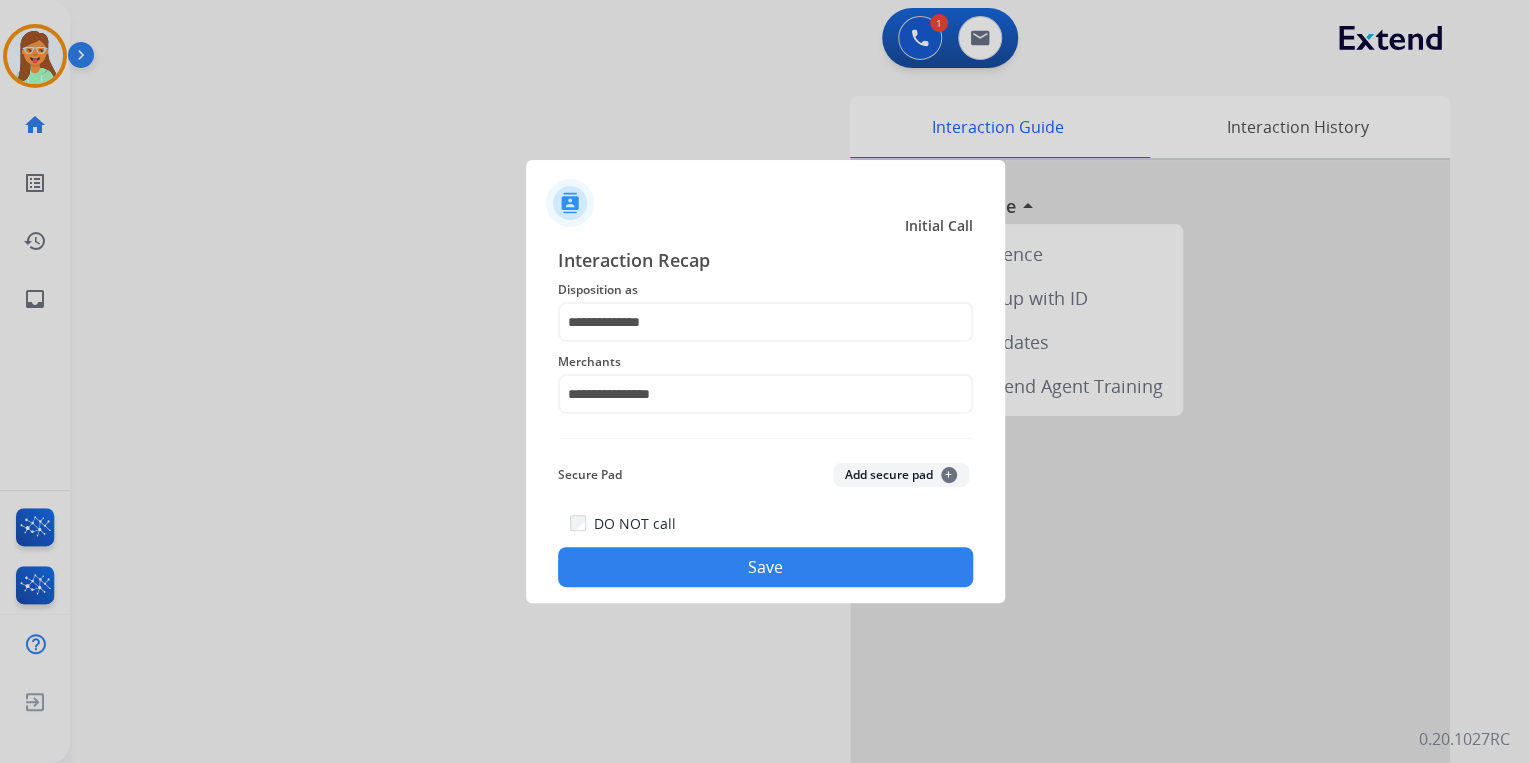 click on "Save" 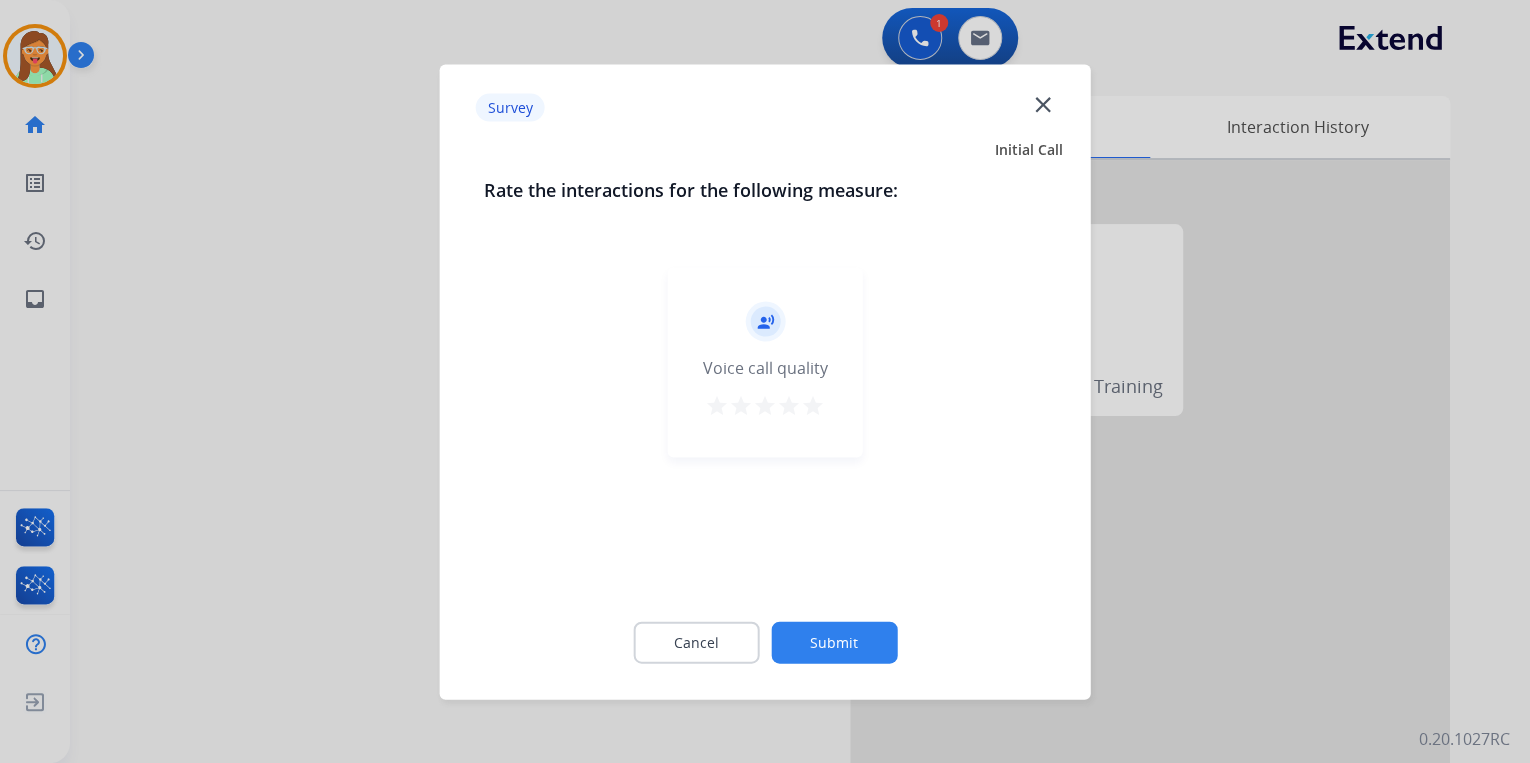 click on "star" at bounding box center [813, 405] 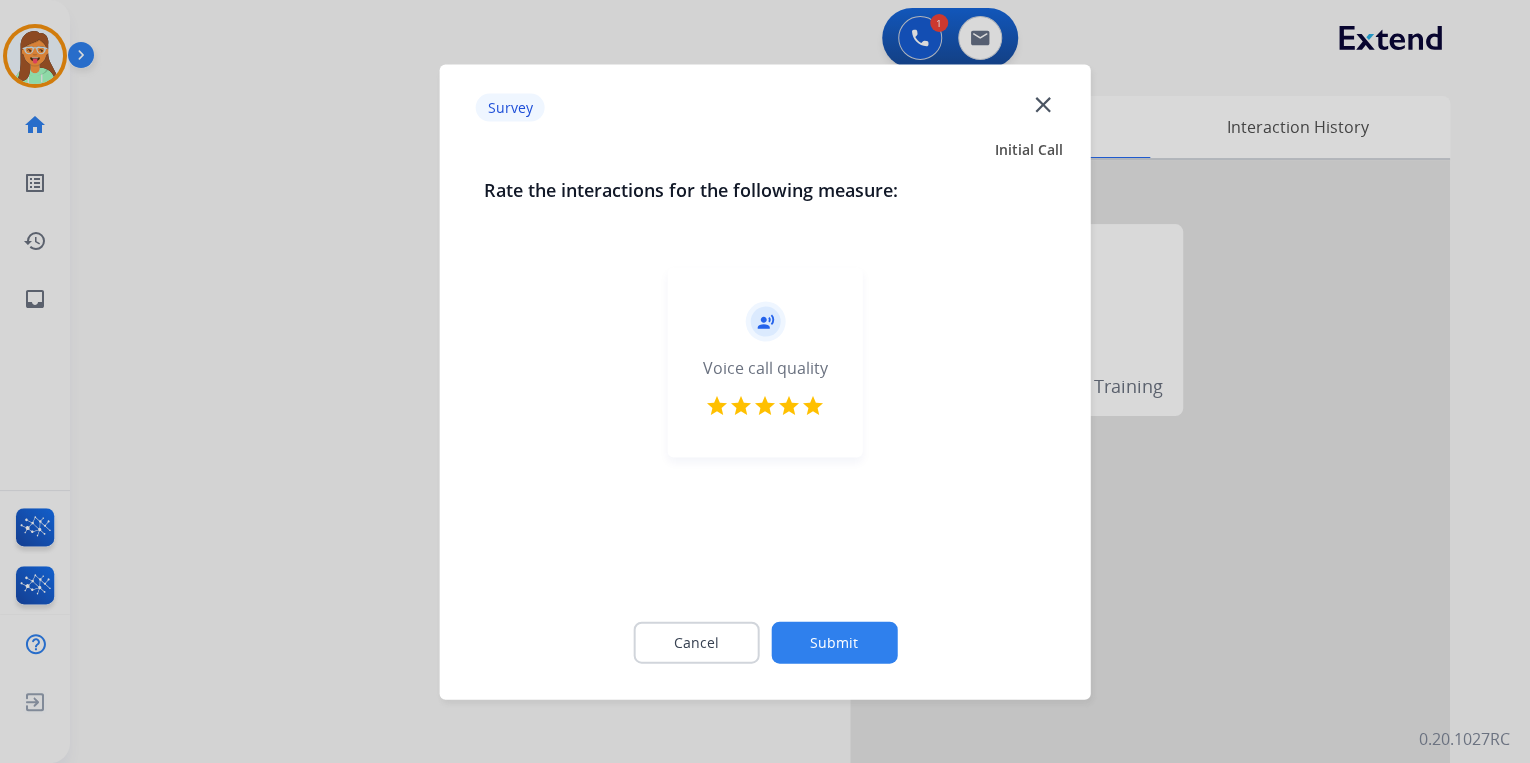 click on "Submit" 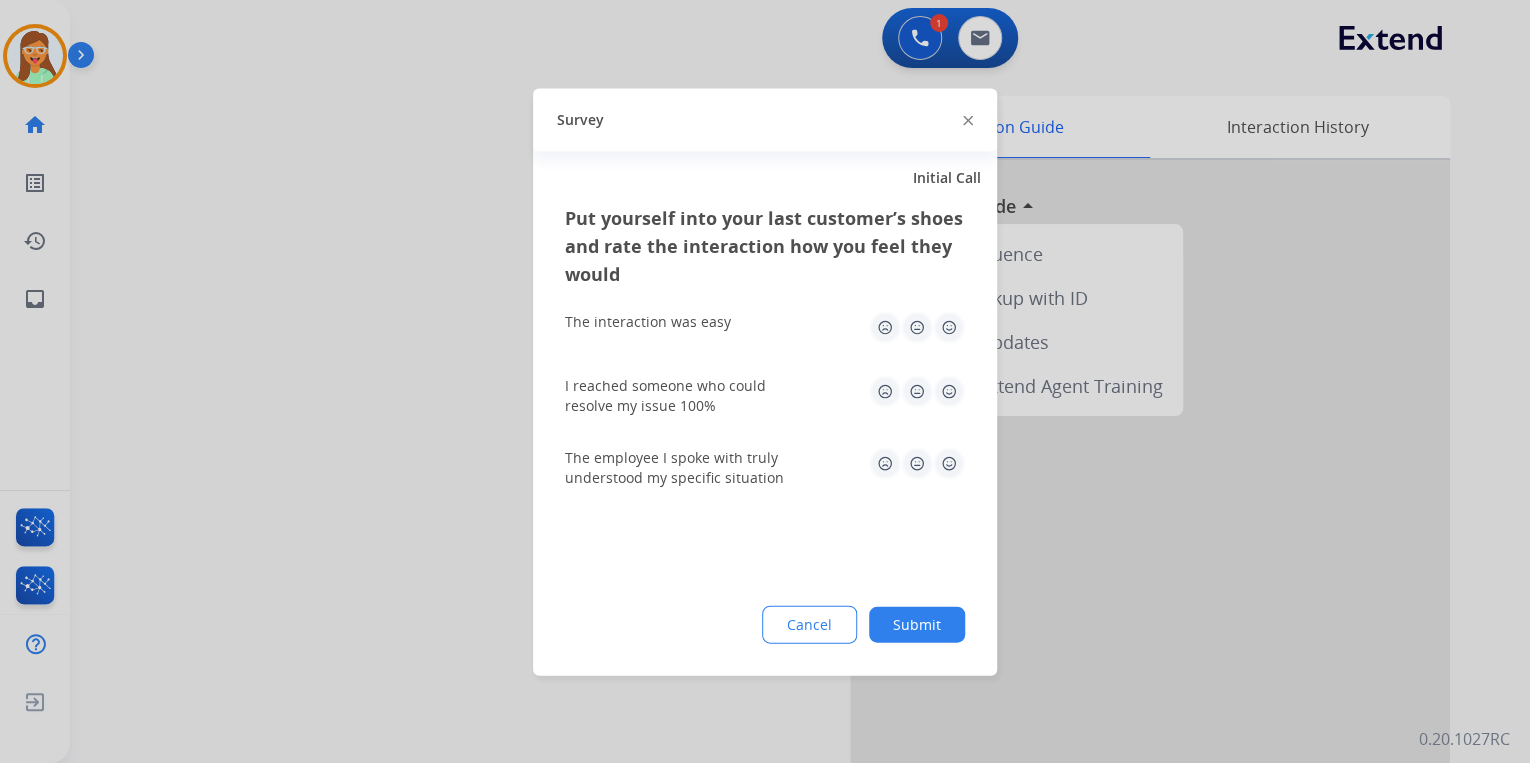 click 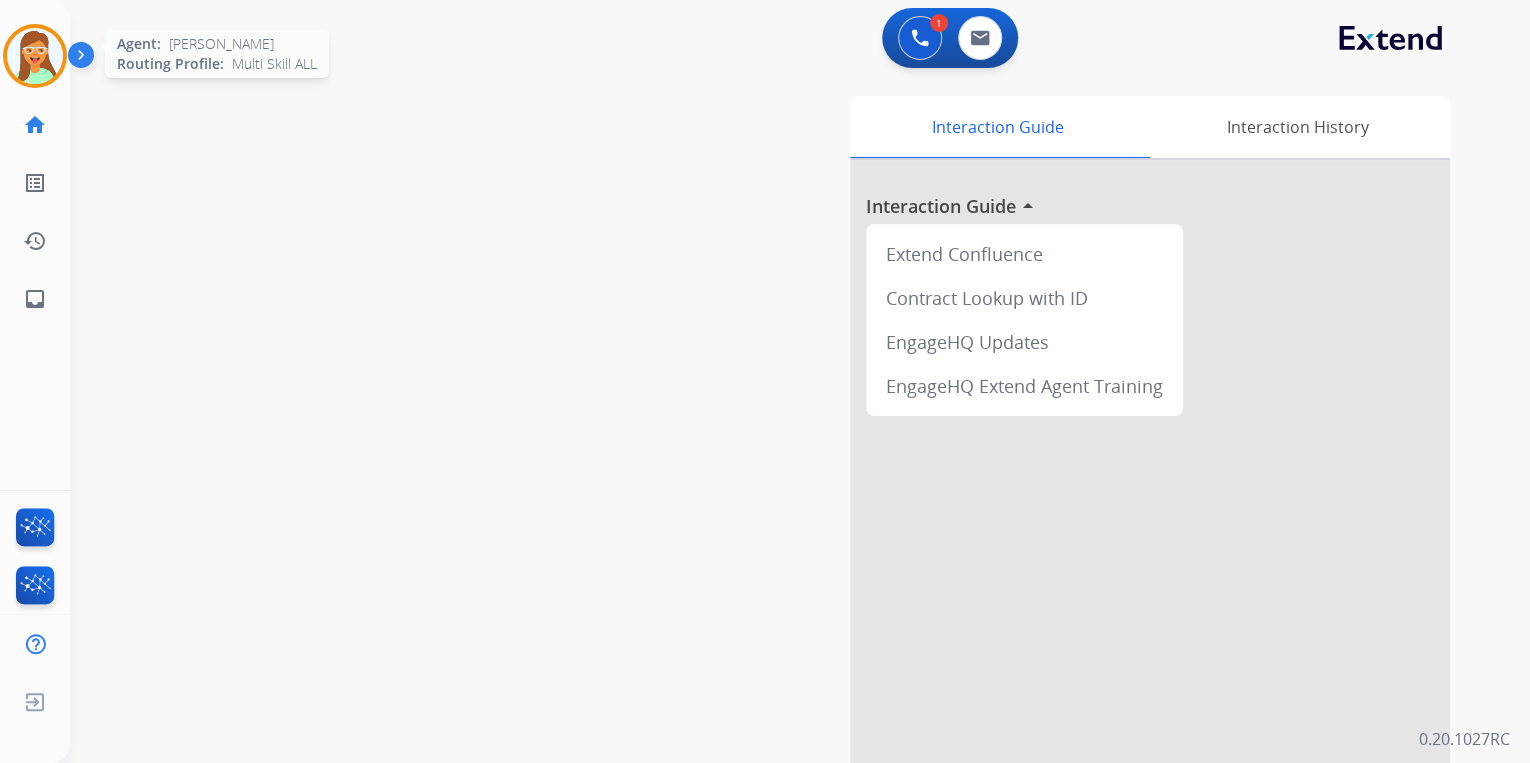 click at bounding box center (35, 56) 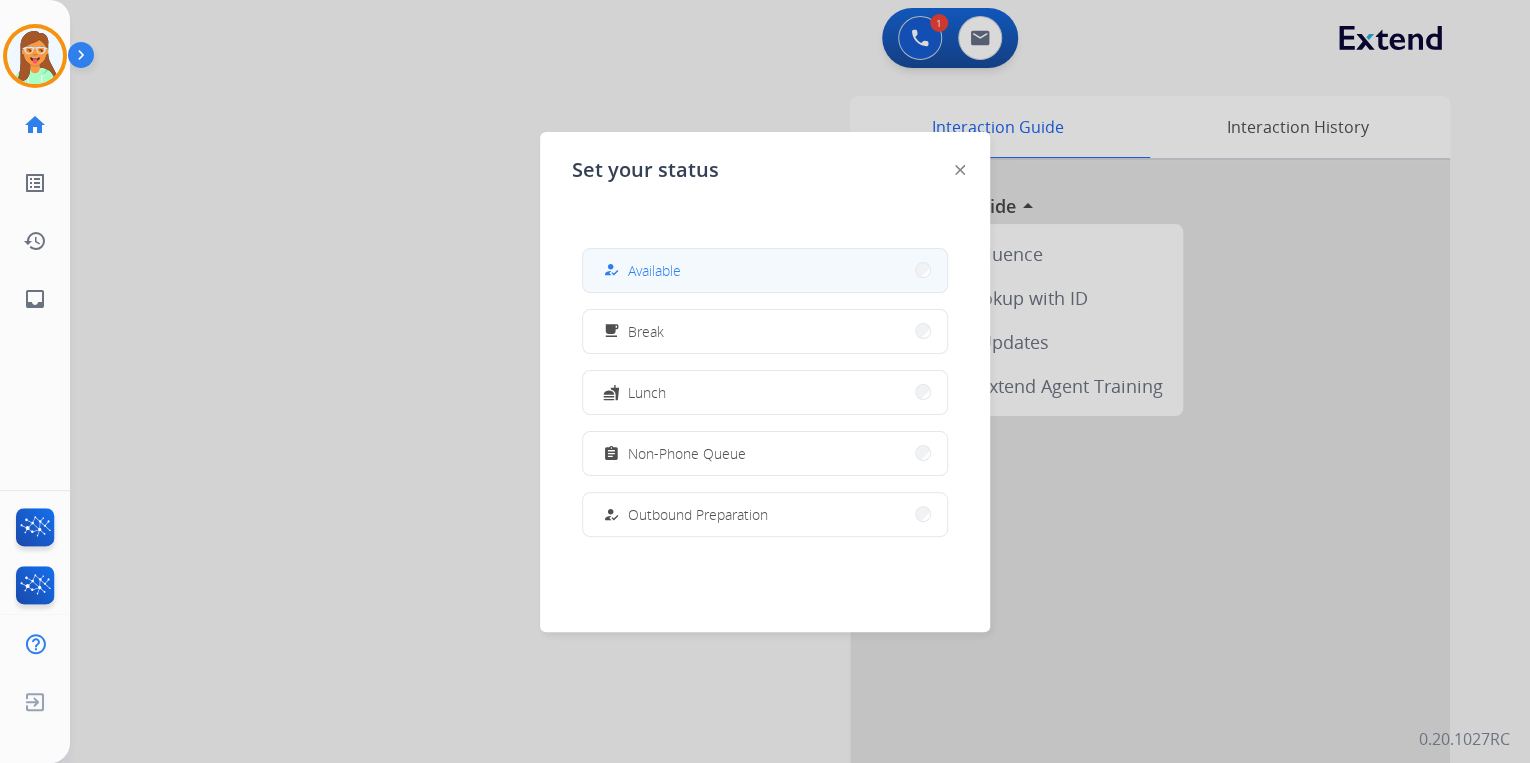 drag, startPoint x: 683, startPoint y: 268, endPoint x: 708, endPoint y: 251, distance: 30.232433 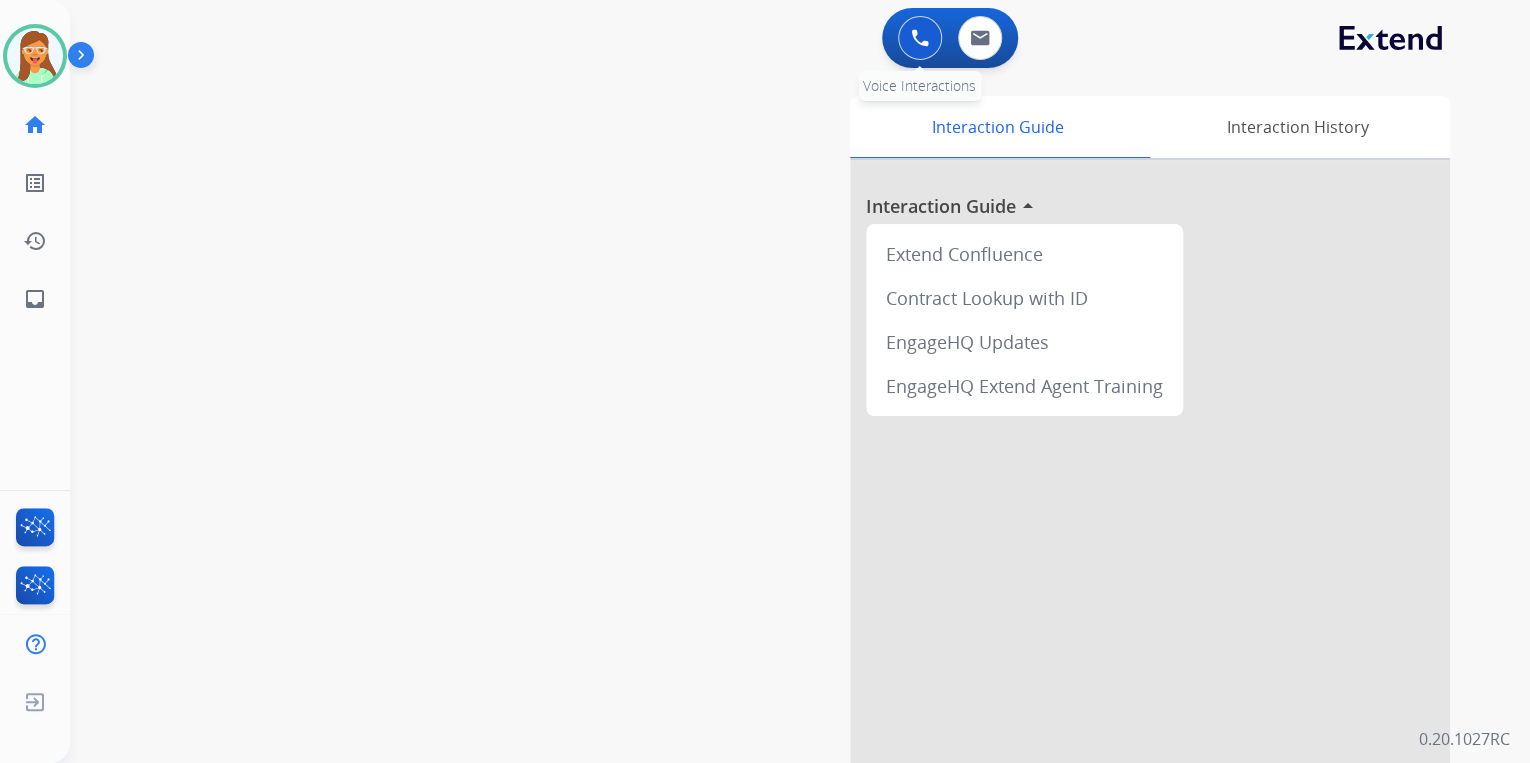 click at bounding box center [920, 38] 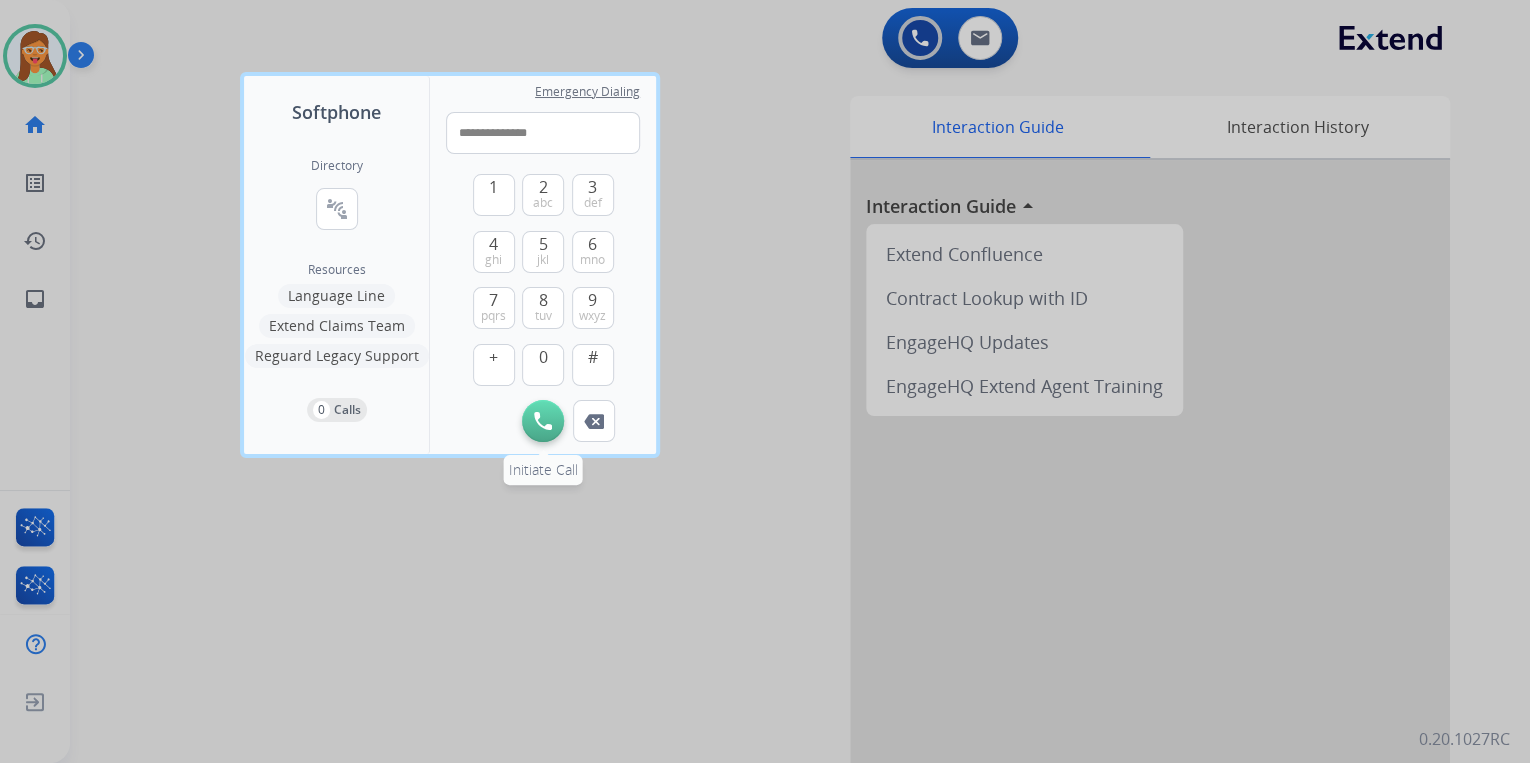 type on "**********" 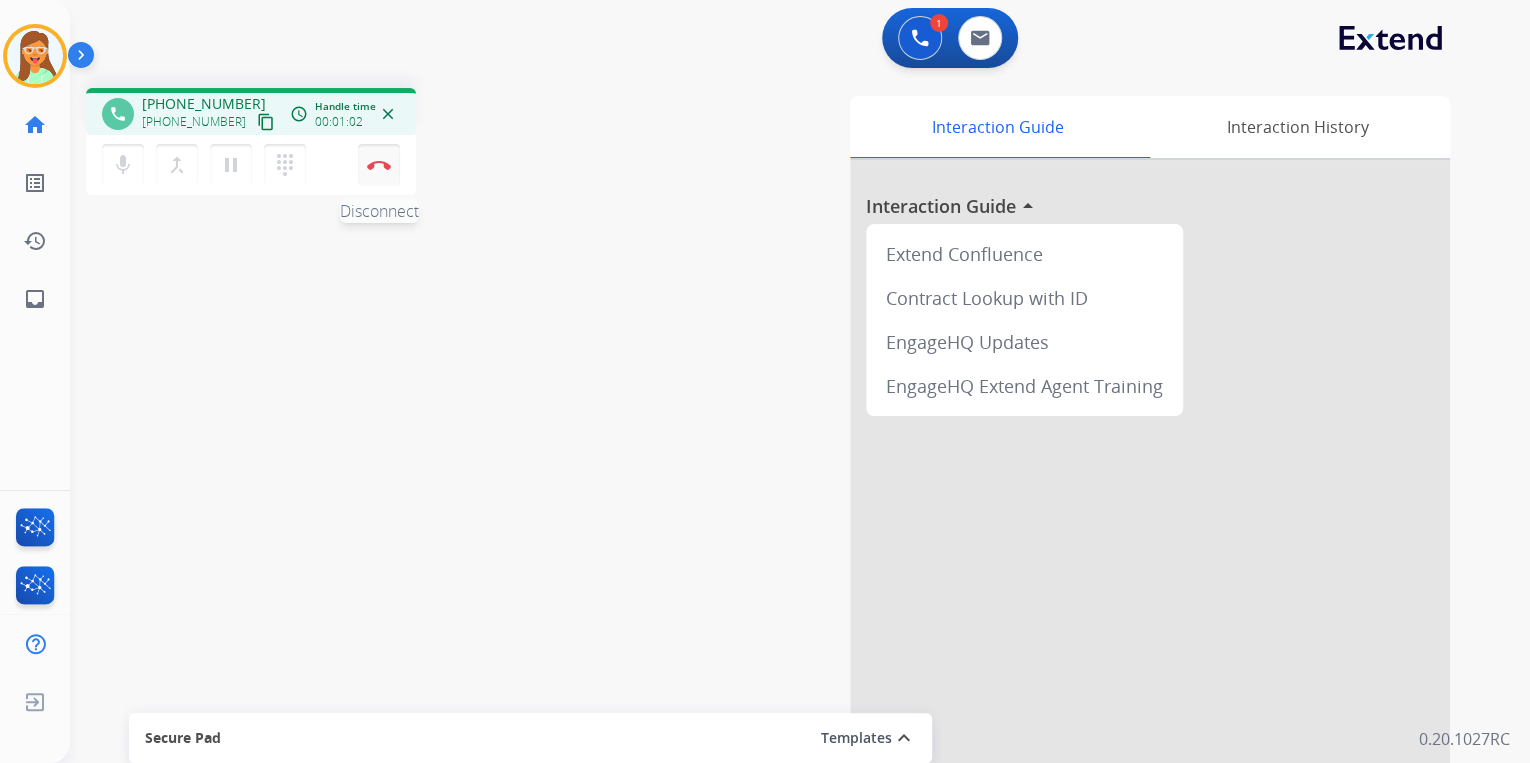 click on "Disconnect" at bounding box center (379, 165) 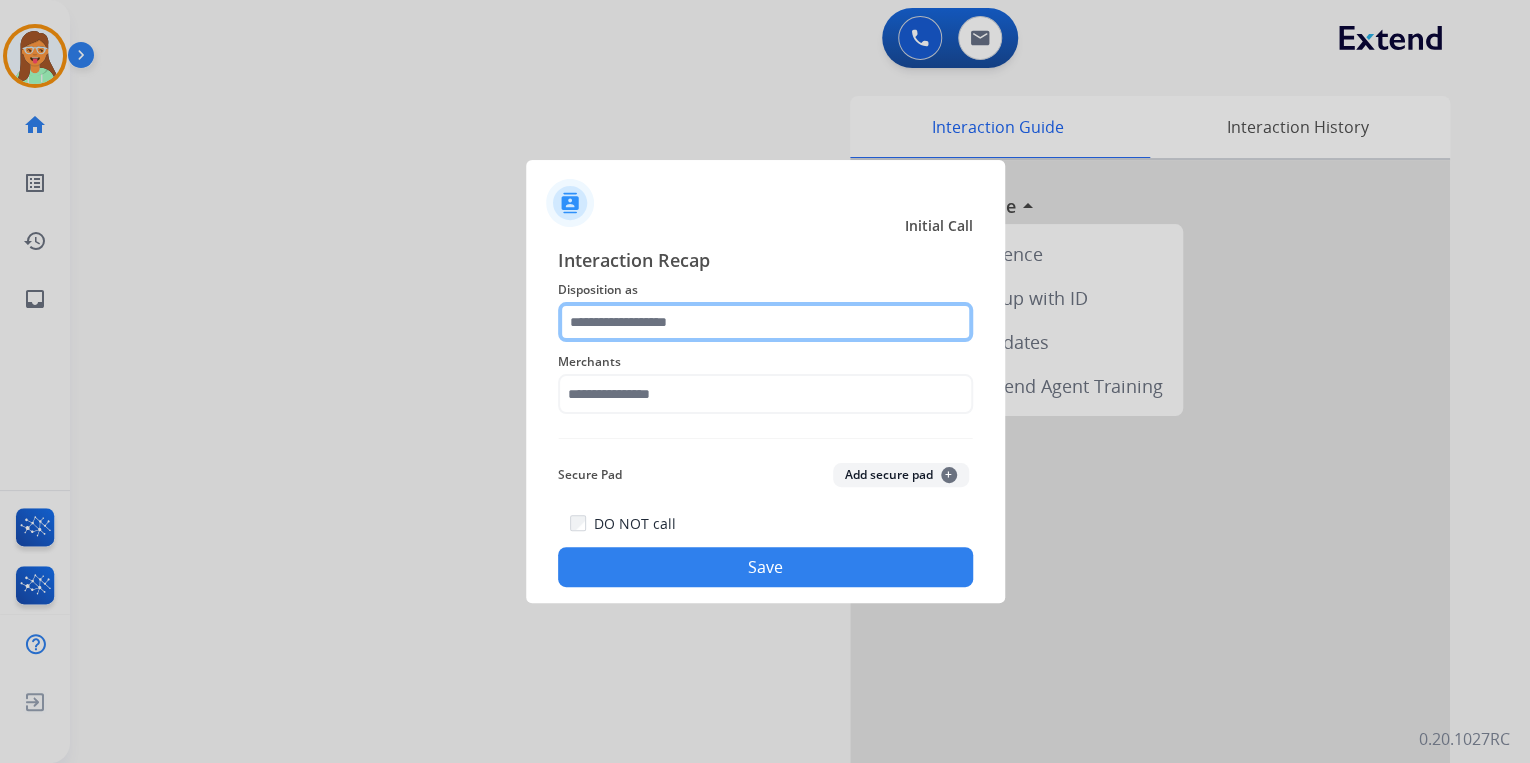 click 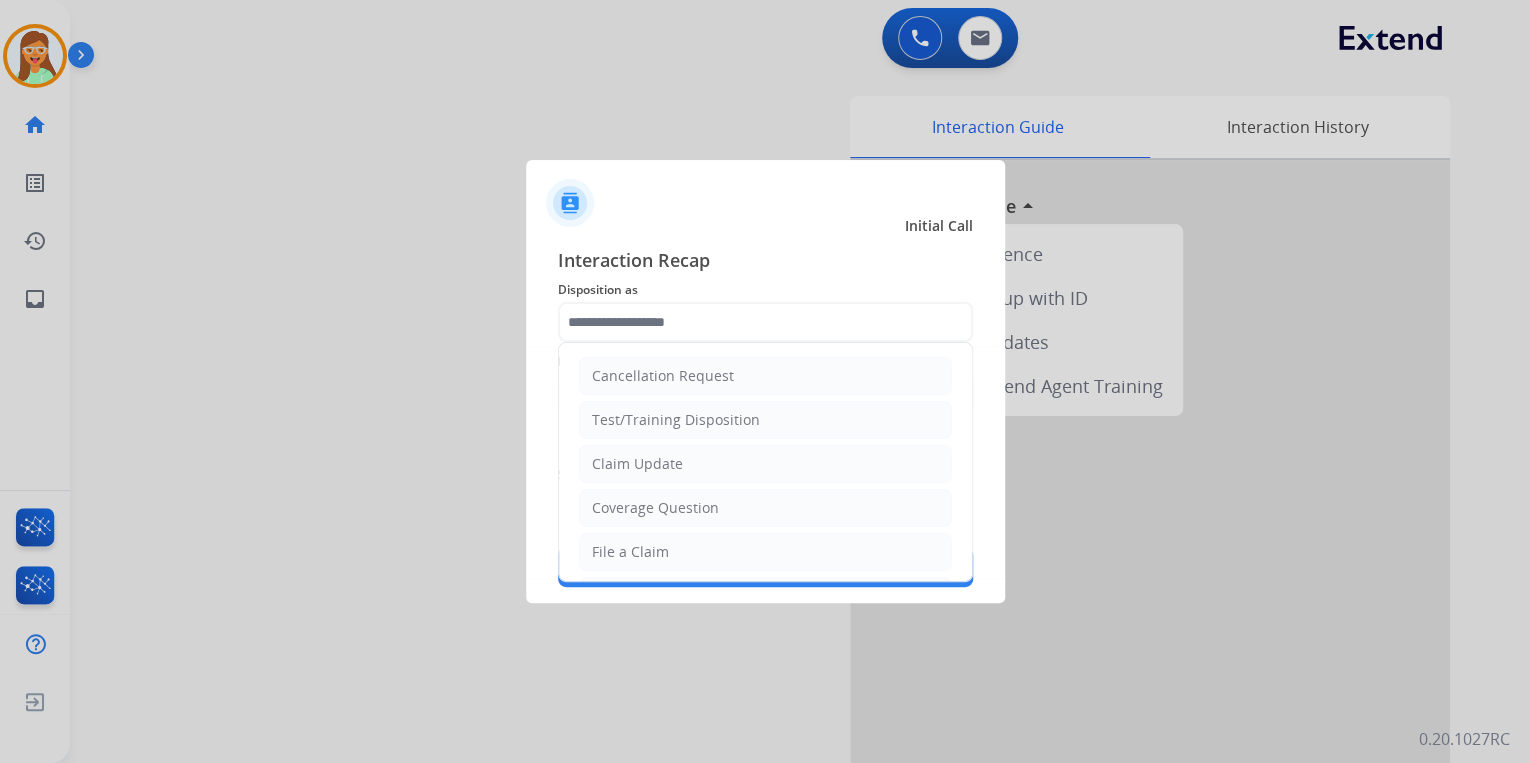 drag, startPoint x: 696, startPoint y: 459, endPoint x: 668, endPoint y: 391, distance: 73.53911 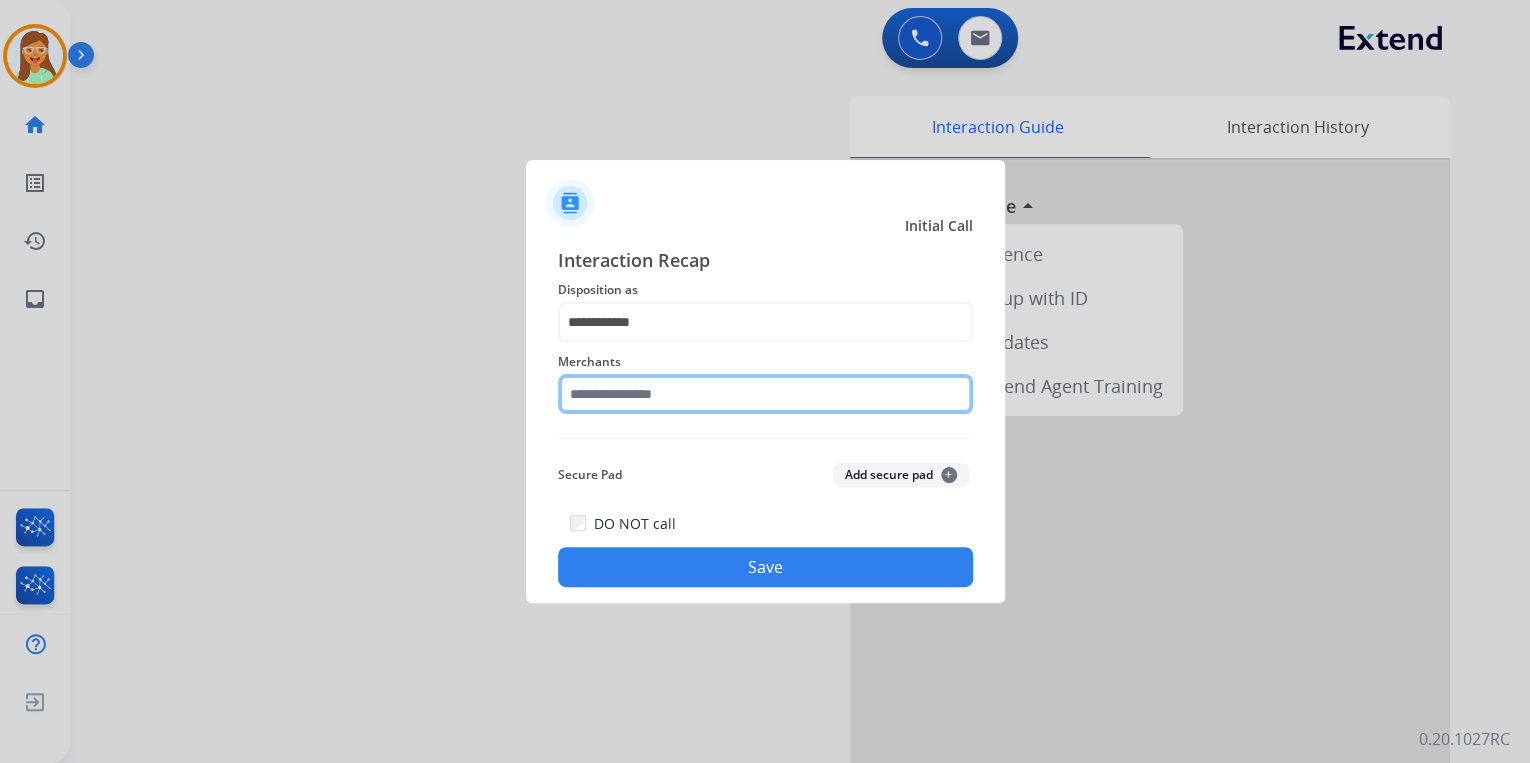 click 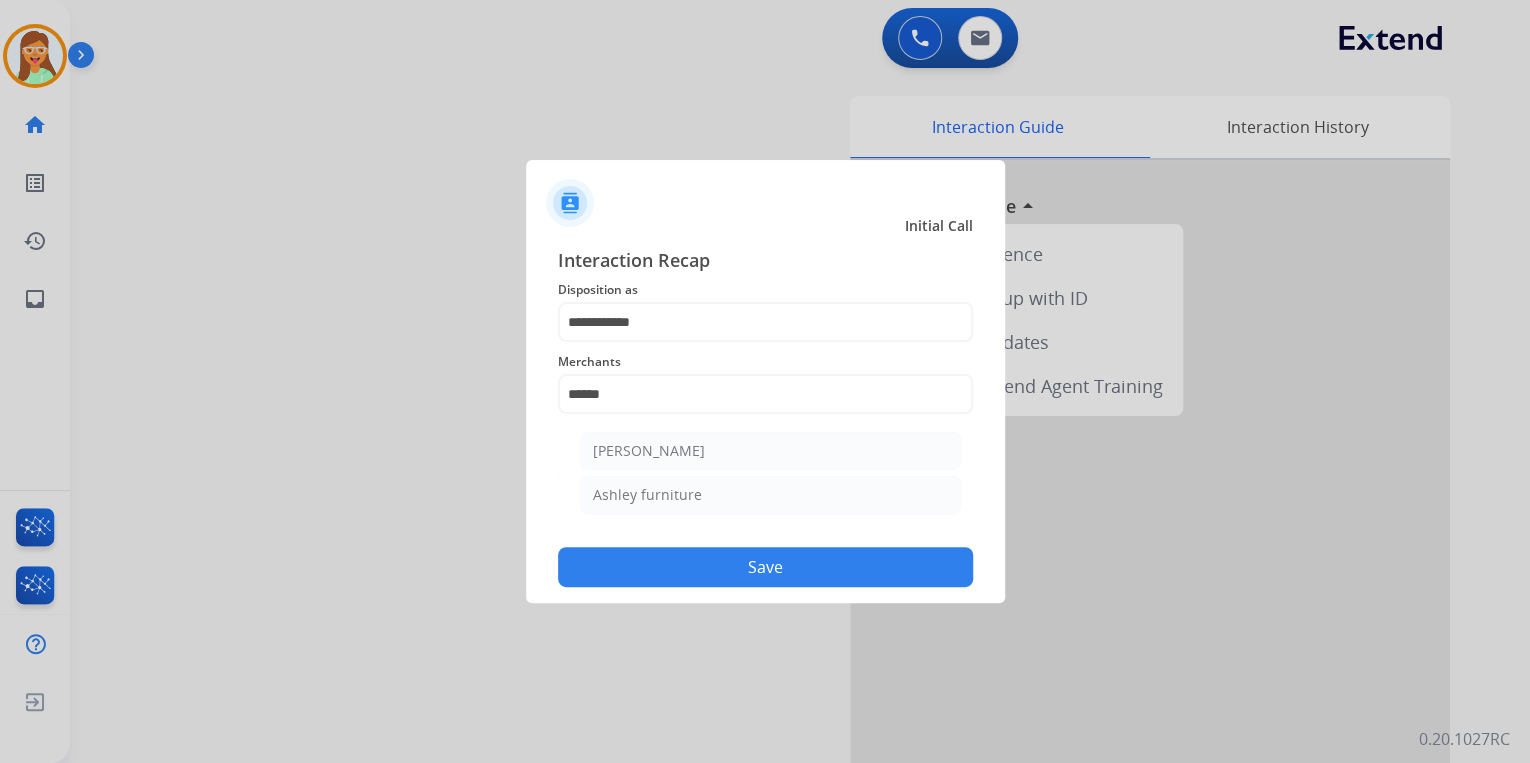 drag, startPoint x: 732, startPoint y: 498, endPoint x: 738, endPoint y: 526, distance: 28.635643 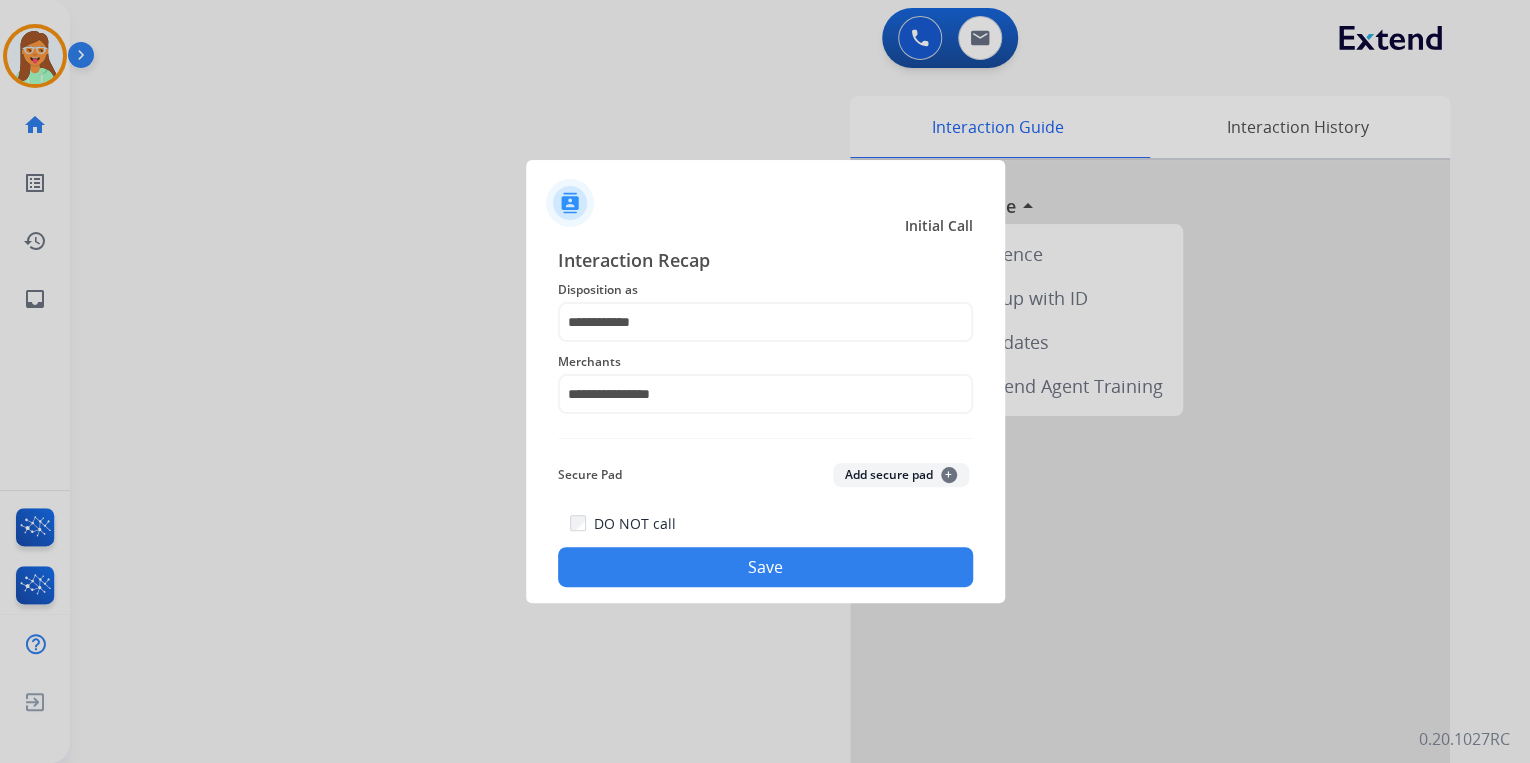 click on "Save" 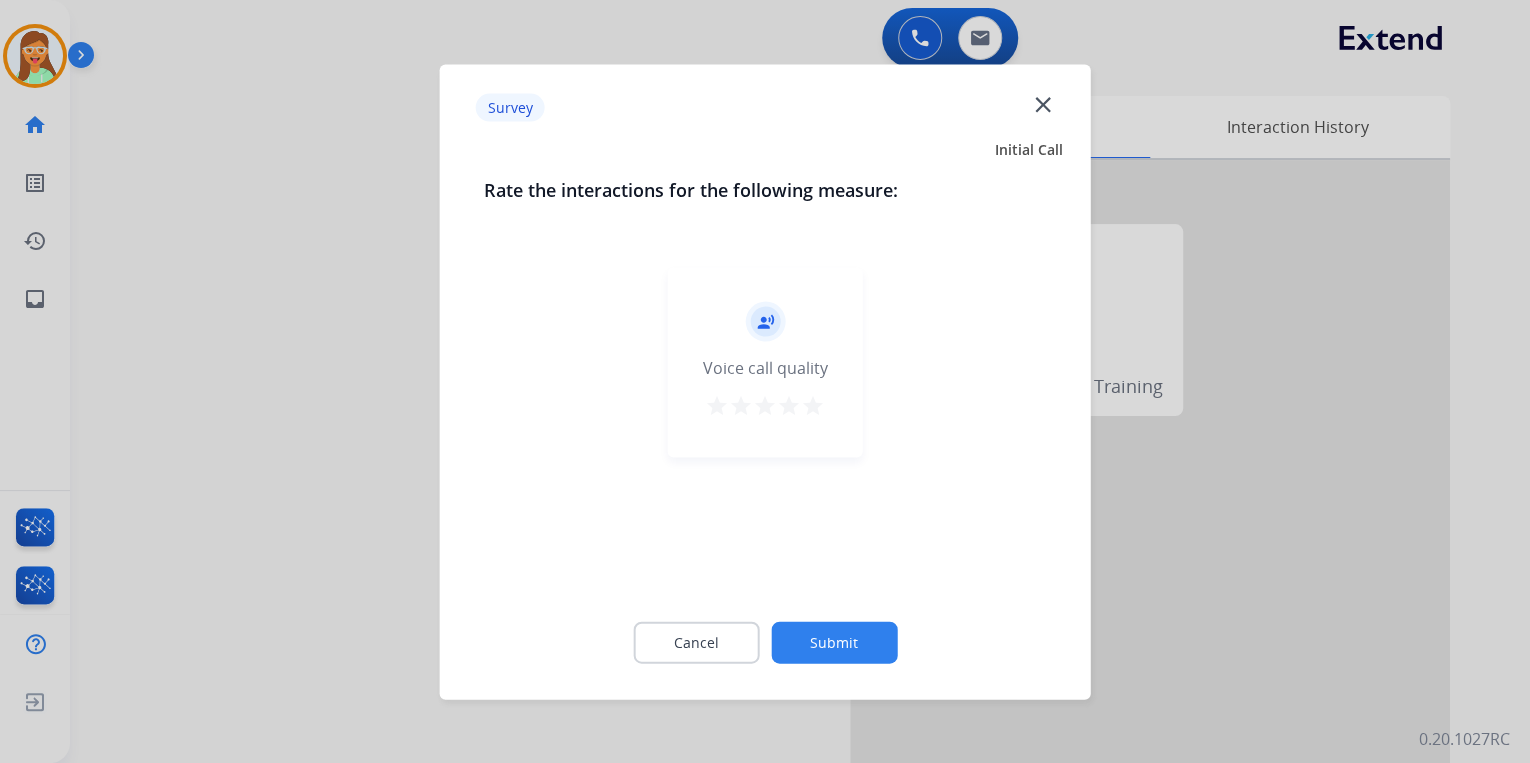 click on "star" at bounding box center [813, 405] 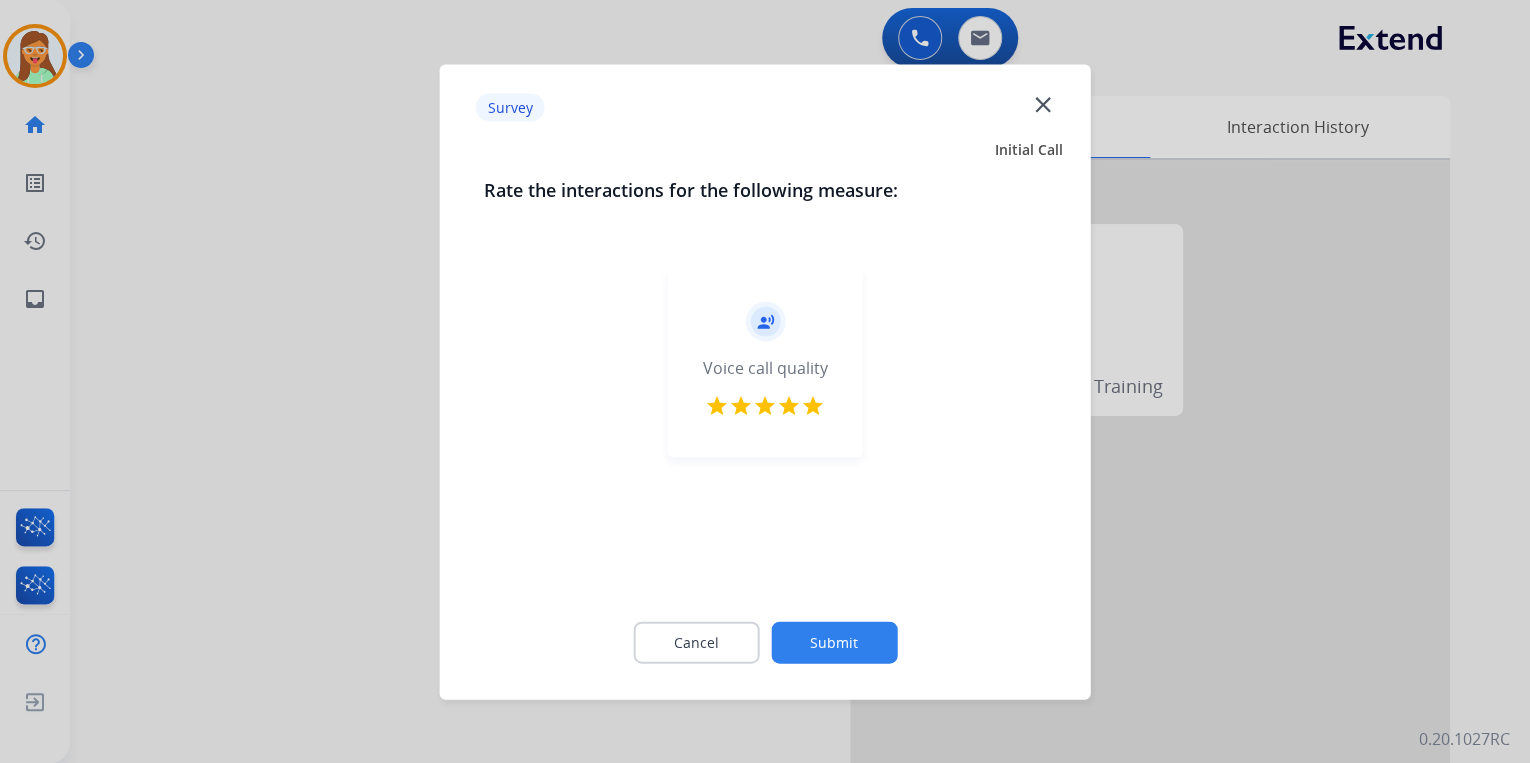 click on "Submit" 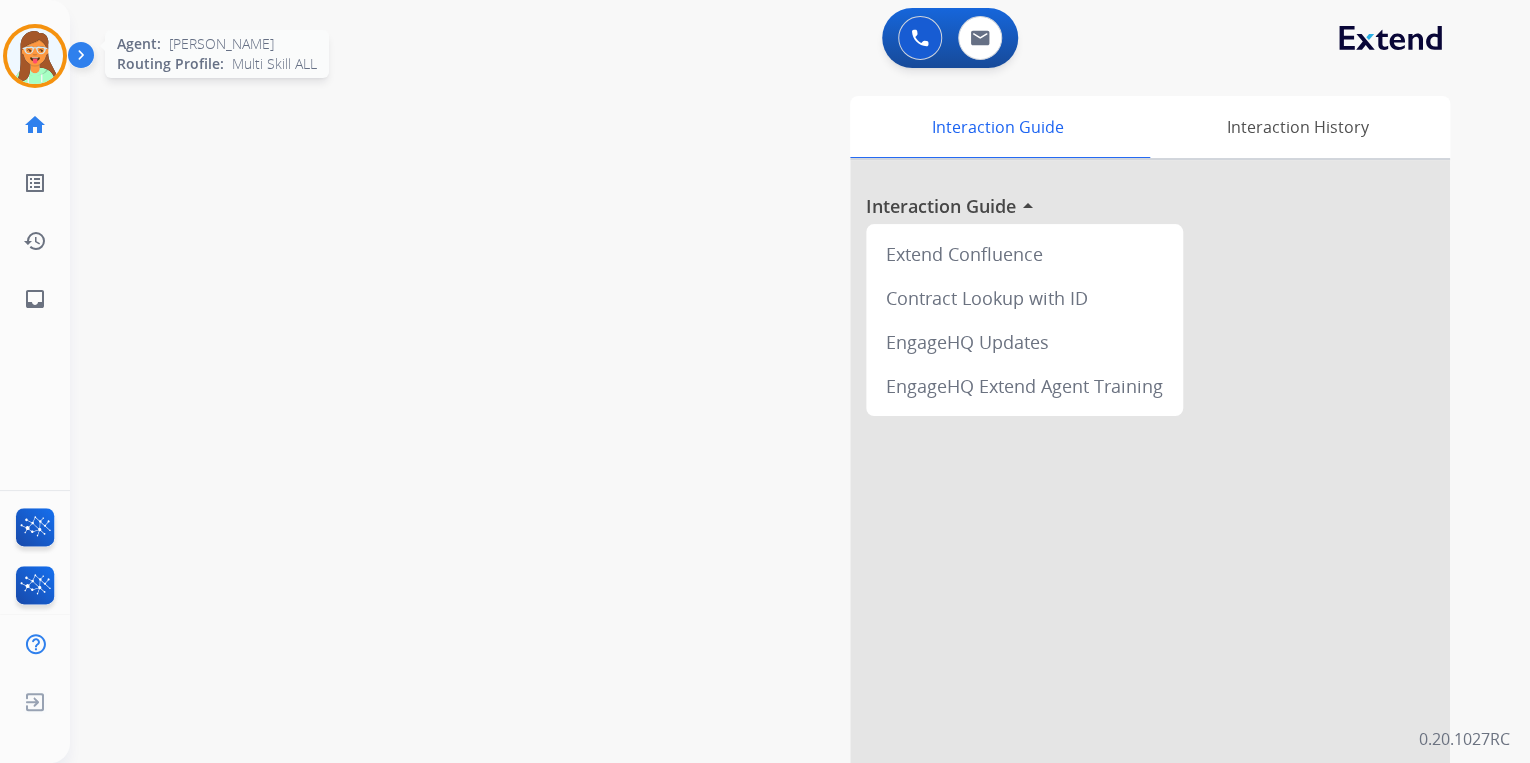 click at bounding box center (35, 56) 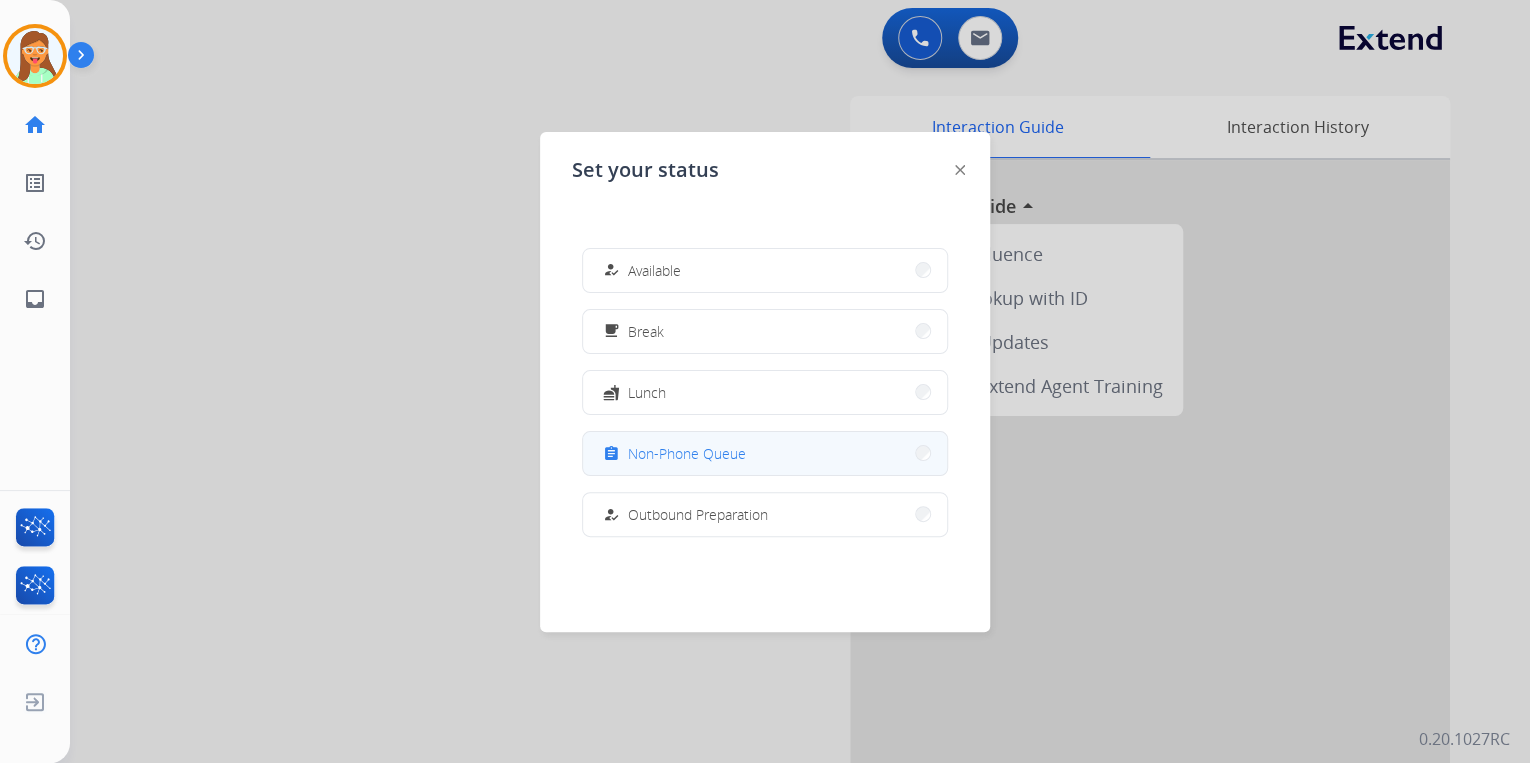 click on "assignment Non-Phone Queue" at bounding box center (765, 453) 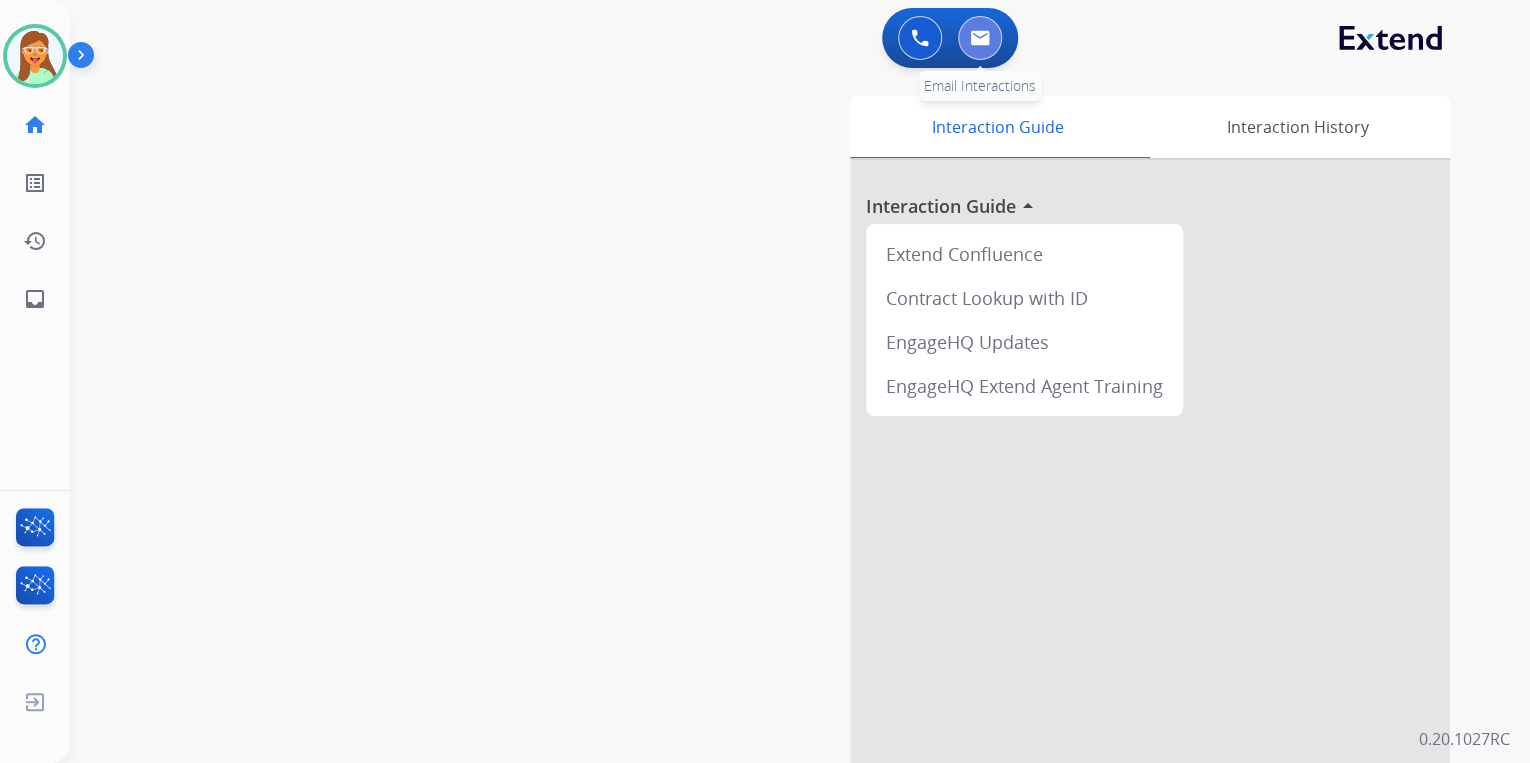 click at bounding box center [980, 38] 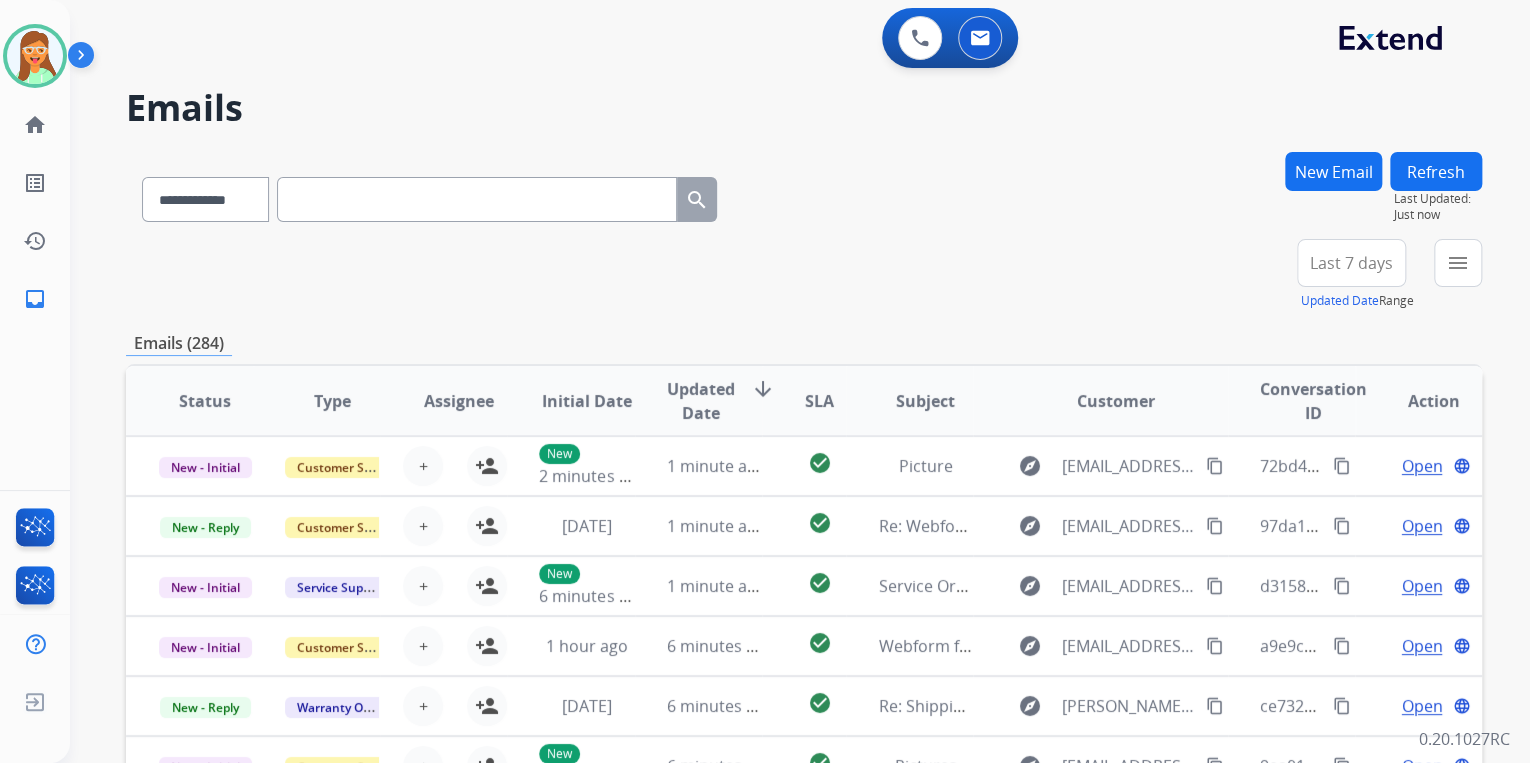 click on "New Email" at bounding box center [1333, 171] 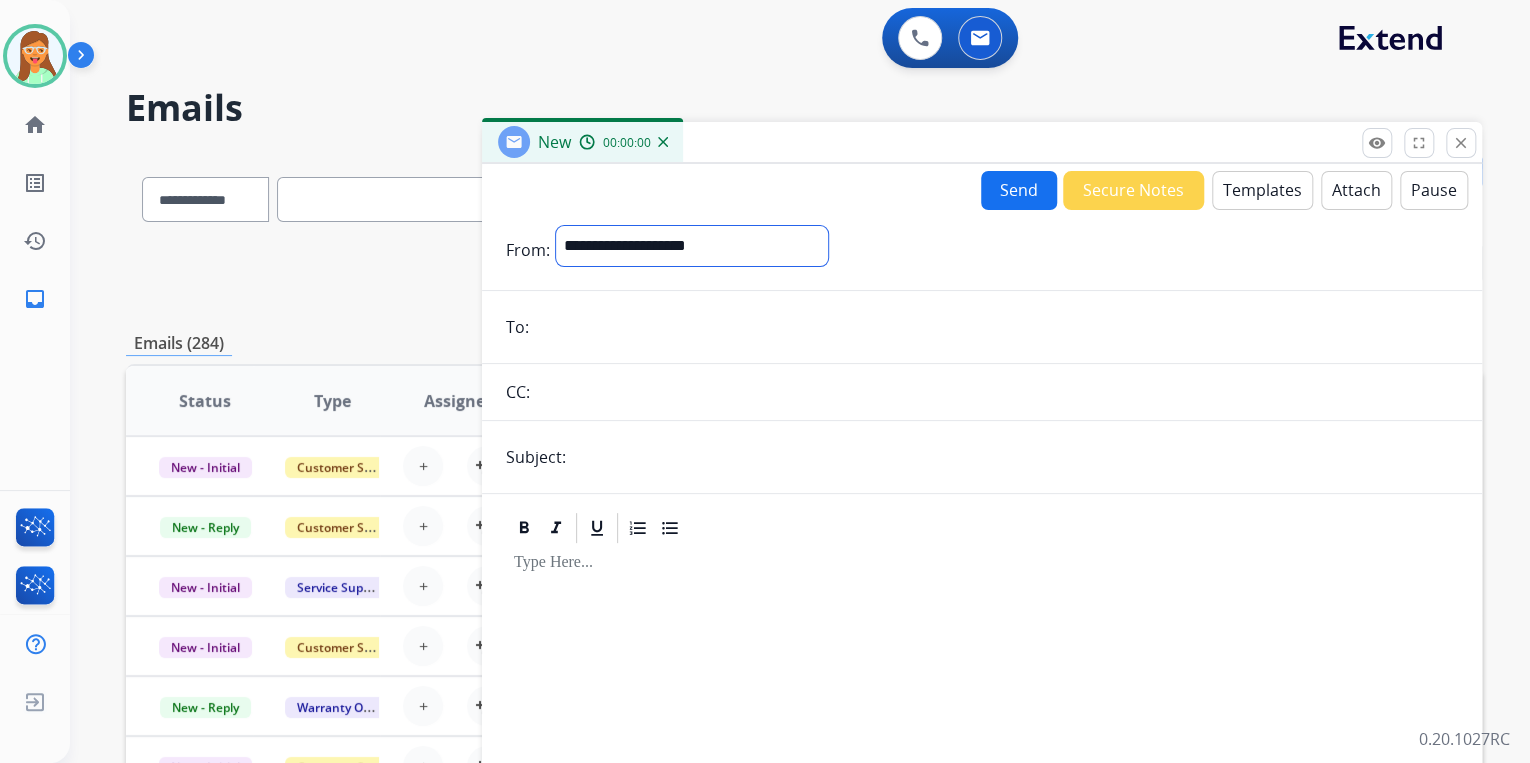 drag, startPoint x: 747, startPoint y: 244, endPoint x: 747, endPoint y: 266, distance: 22 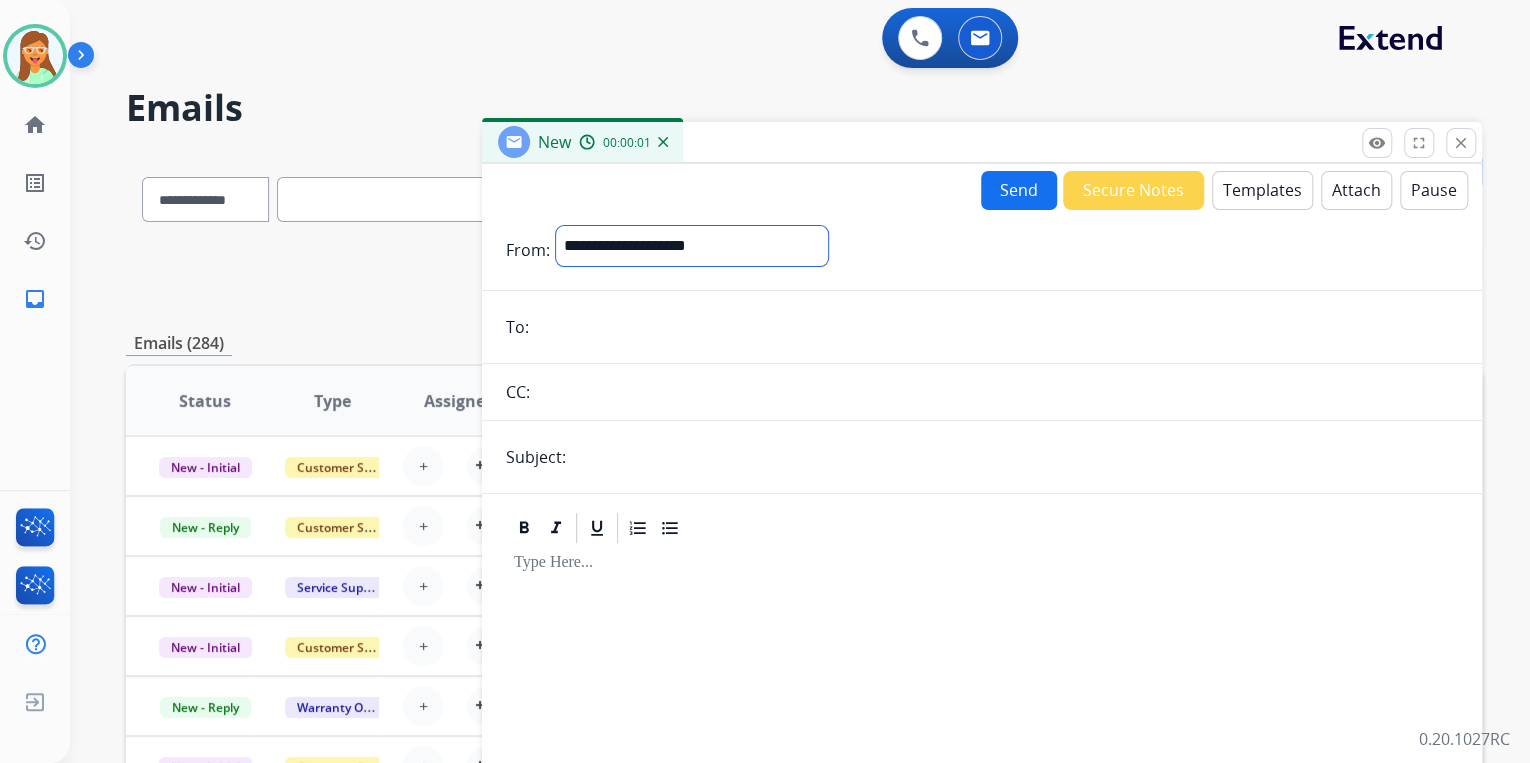 select on "**********" 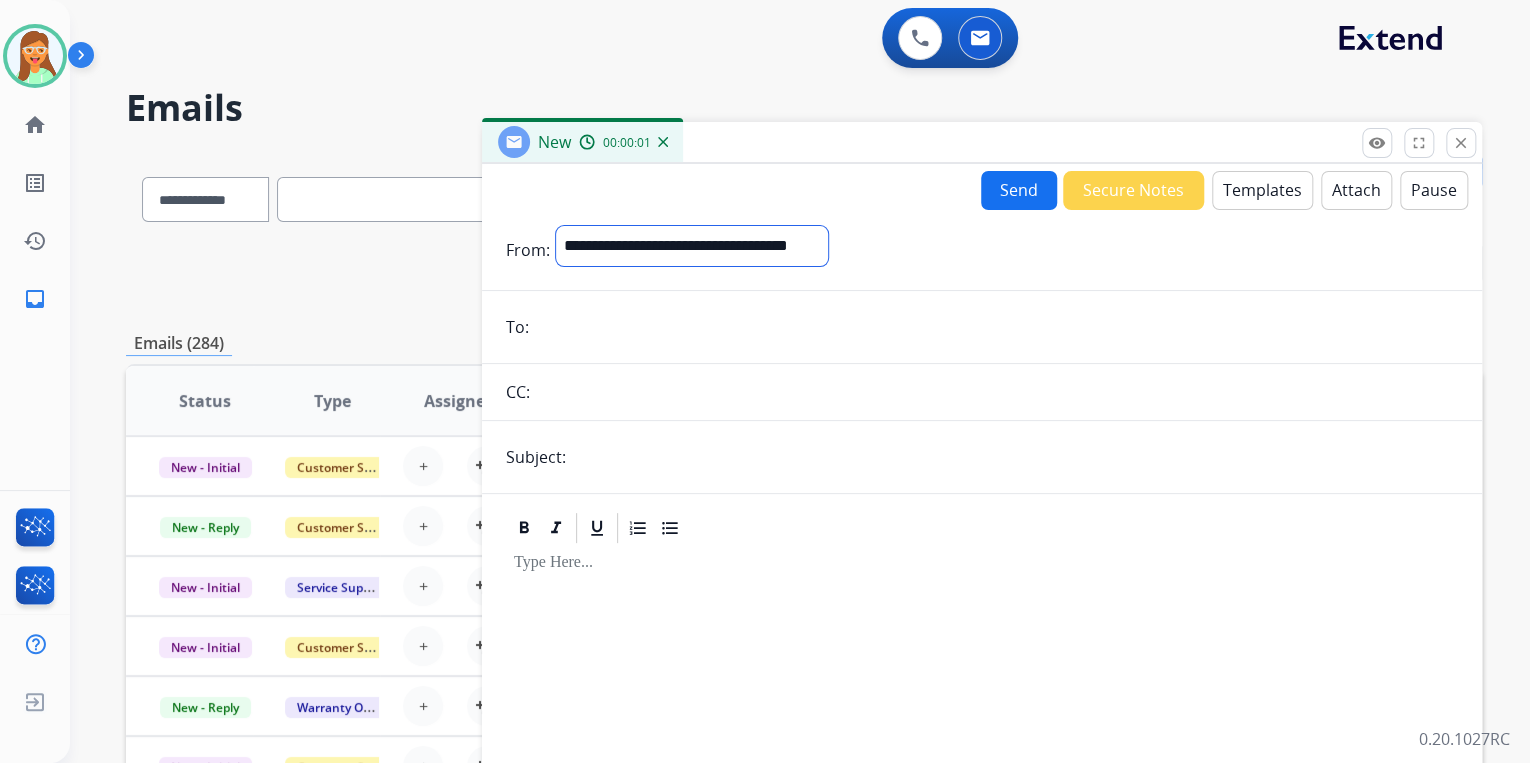 click on "**********" at bounding box center [692, 246] 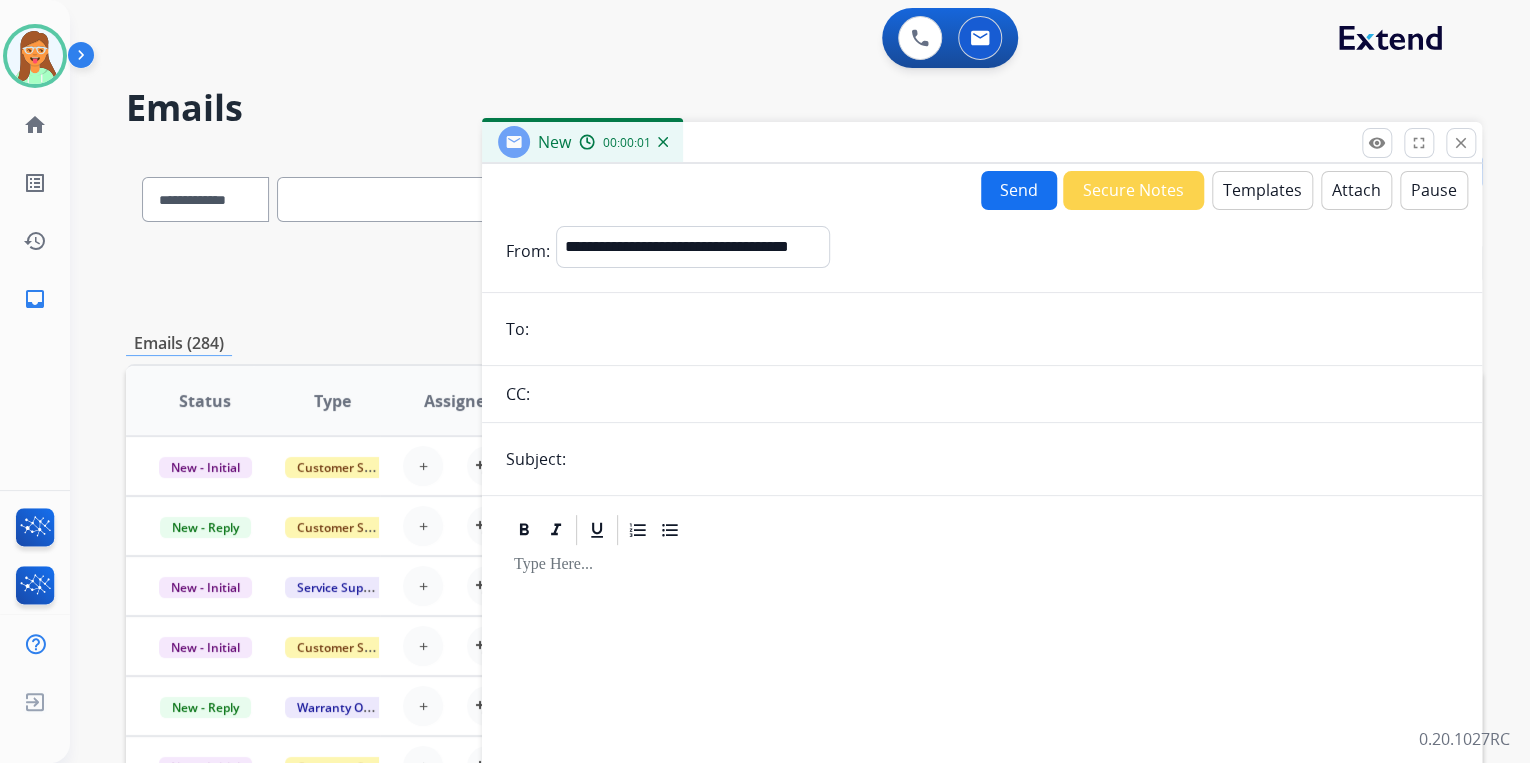 click at bounding box center [996, 329] 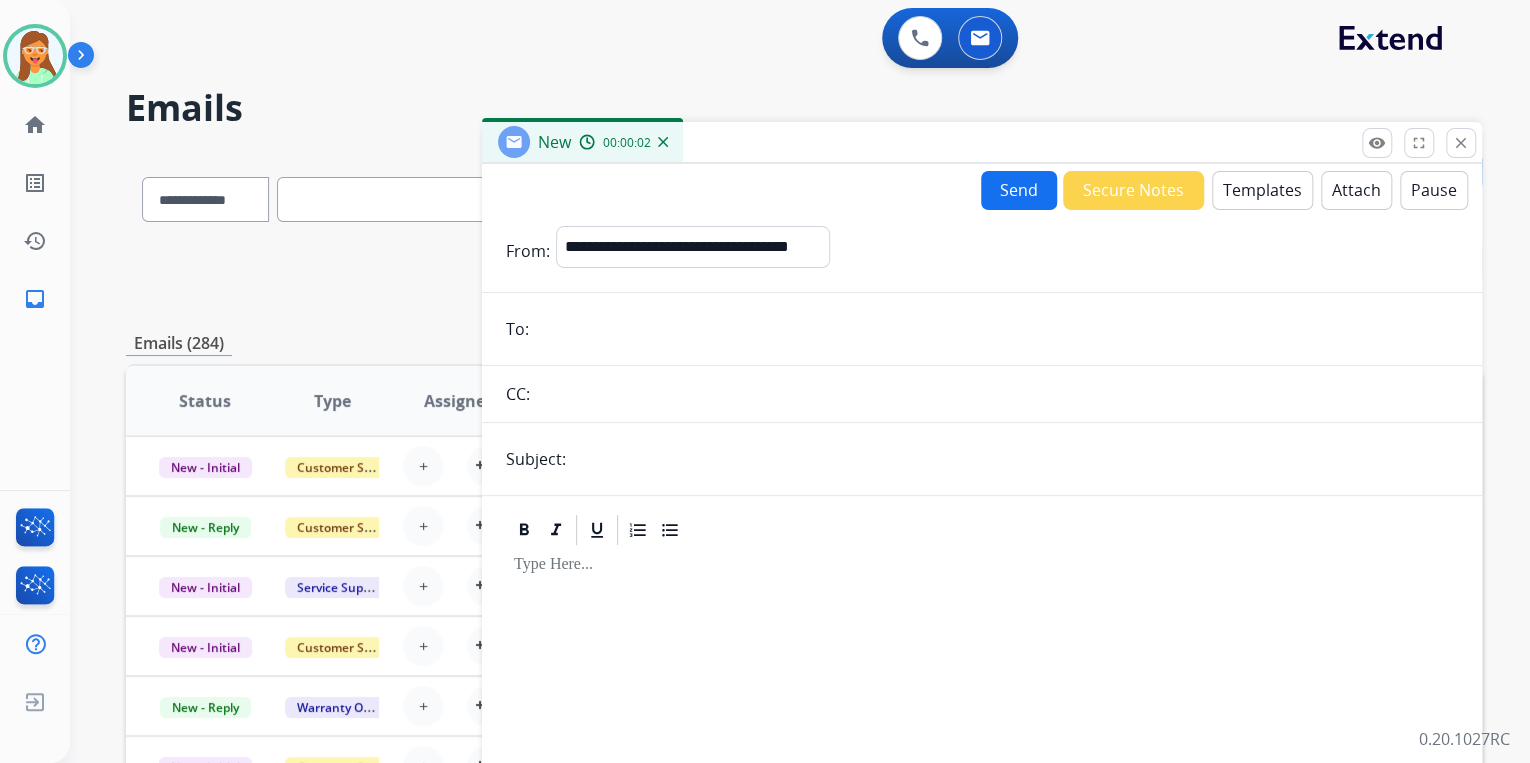 paste on "**********" 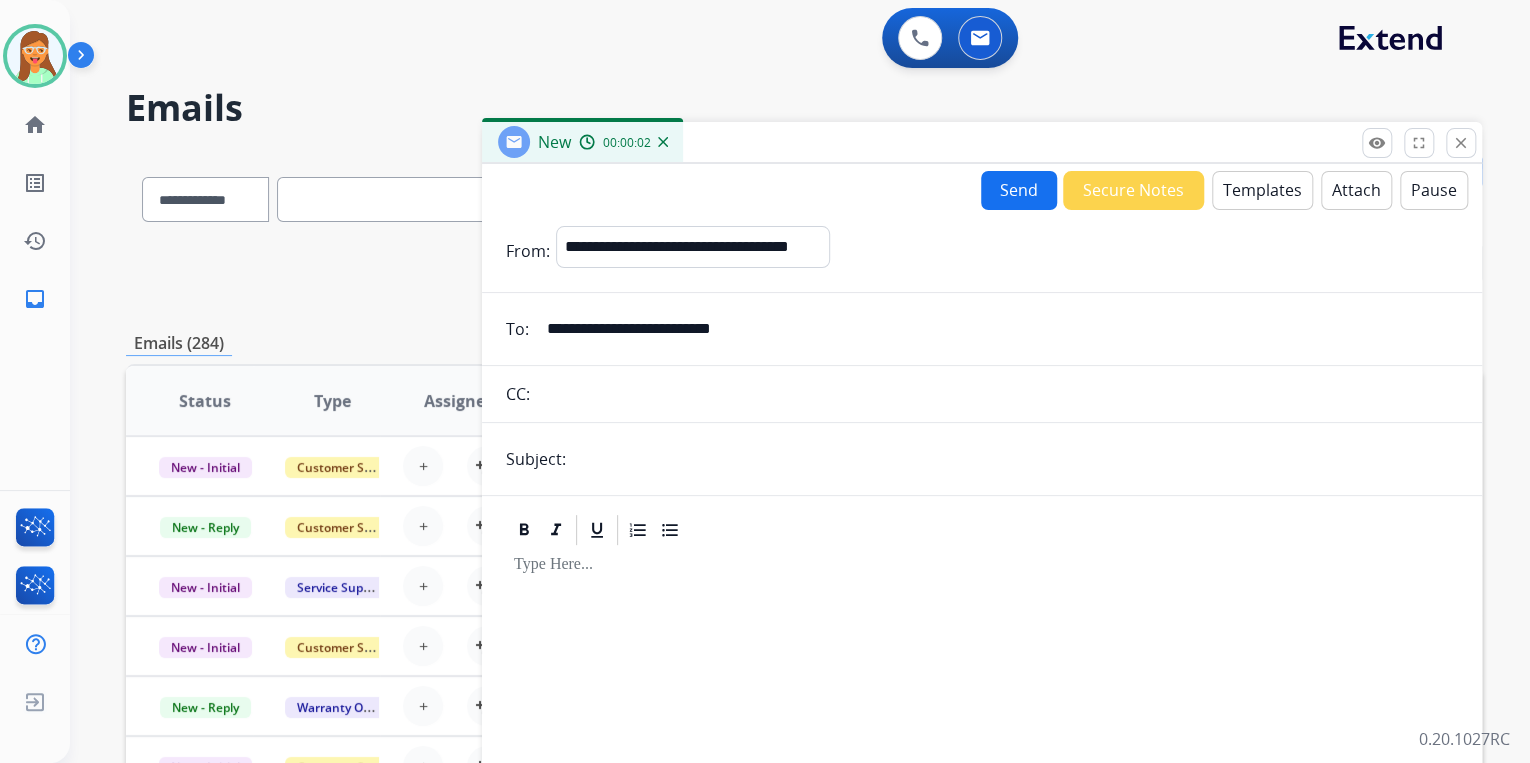 type on "**********" 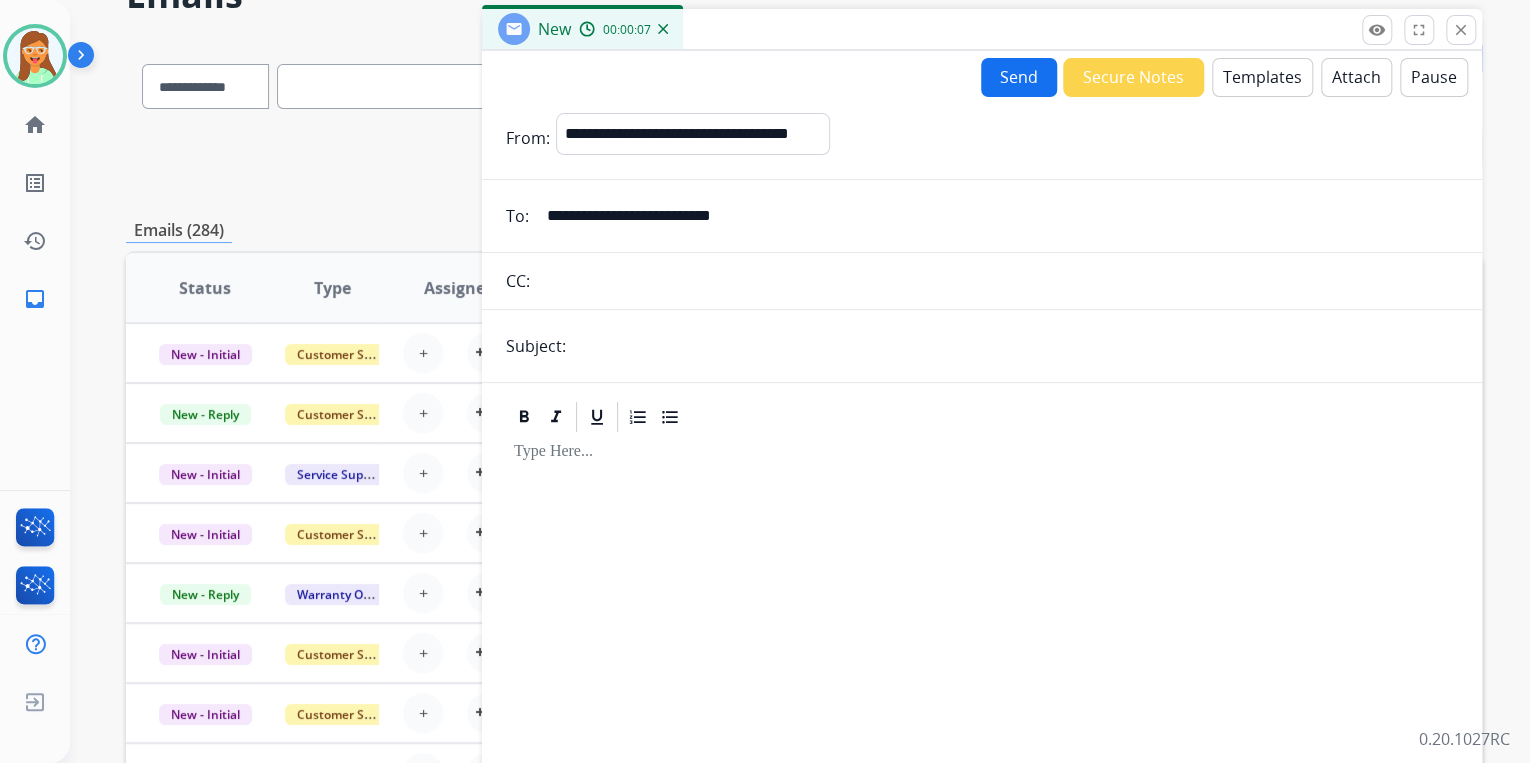 scroll, scrollTop: 0, scrollLeft: 0, axis: both 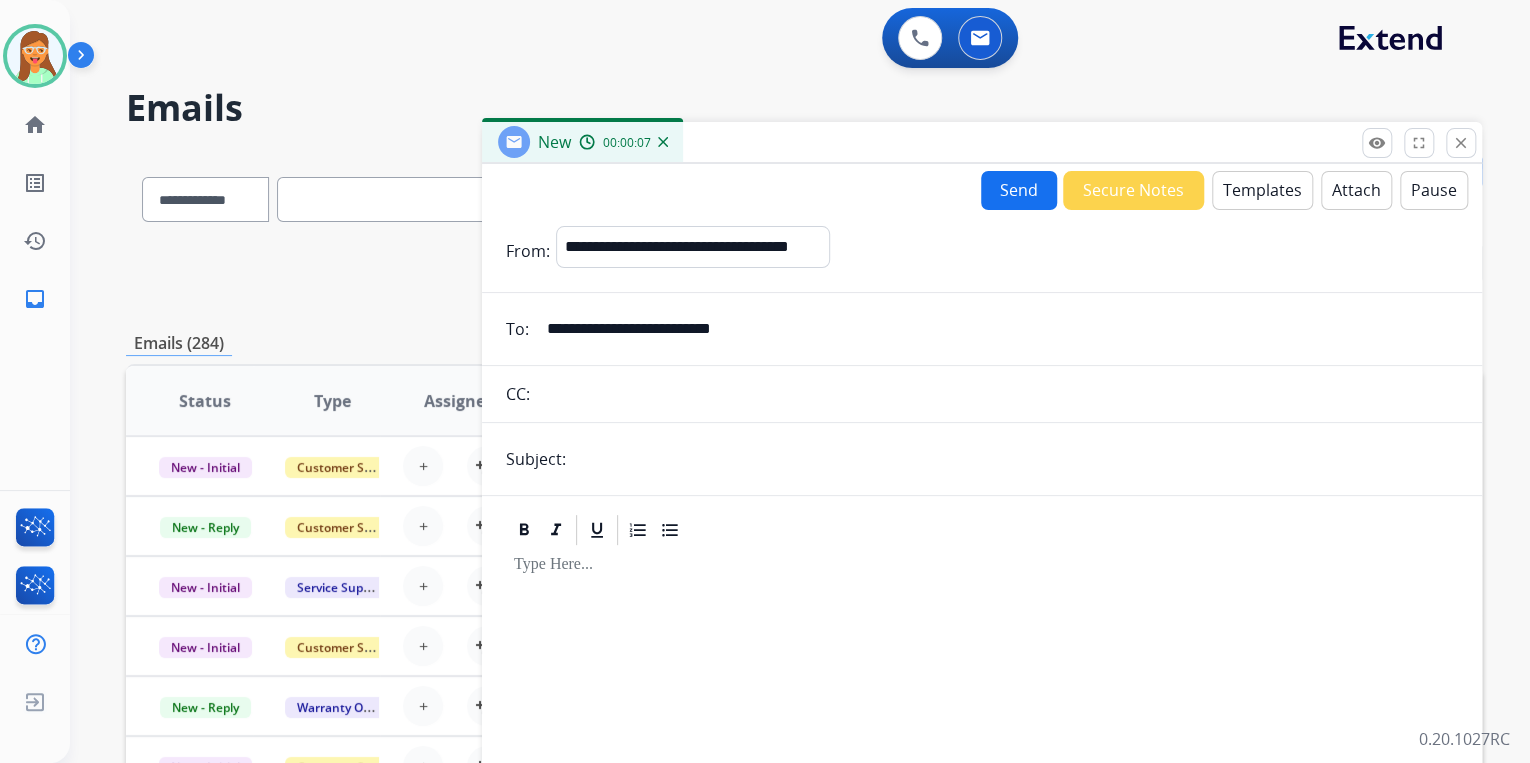 click at bounding box center (1015, 459) 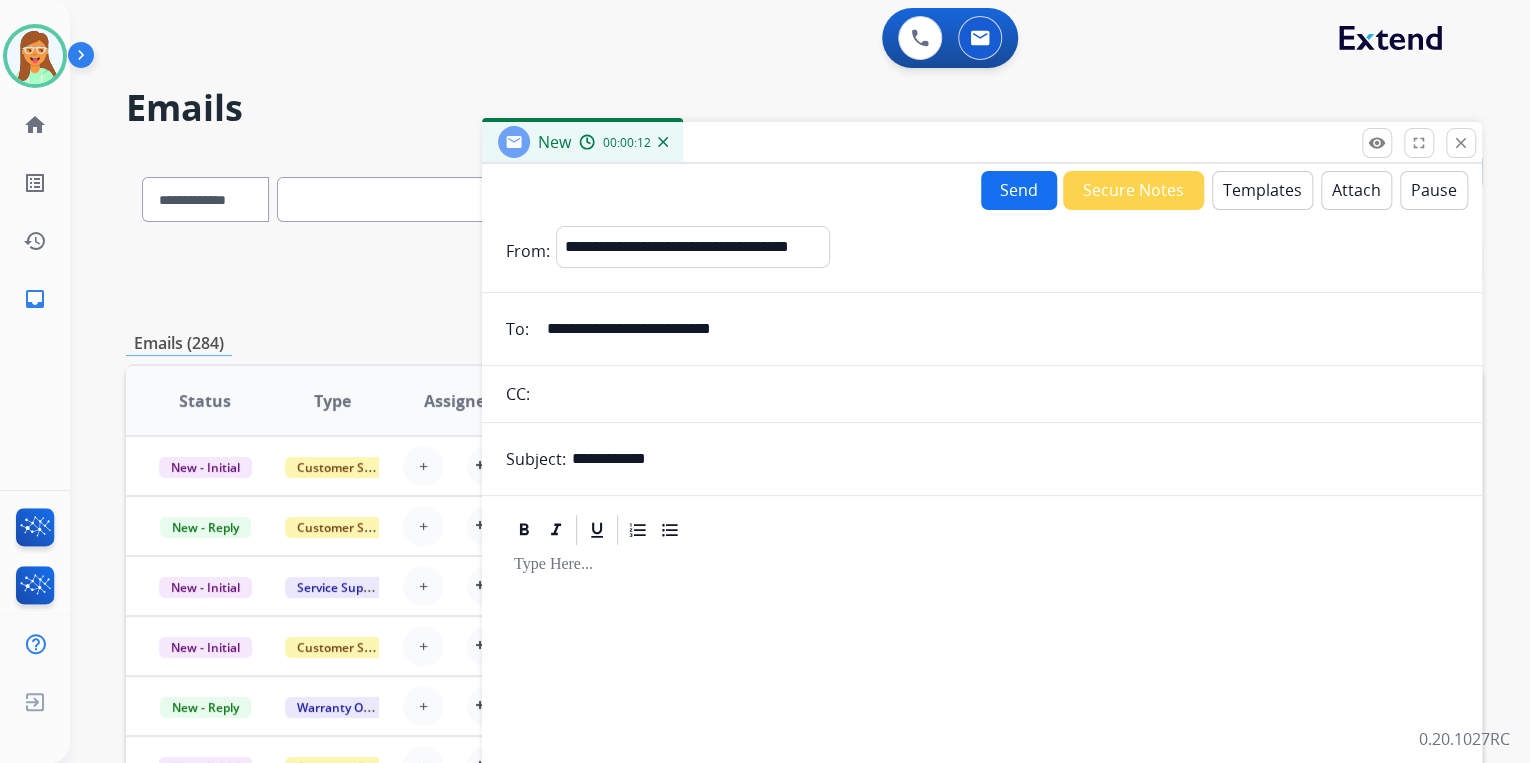 type on "**********" 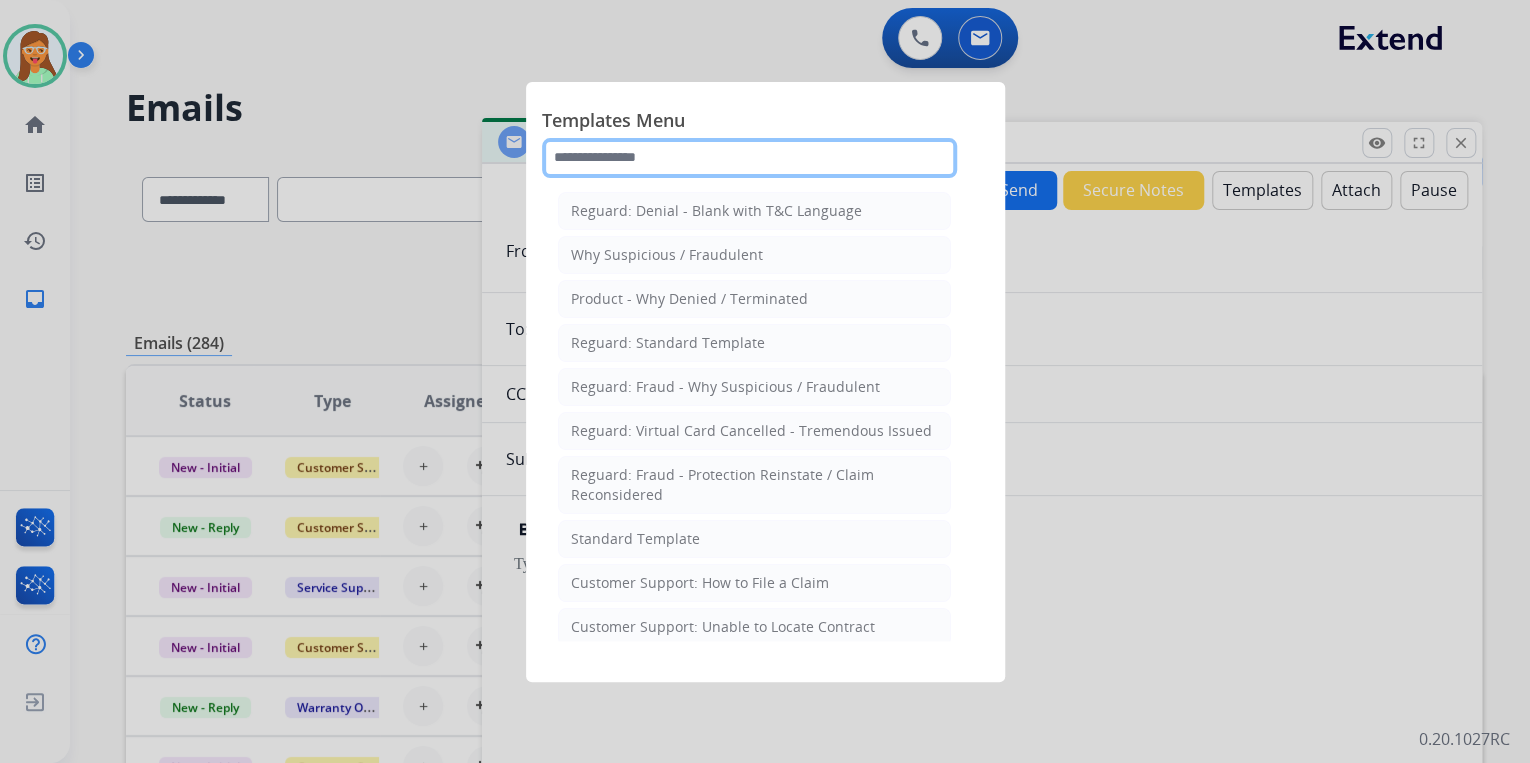 click 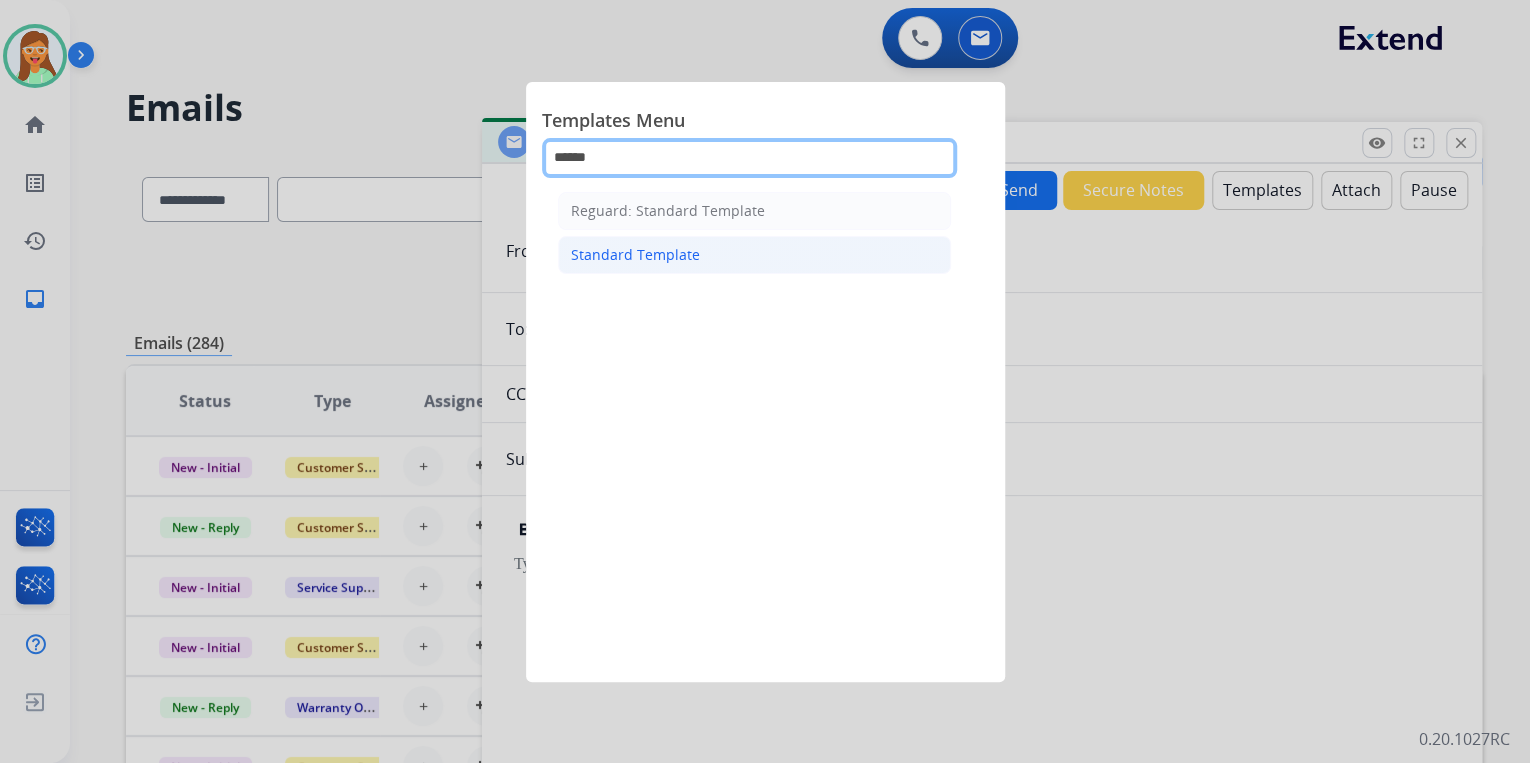 type on "******" 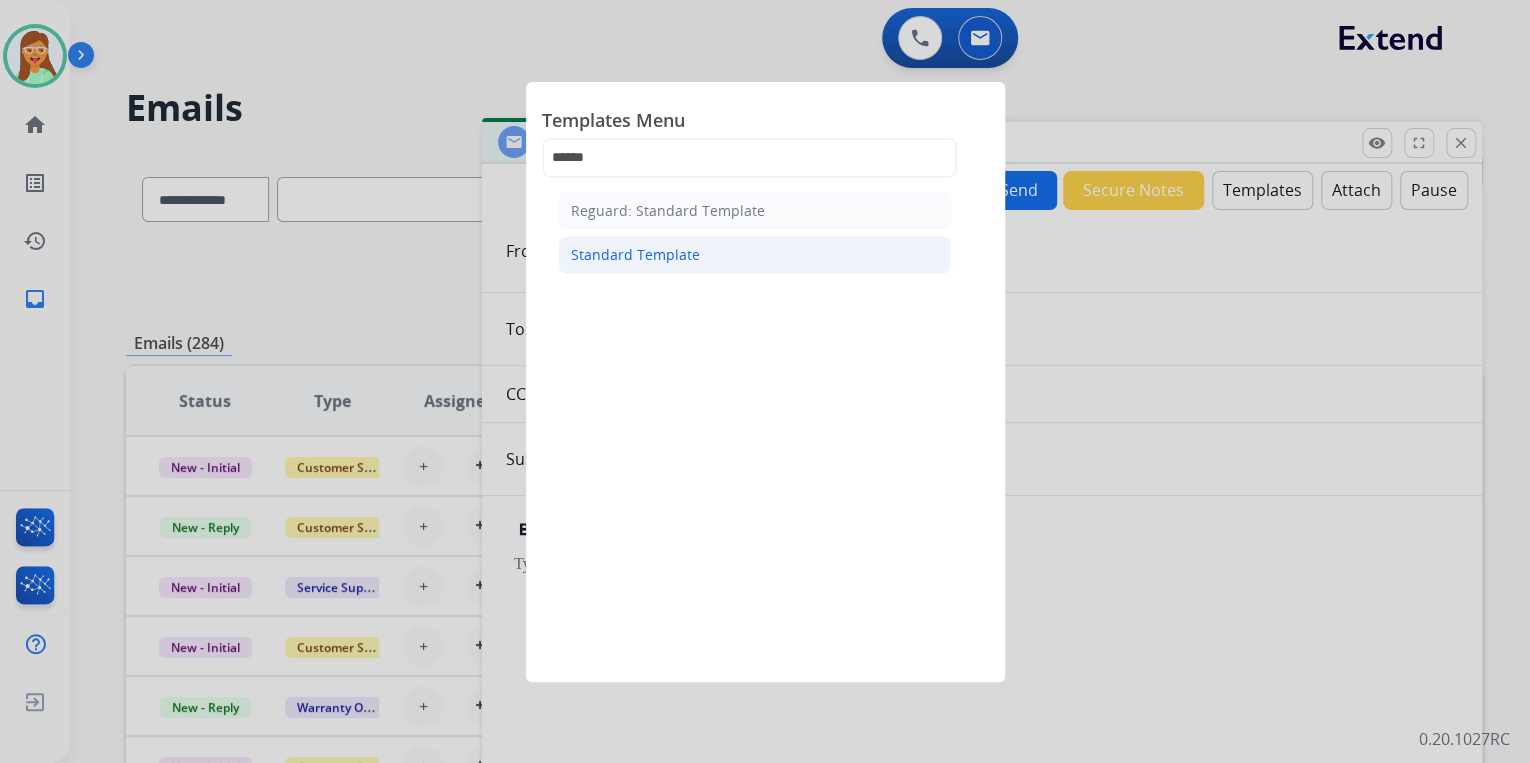 click on "Standard Template" 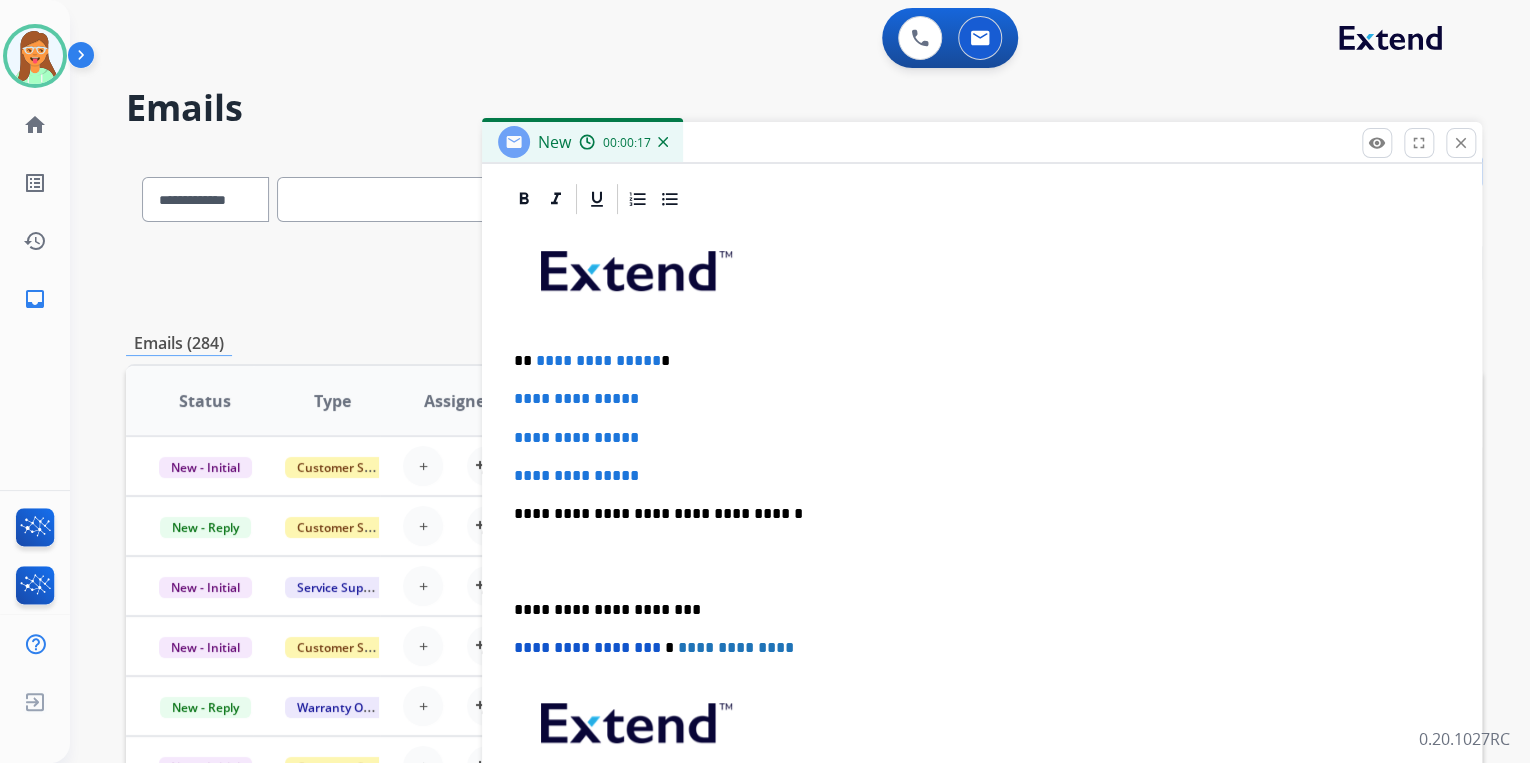 scroll, scrollTop: 460, scrollLeft: 0, axis: vertical 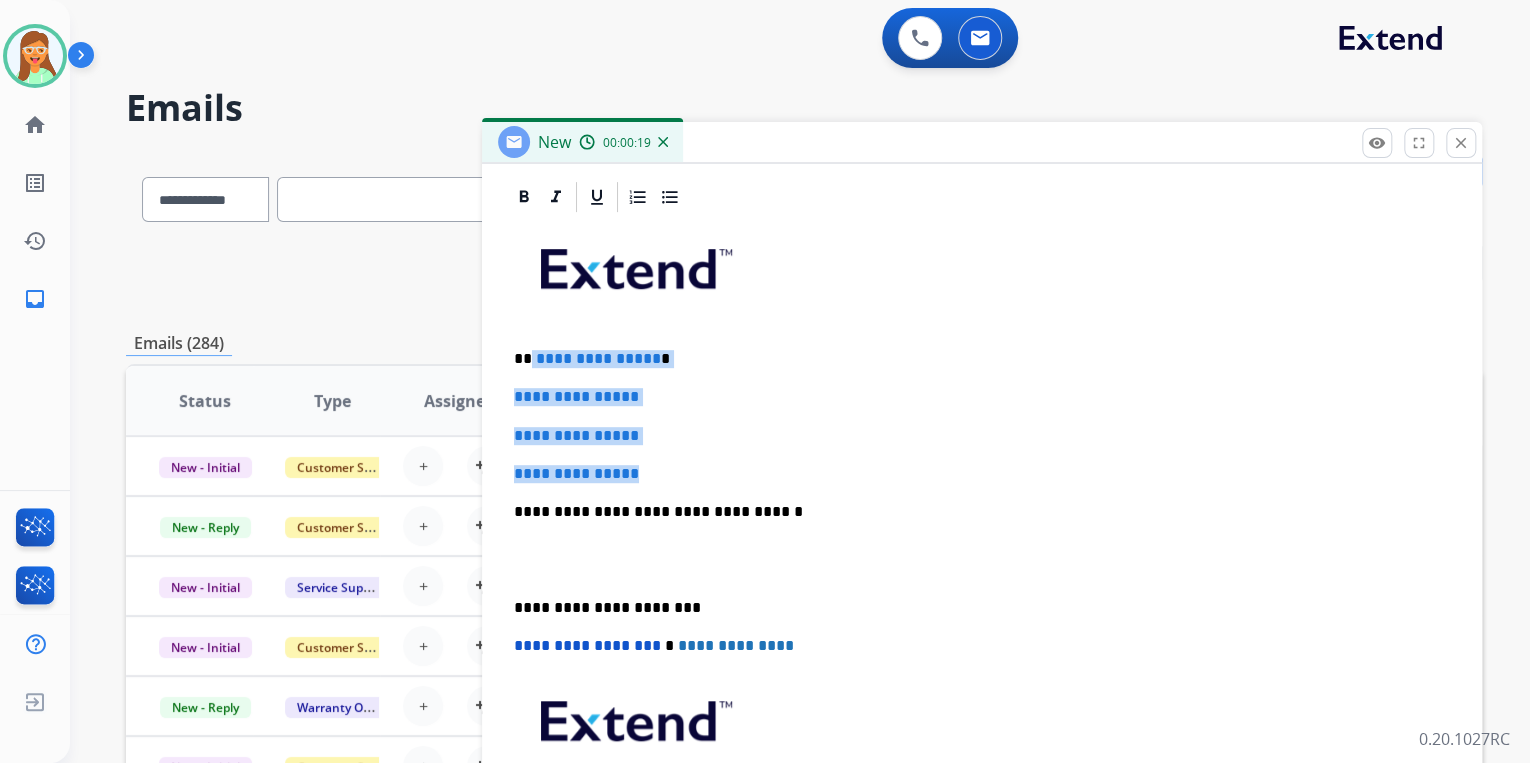 drag, startPoint x: 664, startPoint y: 473, endPoint x: 530, endPoint y: 347, distance: 183.93477 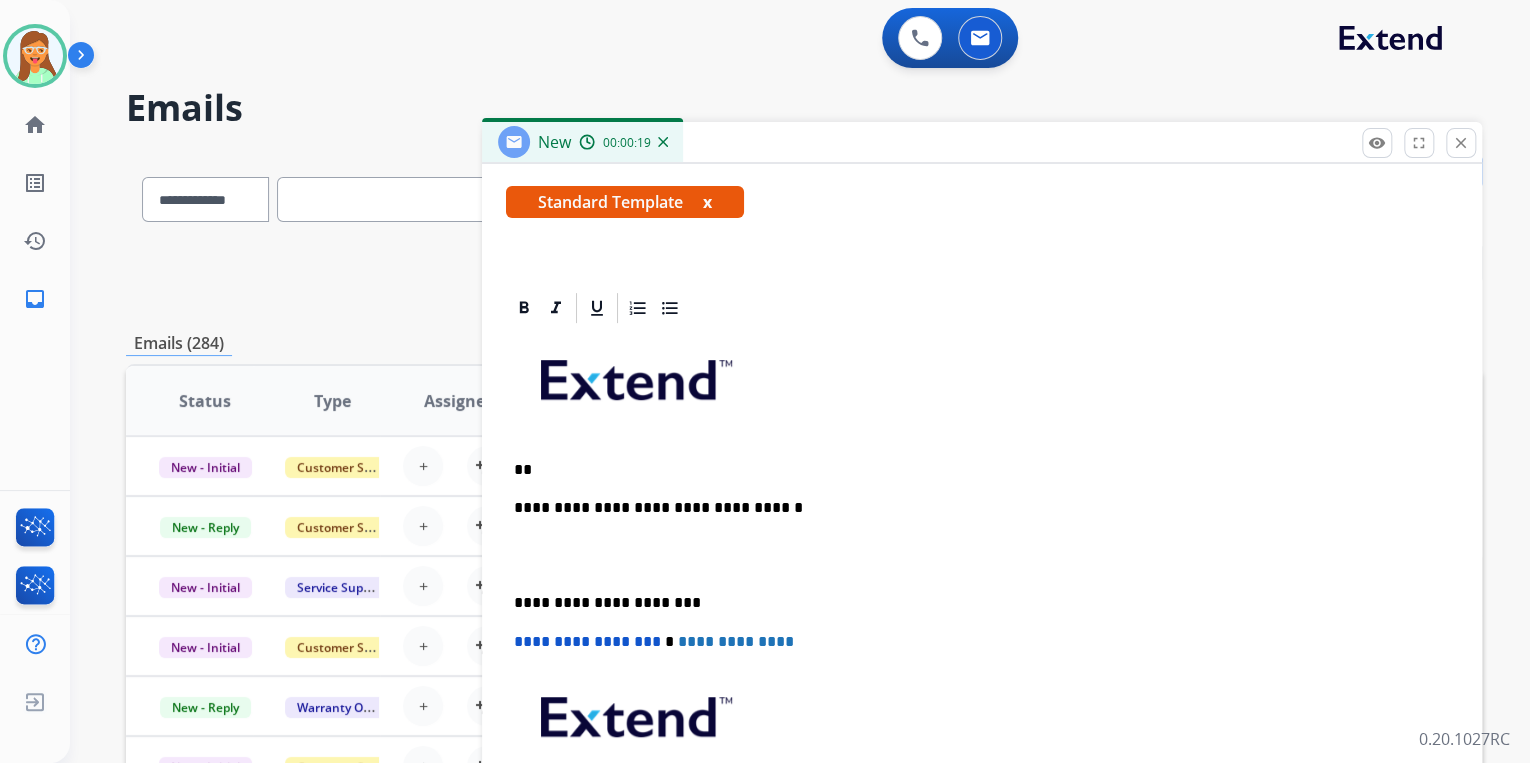 scroll, scrollTop: 344, scrollLeft: 0, axis: vertical 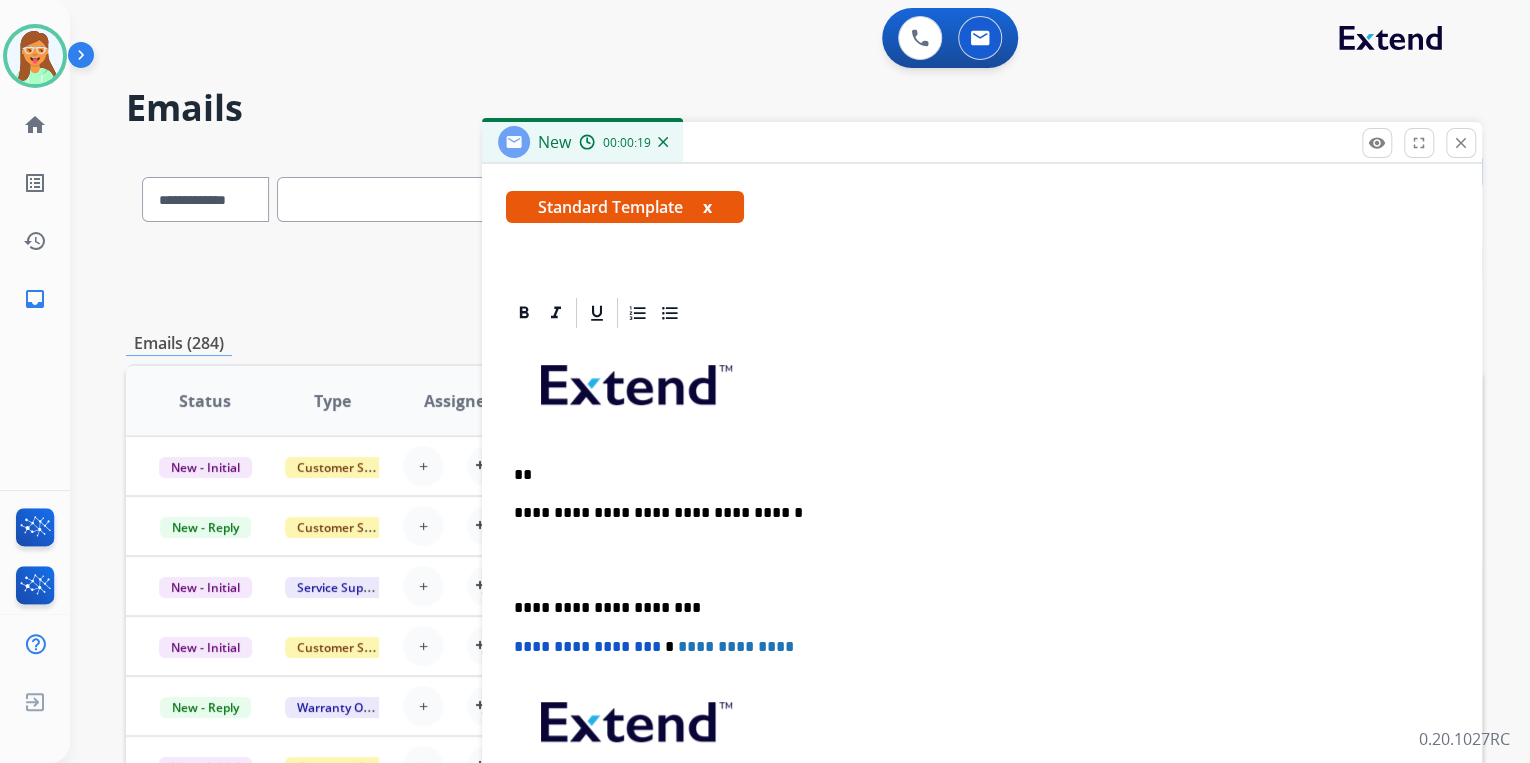 type 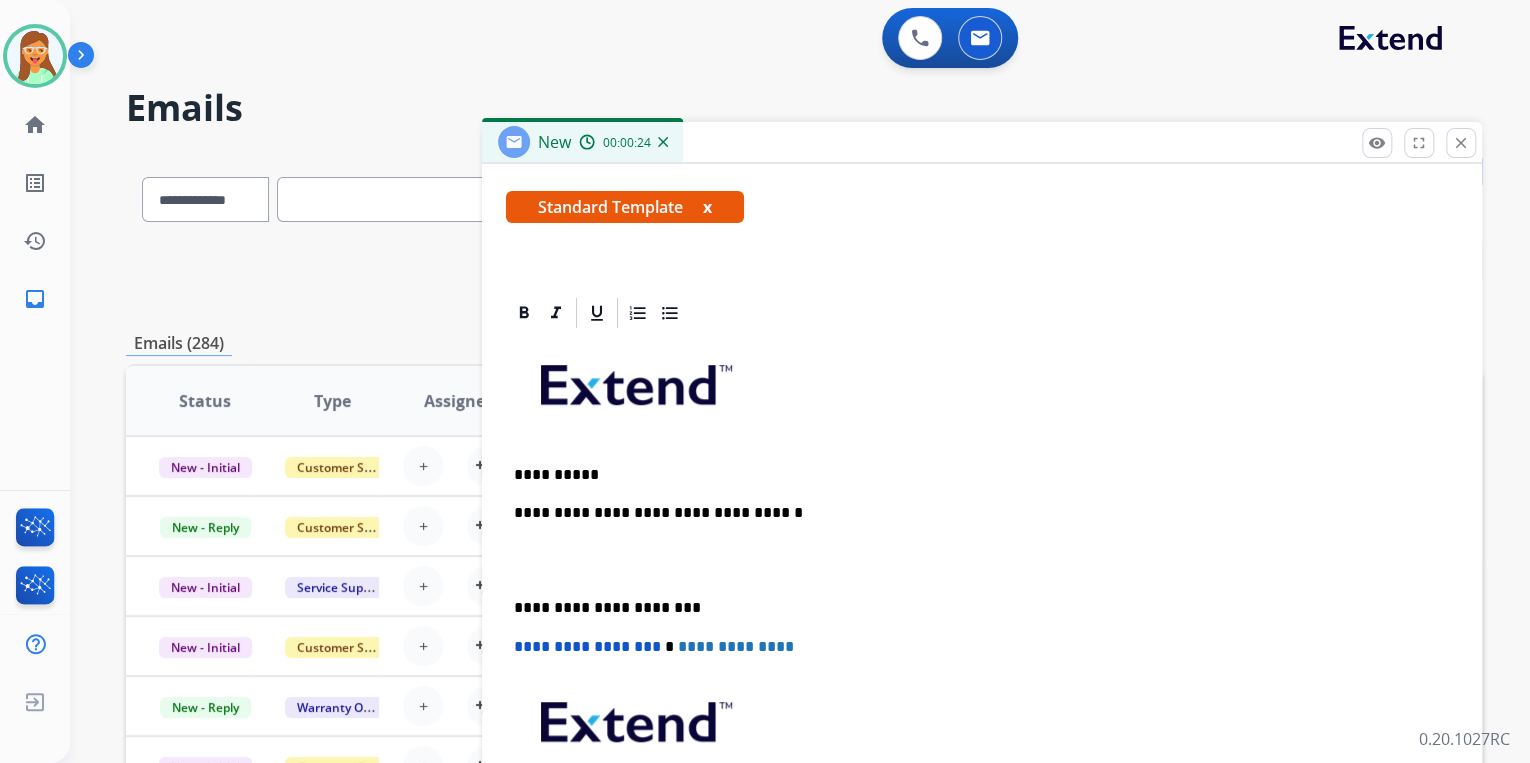 scroll, scrollTop: 383, scrollLeft: 0, axis: vertical 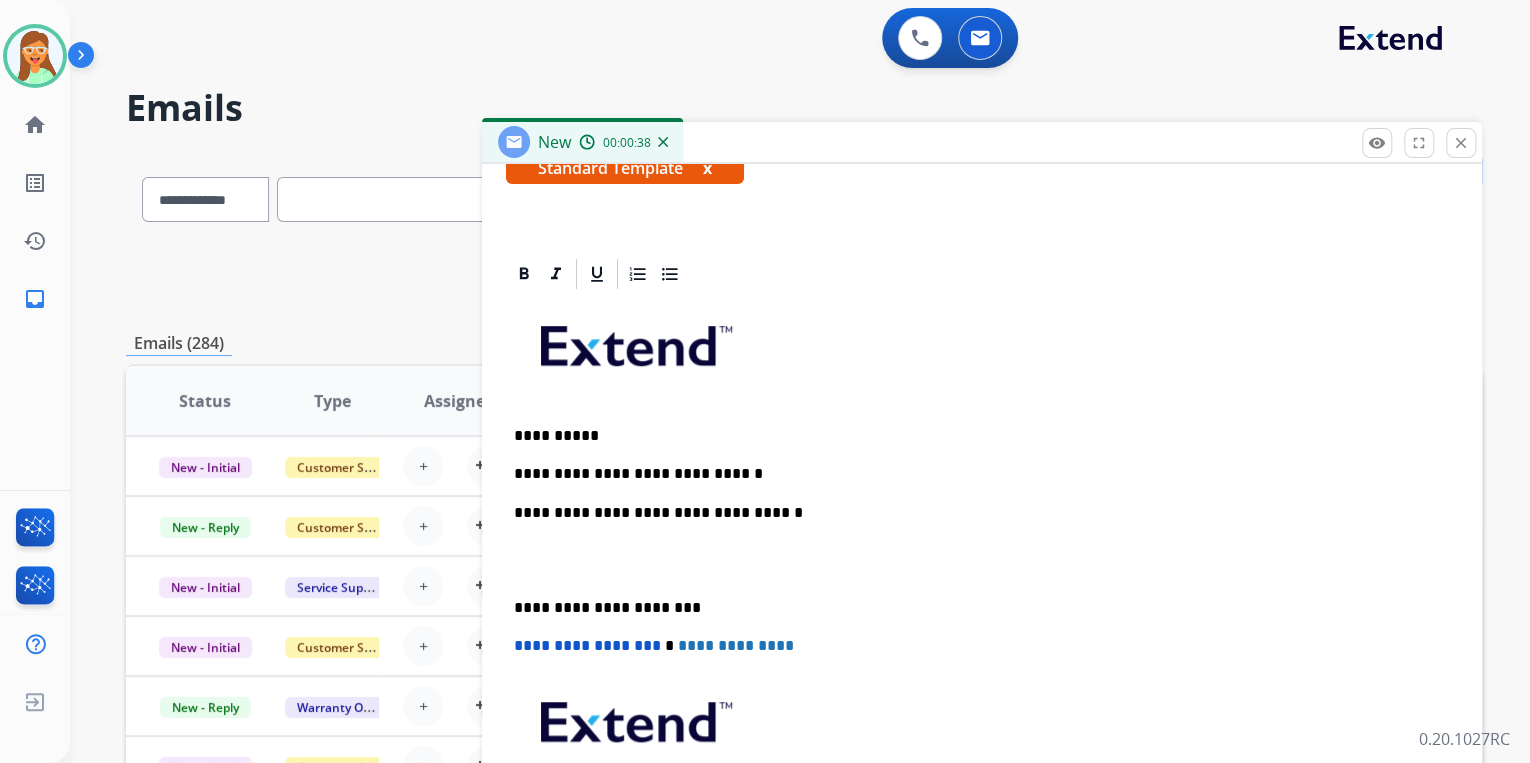 click on "**********" at bounding box center [974, 474] 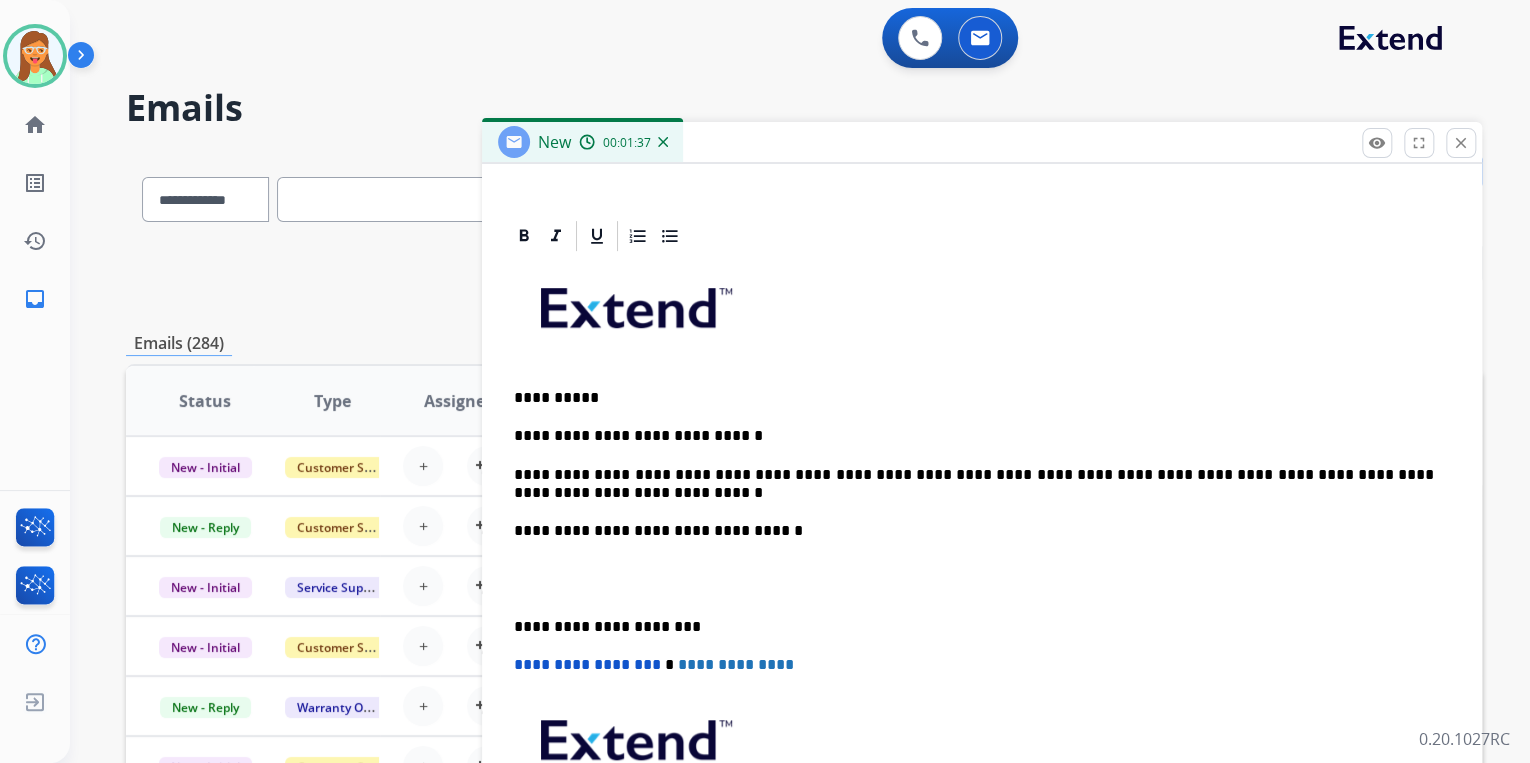 scroll, scrollTop: 440, scrollLeft: 0, axis: vertical 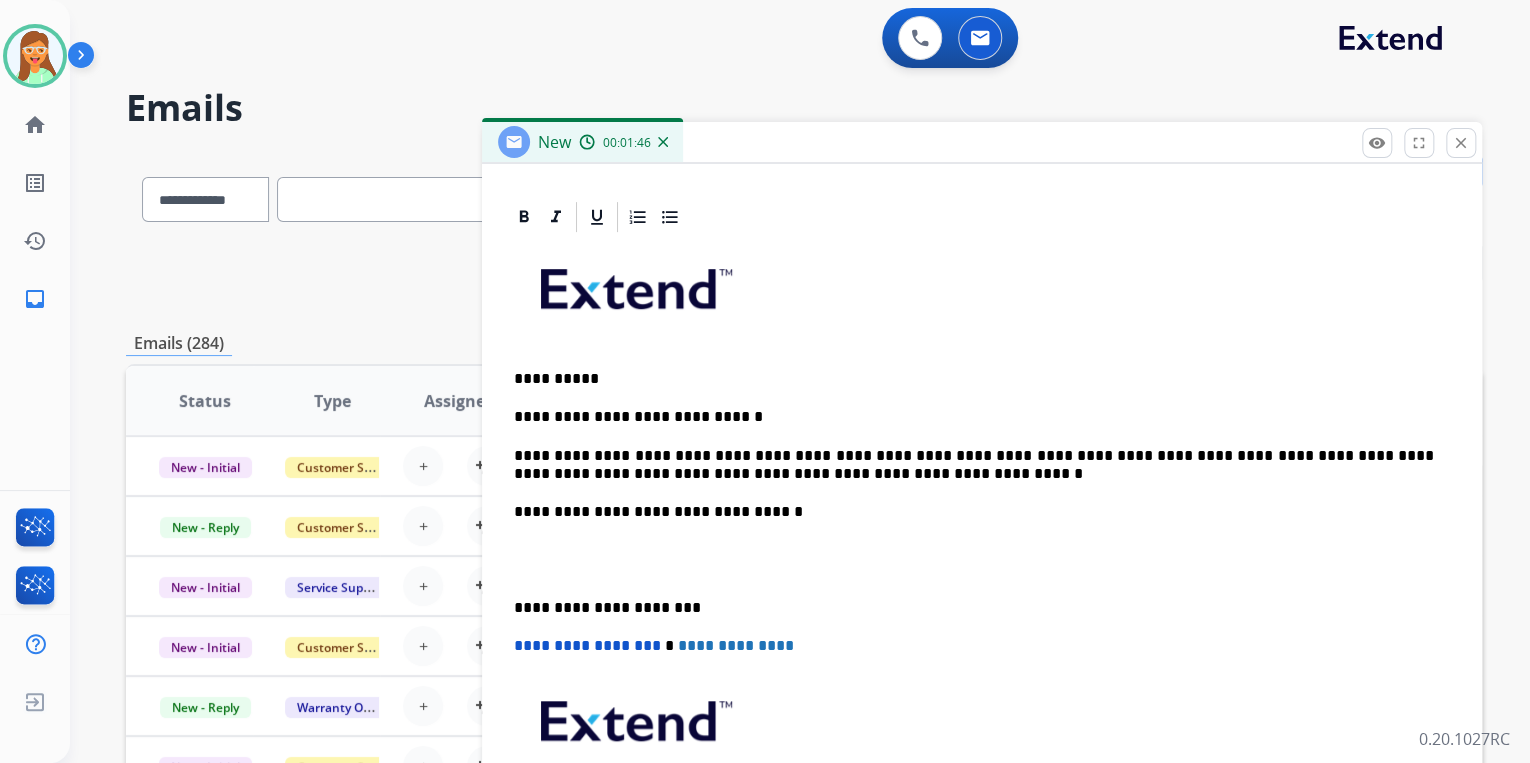 click on "**********" at bounding box center [982, 569] 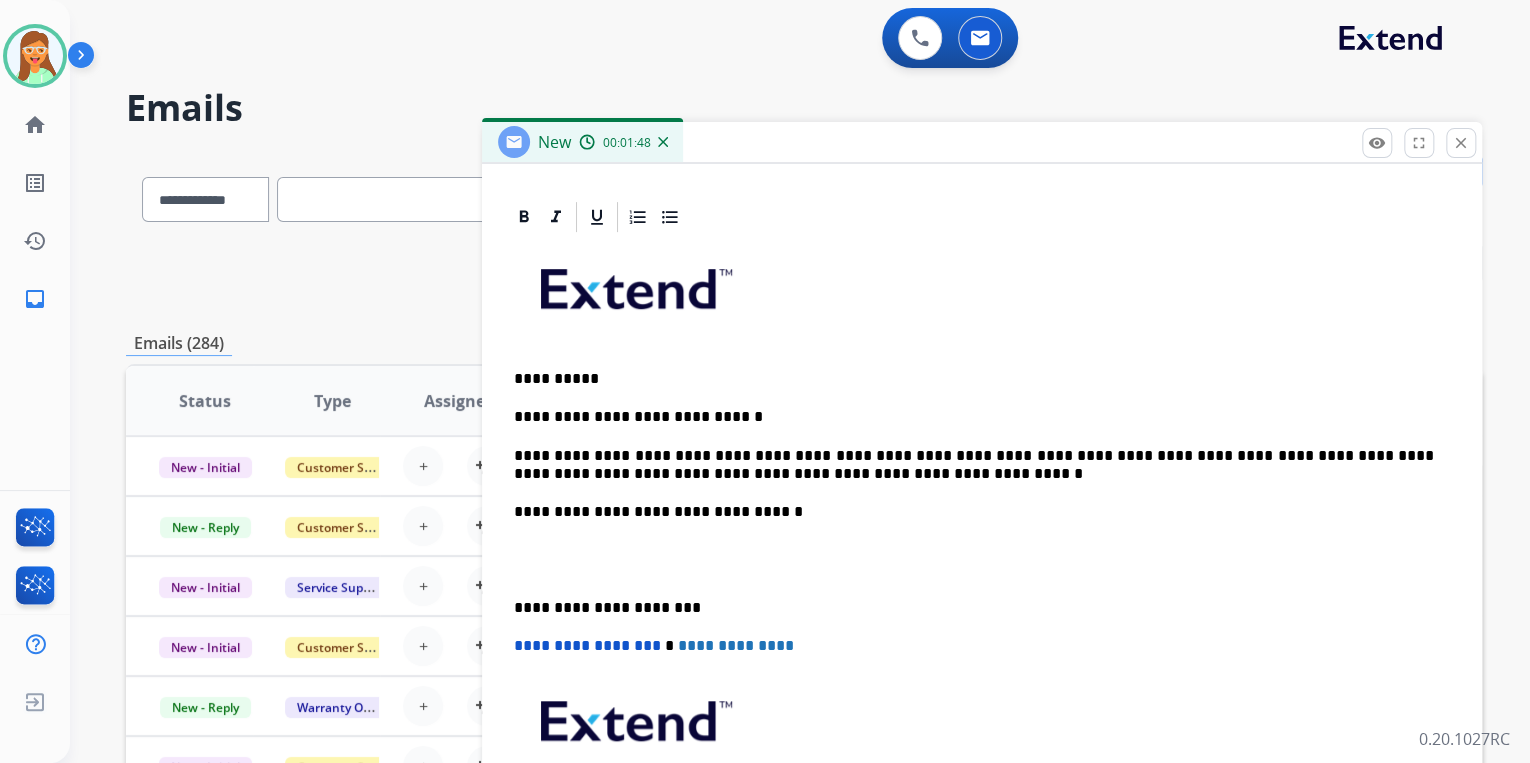 click on "**********" at bounding box center [974, 465] 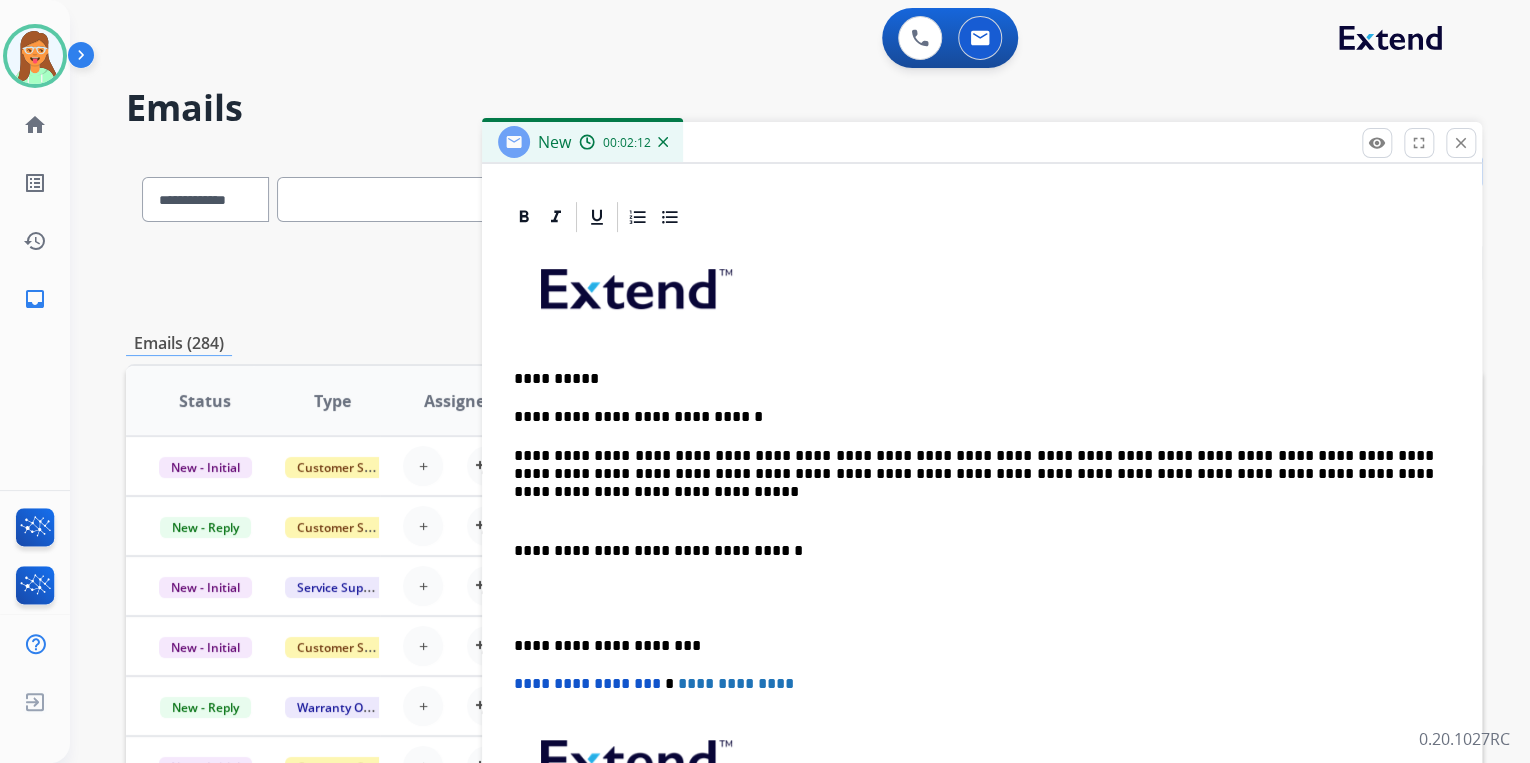 scroll, scrollTop: 460, scrollLeft: 0, axis: vertical 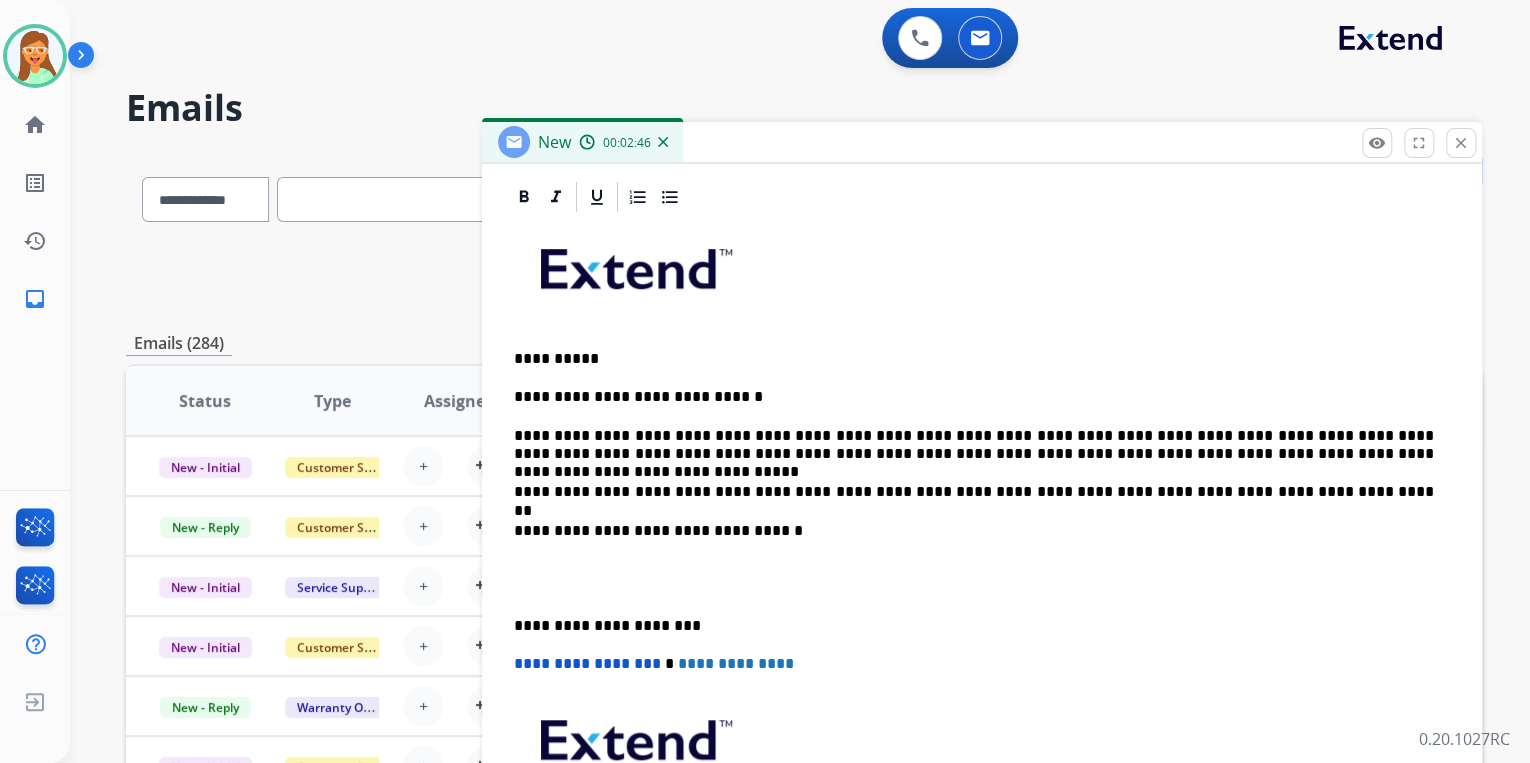 click on "**********" at bounding box center [974, 492] 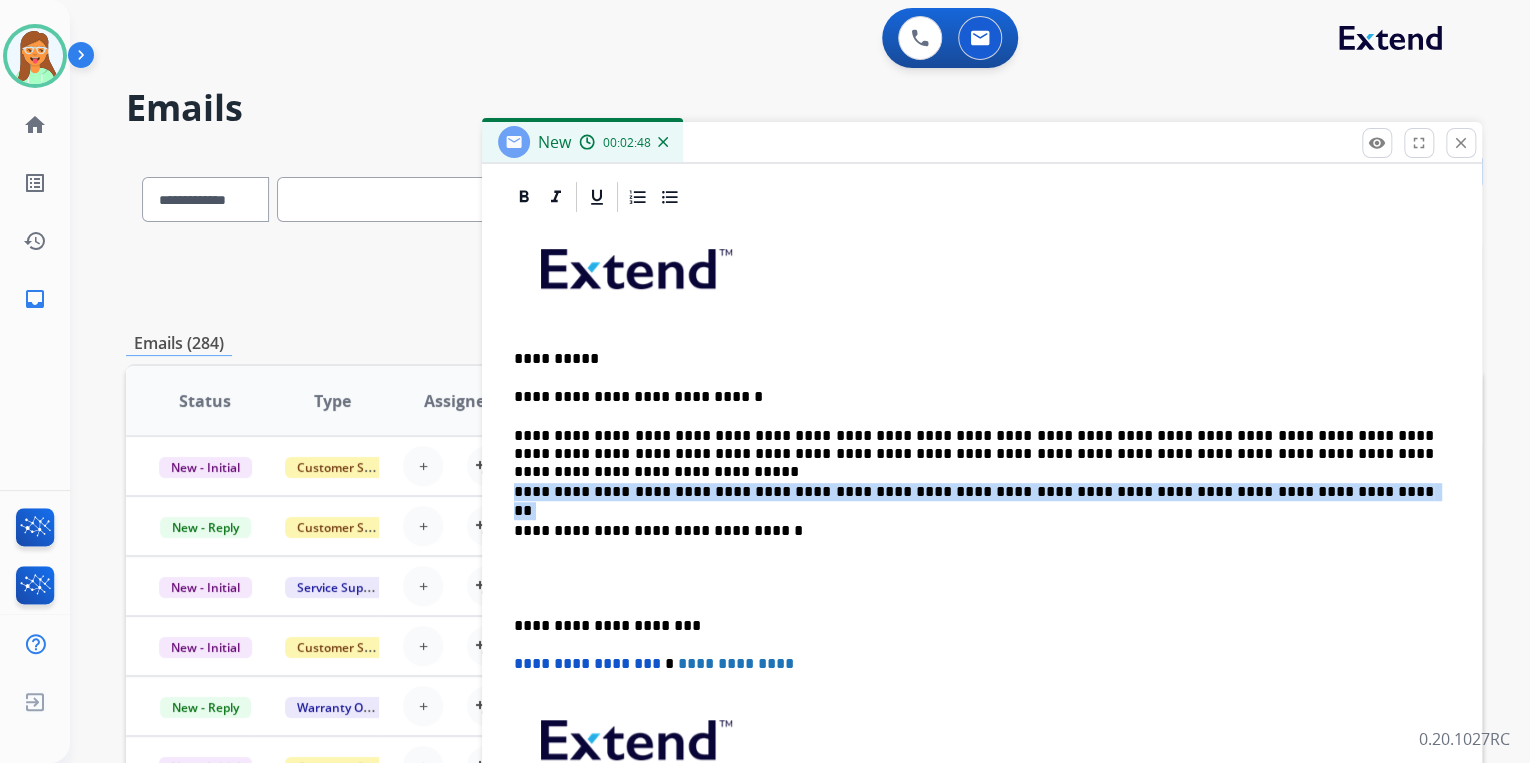 drag, startPoint x: 1174, startPoint y: 488, endPoint x: 512, endPoint y: 482, distance: 662.02716 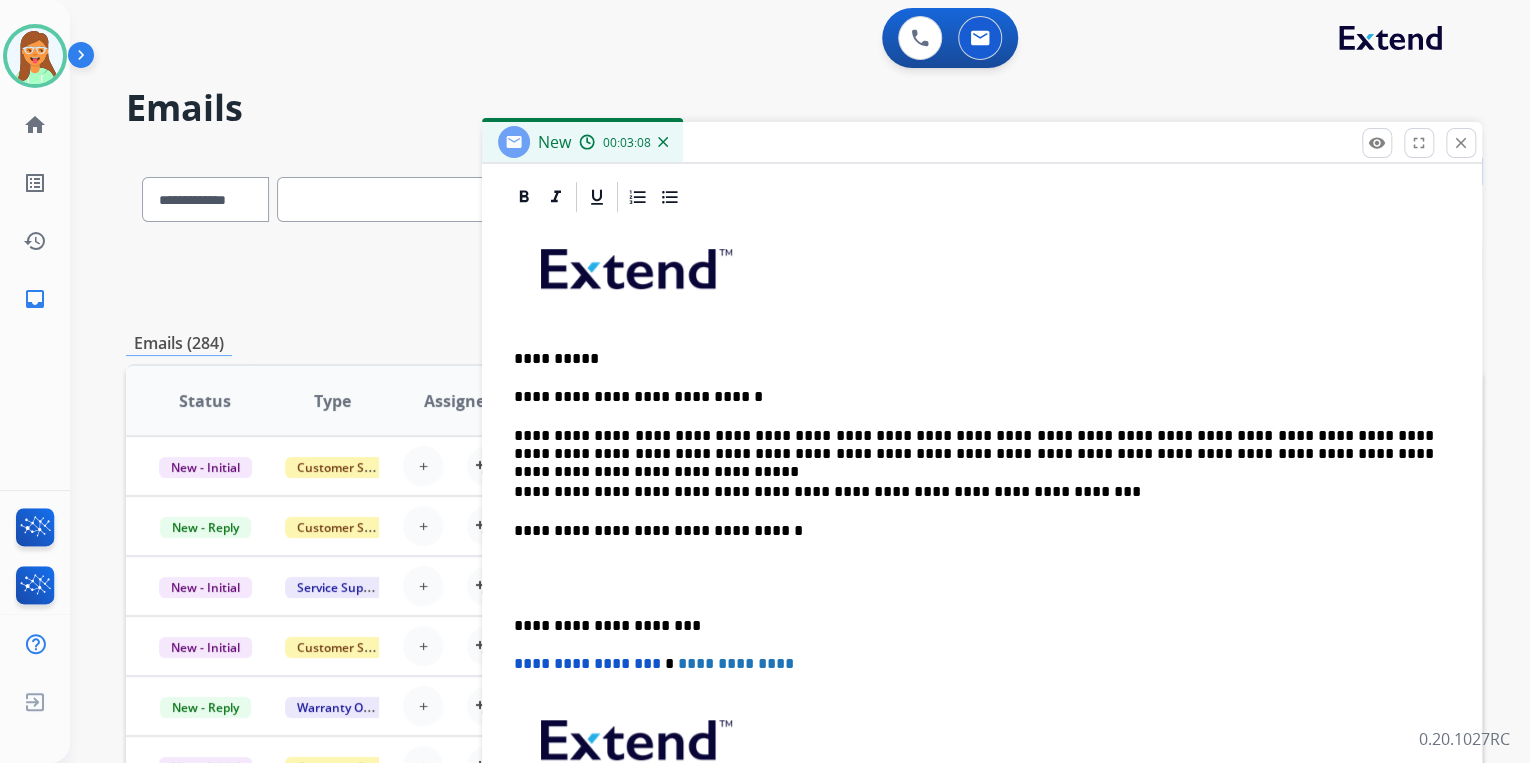 click on "**********" at bounding box center (974, 492) 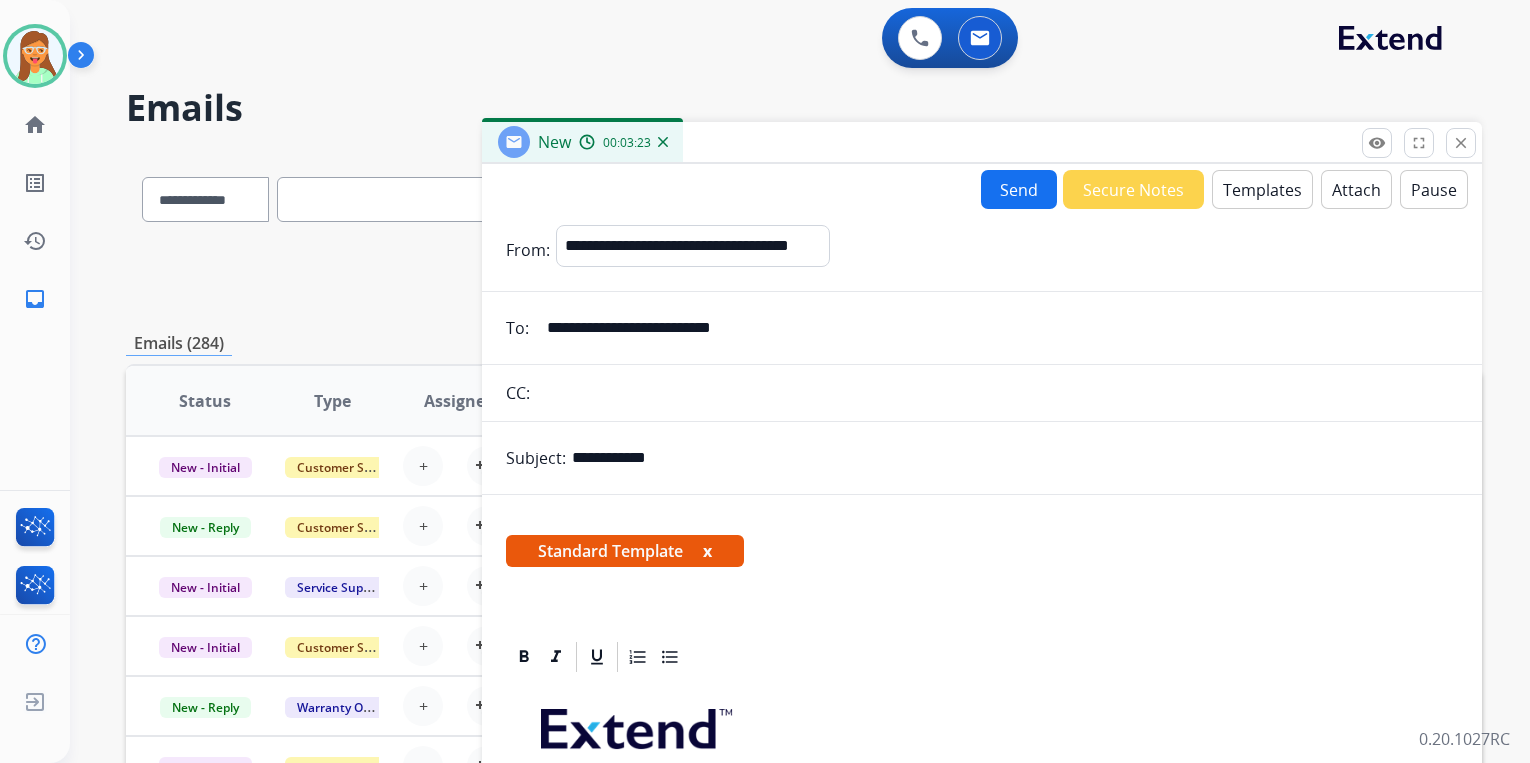select on "**********" 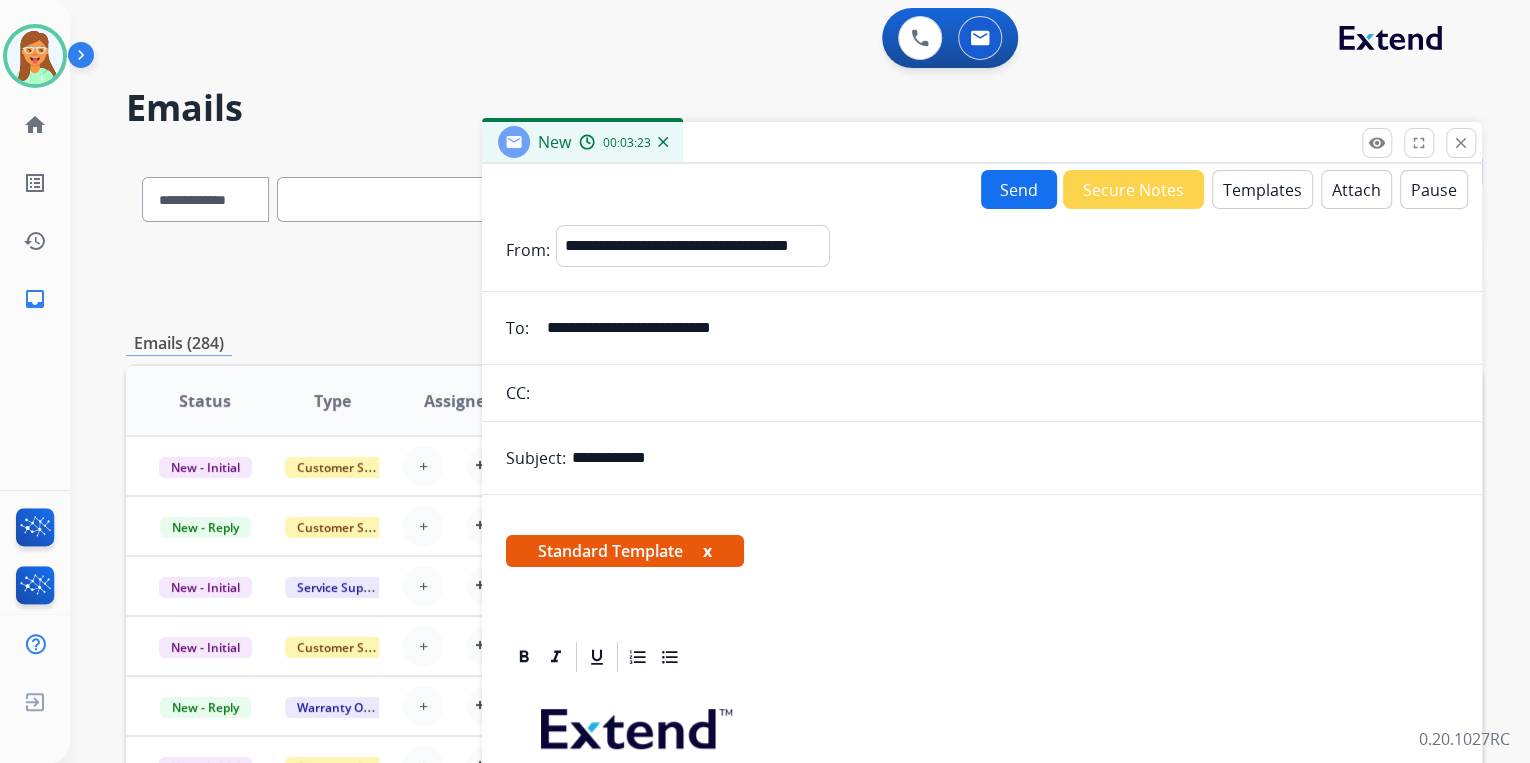 scroll, scrollTop: 460, scrollLeft: 0, axis: vertical 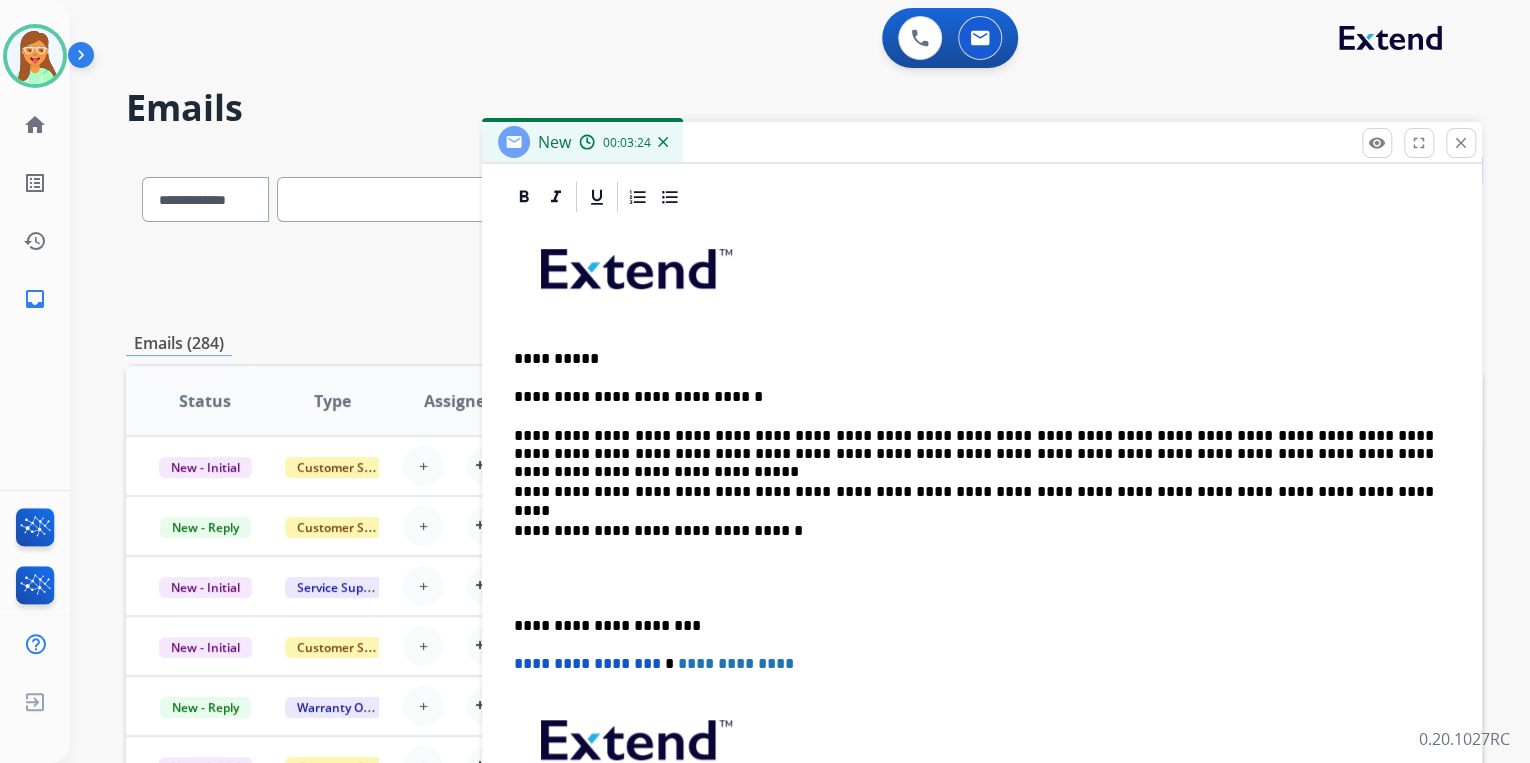 type 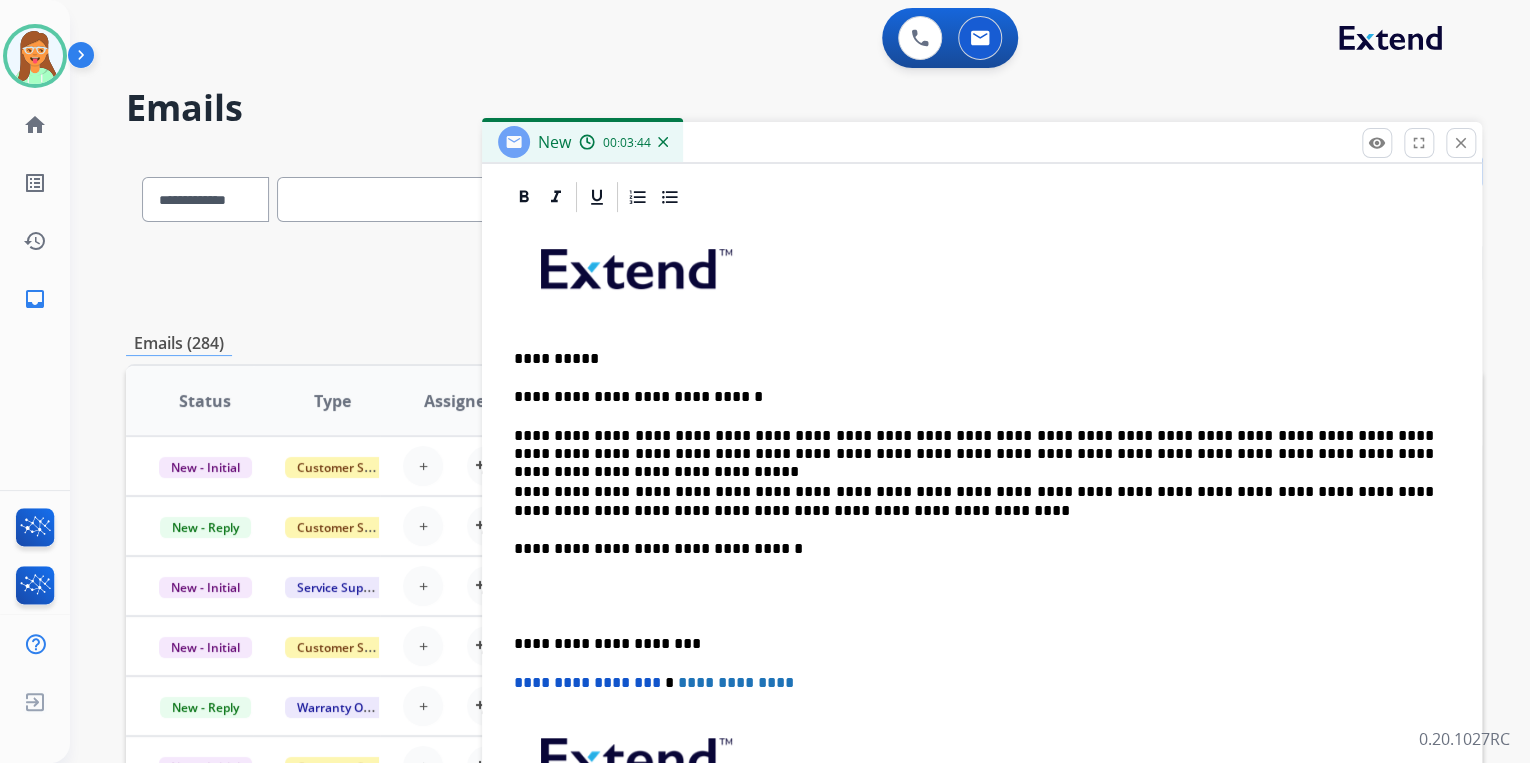 click on "**********" at bounding box center [982, 577] 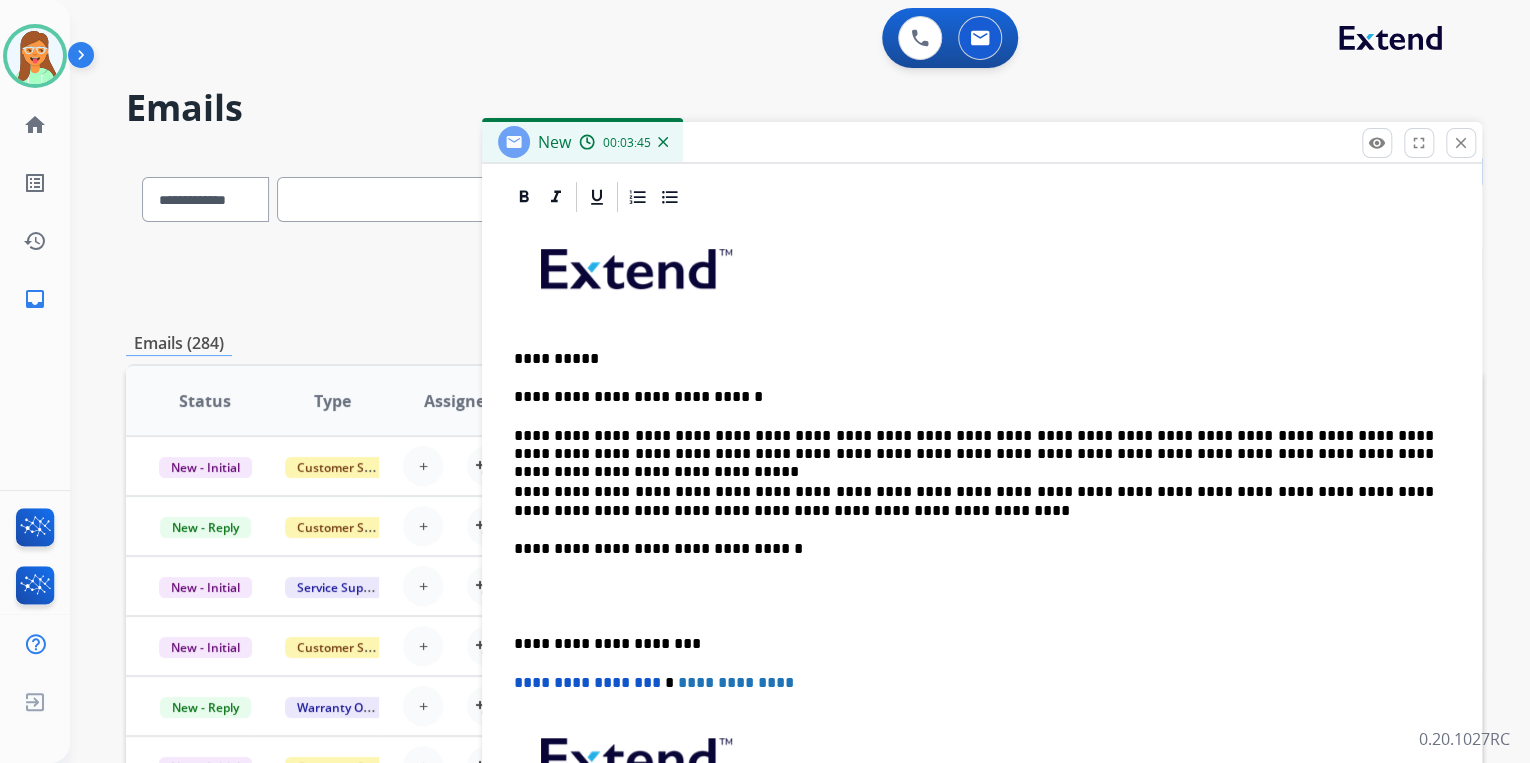 click on "**********" at bounding box center (982, 577) 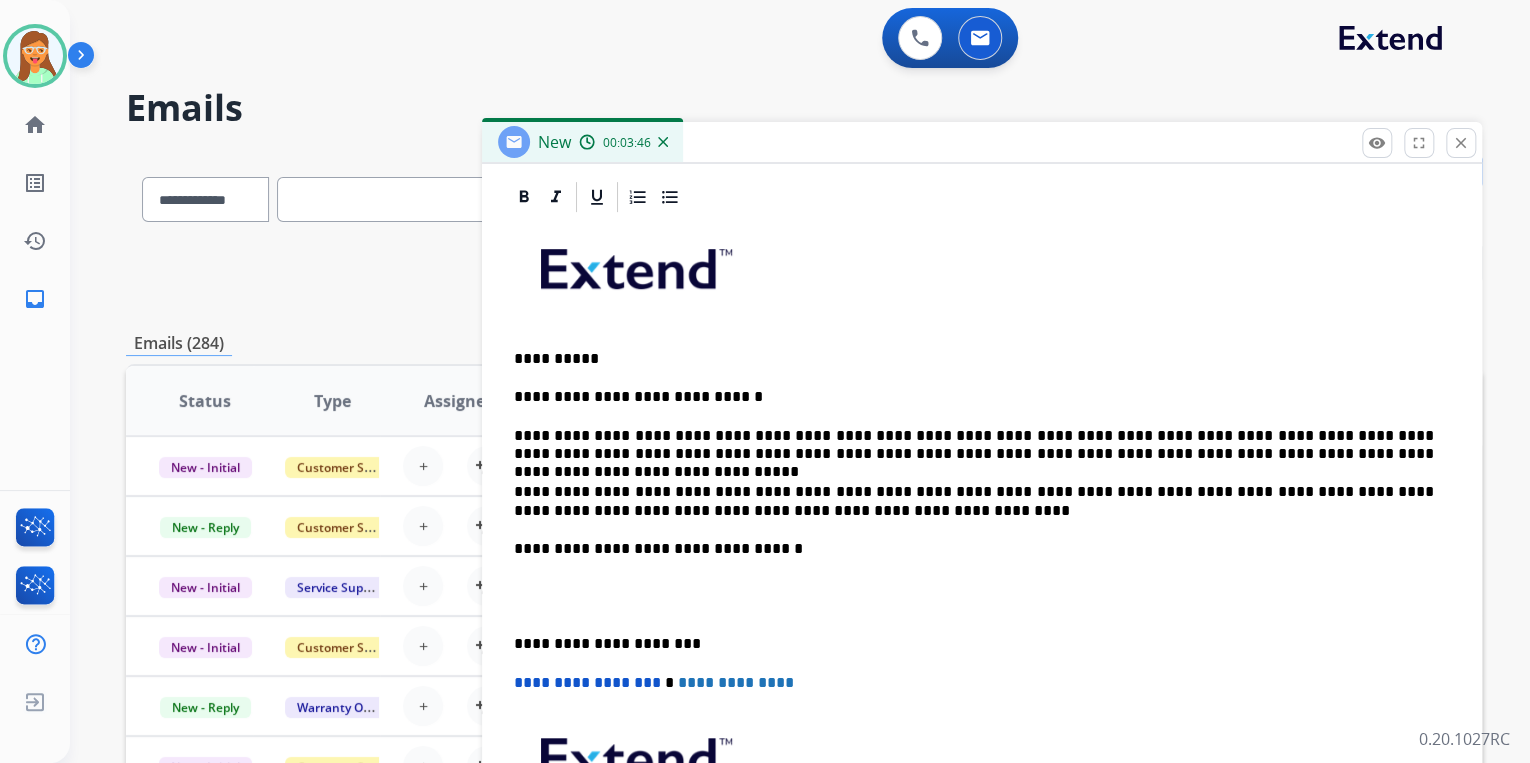 click on "**********" at bounding box center [974, 501] 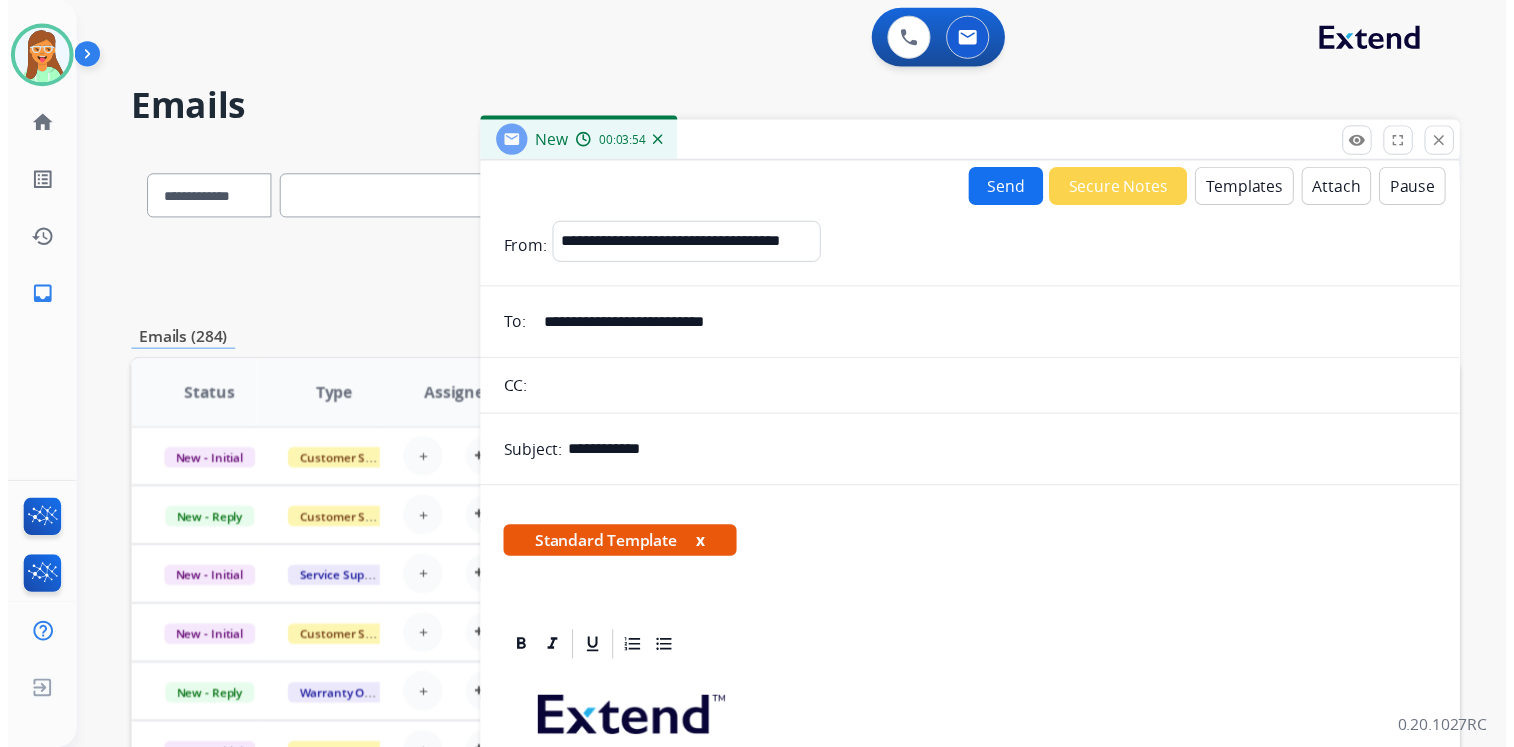 scroll, scrollTop: 0, scrollLeft: 0, axis: both 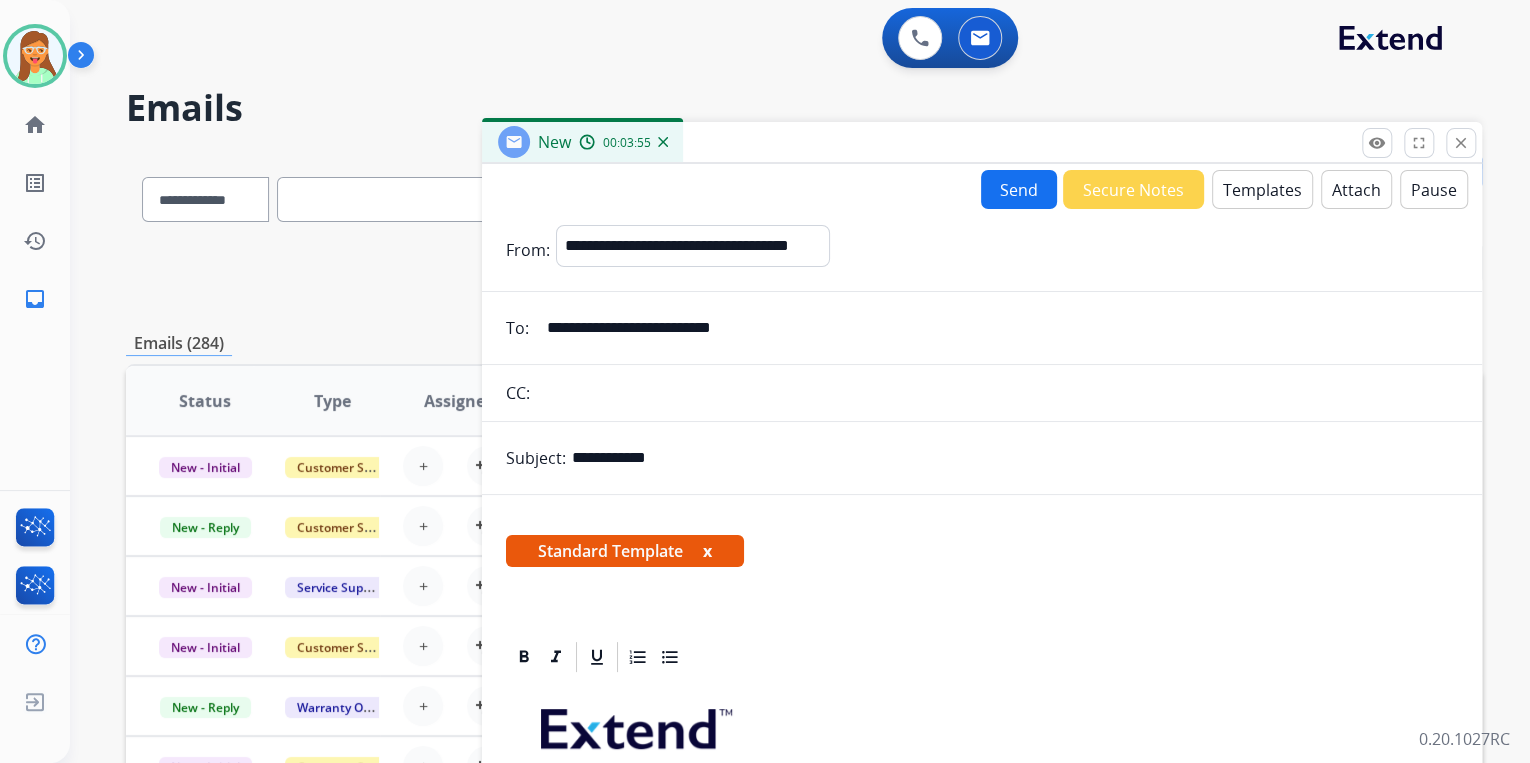 click on "Send" at bounding box center [1019, 189] 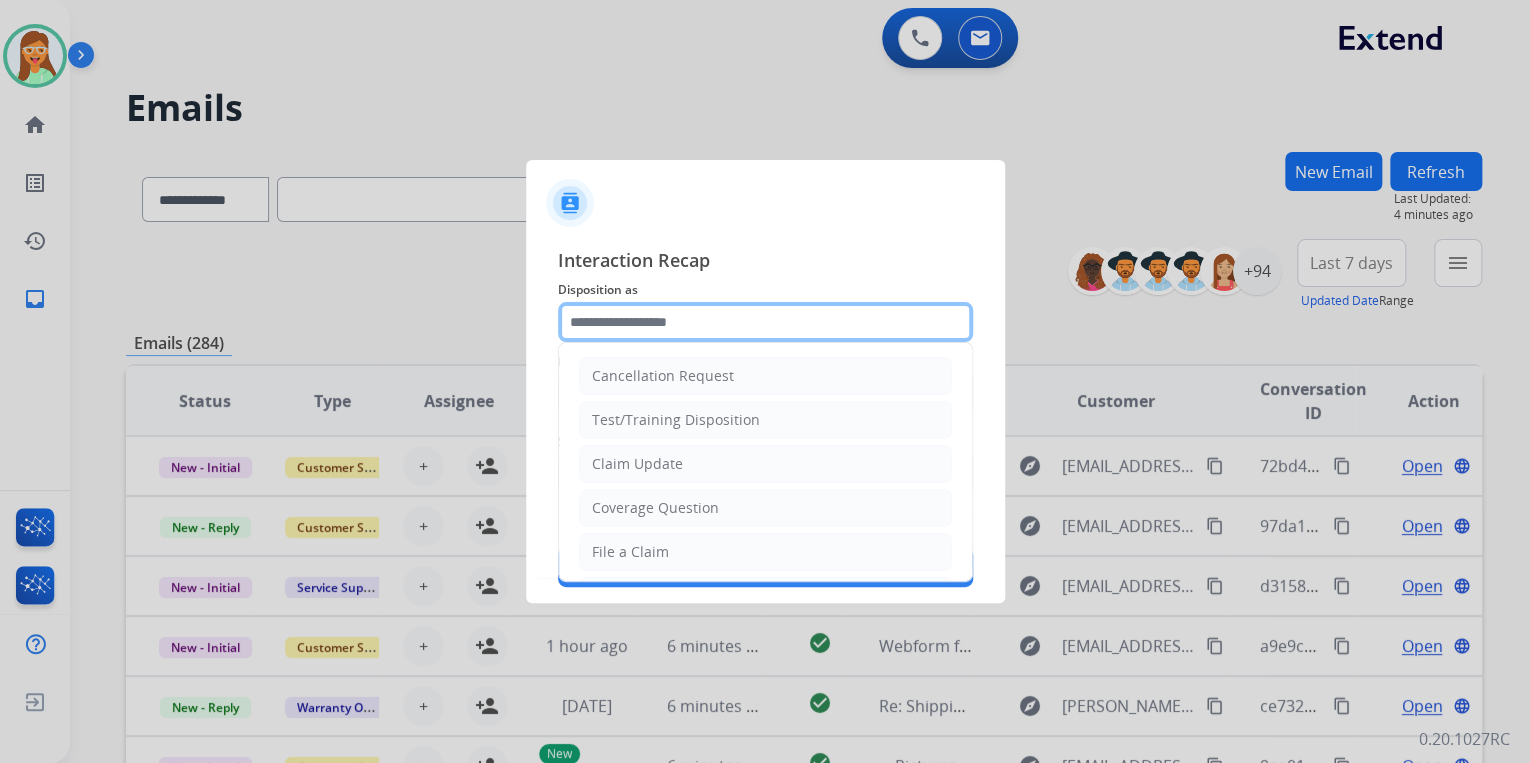 click 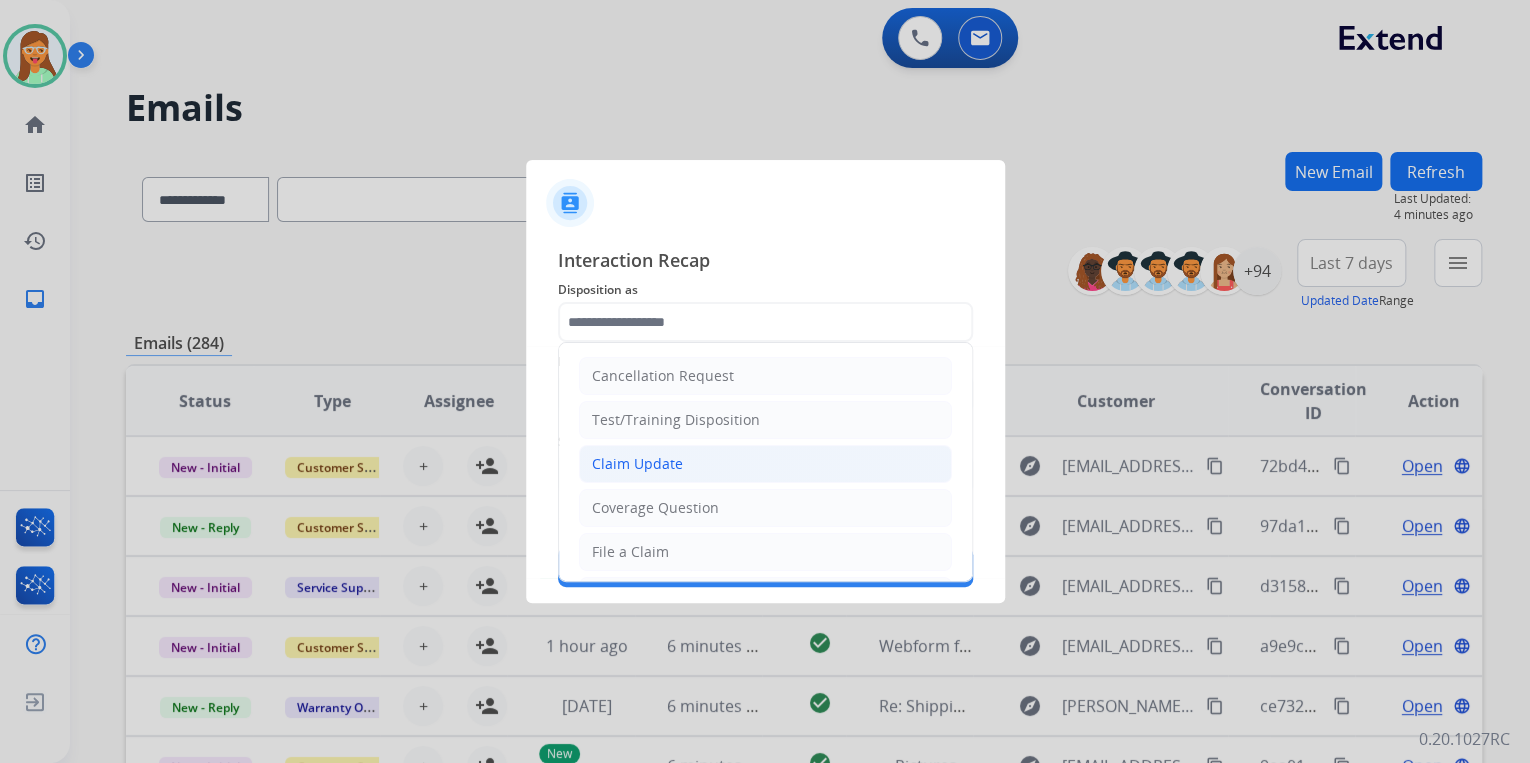 drag, startPoint x: 682, startPoint y: 454, endPoint x: 670, endPoint y: 421, distance: 35.1141 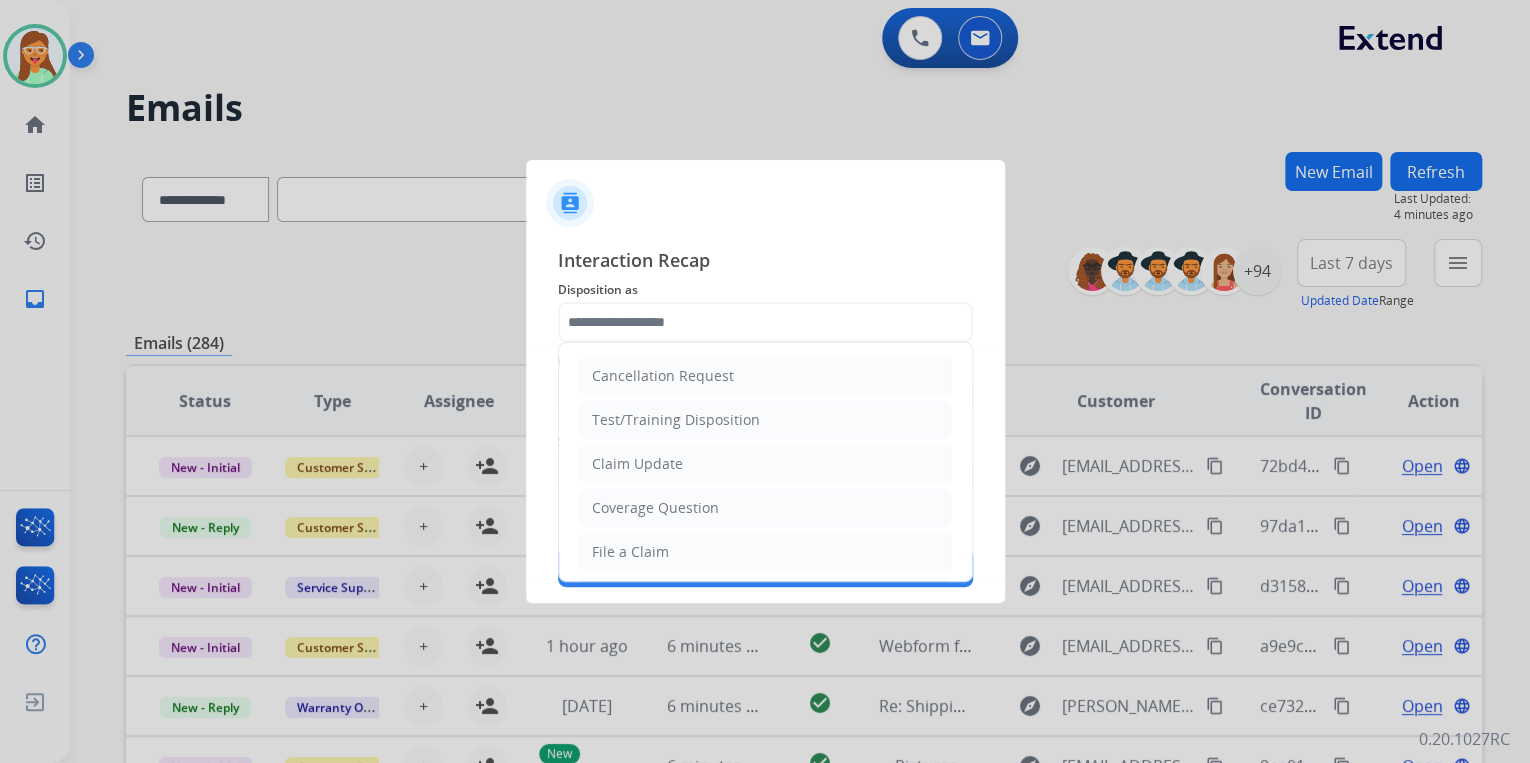 click on "Claim Update" 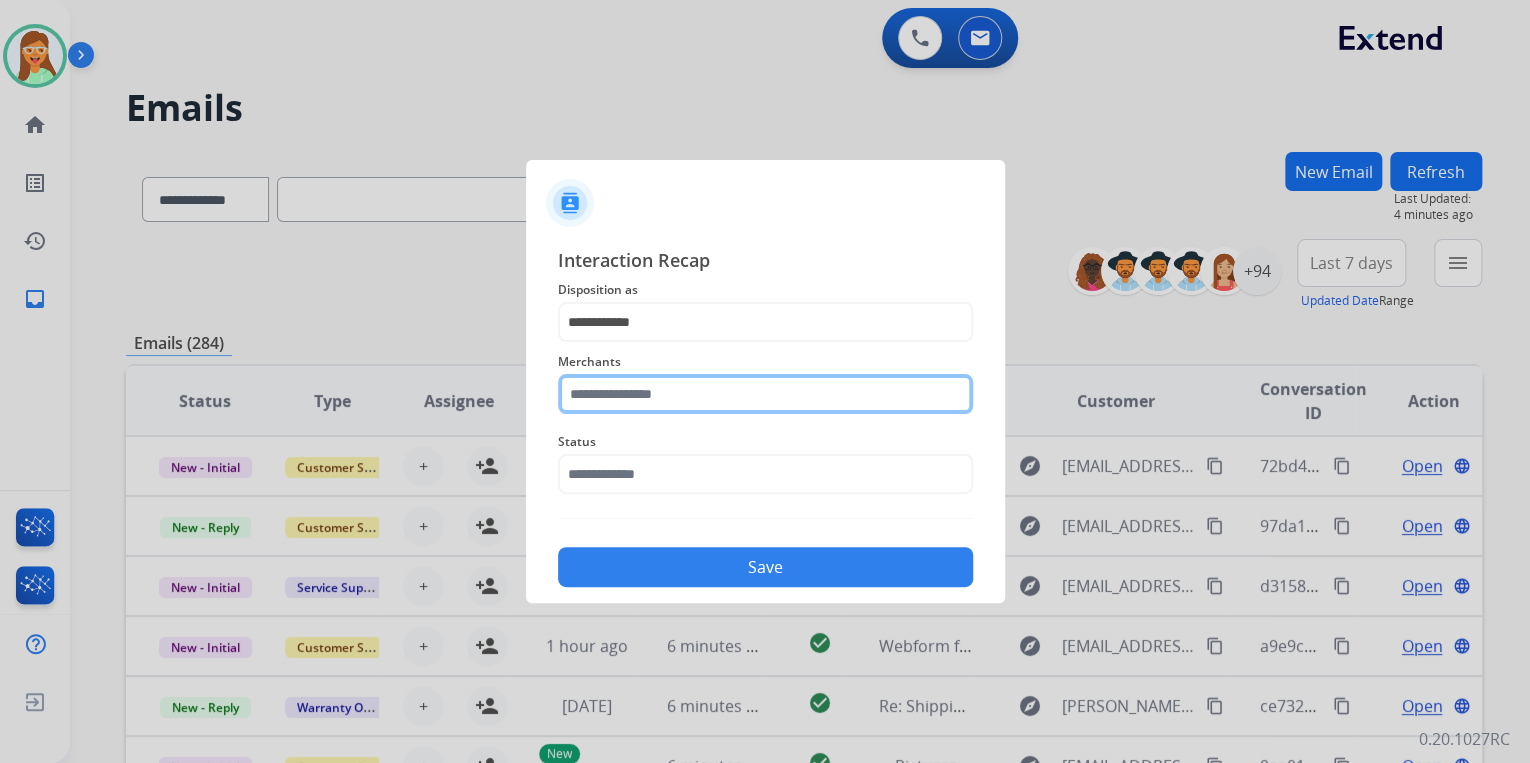 click 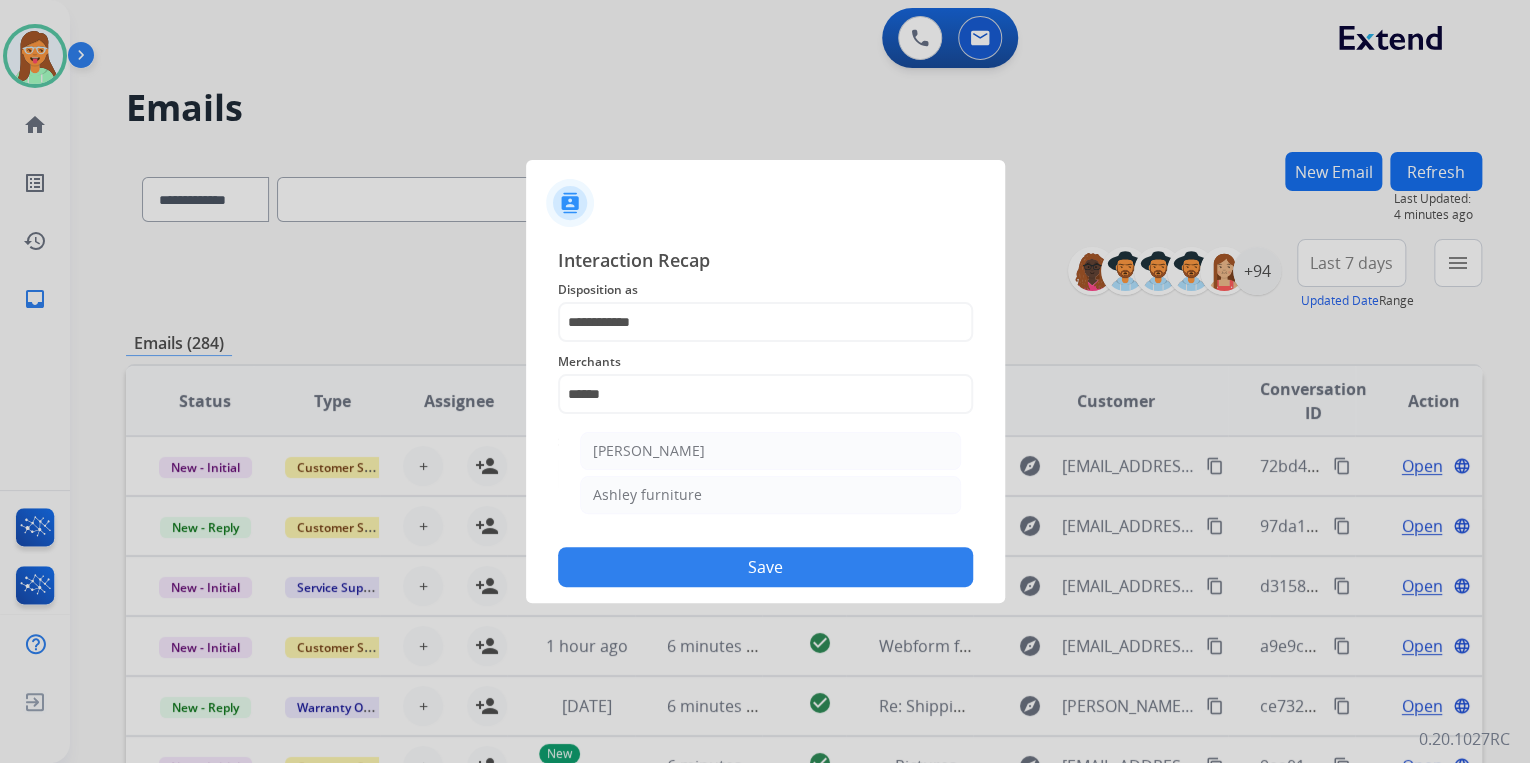 drag, startPoint x: 688, startPoint y: 442, endPoint x: 656, endPoint y: 467, distance: 40.60788 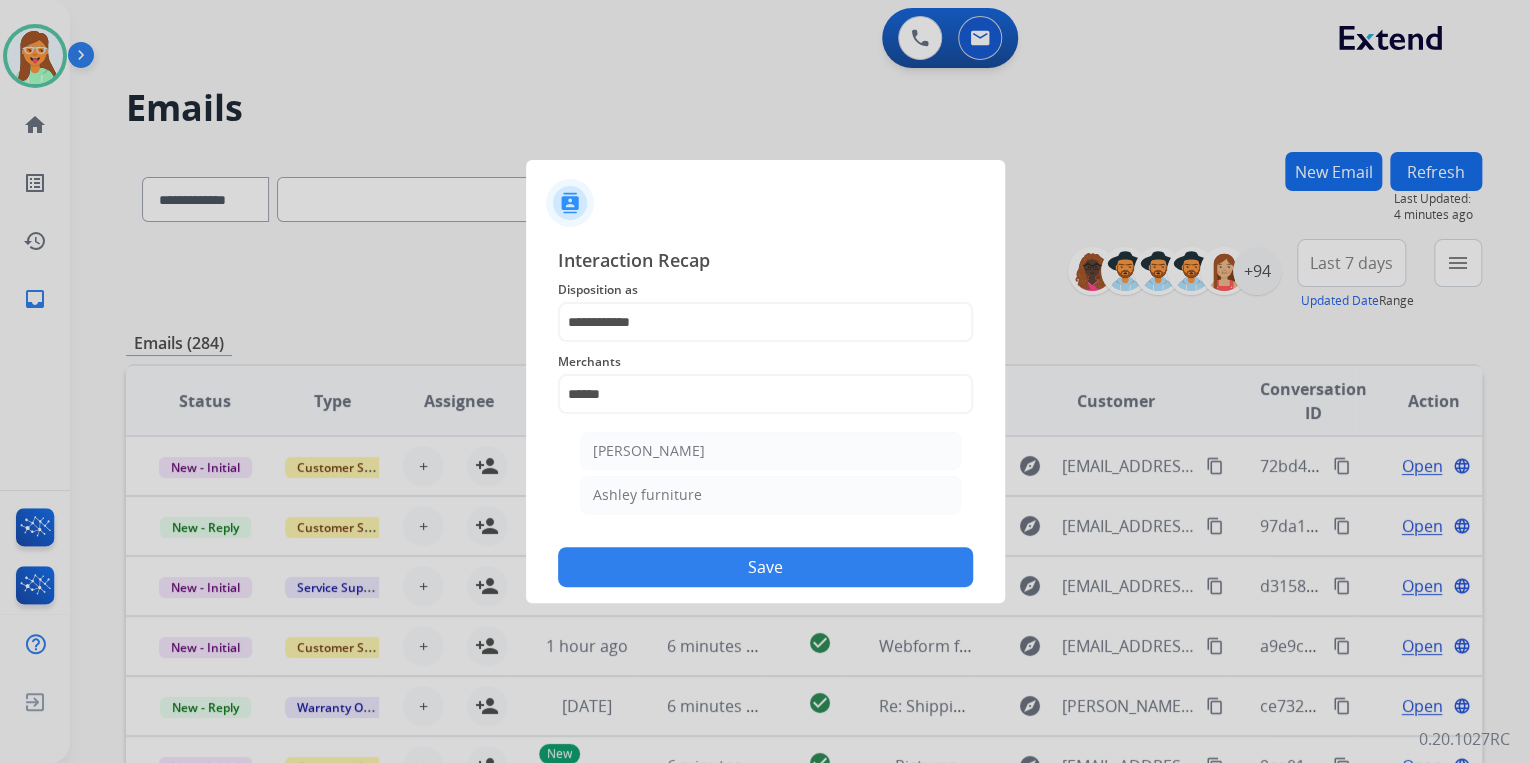 click on "[PERSON_NAME]" 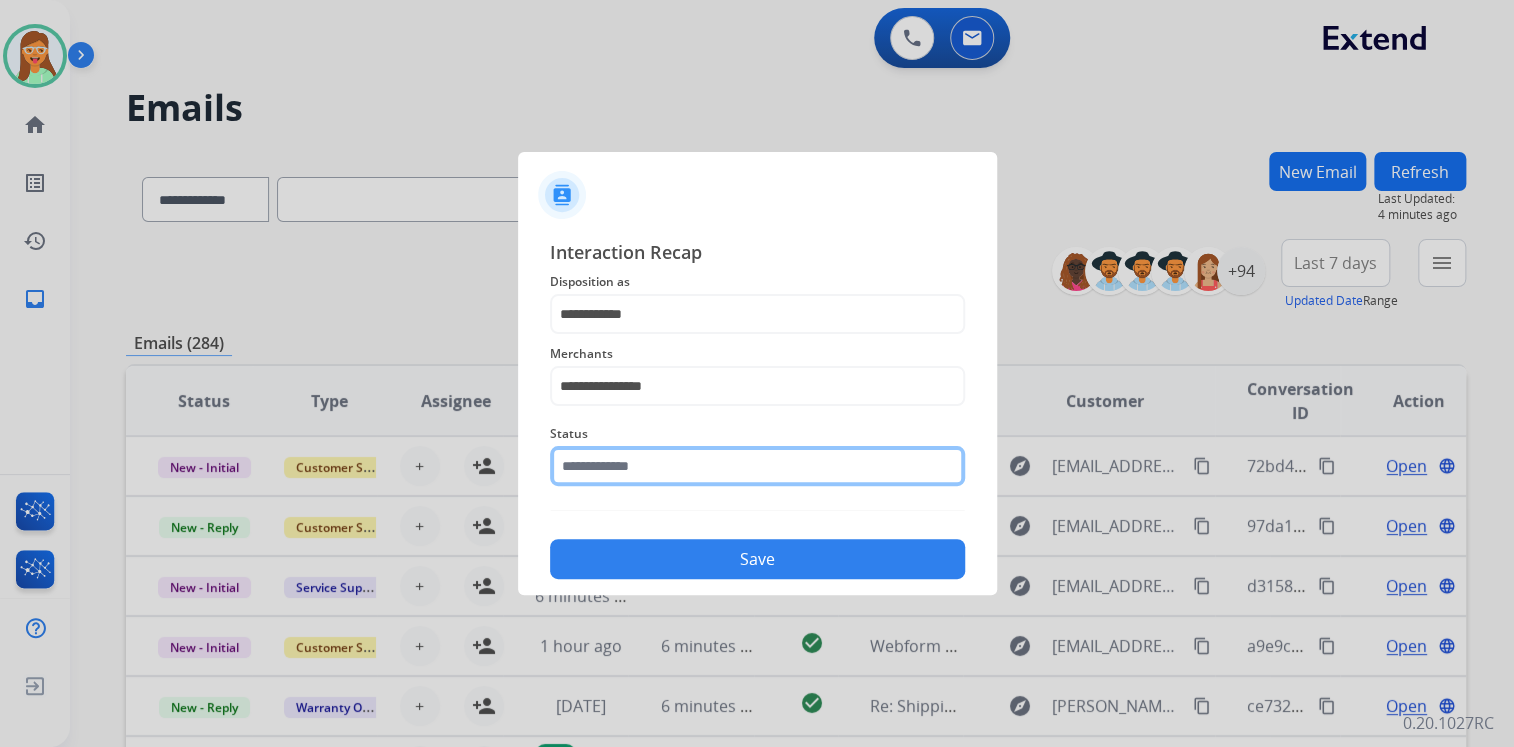 click 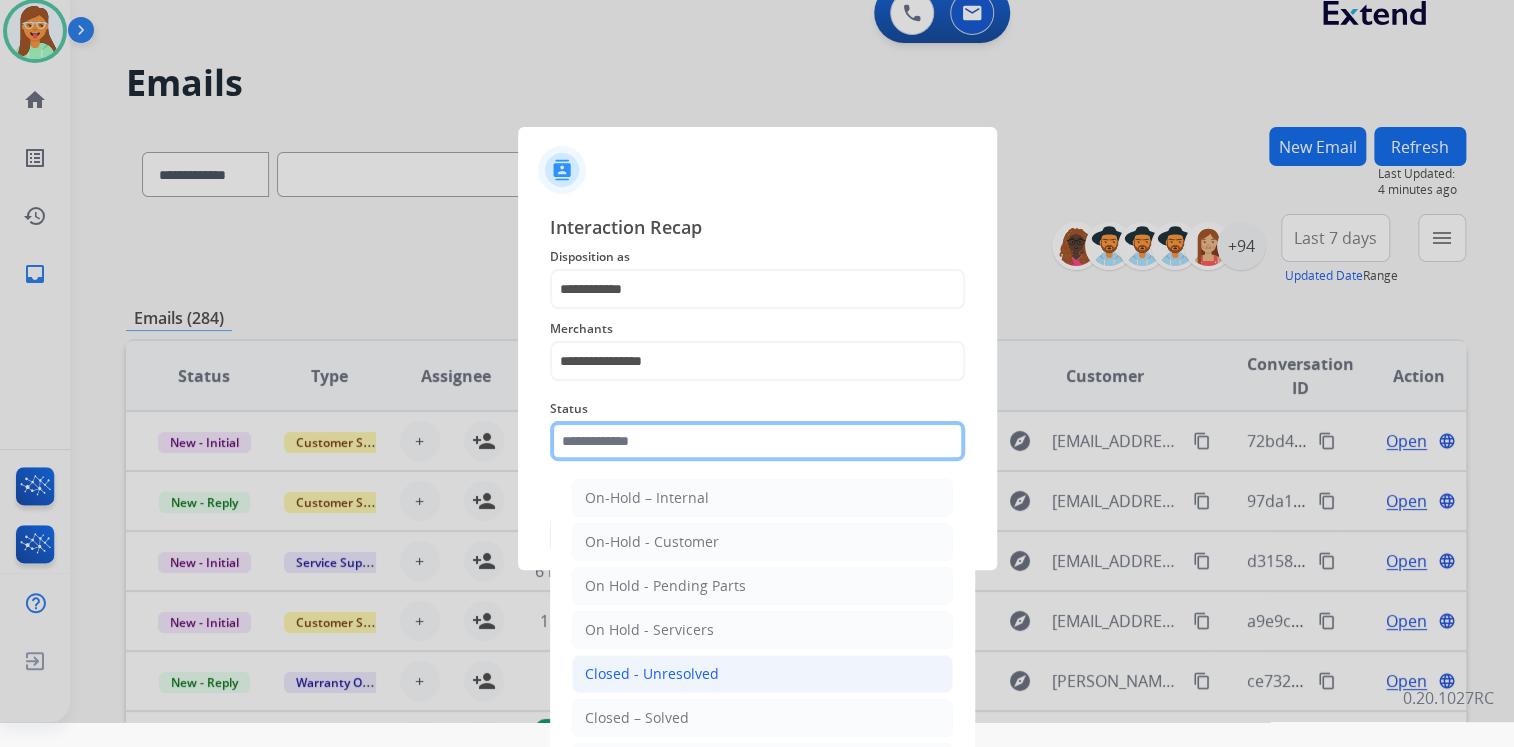 scroll, scrollTop: 47, scrollLeft: 0, axis: vertical 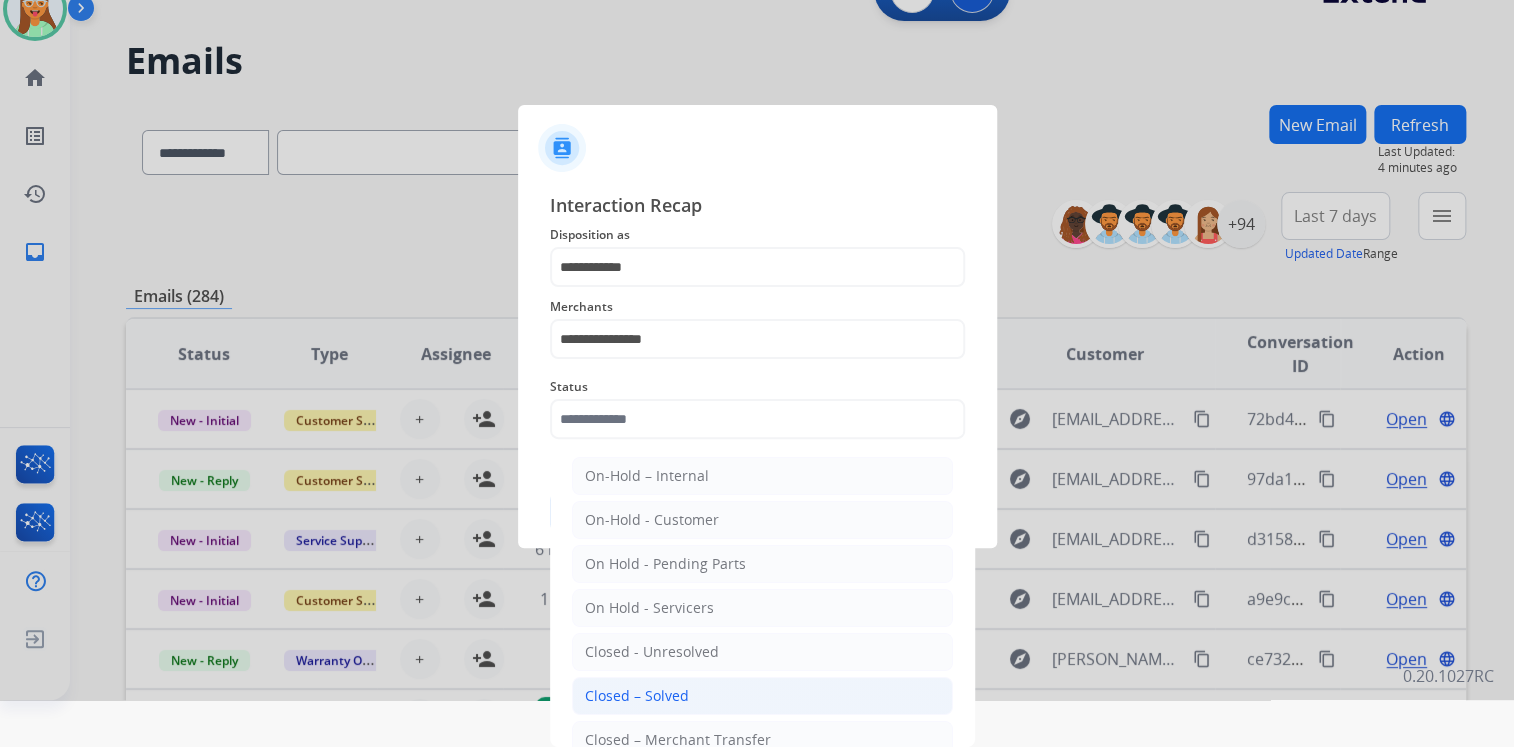 click on "Closed – Solved" 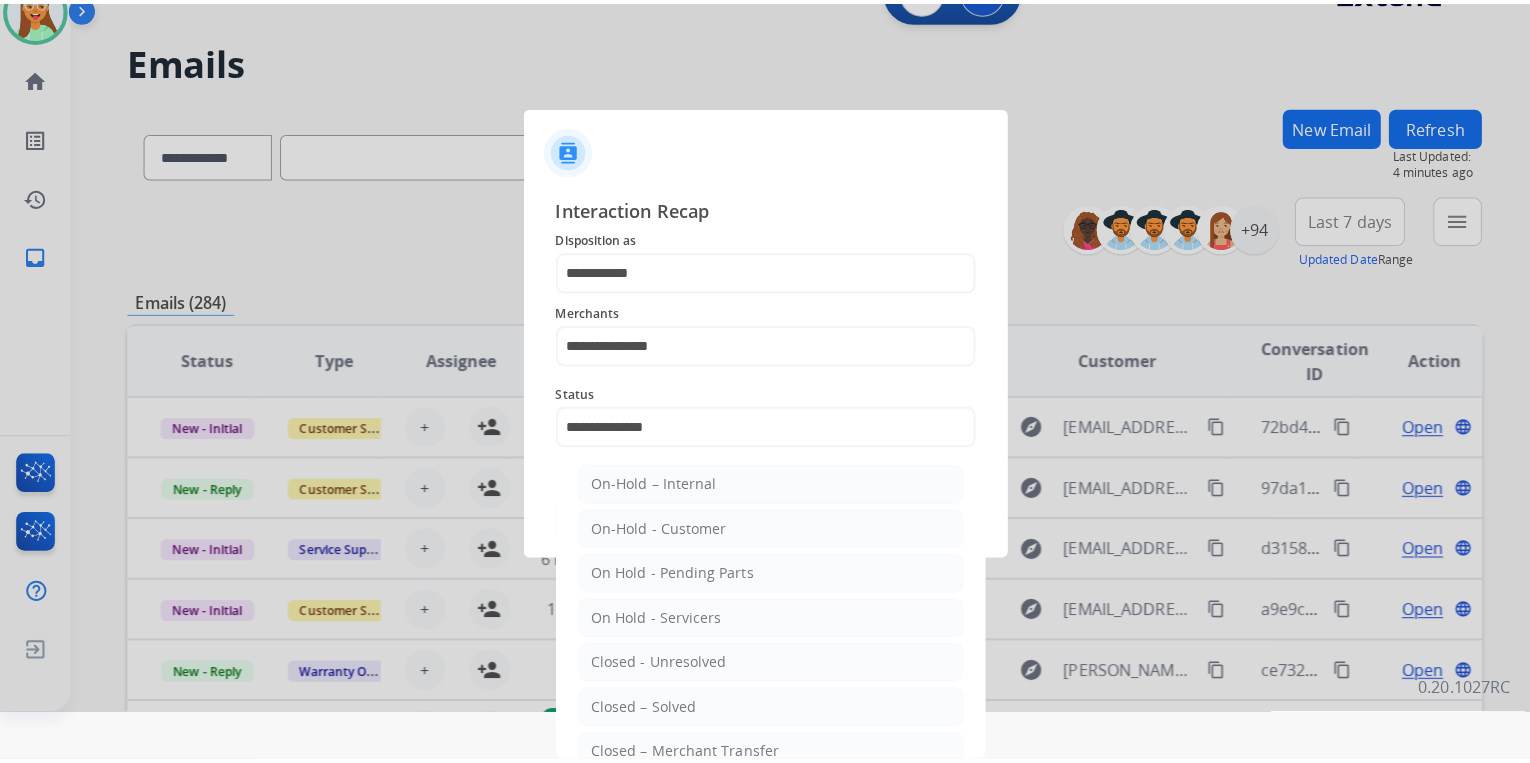scroll, scrollTop: 0, scrollLeft: 0, axis: both 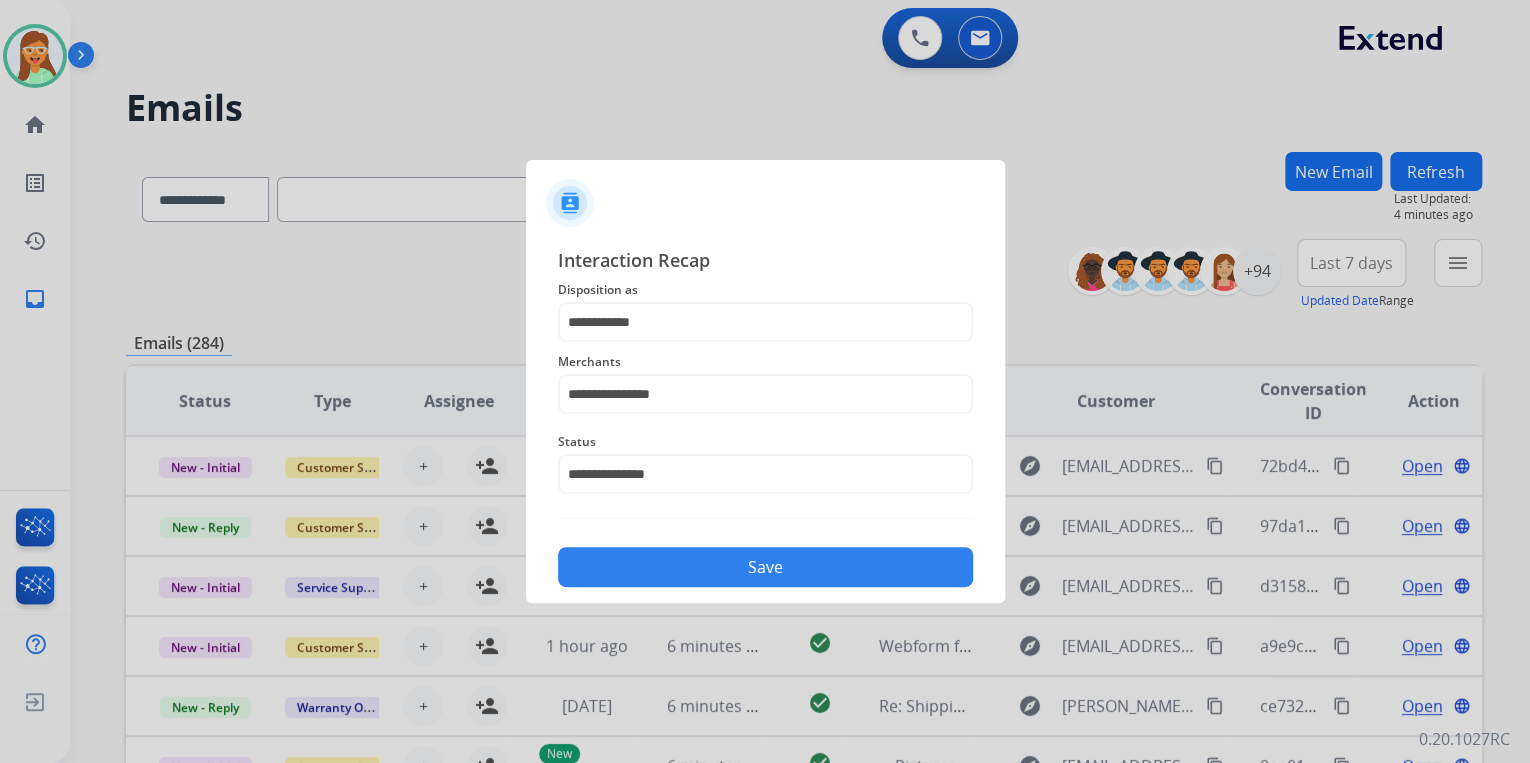 click on "Save" 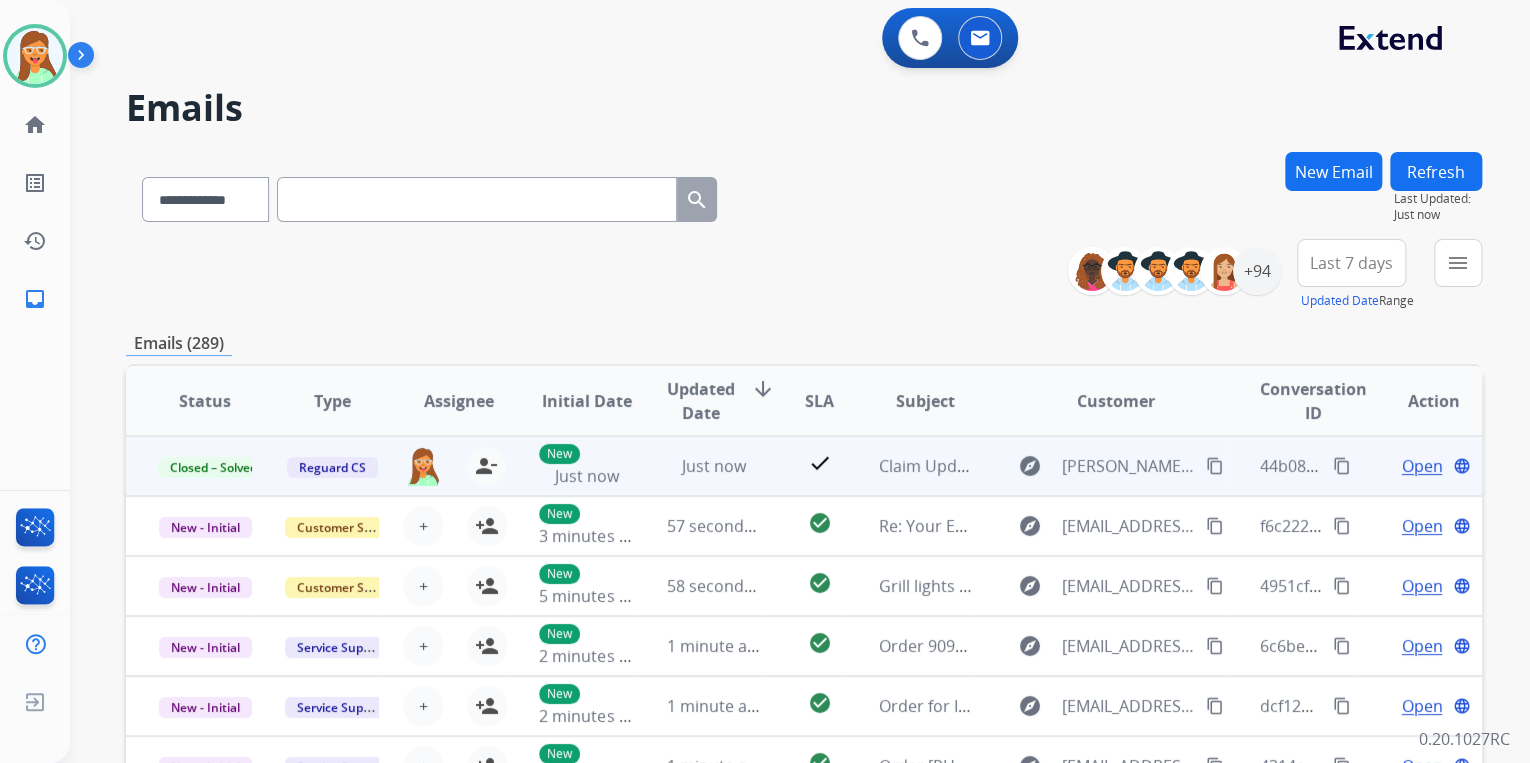 click on "content_copy" at bounding box center [1342, 466] 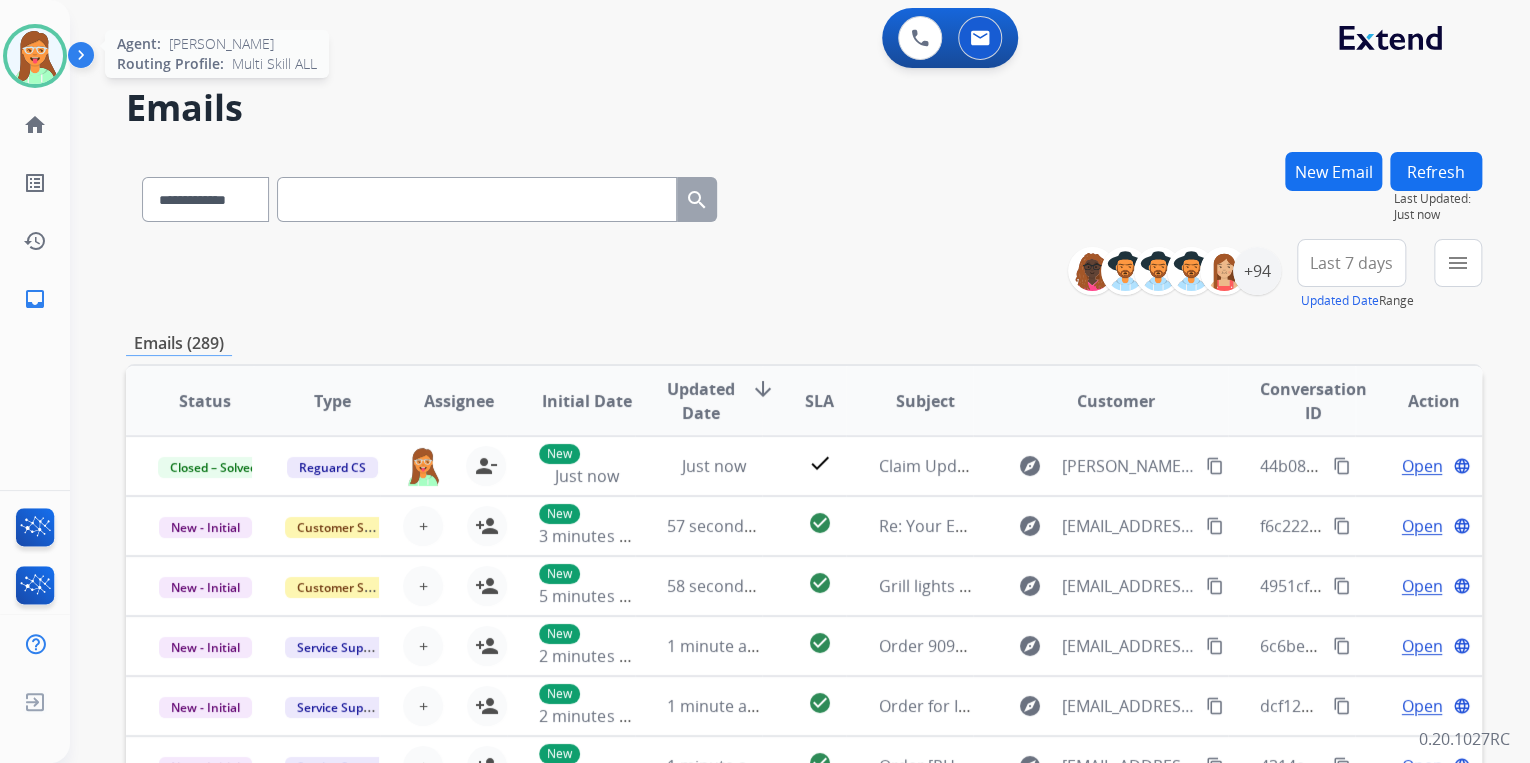 click at bounding box center [35, 56] 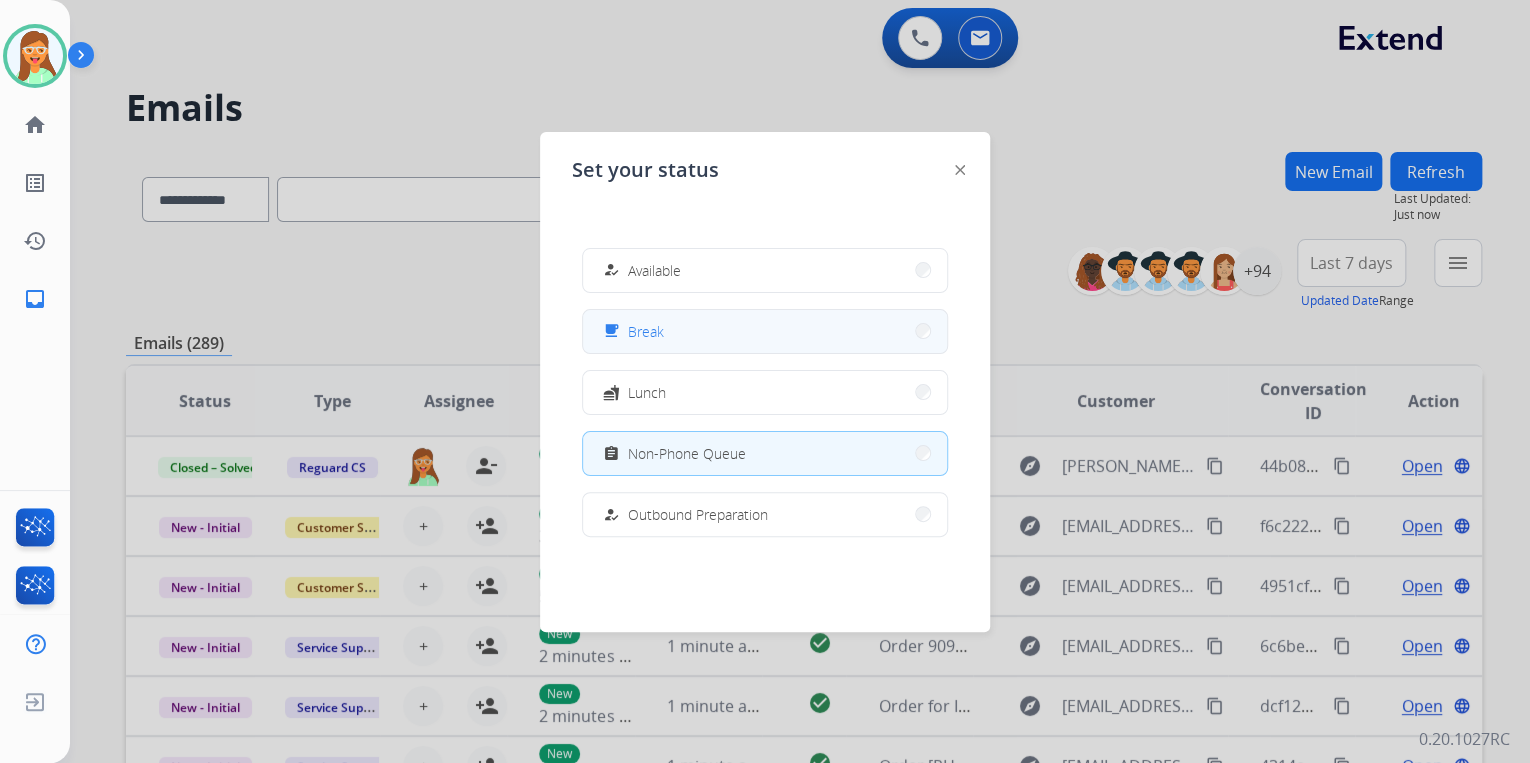 click on "free_breakfast Break" at bounding box center [765, 331] 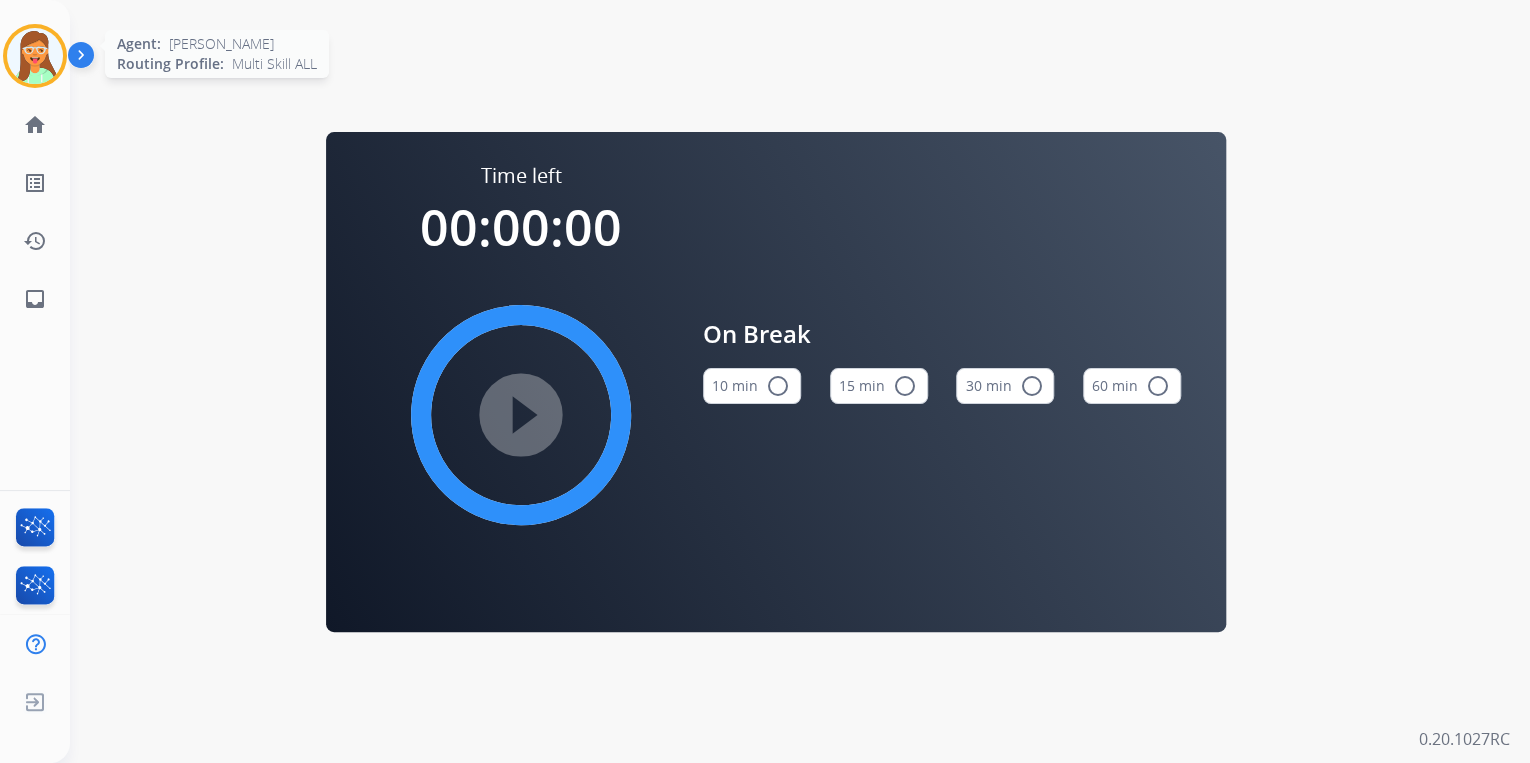 click at bounding box center [35, 56] 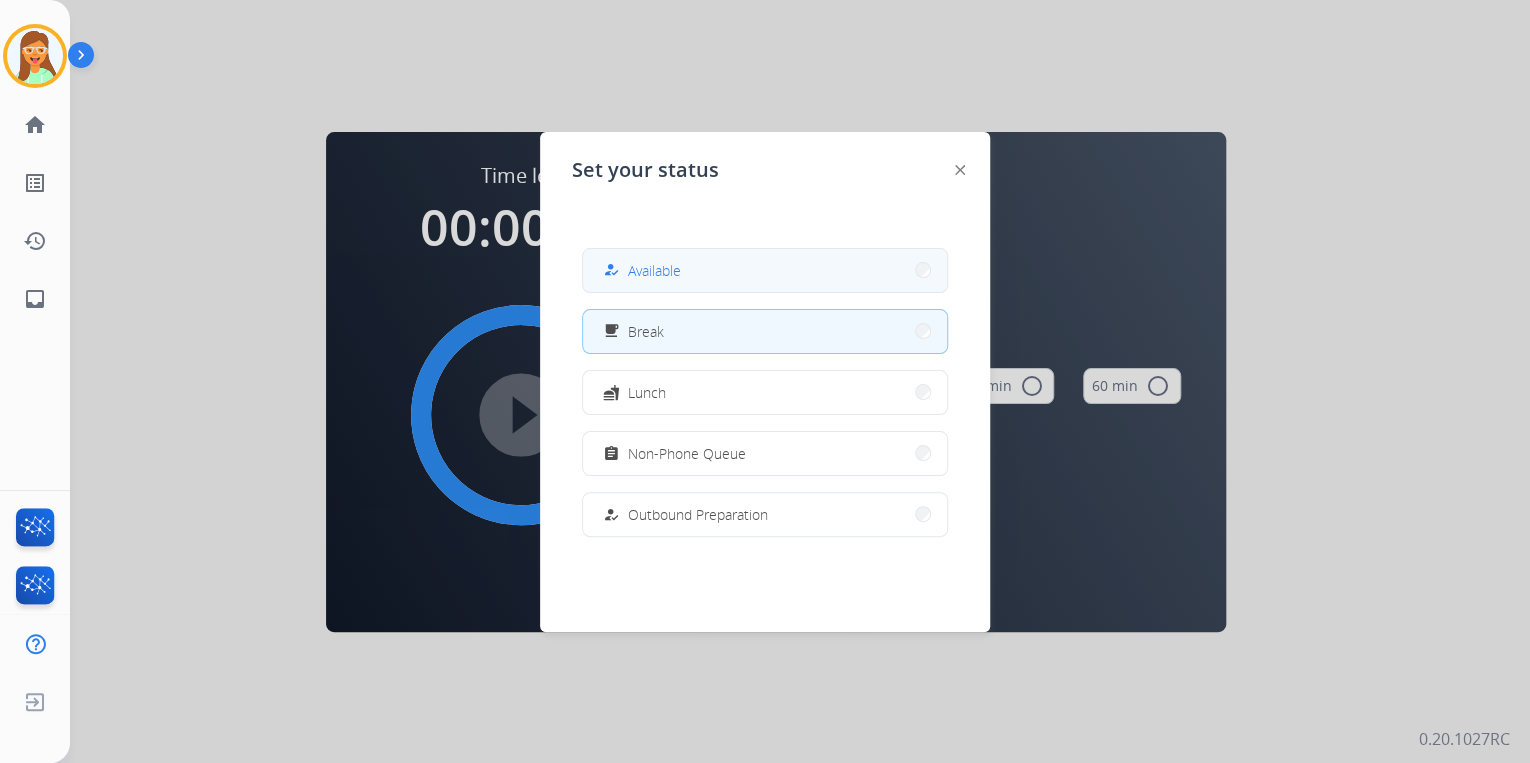 click on "how_to_reg Available" at bounding box center [765, 270] 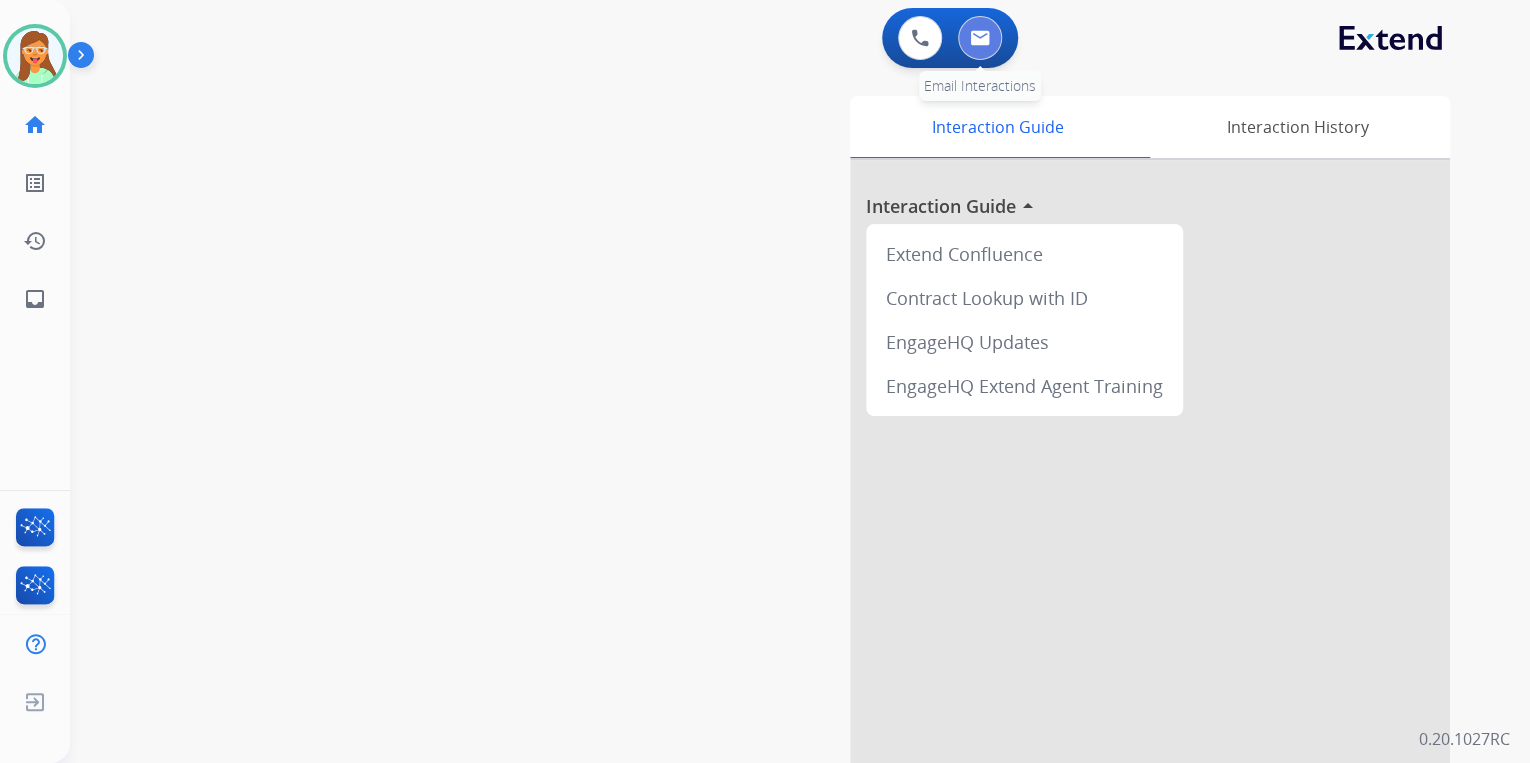 click at bounding box center (980, 38) 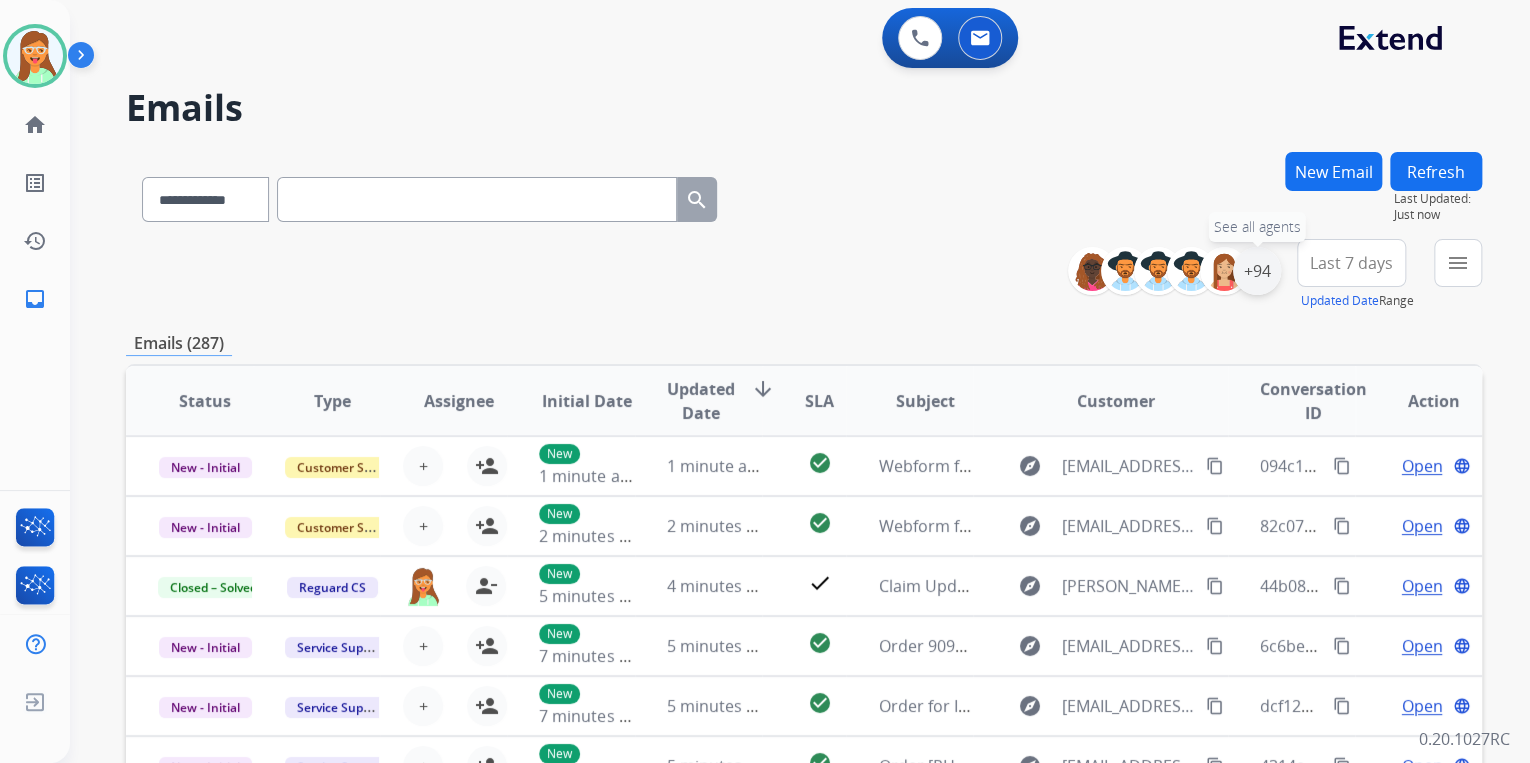 click on "+94" at bounding box center (1257, 271) 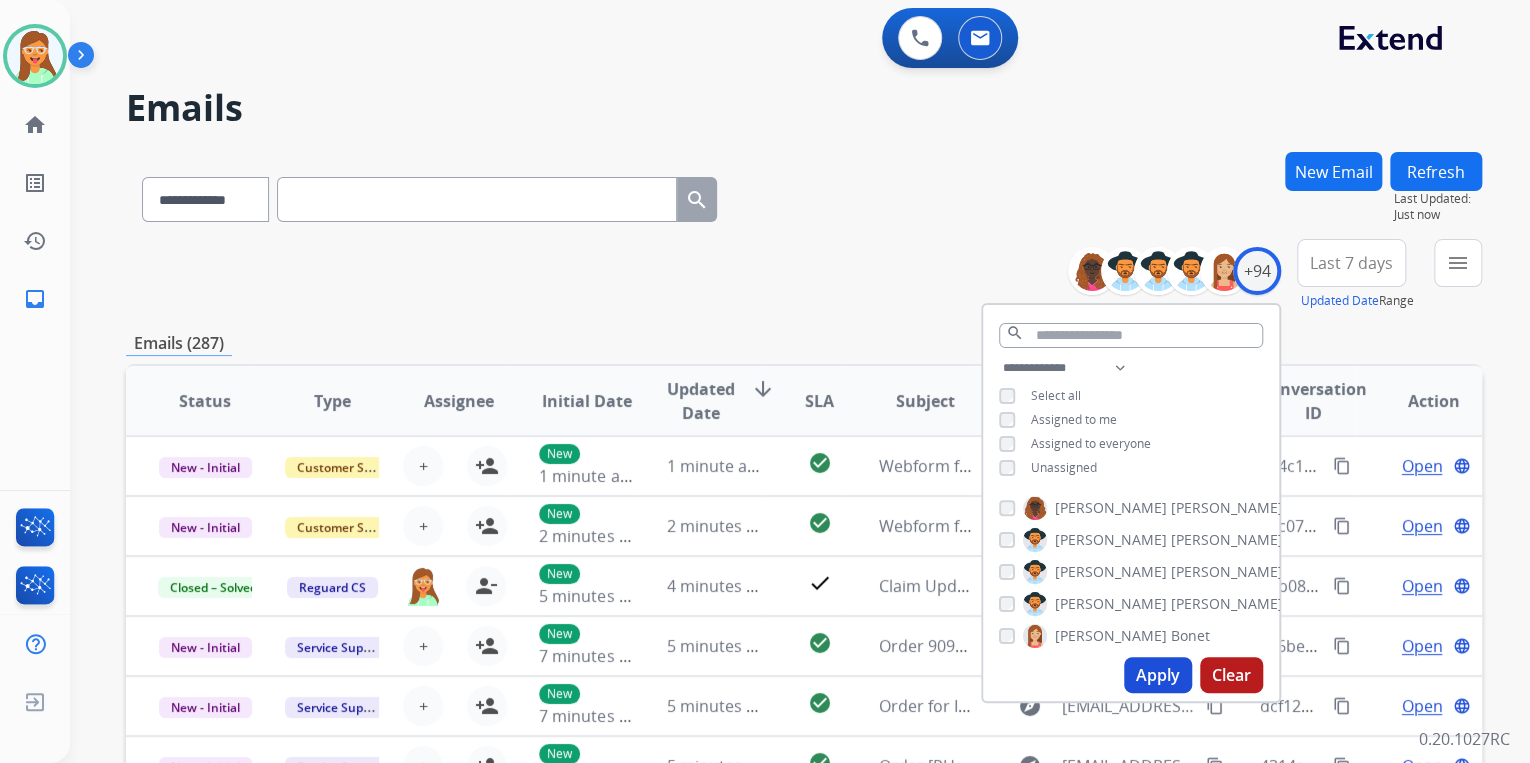 click on "Apply" at bounding box center (1158, 675) 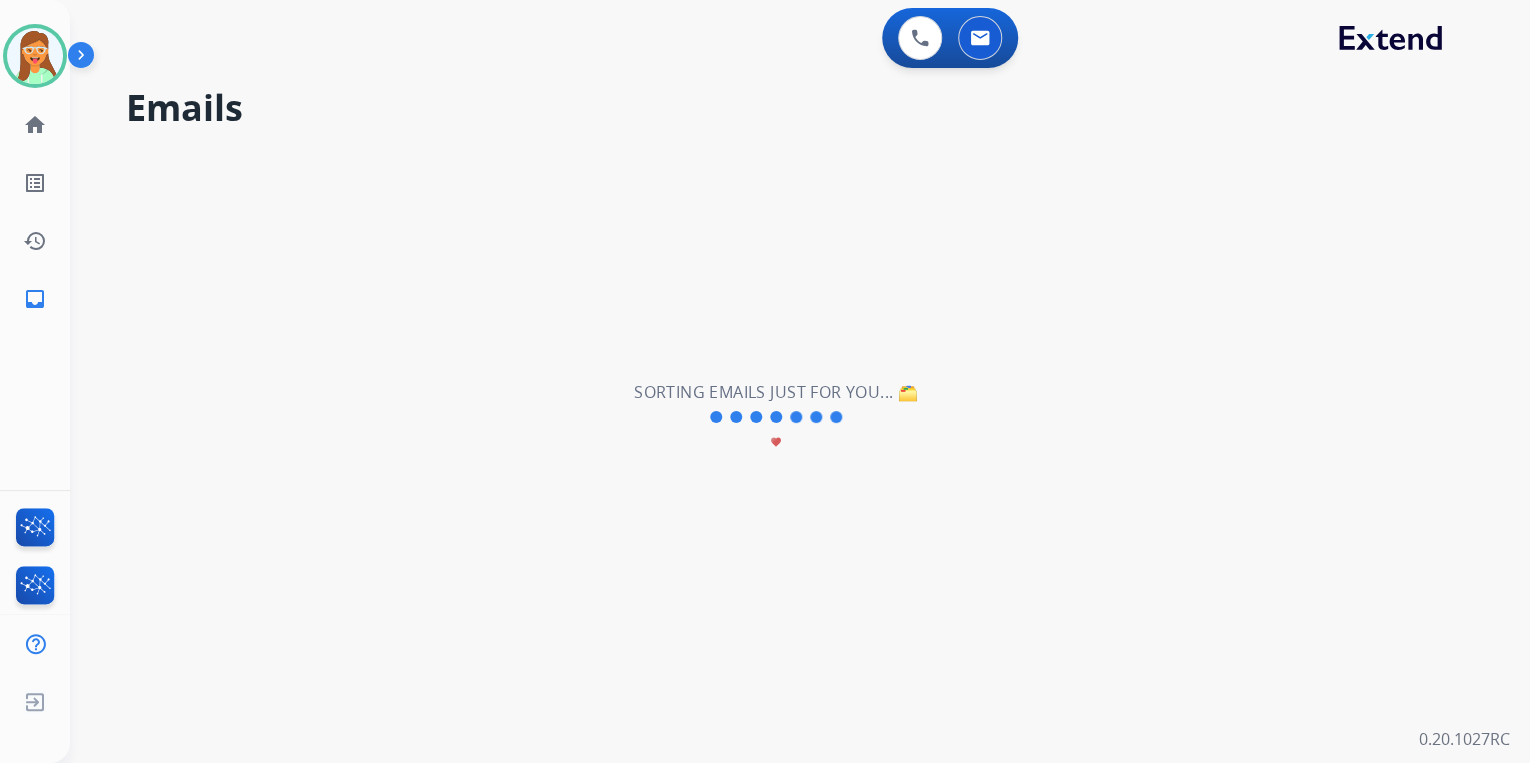 click on "**********" at bounding box center (776, 417) 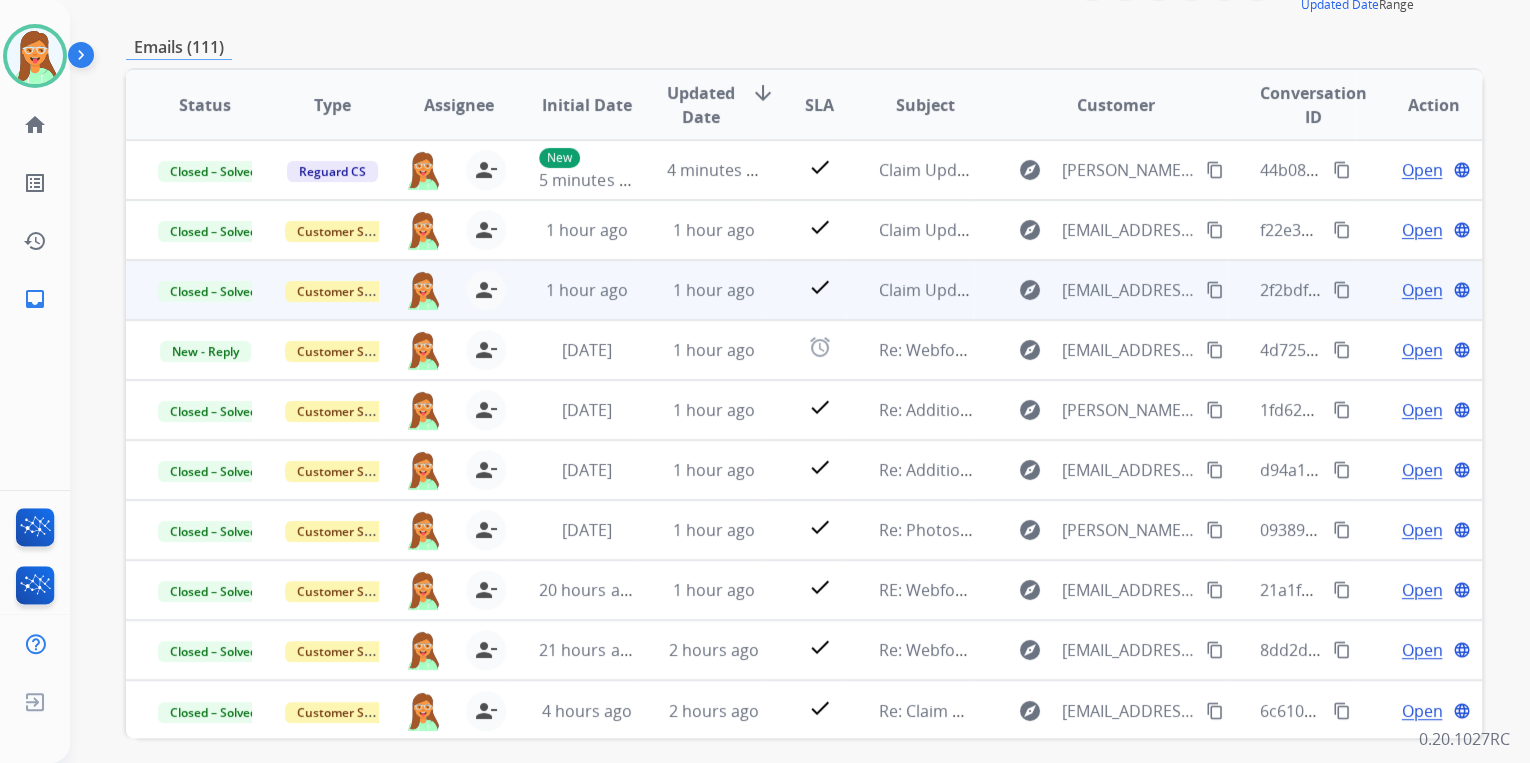 scroll, scrollTop: 320, scrollLeft: 0, axis: vertical 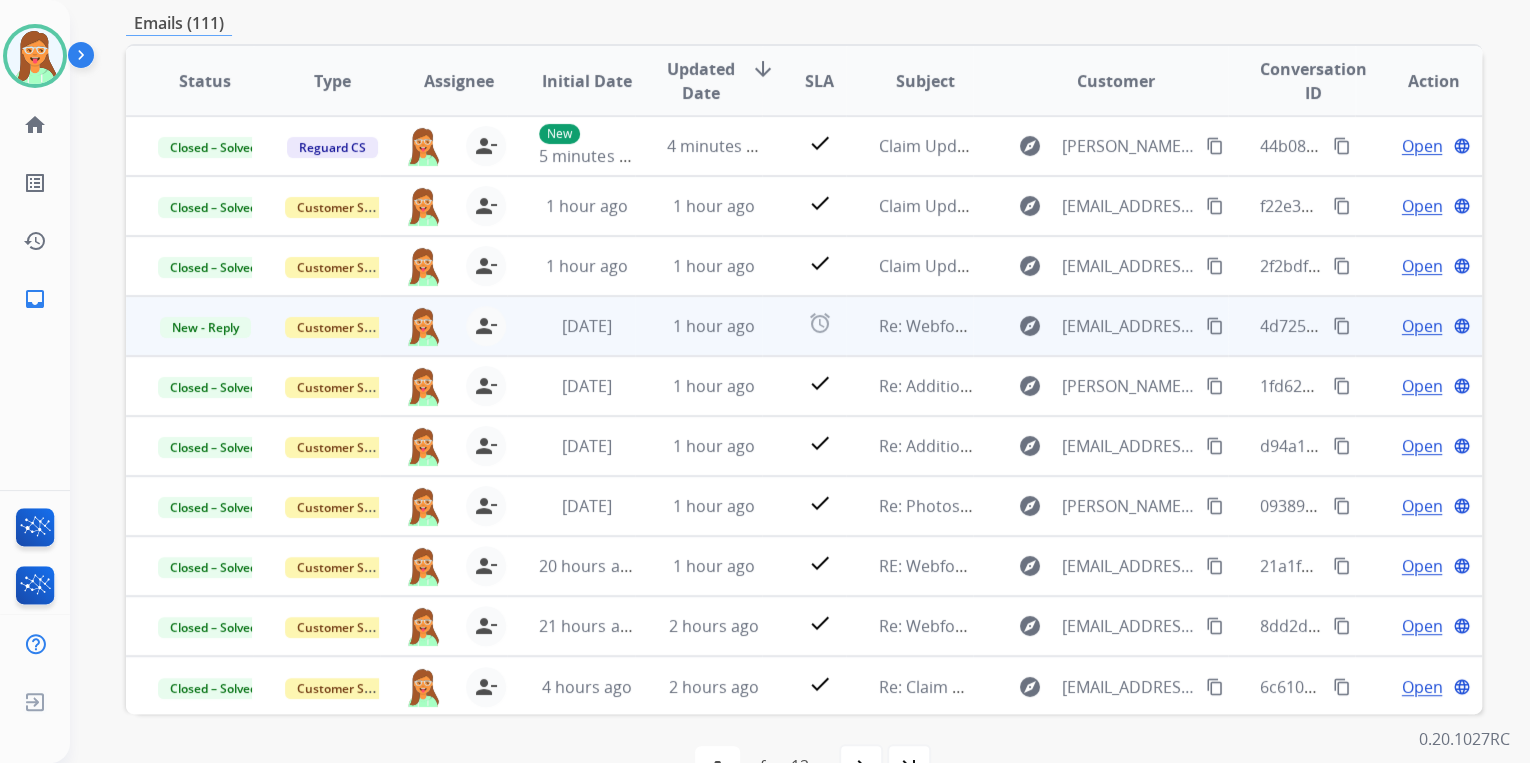 click on "explore tackett59935@gmail.com content_copy" at bounding box center [1100, 326] 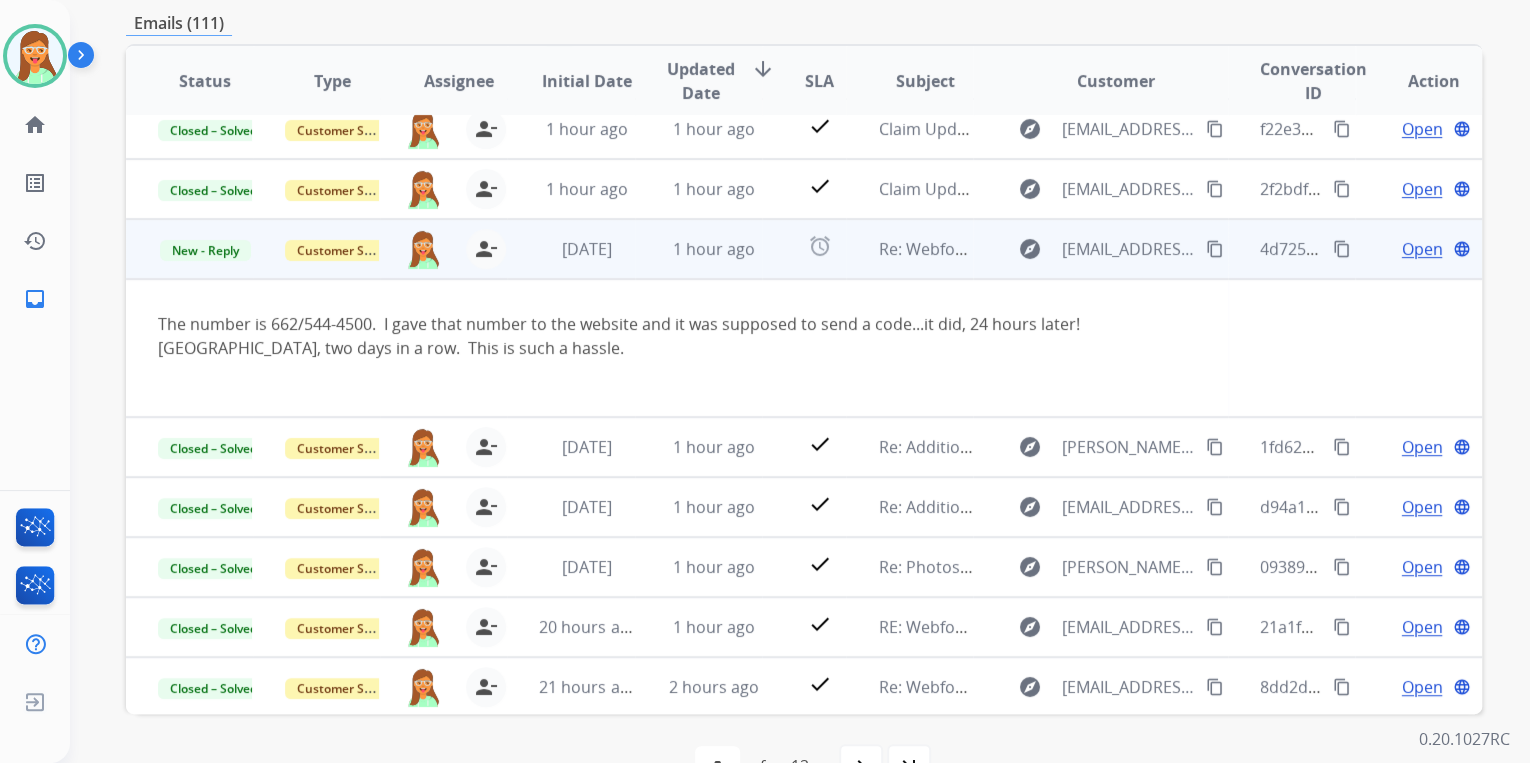 scroll, scrollTop: 139, scrollLeft: 0, axis: vertical 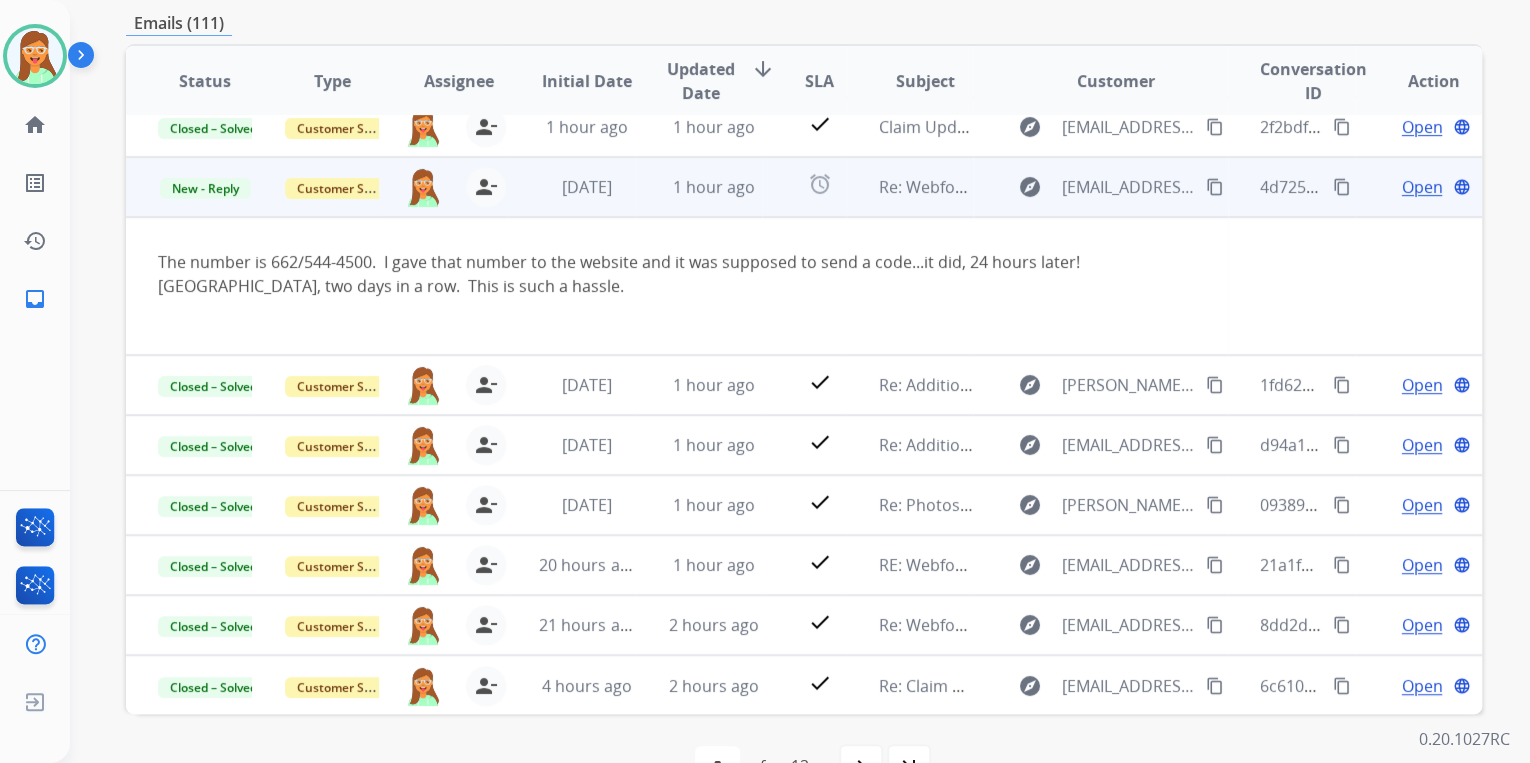 click on "Open" at bounding box center (1421, 187) 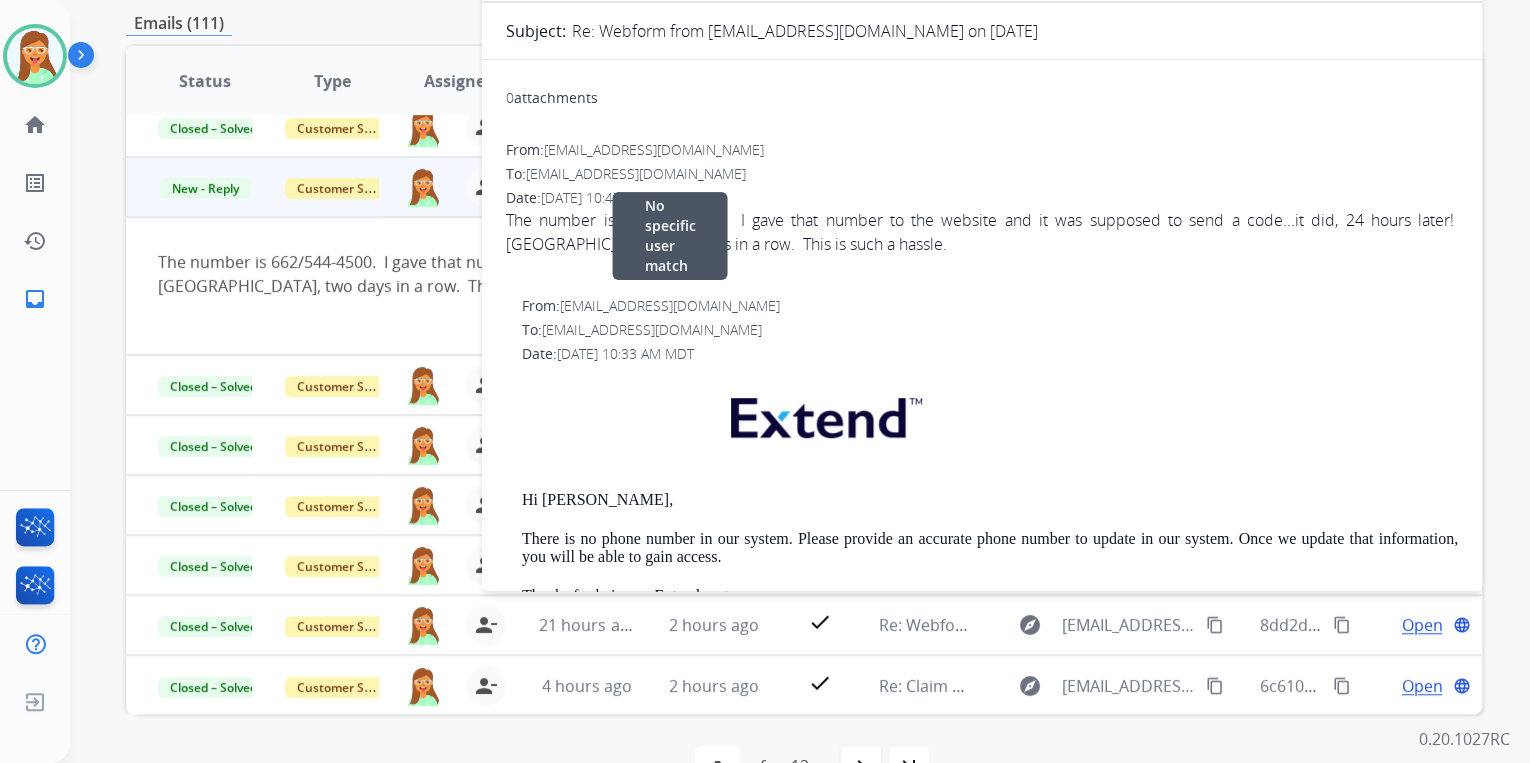 scroll, scrollTop: 0, scrollLeft: 0, axis: both 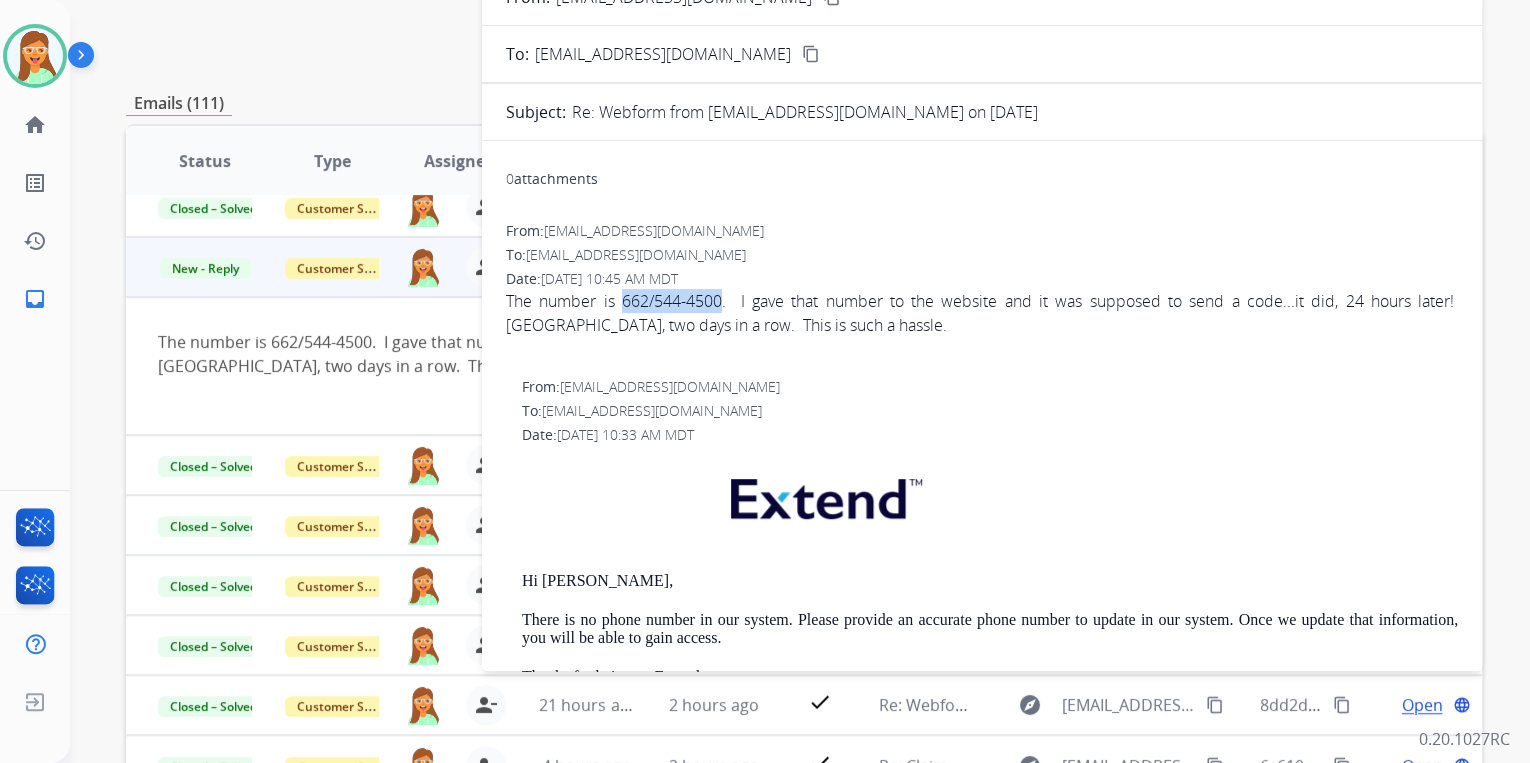 drag, startPoint x: 716, startPoint y: 304, endPoint x: 623, endPoint y: 300, distance: 93.08598 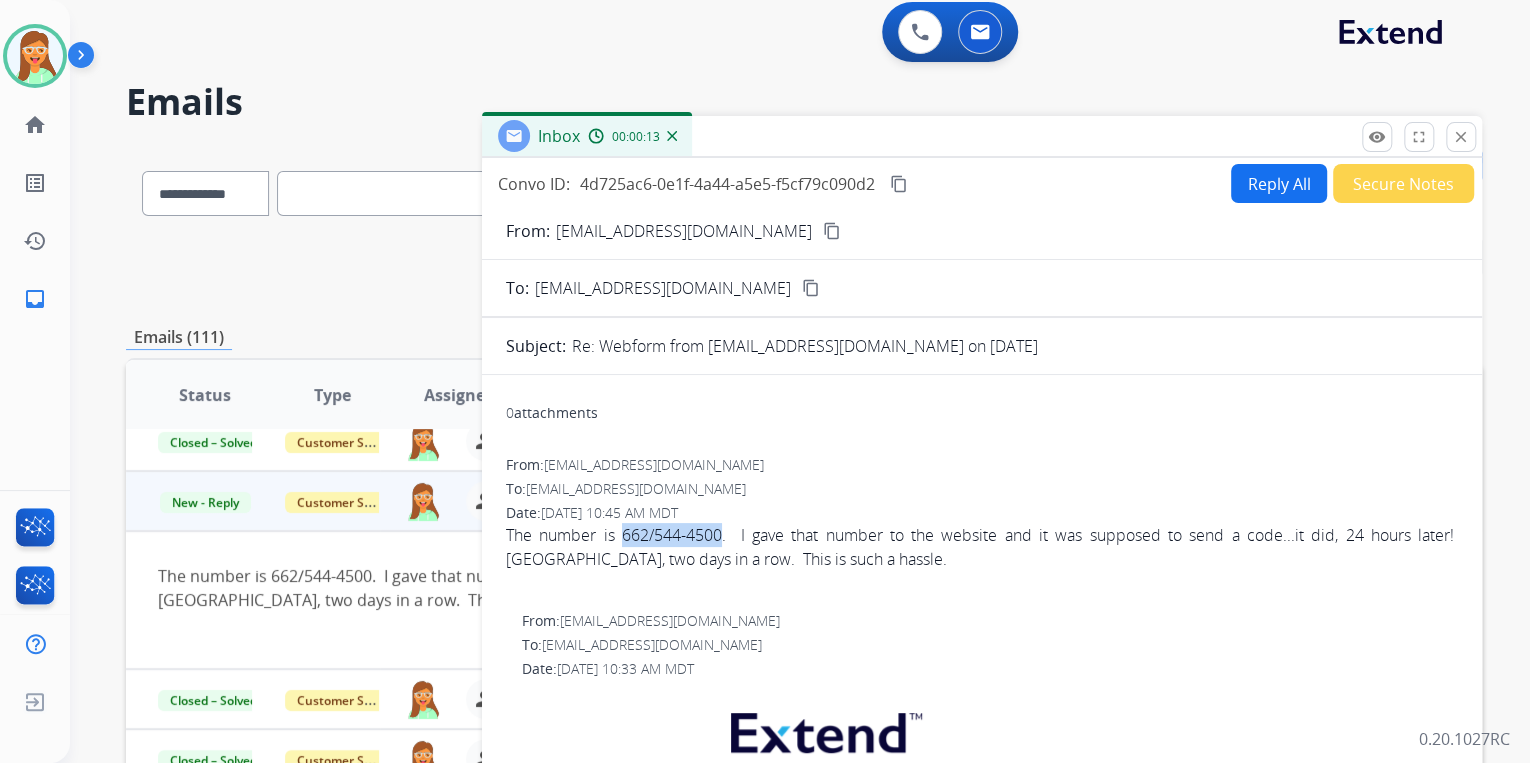 scroll, scrollTop: 0, scrollLeft: 0, axis: both 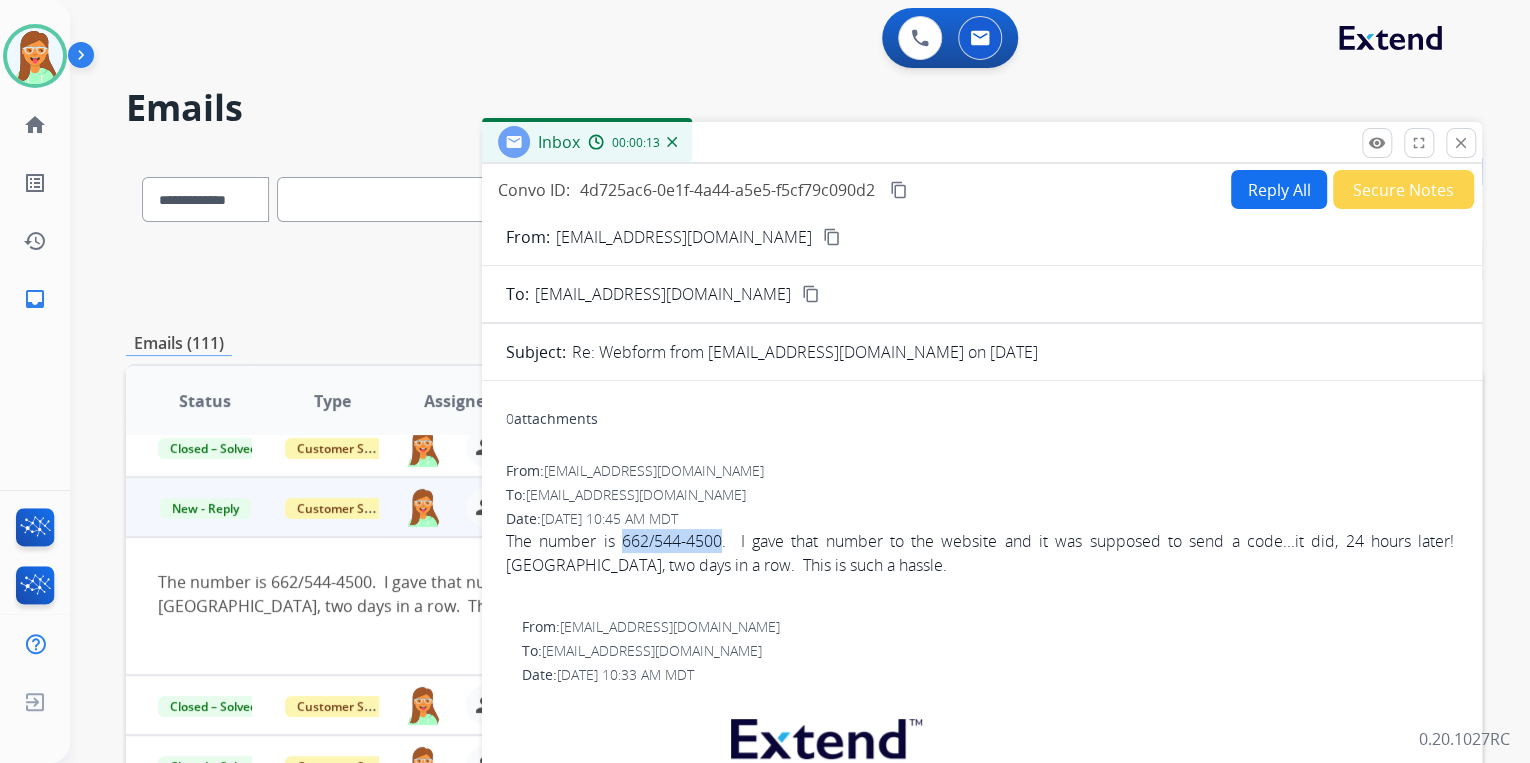 click on "content_copy" at bounding box center (832, 237) 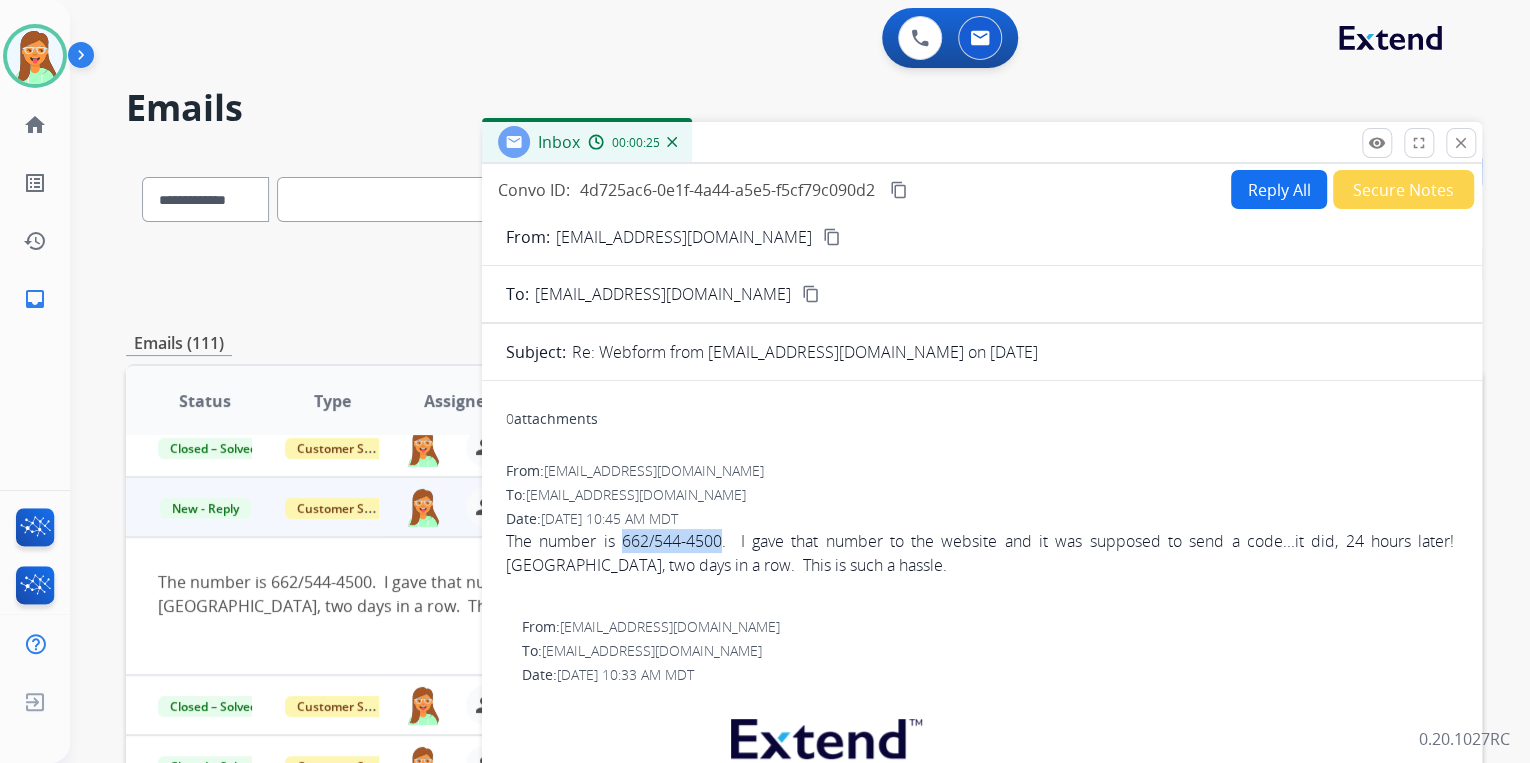 copy on "662/544-4500" 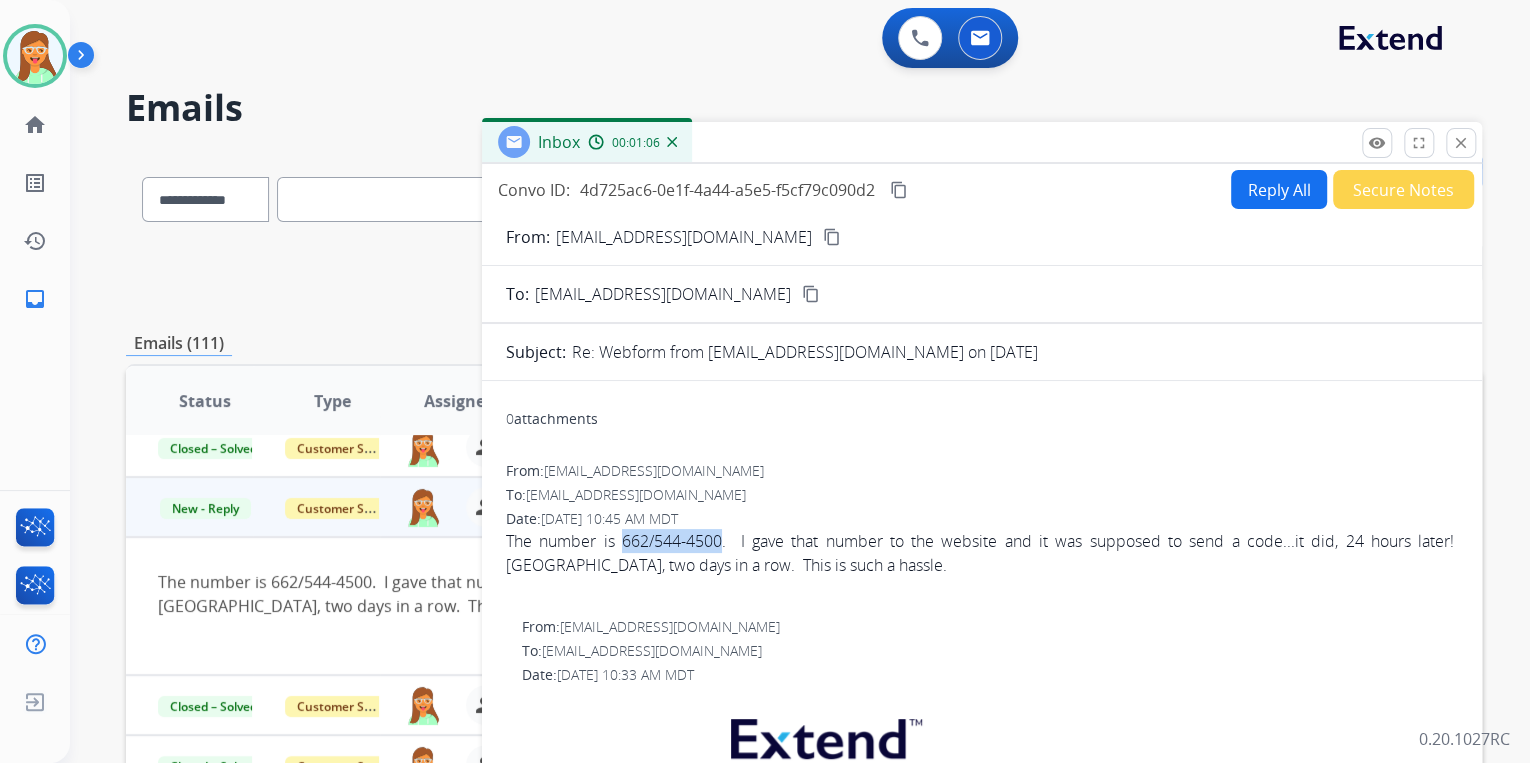click on "Reply All" at bounding box center [1279, 189] 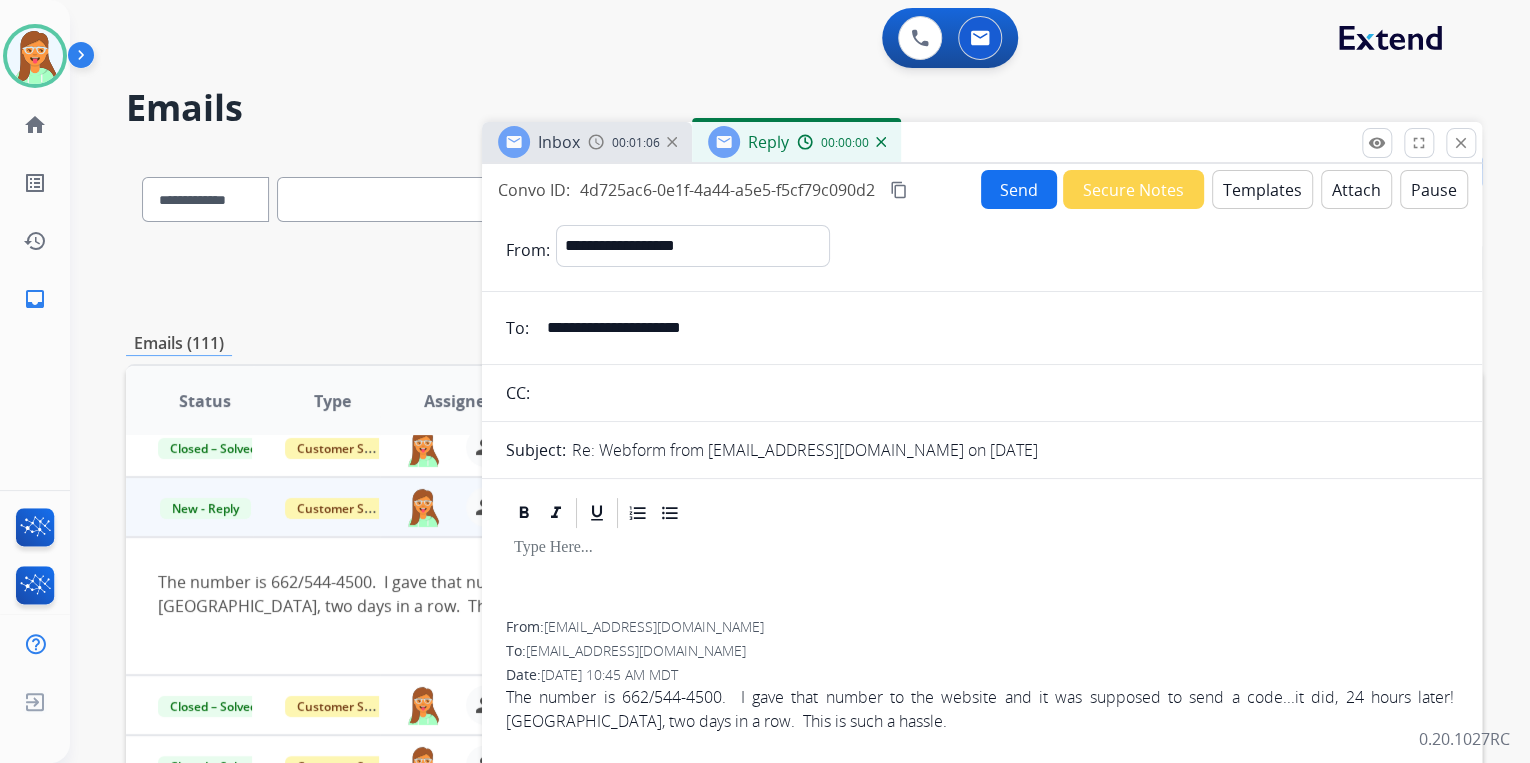 click on "Templates" at bounding box center (1262, 189) 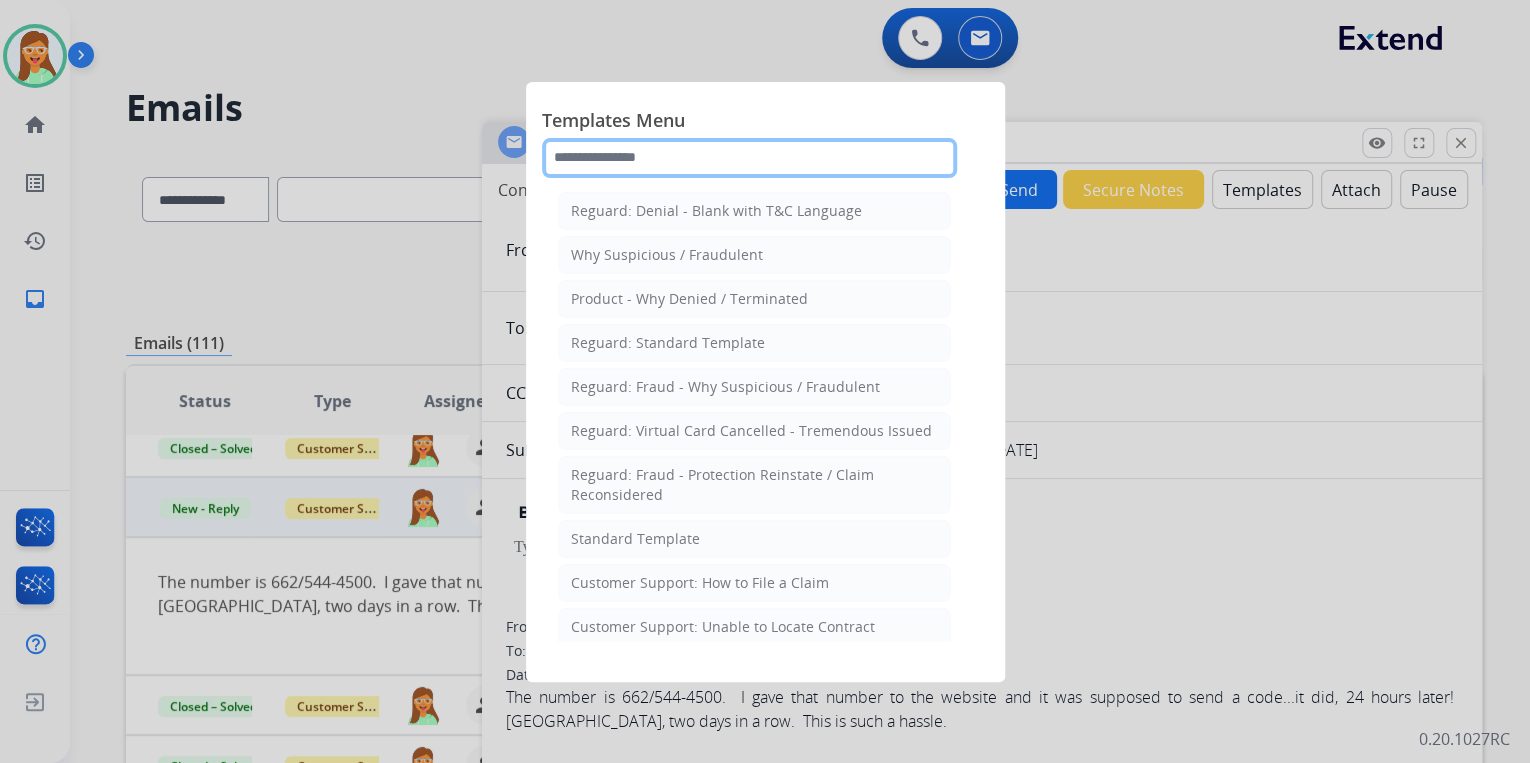 click 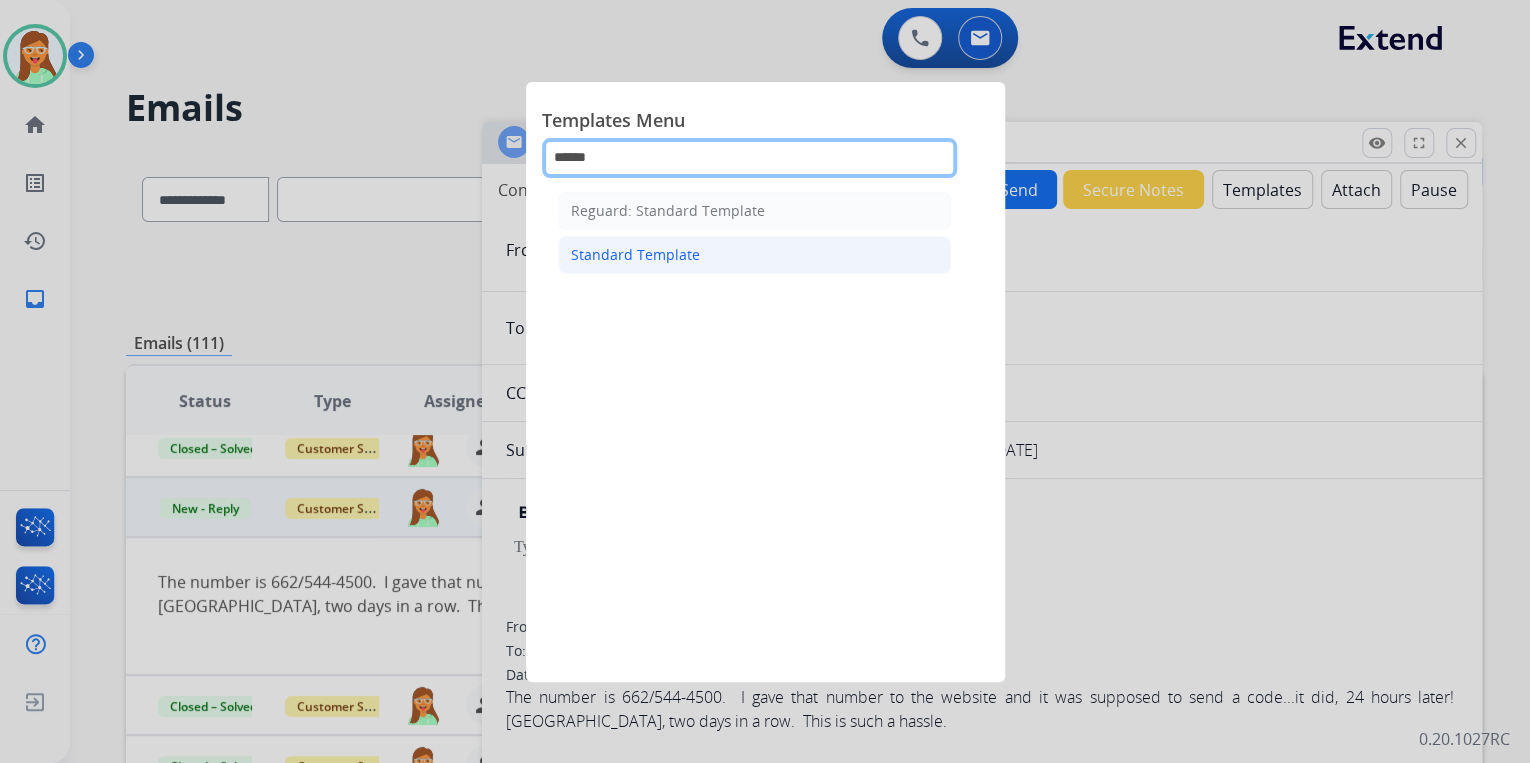 type on "******" 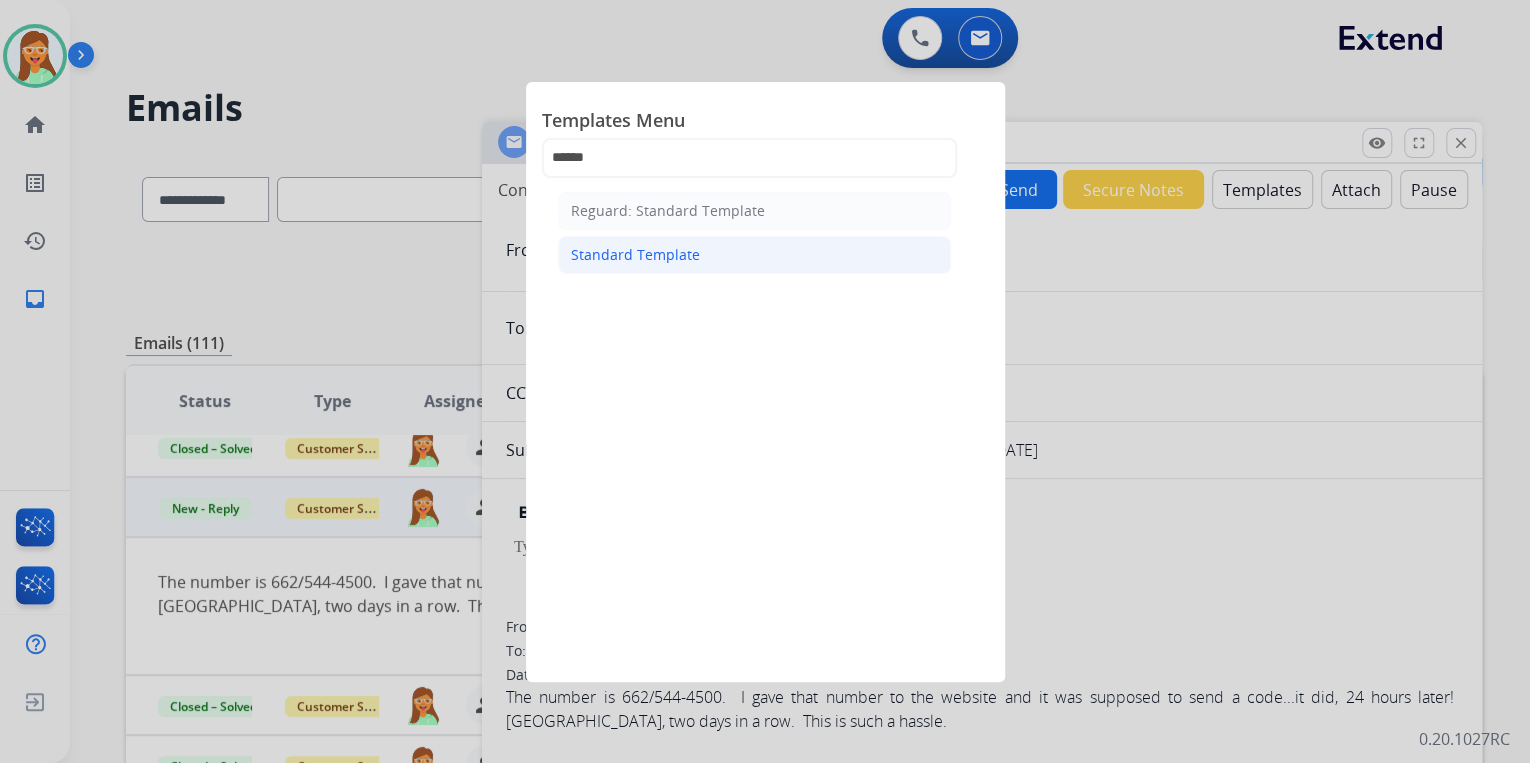 click on "Standard Template" 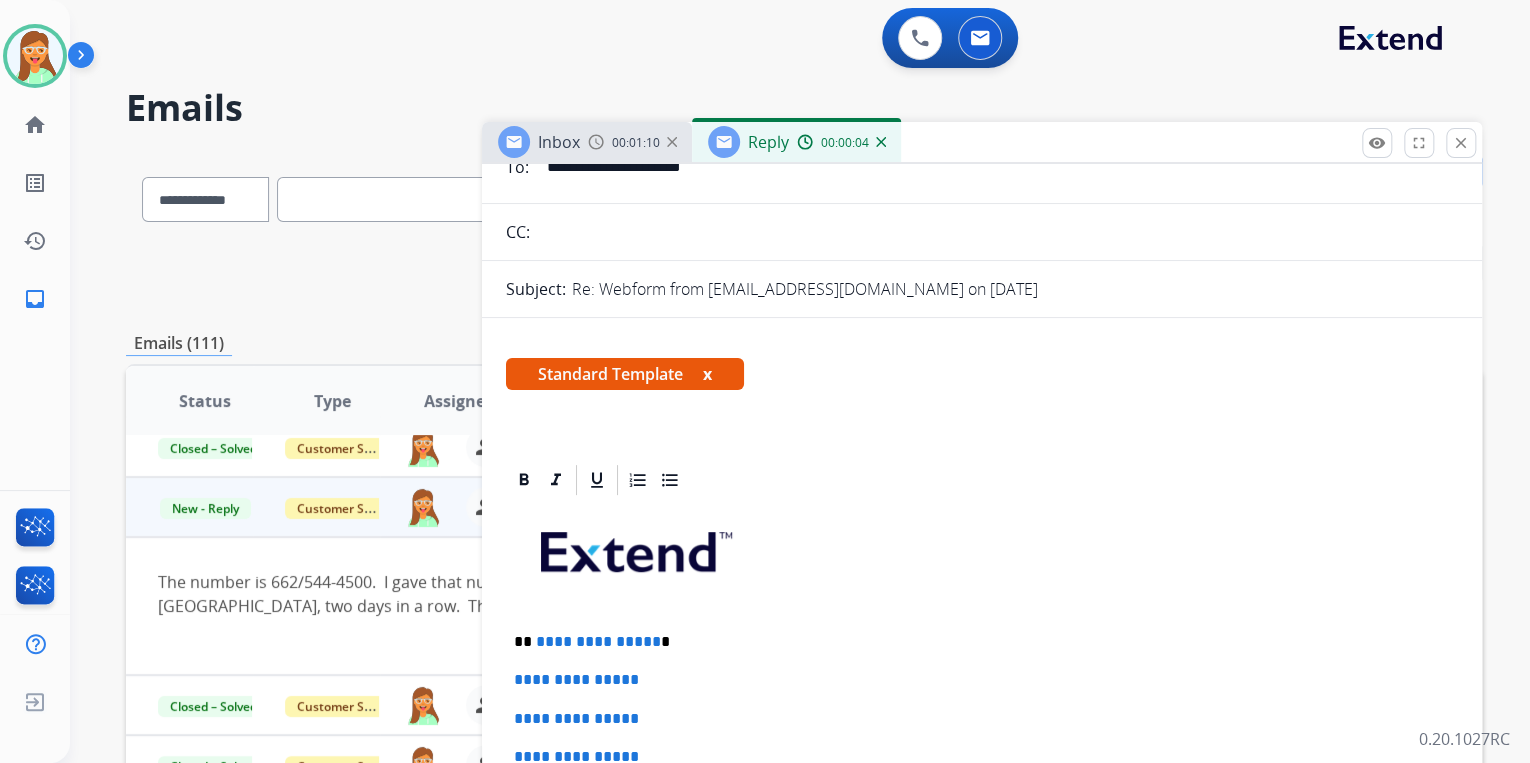 scroll, scrollTop: 400, scrollLeft: 0, axis: vertical 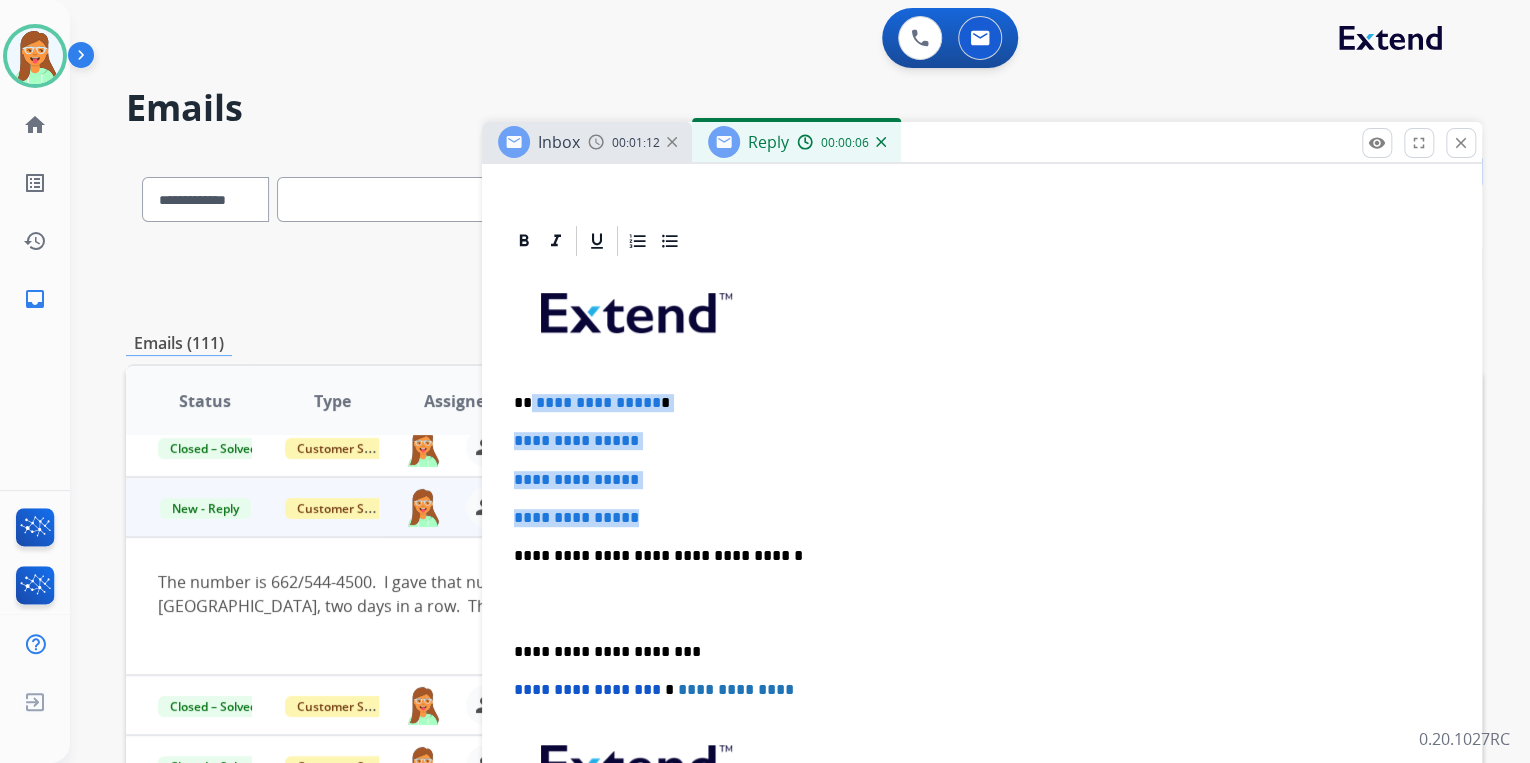 drag, startPoint x: 668, startPoint y: 491, endPoint x: 528, endPoint y: 396, distance: 169.18924 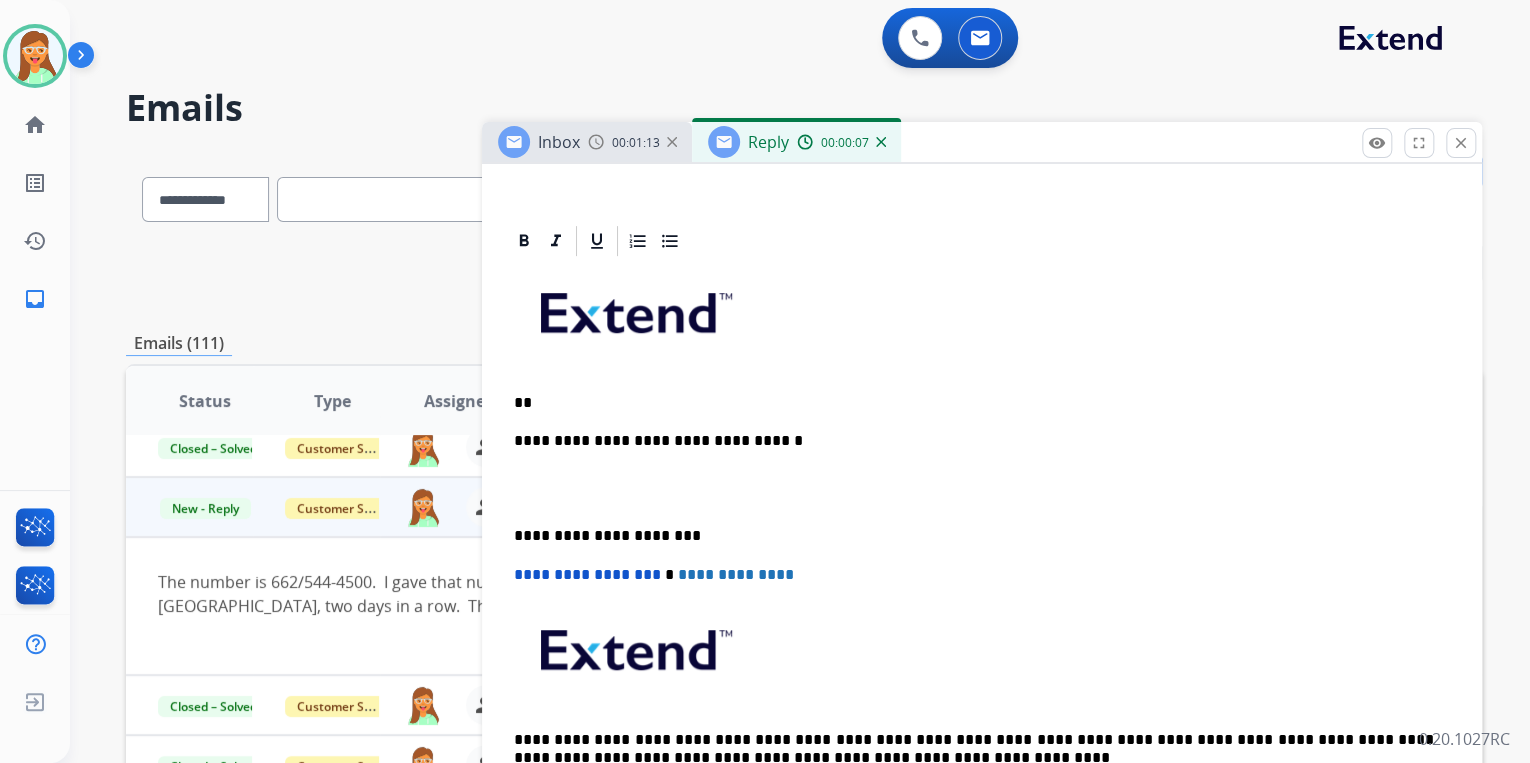 type 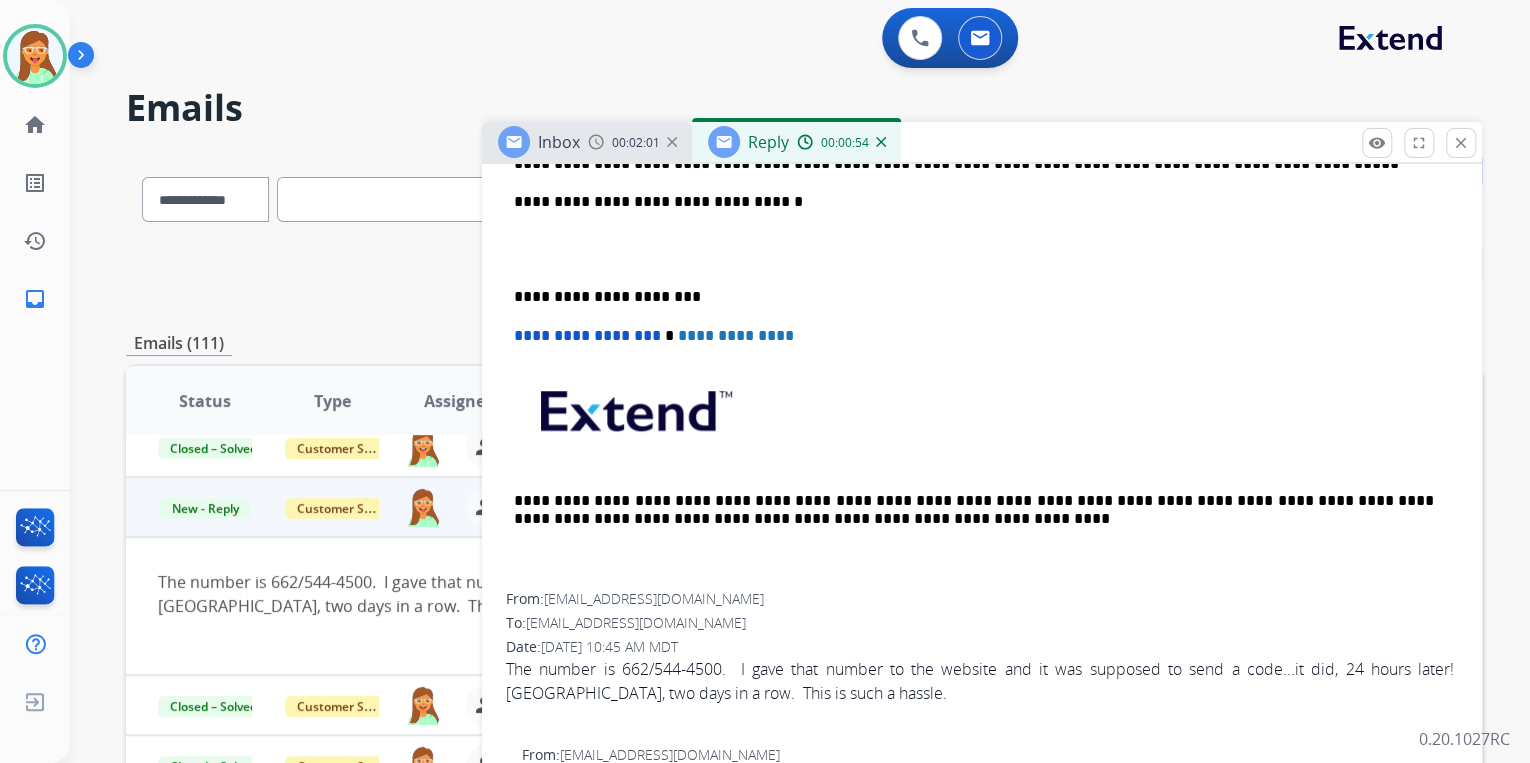 scroll, scrollTop: 800, scrollLeft: 0, axis: vertical 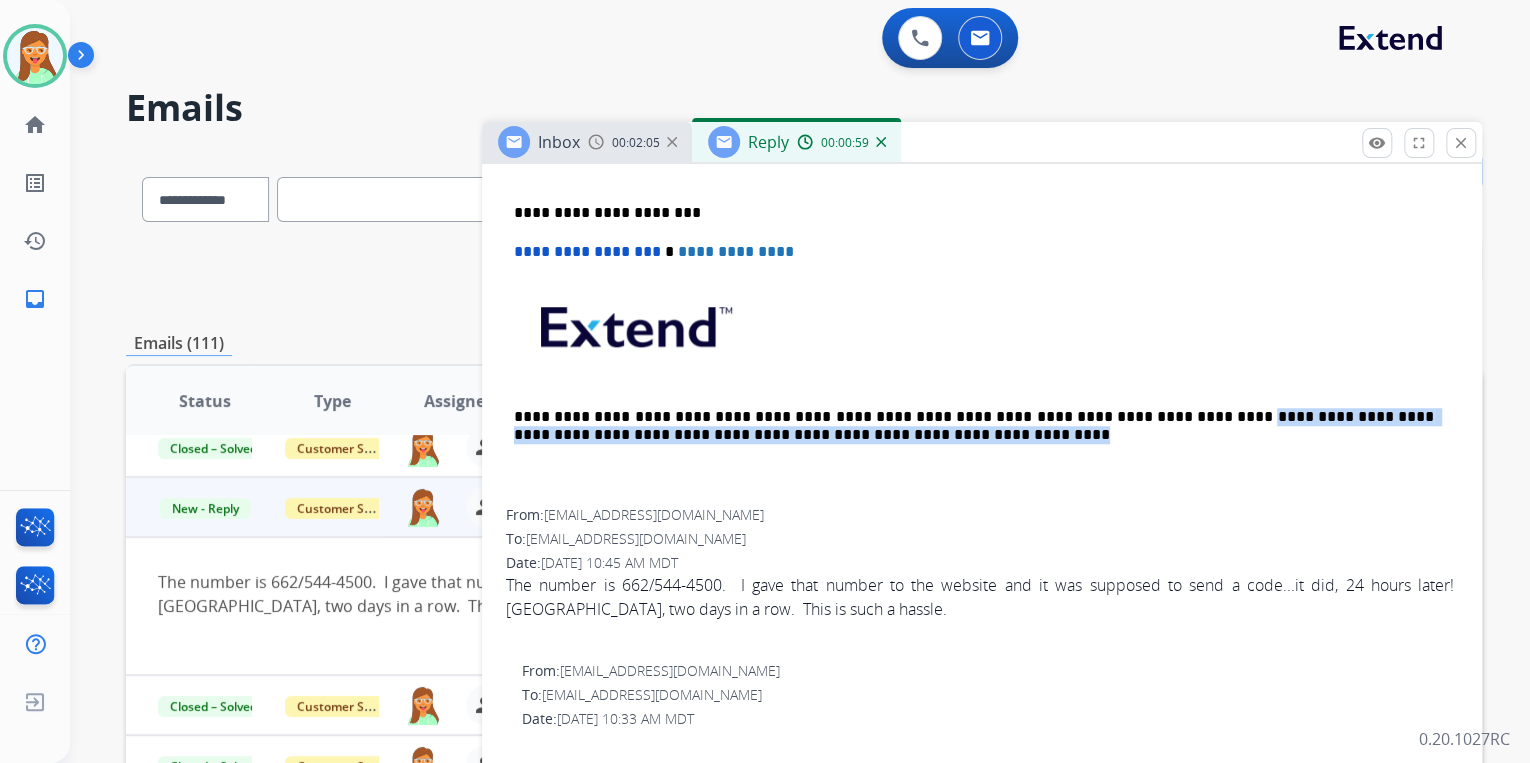 drag, startPoint x: 1103, startPoint y: 410, endPoint x: 920, endPoint y: 444, distance: 186.13167 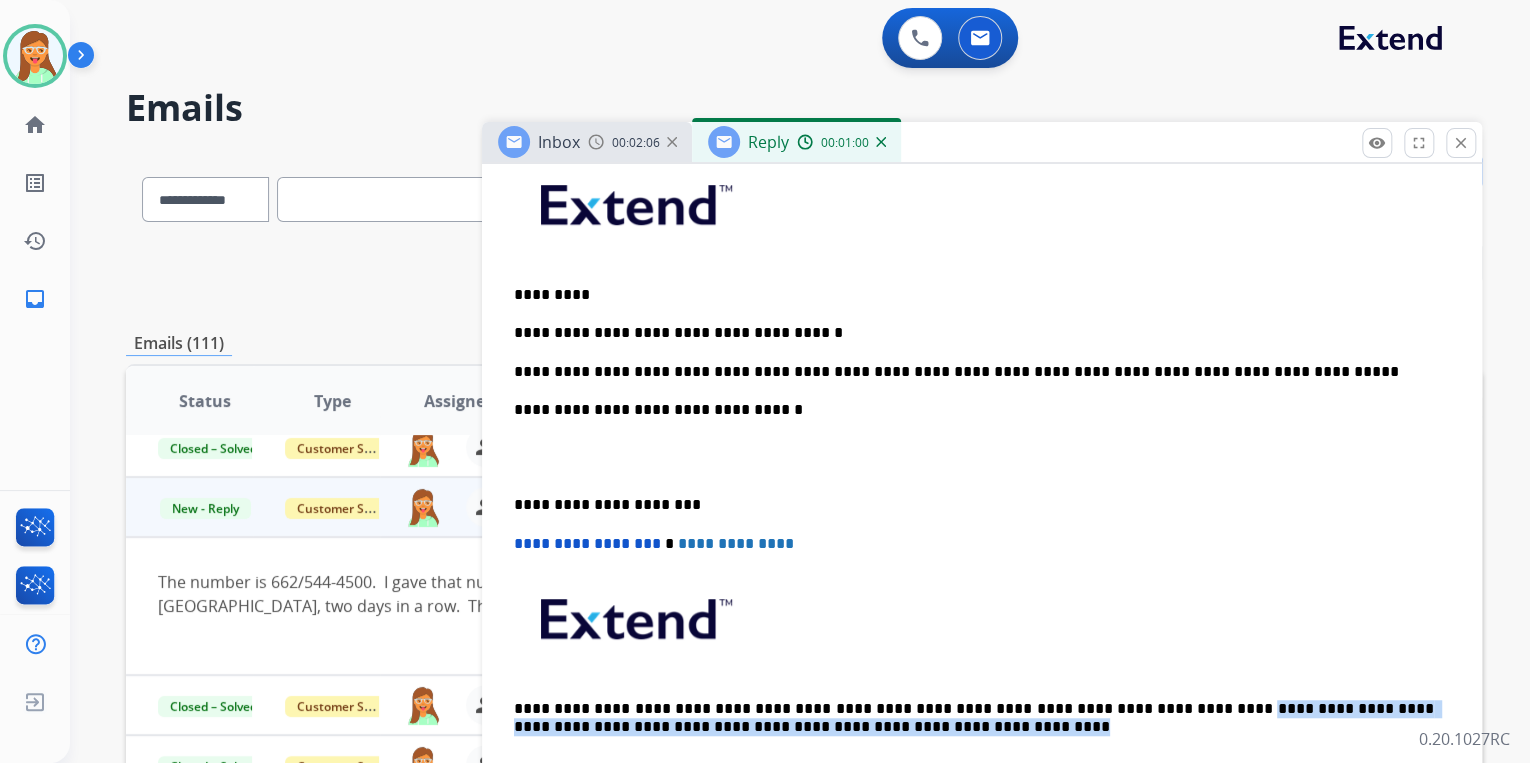 scroll, scrollTop: 400, scrollLeft: 0, axis: vertical 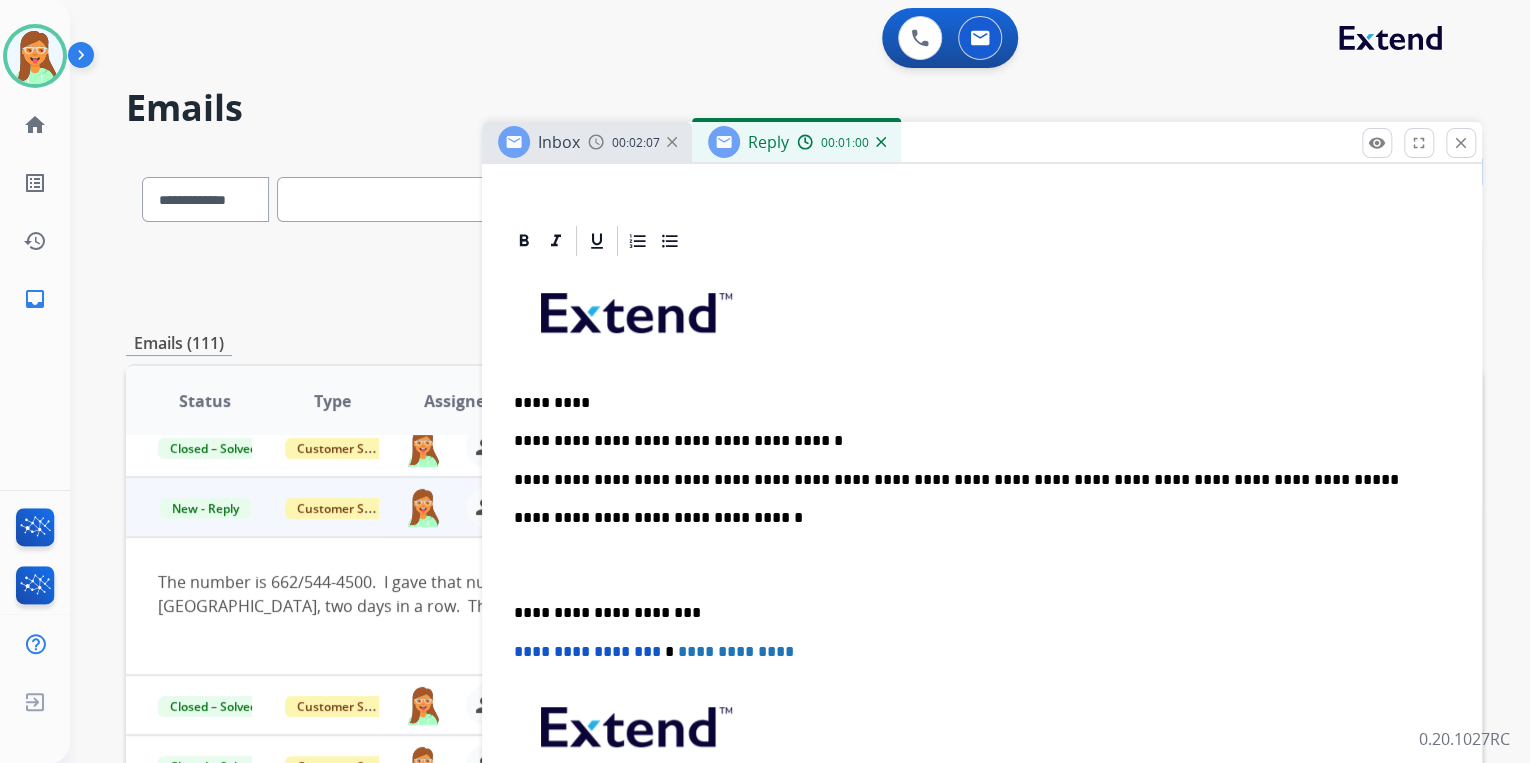 click on "**********" at bounding box center [974, 480] 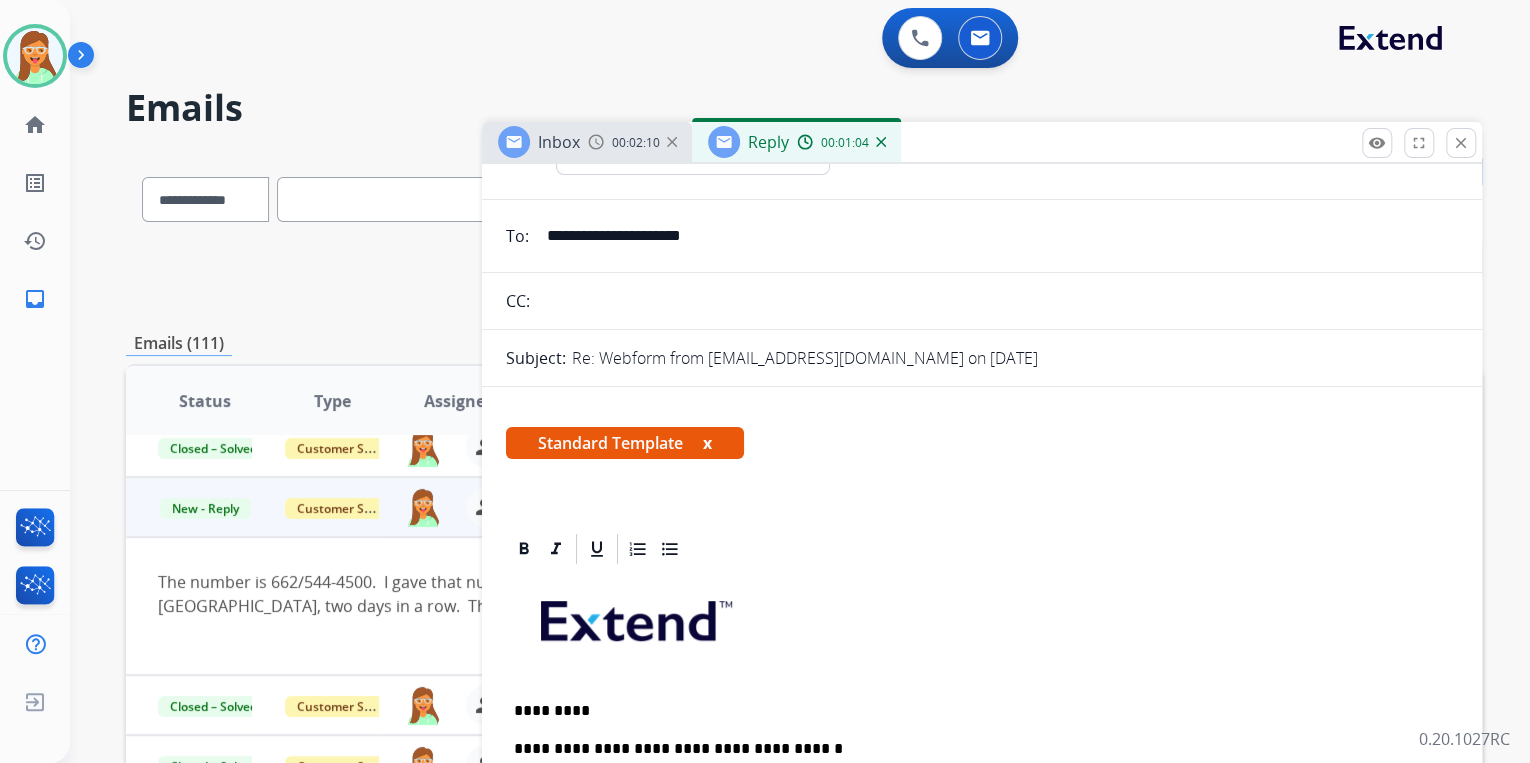scroll, scrollTop: 0, scrollLeft: 0, axis: both 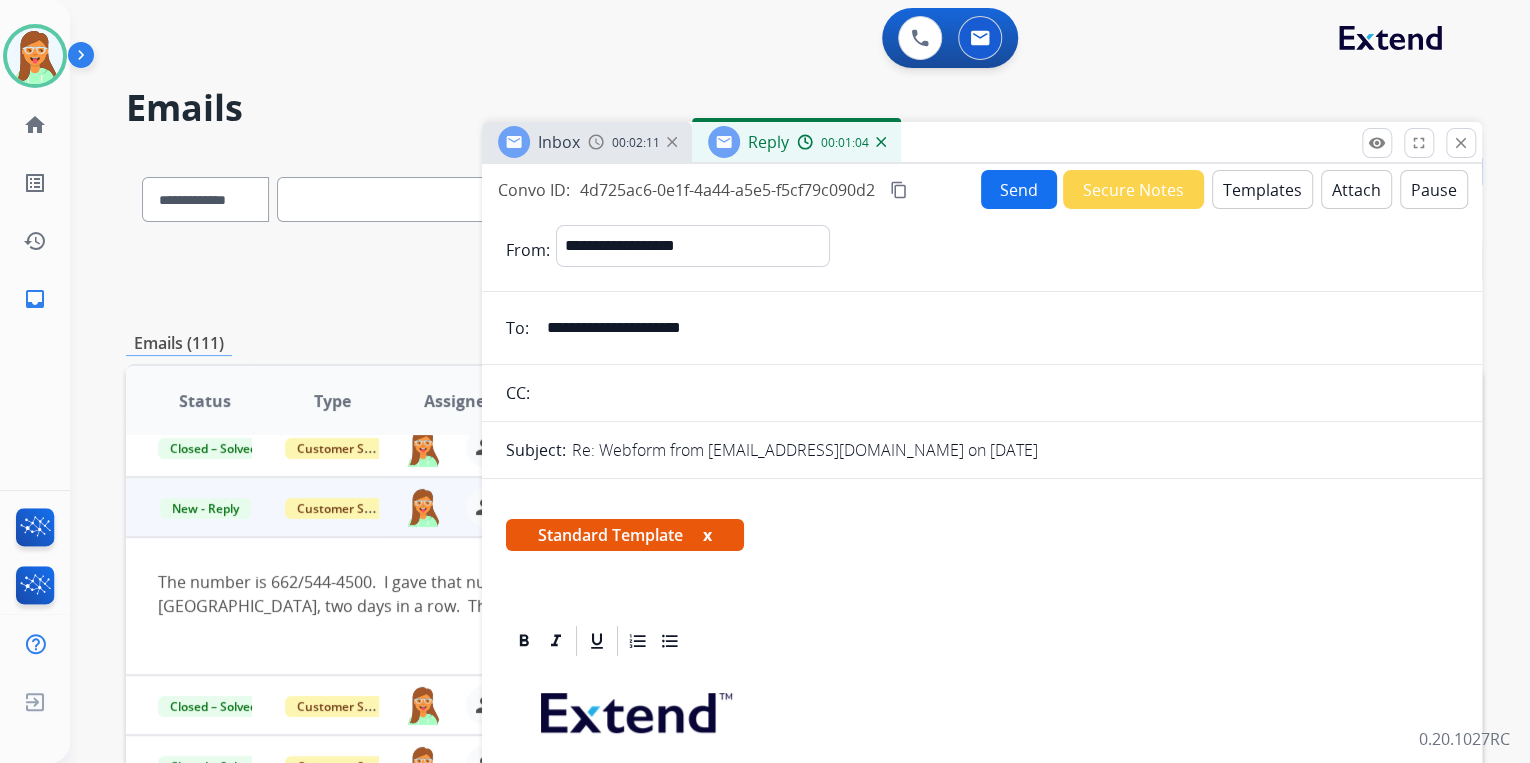 click on "Send" at bounding box center [1019, 189] 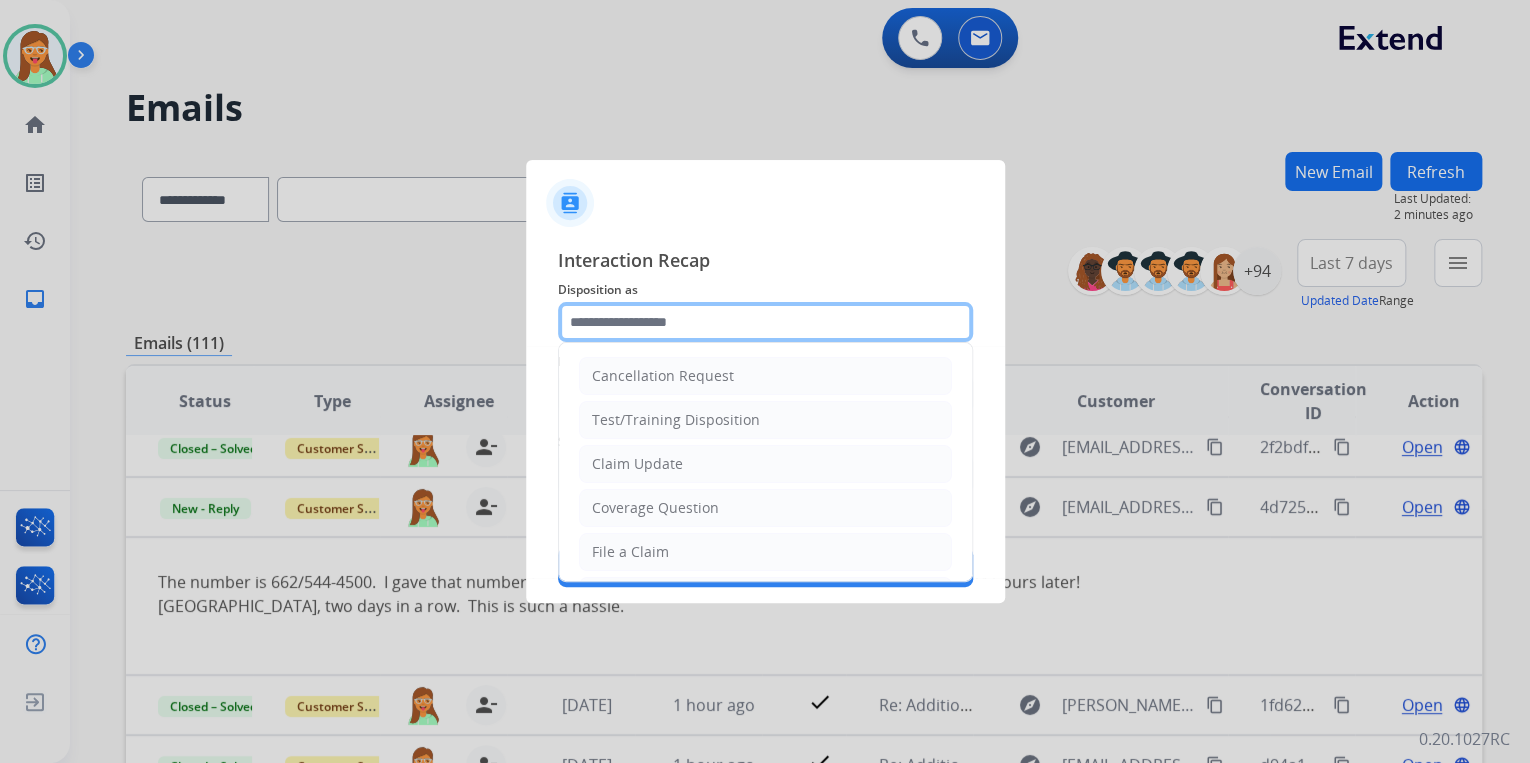 click 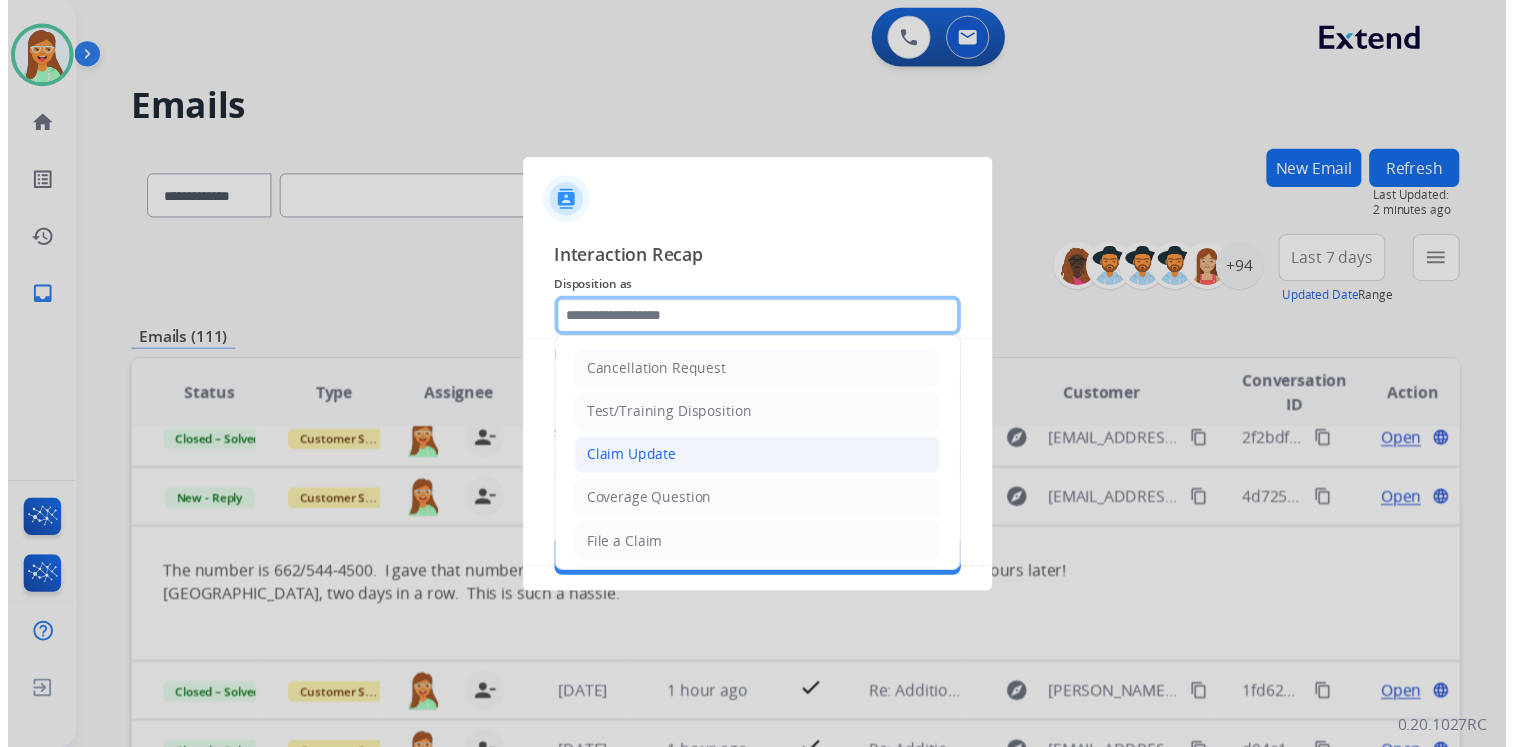 scroll, scrollTop: 80, scrollLeft: 0, axis: vertical 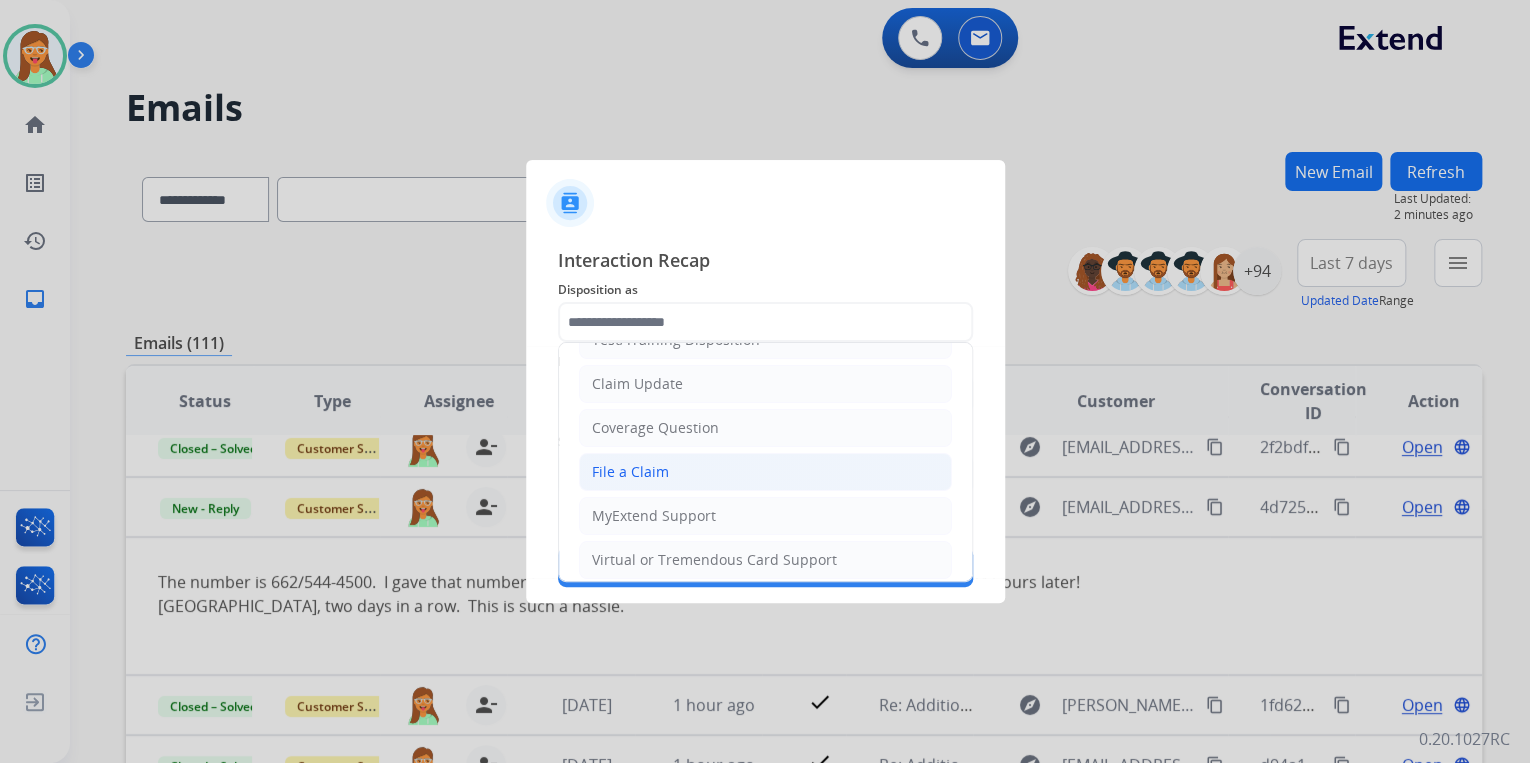 click on "File a Claim" 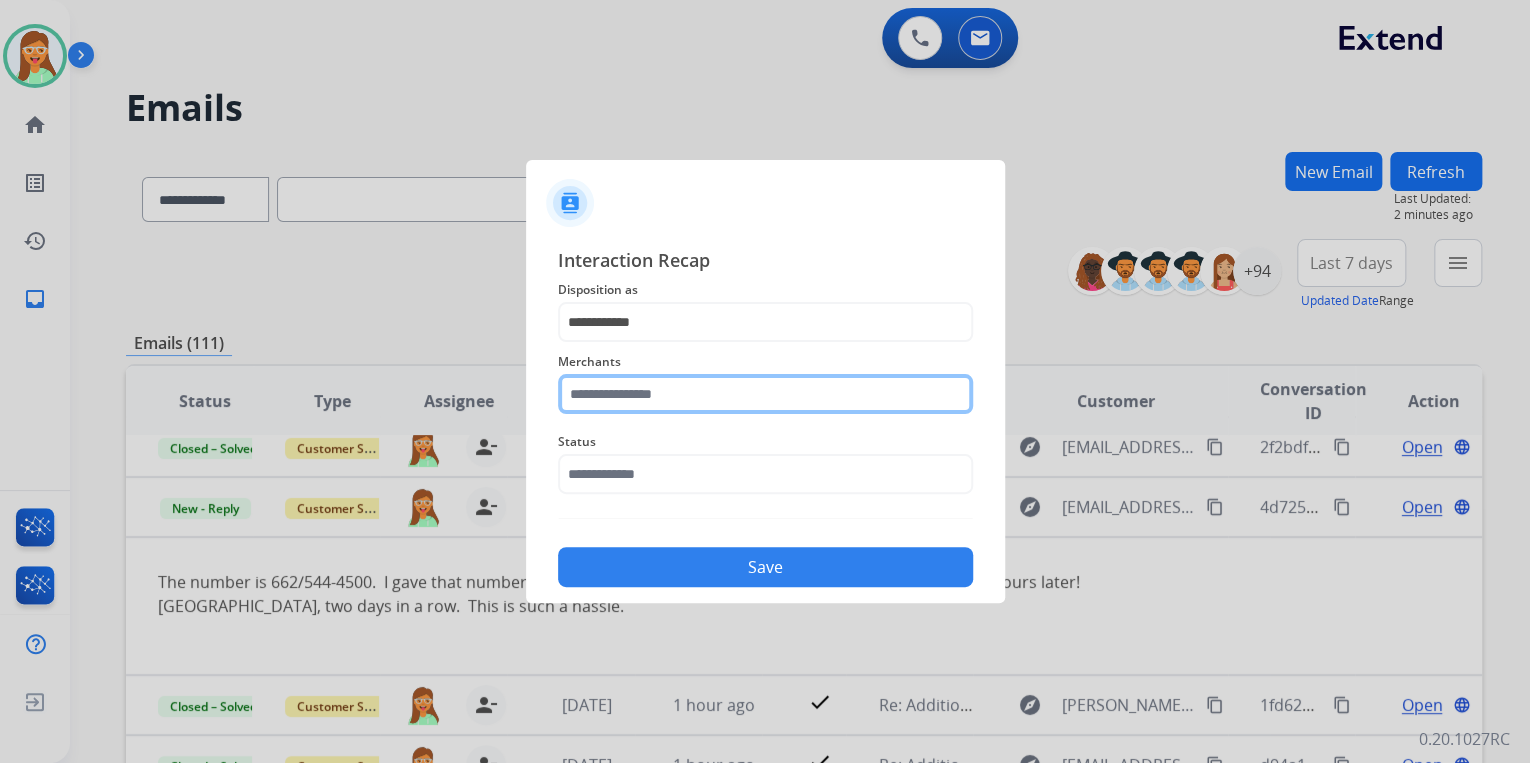 click 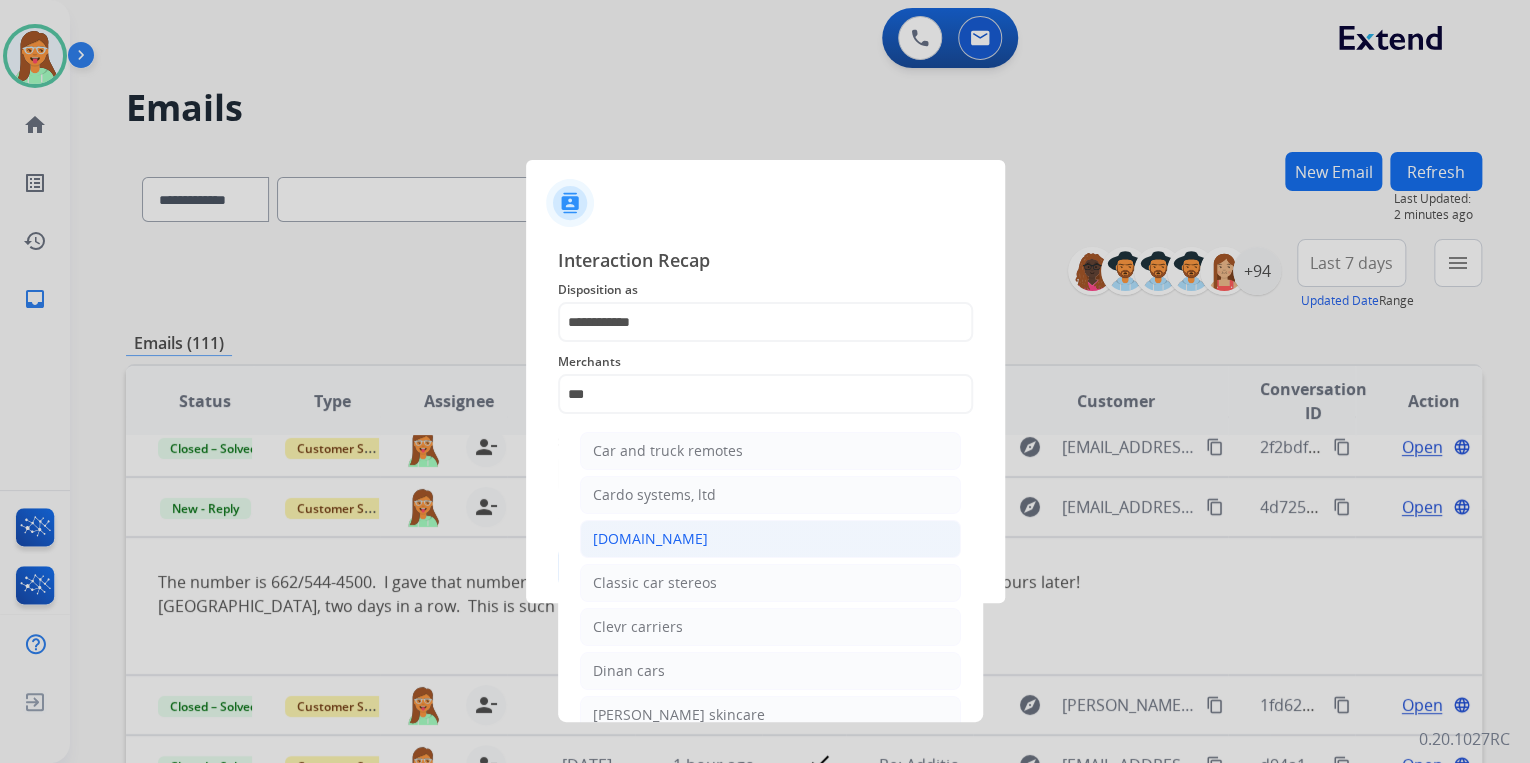 click on "[DOMAIN_NAME]" 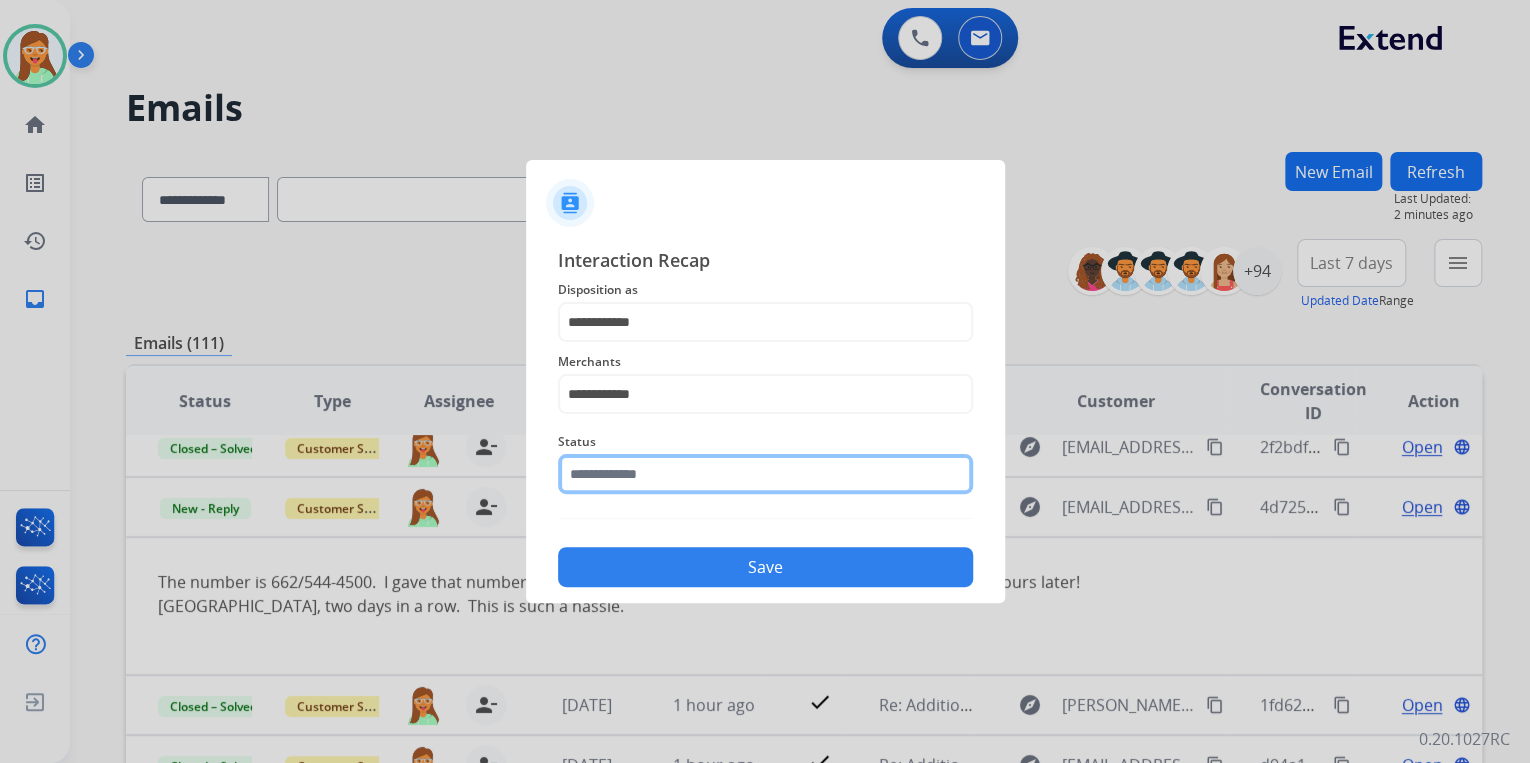 click 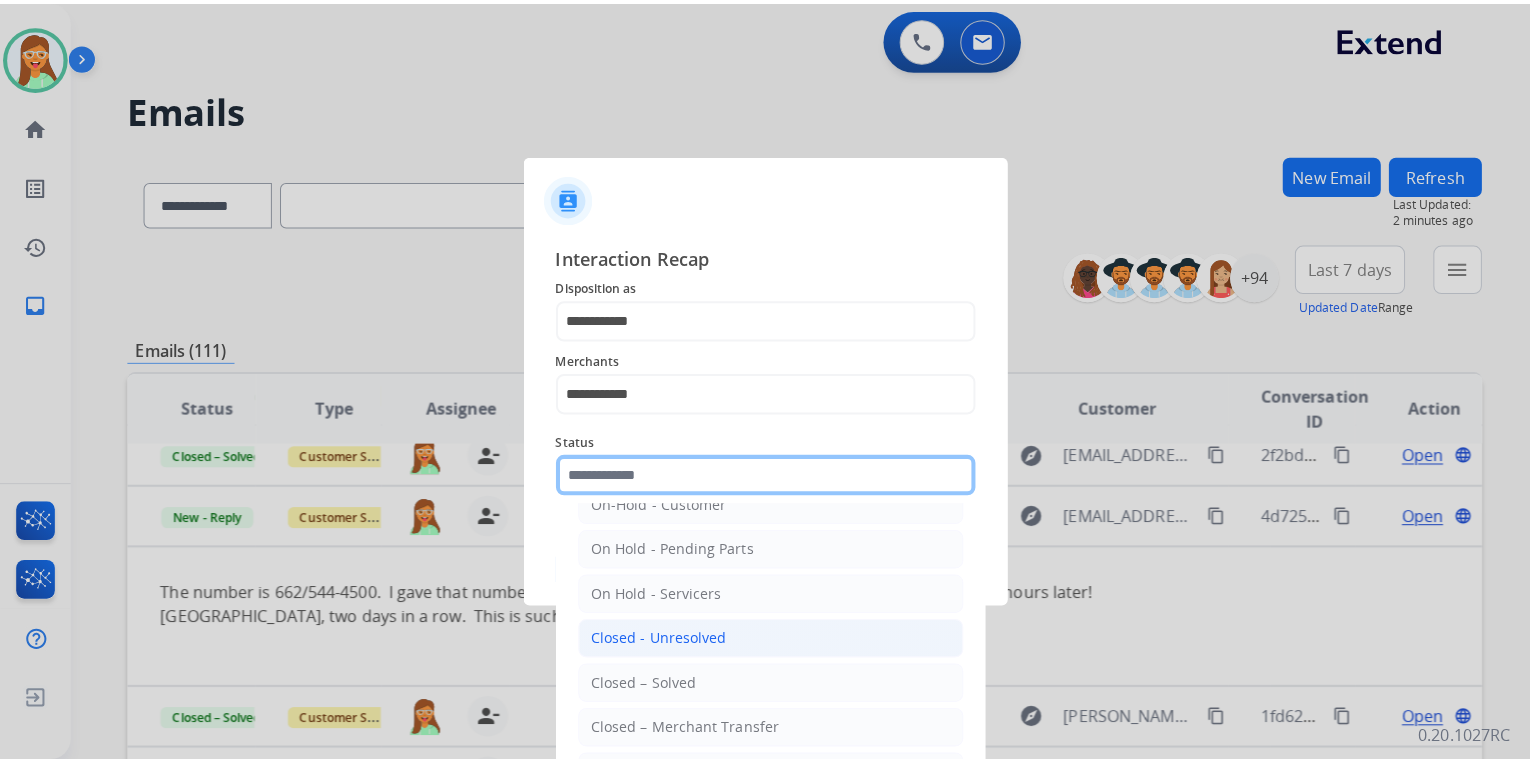 scroll, scrollTop: 116, scrollLeft: 0, axis: vertical 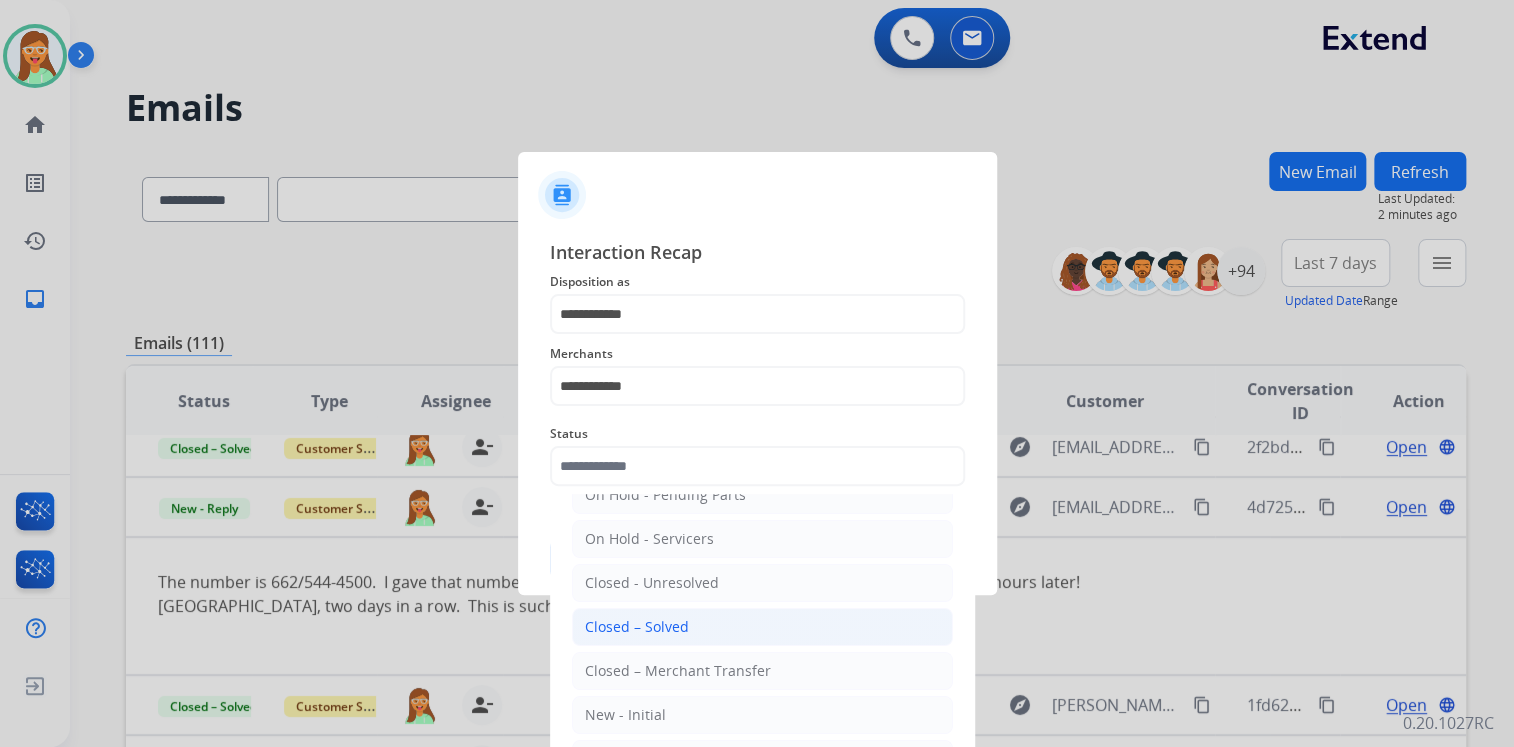 click on "Closed – Solved" 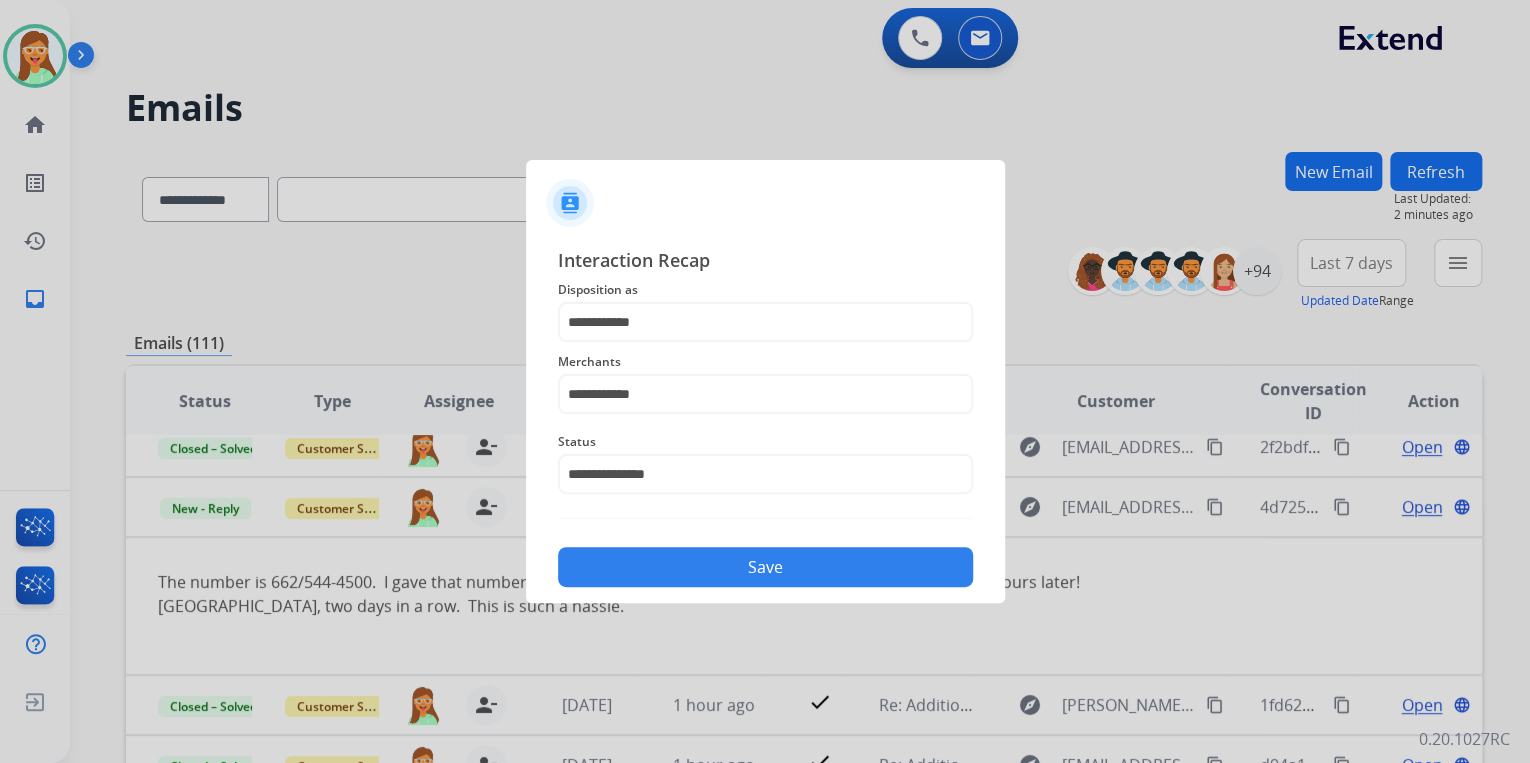 click on "Save" 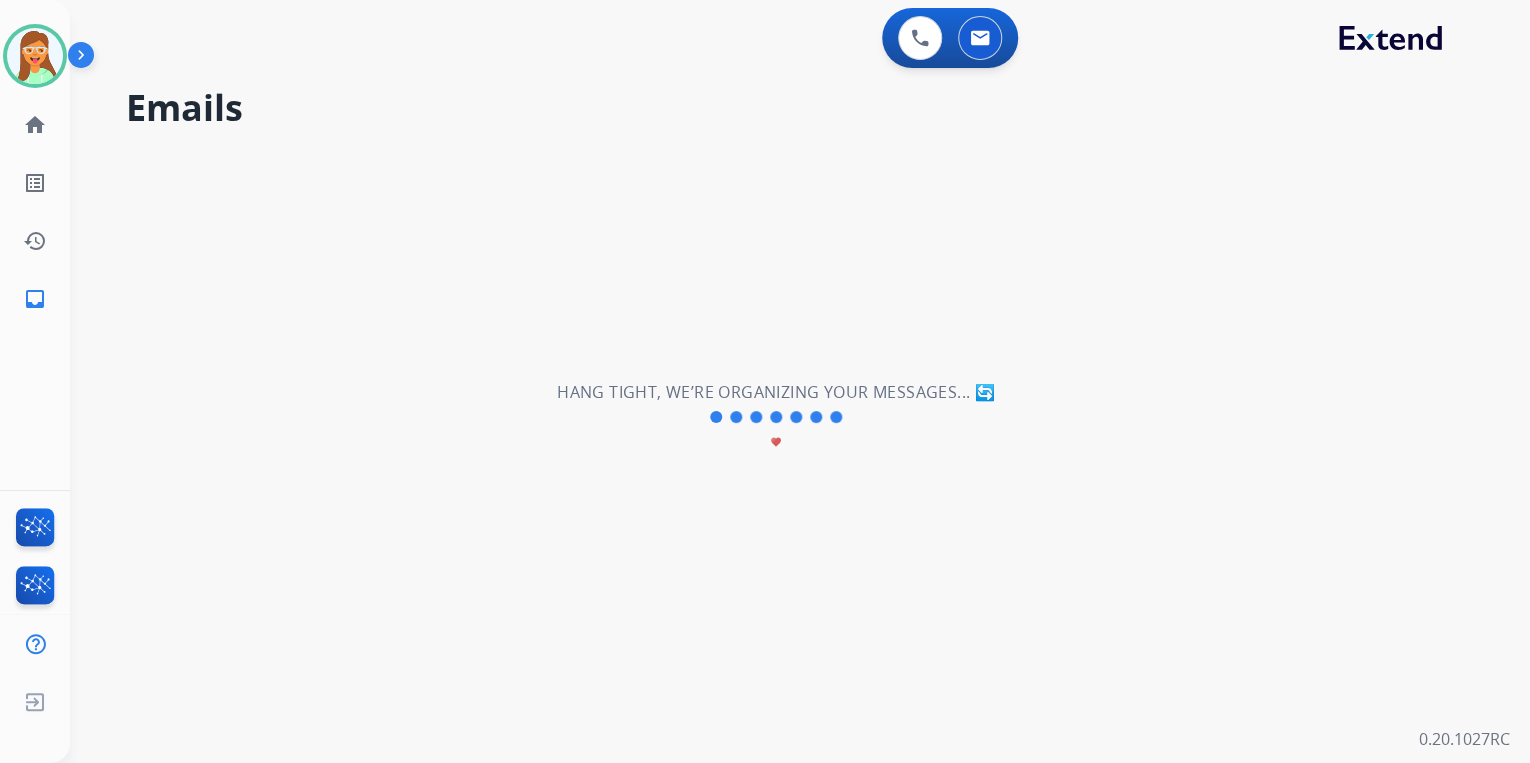 scroll, scrollTop: 67, scrollLeft: 0, axis: vertical 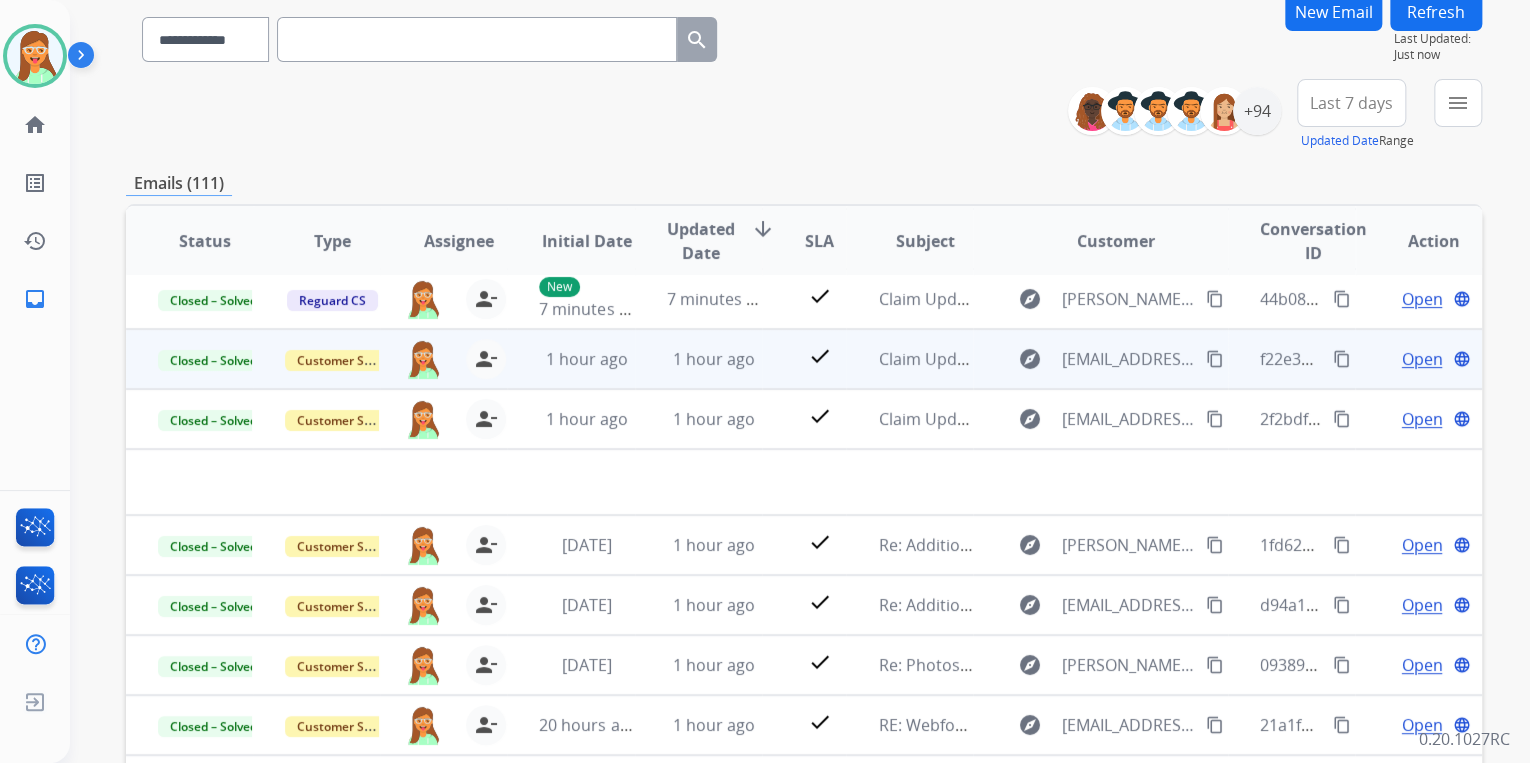 click on "1 hour ago" at bounding box center [698, 419] 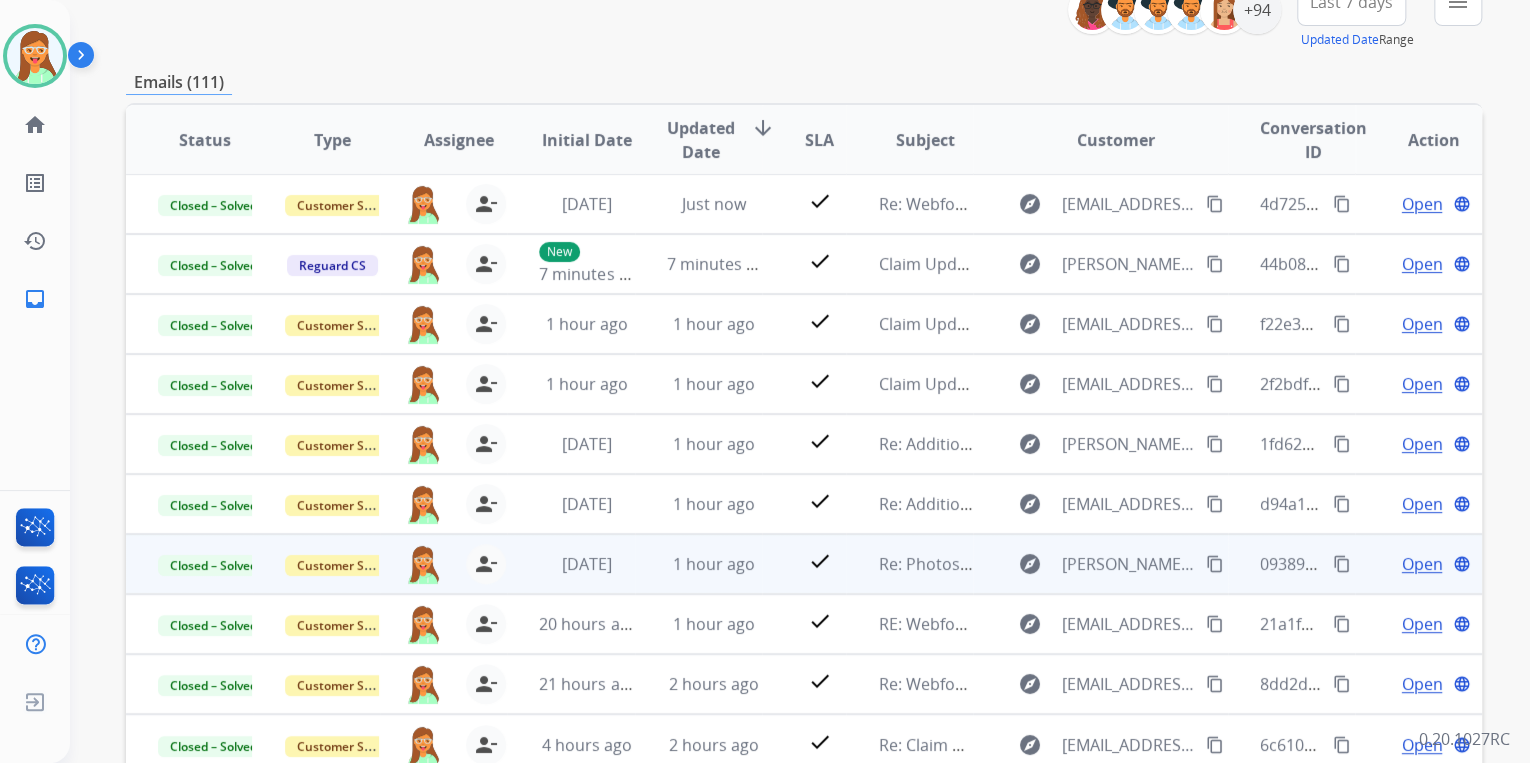 scroll, scrollTop: 374, scrollLeft: 0, axis: vertical 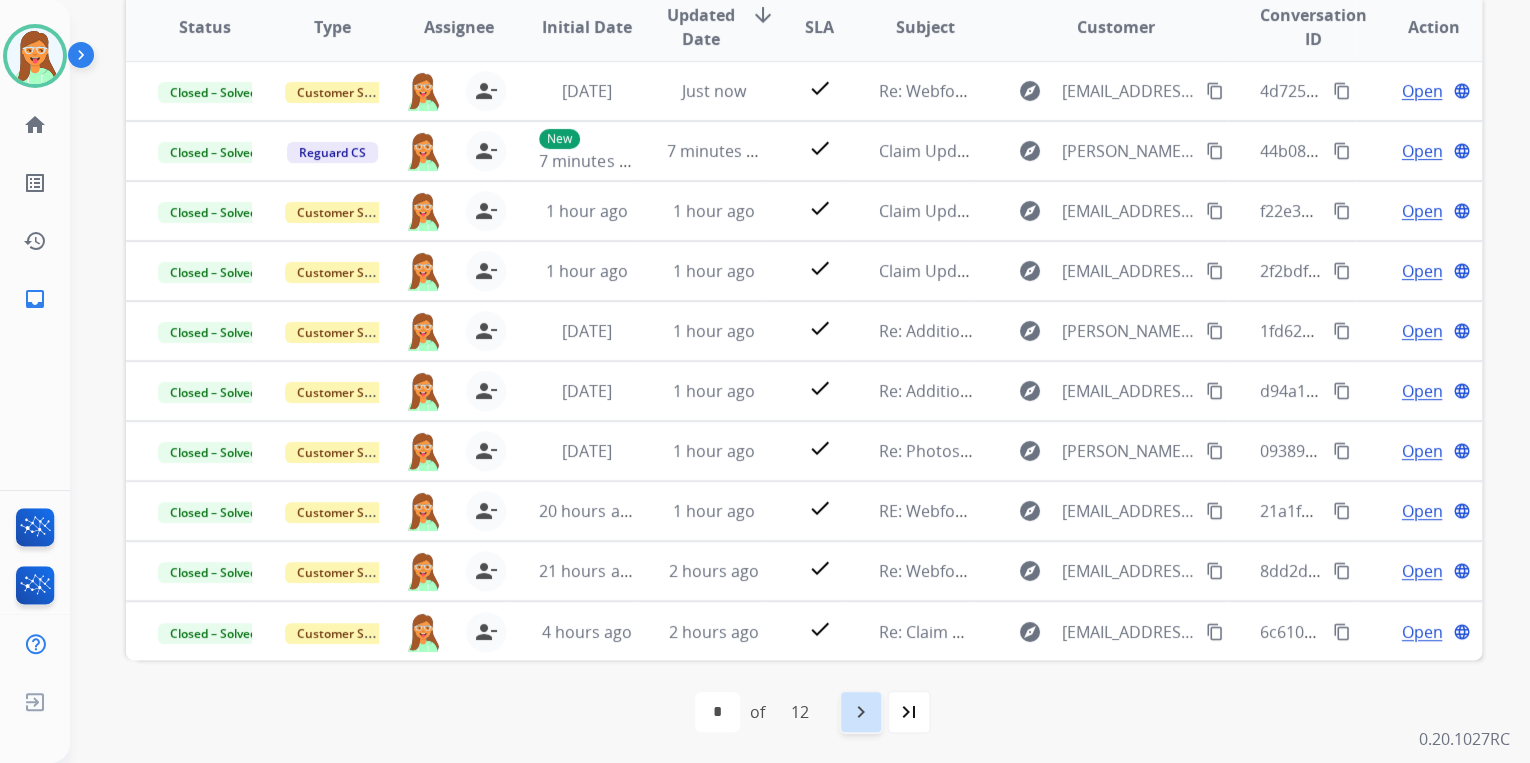 click on "navigate_next" at bounding box center (861, 712) 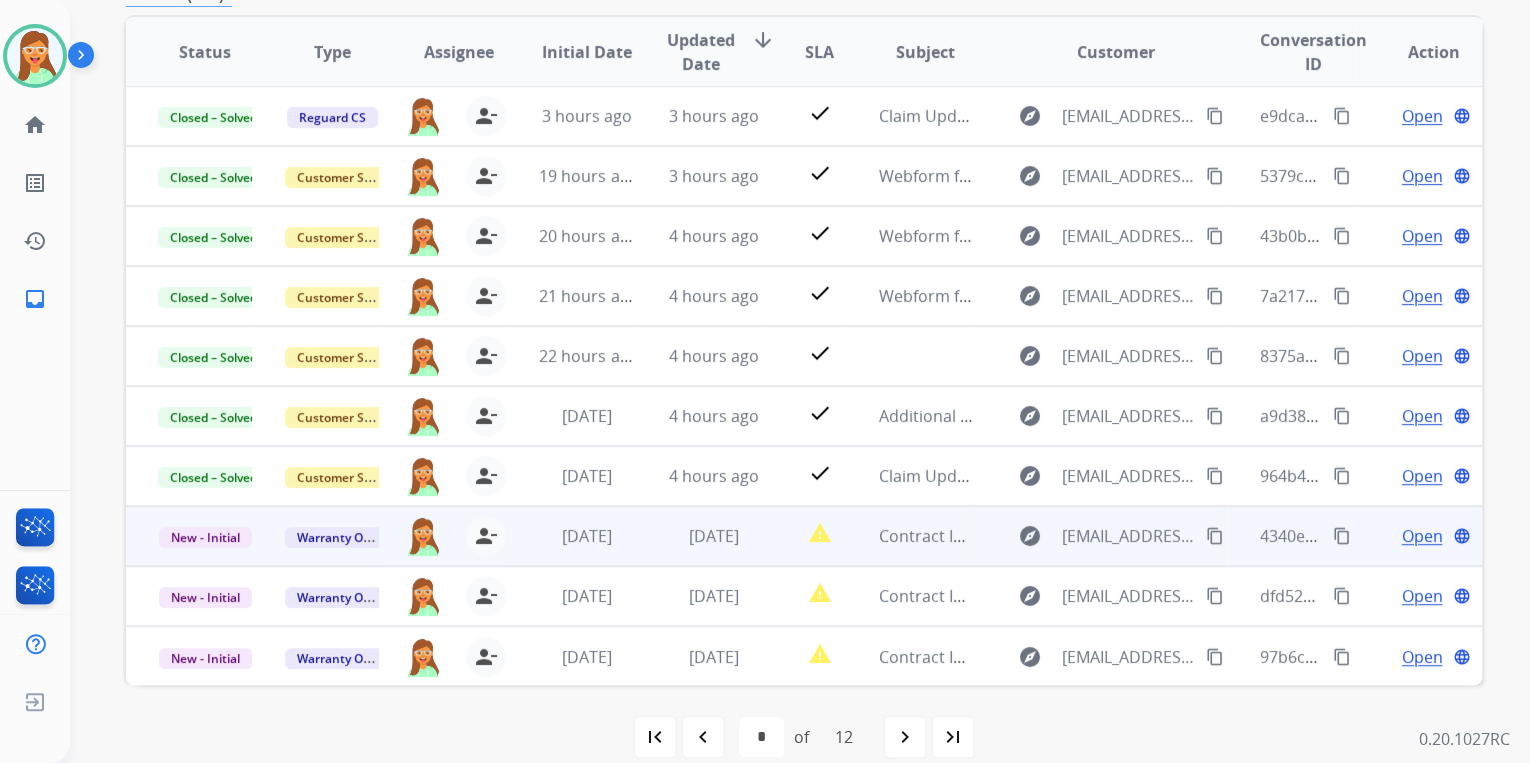 scroll, scrollTop: 374, scrollLeft: 0, axis: vertical 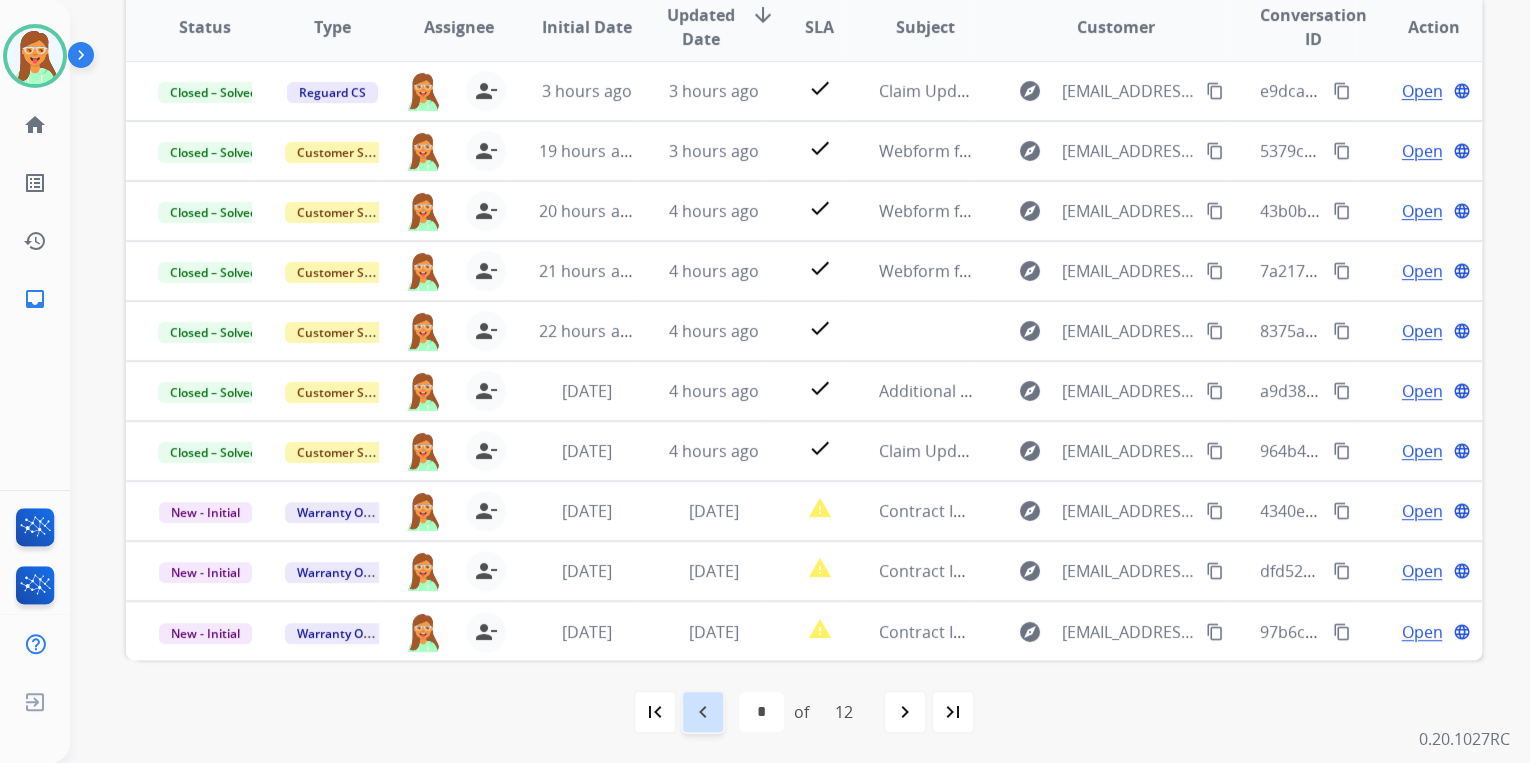 click on "navigate_before" at bounding box center (703, 712) 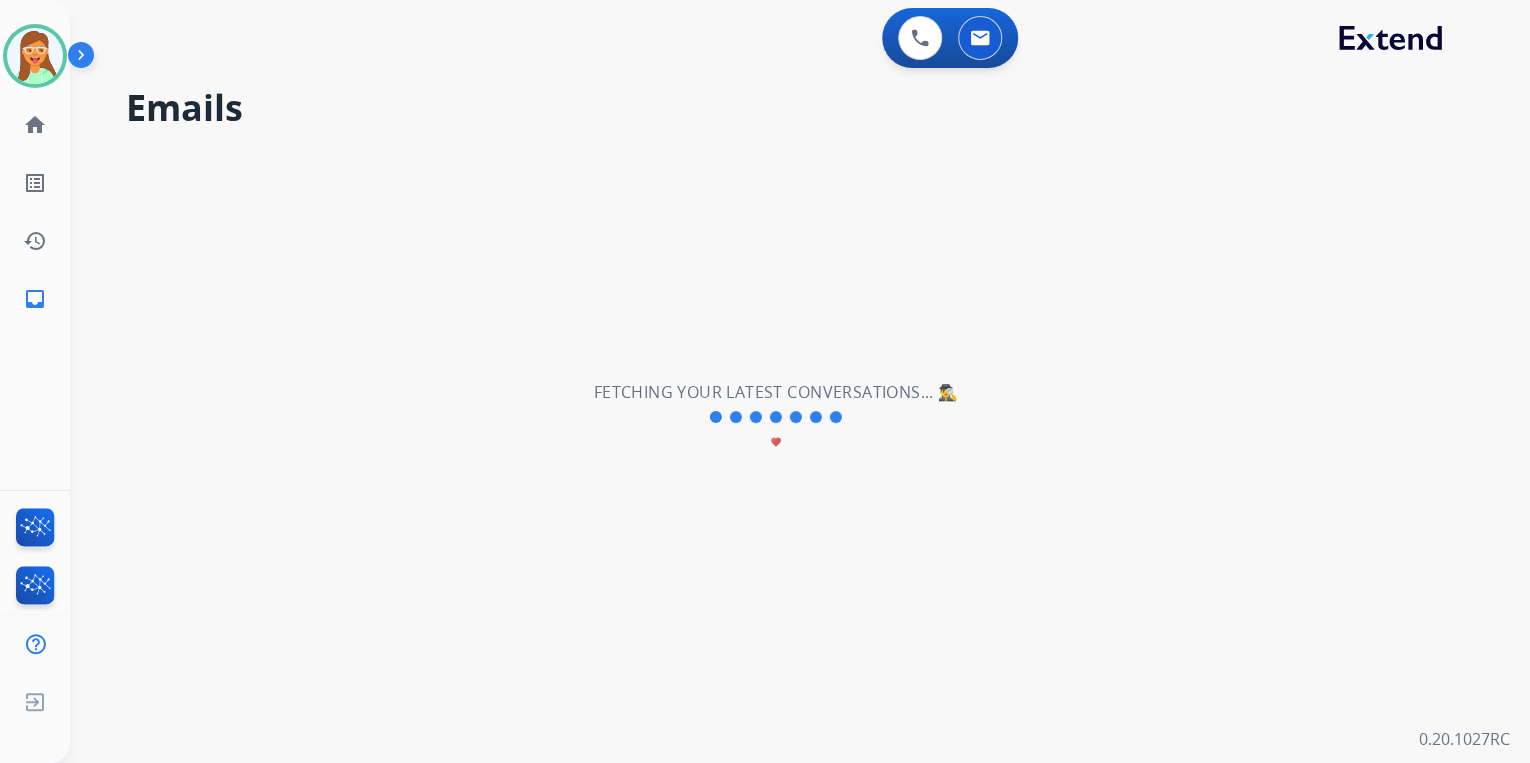 scroll, scrollTop: 0, scrollLeft: 0, axis: both 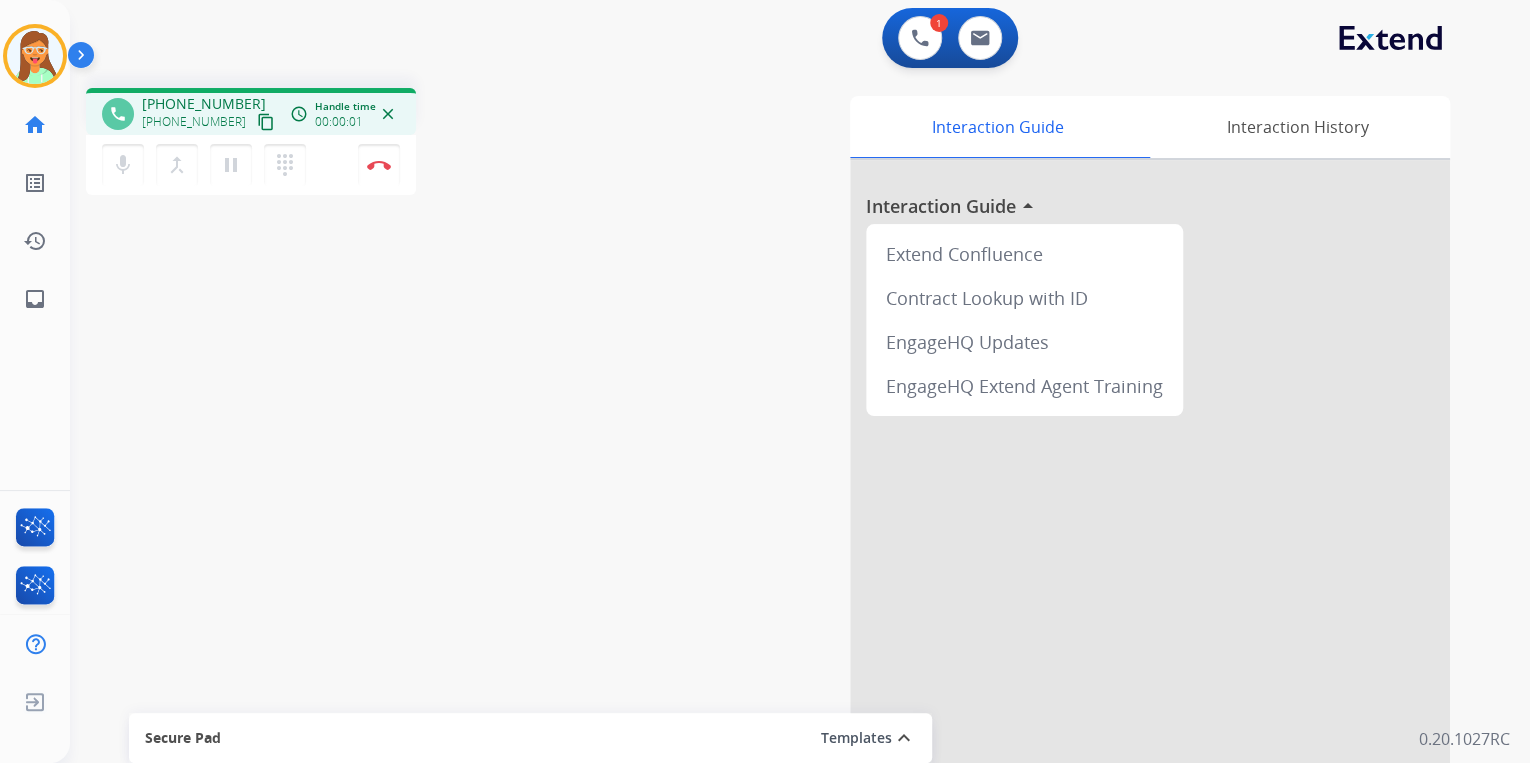click on "content_copy" at bounding box center (266, 122) 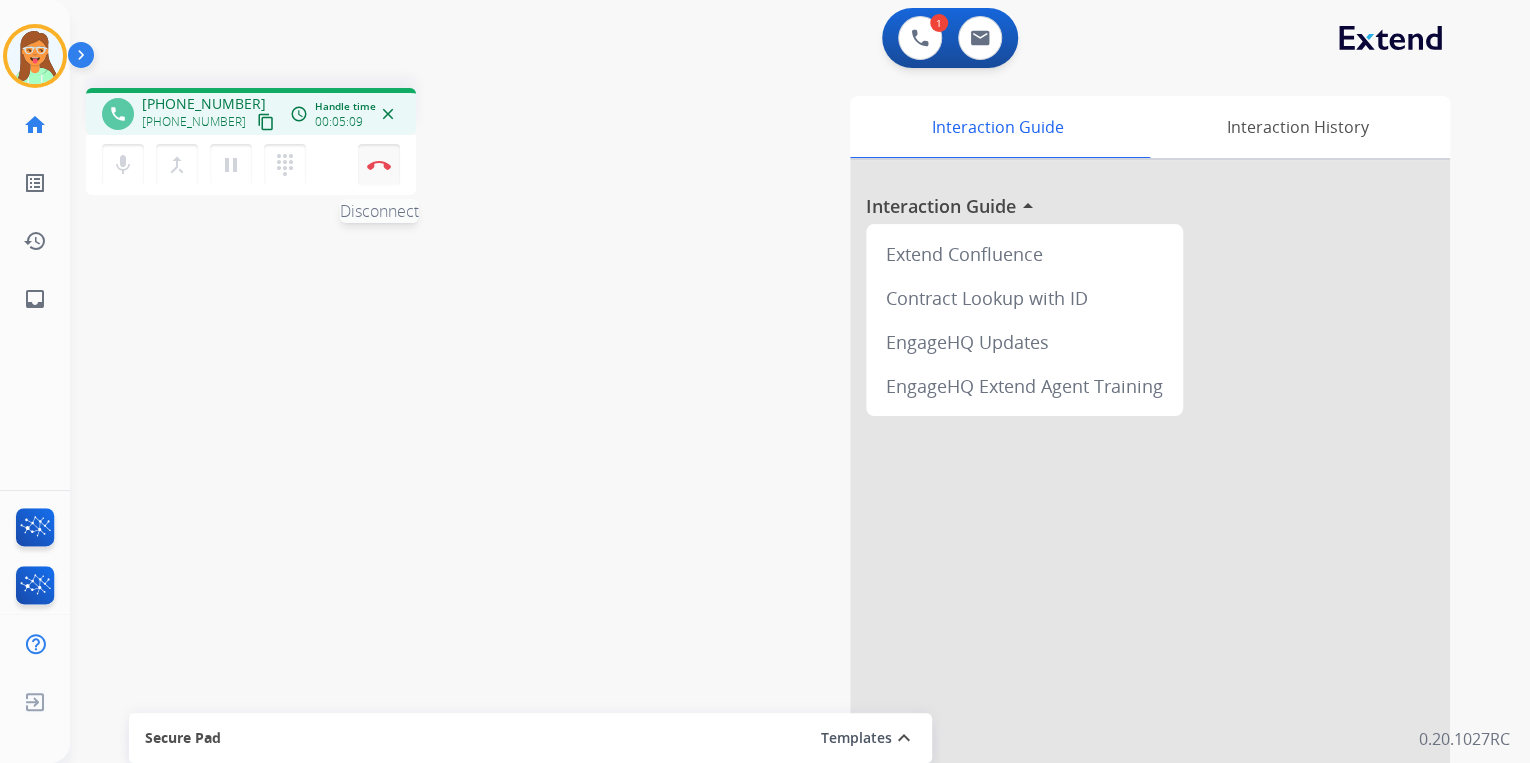 click on "Disconnect" at bounding box center (379, 165) 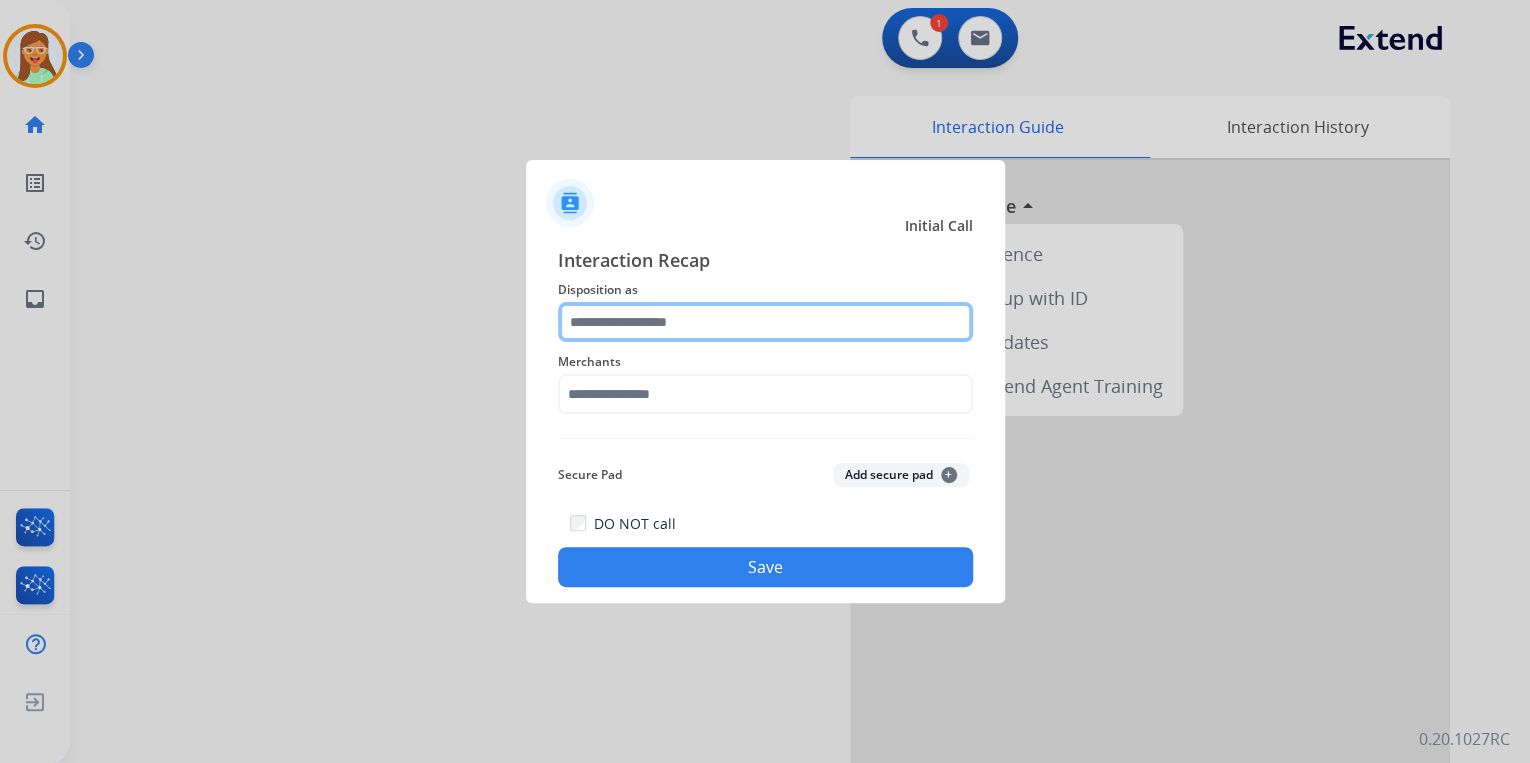 click 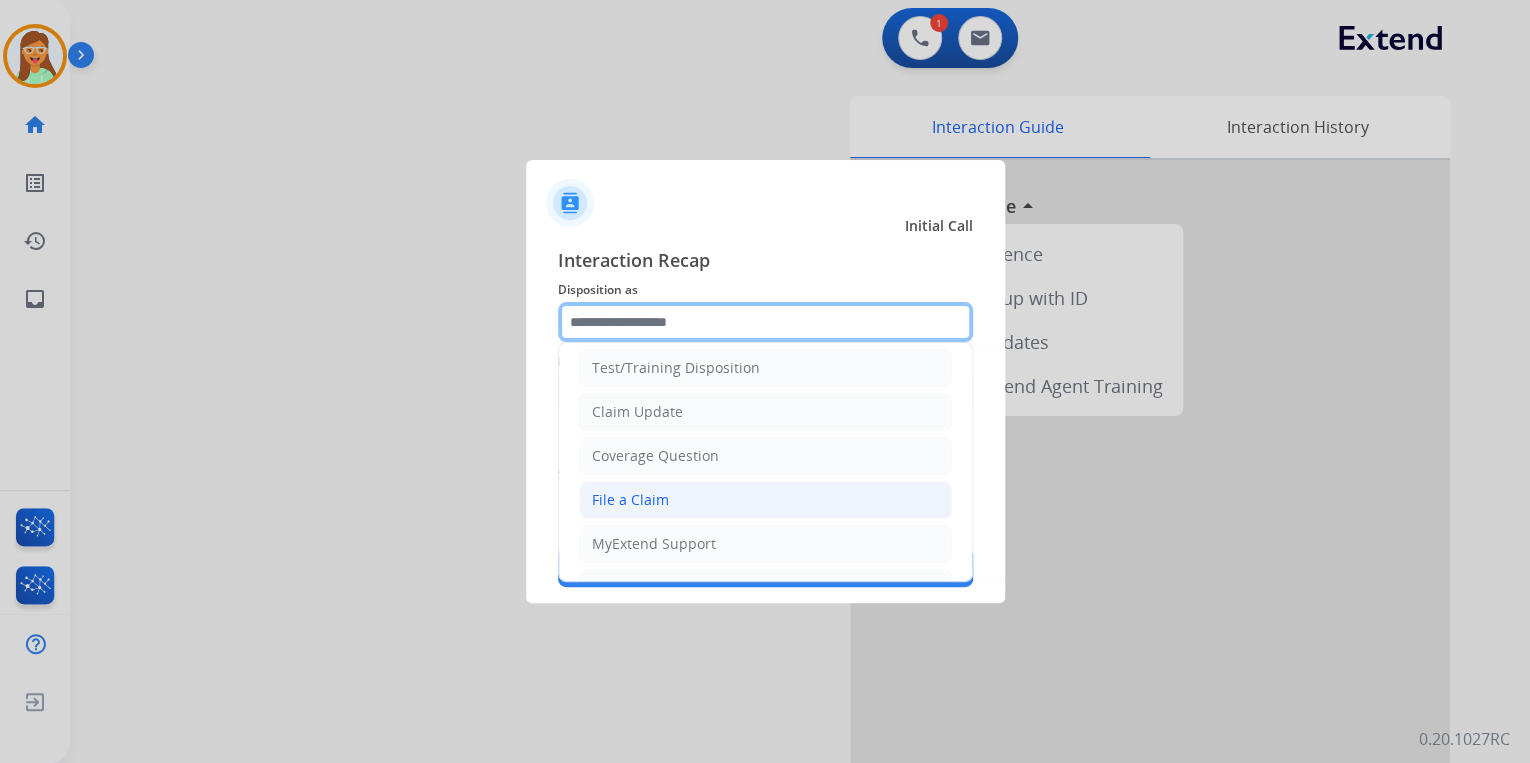 scroll, scrollTop: 80, scrollLeft: 0, axis: vertical 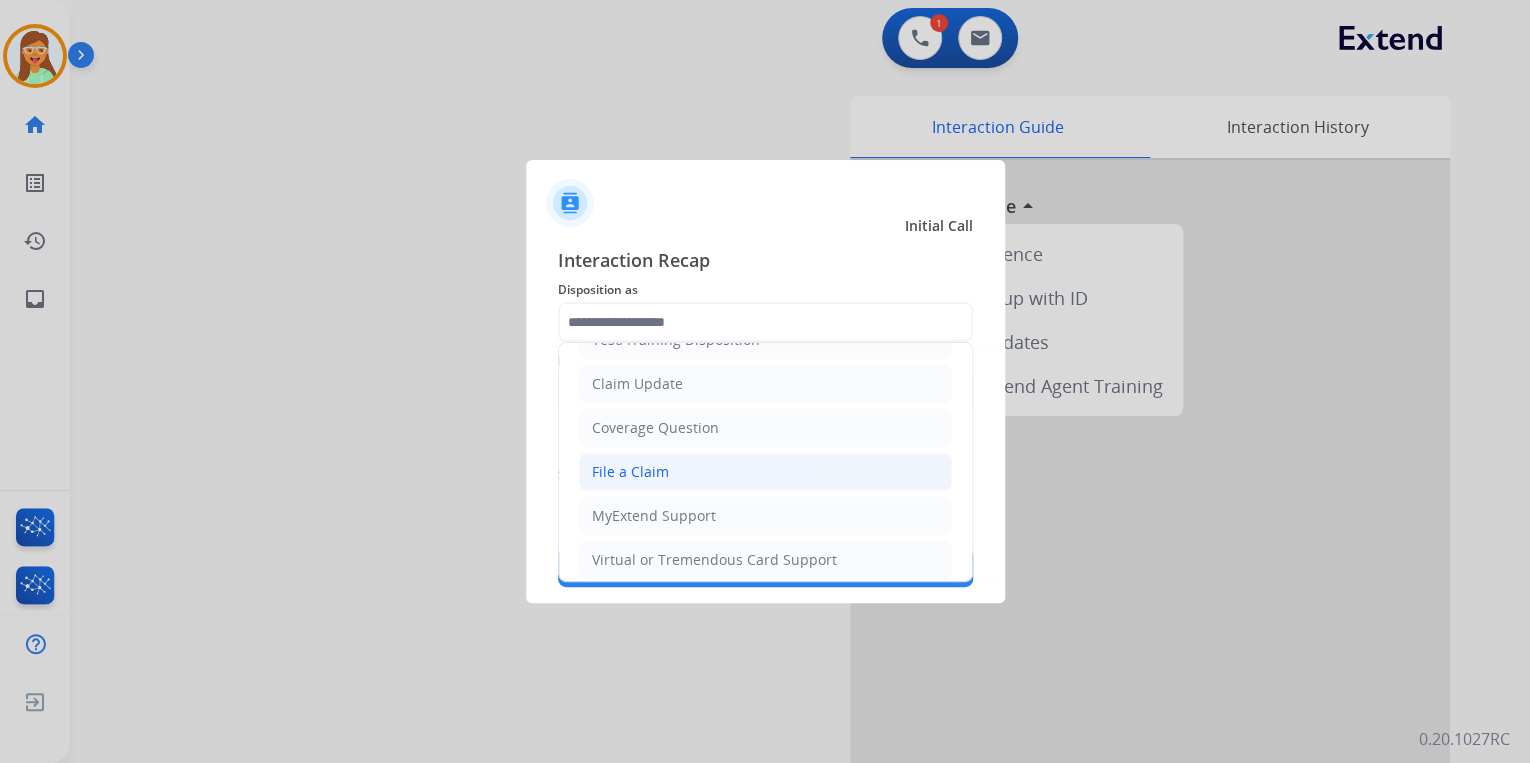 click on "File a Claim" 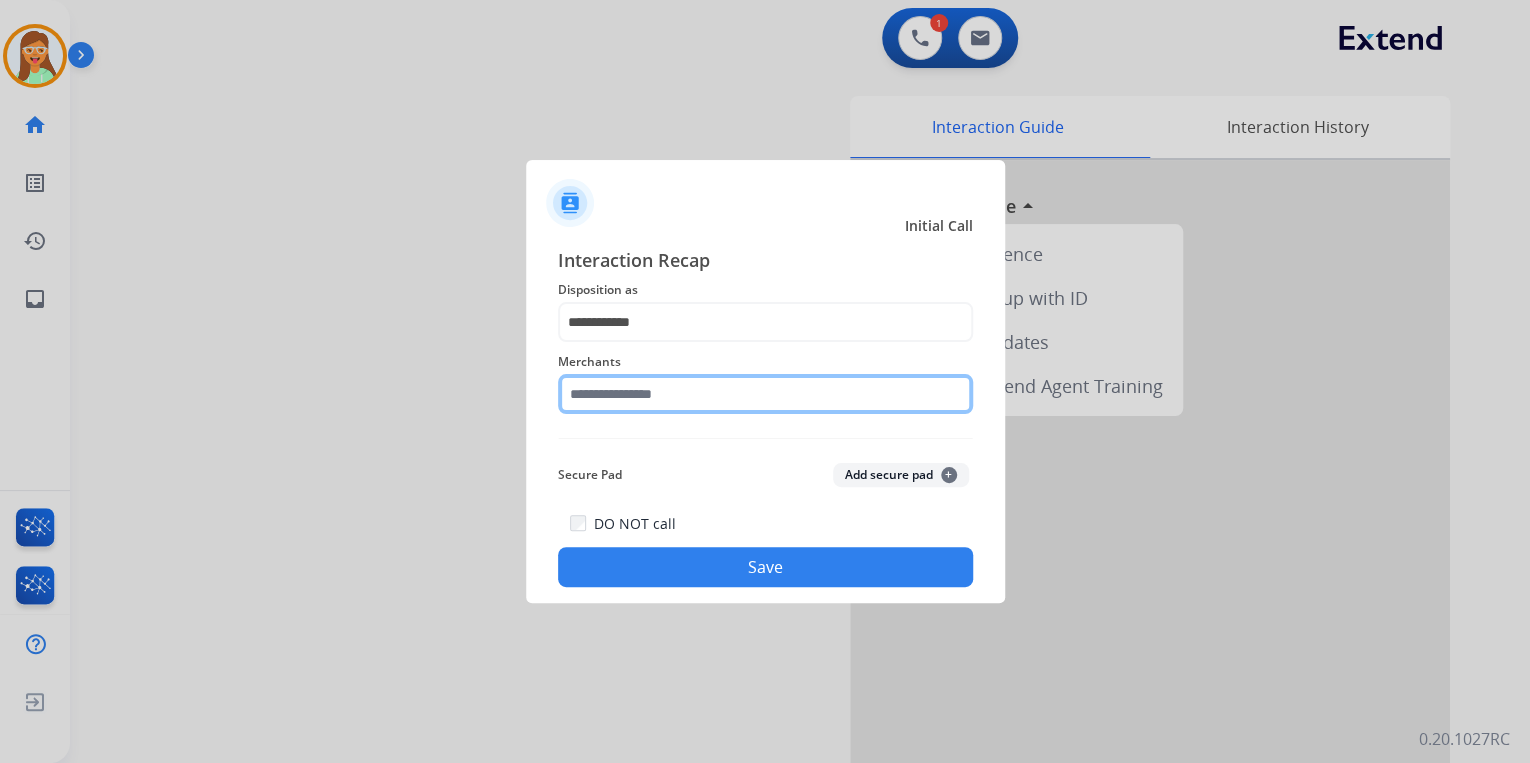 click 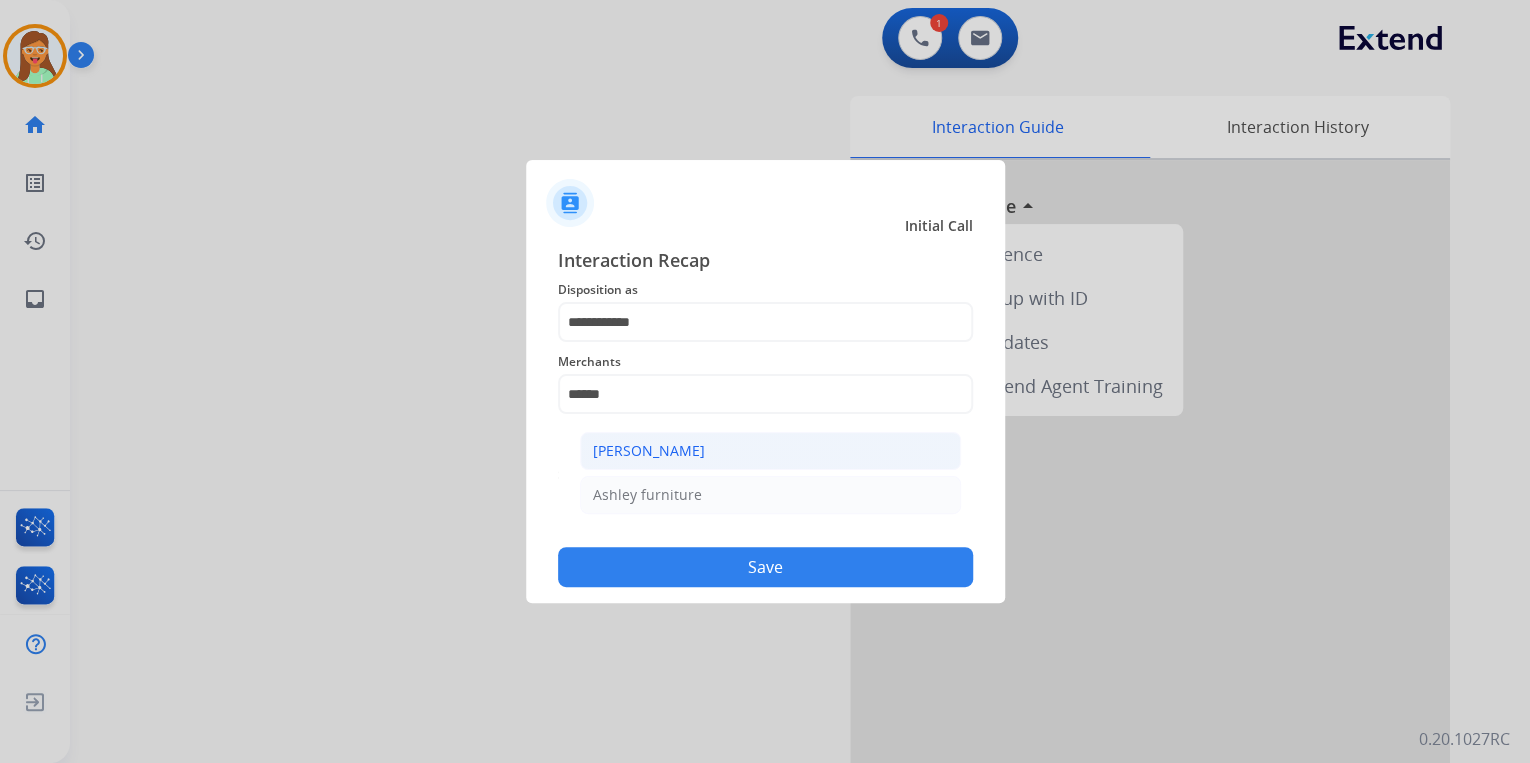 click on "[PERSON_NAME]" 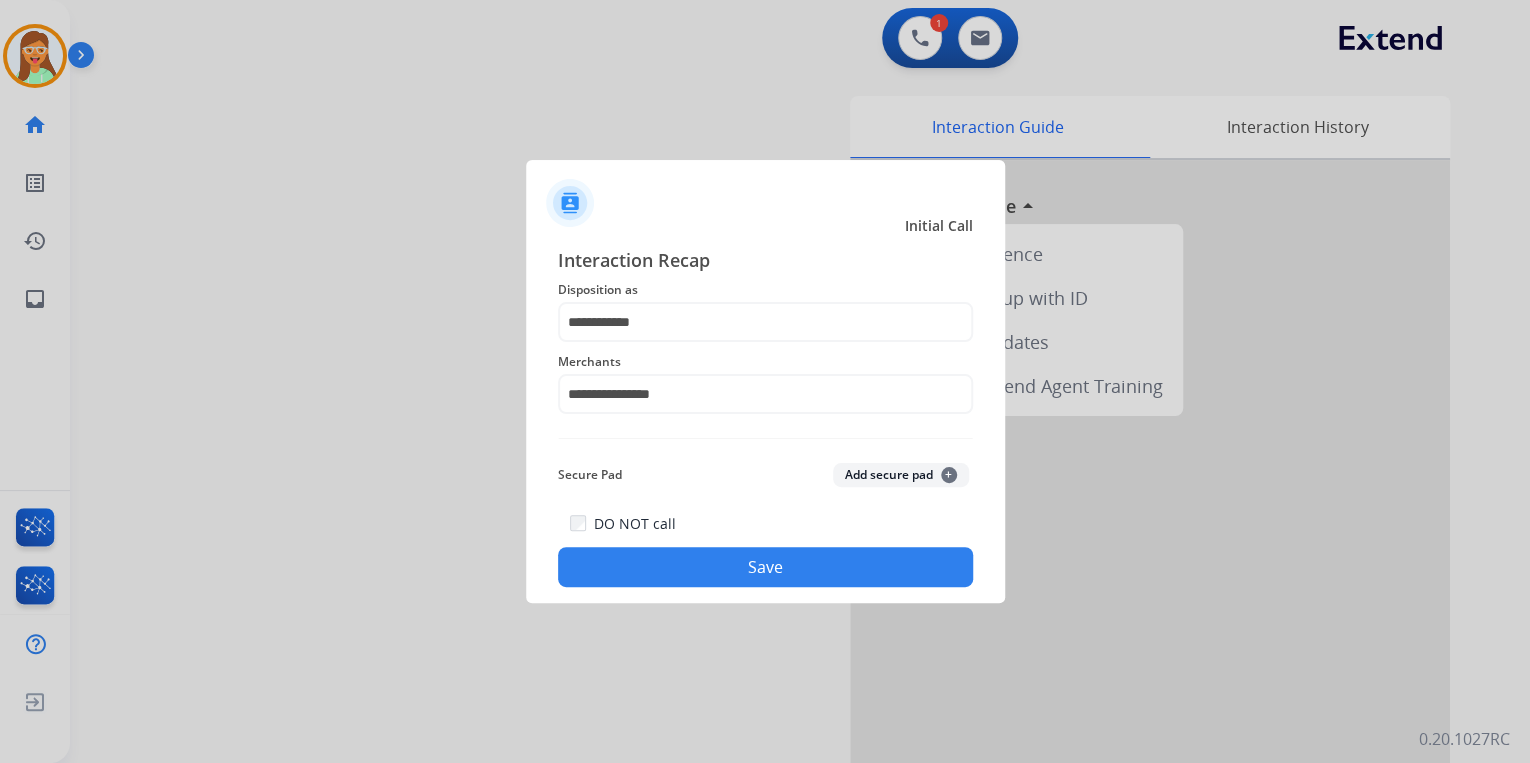 click on "Secure Pad  Add secure pad  +" 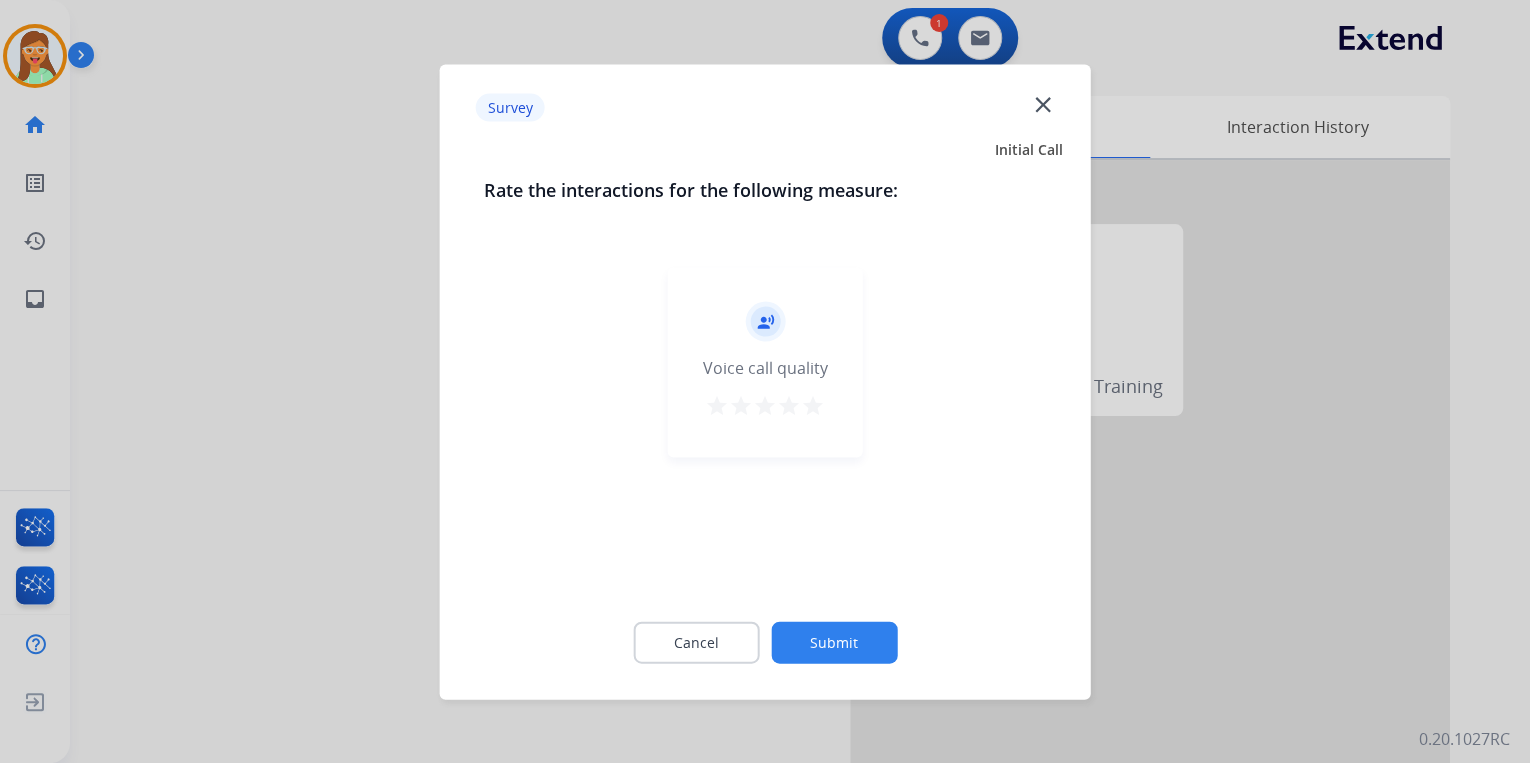 click on "close" 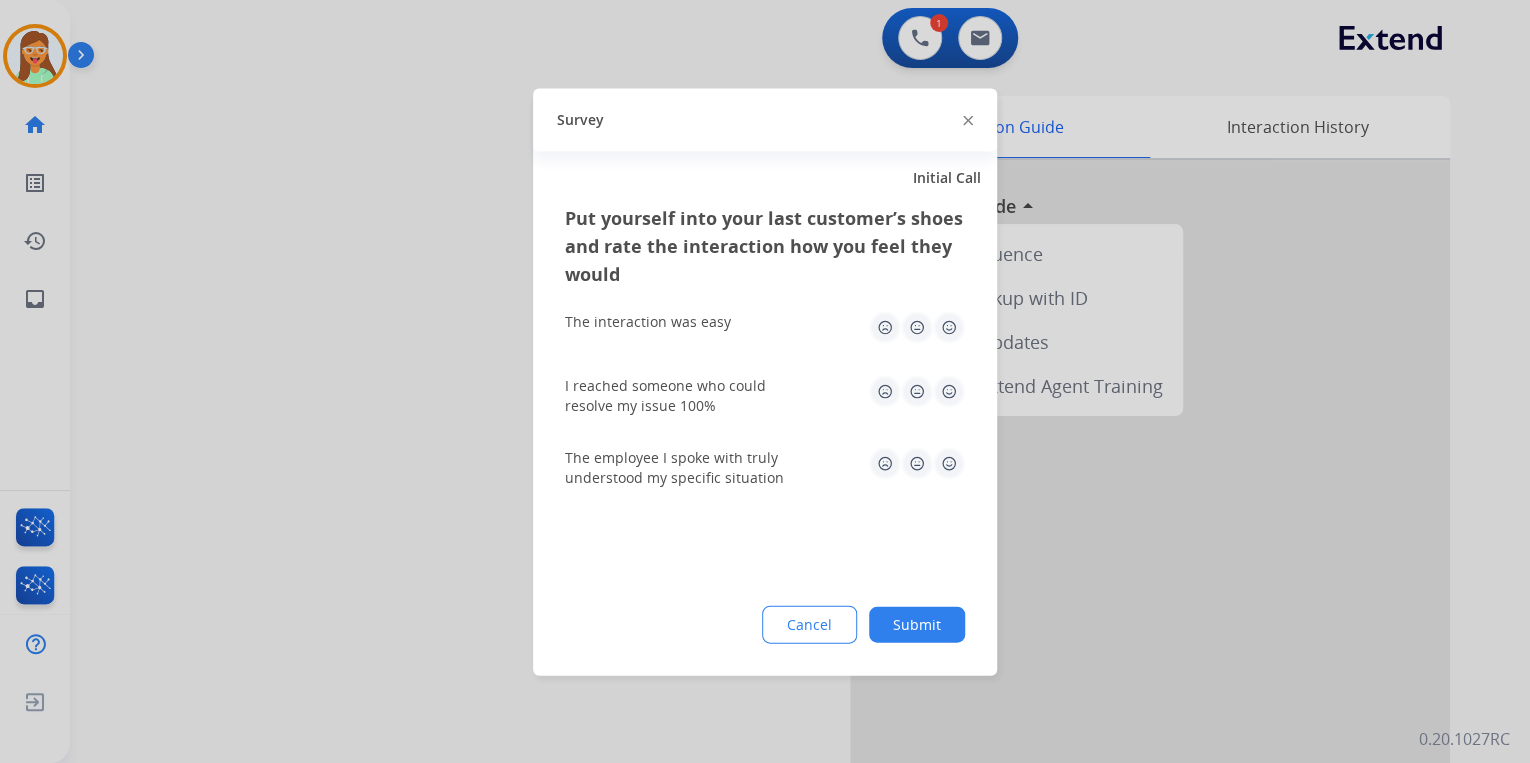 click on "Survey" 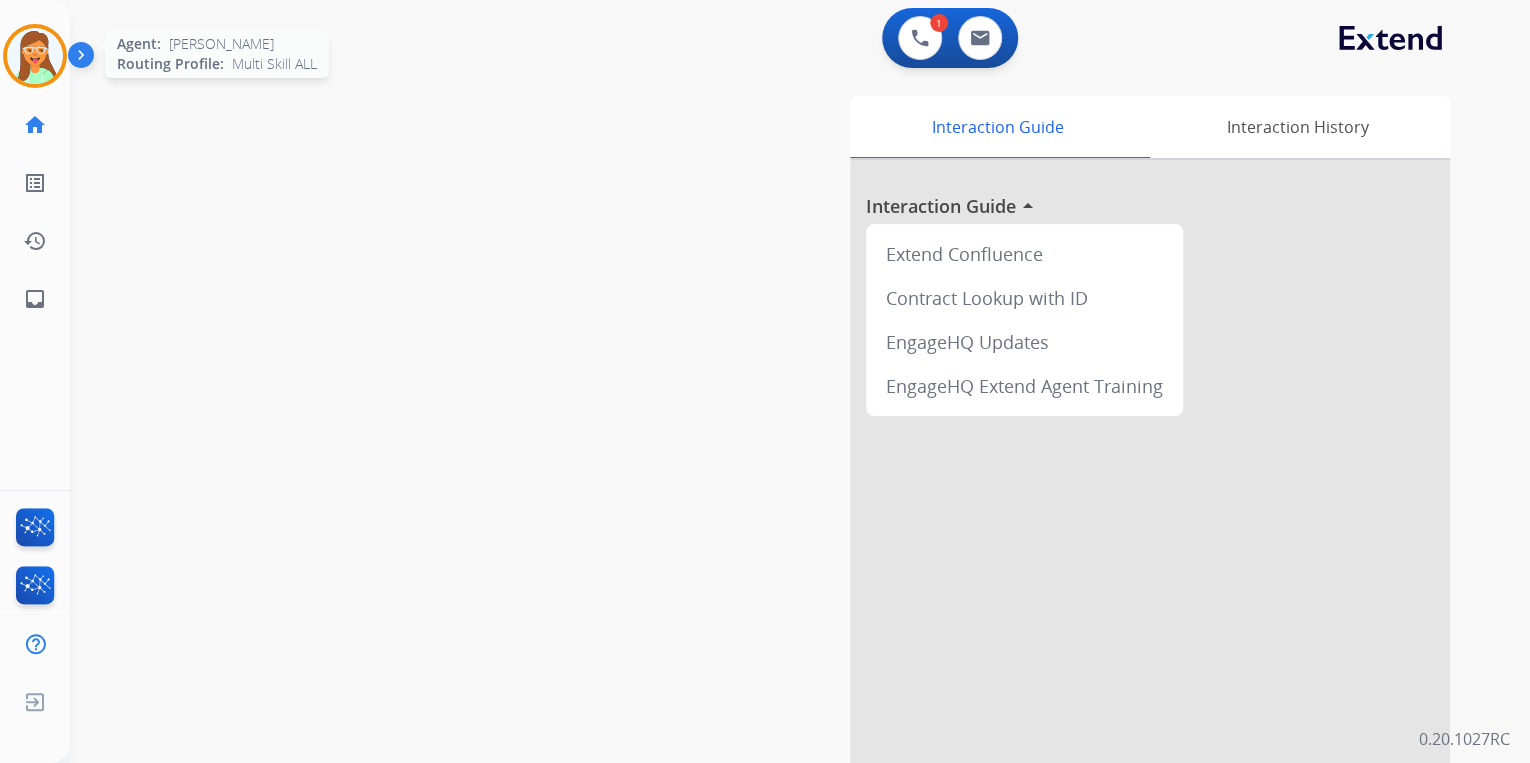 click at bounding box center [35, 56] 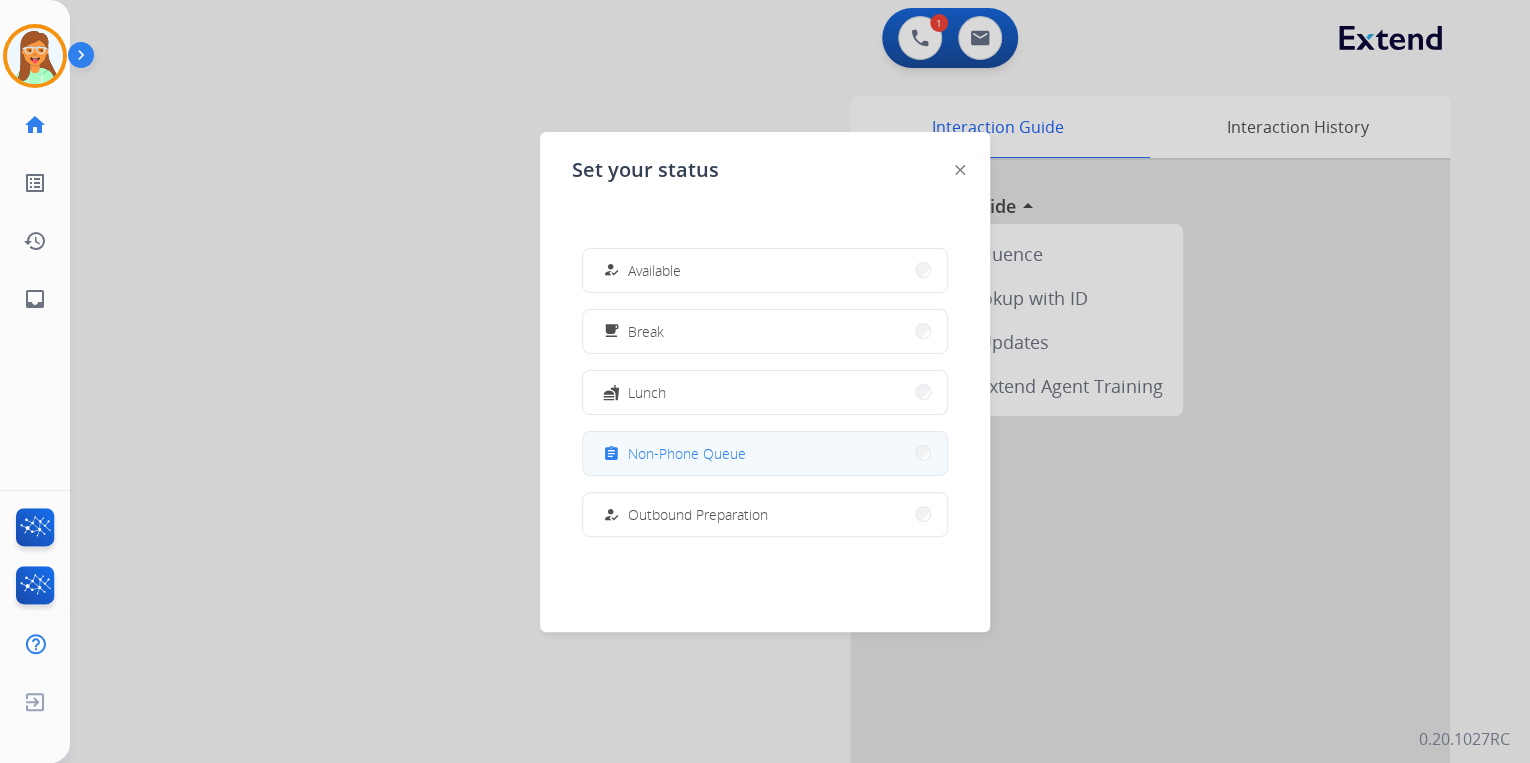 click on "assignment Non-Phone Queue" at bounding box center [765, 453] 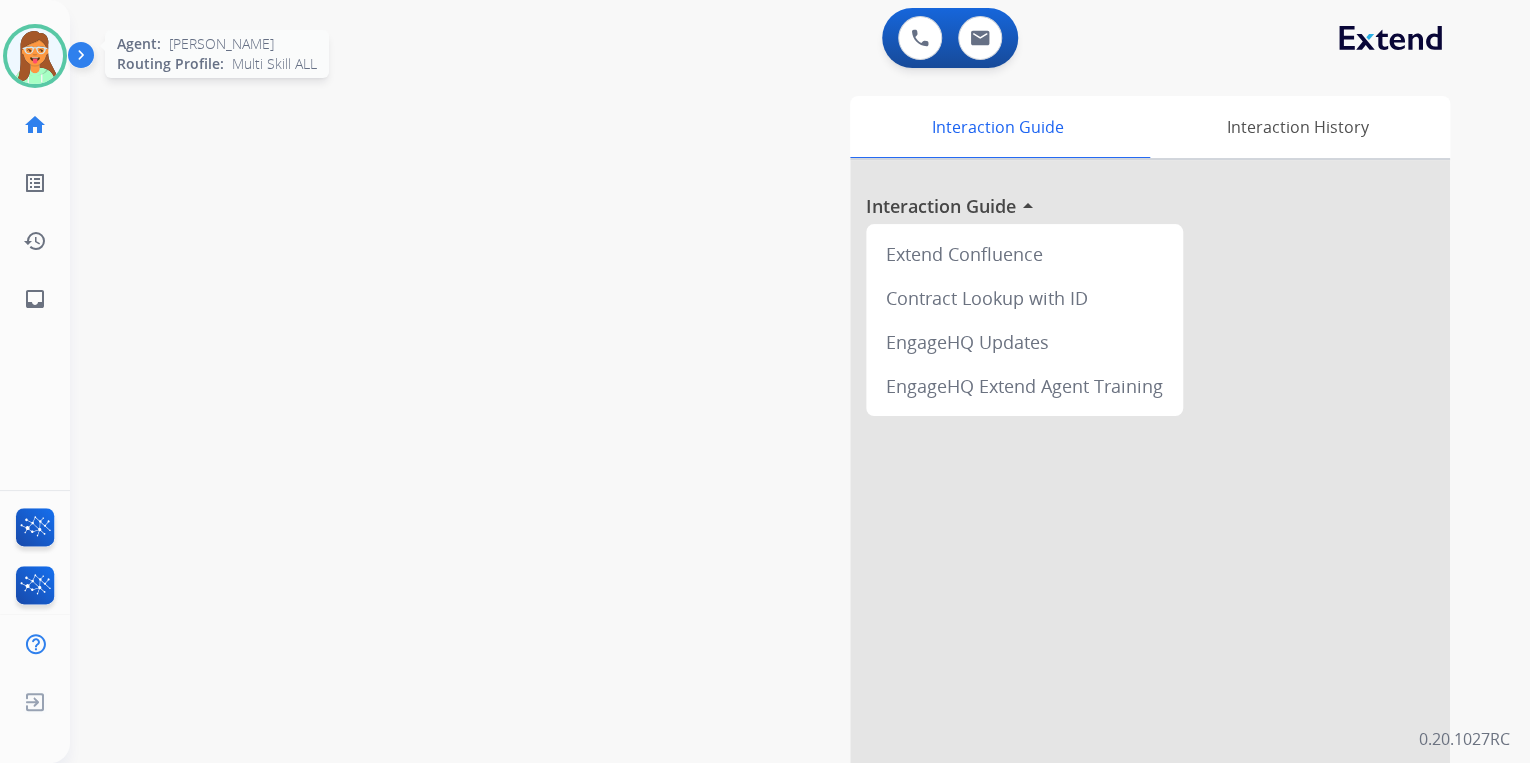 click at bounding box center [35, 56] 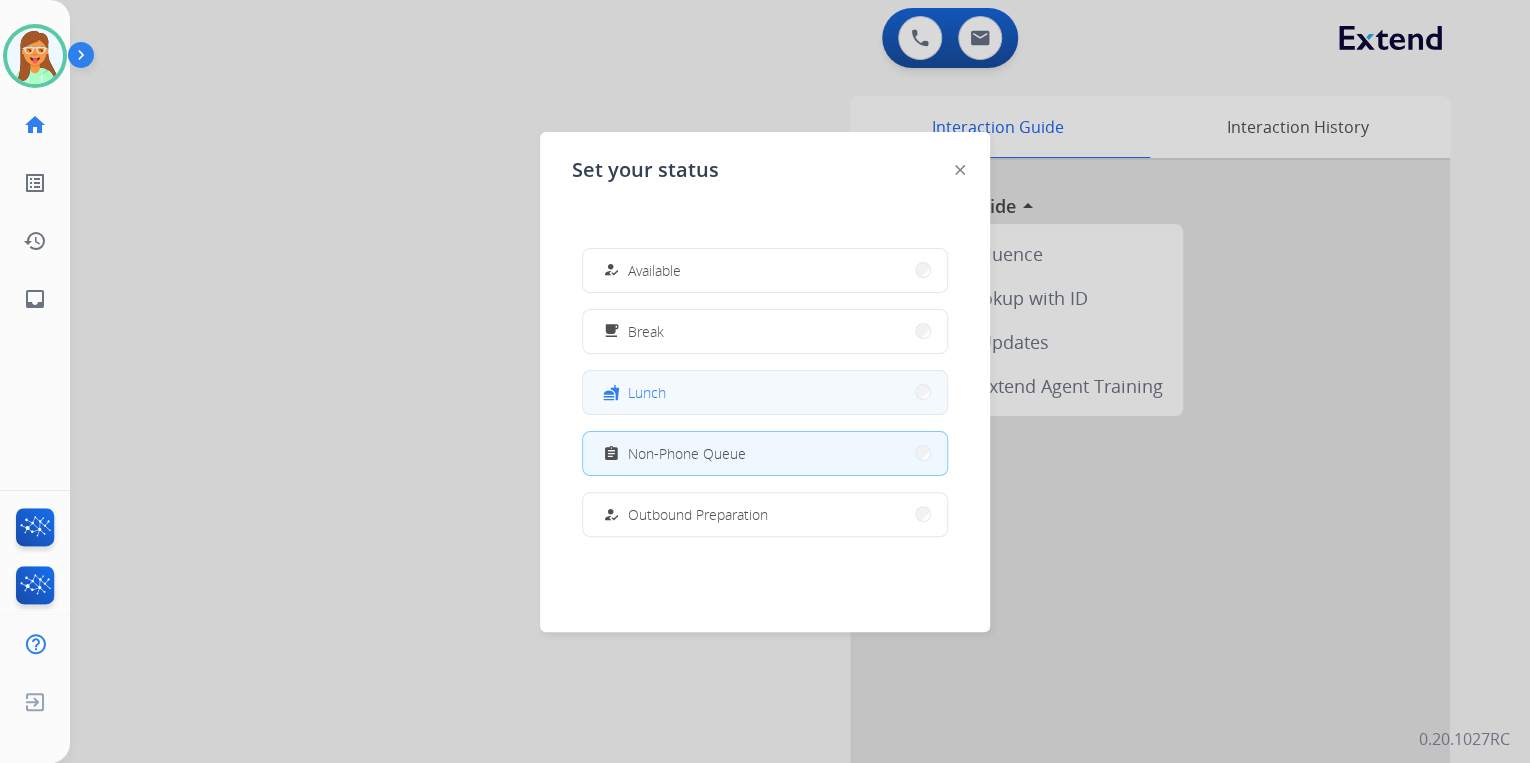 click on "fastfood Lunch" at bounding box center (765, 392) 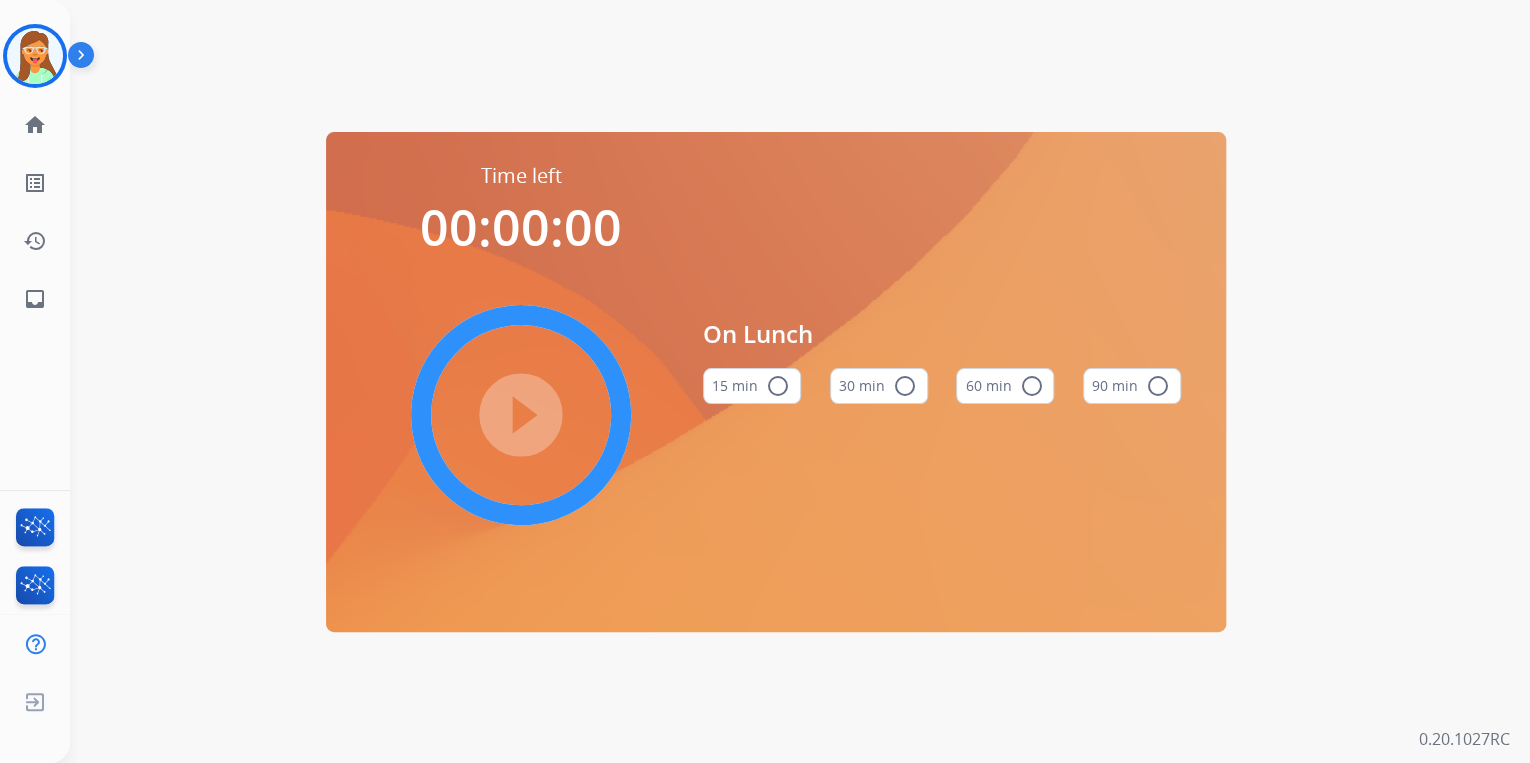 click on "radio_button_unchecked" at bounding box center (1031, 386) 